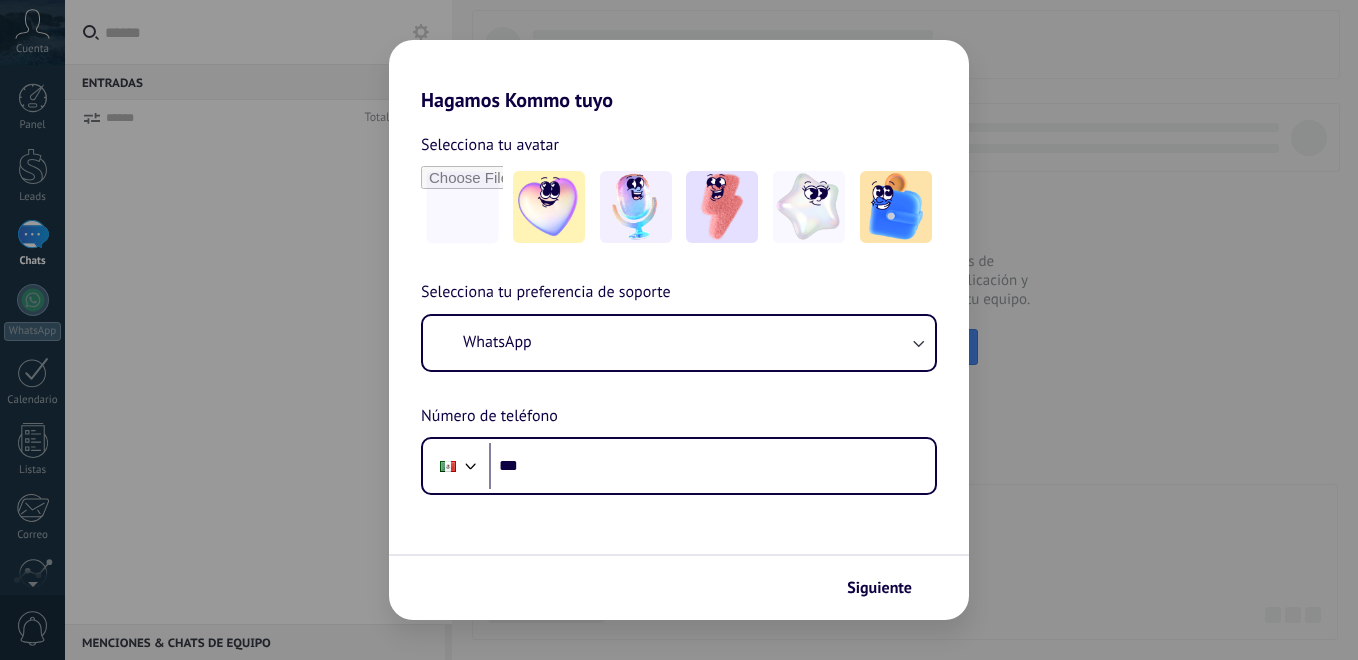 scroll, scrollTop: 0, scrollLeft: 0, axis: both 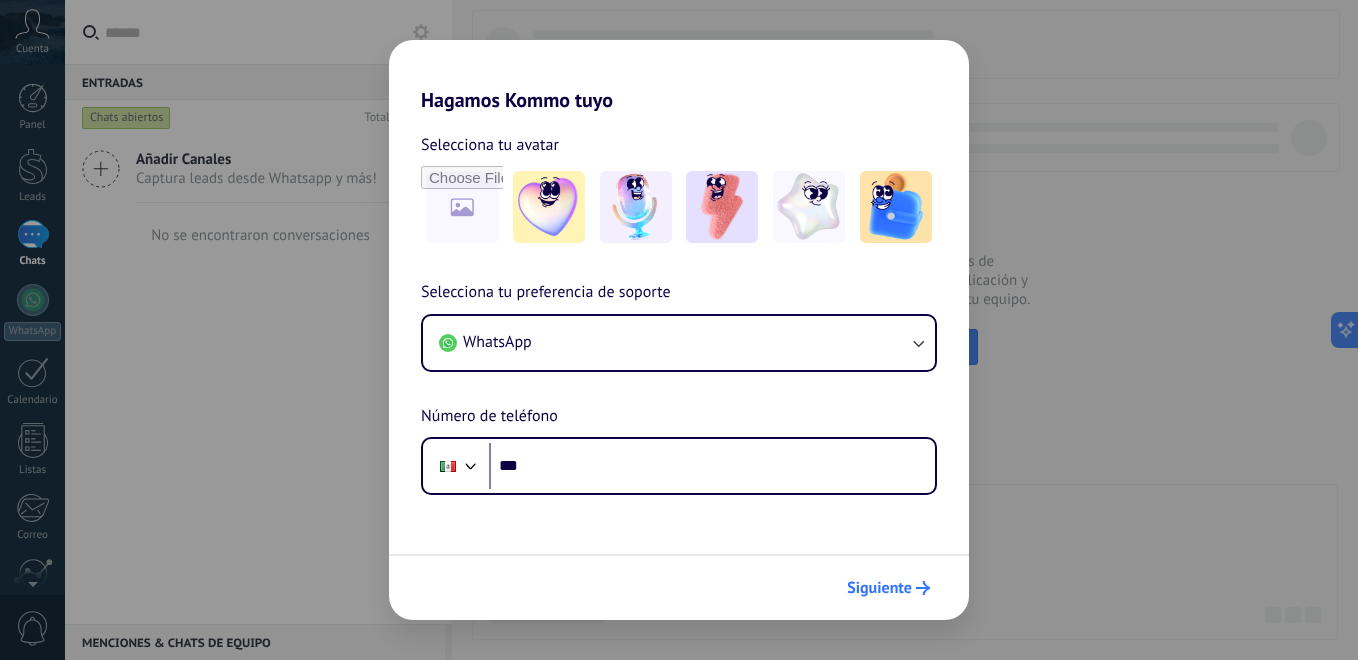 click on "Siguiente" at bounding box center (879, 588) 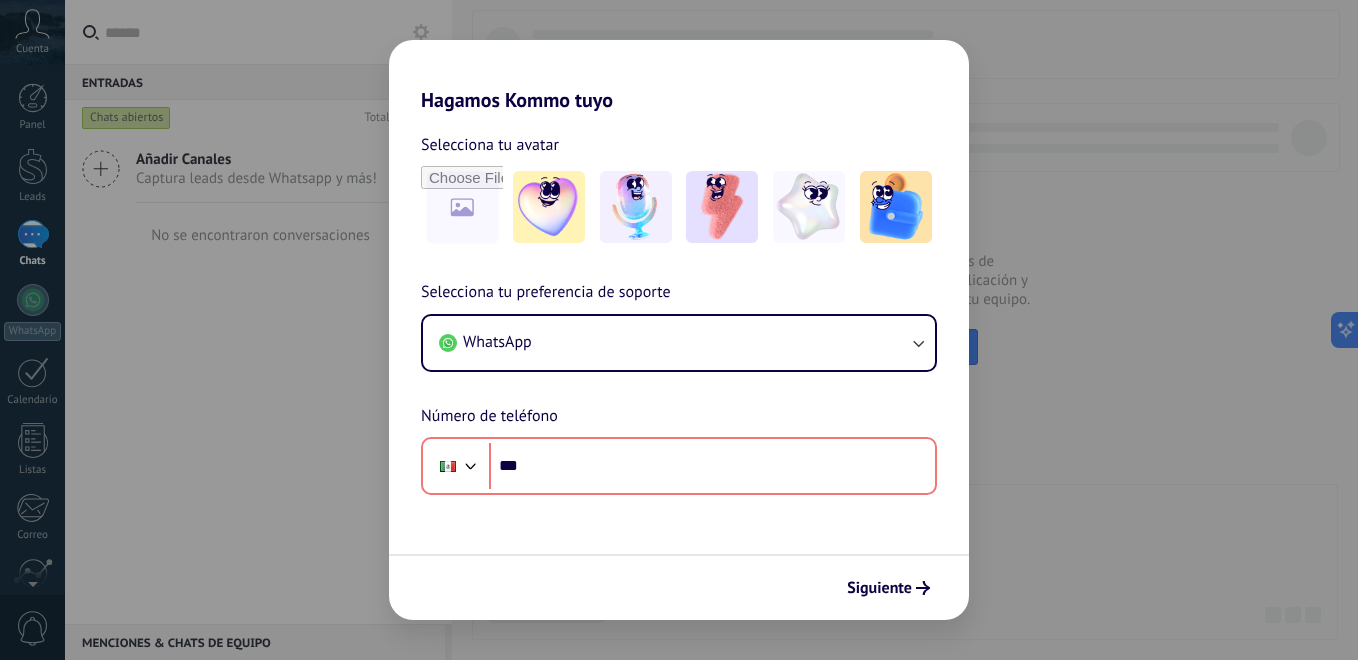 click on "Hagamos Kommo tuyo Selecciona tu avatar Selecciona tu preferencia de soporte WhatsApp Número de teléfono Phone *** Siguiente" at bounding box center (679, 330) 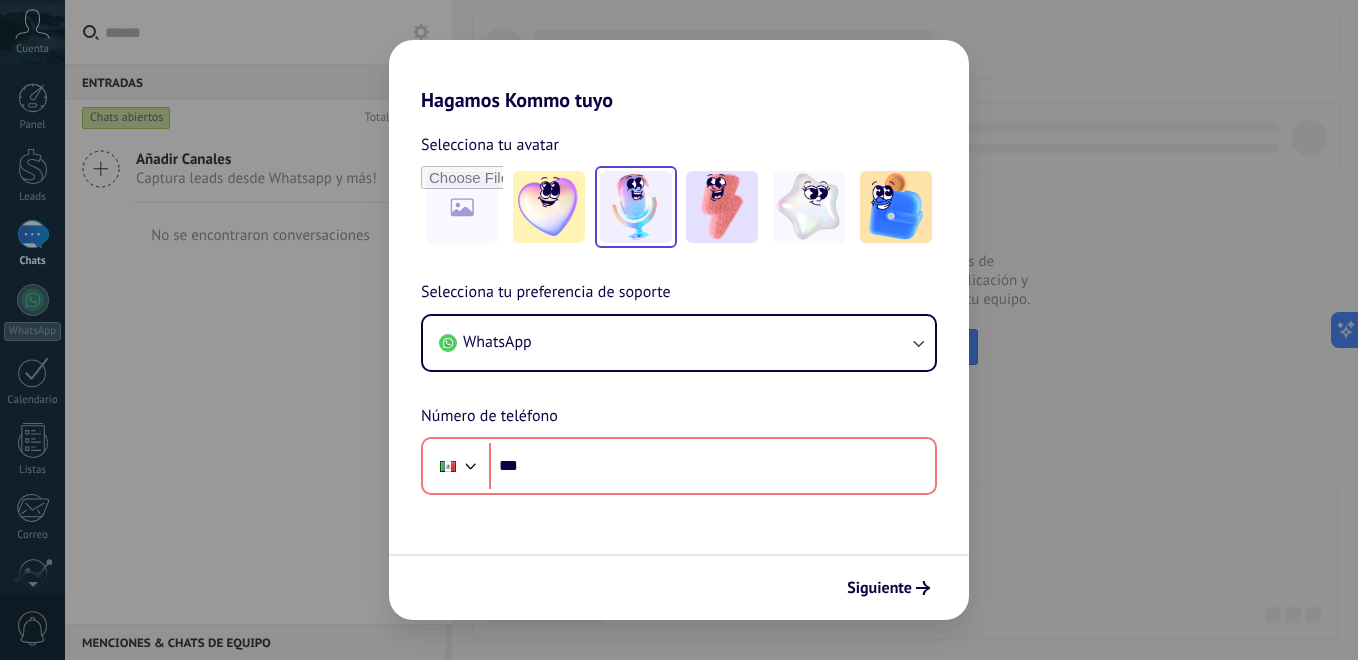 click at bounding box center [636, 207] 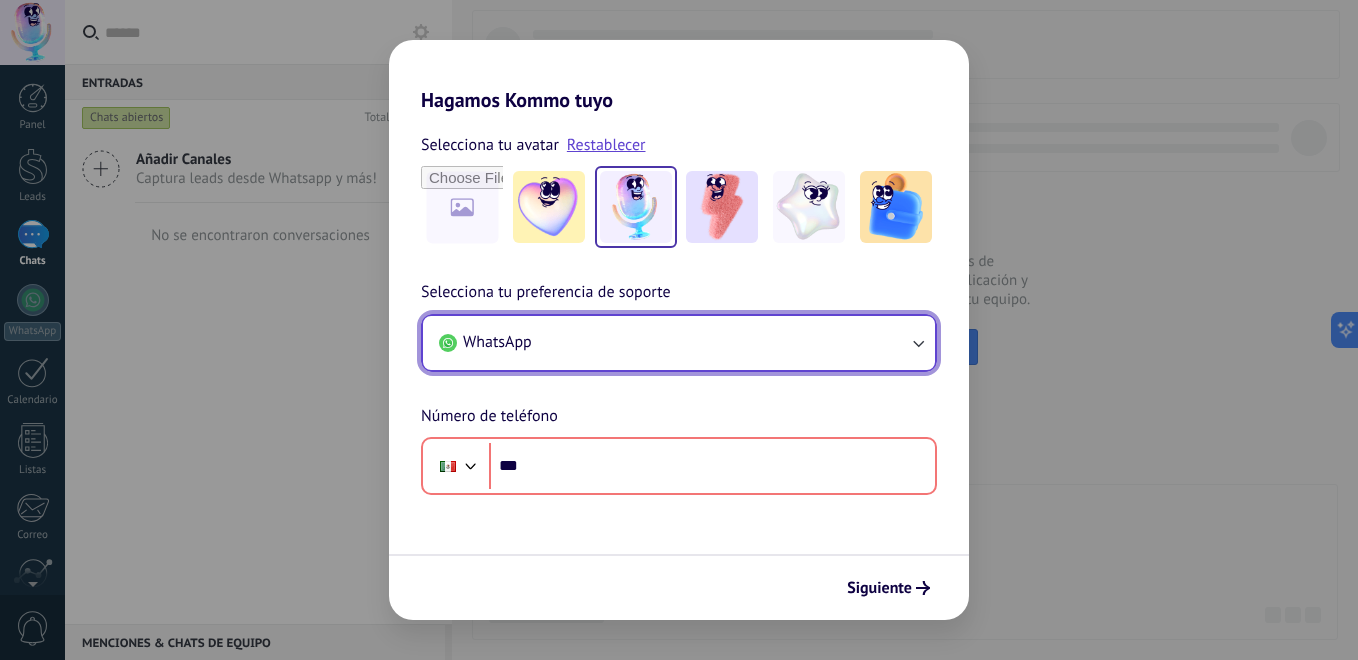 click on "WhatsApp" at bounding box center [679, 343] 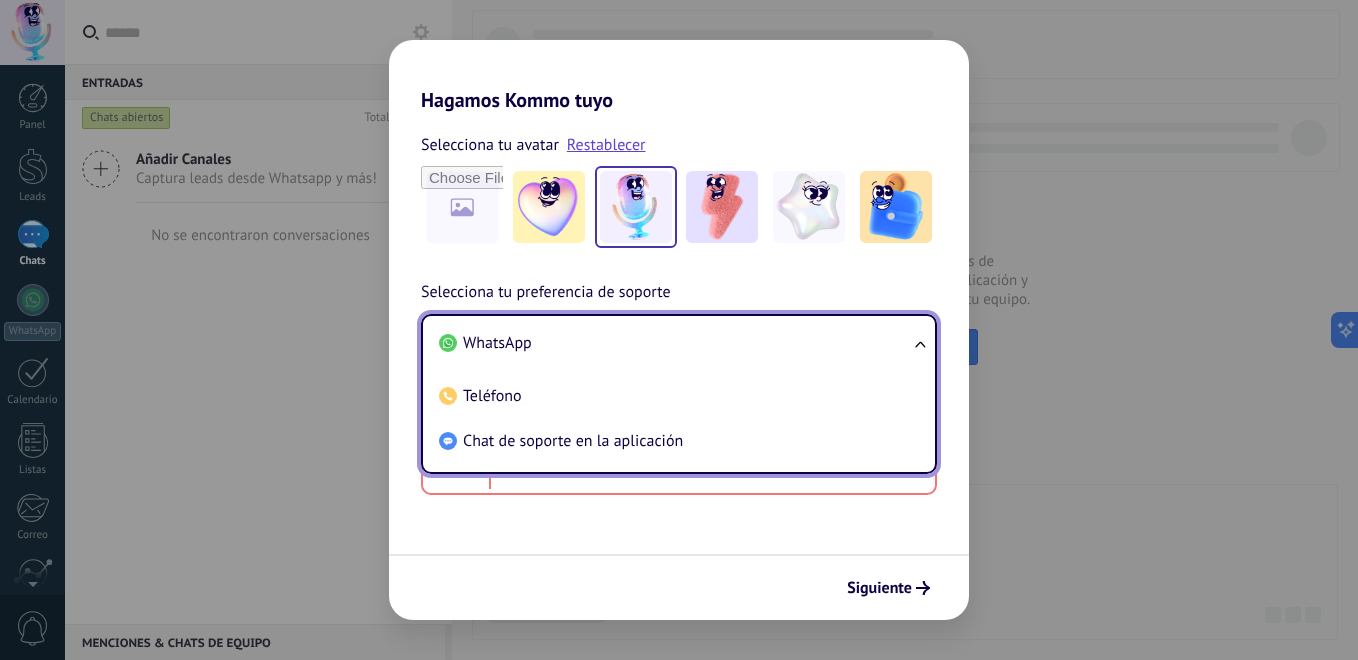 click on "Selecciona tu preferencia de soporte" at bounding box center (546, 293) 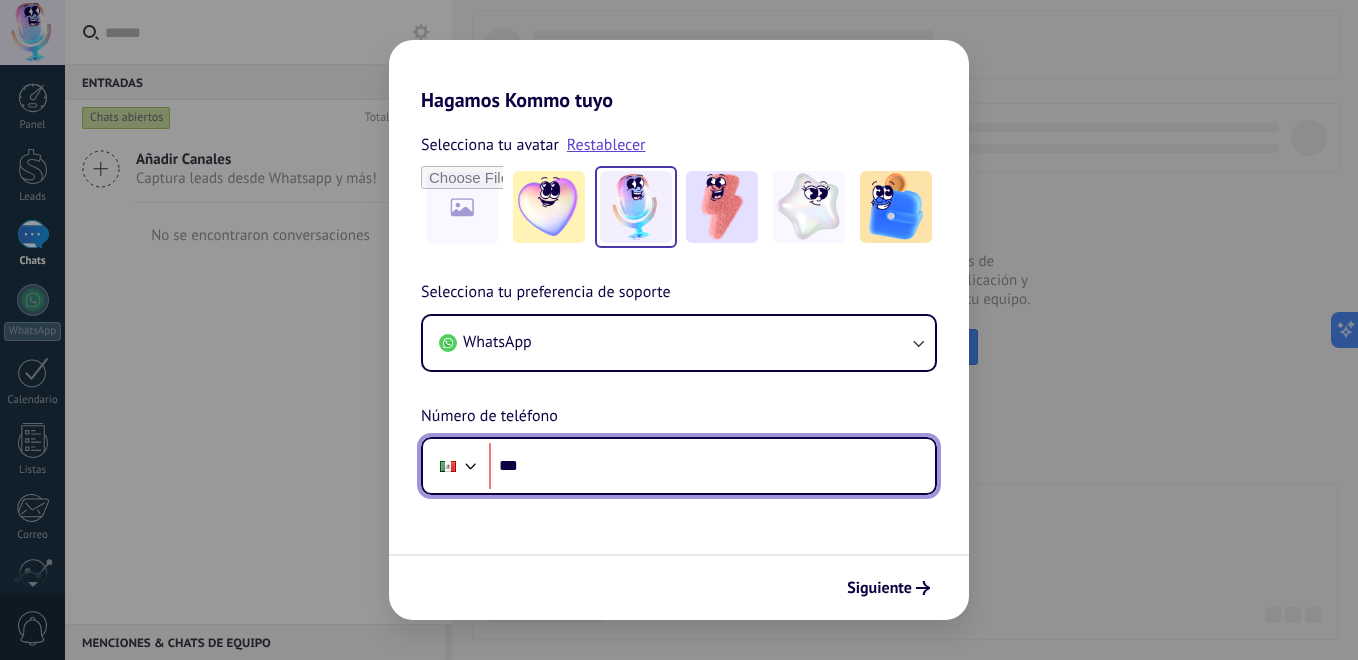 click on "***" at bounding box center (712, 466) 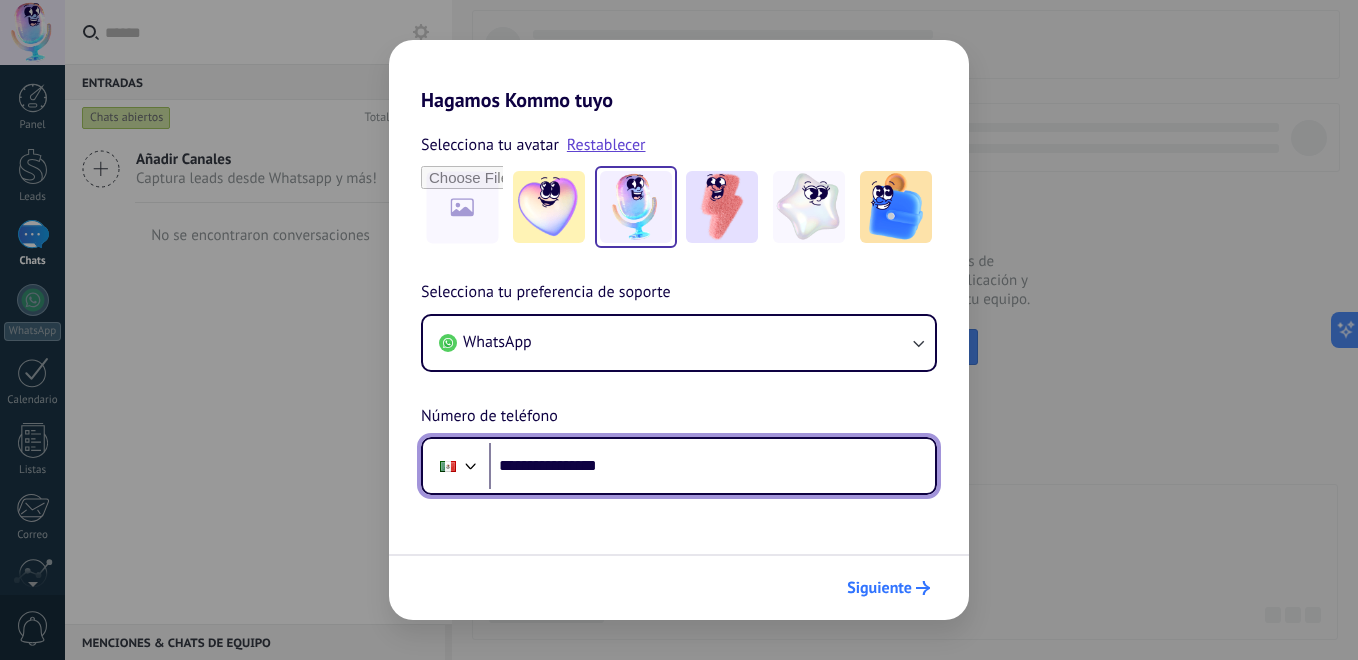 type on "**********" 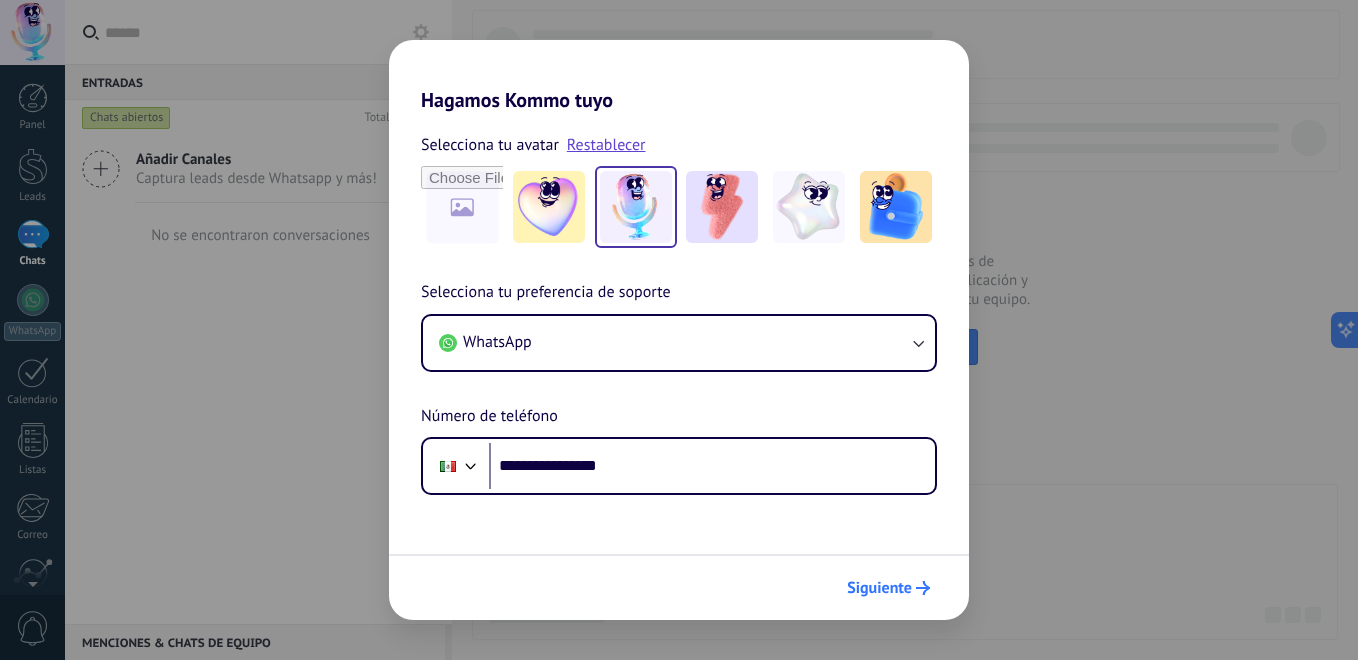 click on "Siguiente" at bounding box center (888, 588) 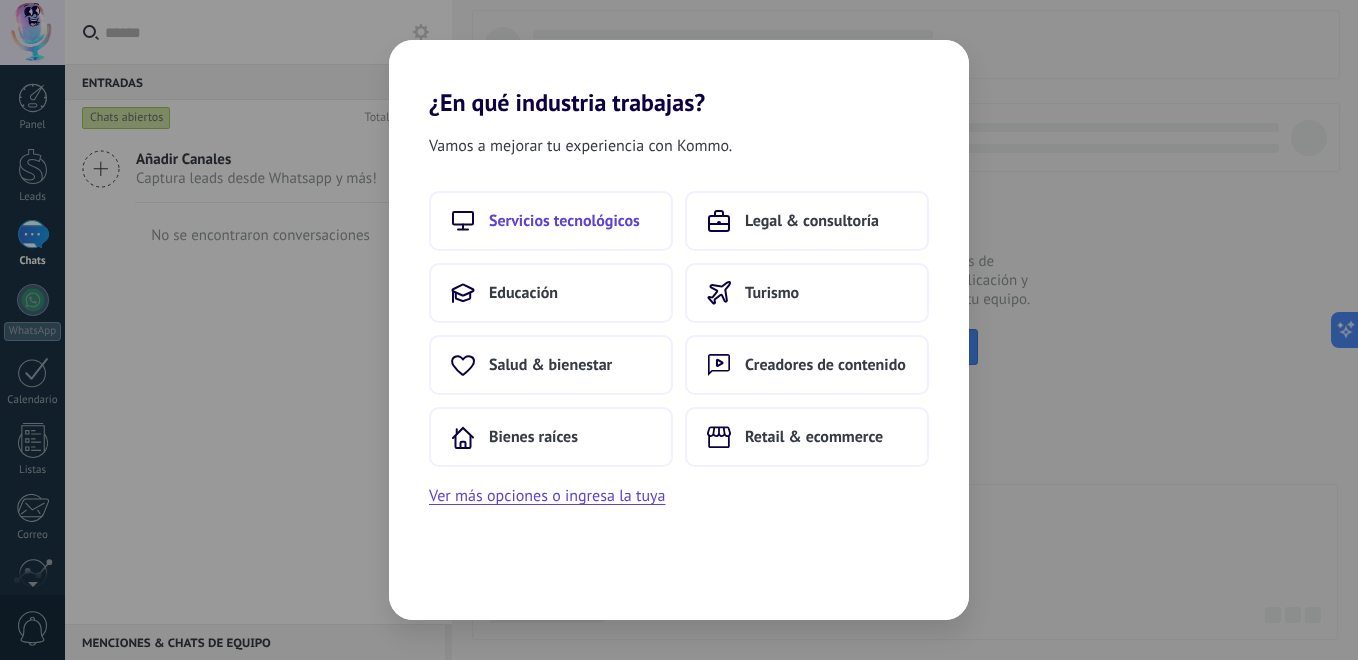 click on "Servicios tecnológicos" at bounding box center [551, 221] 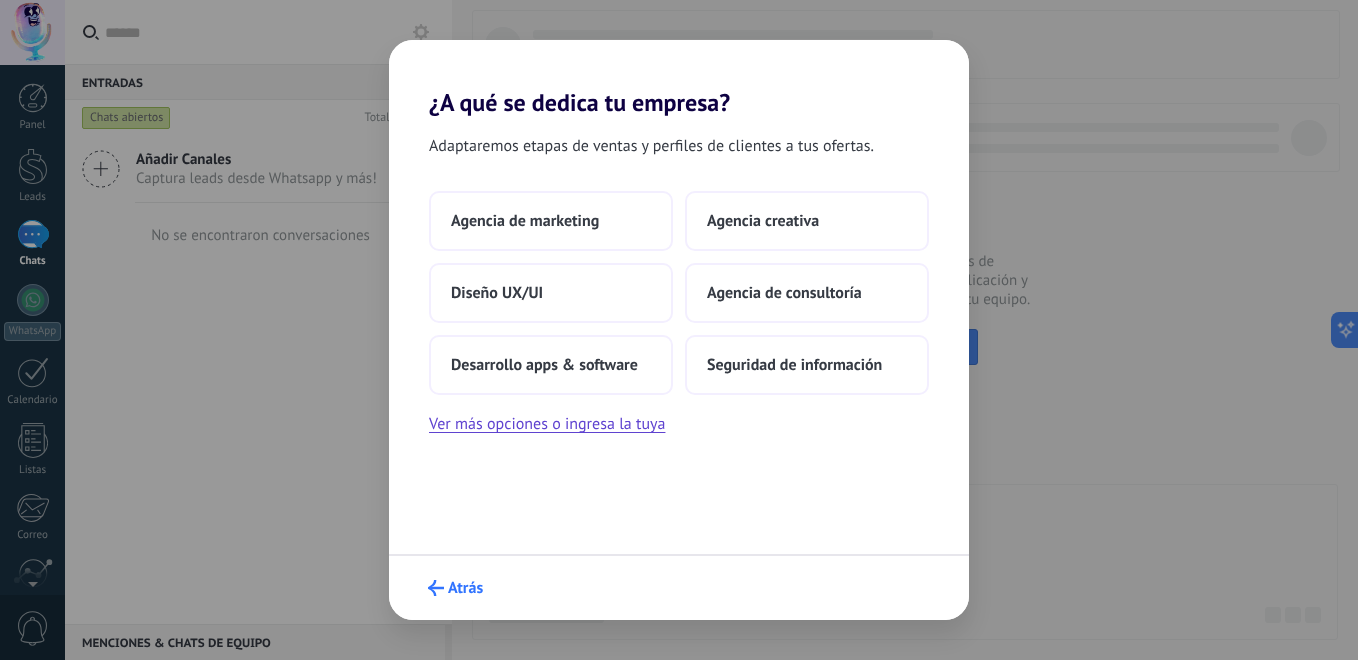 click on "Atrás" at bounding box center [465, 588] 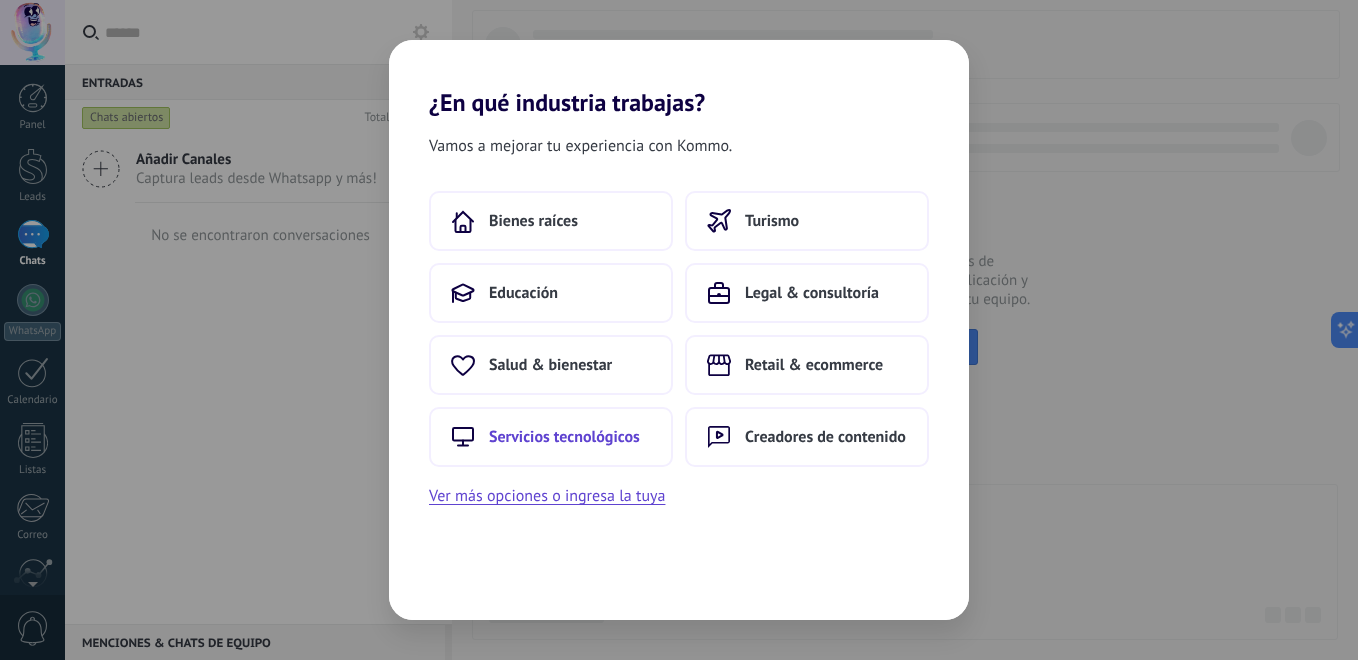 click on "Servicios tecnológicos" at bounding box center [551, 437] 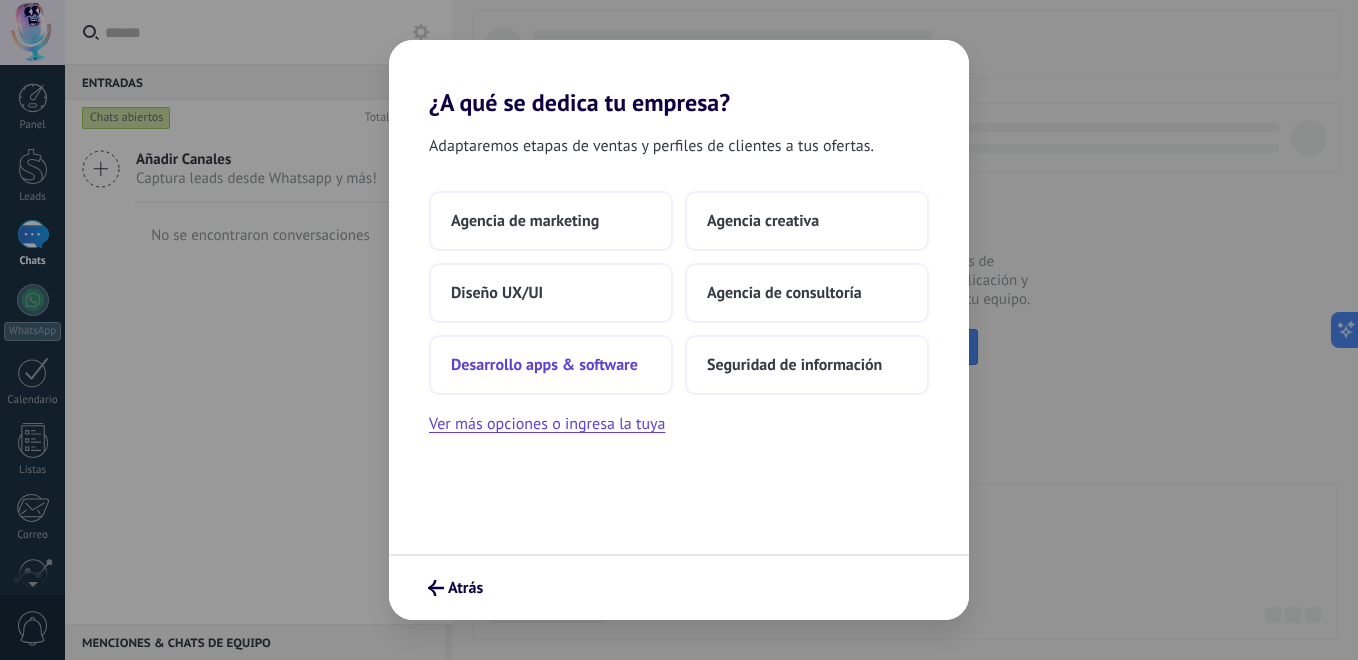 click on "Desarrollo apps & software" at bounding box center [551, 365] 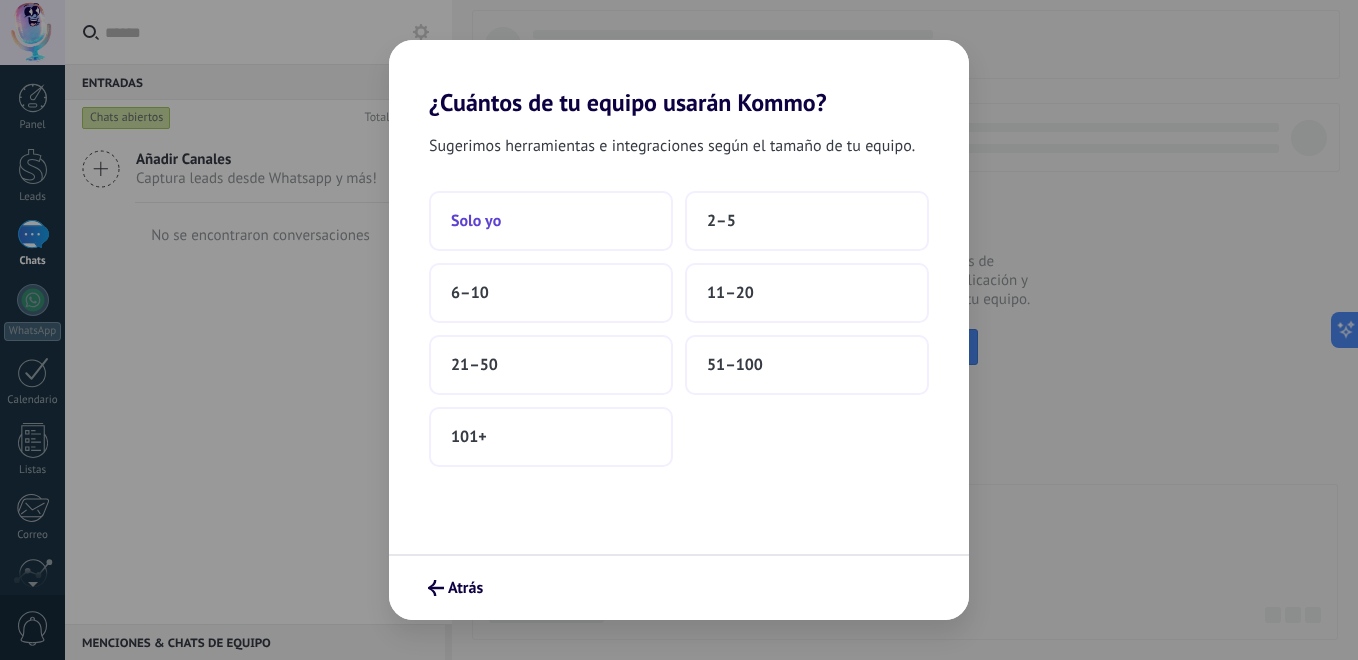 click on "Solo yo" at bounding box center [551, 221] 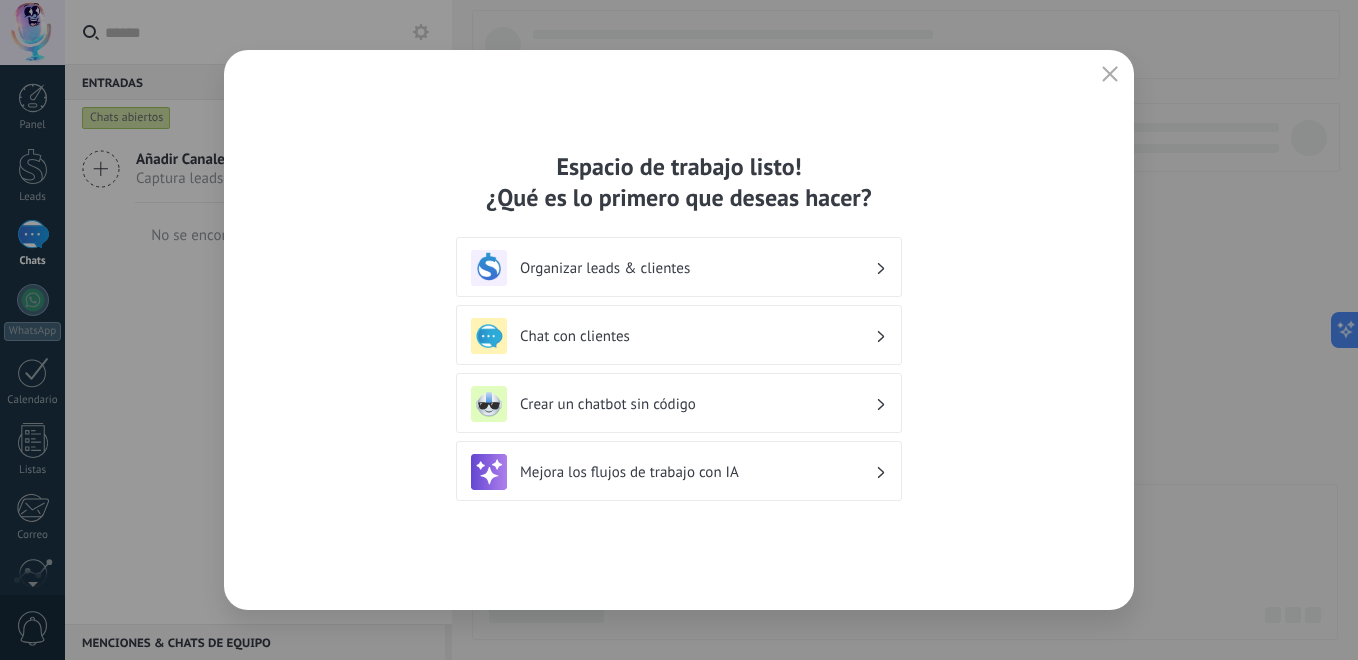 click on "Organizar leads & clientes" at bounding box center (679, 268) 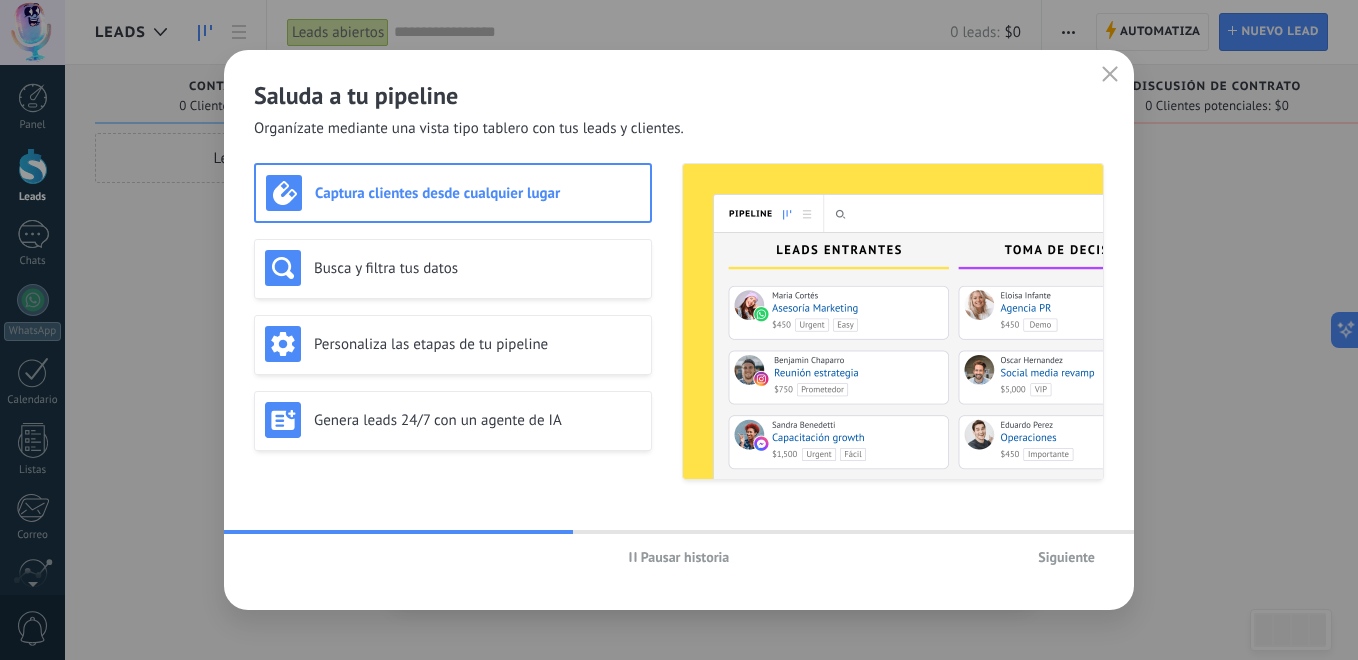 click on "Captura clientes desde cualquier lugar" at bounding box center [453, 193] 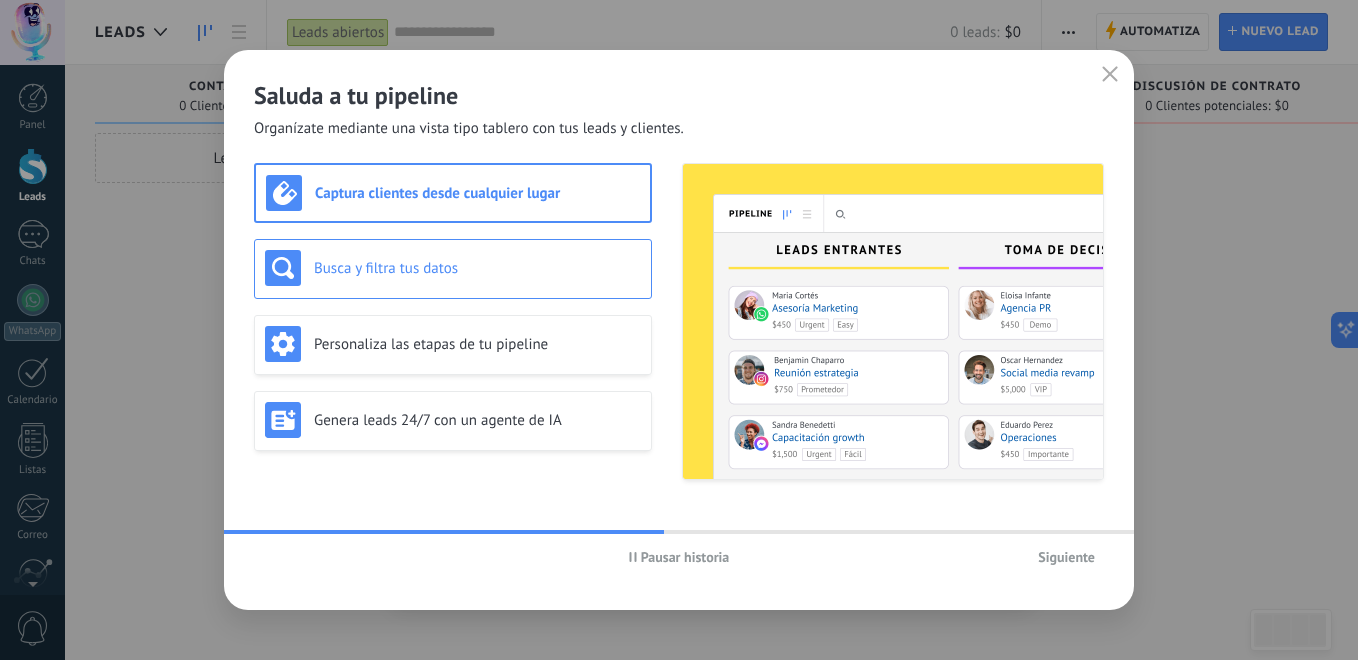 click on "Busca y filtra tus datos" at bounding box center (477, 268) 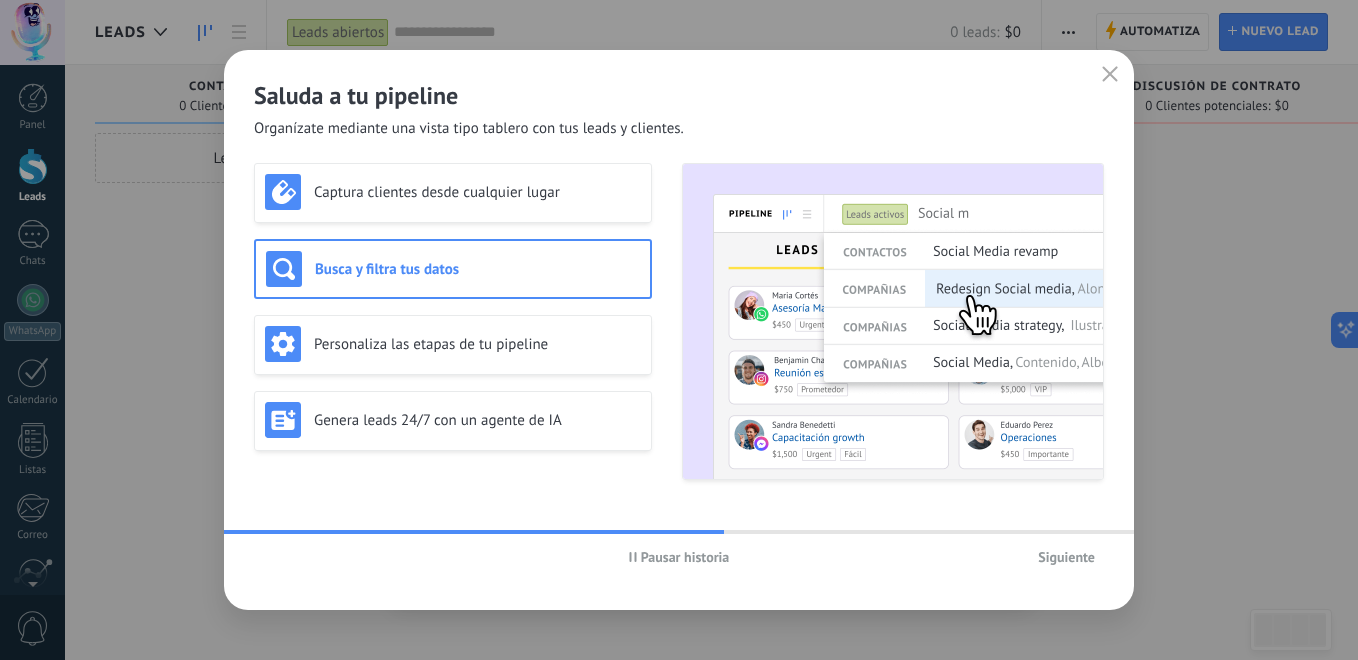 click on "Captura clientes desde cualquier lugar Busca y filtra tus datos Personaliza las etapas de tu pipeline Genera leads 24/7 con un agente de IA" at bounding box center [453, 321] 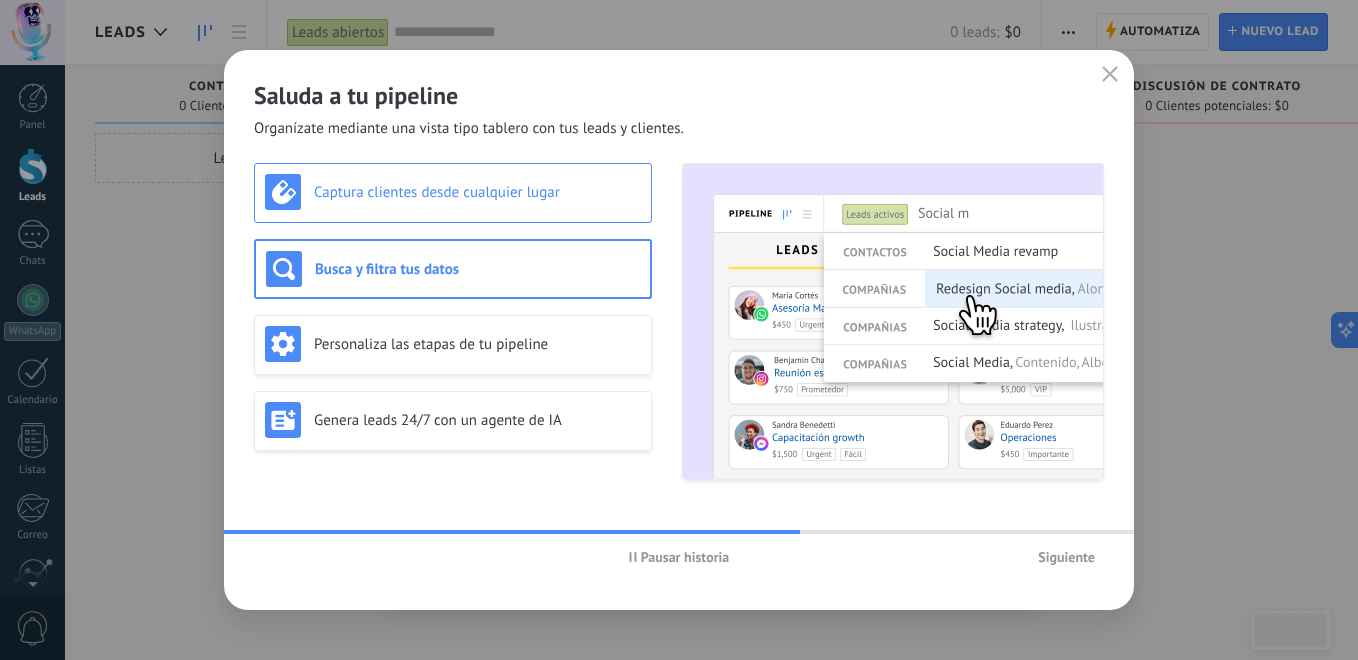click on "Captura clientes desde cualquier lugar" at bounding box center (477, 192) 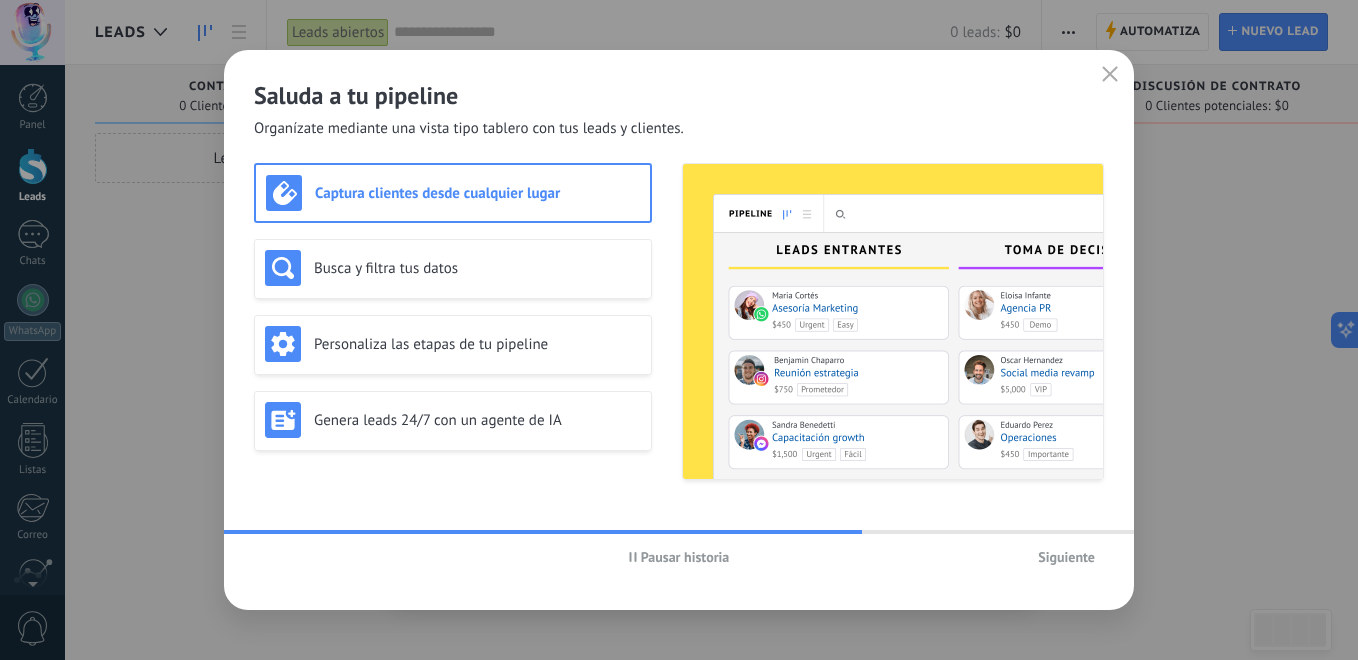 click on "Siguiente" at bounding box center (1066, 557) 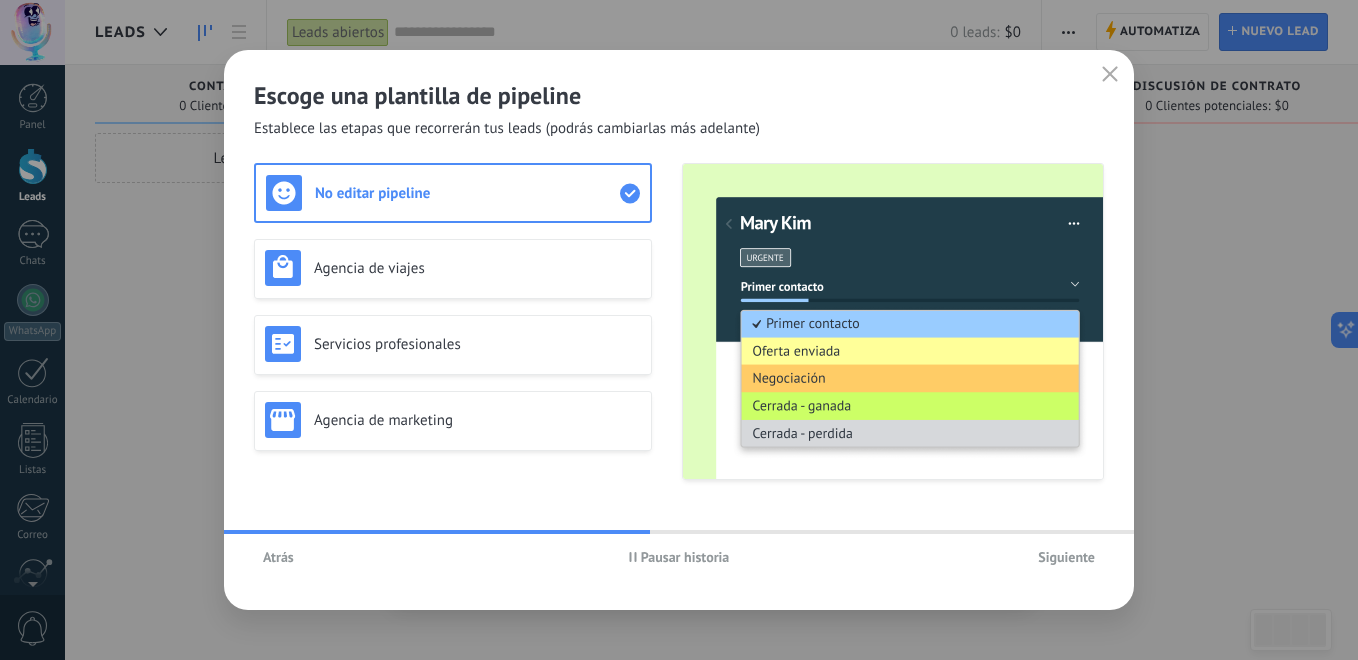click on "Siguiente" at bounding box center [1066, 557] 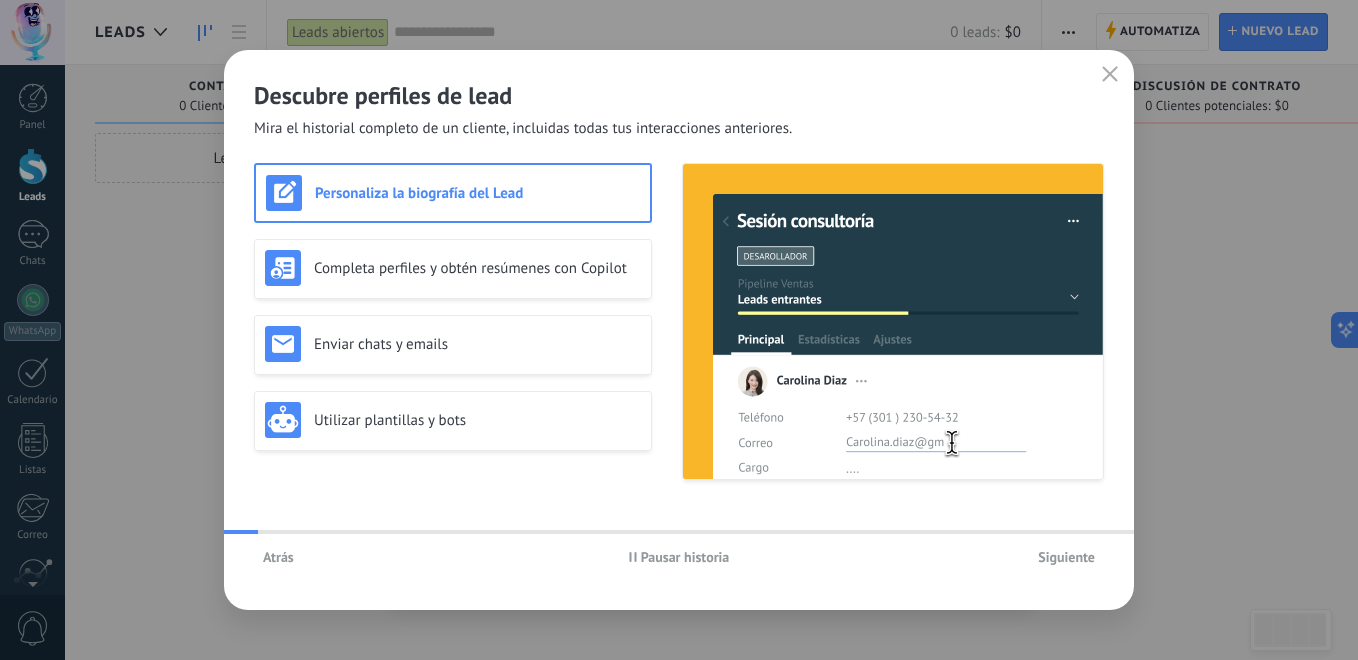 click on "Siguiente" at bounding box center [1066, 557] 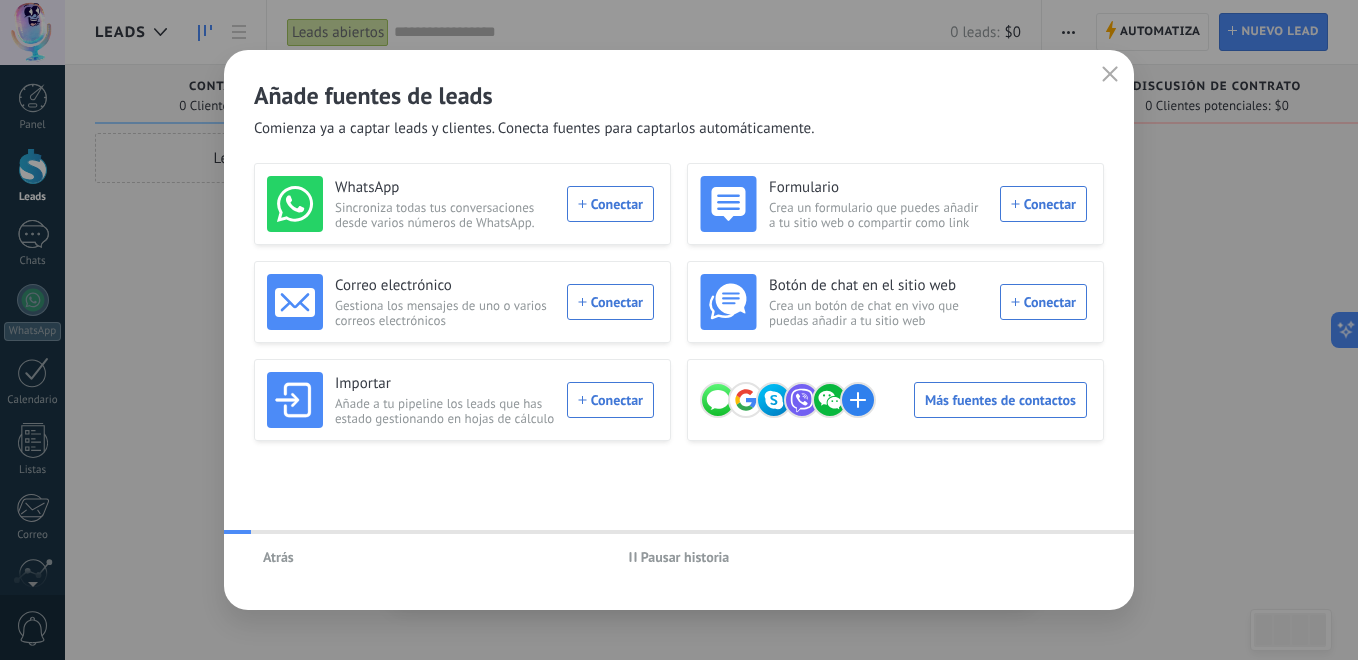 click on "Atrás Pausar historia" at bounding box center (679, 557) 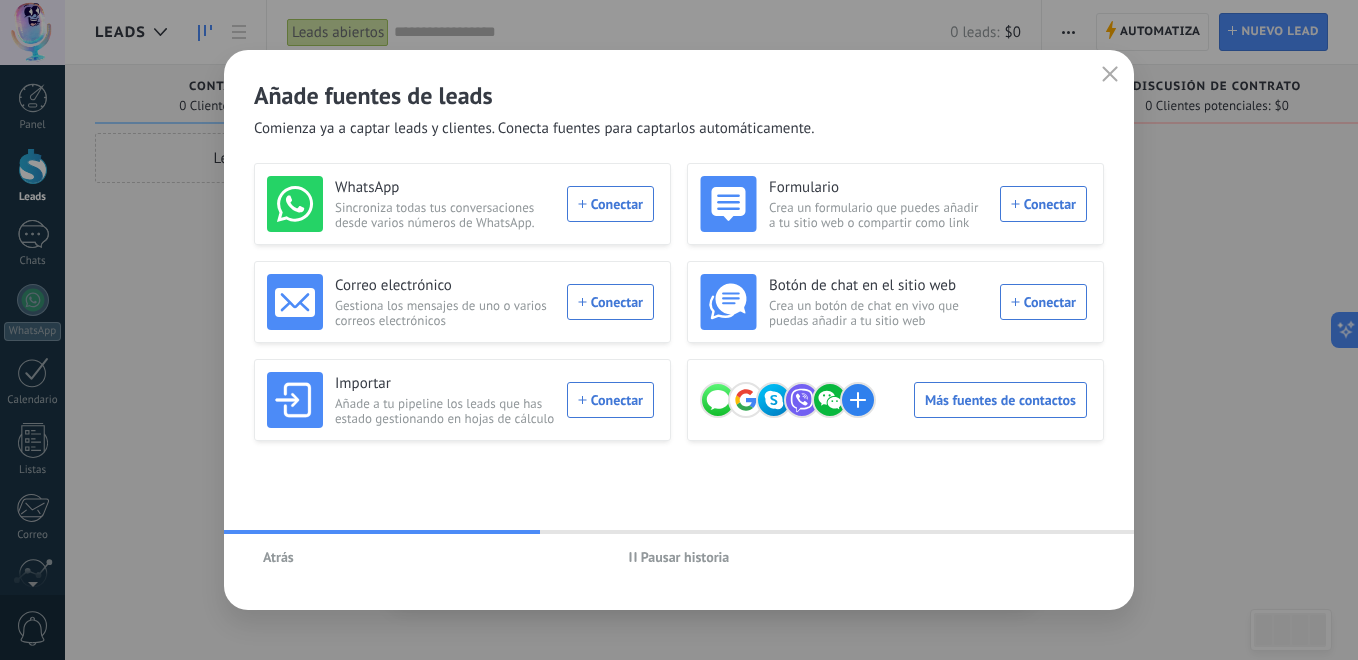 click 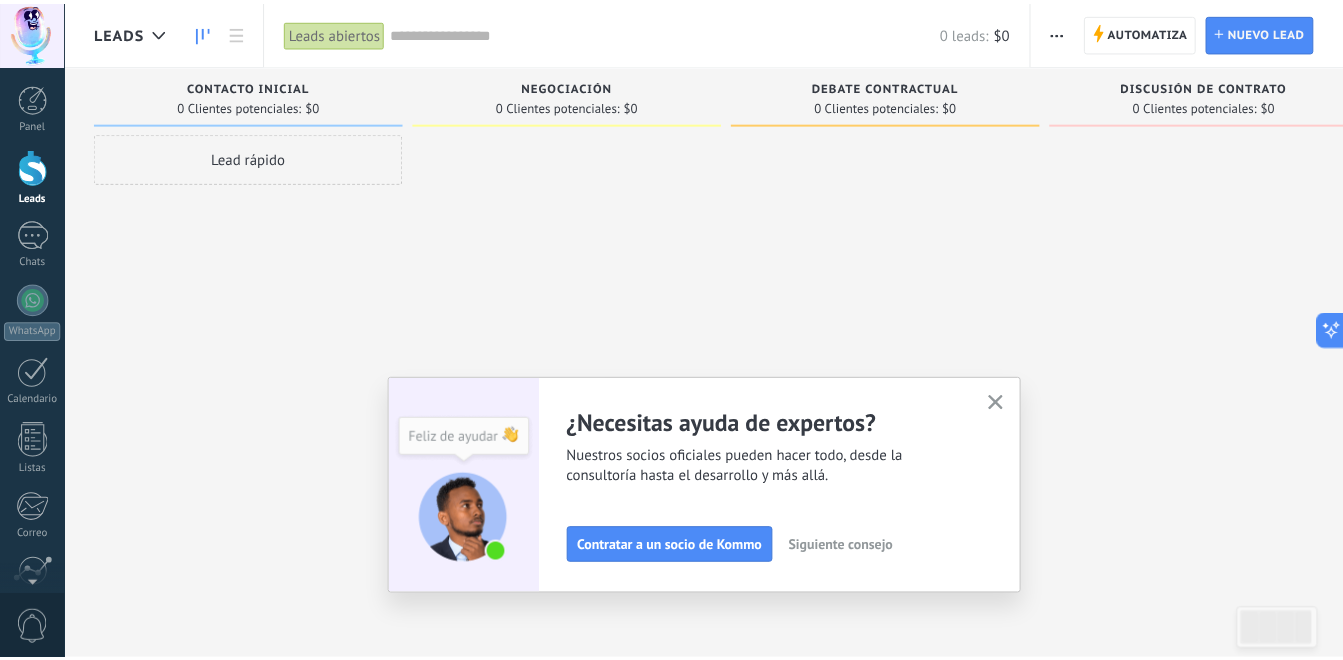 scroll, scrollTop: 172, scrollLeft: 0, axis: vertical 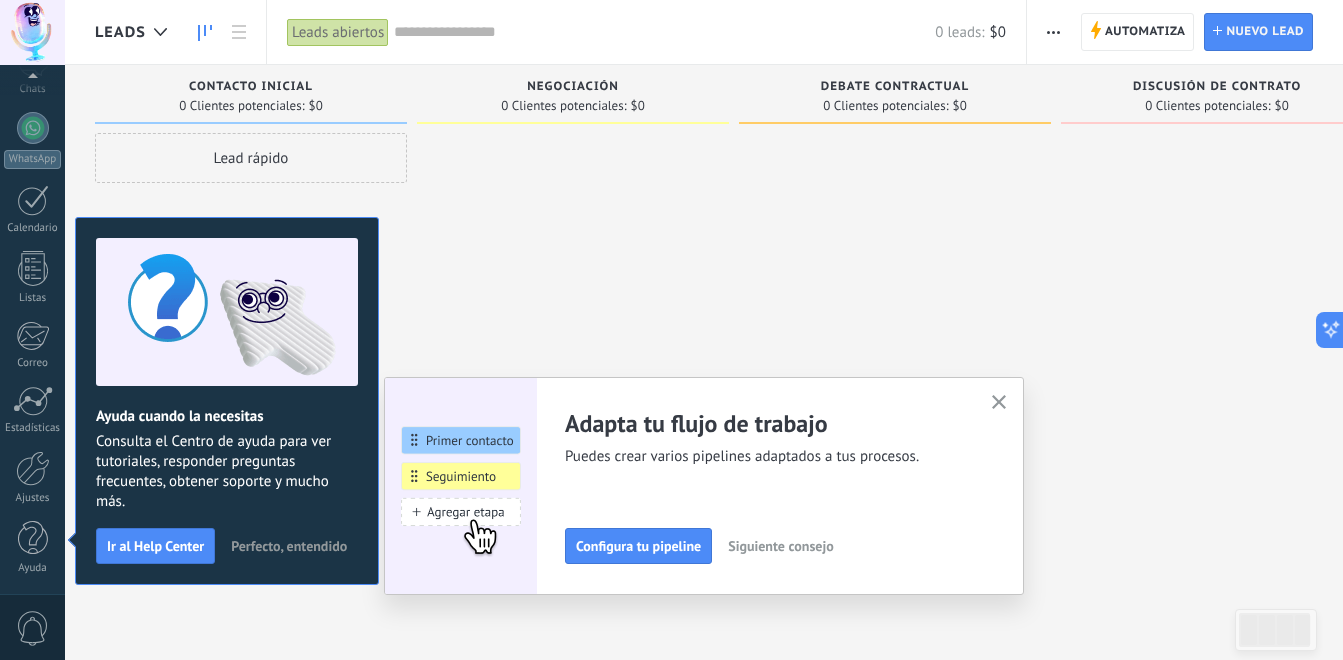 click 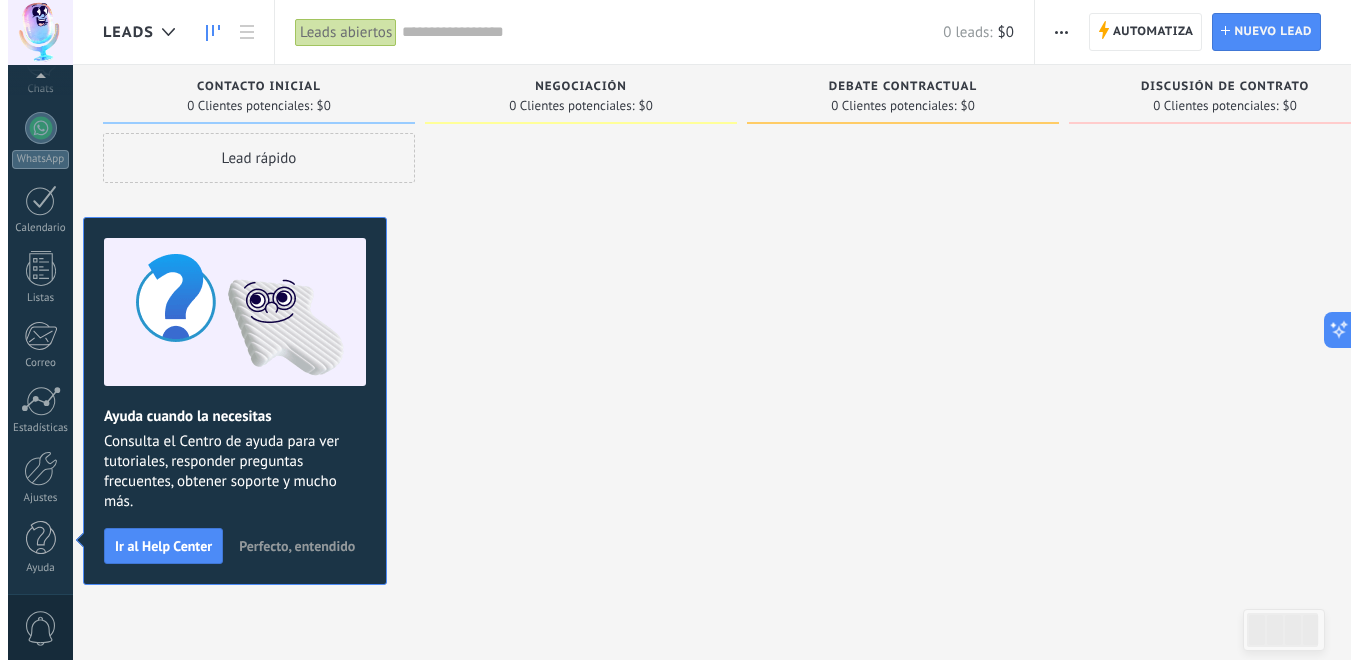 scroll, scrollTop: 0, scrollLeft: 0, axis: both 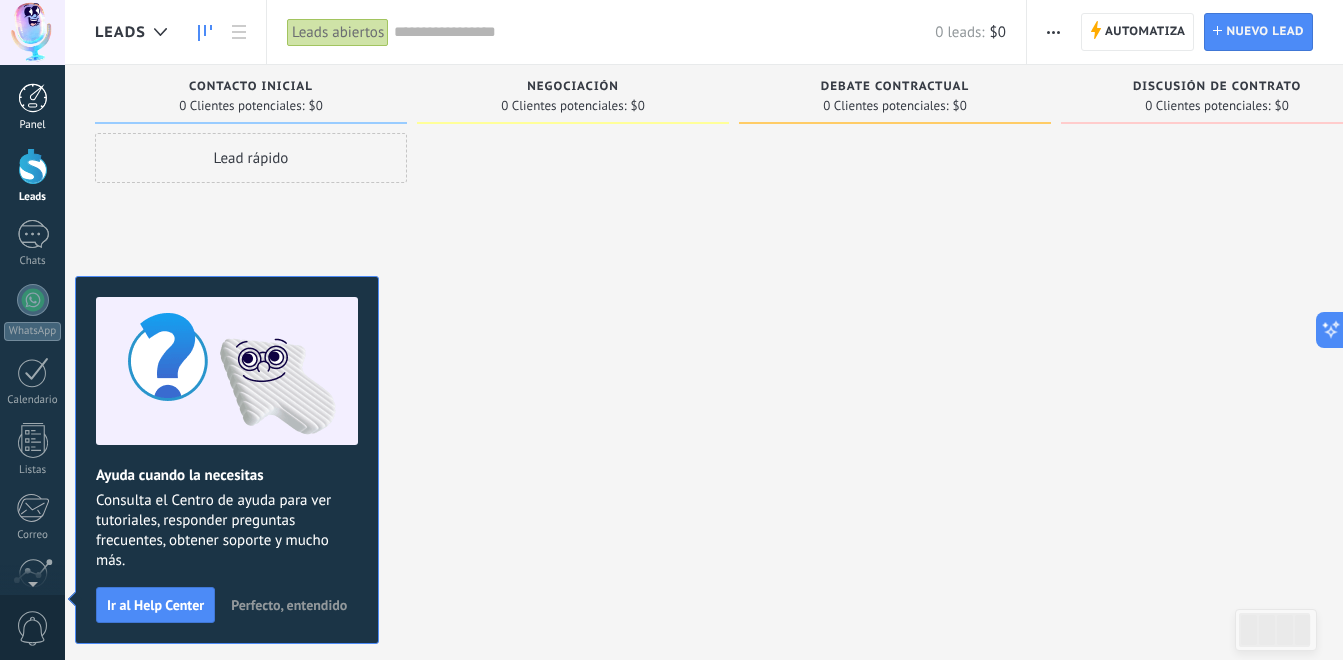 click on "Panel" at bounding box center [33, 125] 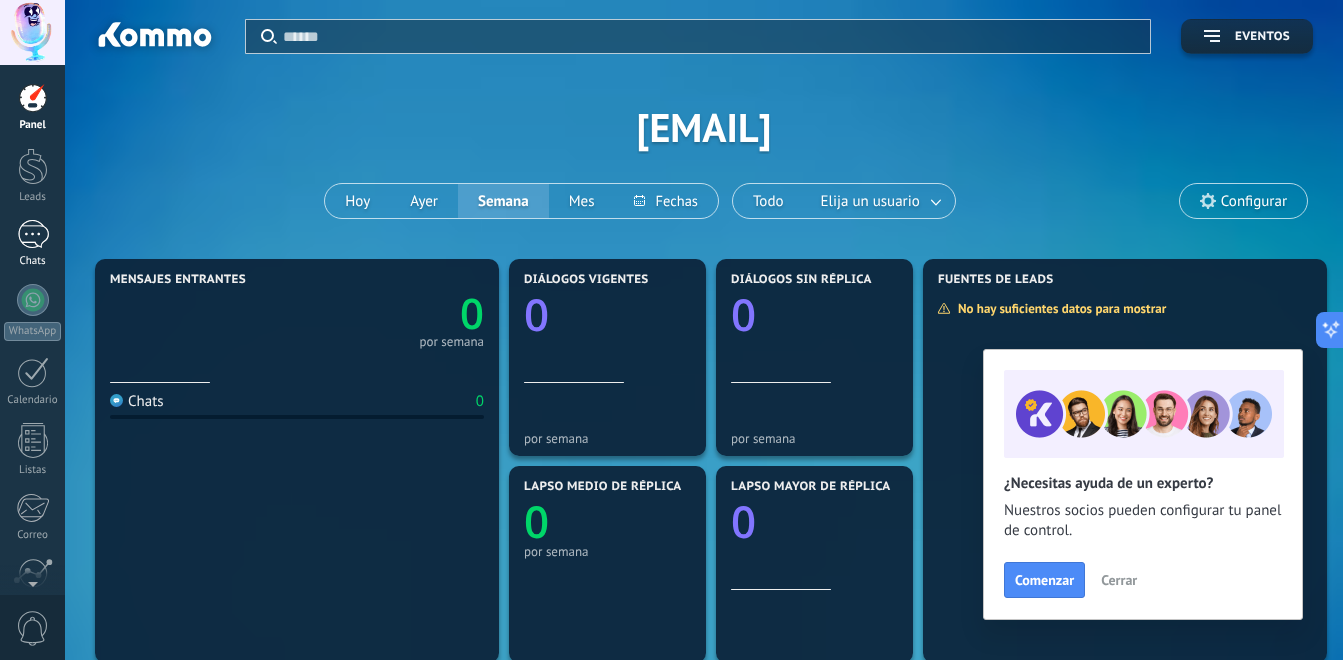 click on "Chats" at bounding box center (33, 261) 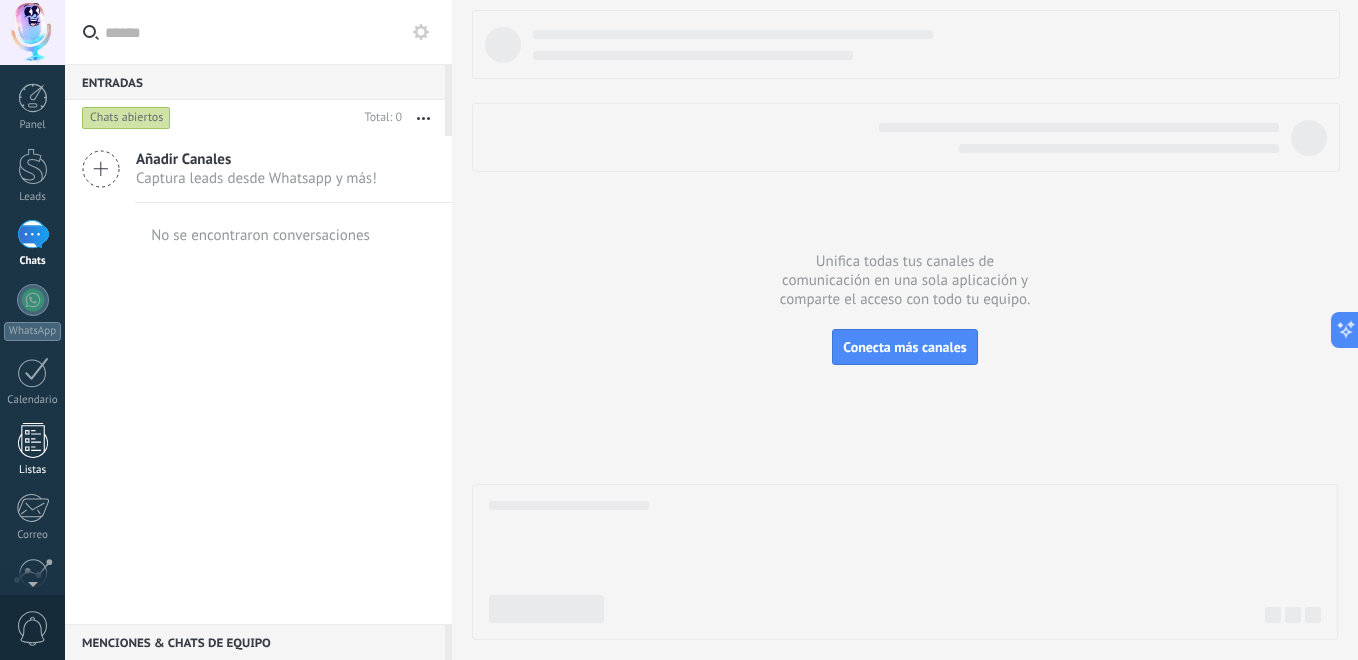 click at bounding box center (33, 440) 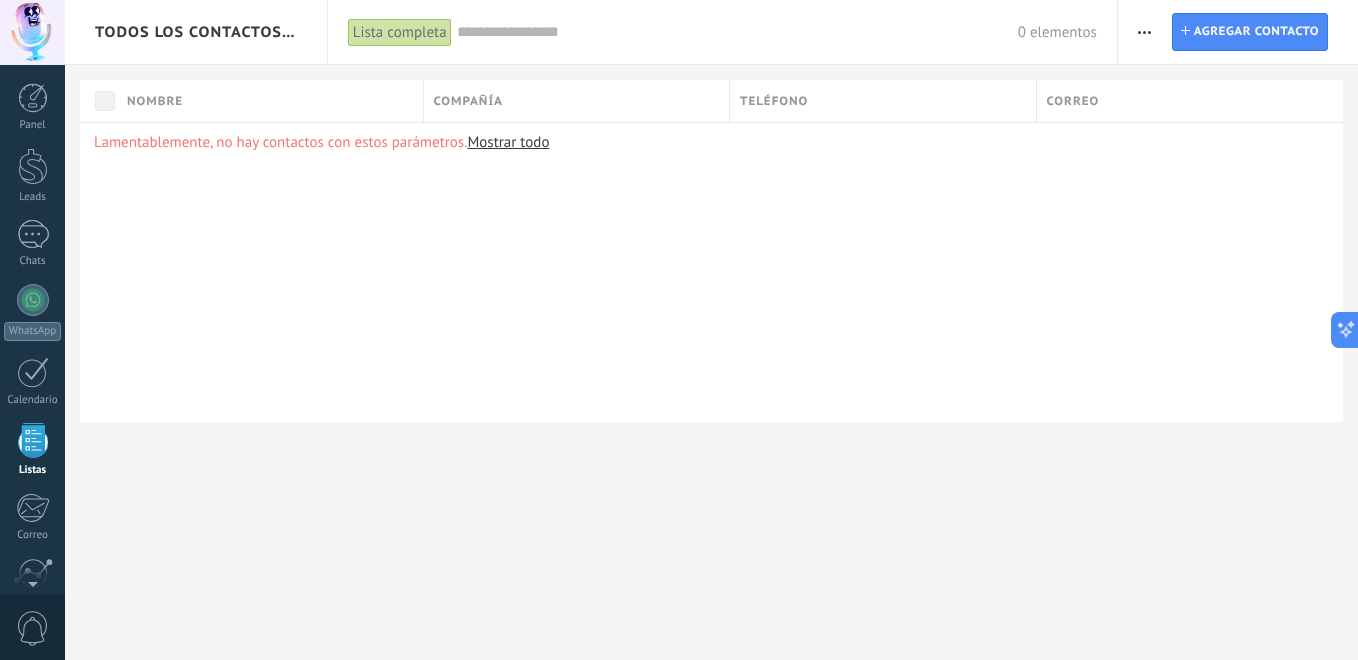 scroll, scrollTop: 124, scrollLeft: 0, axis: vertical 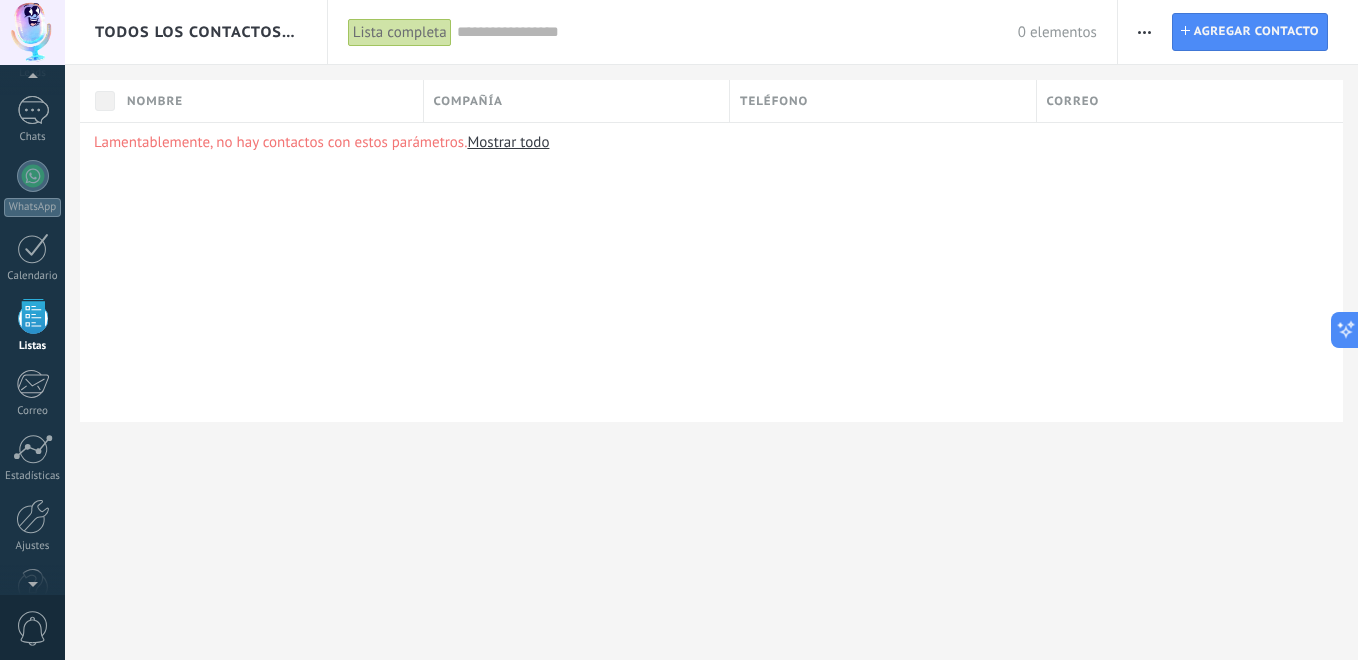 click at bounding box center (1144, 32) 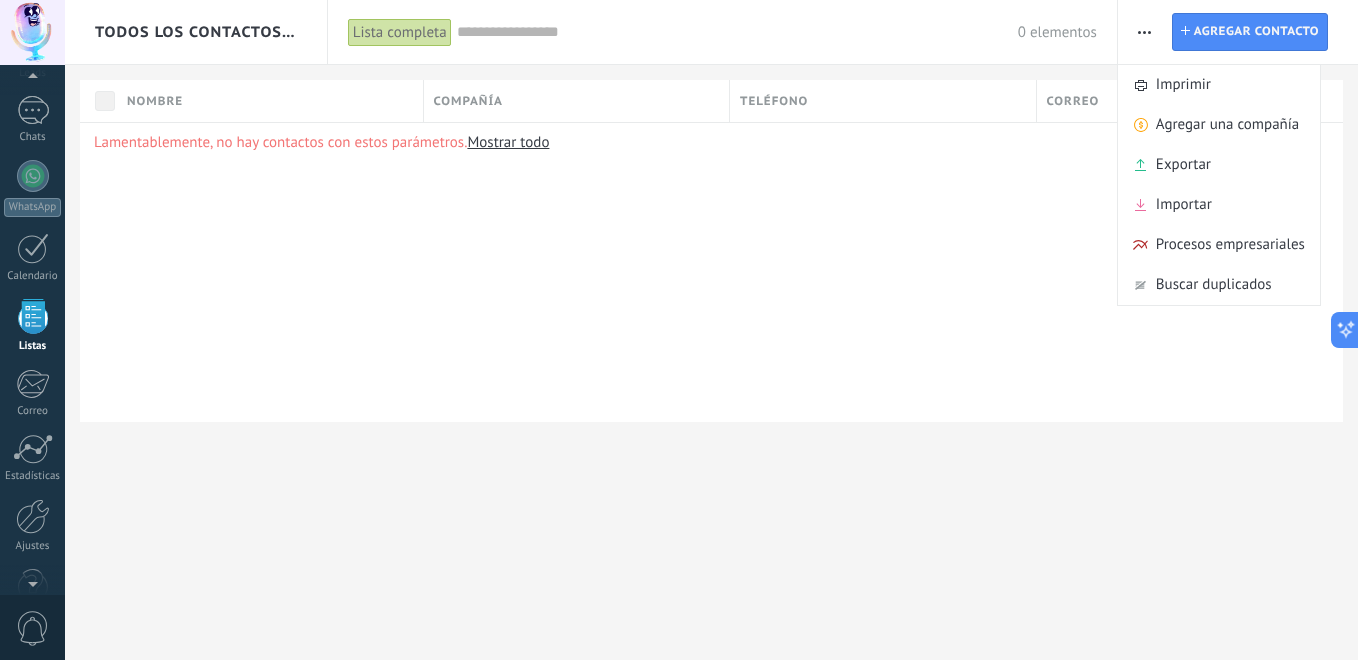 click on "Lamentablemente, no hay contactos con estos parámetros.  Mostrar todo" at bounding box center (711, 272) 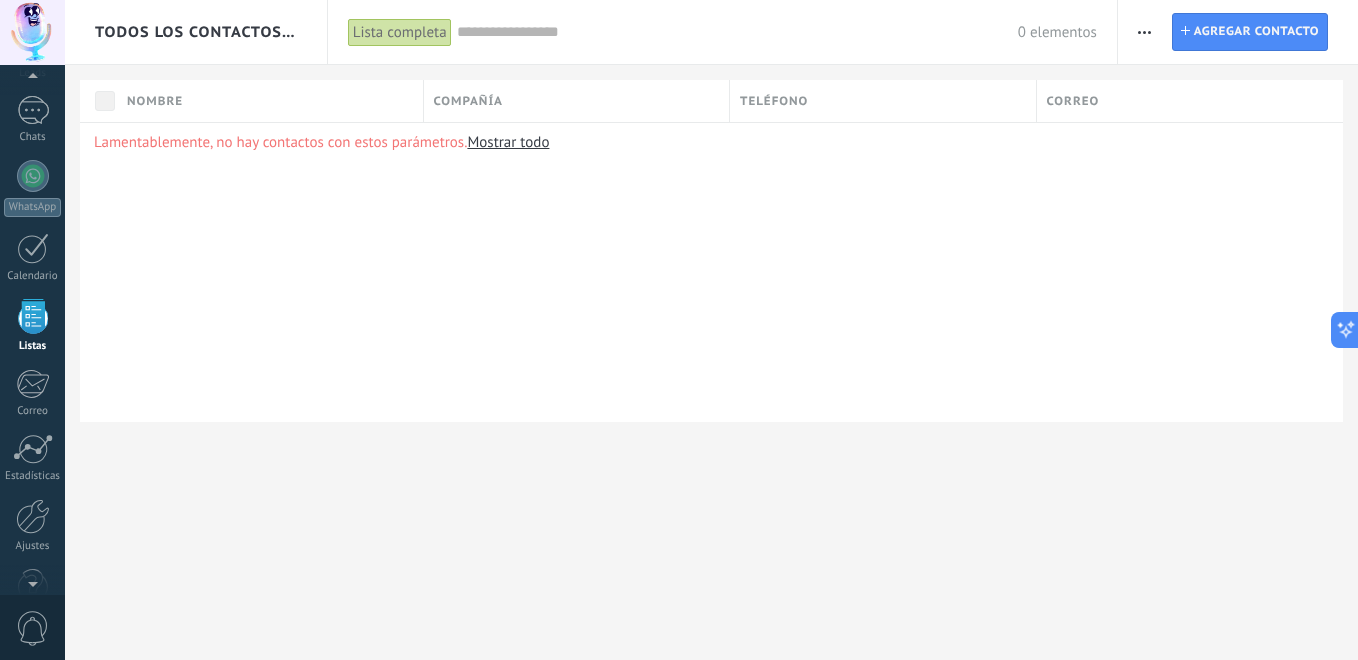 click on "Lista completa" at bounding box center [400, 32] 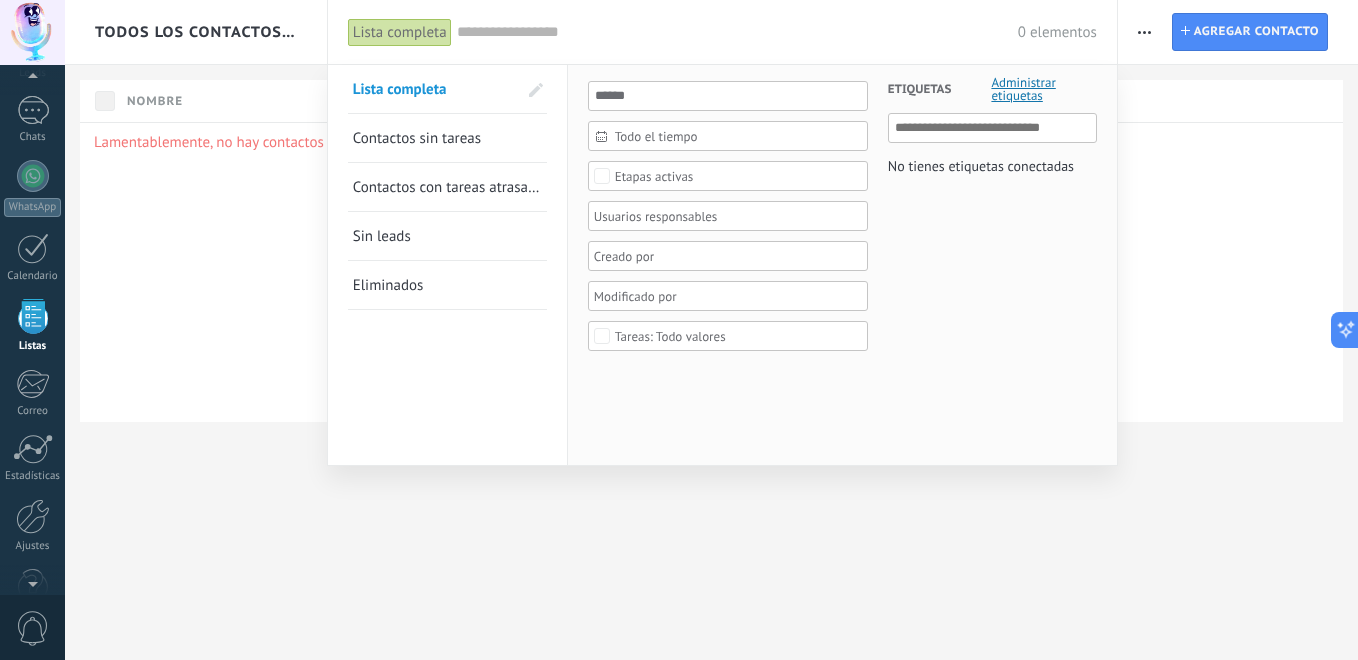 click on "Sin leads" at bounding box center [447, 236] 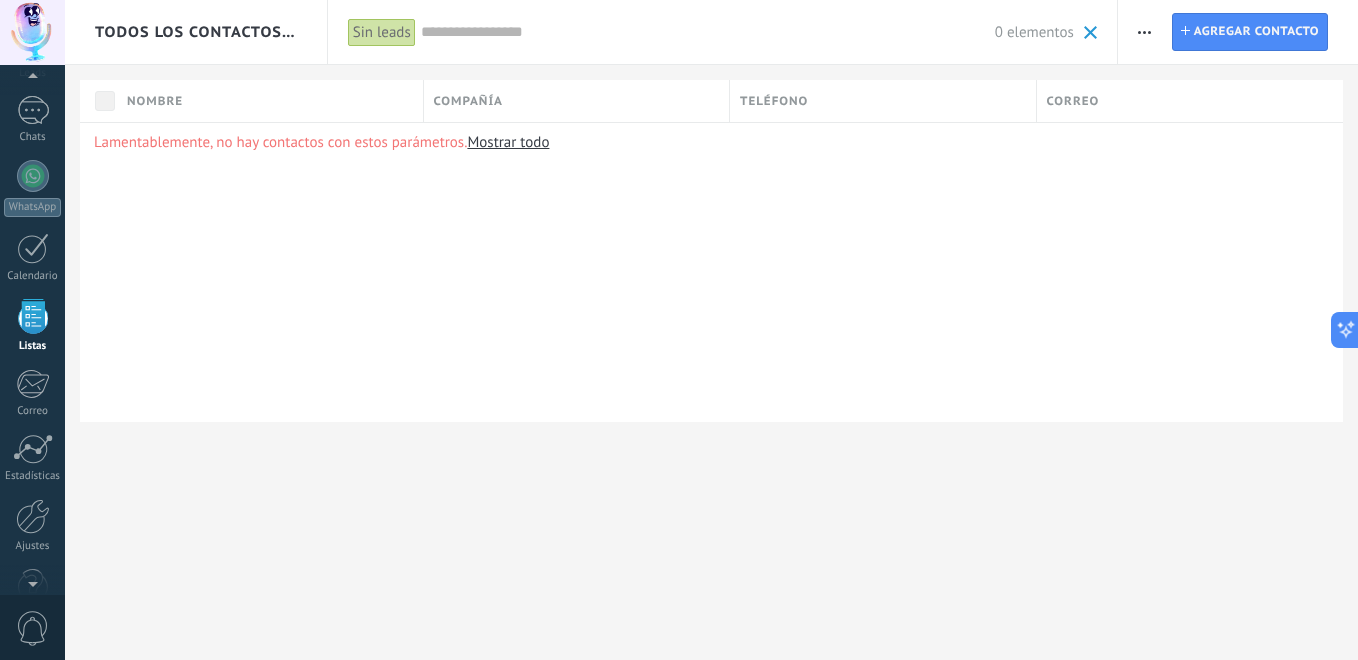 click on "Sin leads" at bounding box center [382, 32] 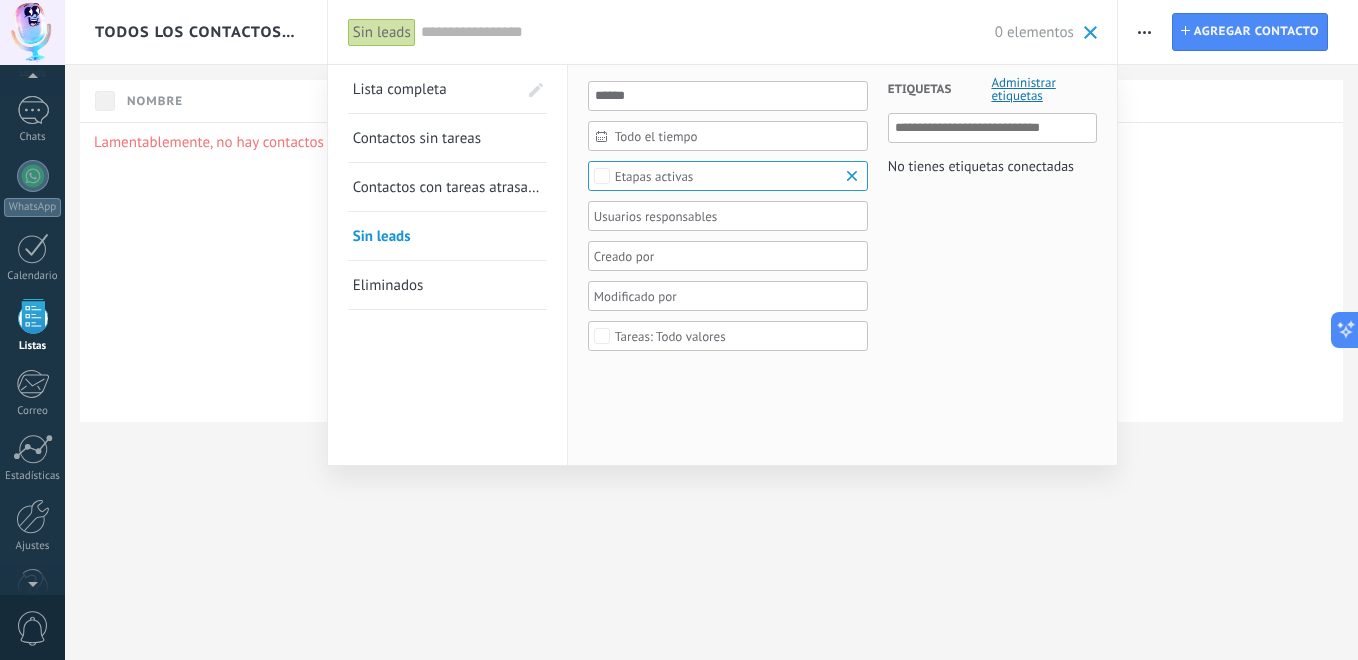 click on "Lista completa" at bounding box center [400, 89] 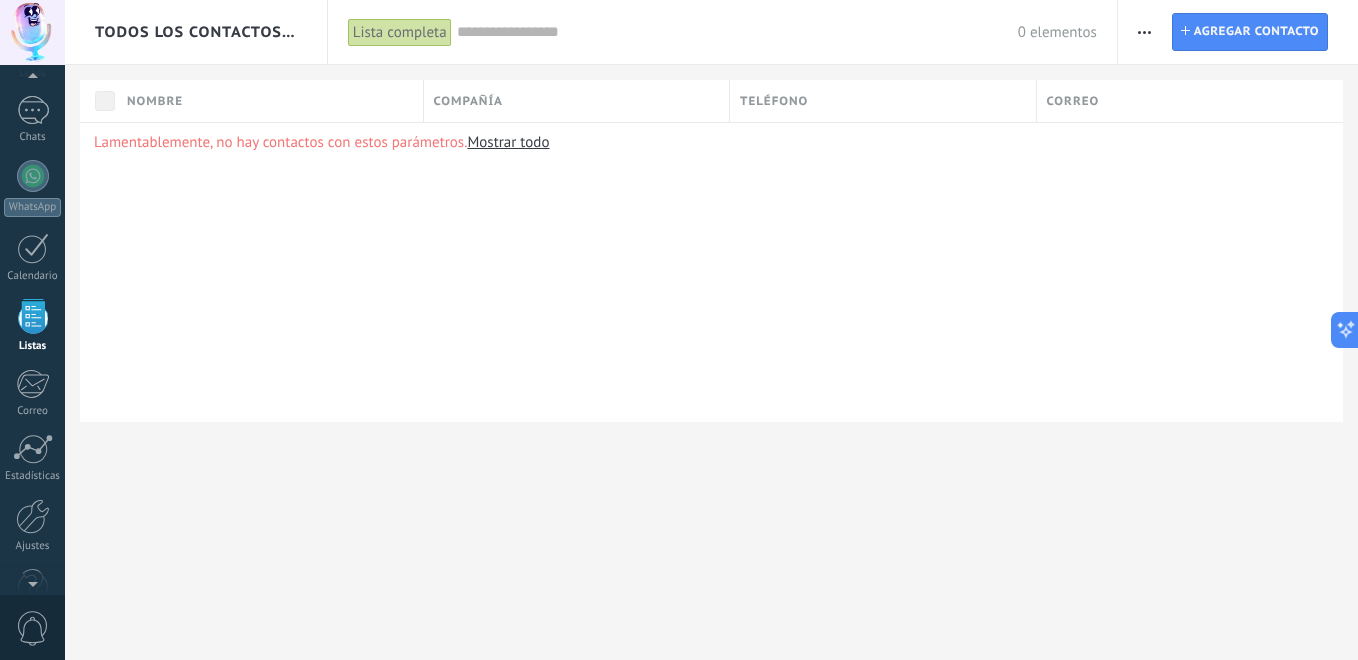 click at bounding box center [1144, 32] 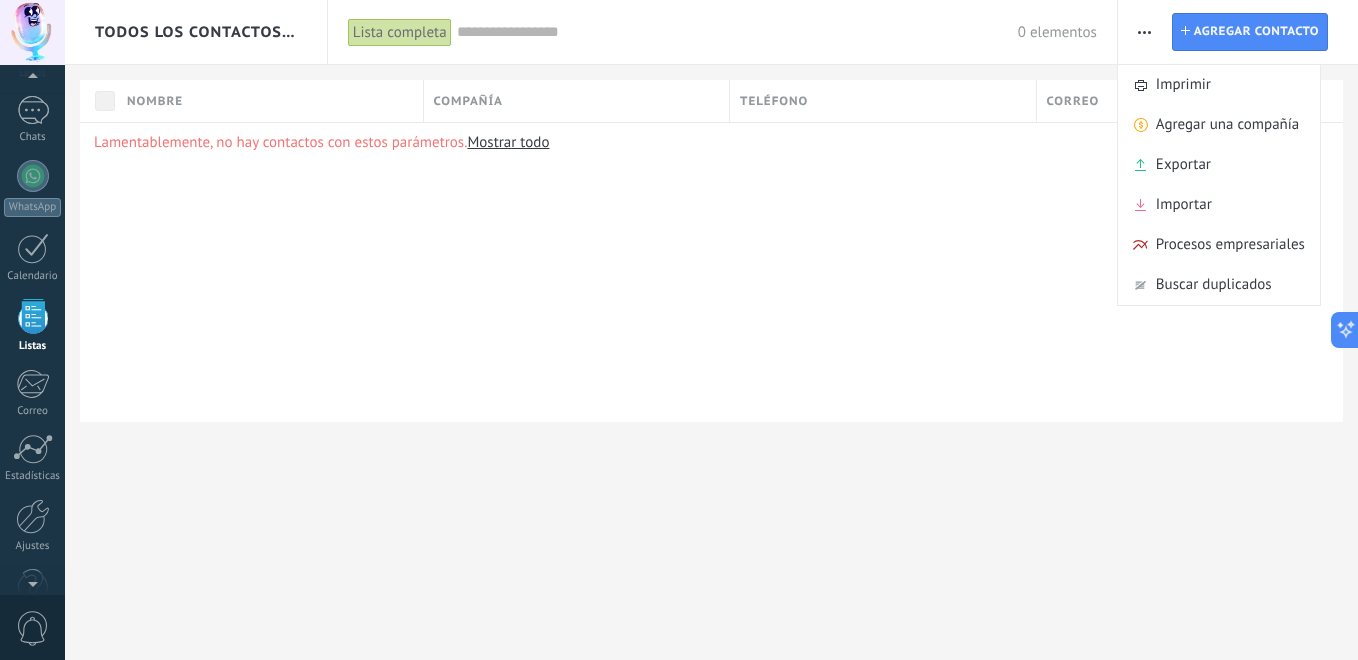 click at bounding box center (1144, 32) 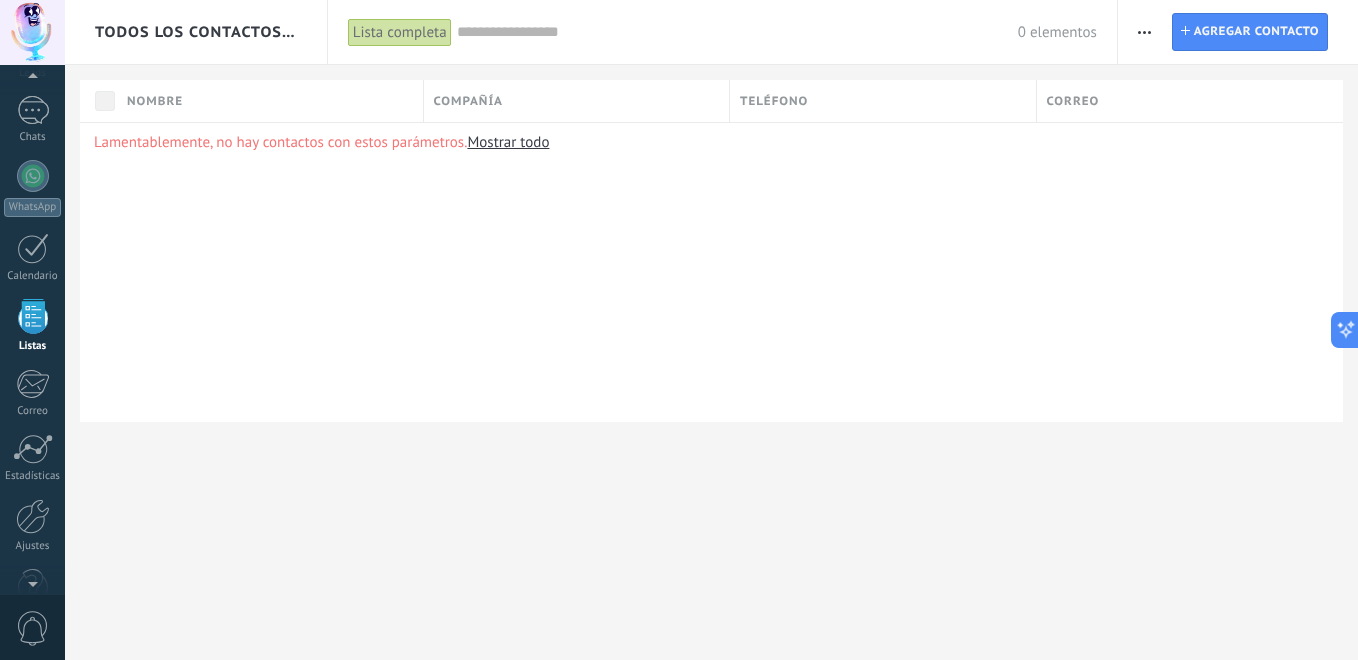 click on "Lista completa" at bounding box center [400, 32] 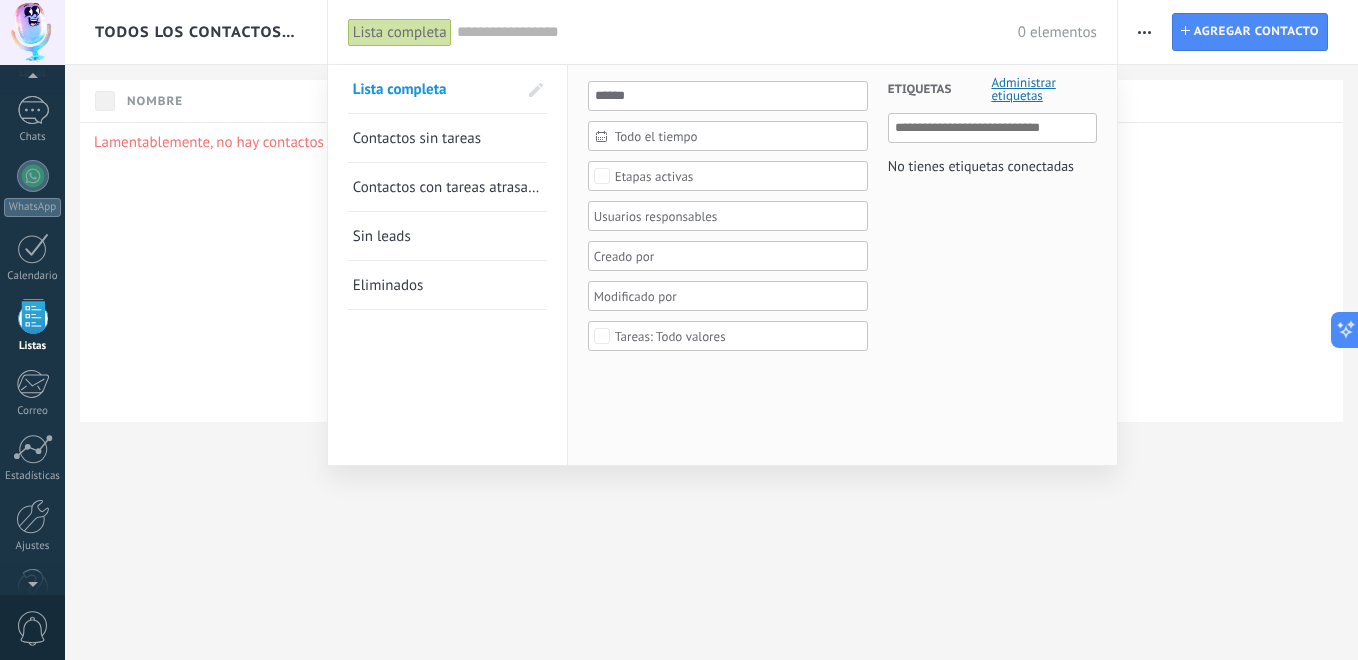 click at bounding box center [679, 330] 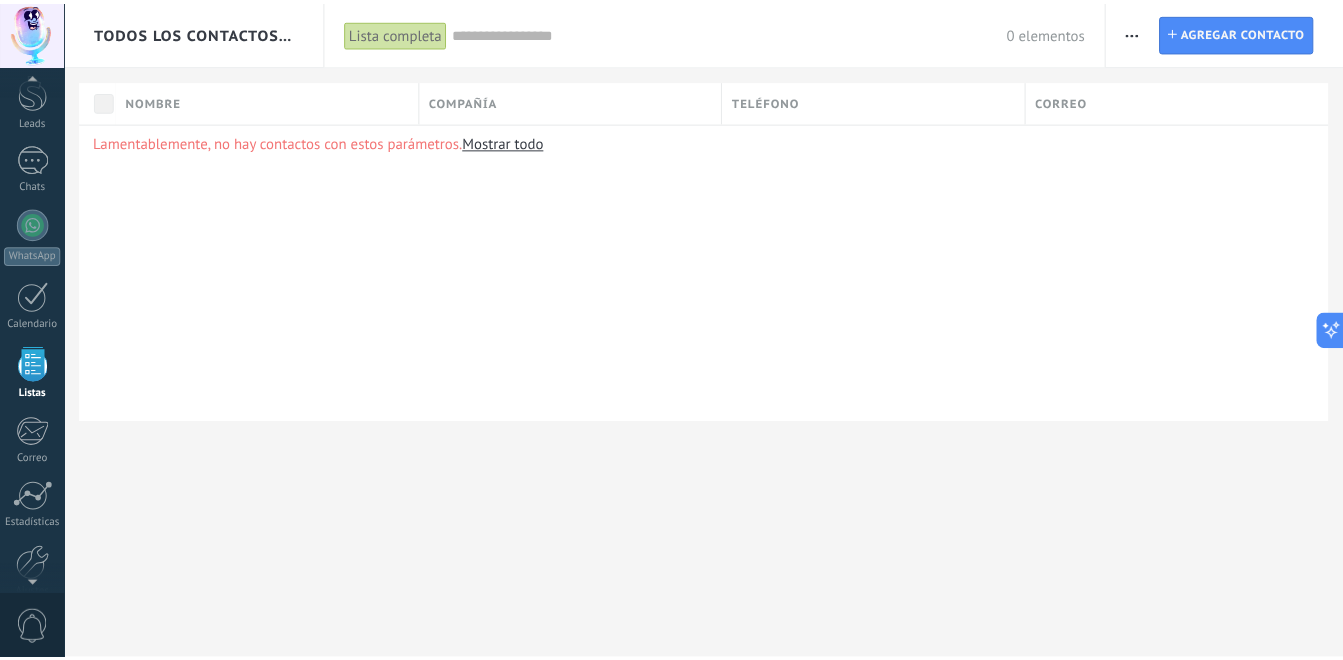 scroll, scrollTop: 64, scrollLeft: 0, axis: vertical 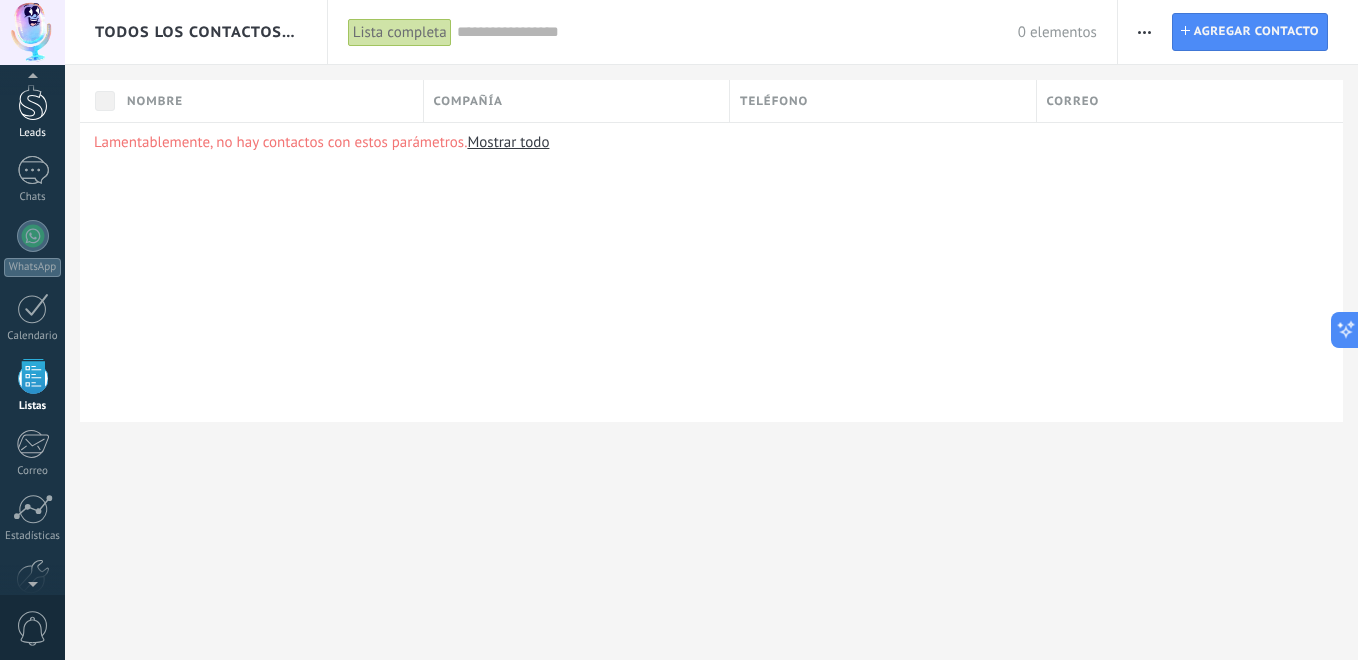 click on "Leads" at bounding box center (33, 133) 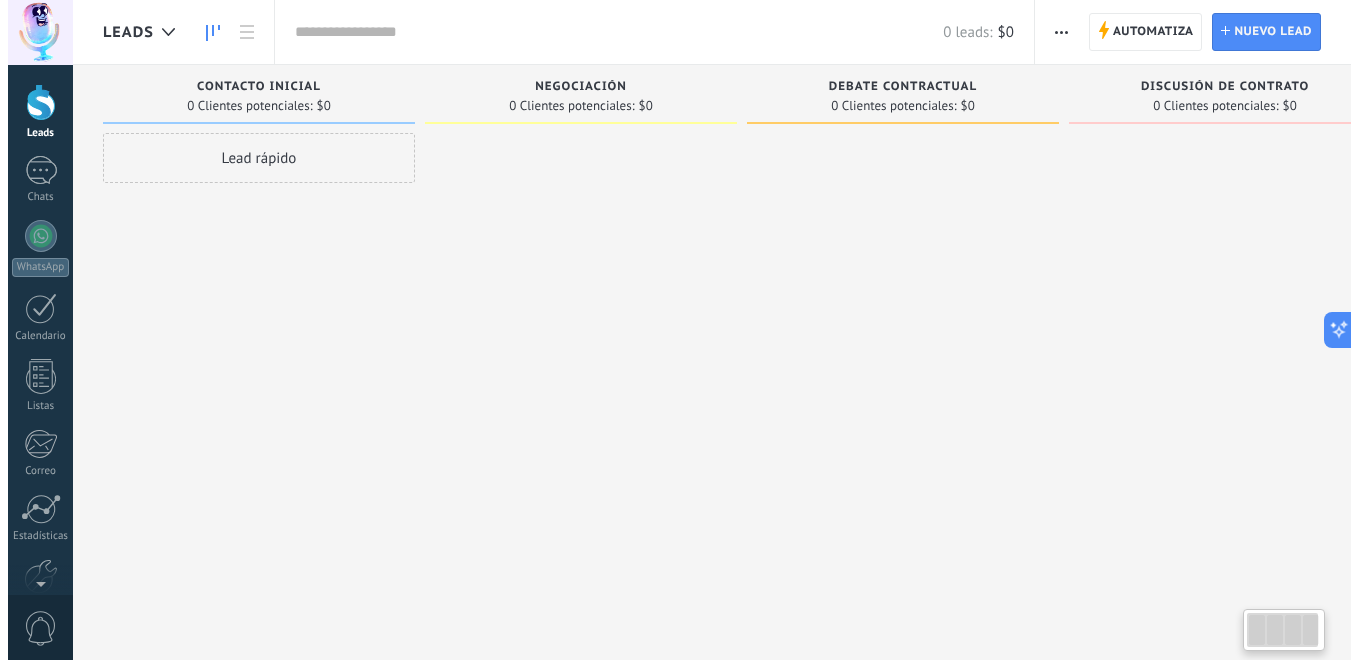 scroll, scrollTop: 0, scrollLeft: 0, axis: both 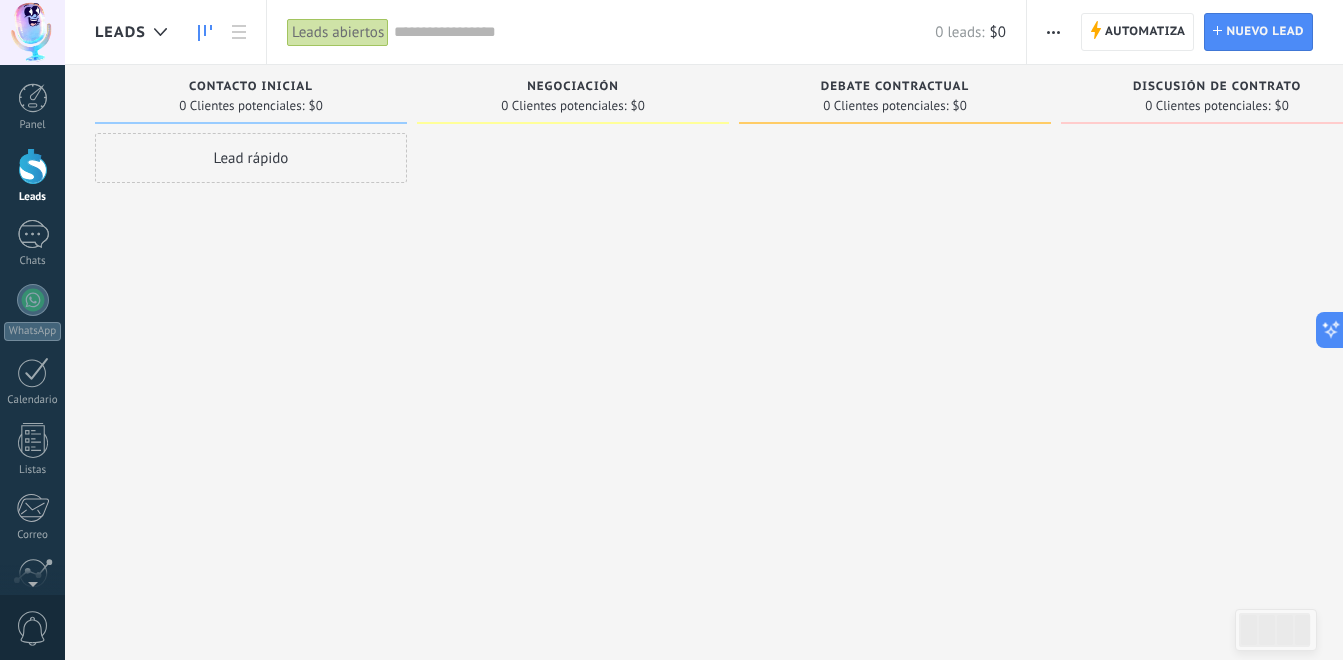 click on "Negociación" at bounding box center (573, 88) 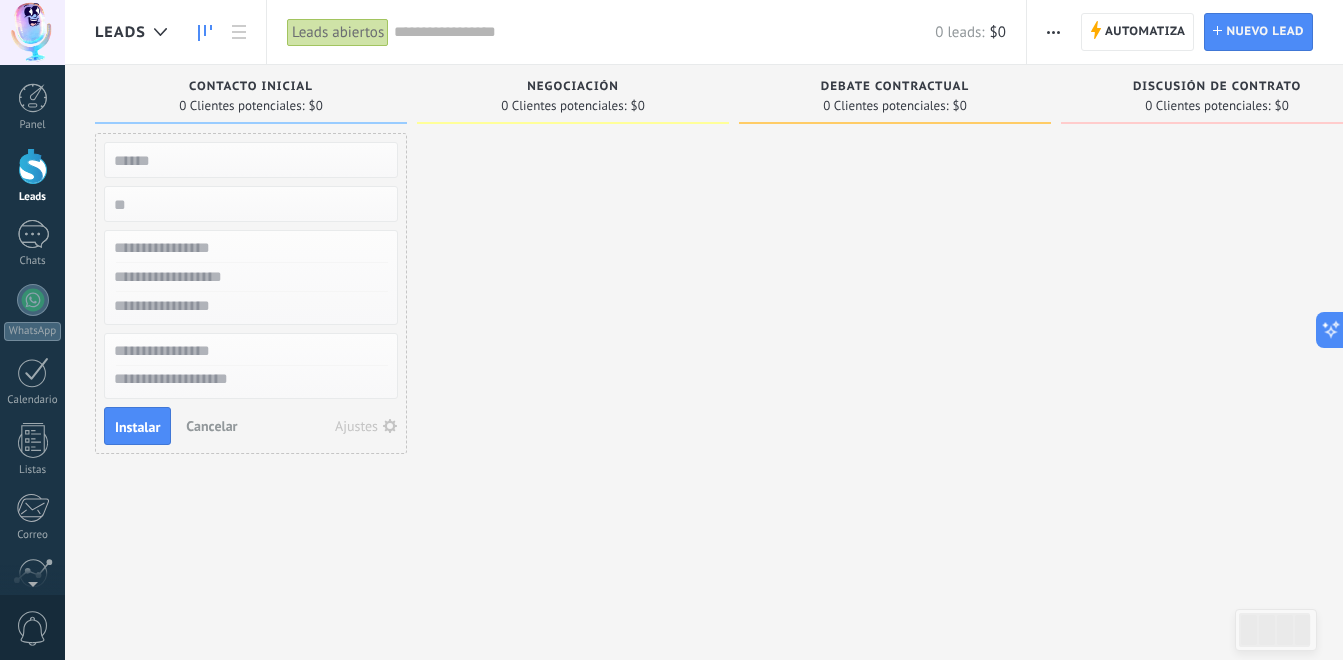 click on "Cancelar" at bounding box center [211, 426] 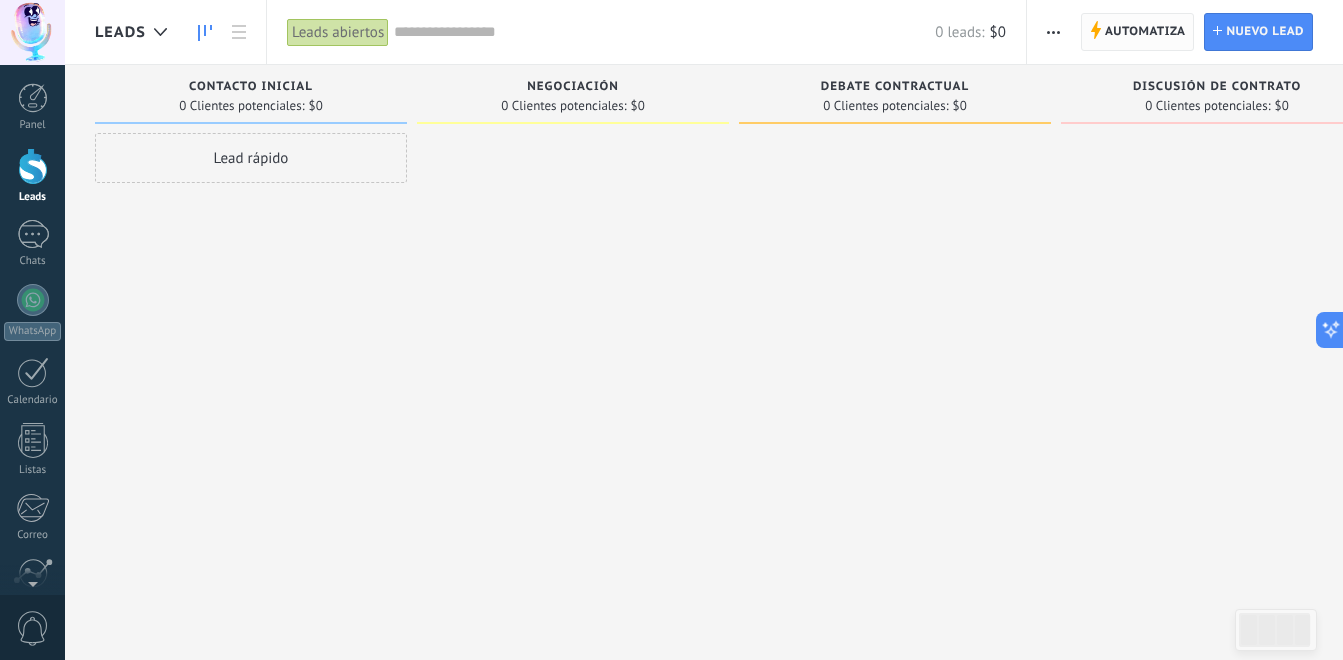 click on "Automatiza" at bounding box center (1145, 32) 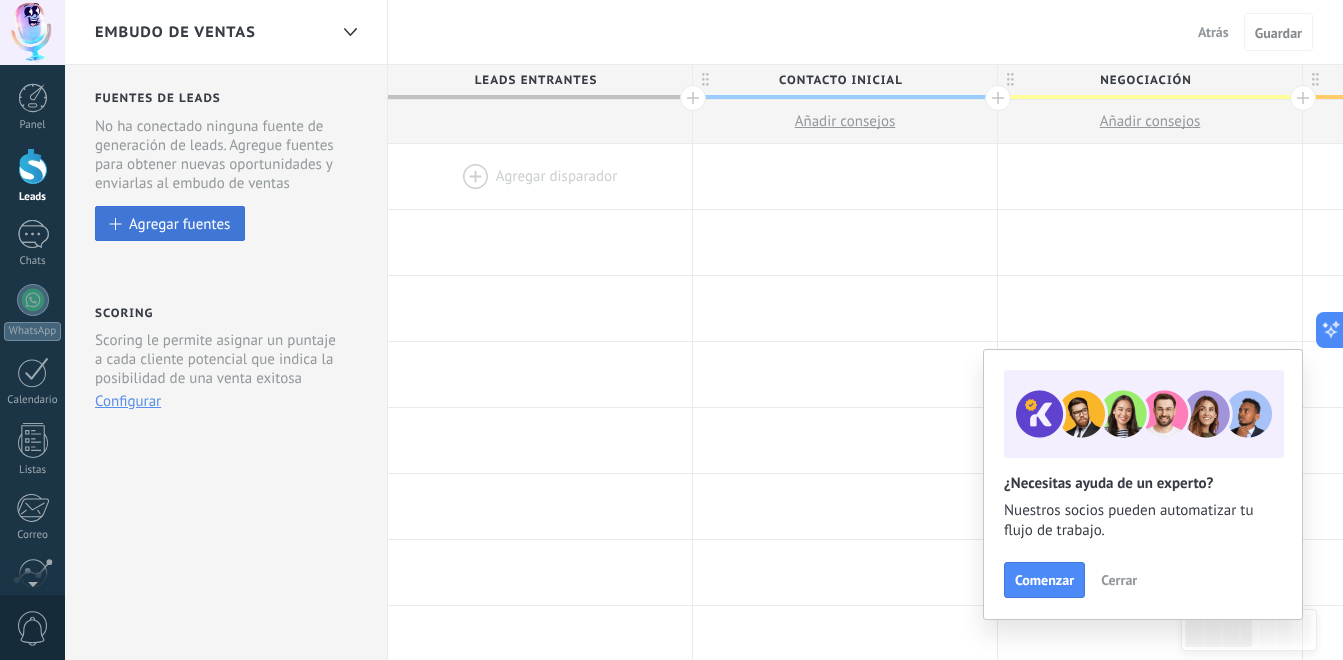 click on "Agregar fuentes" at bounding box center [170, 223] 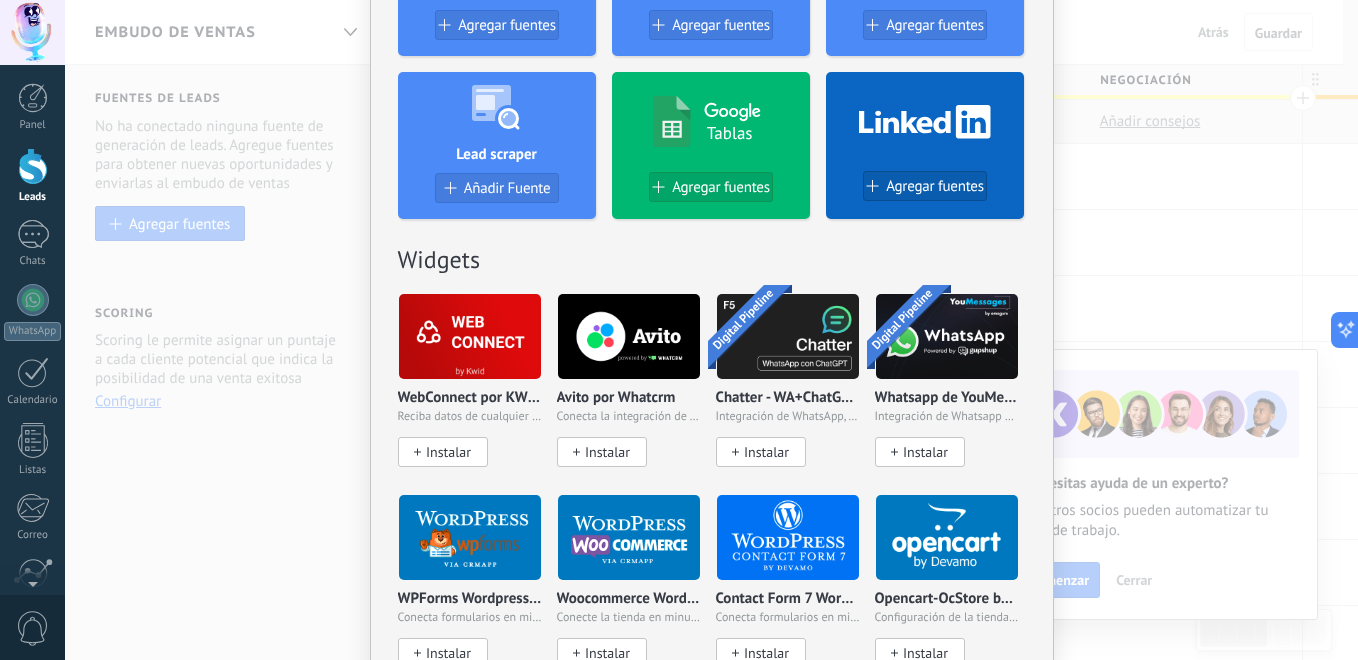 scroll, scrollTop: 0, scrollLeft: 0, axis: both 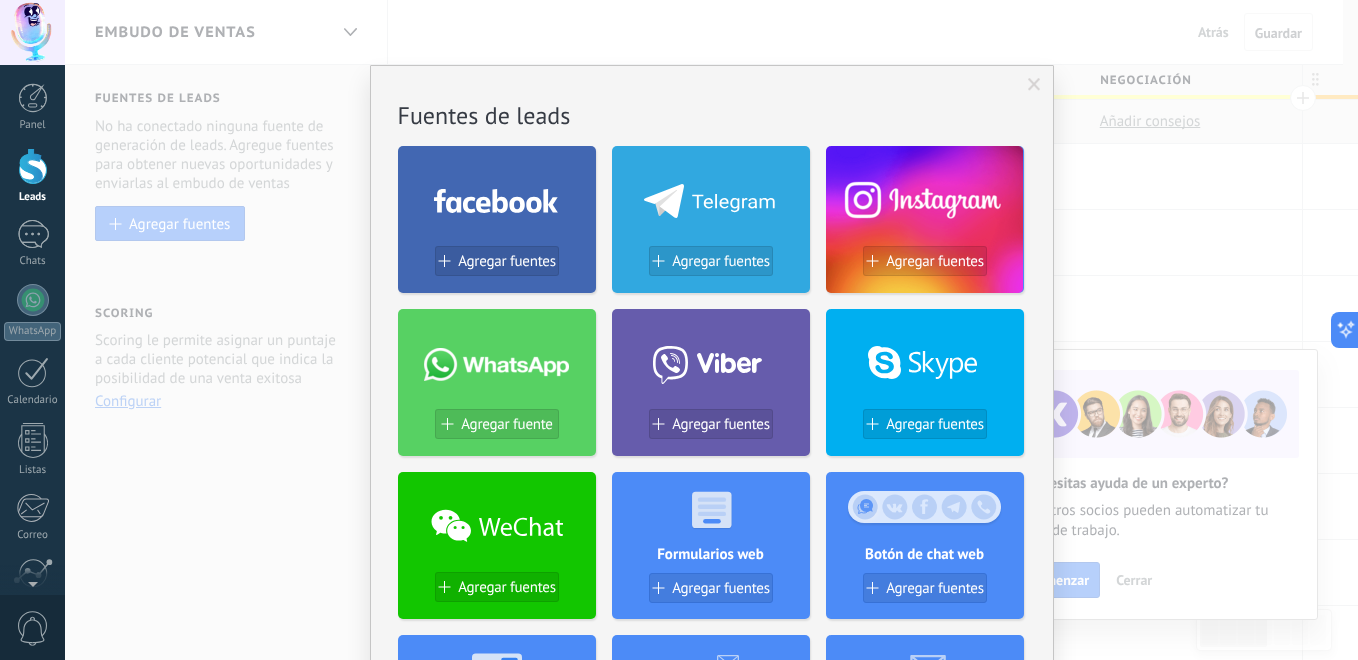 click on "Fuentes de leads" at bounding box center (712, 115) 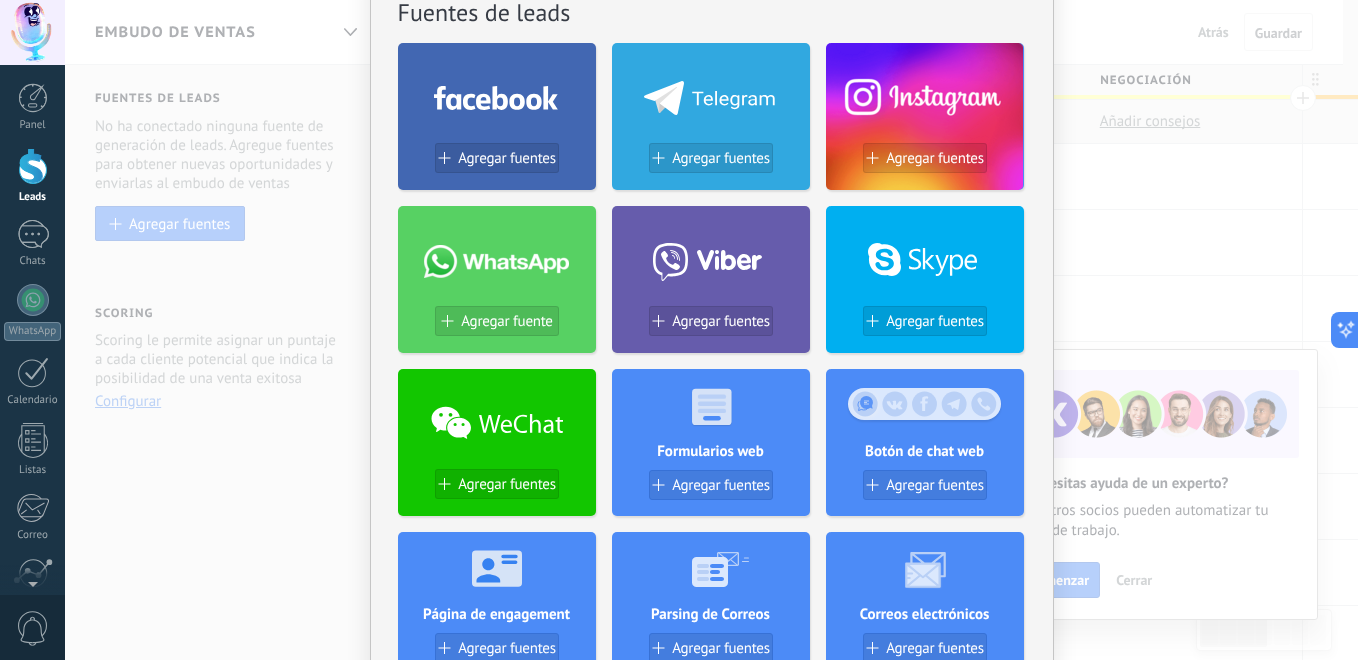 scroll, scrollTop: 0, scrollLeft: 0, axis: both 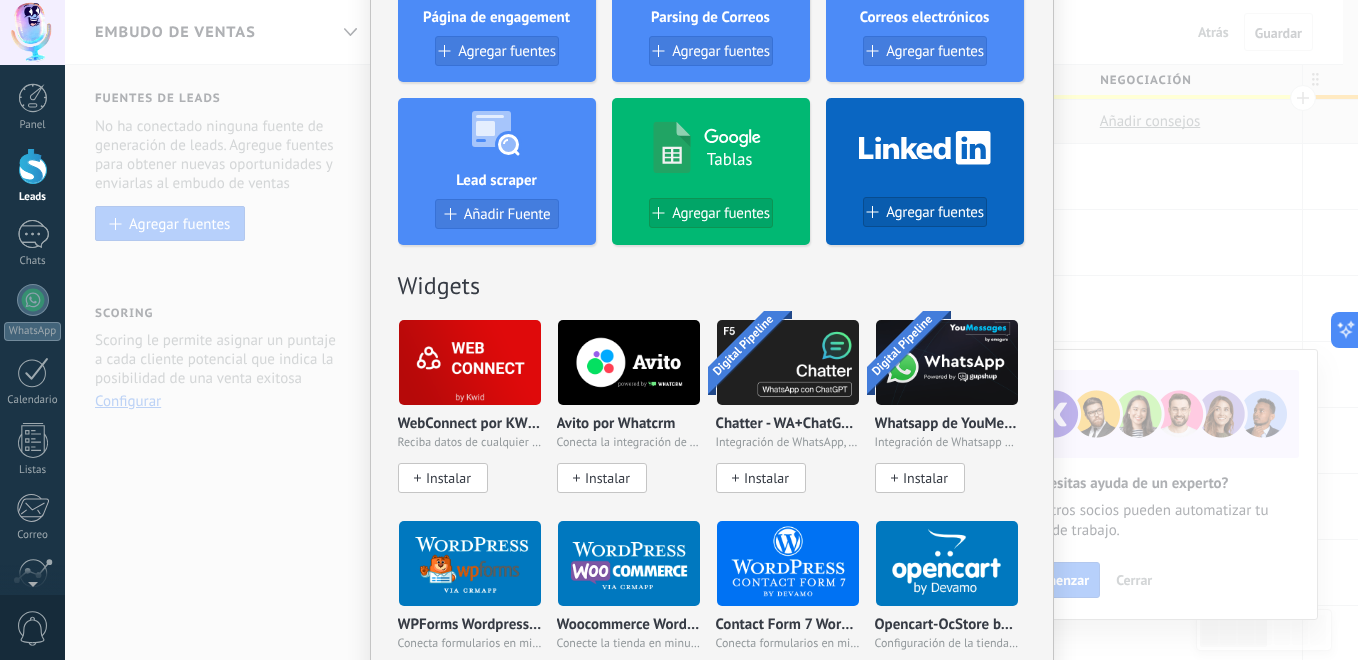 click on "No hay resultados Fuentes de leads Agregar fuentes Agregar fuentes Agregar fuentes Agregar fuente Agregar fuentes Agregar fuentes Agregar fuentes Formularios web Agregar fuentes Botón de chat web Agregar fuentes Página de engagement Agregar fuentes Parsing de Correos Agregar fuentes Correos electrónicos Agregar fuentes Lead scraper Añadir Fuente Tablas Agregar fuentes Agregar fuentes Widgets WebConnect por KWID Reciba datos de cualquier fuente Instalar Avito por Whatcrm Conecta la integración de Avito en un minuto Instalar Chatter - WA+ChatGPT via Komanda F5 Integración de WhatsApp, Telegram, Avito & VK Instalar Whatsapp de YouMessages Integración de Whatsapp y creador de bots Instalar WPForms Wordpress via CRMapp Conecta formularios en minutos Instalar Woocommerce Wordpress via CRMapp Conecte la tienda en minutos Instalar Contact Form 7 Wordpress by Devamo Conecta formularios en minutos Instalar Opencart-OcStore by Devamo Configuración de la tienda en solo unos minutos Instalar Otros leads de Emfy" at bounding box center [711, 330] 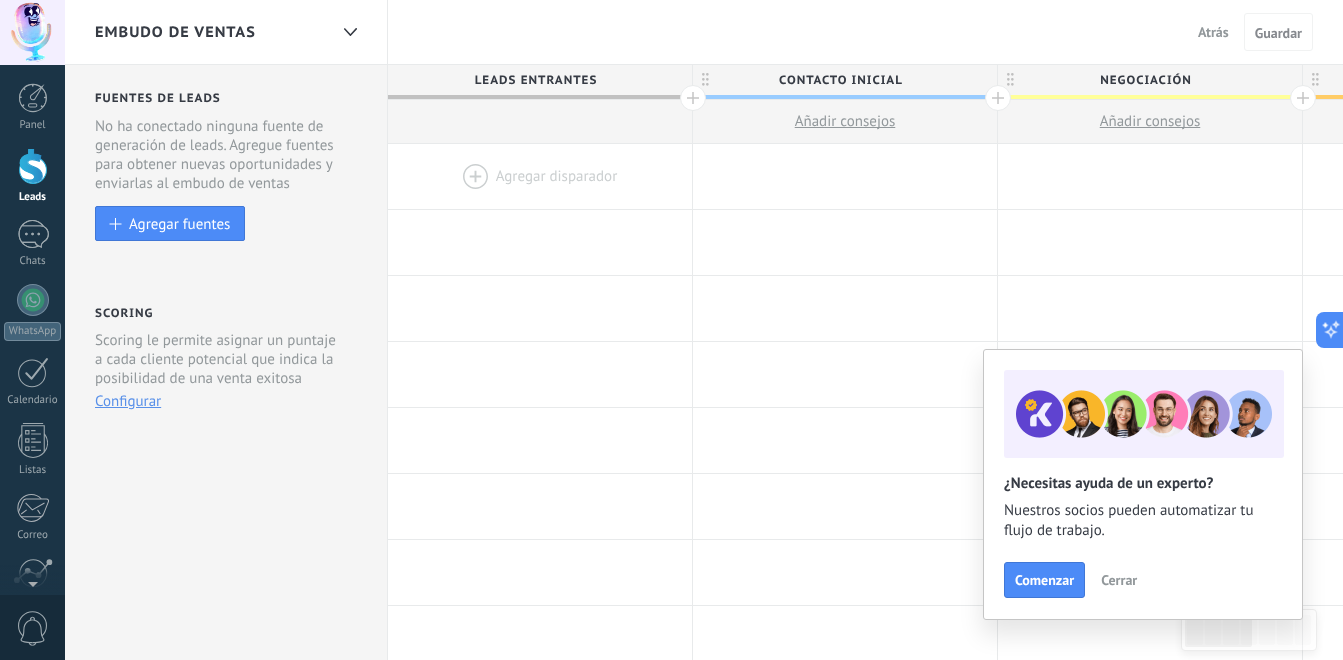 click at bounding box center (540, 176) 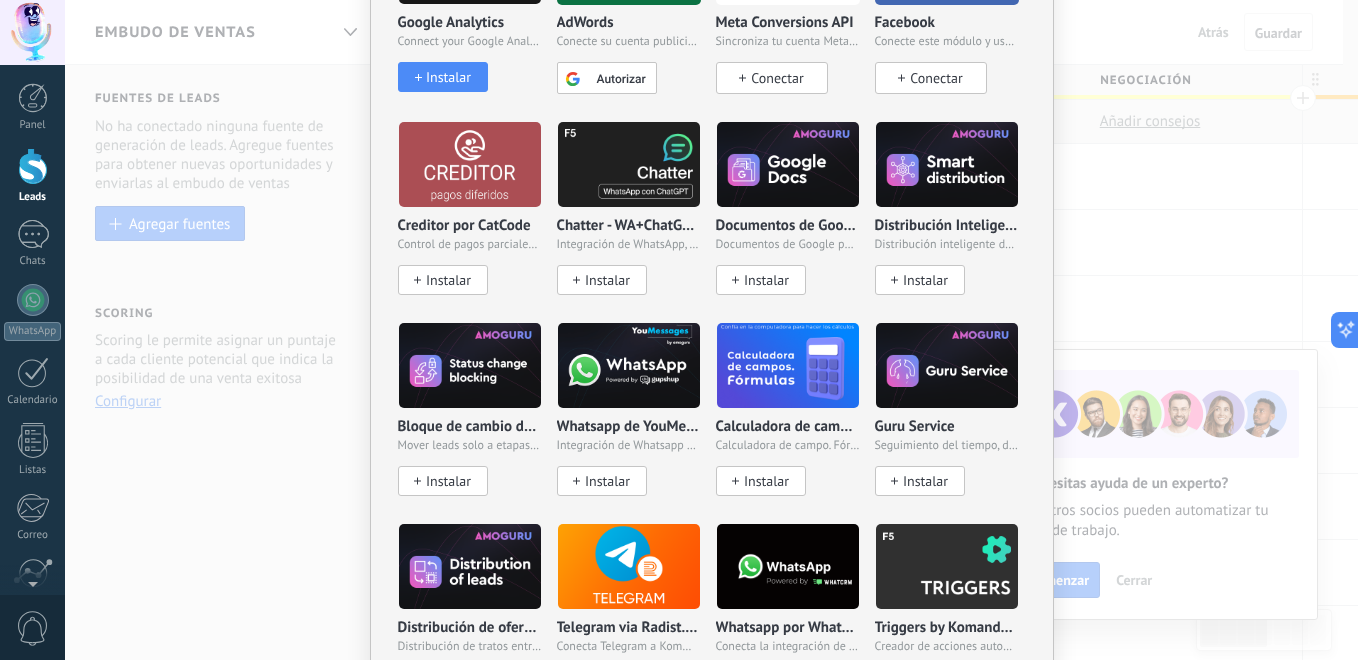 scroll, scrollTop: 700, scrollLeft: 0, axis: vertical 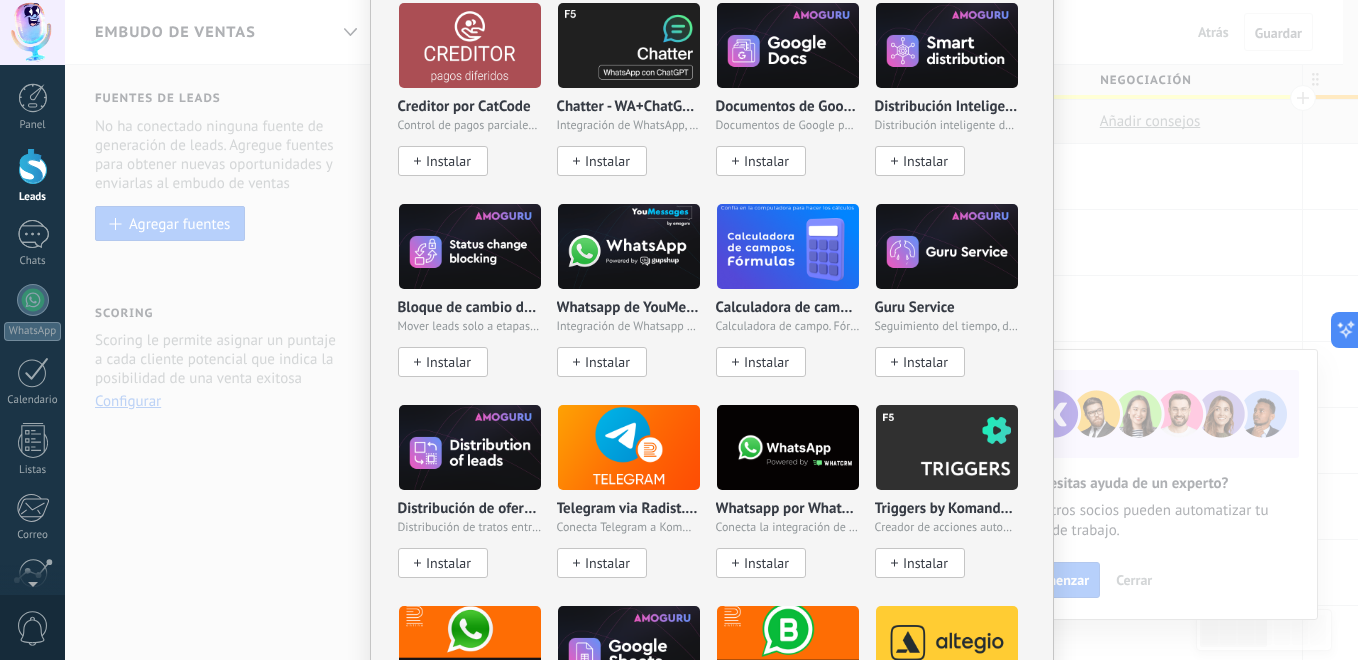 click on "No hay resultados Salesbot Agente de IA Agregar tarea Enviar un webhook Cambiar etapa Cambiar el usuario responsable del lead Widgets Google Analytics Connect your Google Analytics account and create custom Google Analytics Instalar AdWords Conecte su cuenta publicitaria y configure la publicidad en Google Autorizar Meta Conversions API Sincroniza tu cuenta Meta para mejorar tus anuncios Conectar Facebook Conecte este módulo y use la publicidad en Facebook Conectar Creditor por CatCode Control de pagos parciales en un lead Instalar Chatter - WA+ChatGPT via Komanda F5 Integración de WhatsApp, Telegram, Avito & VK Instalar Documentos de Google por AMOGURU Documentos de Google por AMOGURU Instalar Distribución Inteligente por AMOGURU Distribución inteligente de leads de amoGURU Instalar Bloque de cambio de estado de AMOGURU Mover leads solo a etapas configuradas. Instalar Whatsapp de YouMessages Integración de Whatsapp y creador de bots Instalar Calculadora de campo. Fórmulas Instalar Guru Service Instalar" at bounding box center (711, 330) 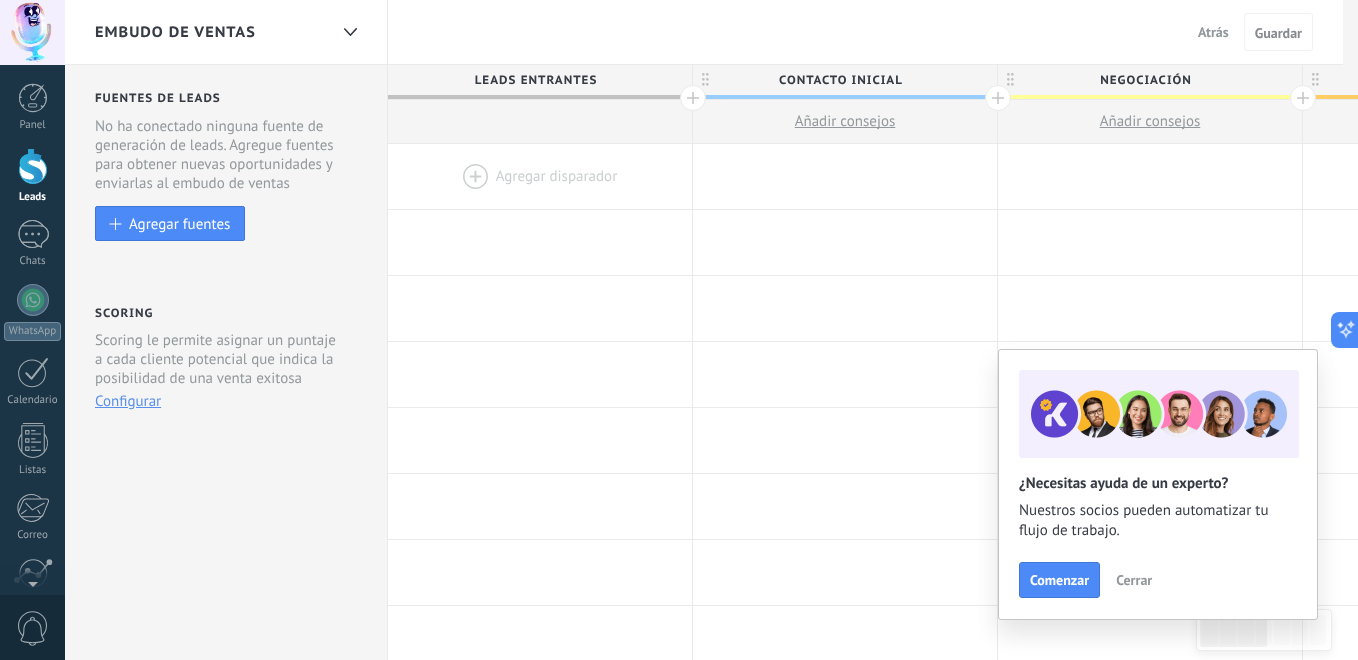 scroll, scrollTop: 0, scrollLeft: 0, axis: both 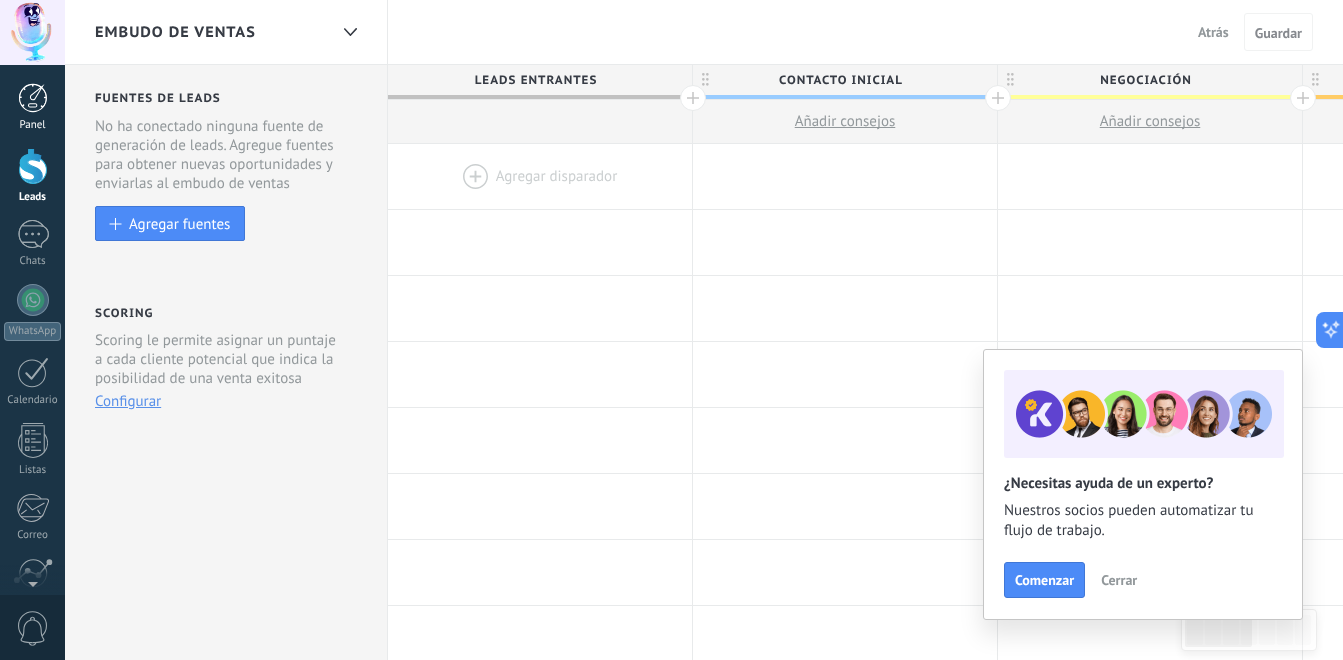 click on "Panel" at bounding box center (33, 125) 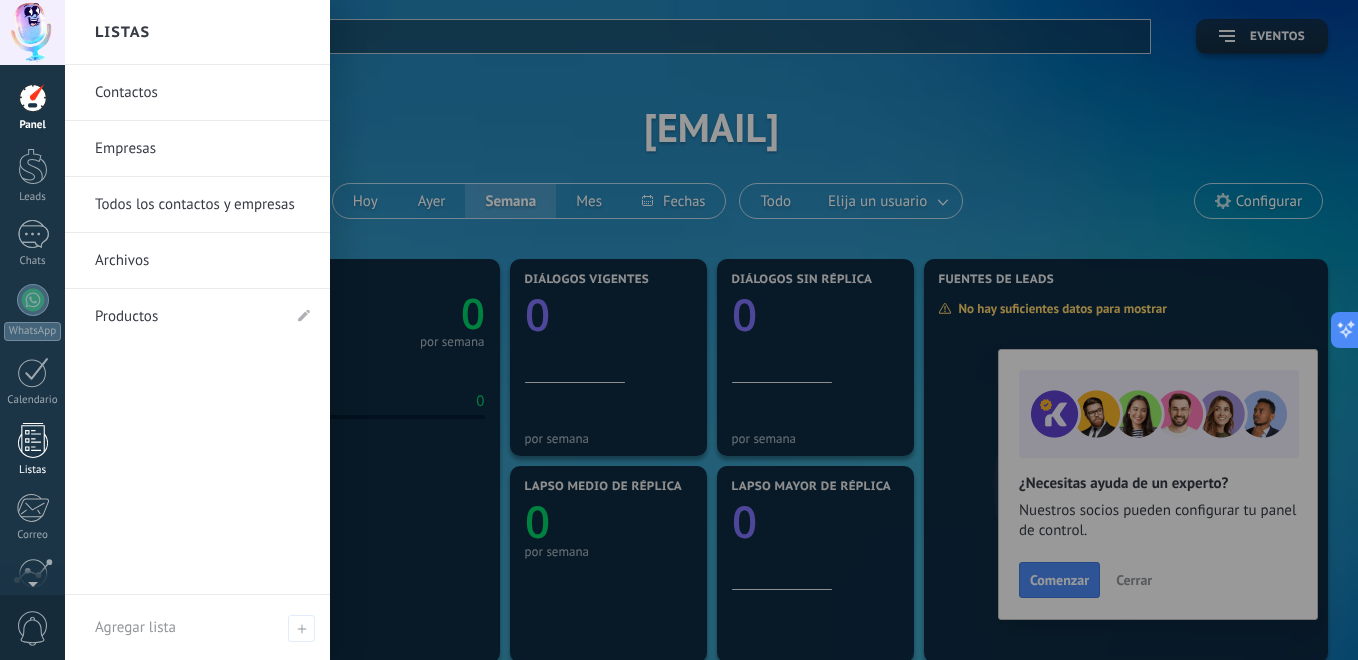 click at bounding box center (33, 440) 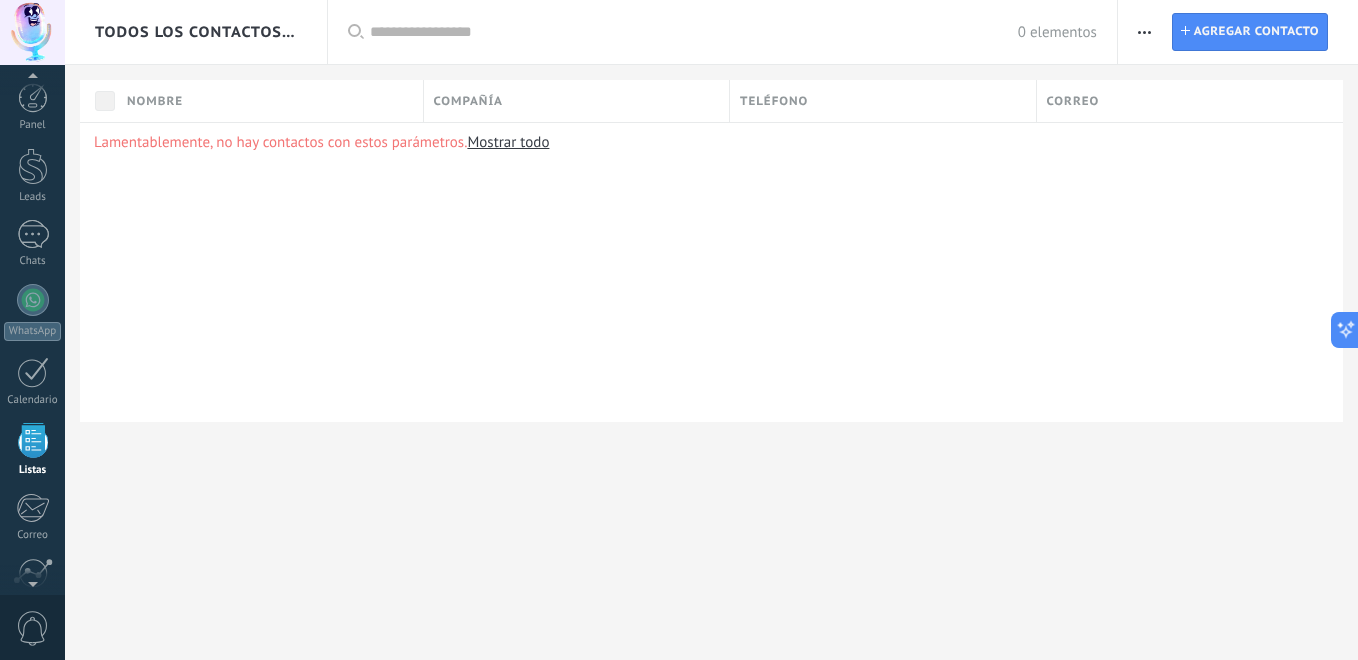 scroll, scrollTop: 124, scrollLeft: 0, axis: vertical 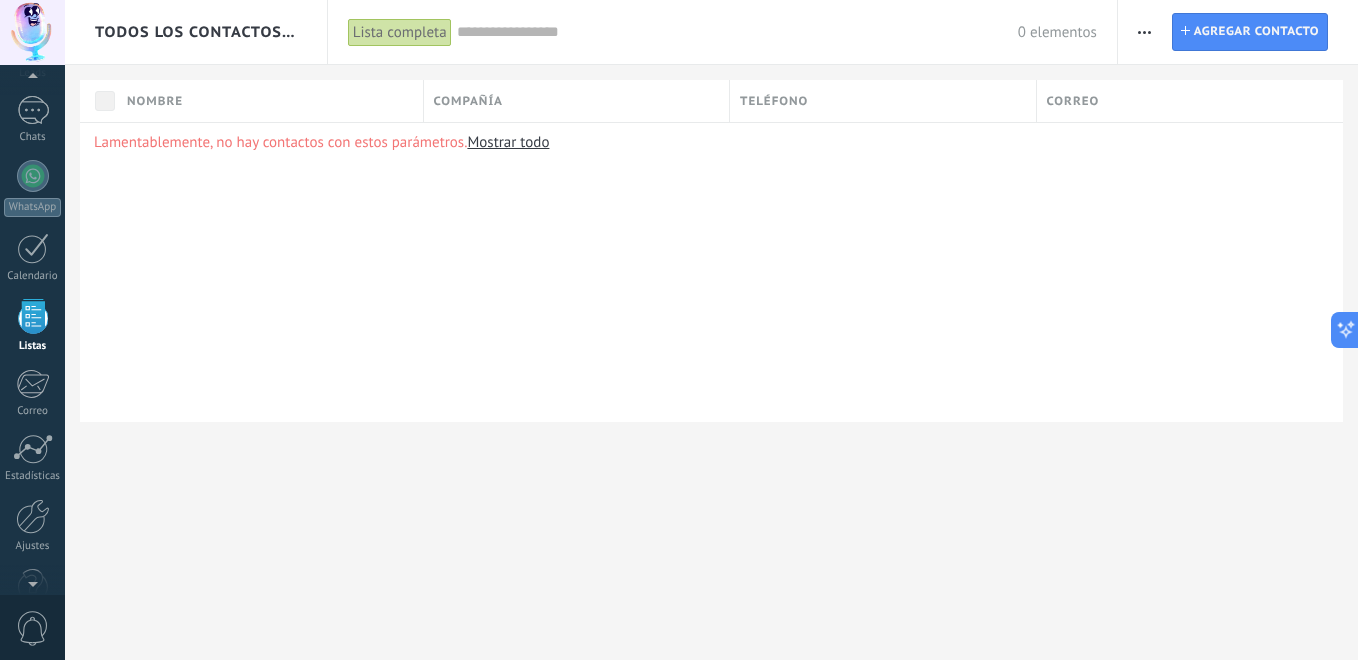 click on "Mostrar todo" at bounding box center (508, 142) 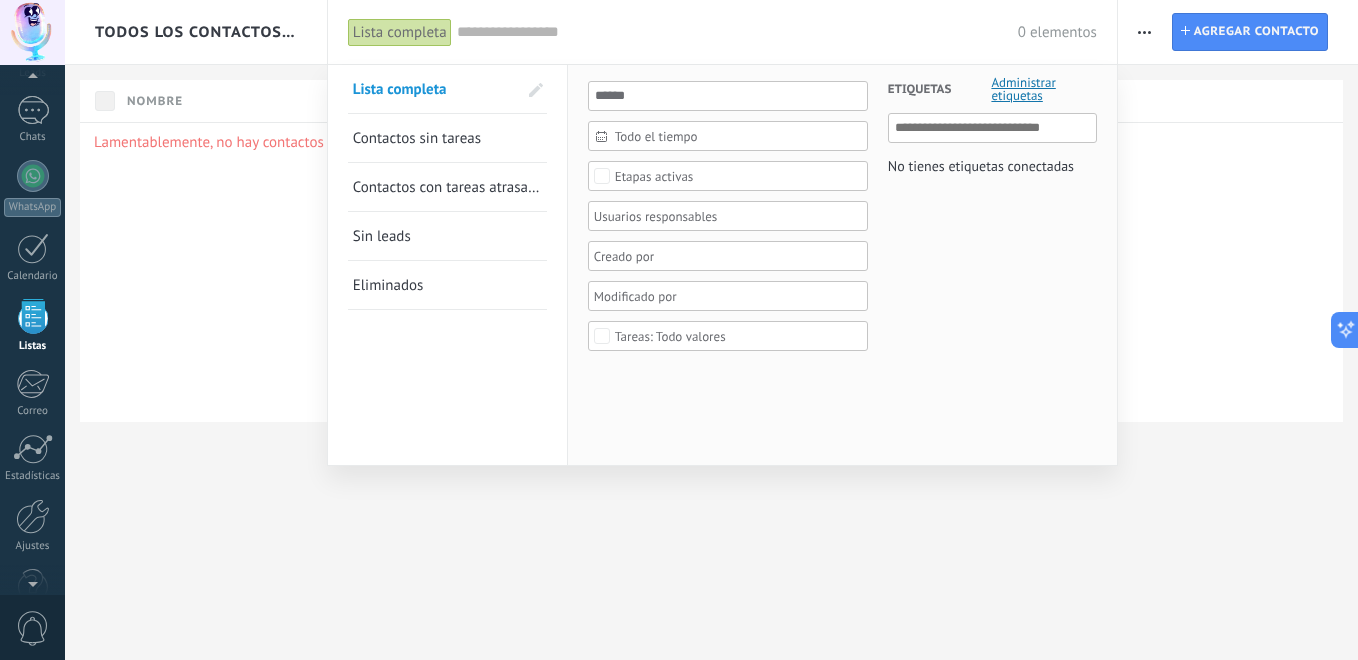 click at bounding box center [737, 32] 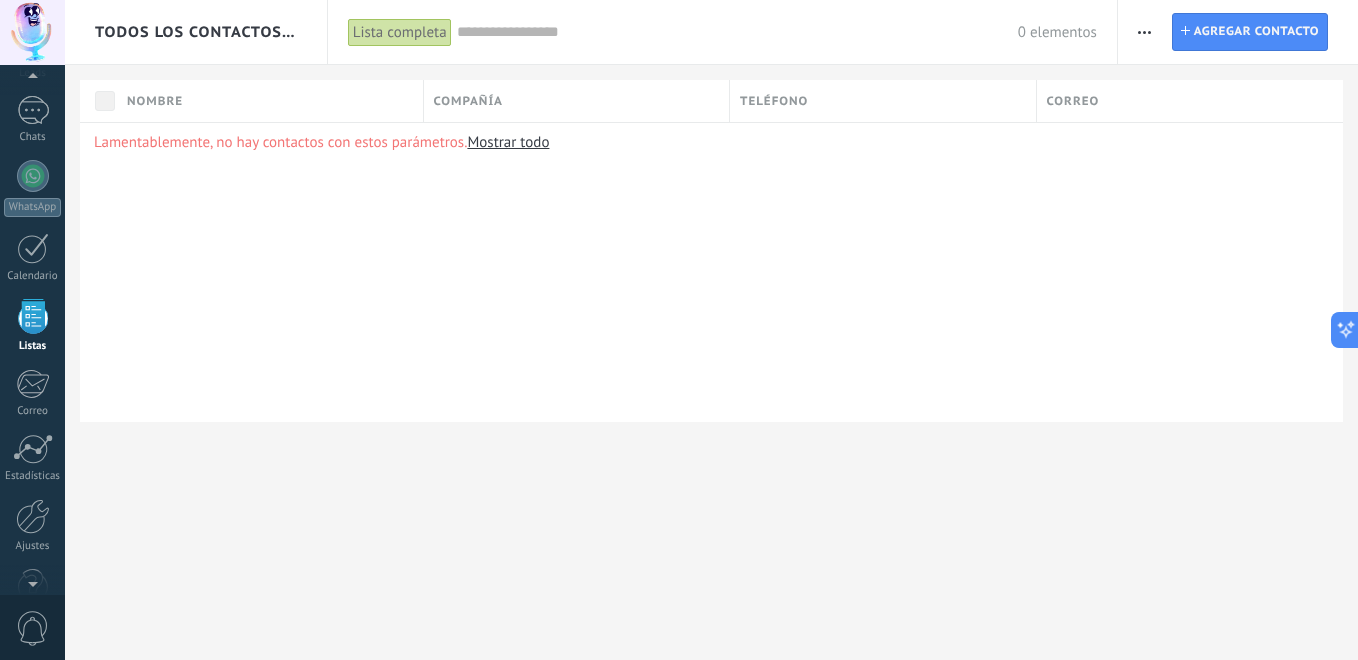 click on "Compañía" at bounding box center (577, 101) 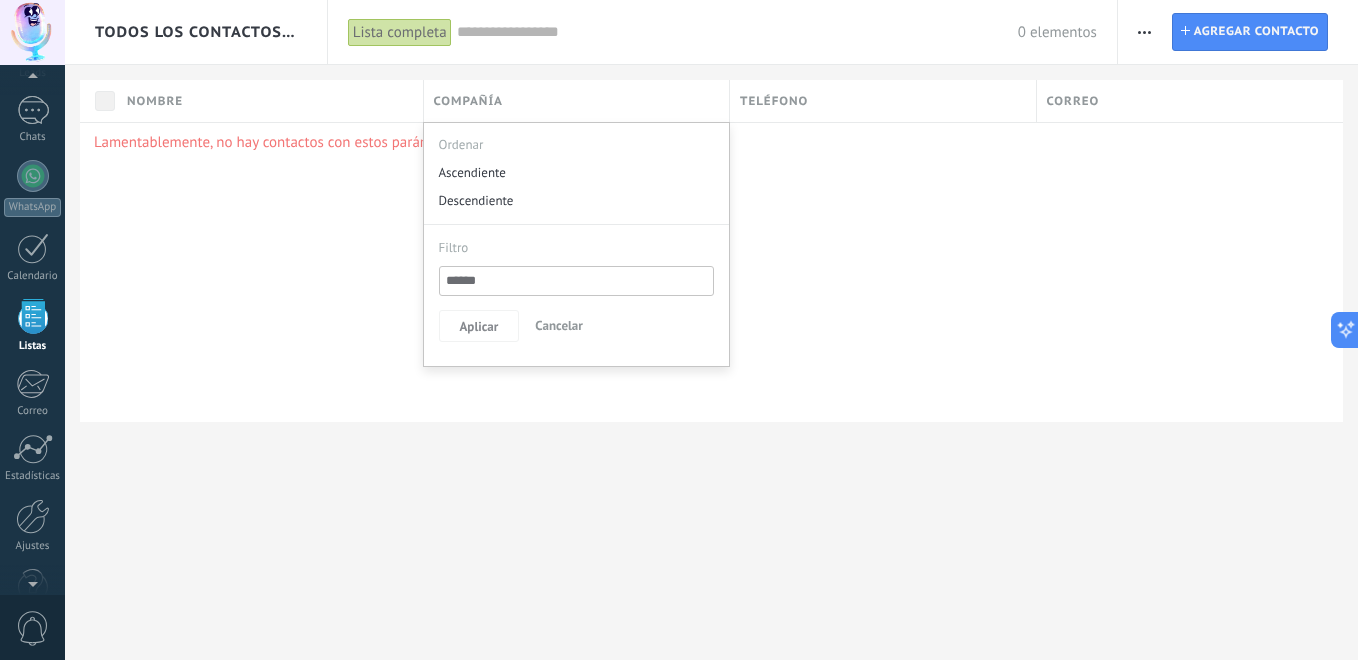 click on "Cancelar" at bounding box center [559, 325] 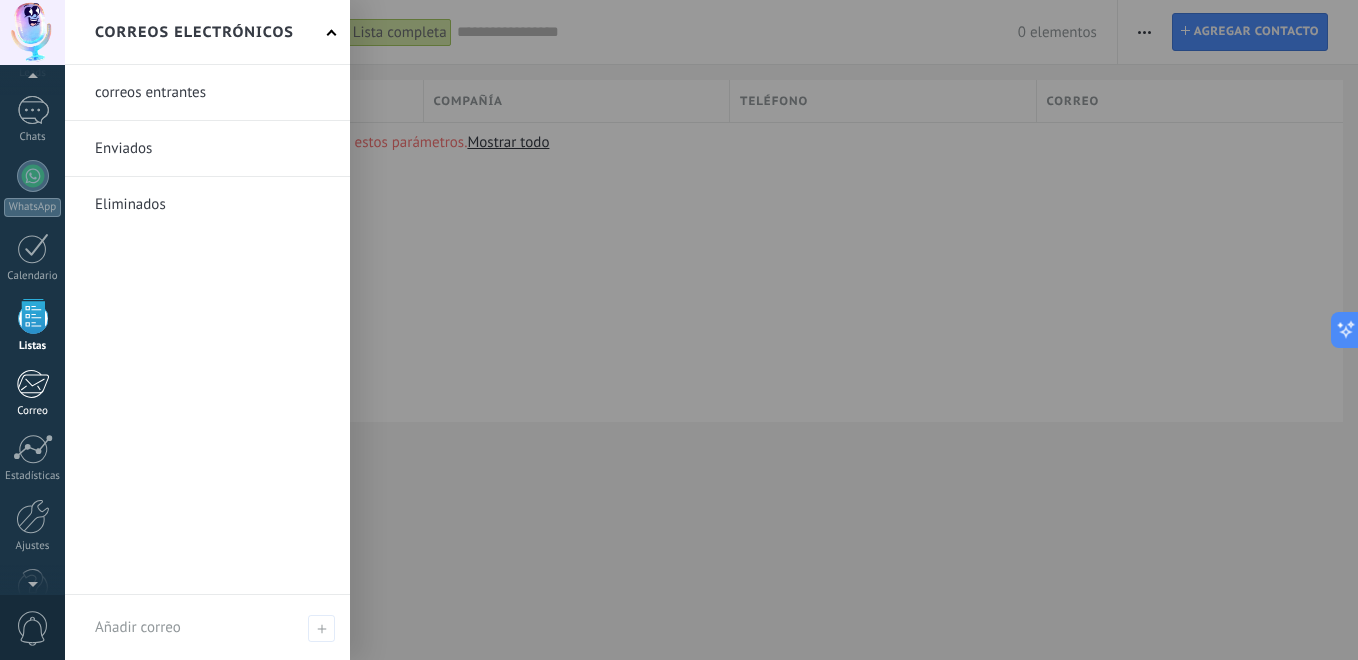 click at bounding box center (32, 384) 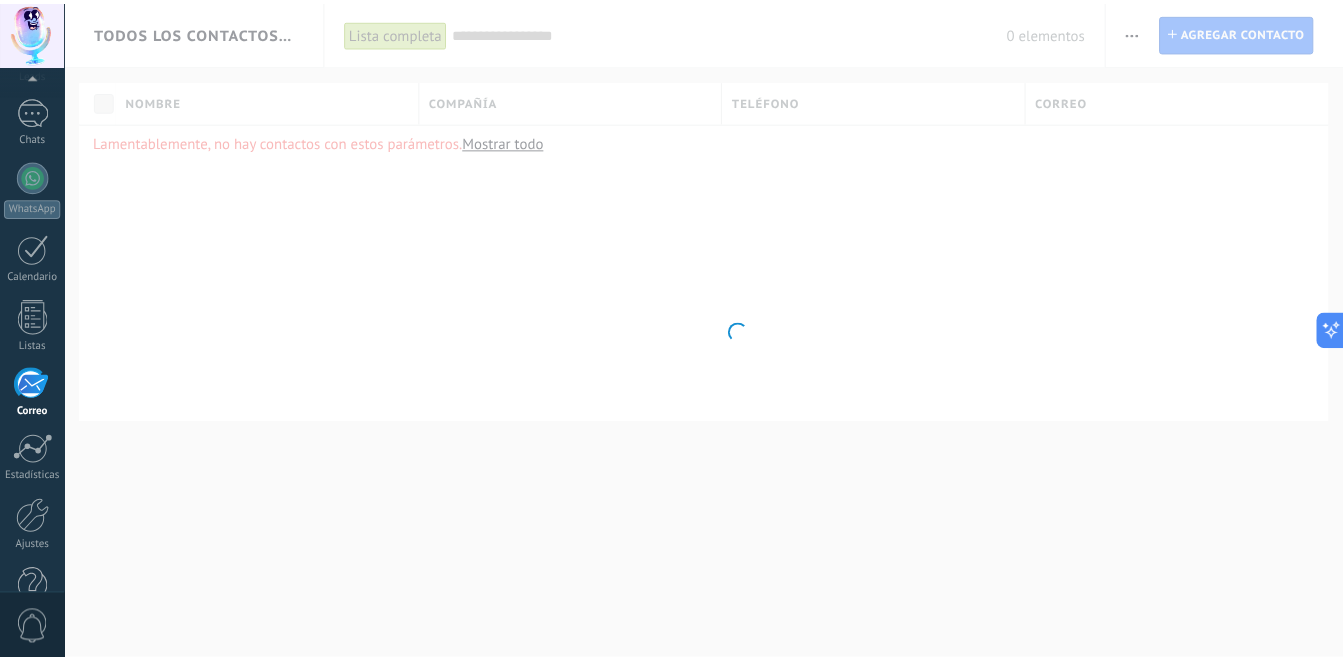 scroll, scrollTop: 172, scrollLeft: 0, axis: vertical 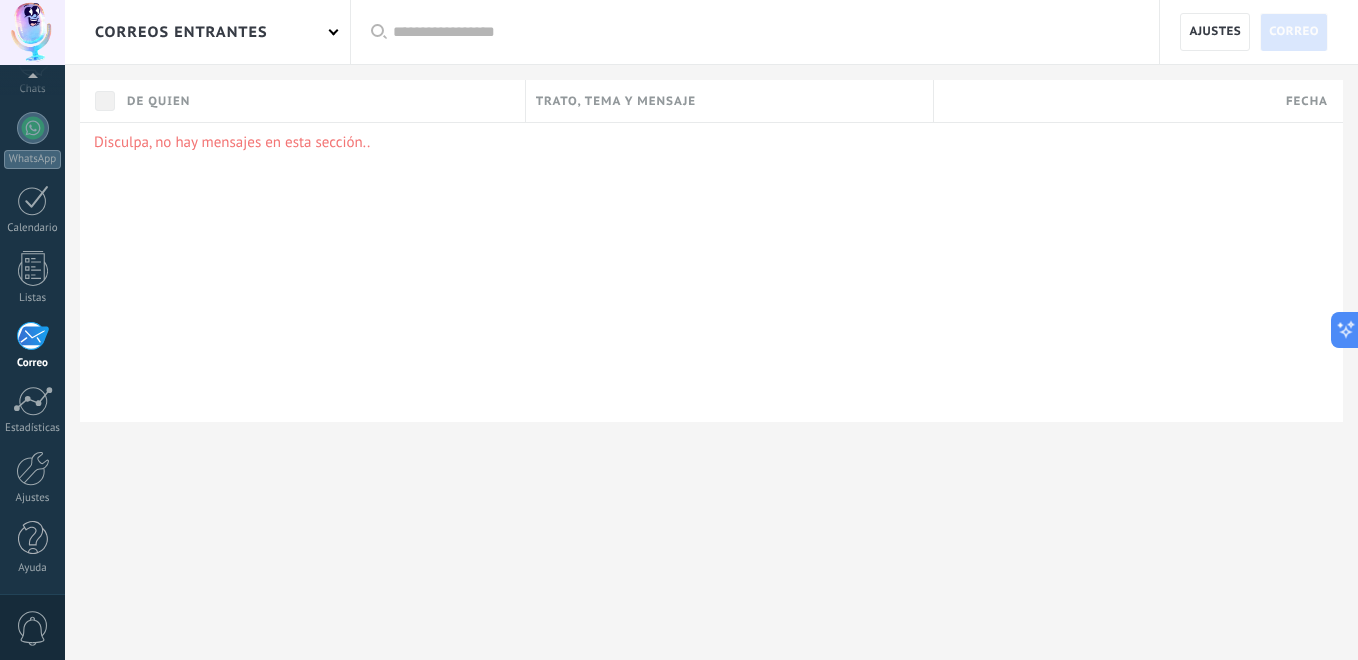 click on "Correo" at bounding box center (1294, 32) 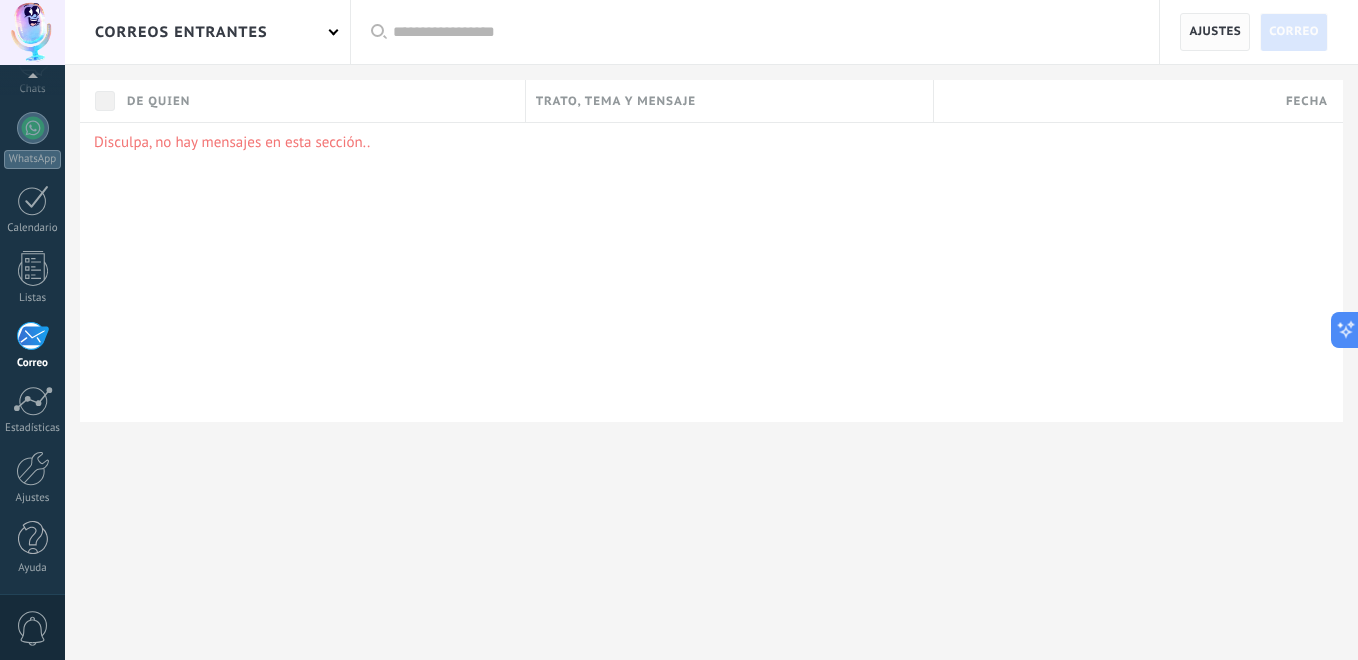 click on "Ajustes" at bounding box center (1215, 32) 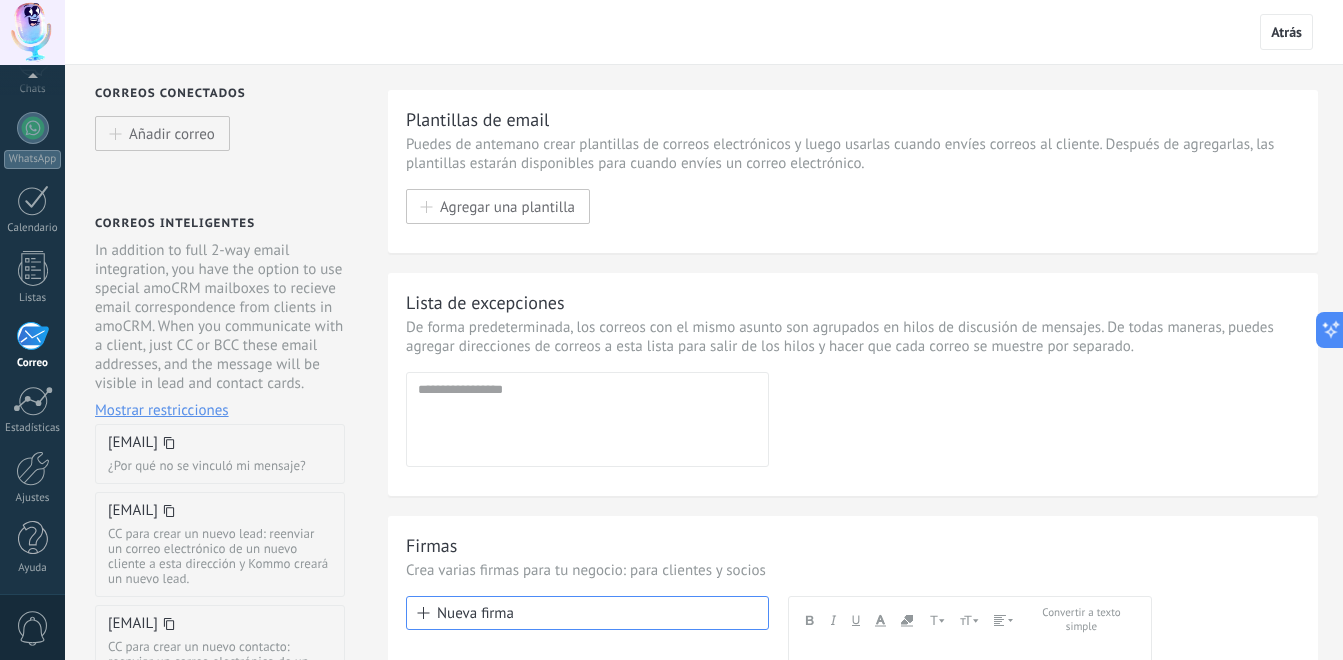 scroll, scrollTop: 0, scrollLeft: 0, axis: both 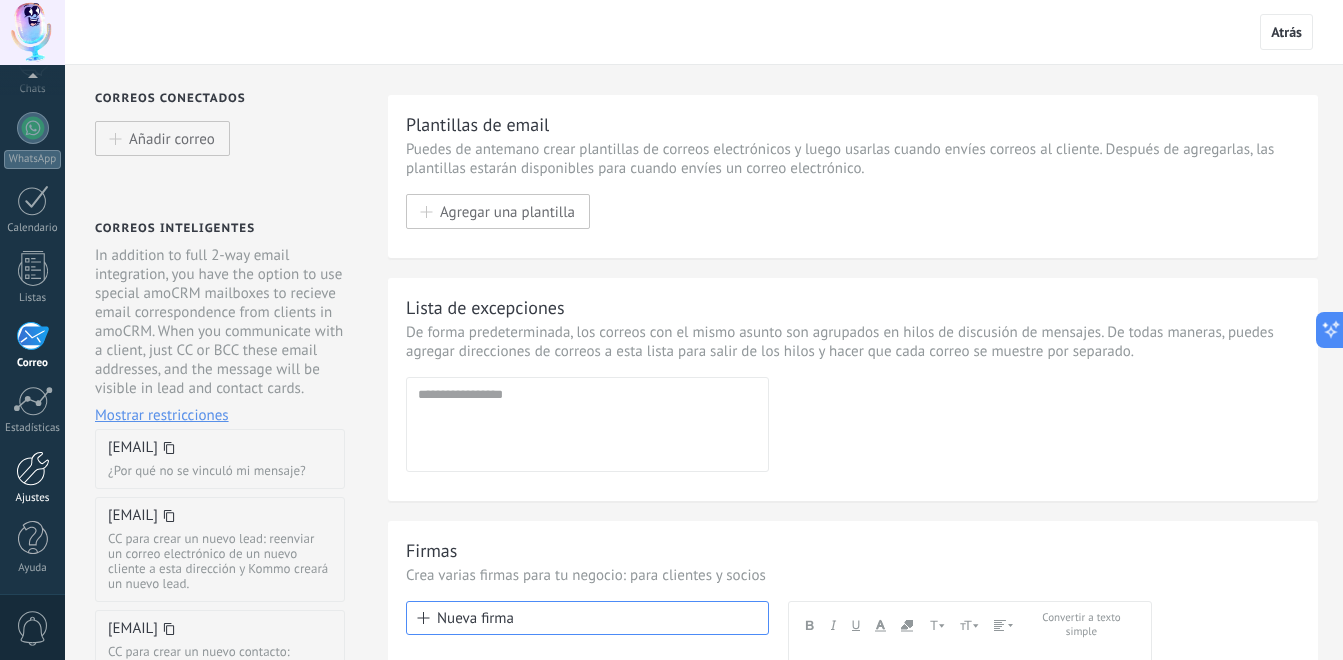 click at bounding box center (33, 468) 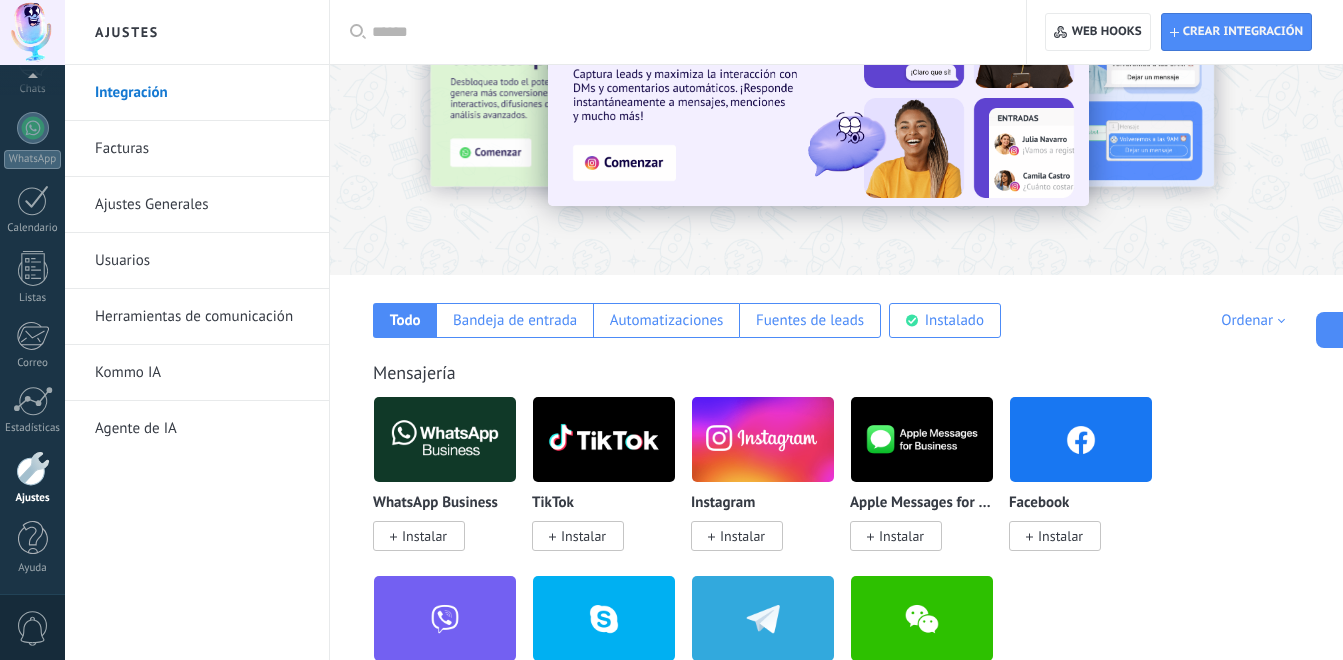 scroll, scrollTop: 0, scrollLeft: 0, axis: both 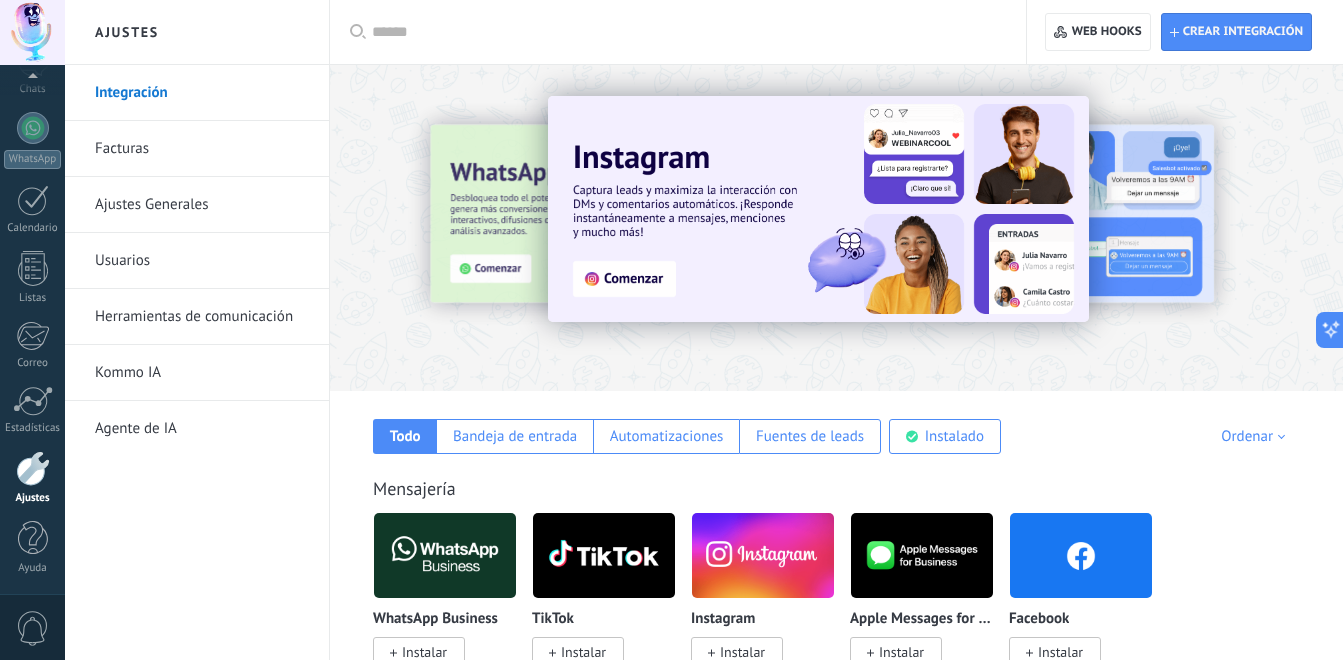 click on "Facturas" at bounding box center [202, 149] 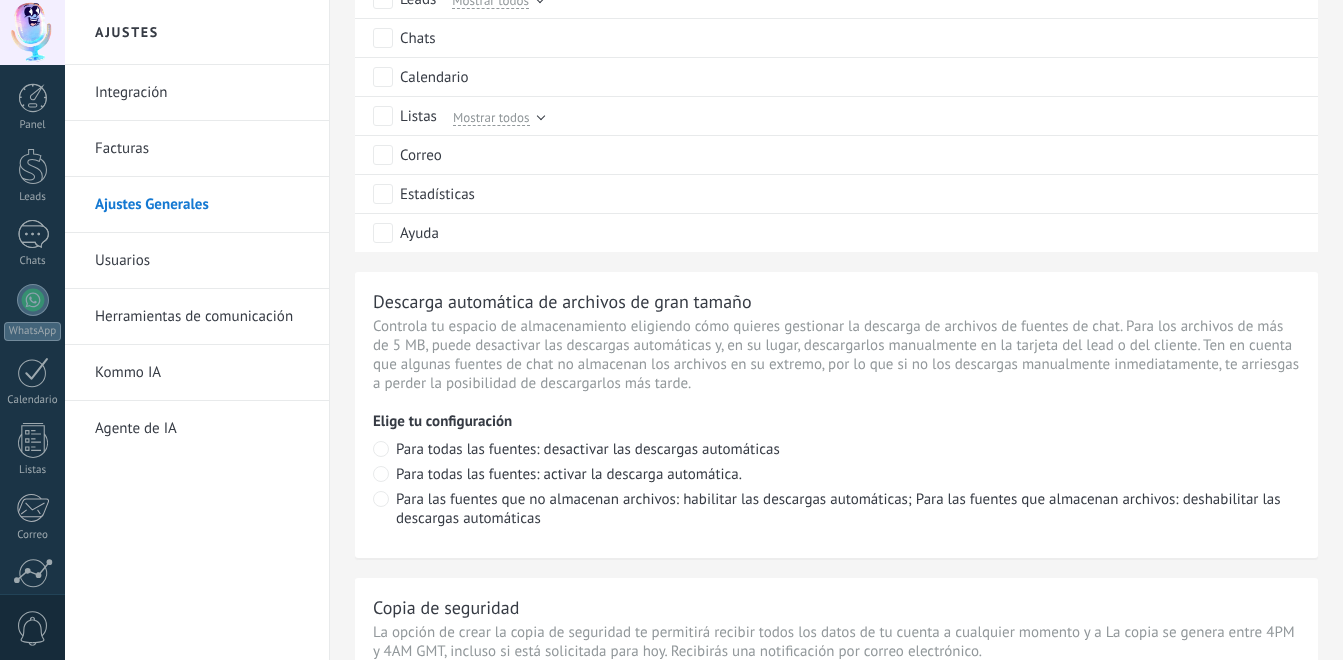 scroll, scrollTop: 933, scrollLeft: 0, axis: vertical 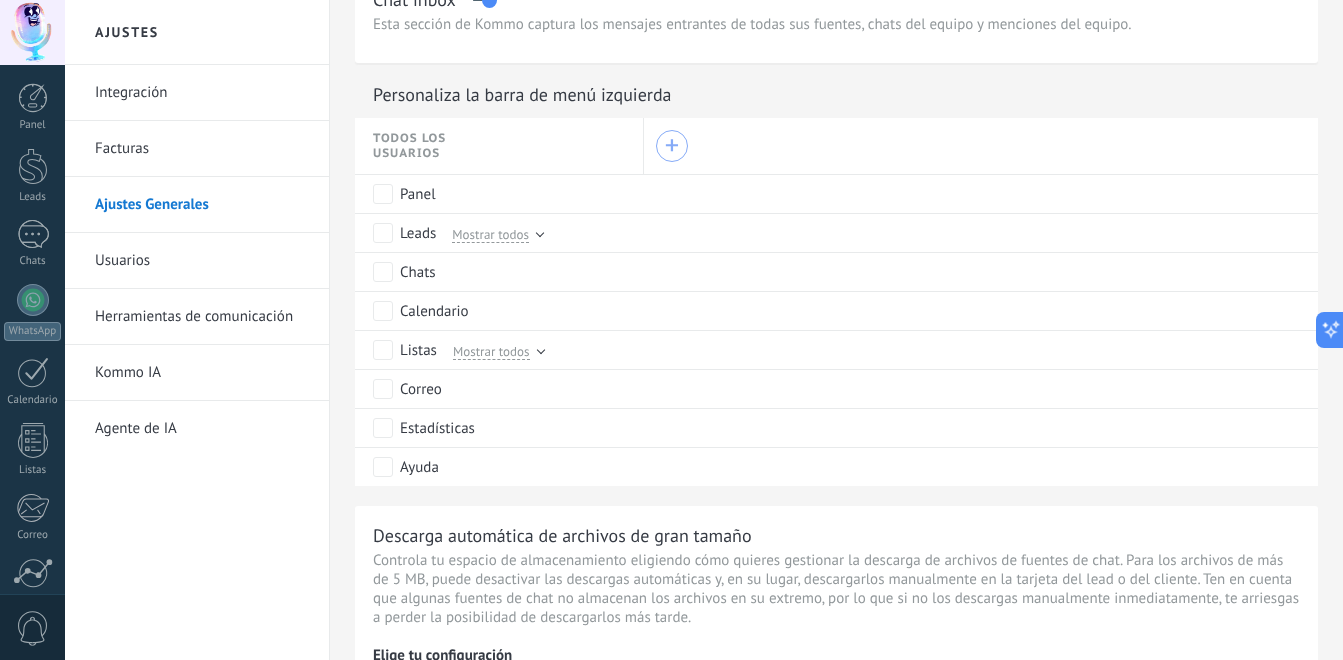 click on "+" at bounding box center (672, 146) 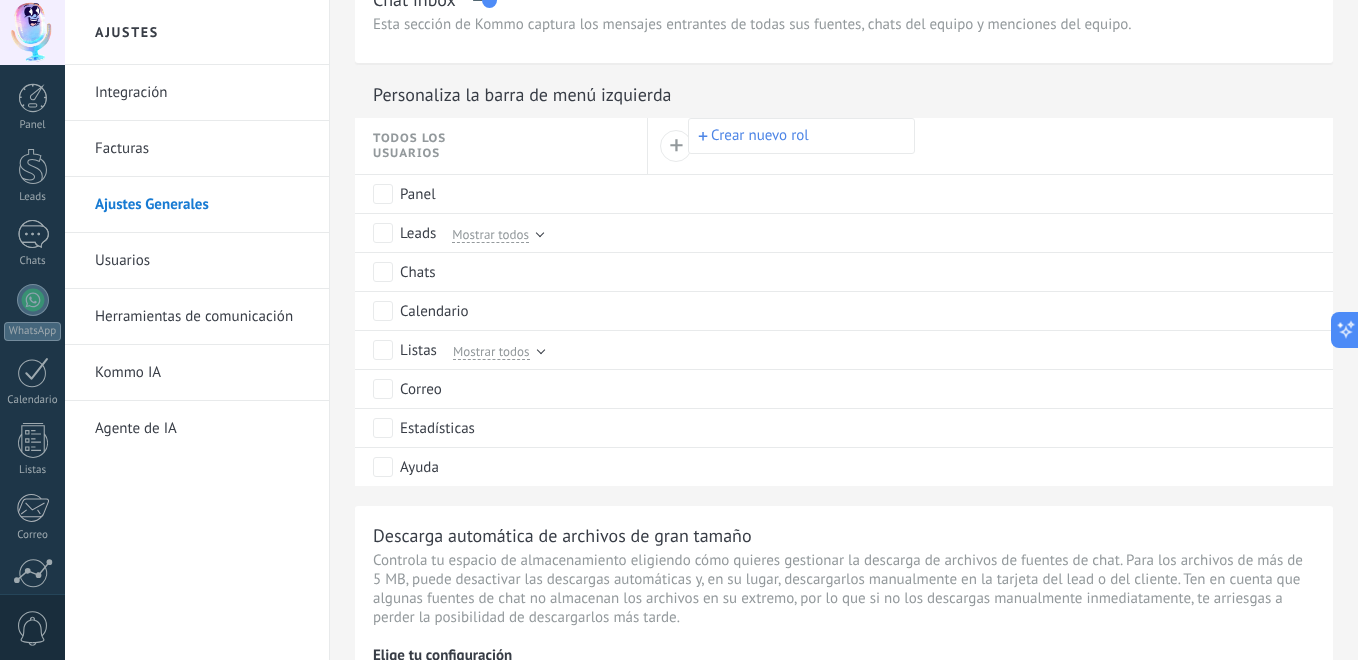 click at bounding box center [679, 330] 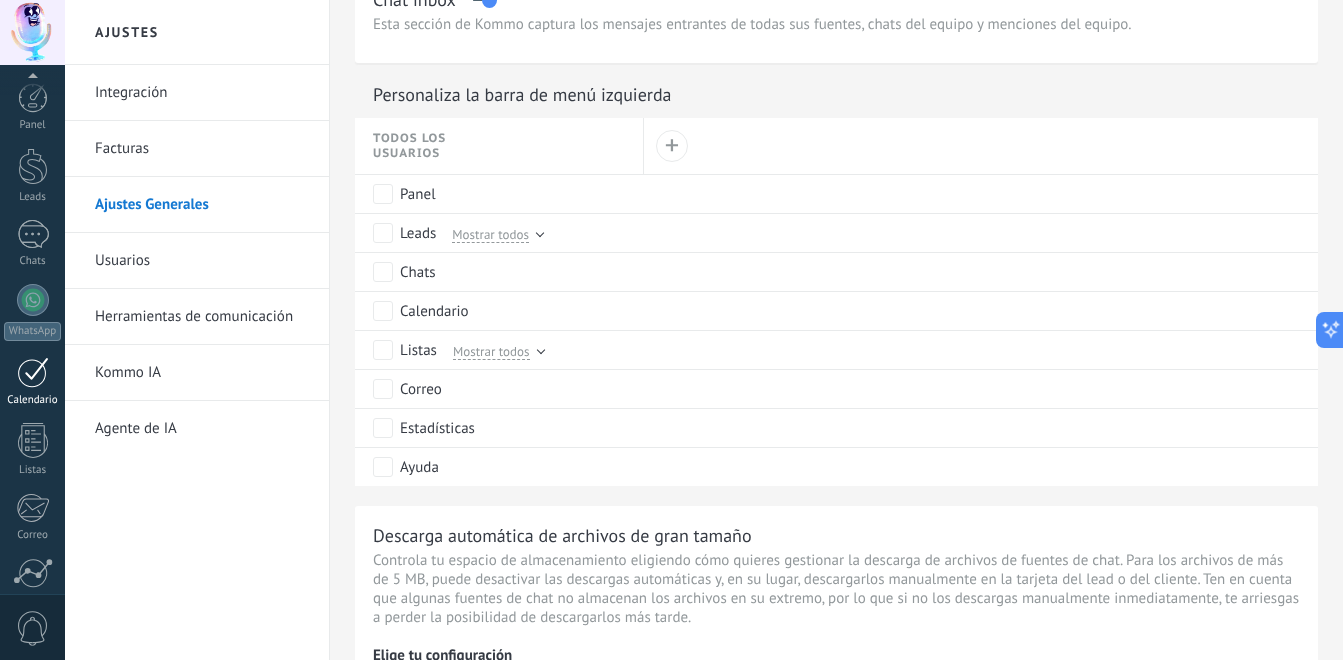 scroll, scrollTop: 172, scrollLeft: 0, axis: vertical 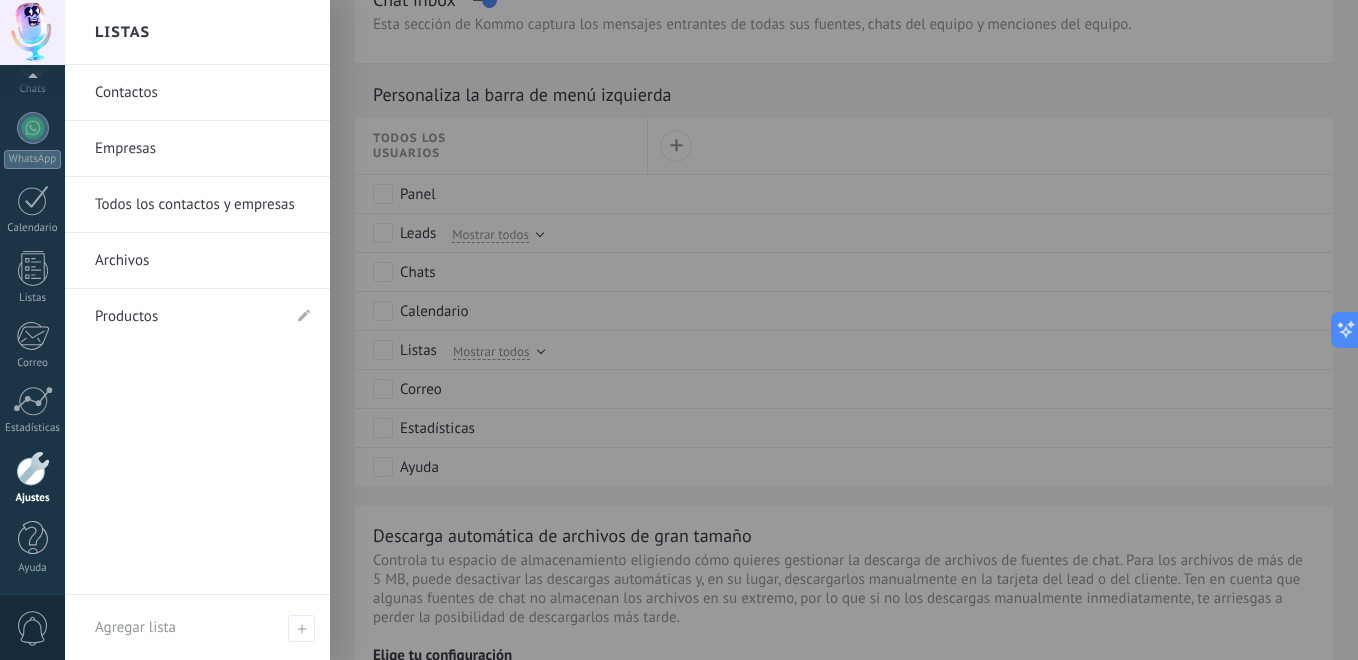 click on "Contactos" at bounding box center (202, 93) 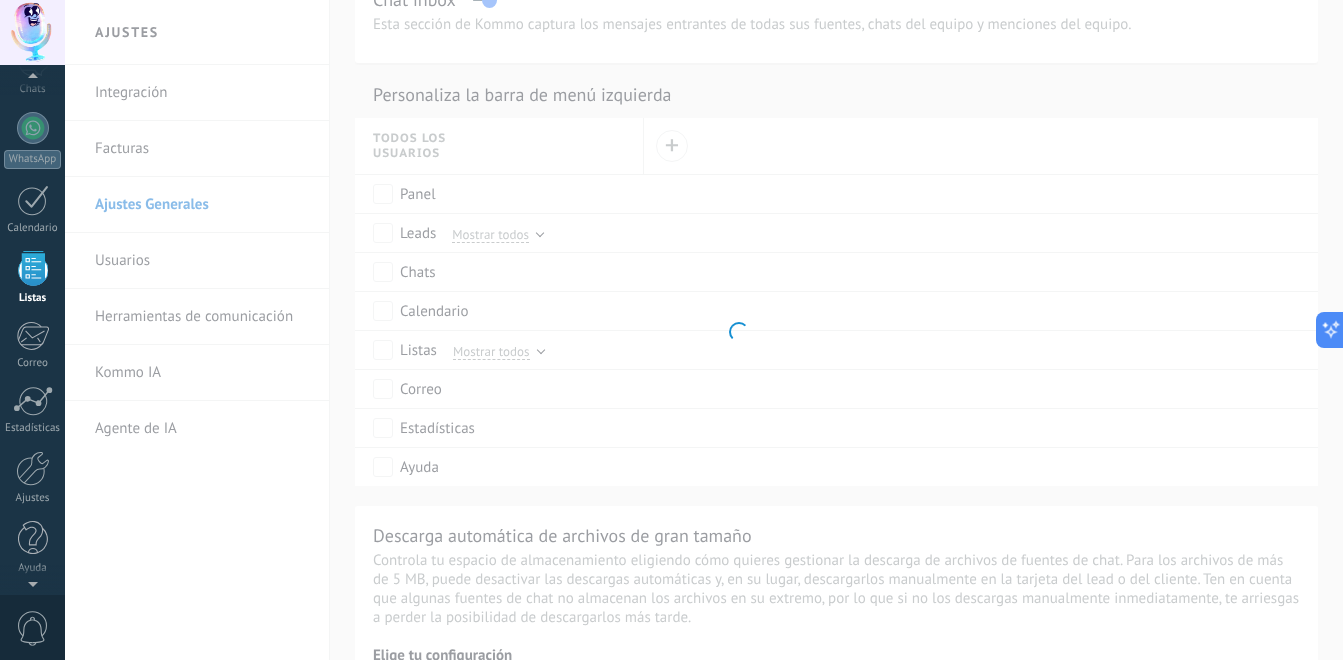scroll, scrollTop: 124, scrollLeft: 0, axis: vertical 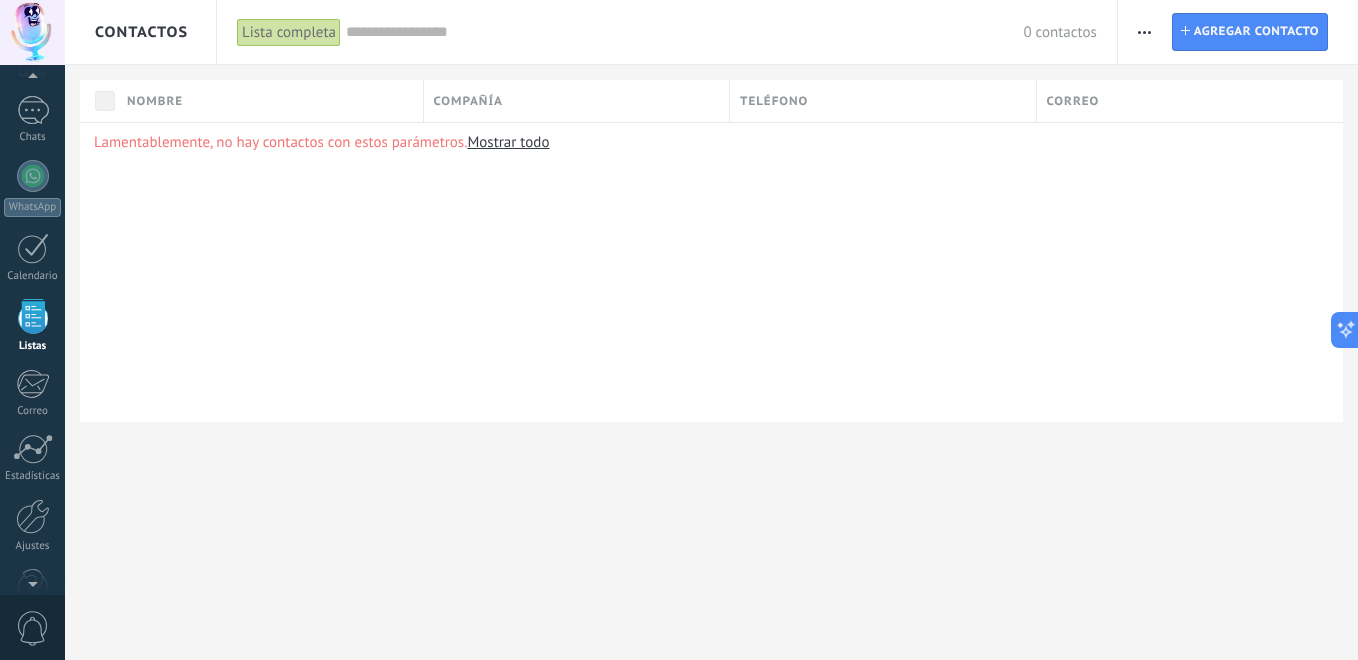 click on "Contactos" at bounding box center [141, 32] 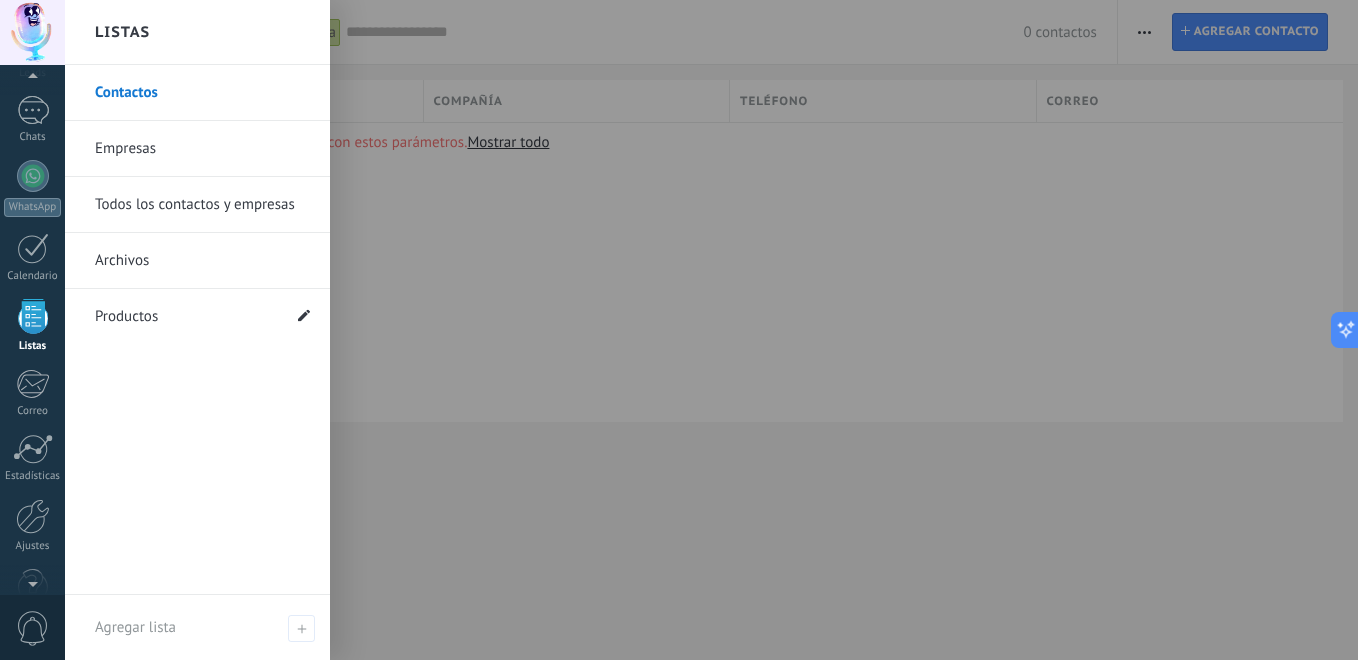 click 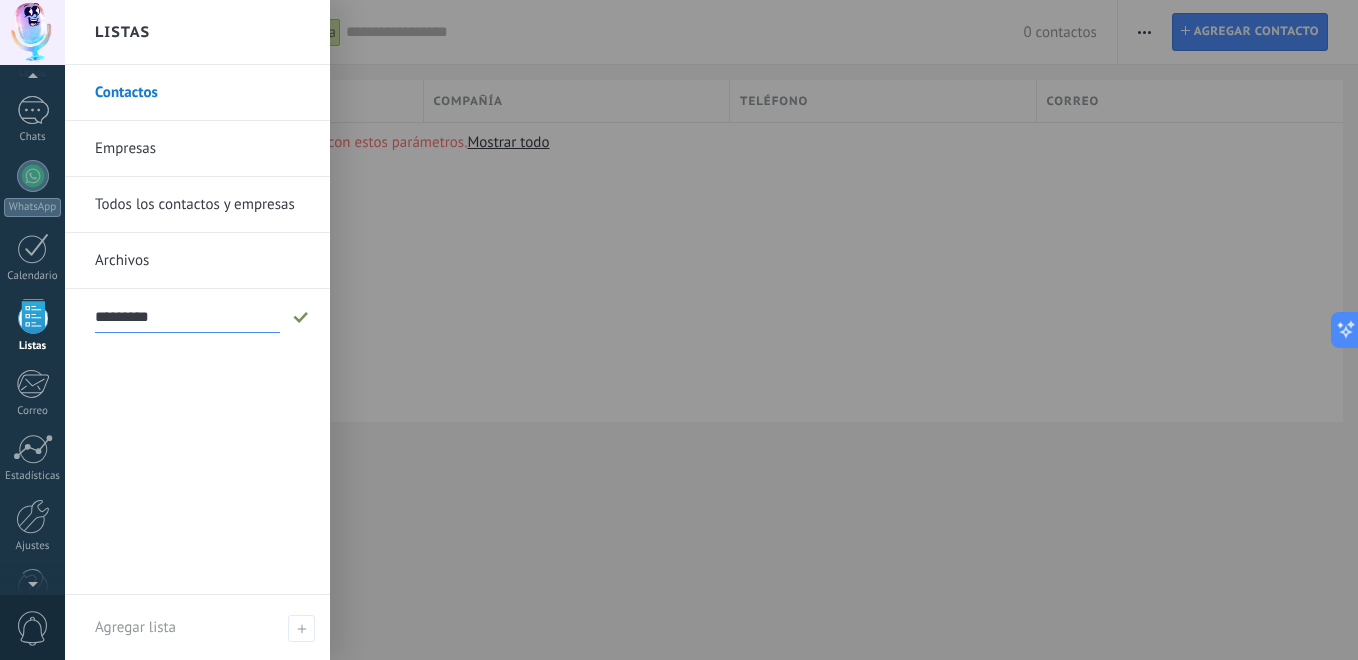 click 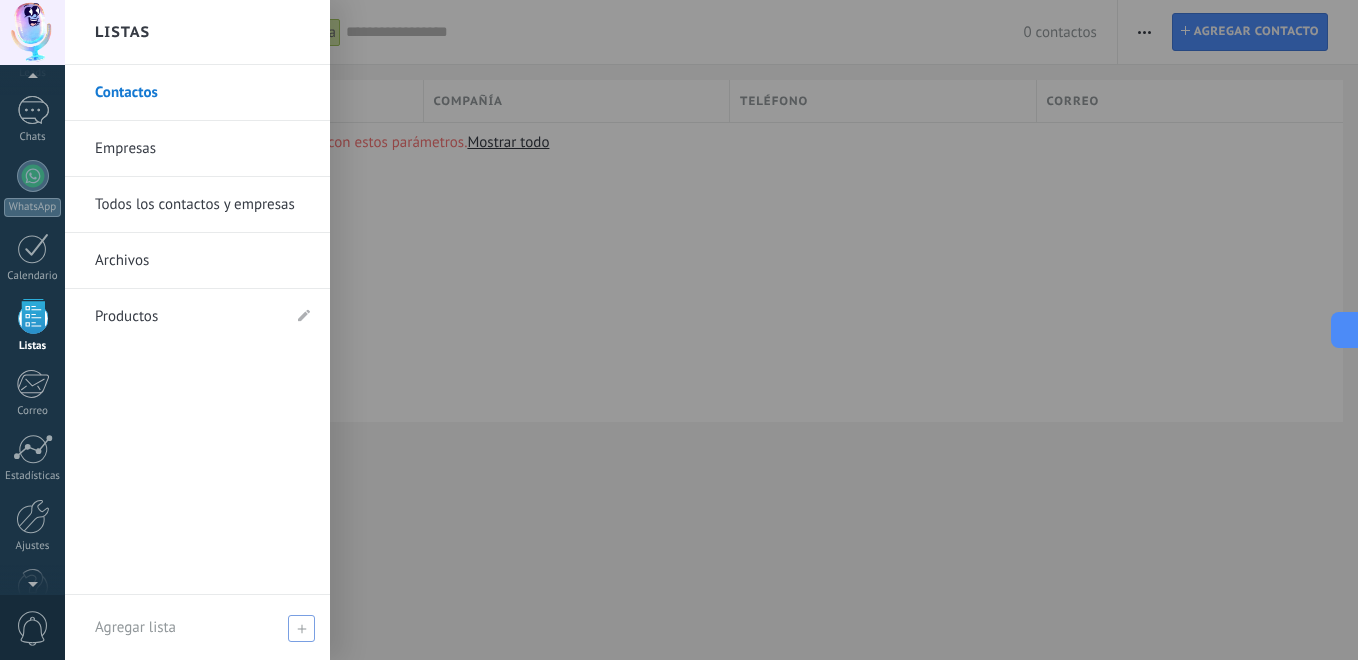 click on "Agregar lista" at bounding box center (197, 627) 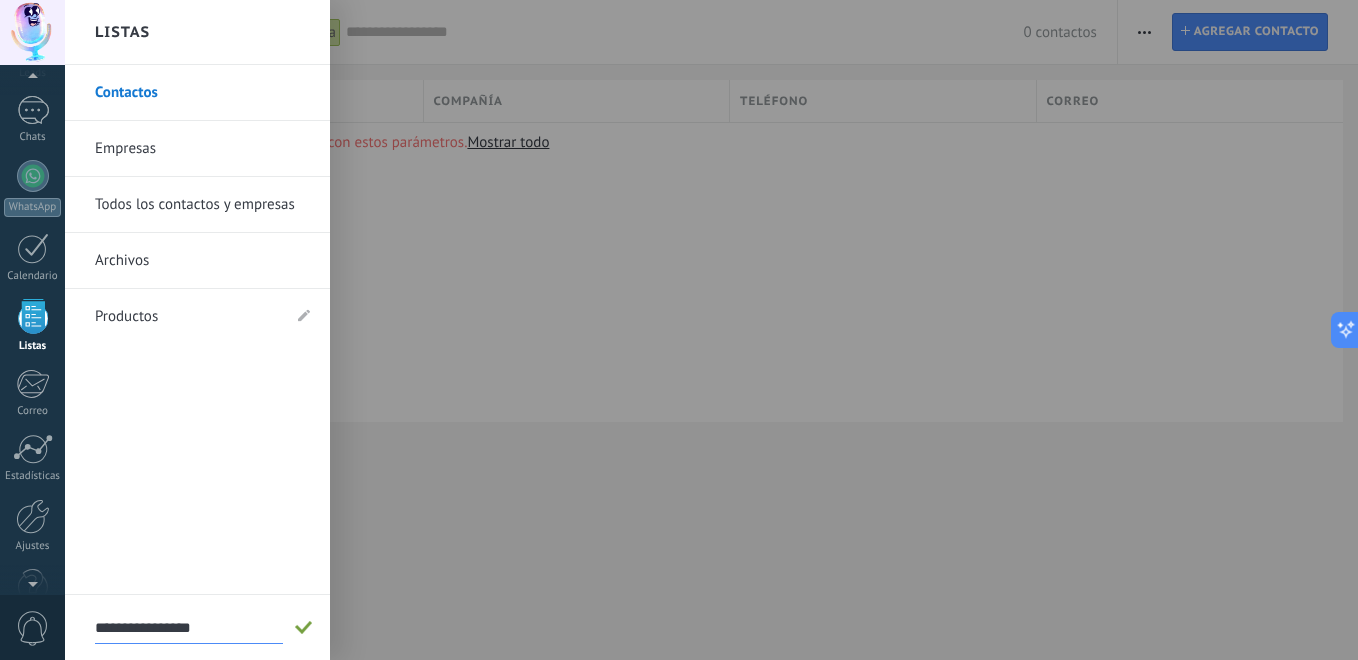 type on "**********" 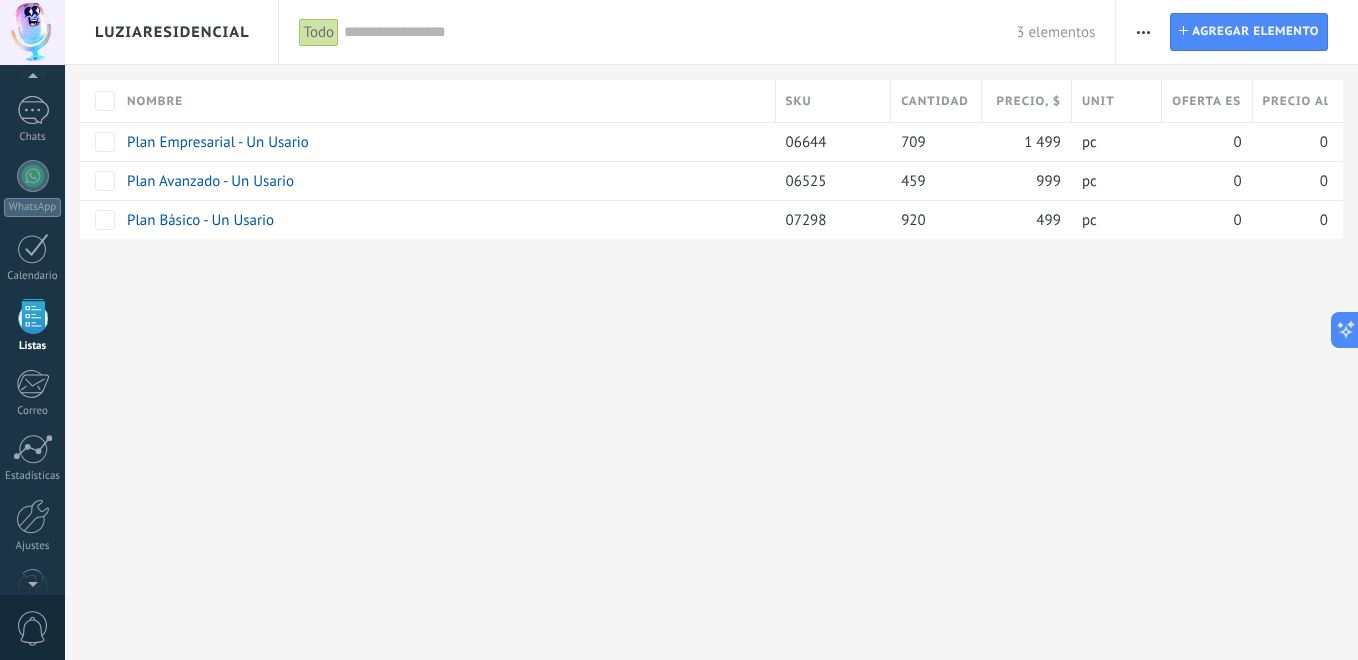 click on "Importar Ajustes de entidad Ajuste de lista" at bounding box center (1143, 32) 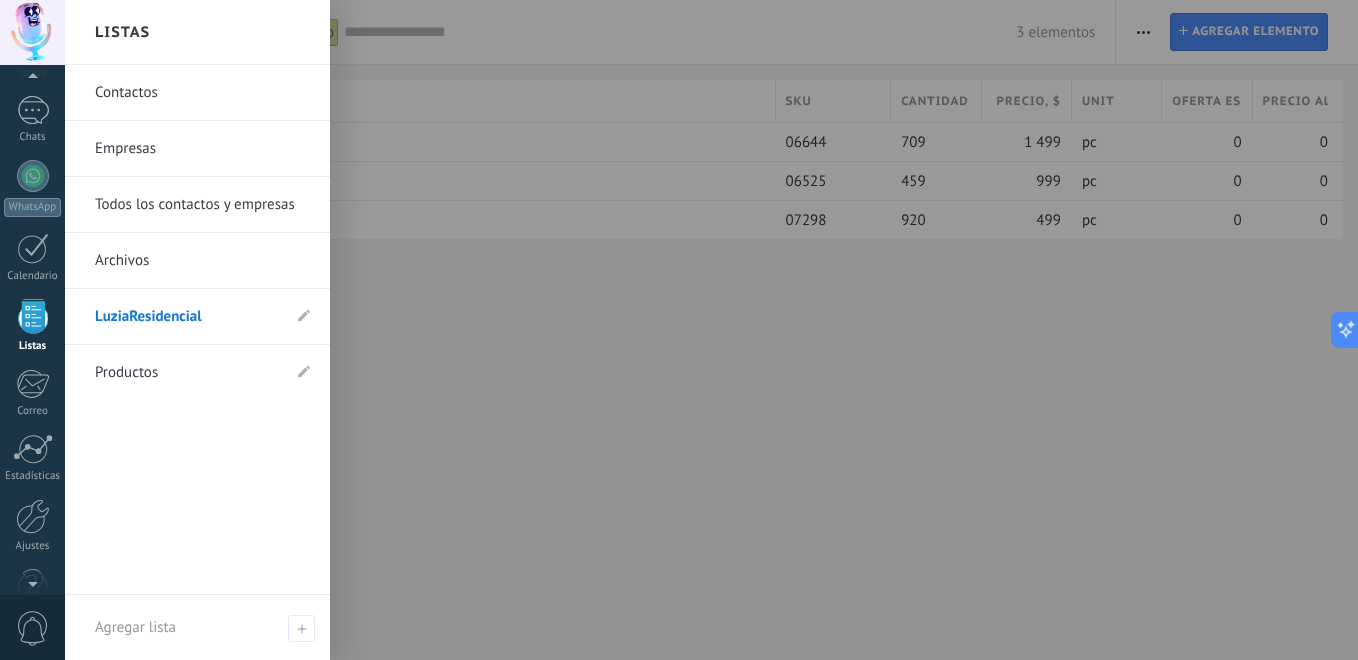 click at bounding box center (33, 316) 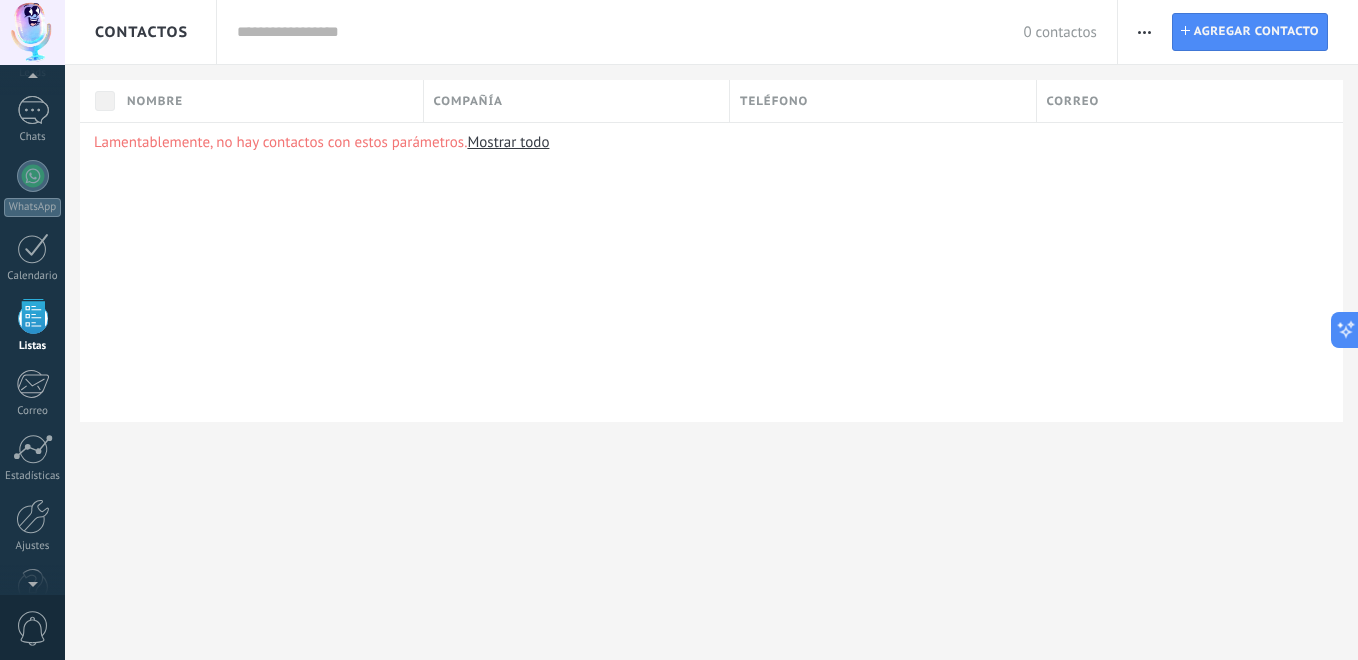 click at bounding box center [33, 316] 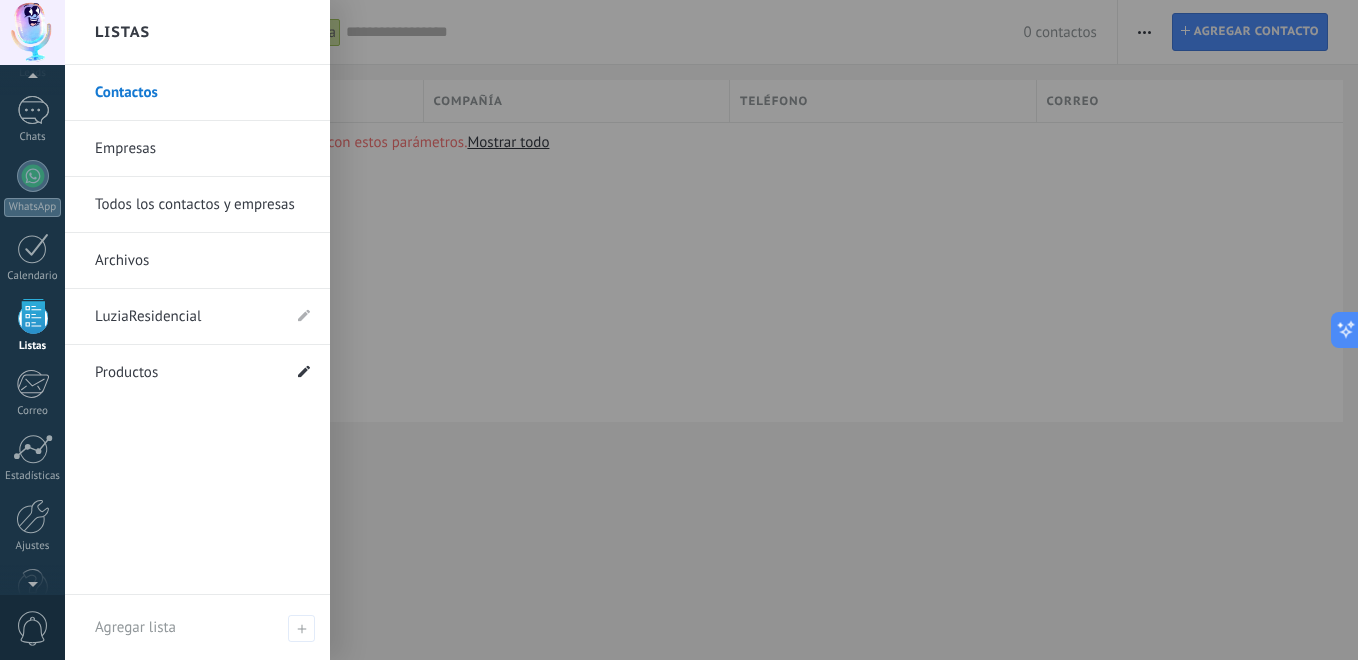click 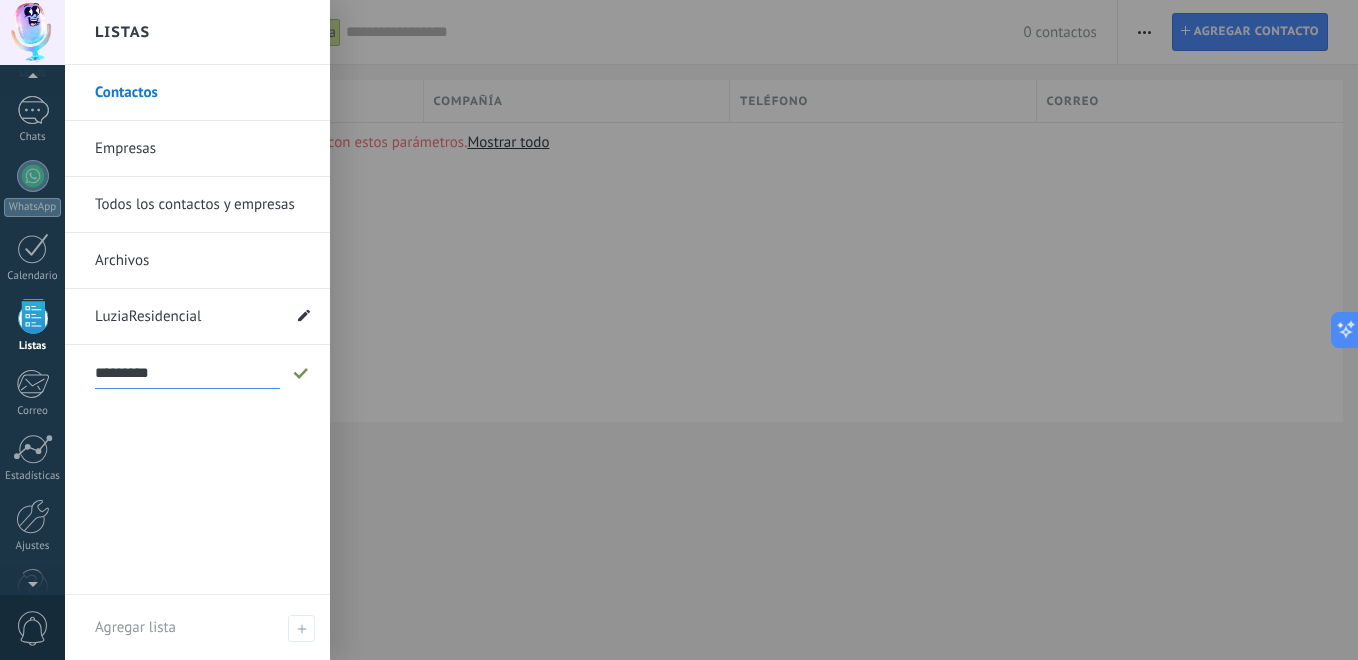click 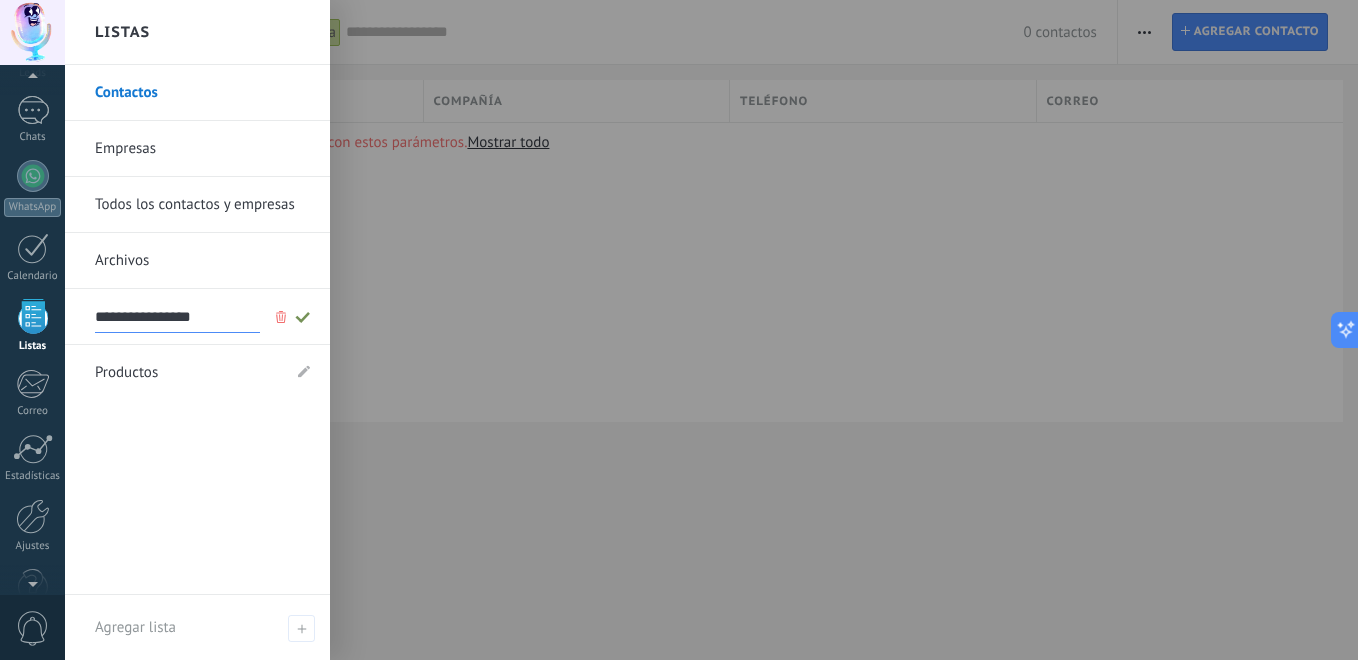 click 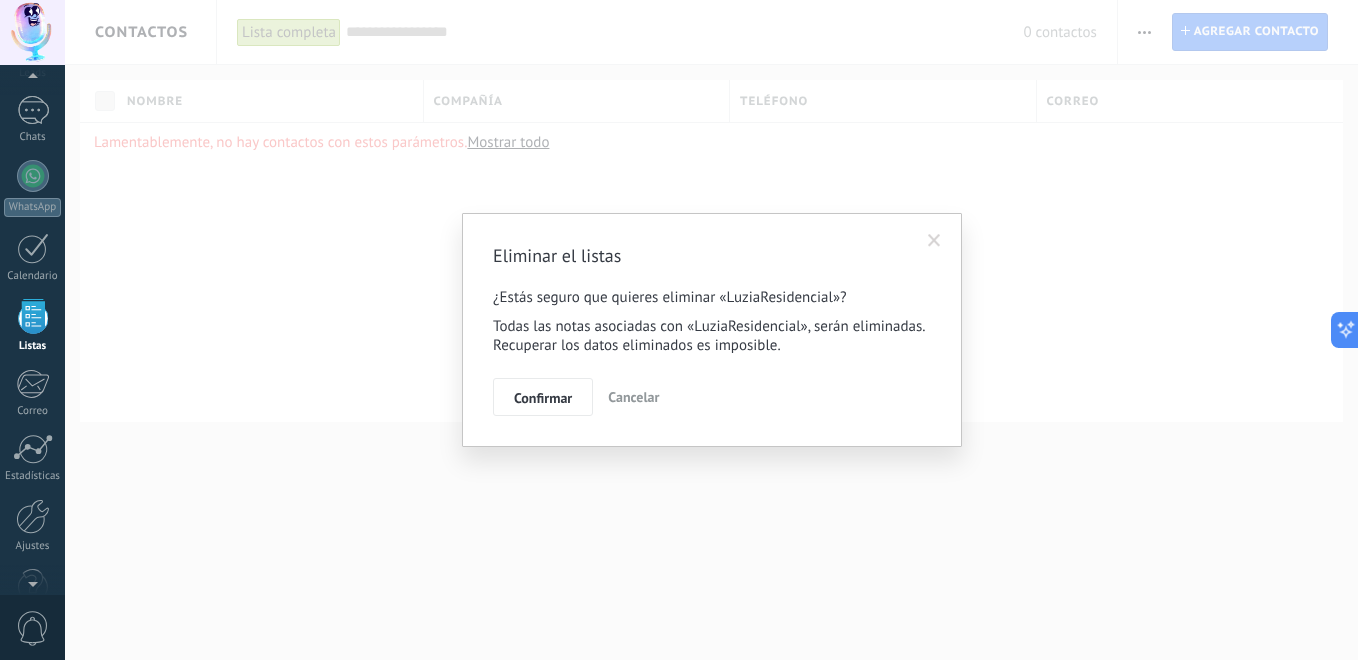 click on "Confirmar Cancelar" at bounding box center [712, 397] 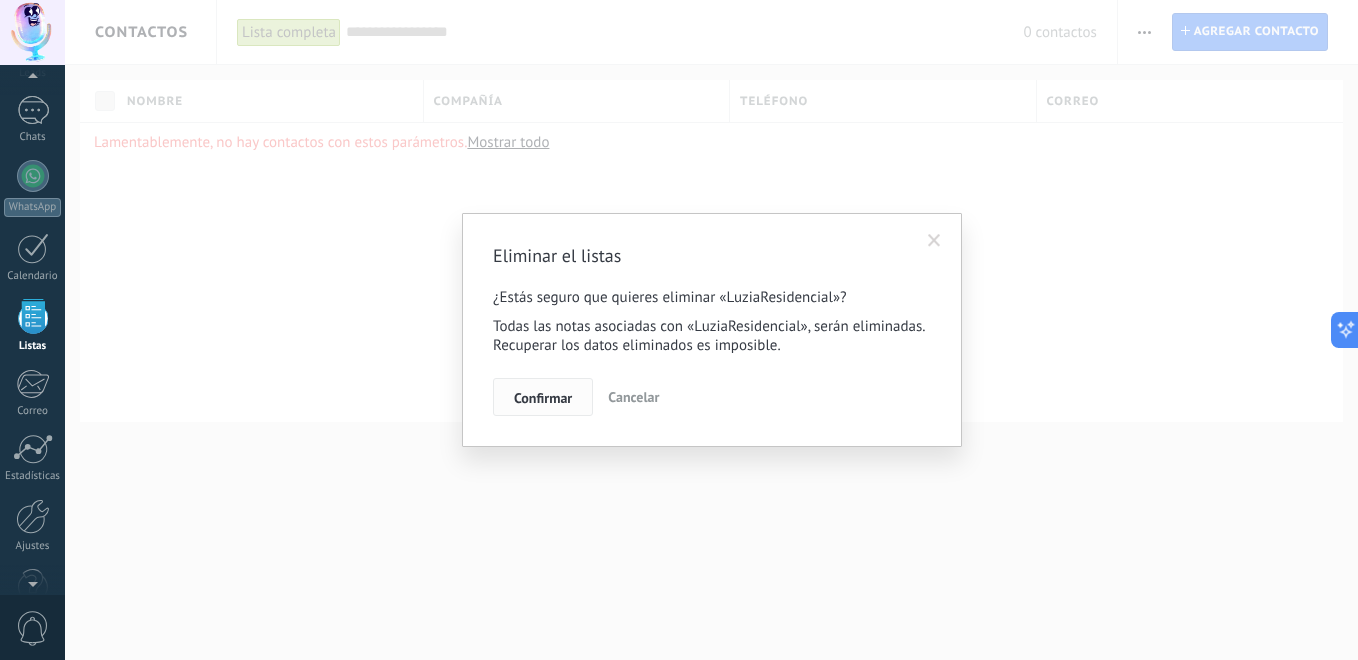 click on "Confirmar" at bounding box center [543, 397] 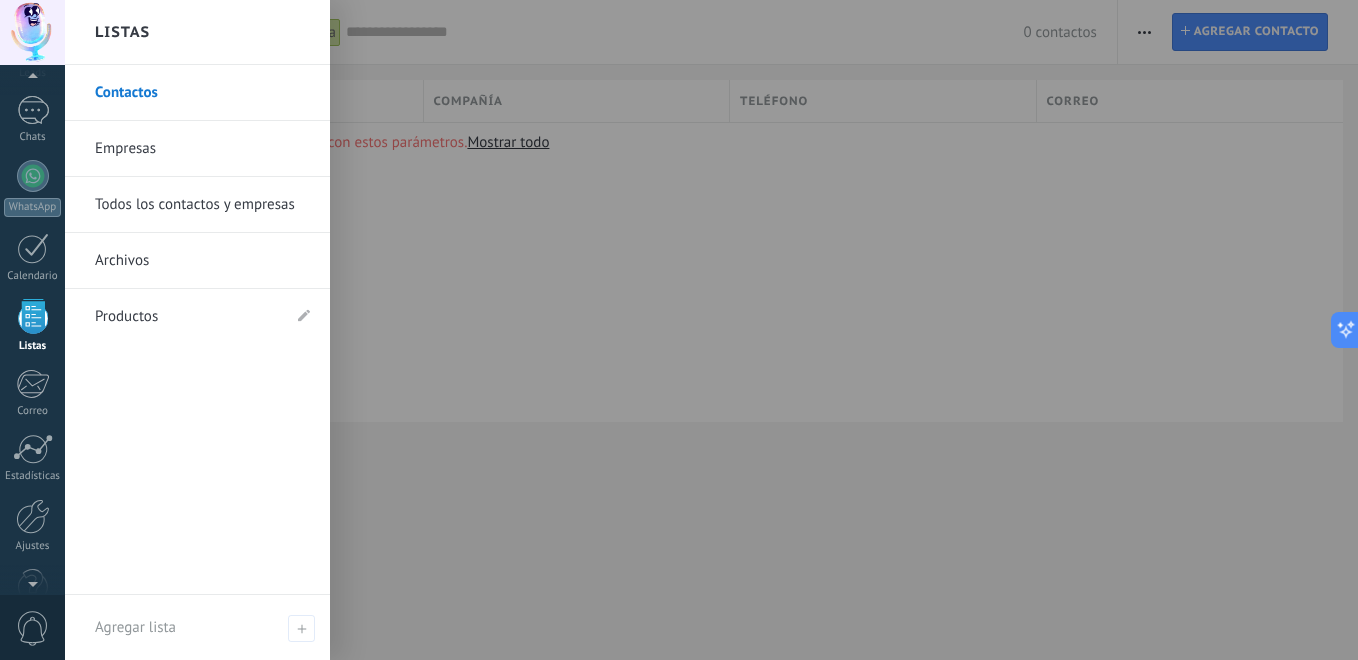 click at bounding box center (33, 316) 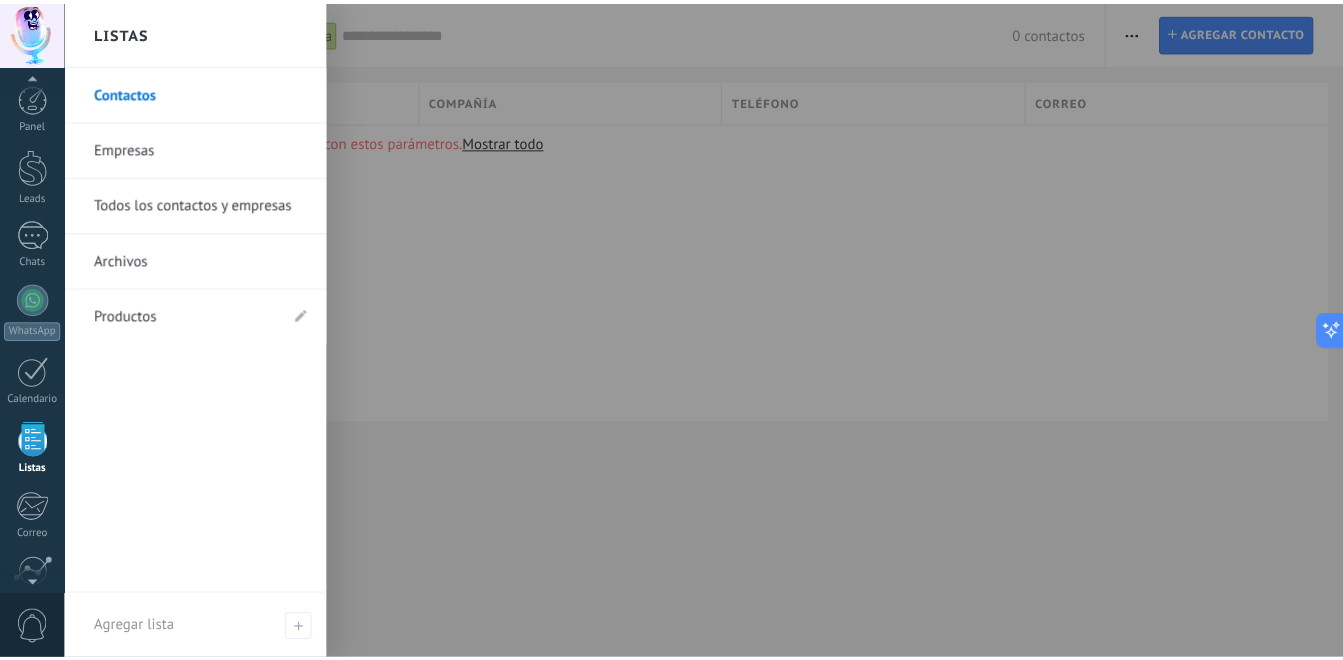 scroll, scrollTop: 172, scrollLeft: 0, axis: vertical 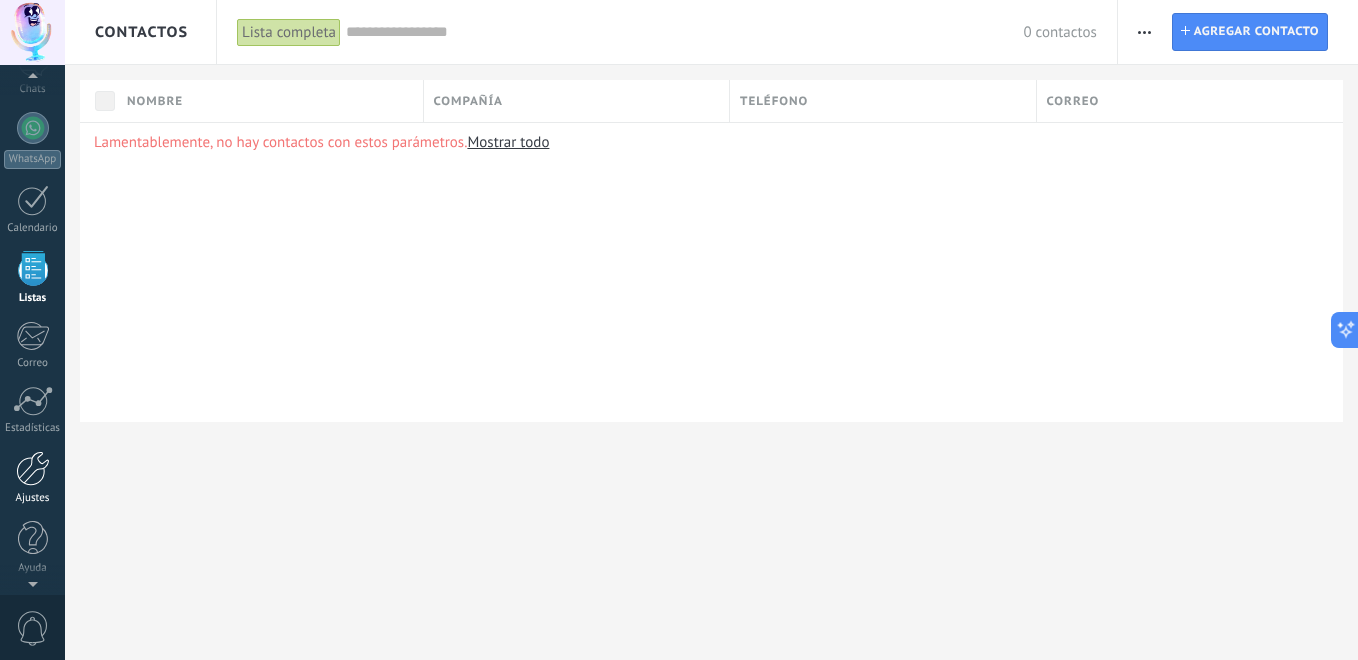 click at bounding box center [33, 468] 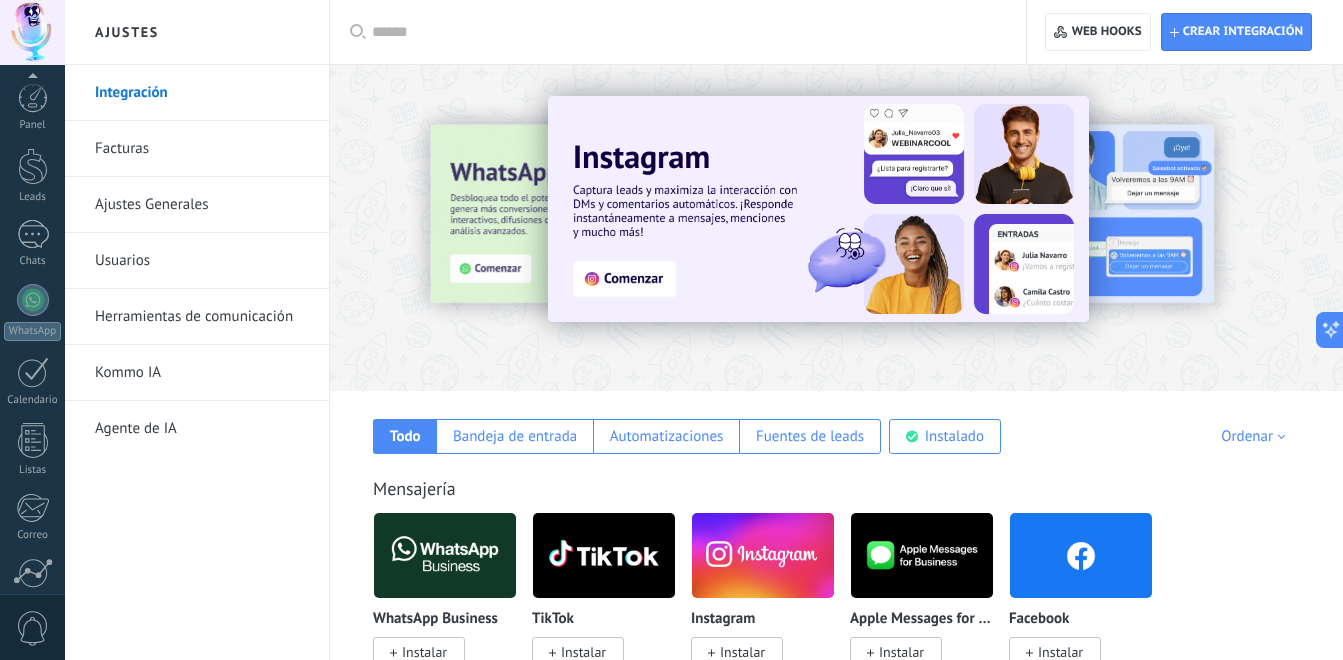 scroll, scrollTop: 172, scrollLeft: 0, axis: vertical 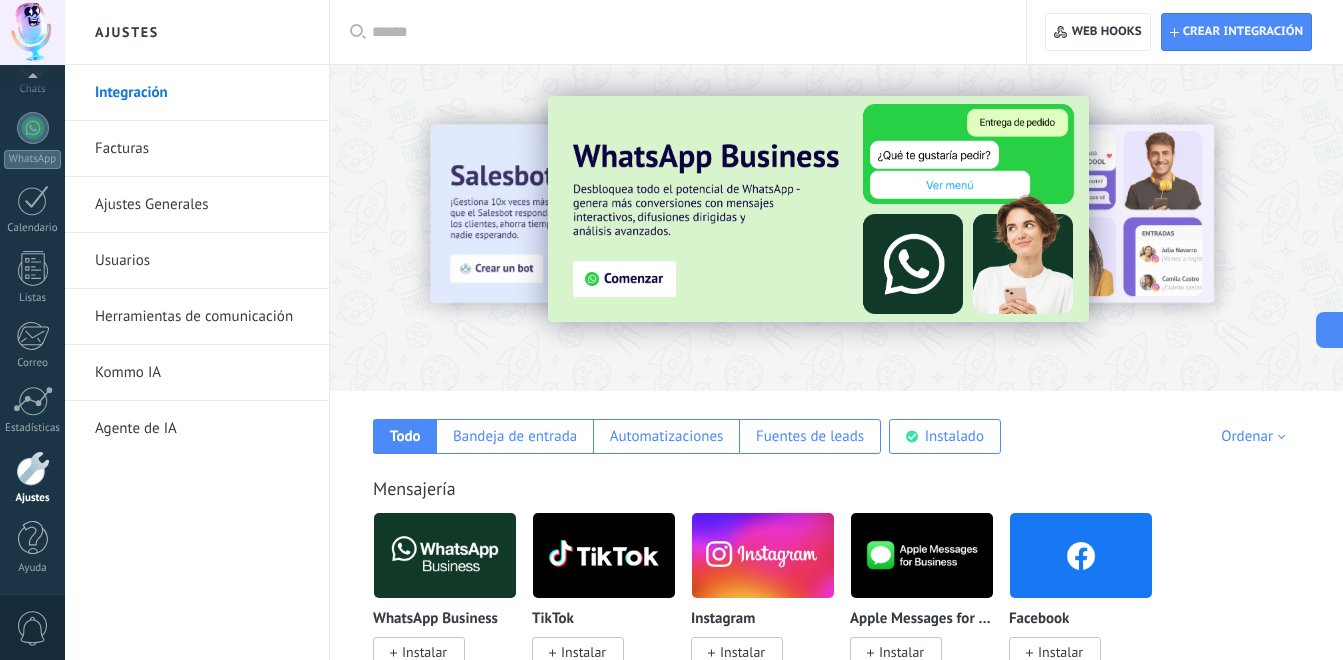 click on "Crear integración Web hooks  0" at bounding box center (1185, 32) 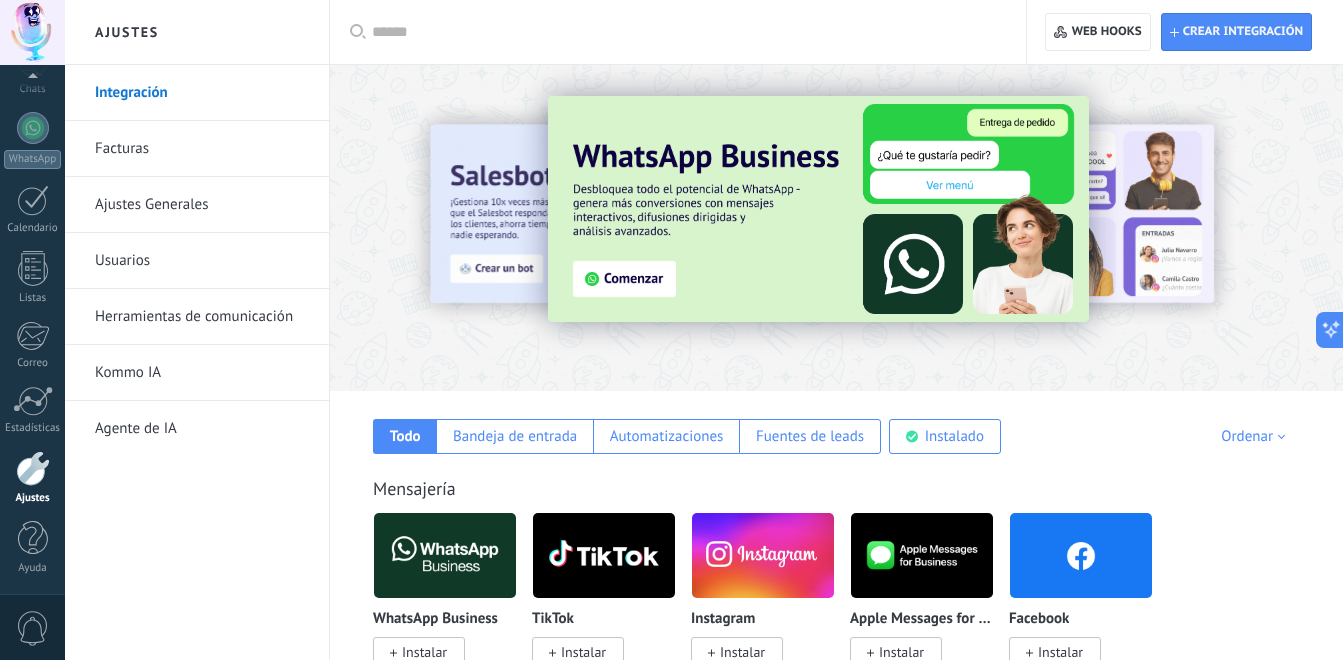 click at bounding box center (32, 32) 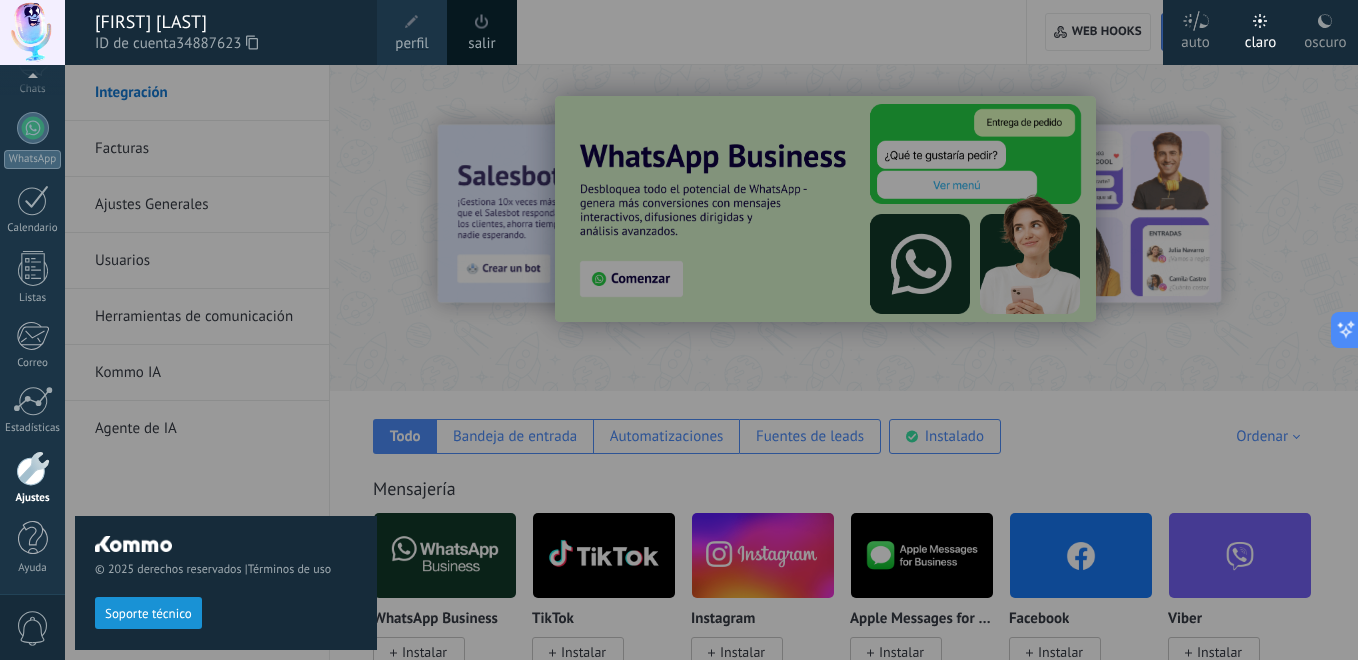 click 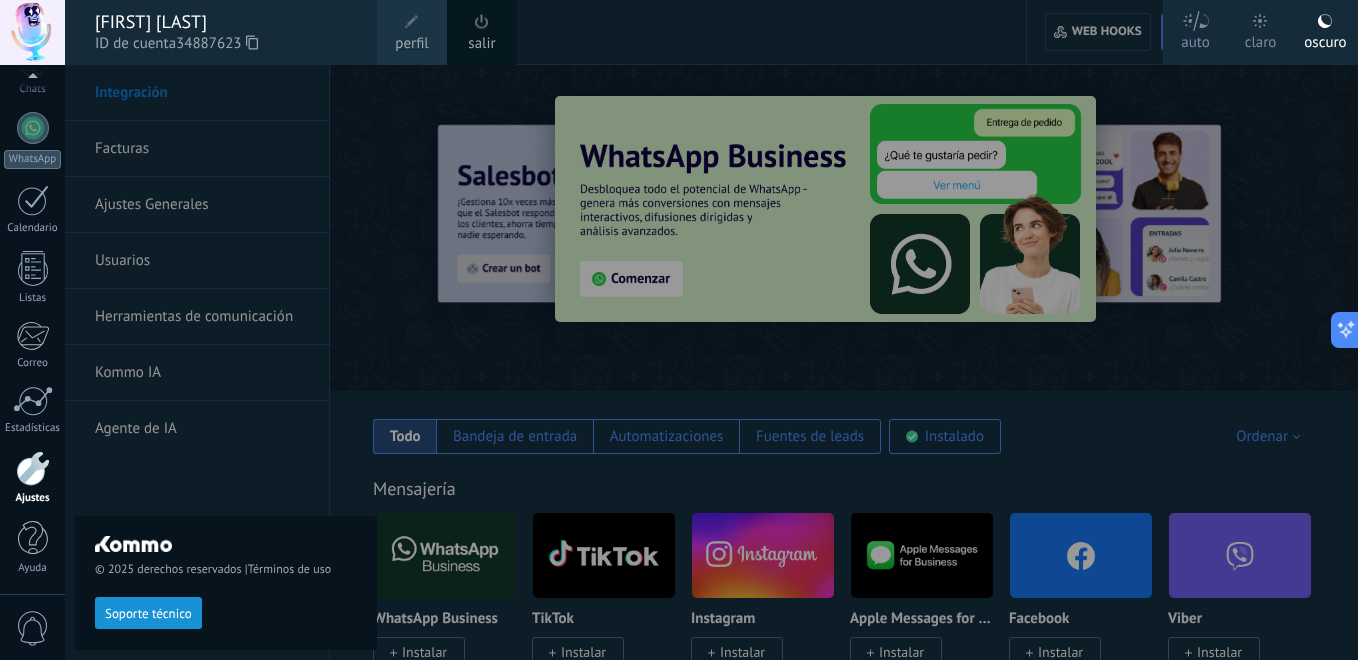 click at bounding box center (412, 22) 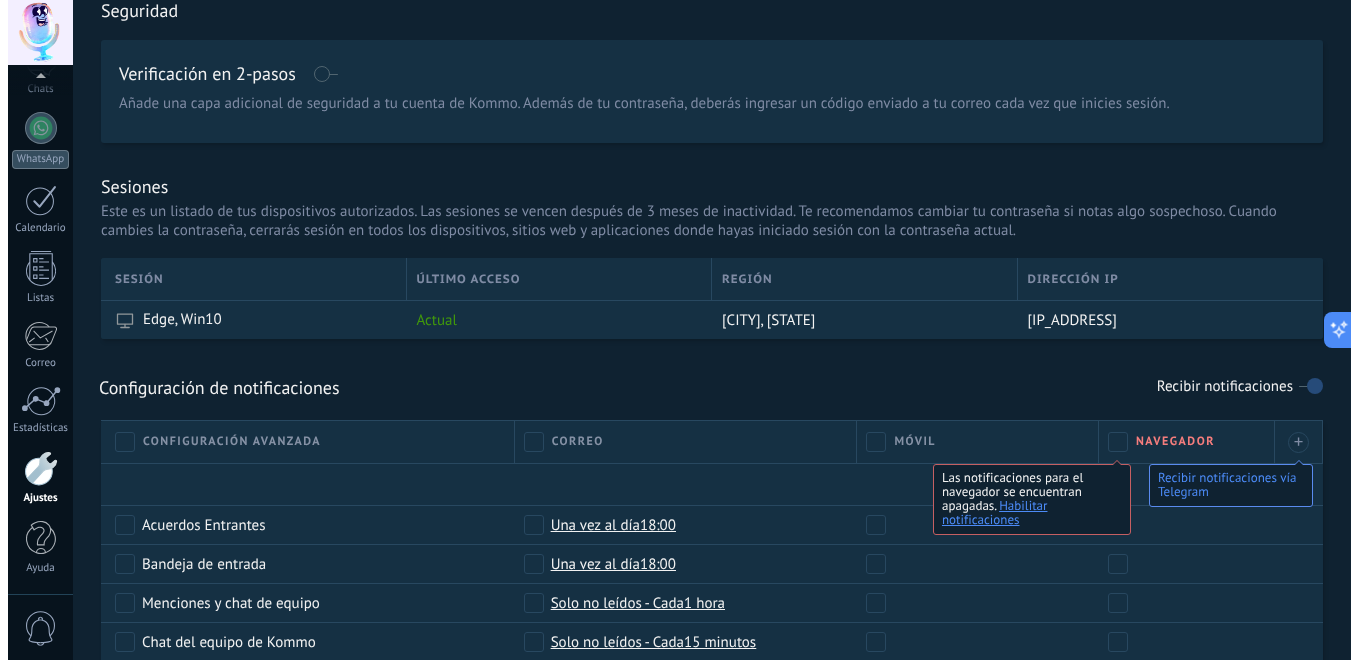 scroll, scrollTop: 1034, scrollLeft: 0, axis: vertical 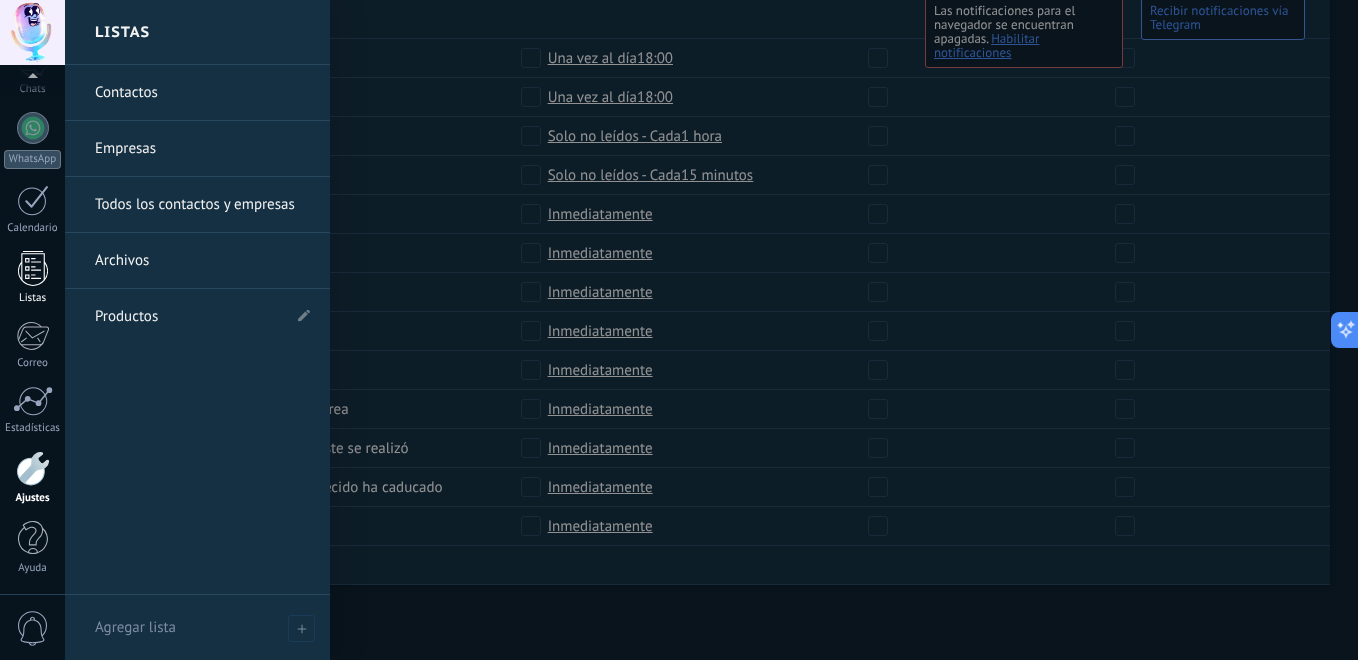 click on "Listas" at bounding box center (32, 278) 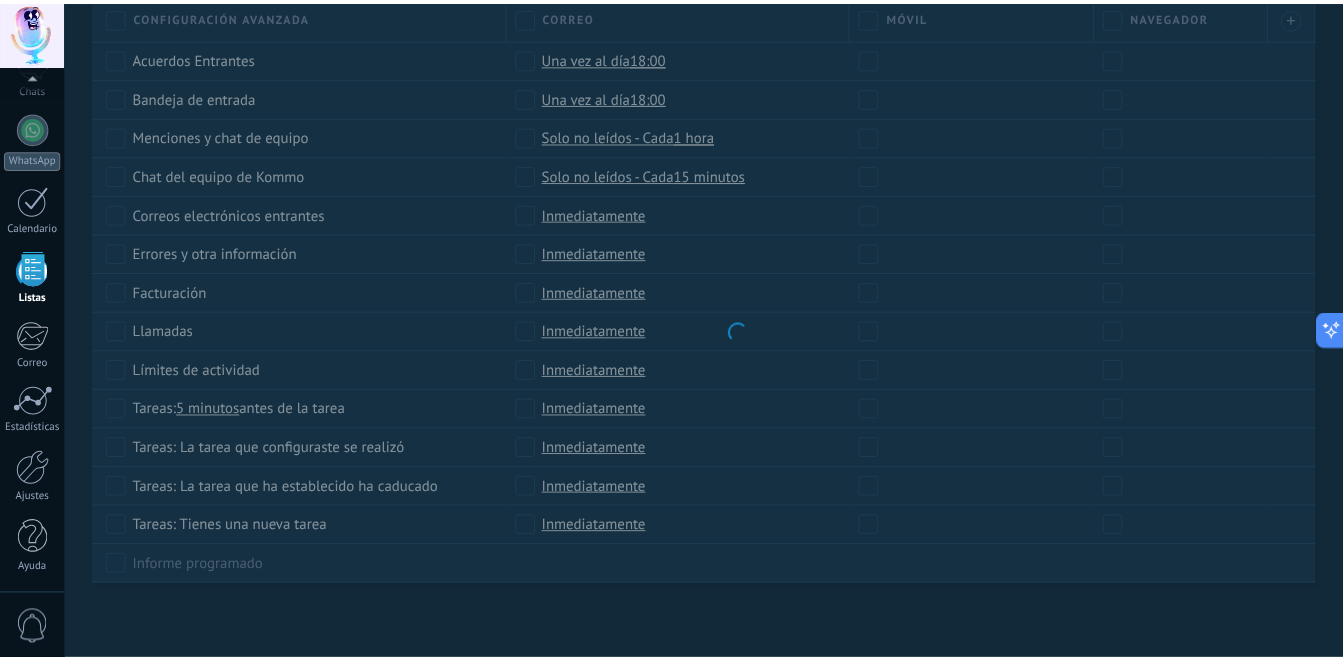 scroll, scrollTop: 991, scrollLeft: 0, axis: vertical 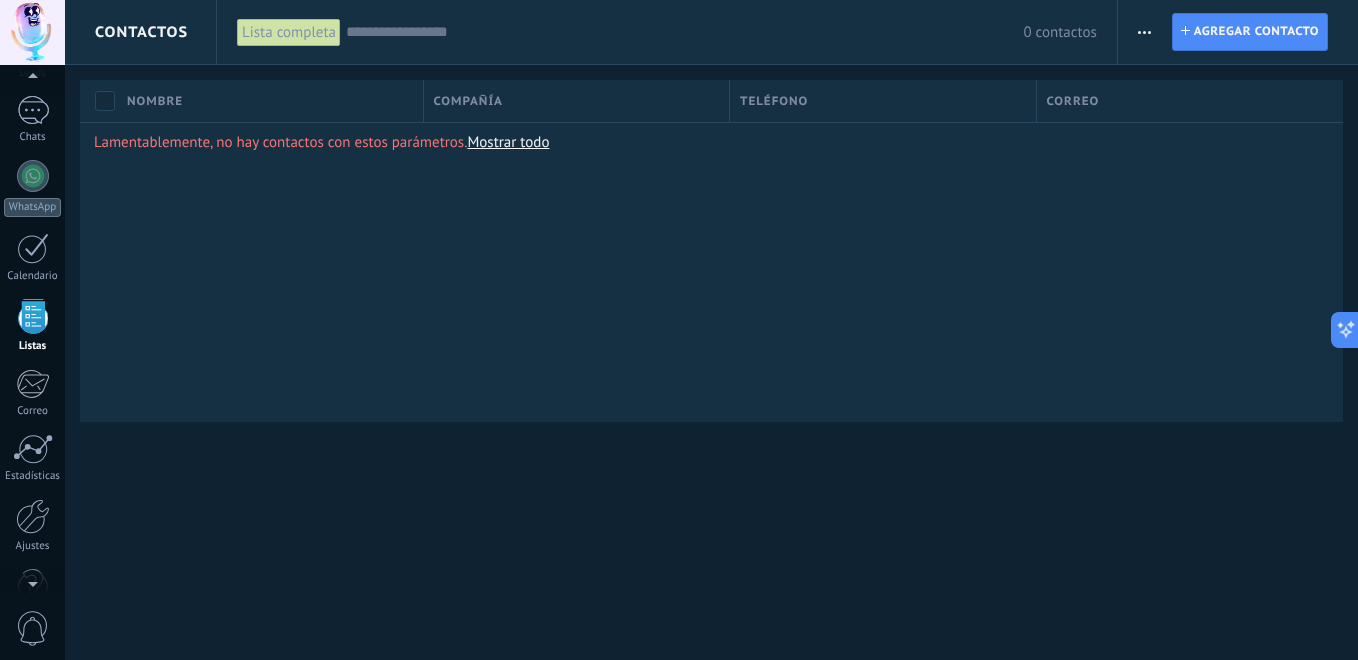 click at bounding box center [1144, 32] 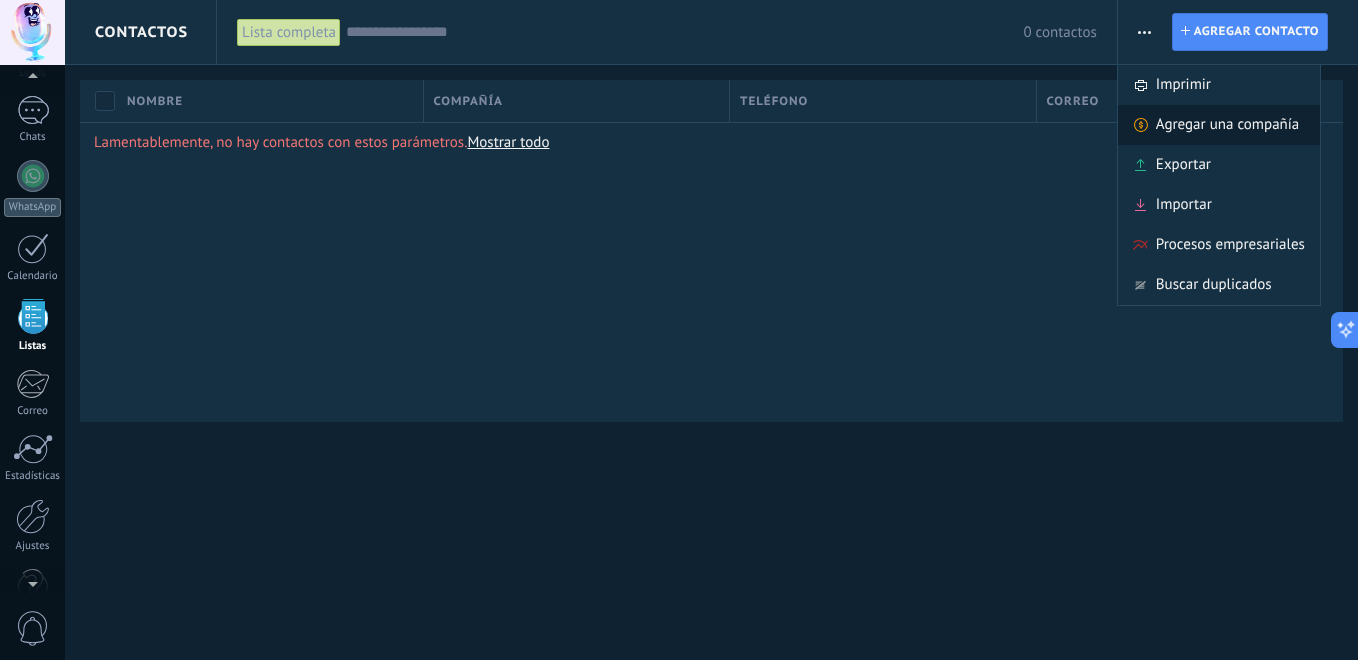 click on "Agregar una compañía" at bounding box center (1227, 125) 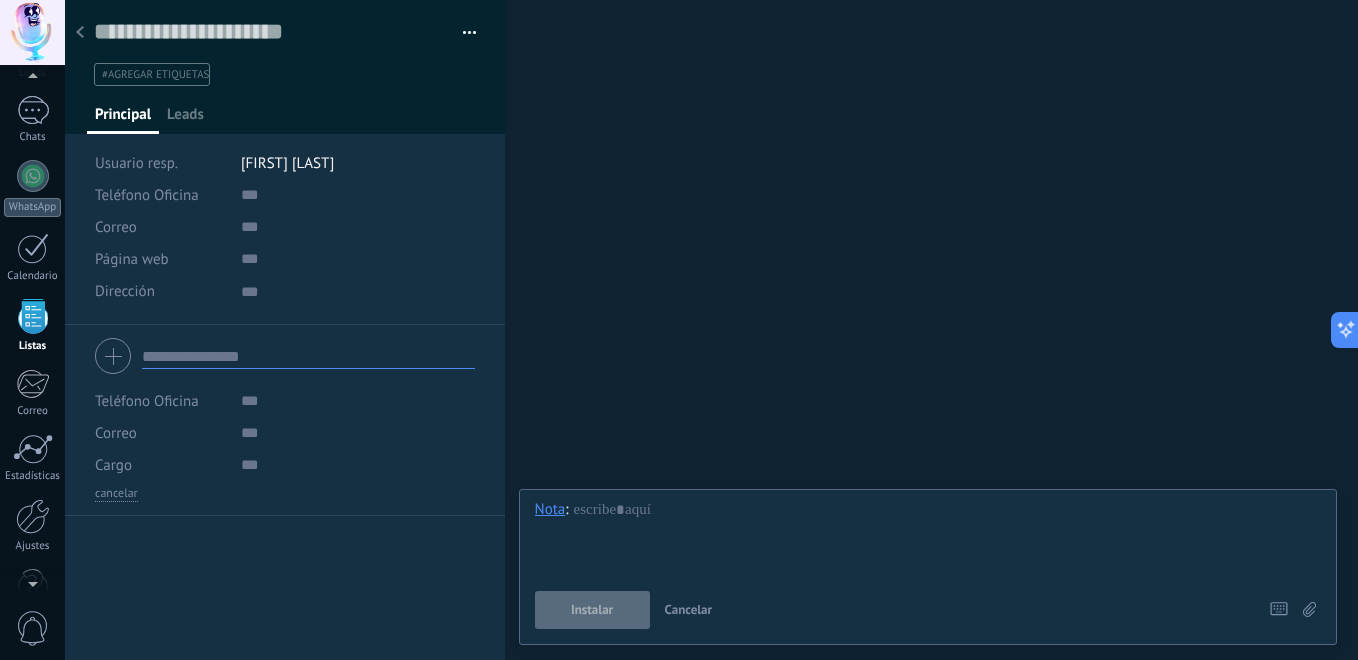 scroll, scrollTop: 20, scrollLeft: 0, axis: vertical 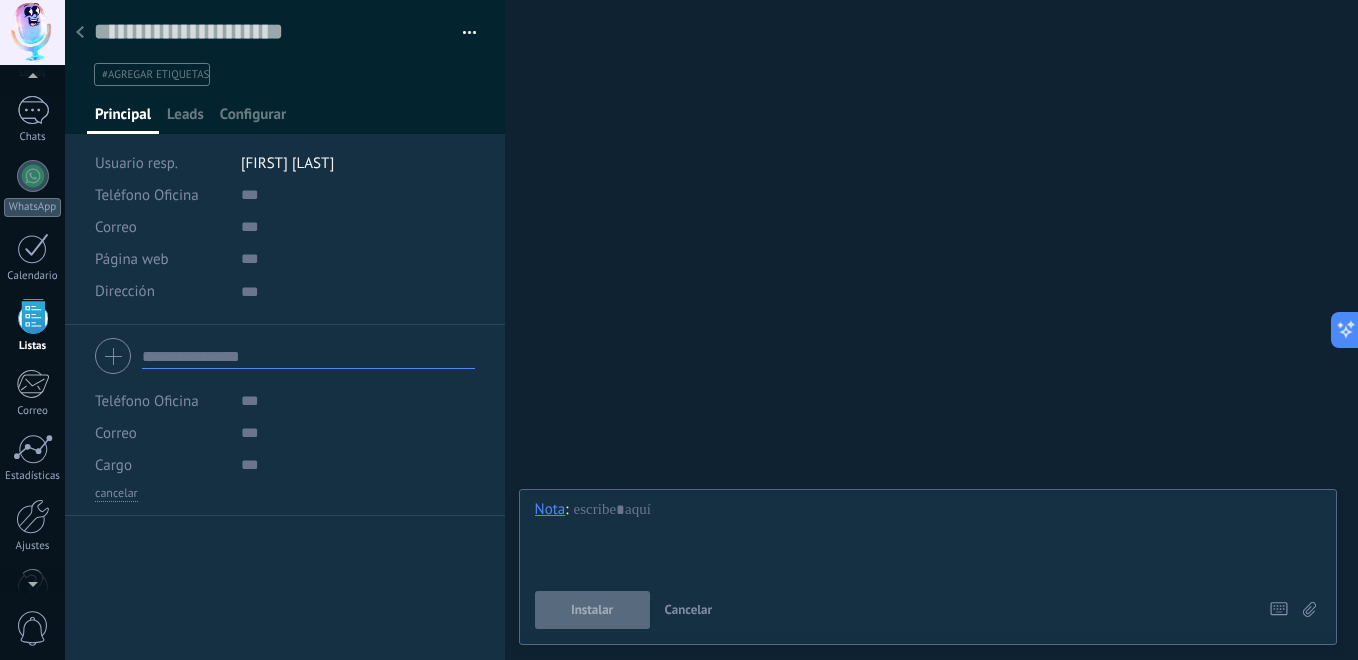 click at bounding box center [80, 33] 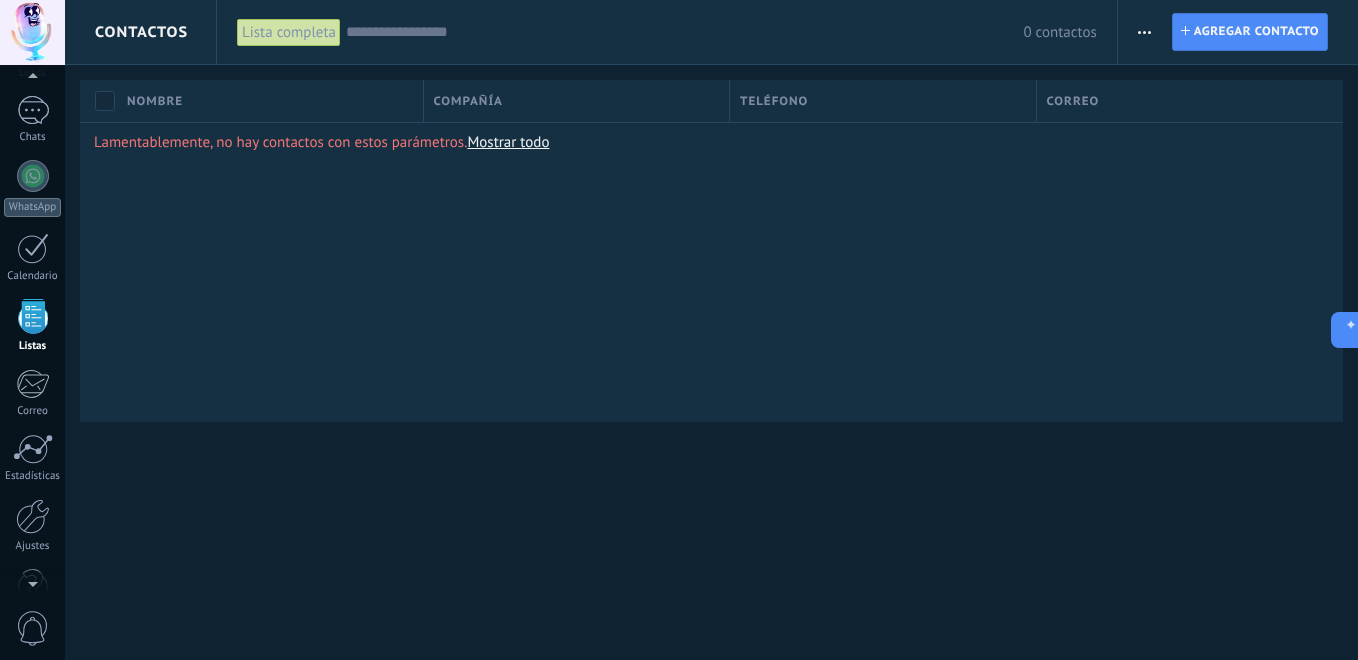 click at bounding box center [1144, 32] 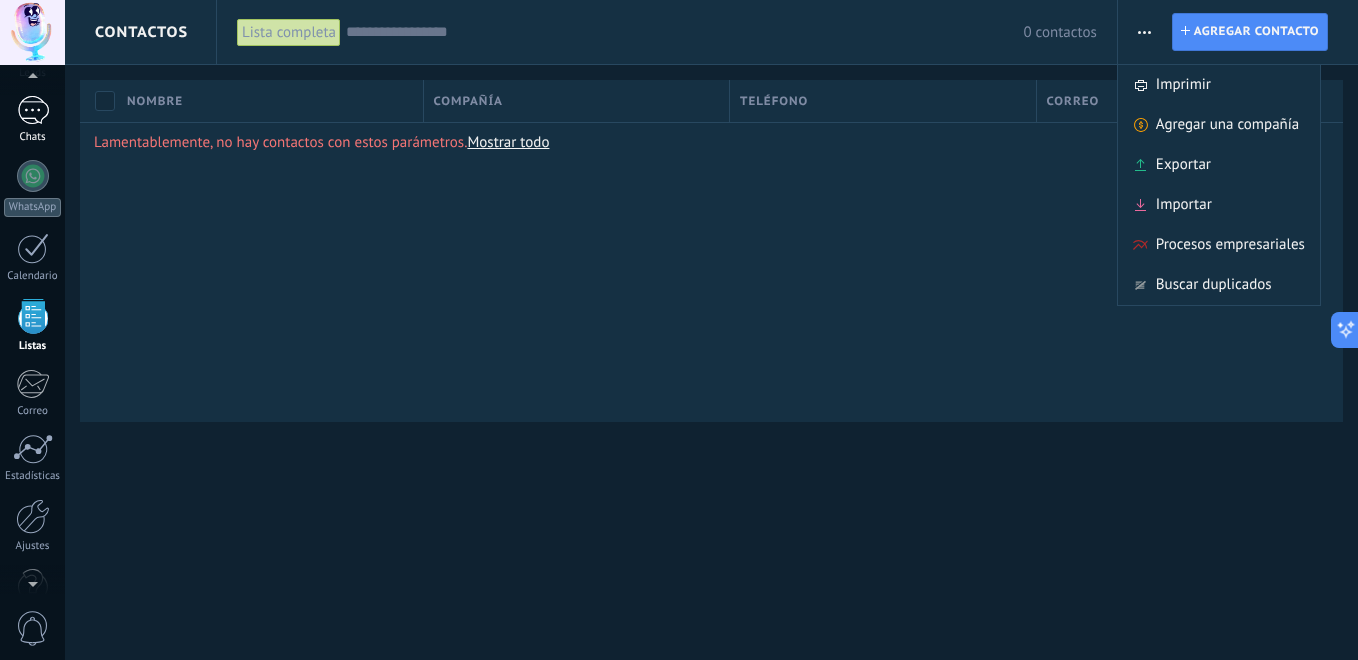 click at bounding box center [33, 110] 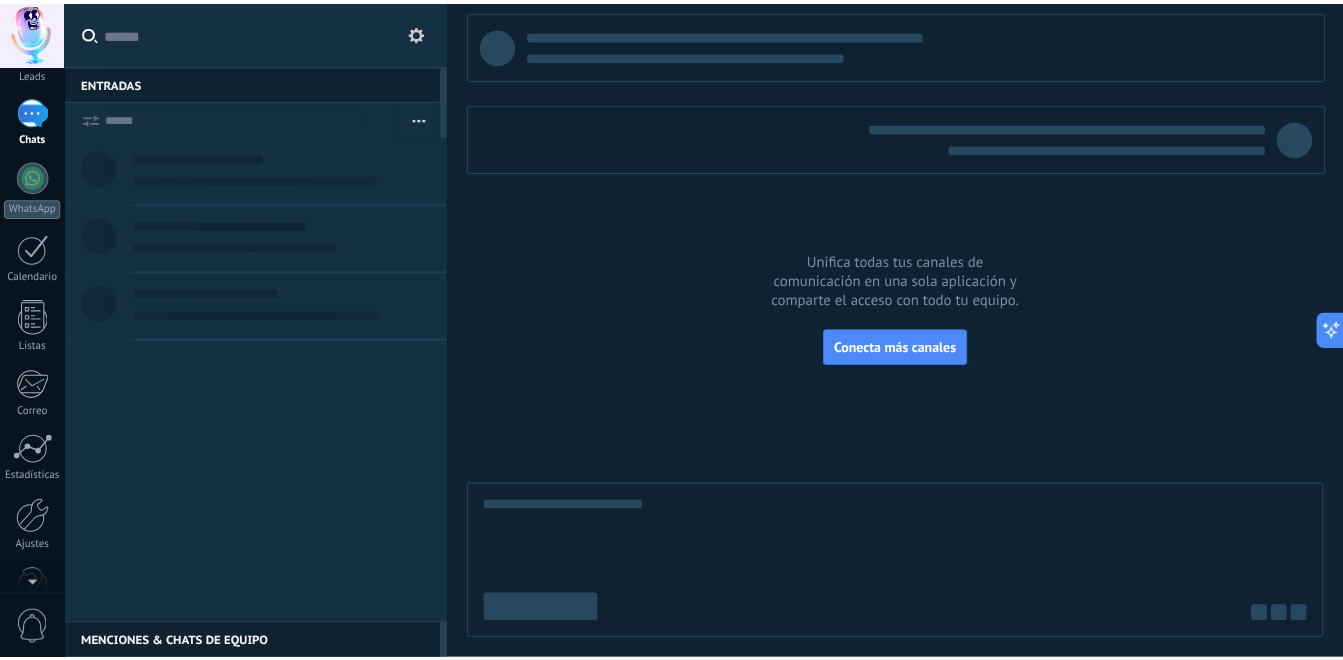 scroll, scrollTop: 0, scrollLeft: 0, axis: both 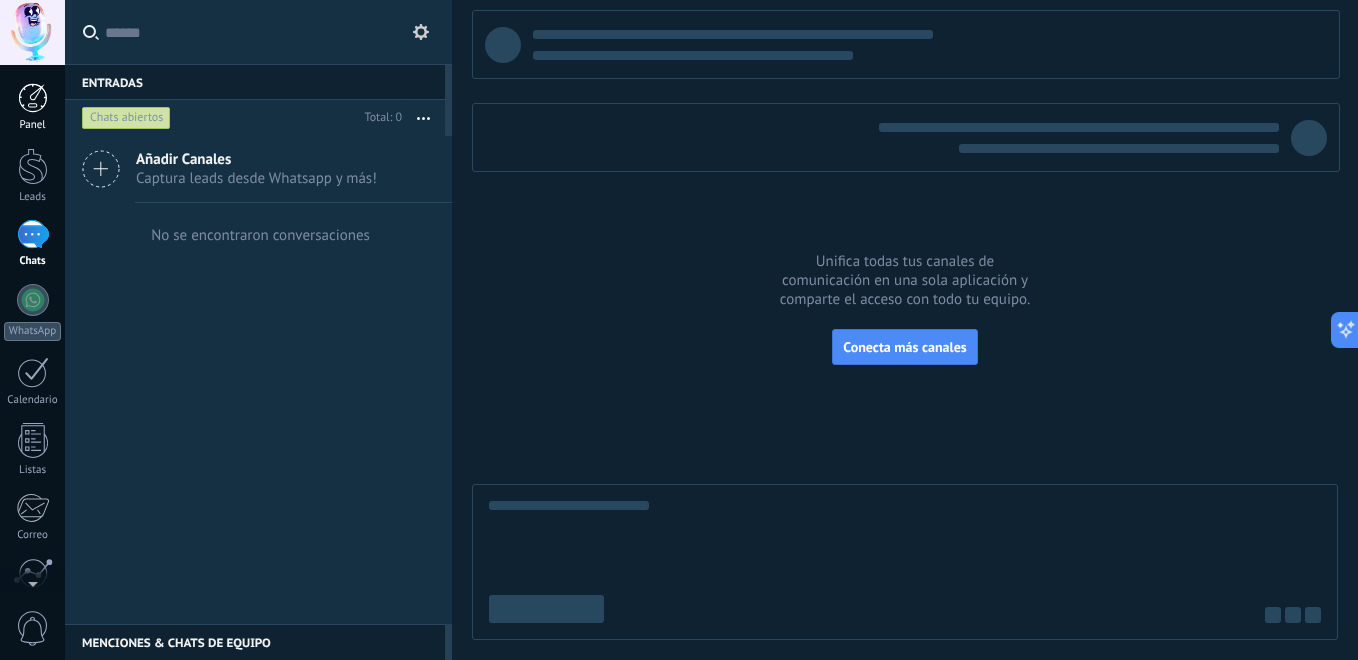click on "Panel" at bounding box center (32, 107) 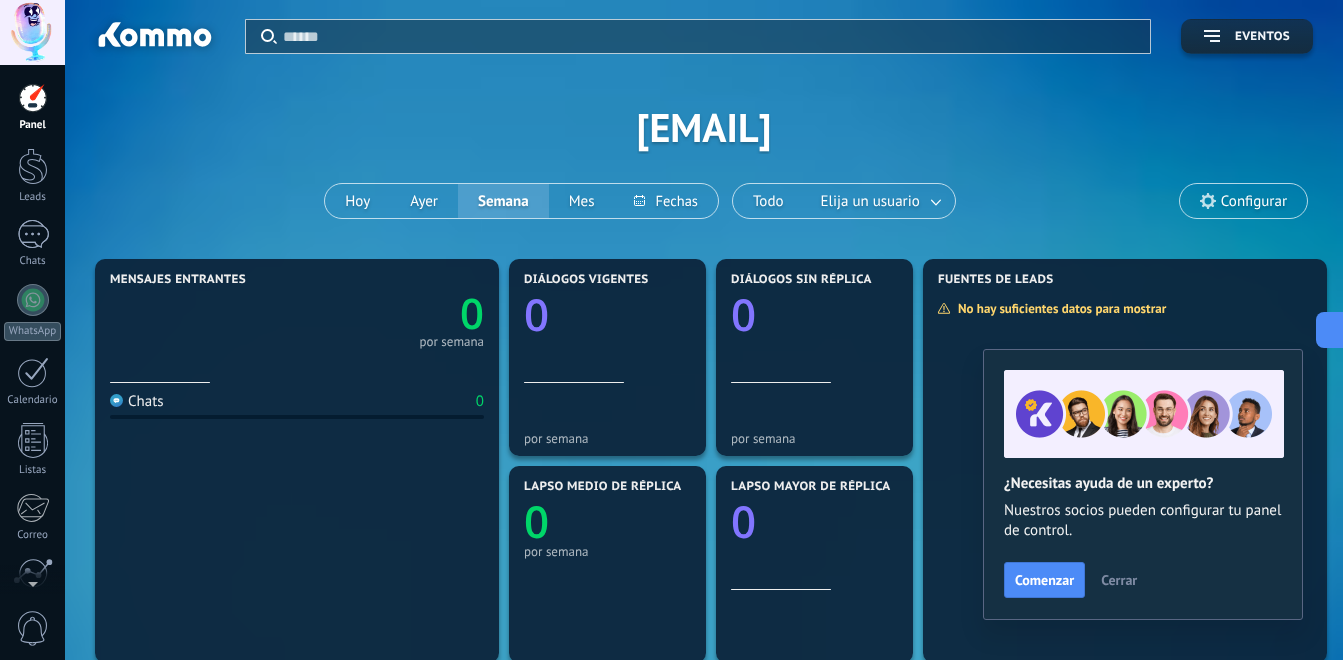 click on "Configurar" at bounding box center (1243, 201) 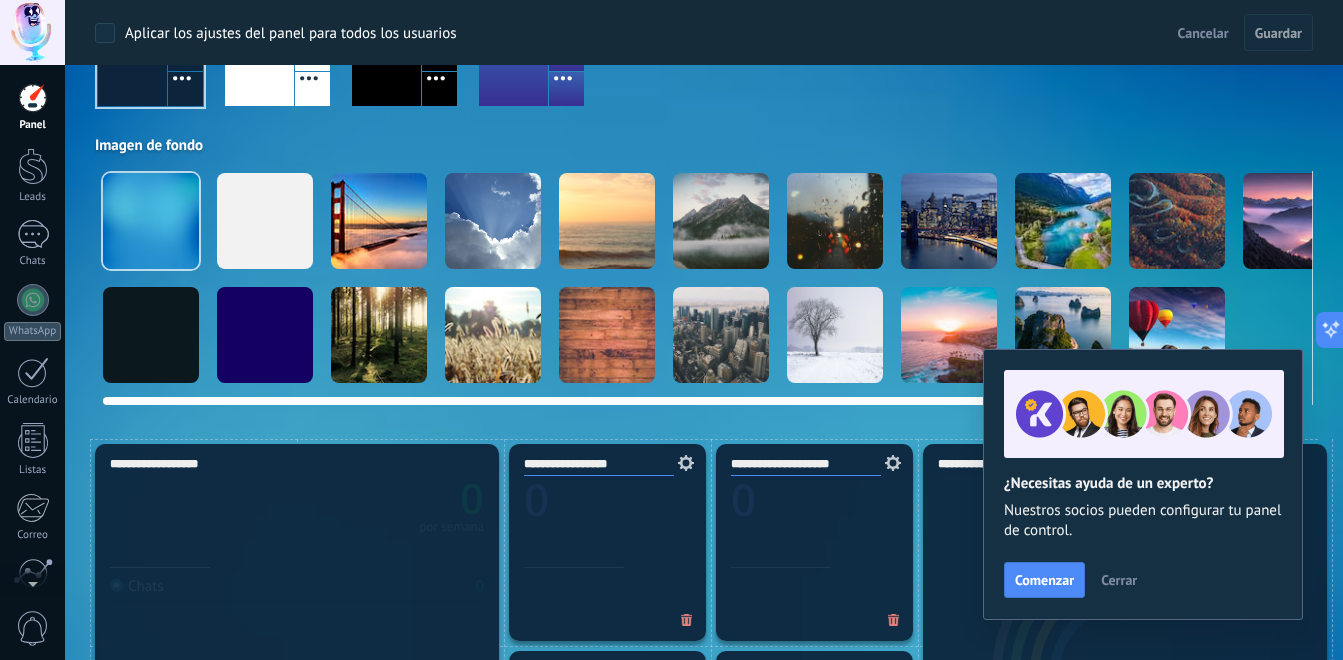 scroll, scrollTop: 0, scrollLeft: 0, axis: both 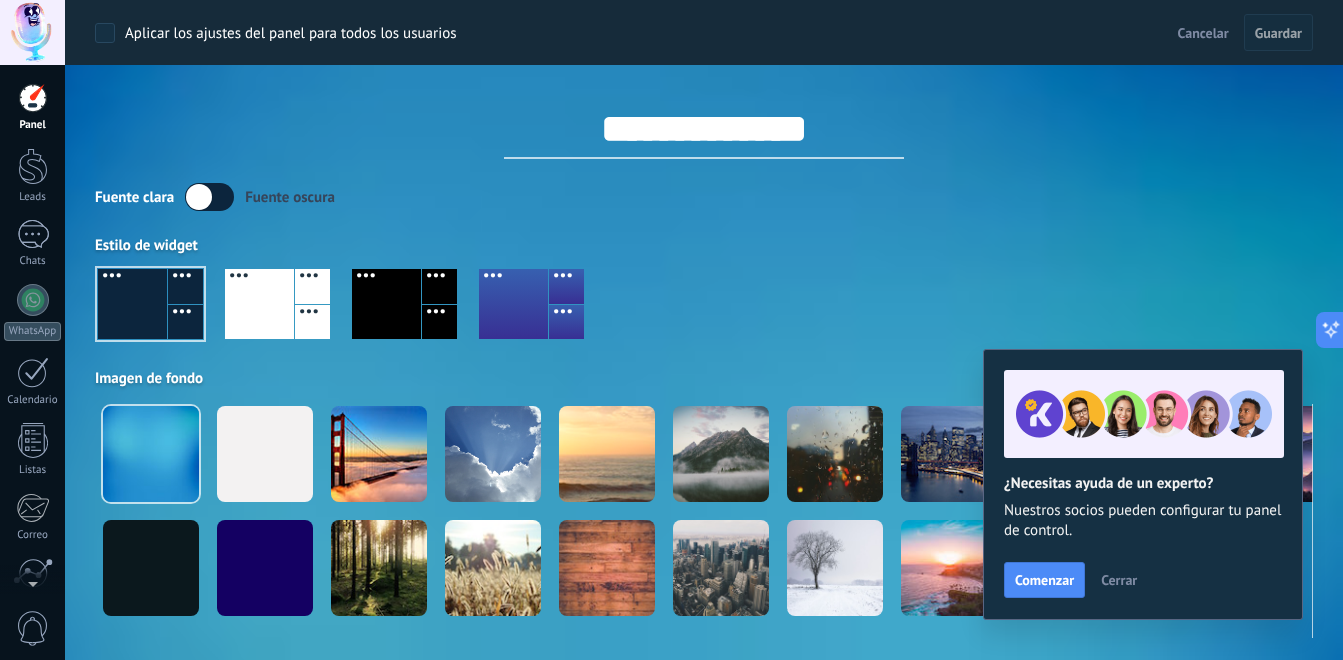 click at bounding box center (150, 304) 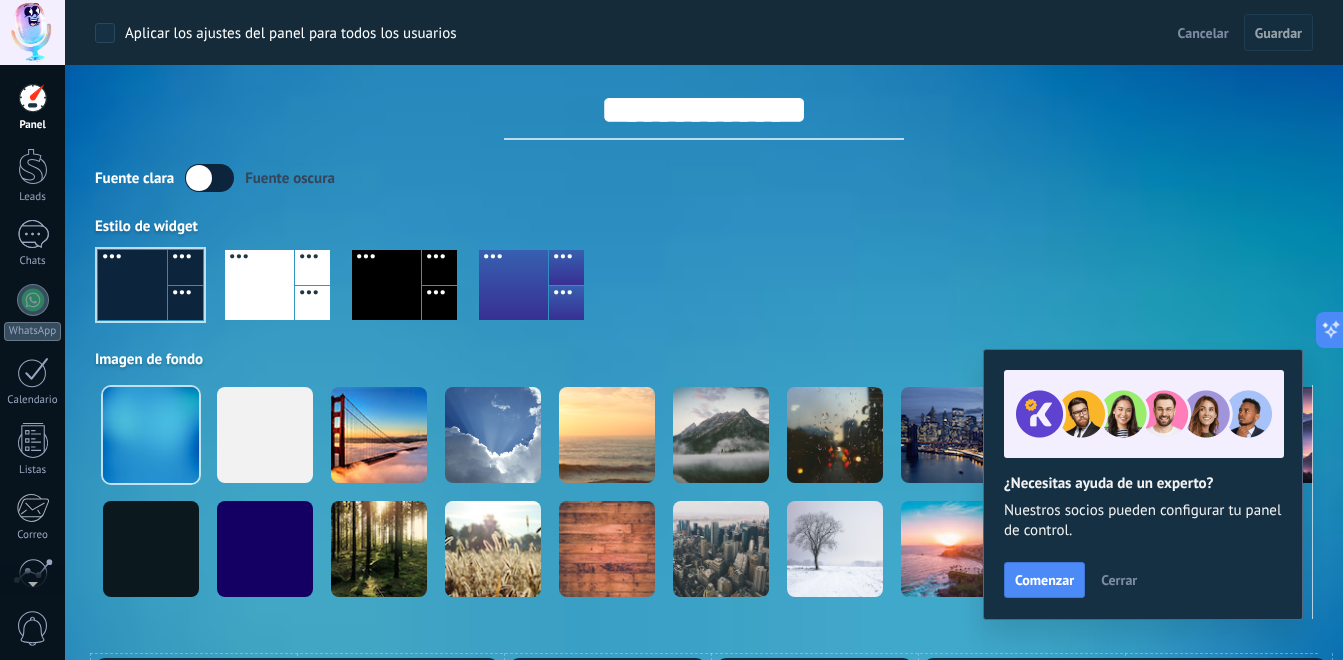 scroll, scrollTop: 467, scrollLeft: 0, axis: vertical 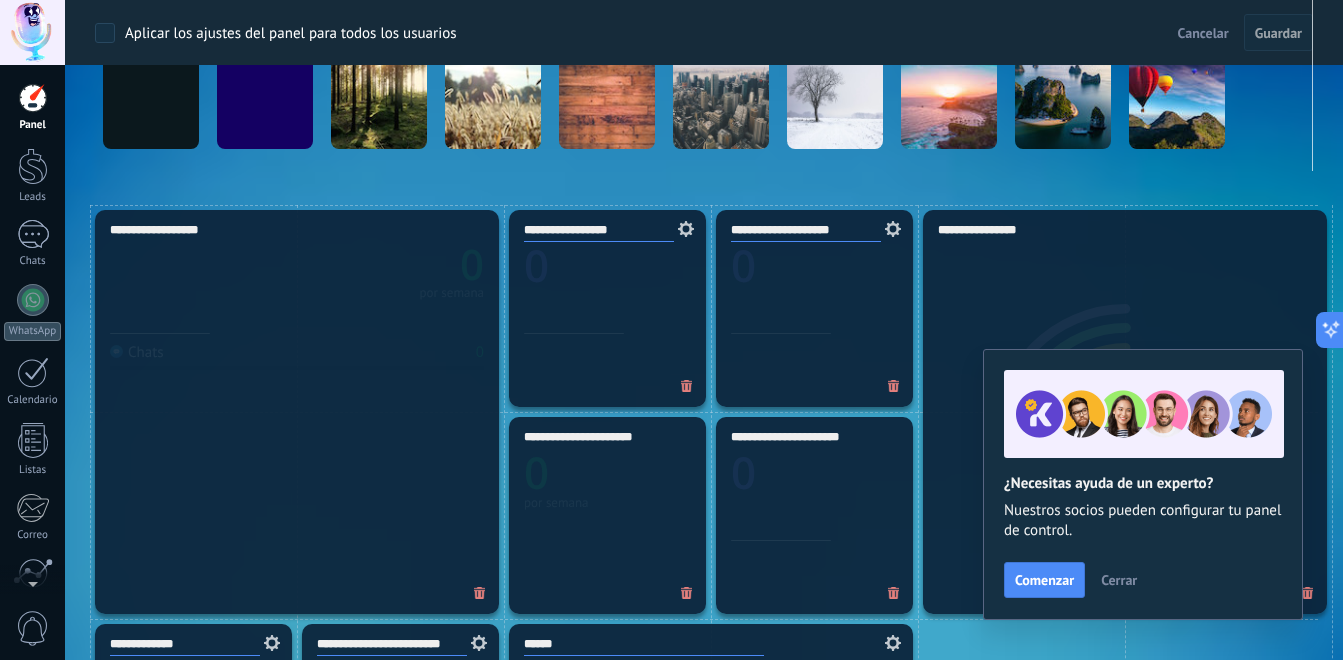 click on "Cerrar" at bounding box center [1119, 580] 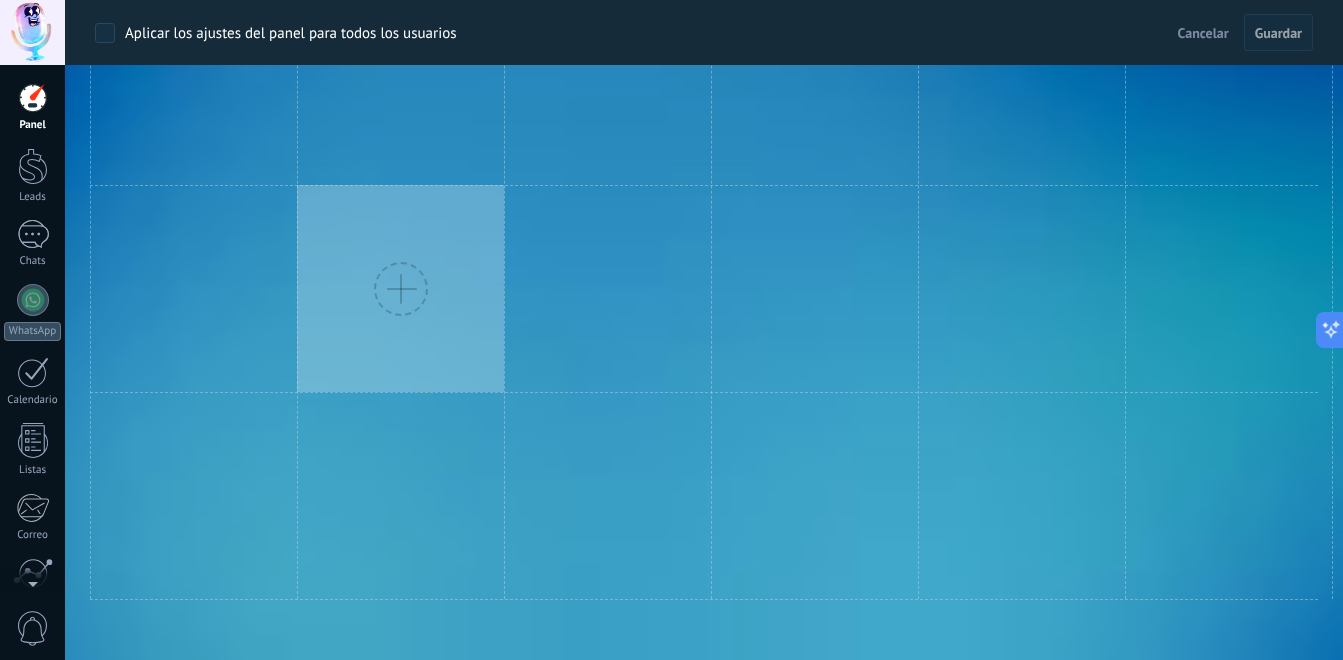 scroll, scrollTop: 1055, scrollLeft: 0, axis: vertical 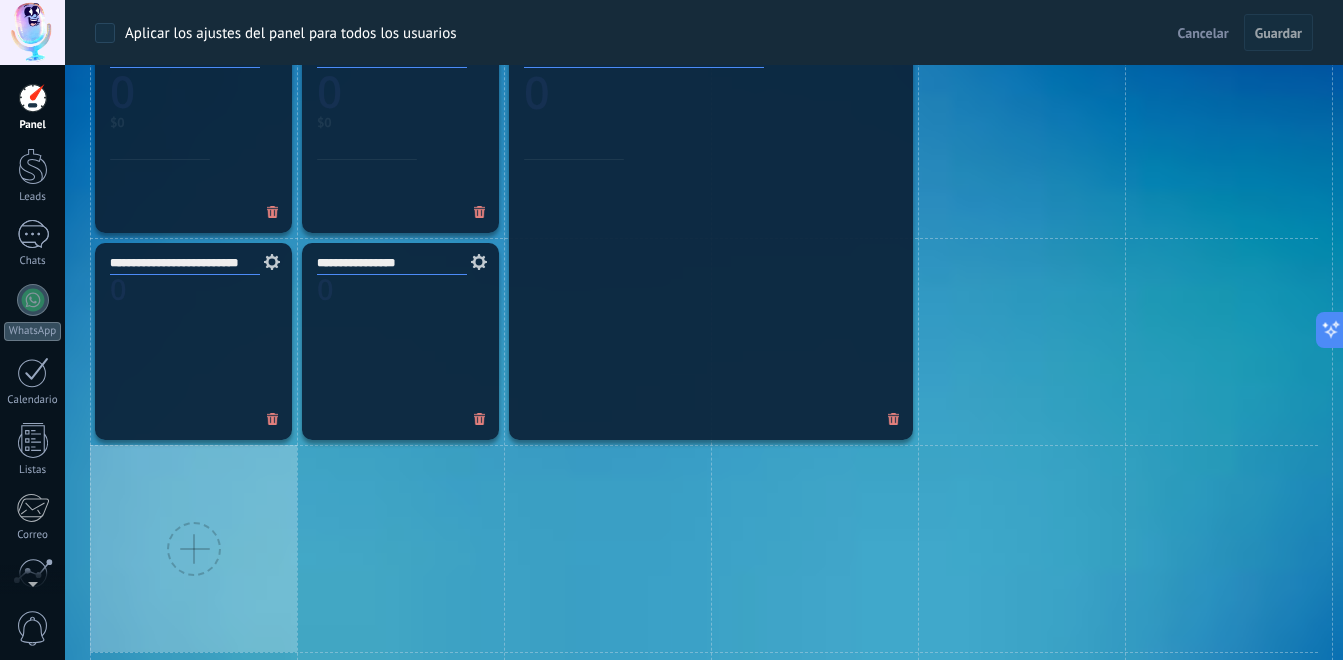 click at bounding box center (194, 549) 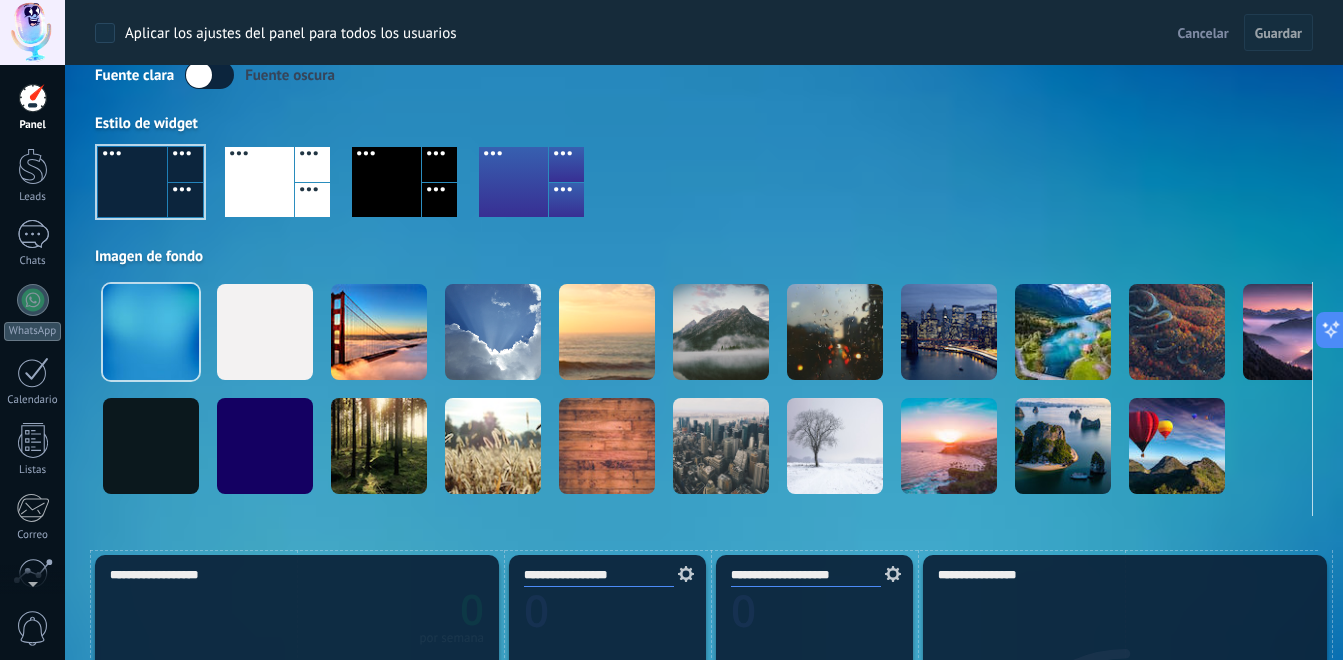 click at bounding box center [704, 190] 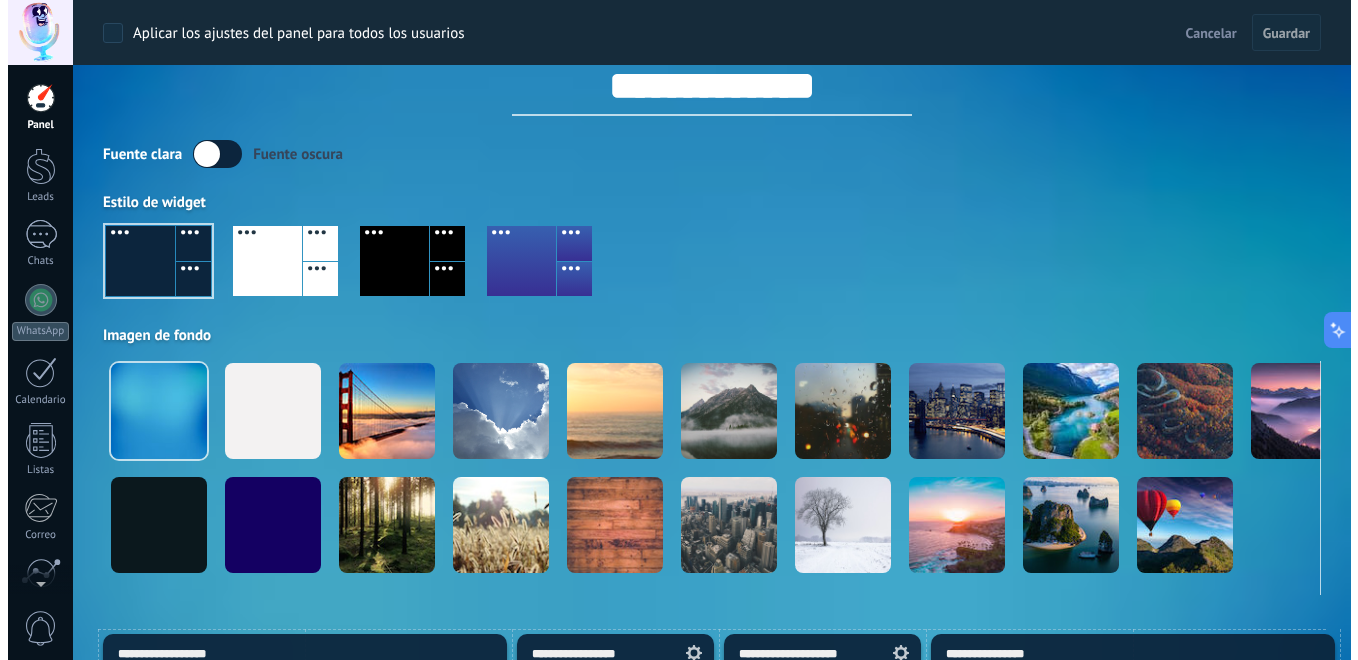 scroll, scrollTop: 0, scrollLeft: 0, axis: both 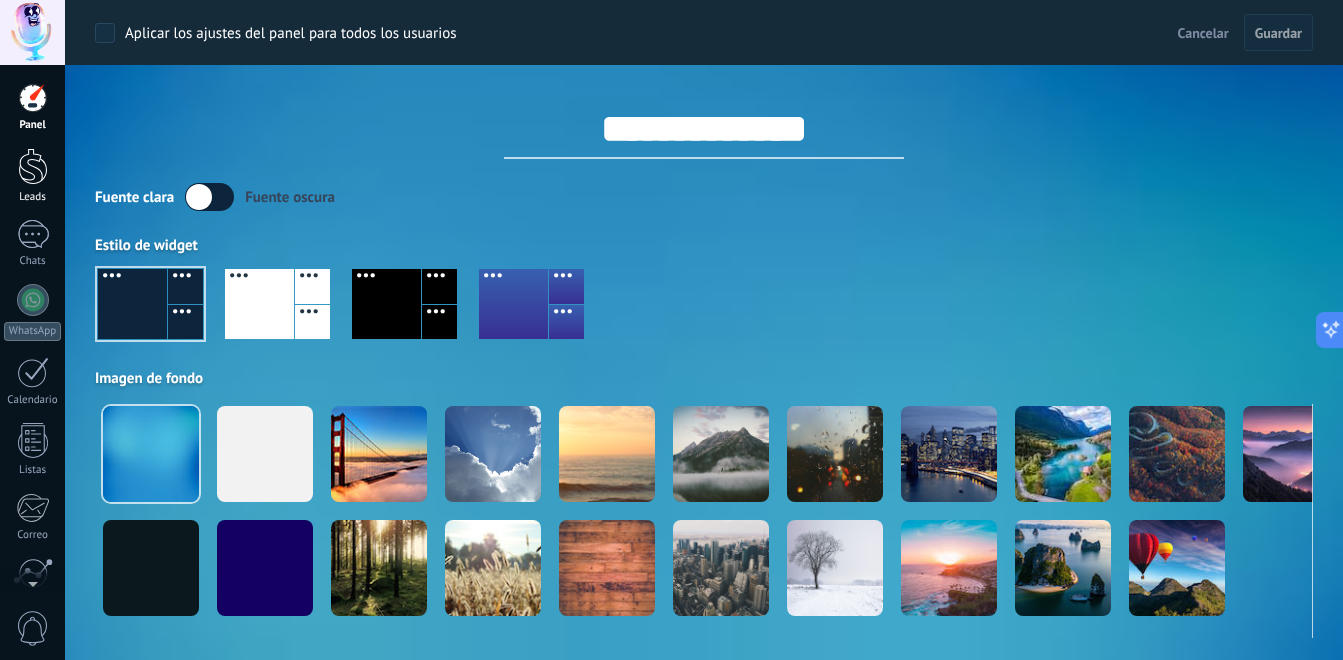 click at bounding box center (33, 166) 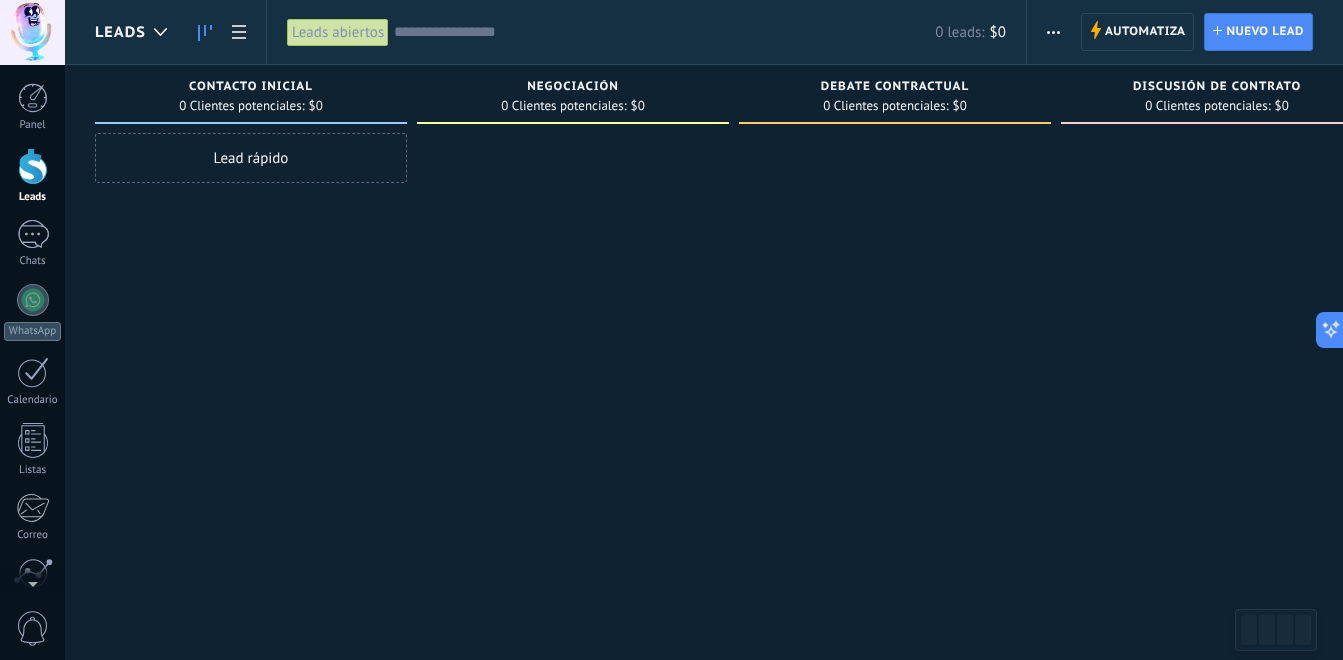 click at bounding box center (1053, 32) 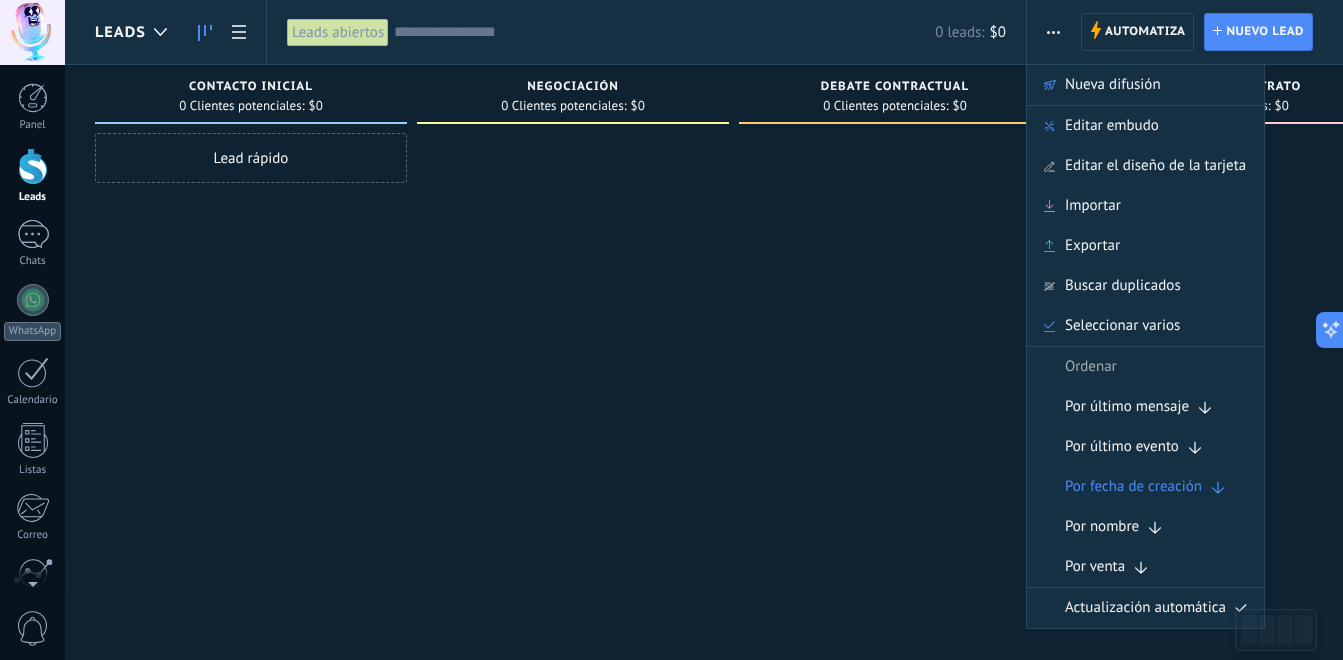 click at bounding box center (895, 332) 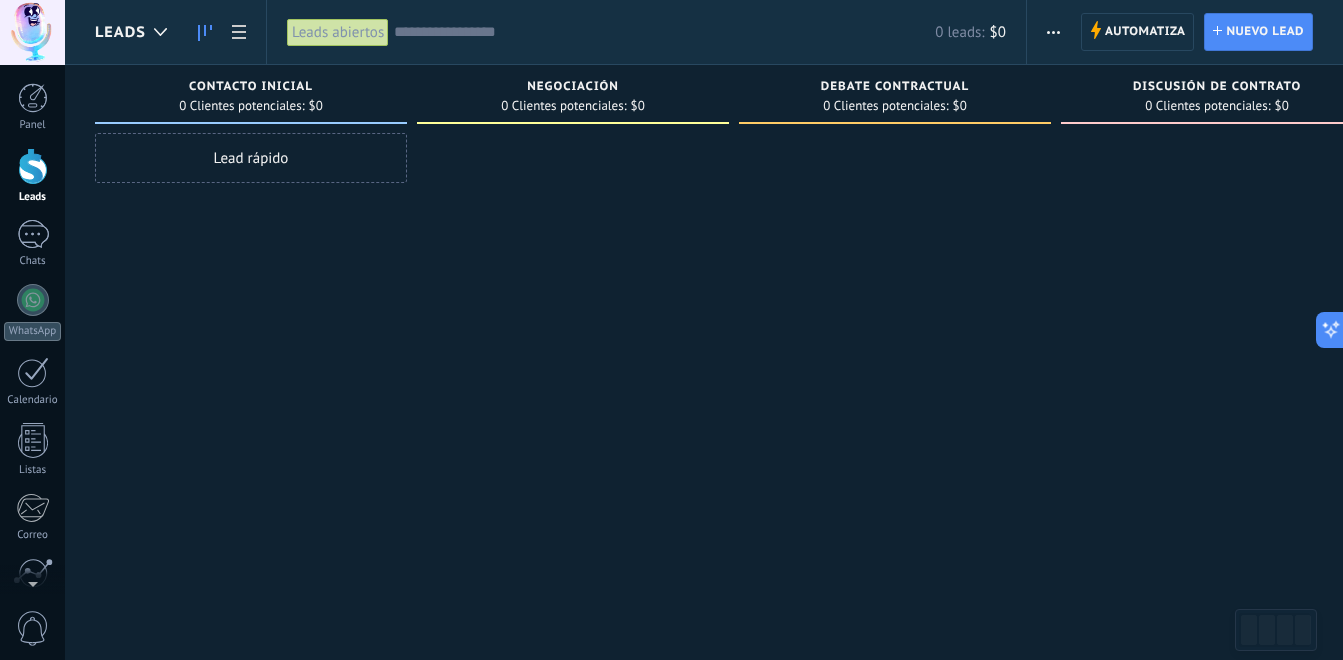 click on "Automatiza Nueva difusión Editar embudo Editar el diseño de la tarjeta Importar Exportar Buscar duplicados Seleccionar varios Ordenar Por último mensaje Por último evento Por fecha de creación Por nombre Por venta Actualización automática" at bounding box center (1054, 32) 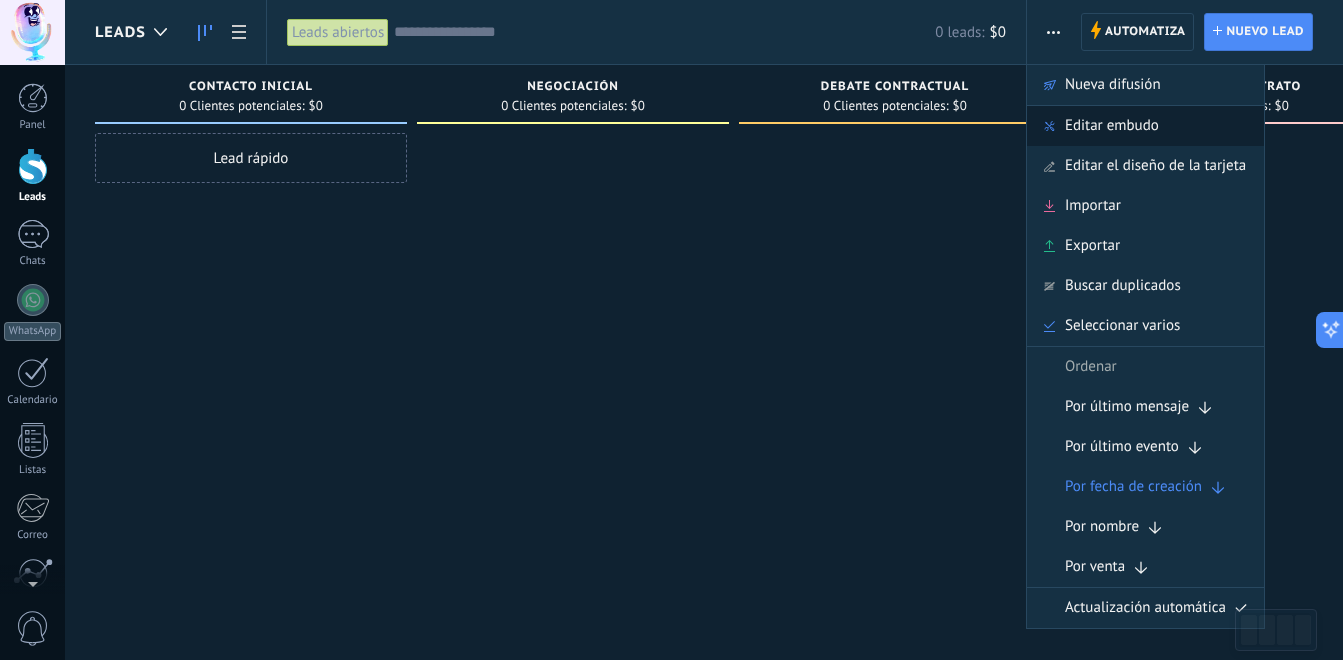 click on "Editar embudo" at bounding box center [1112, 126] 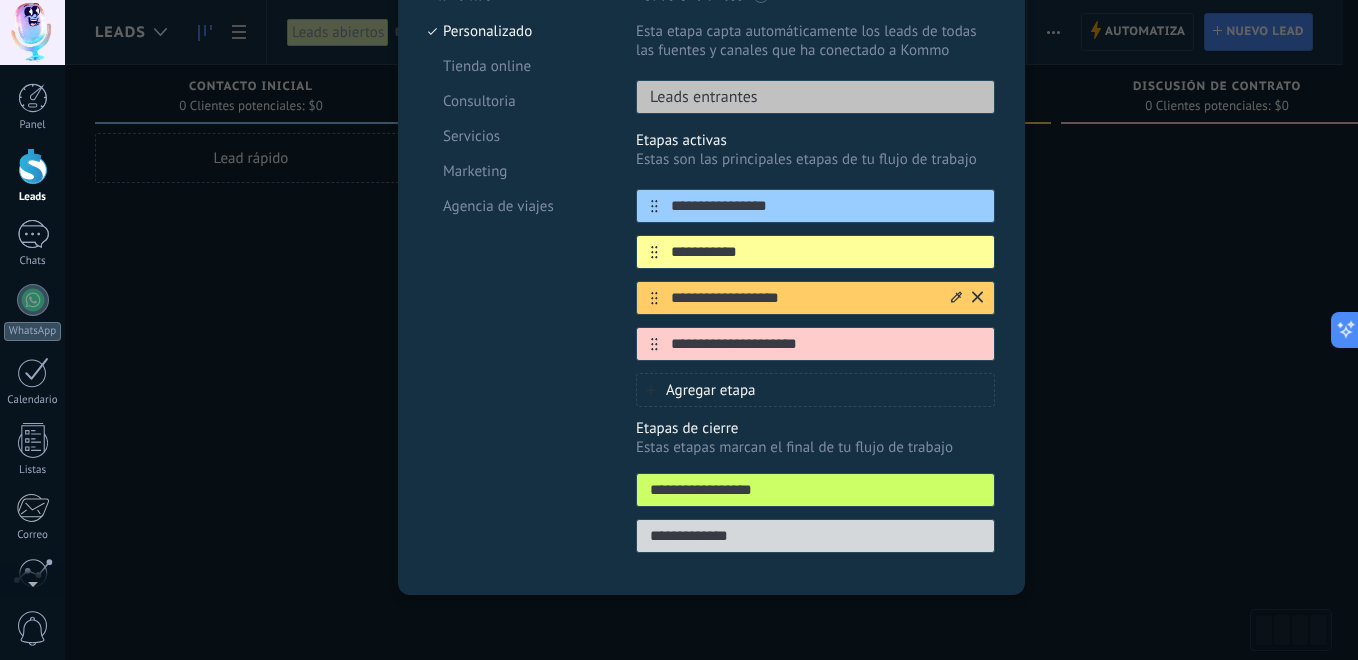 scroll, scrollTop: 0, scrollLeft: 0, axis: both 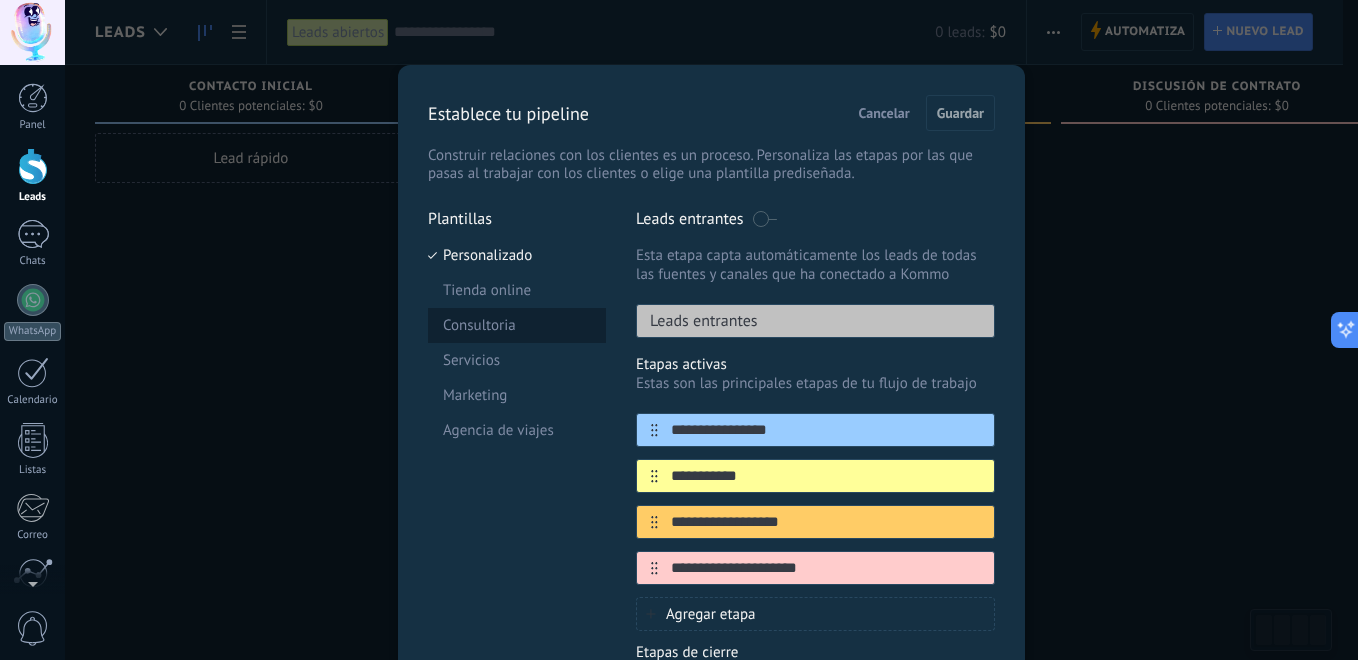 click on "Consultoria" at bounding box center (517, 325) 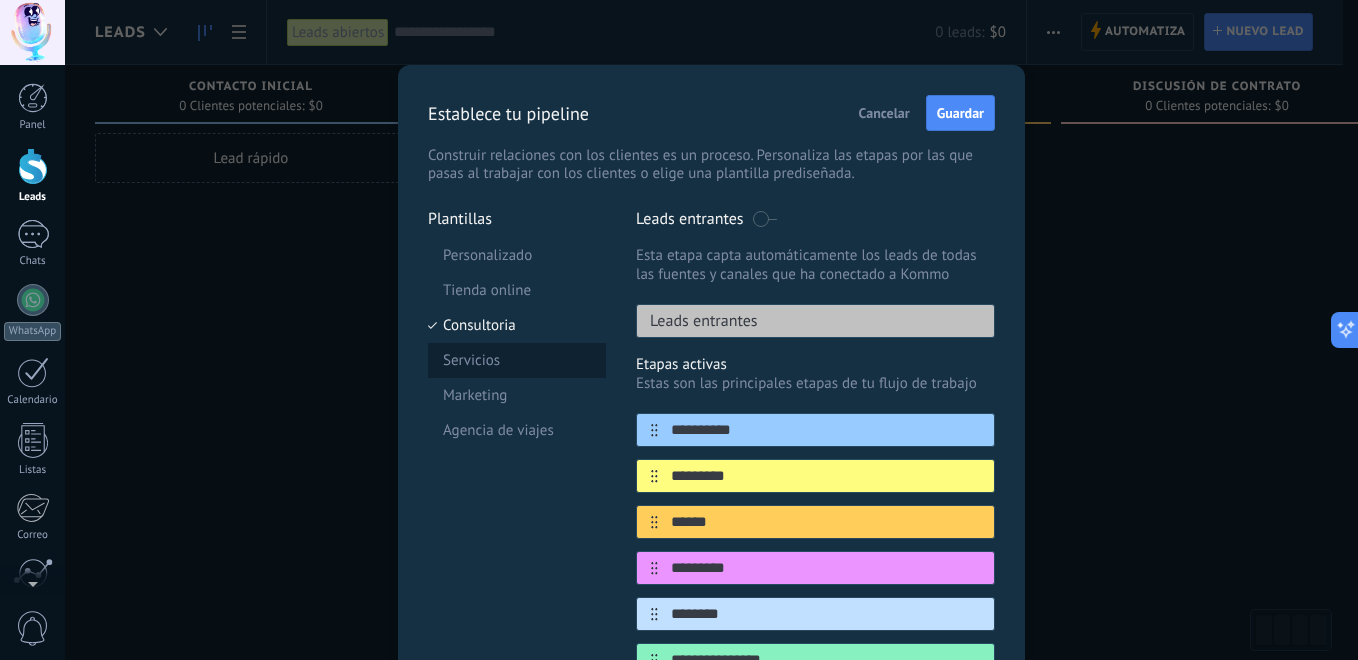 click on "Servicios" at bounding box center [517, 360] 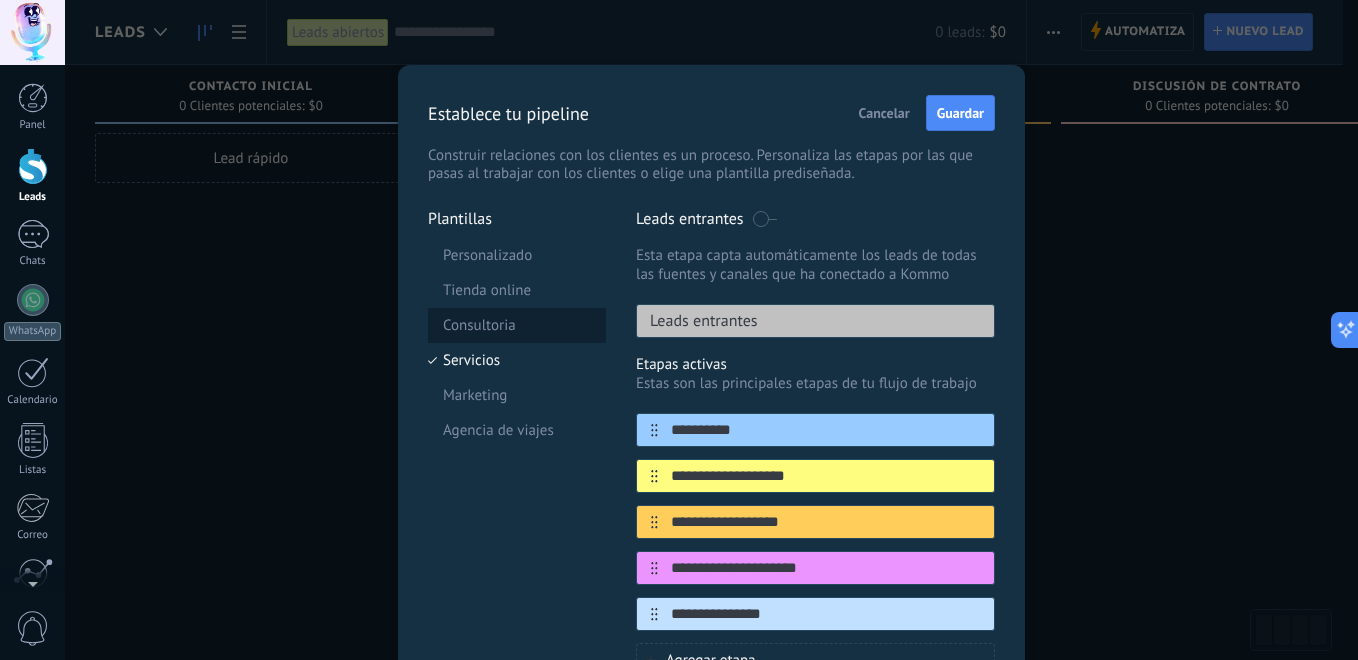 click on "Consultoria" at bounding box center (517, 325) 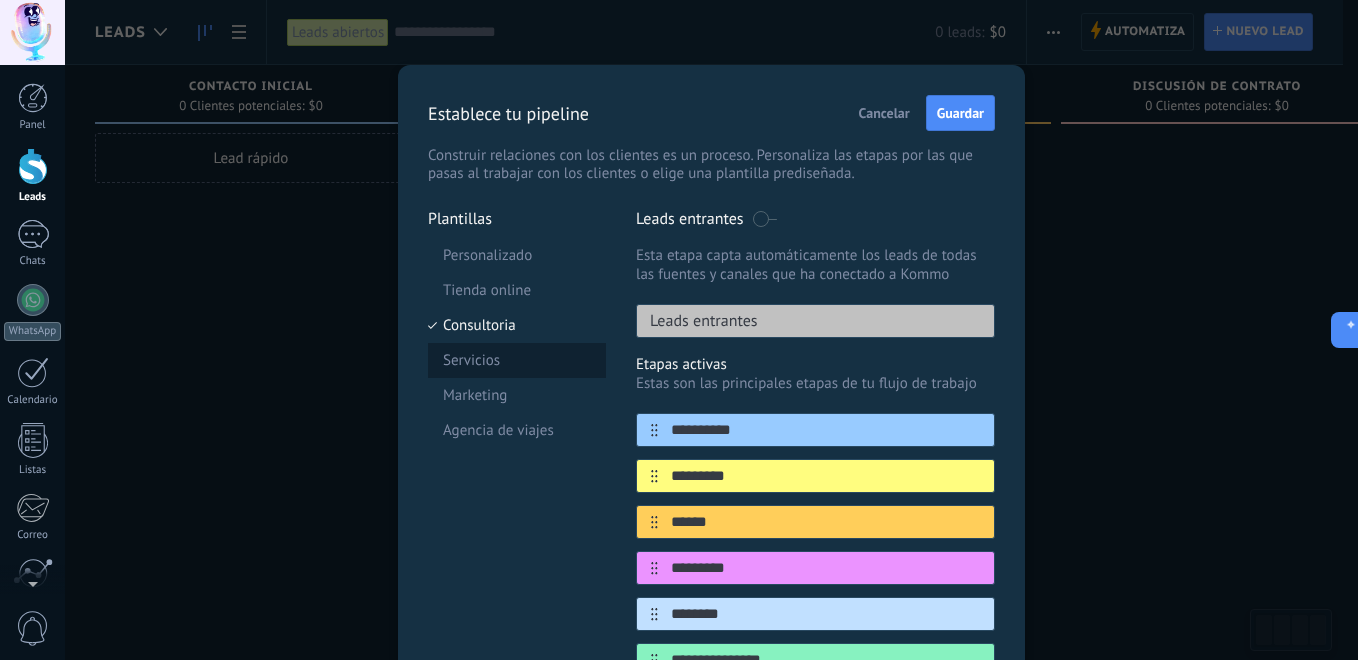 click on "Servicios" at bounding box center (517, 360) 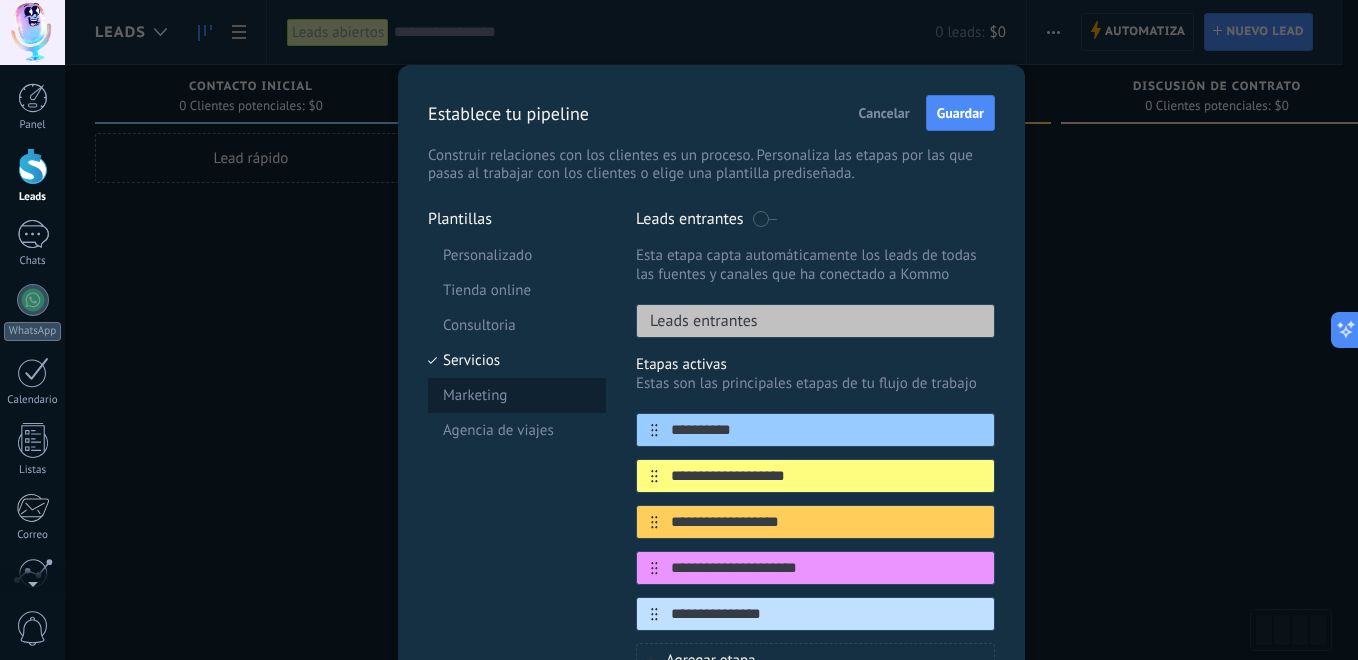 click on "Marketing" at bounding box center [517, 395] 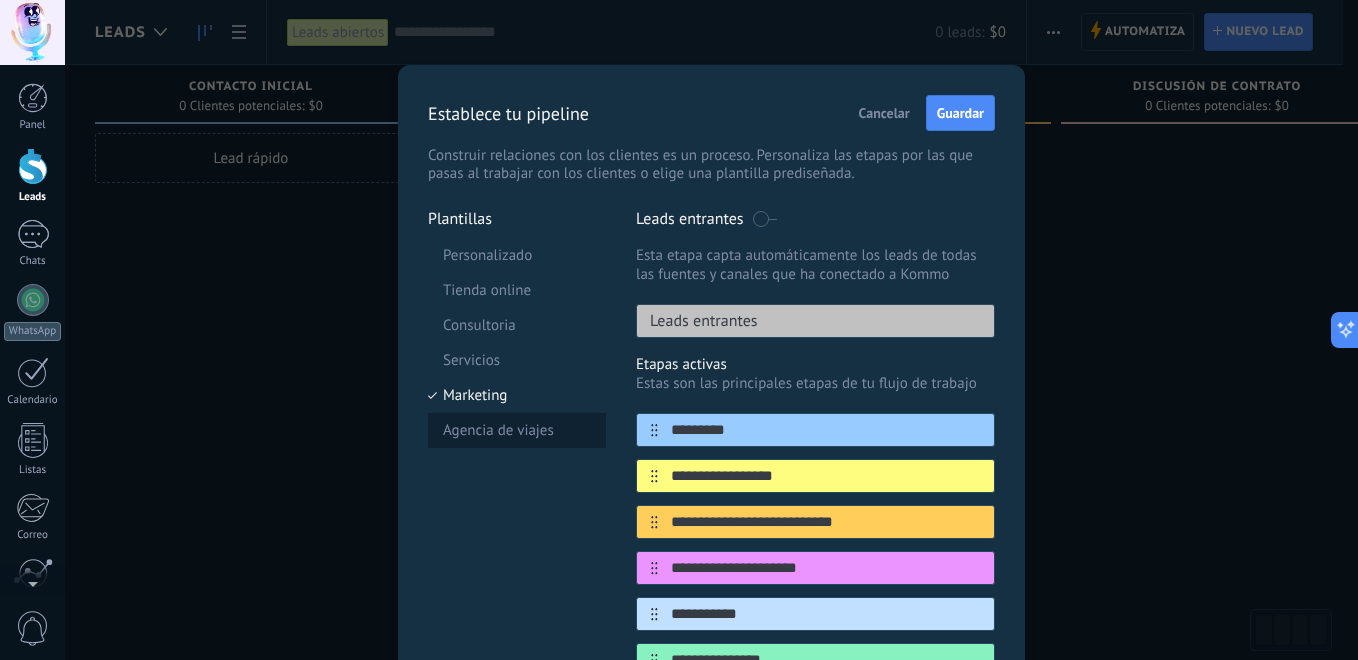 click on "Agencia de viajes" at bounding box center [517, 430] 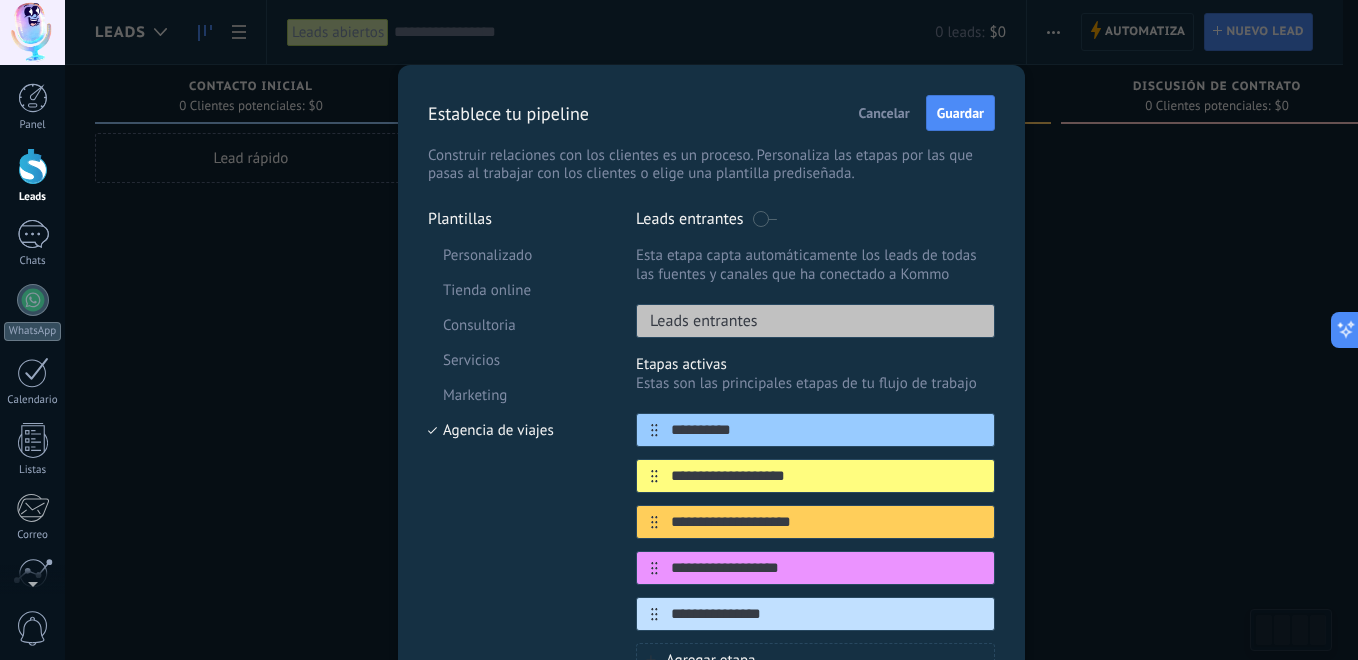 click on "Cancelar" at bounding box center [884, 113] 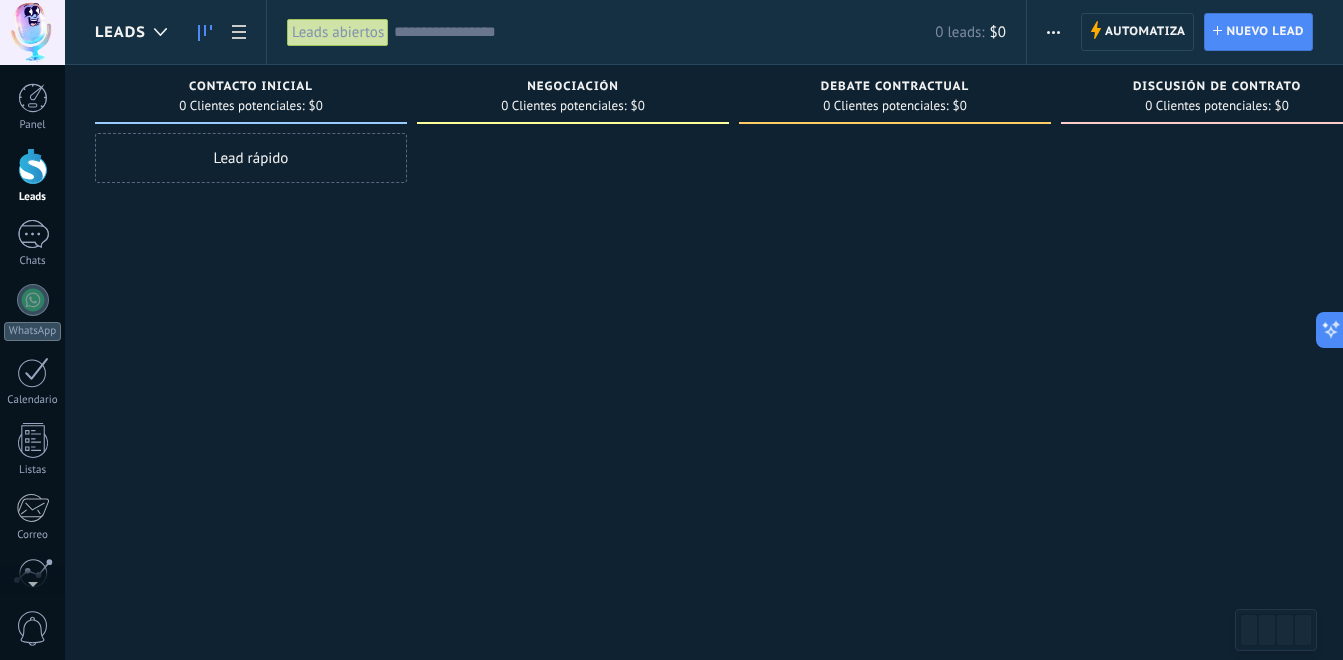 click on "Leads abiertos" at bounding box center (338, 32) 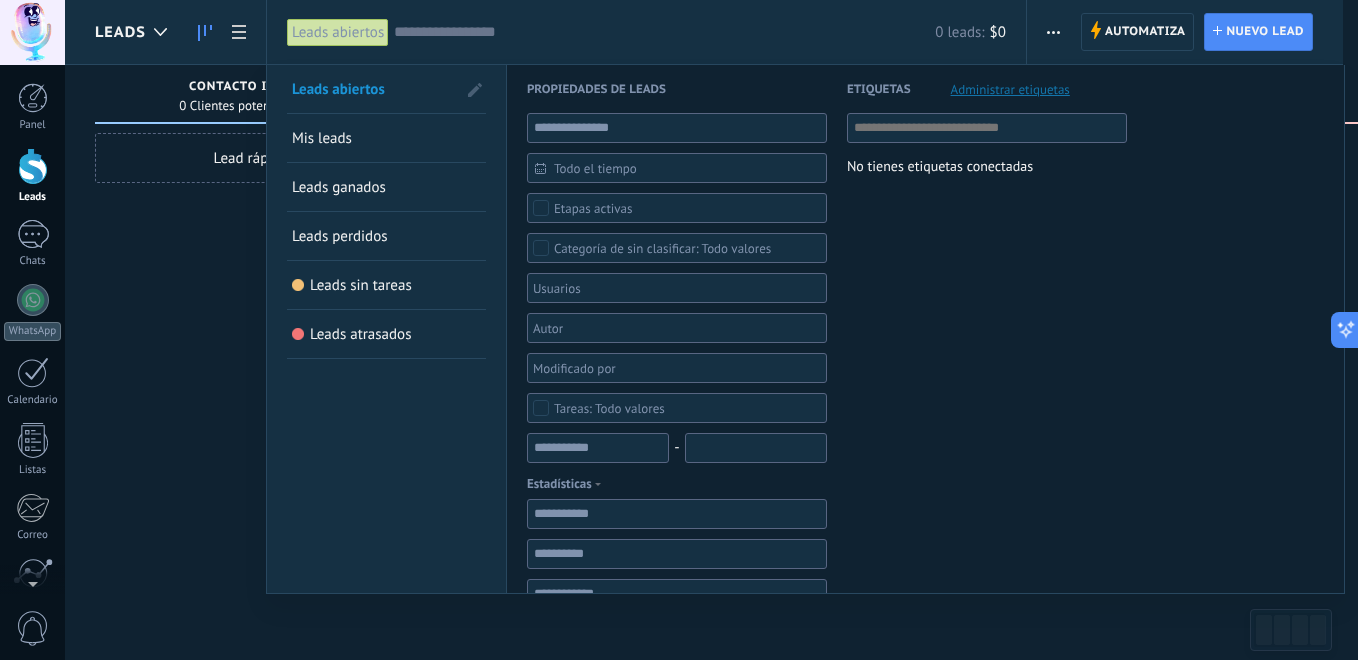click on "Mis leads" at bounding box center (322, 138) 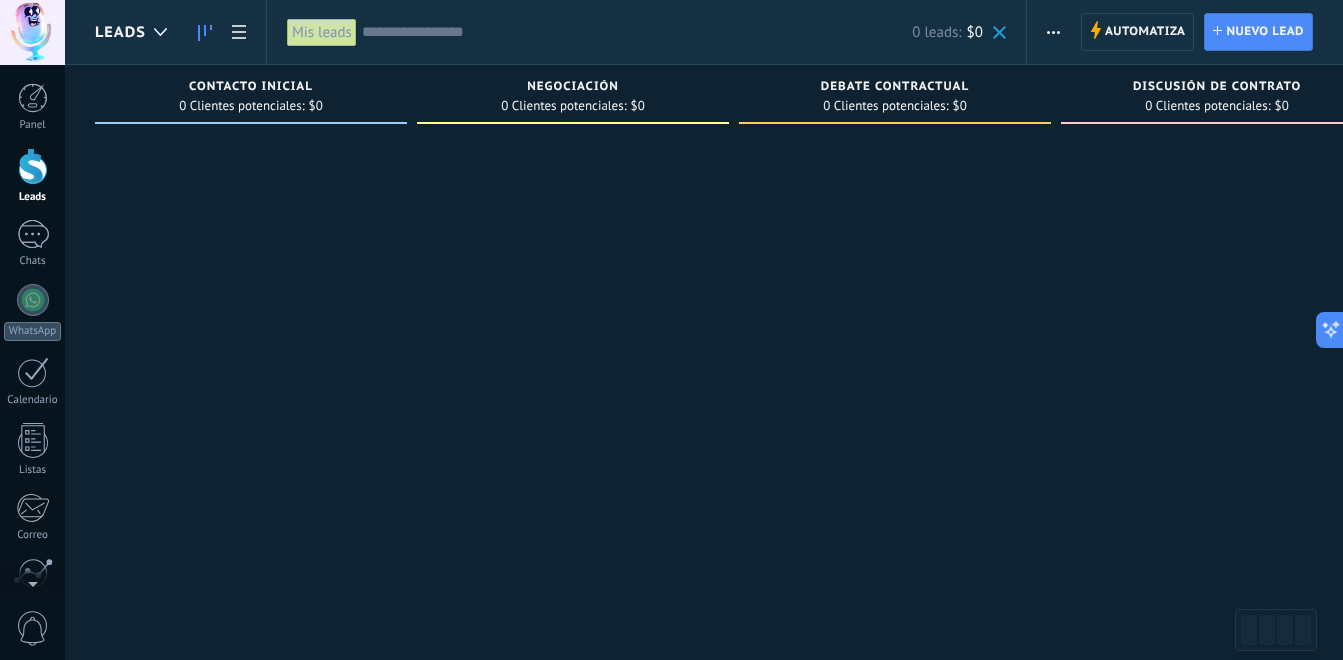 click at bounding box center [1053, 32] 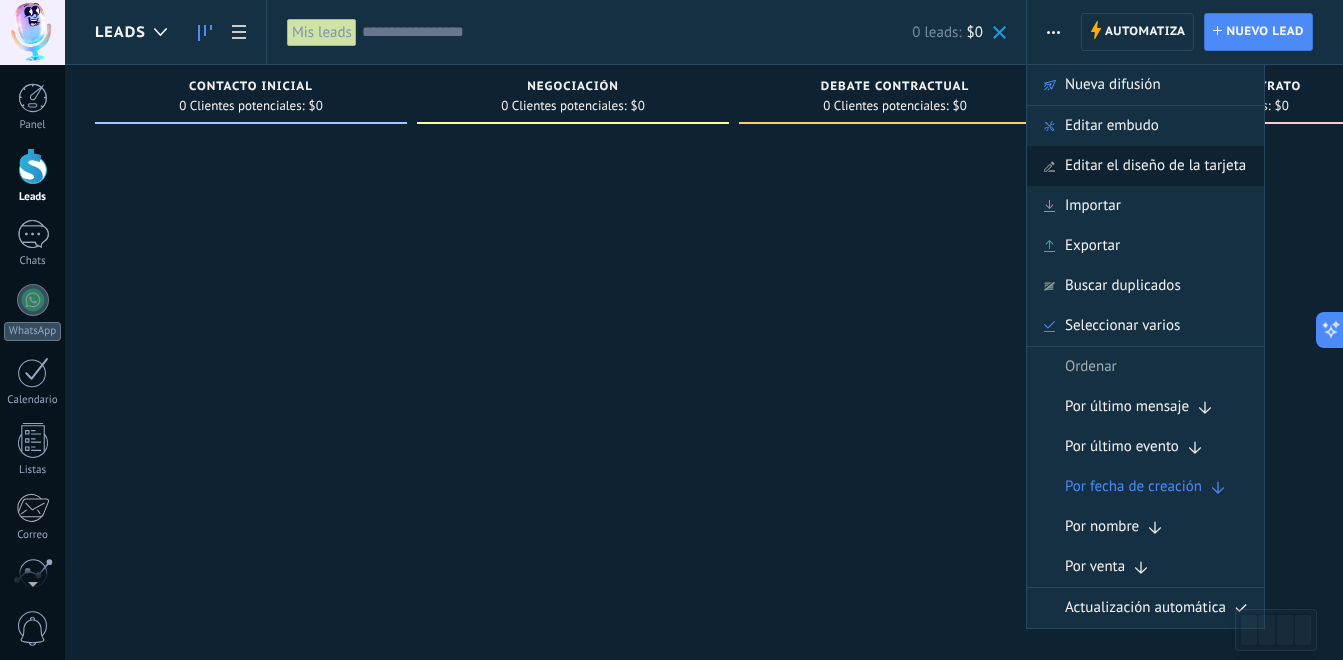 click on "Editar el diseño de la tarjeta" at bounding box center [1155, 166] 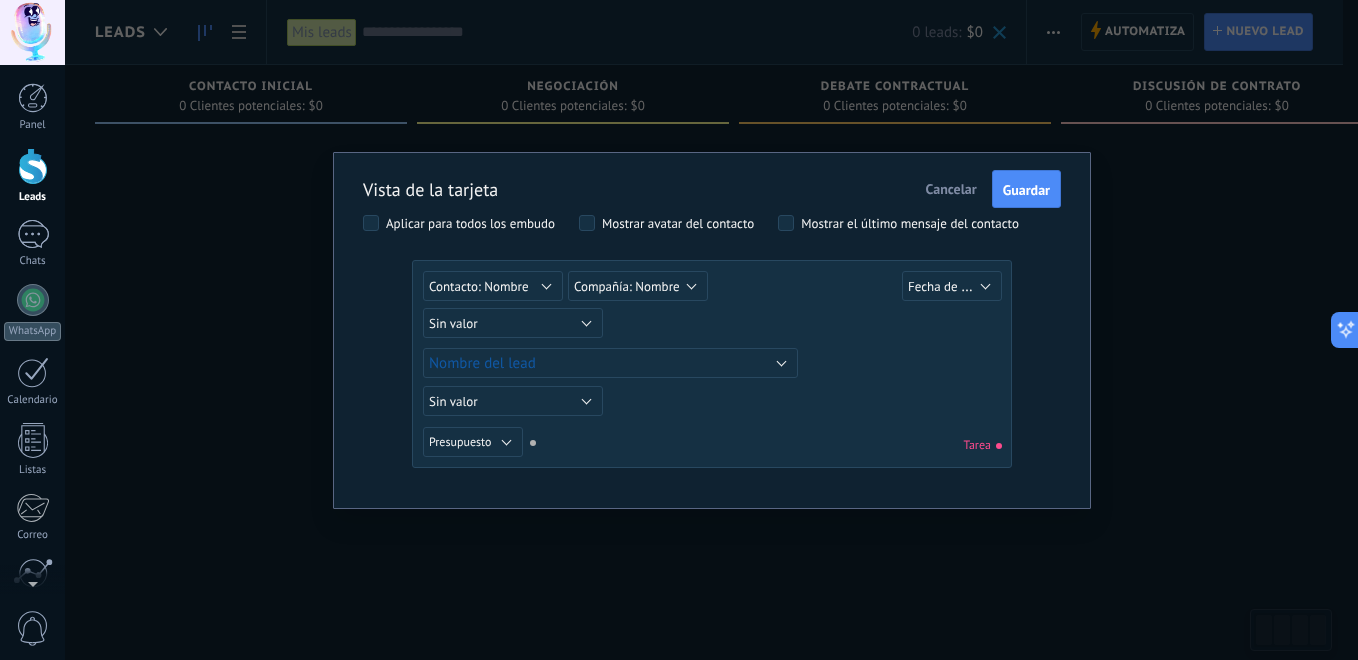 click on "Cancelar" at bounding box center [951, 189] 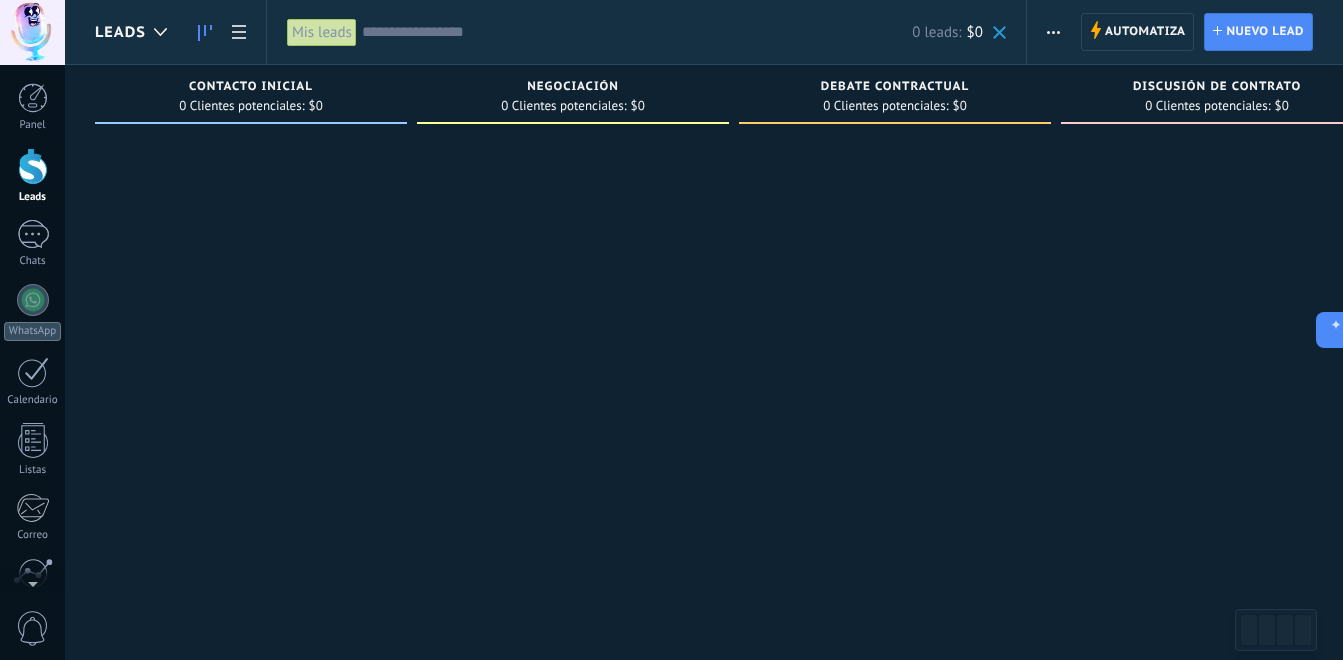 click on "Automatiza Nueva difusión Editar embudo Editar el diseño de la tarjeta Importar Exportar Buscar duplicados Seleccionar varios Ordenar Por último mensaje Por último evento Por fecha de creación Por nombre Por venta Actualización automática Automatiza Automatiza Lead Nuevo lead" at bounding box center (1185, 32) 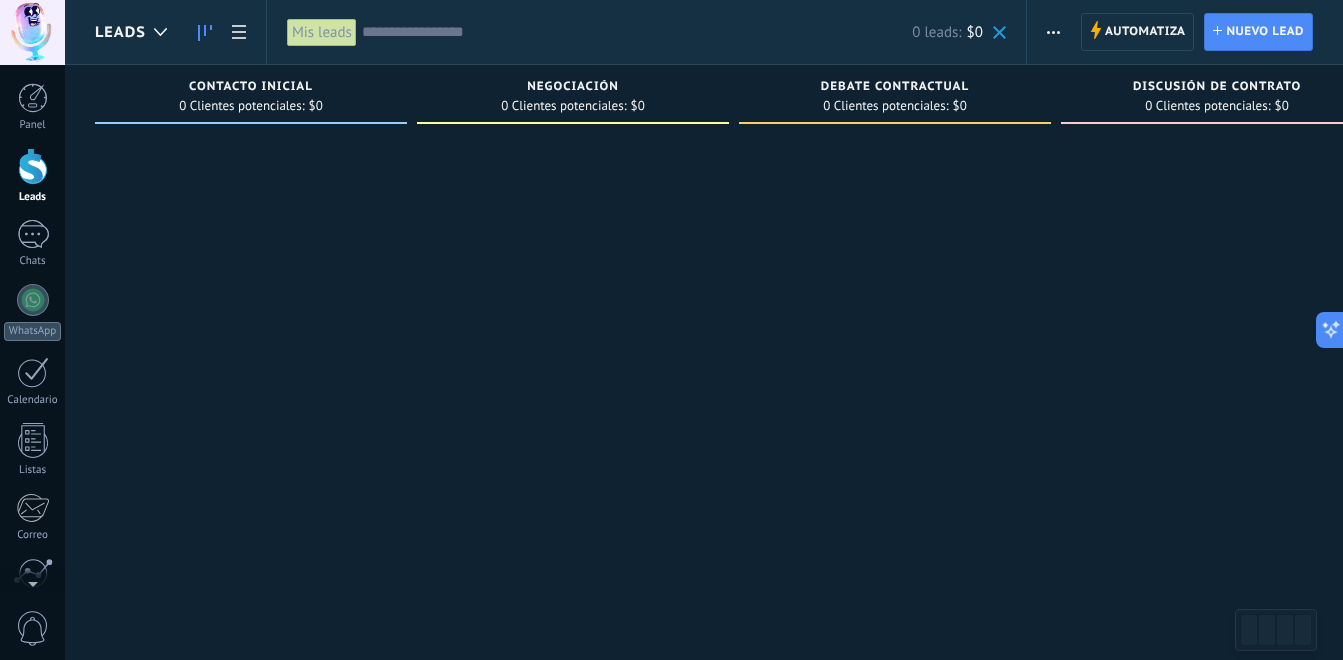 click on "Automatiza Nueva difusión Editar embudo Editar el diseño de la tarjeta Importar Exportar Buscar duplicados Seleccionar varios Ordenar Por último mensaje Por último evento Por fecha de creación Por nombre Por venta Actualización automática" at bounding box center (1054, 32) 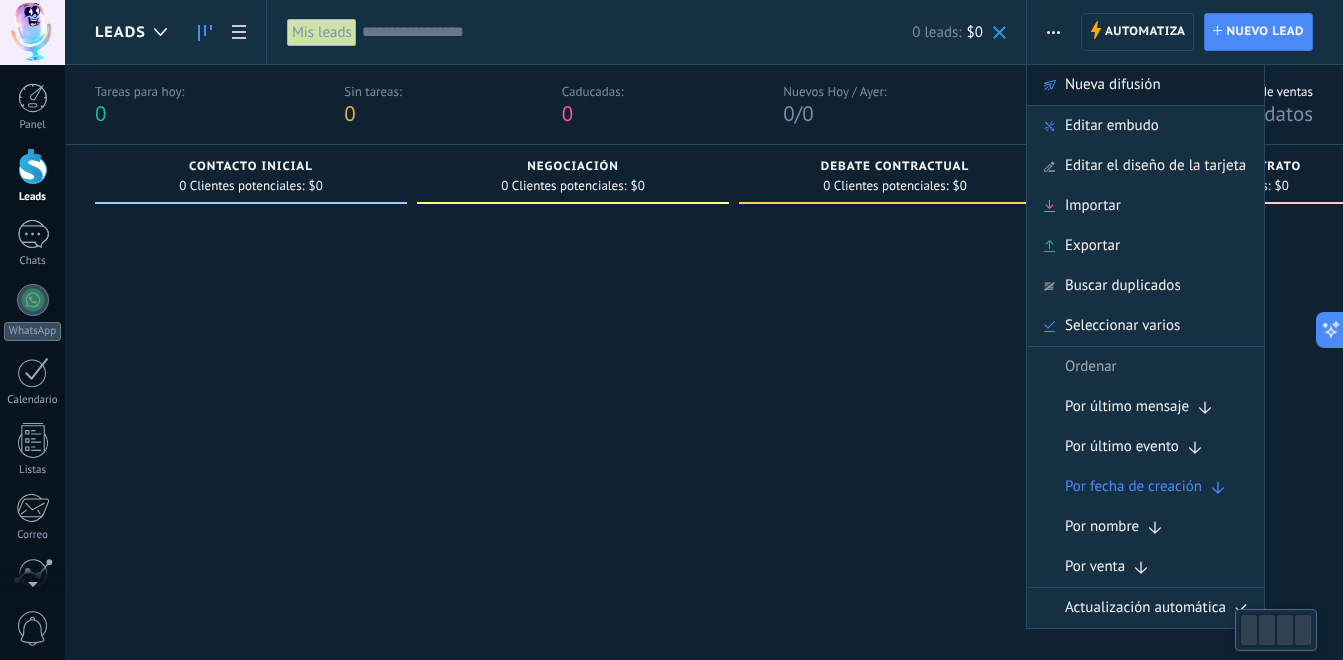 click on "Nueva difusión" at bounding box center [1113, 85] 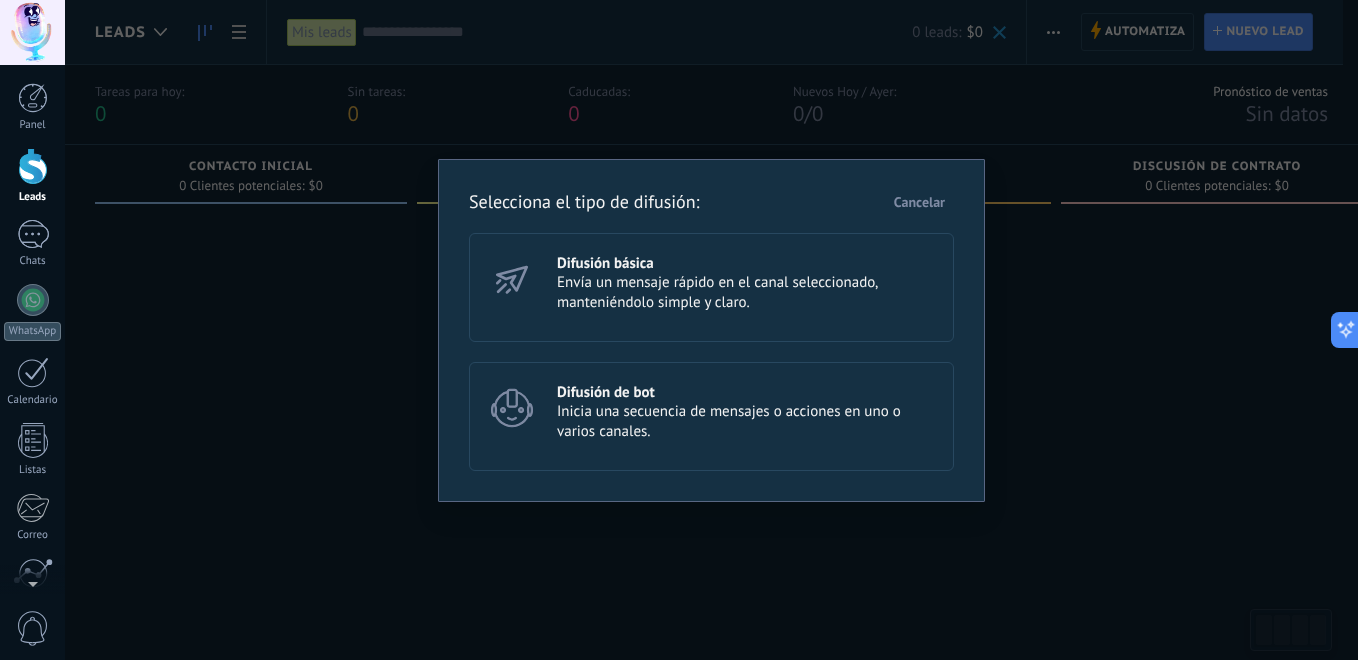 click on "Cancelar" at bounding box center (919, 202) 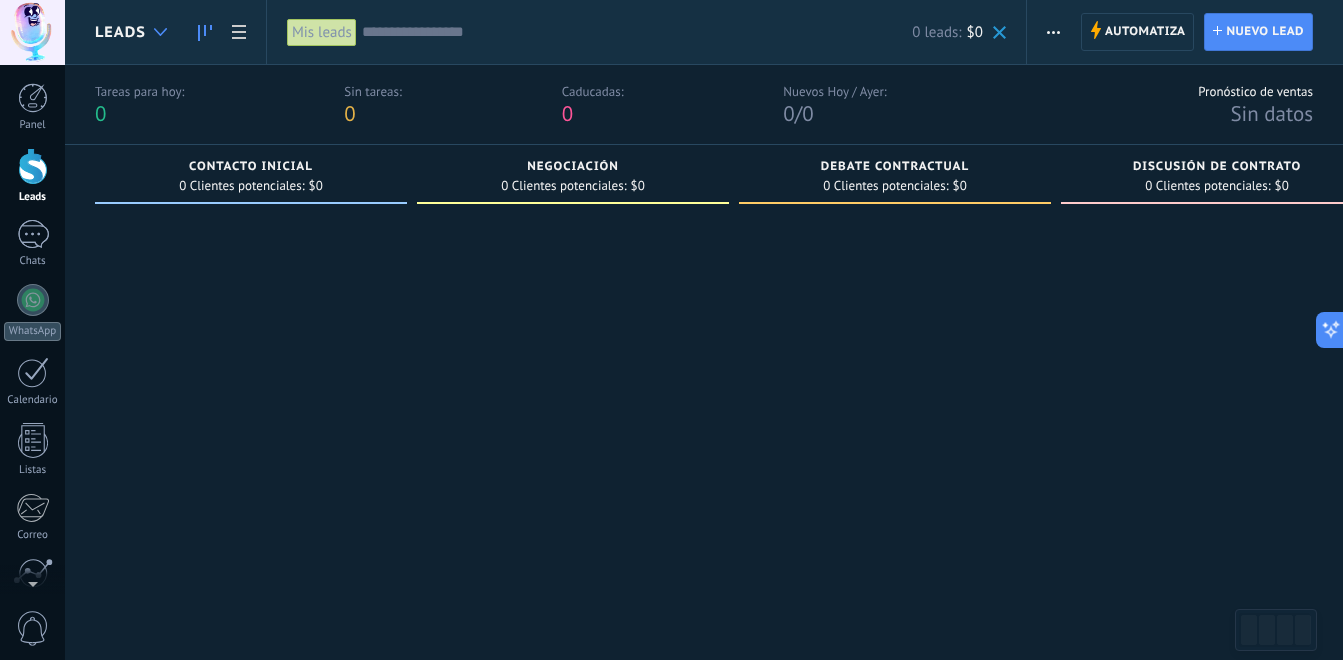 click at bounding box center [160, 32] 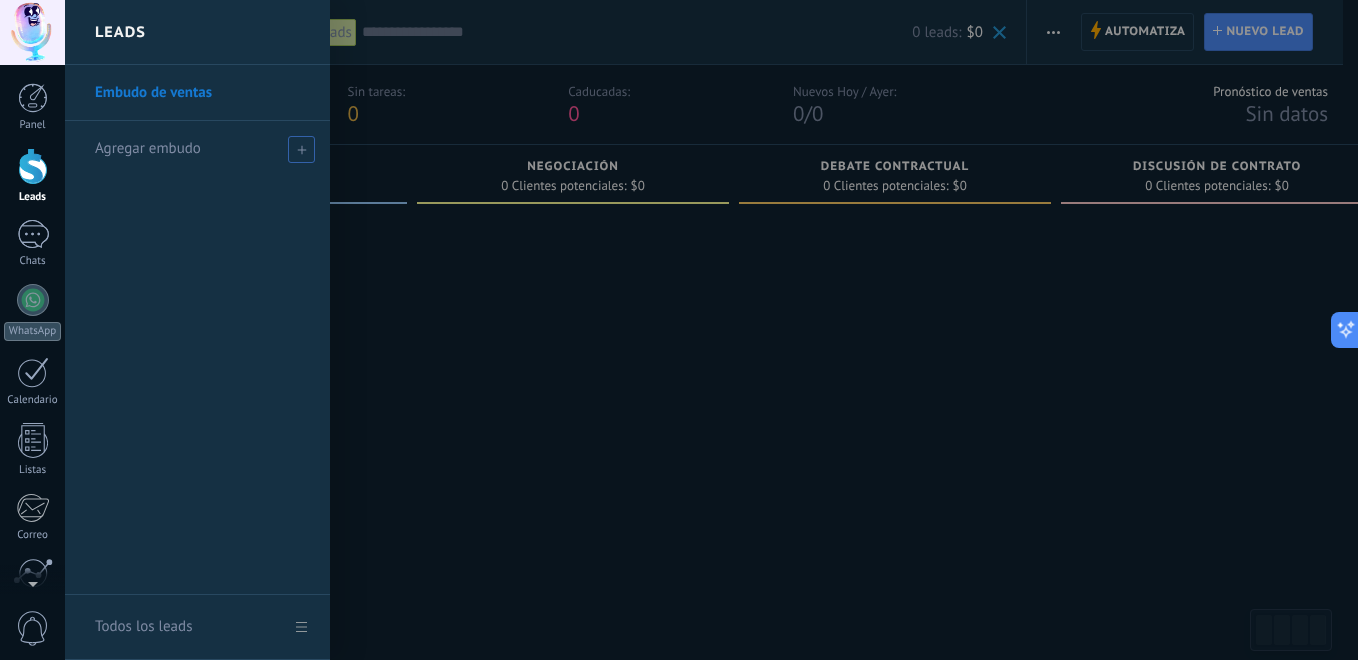 click on "Agregar embudo" at bounding box center (202, 148) 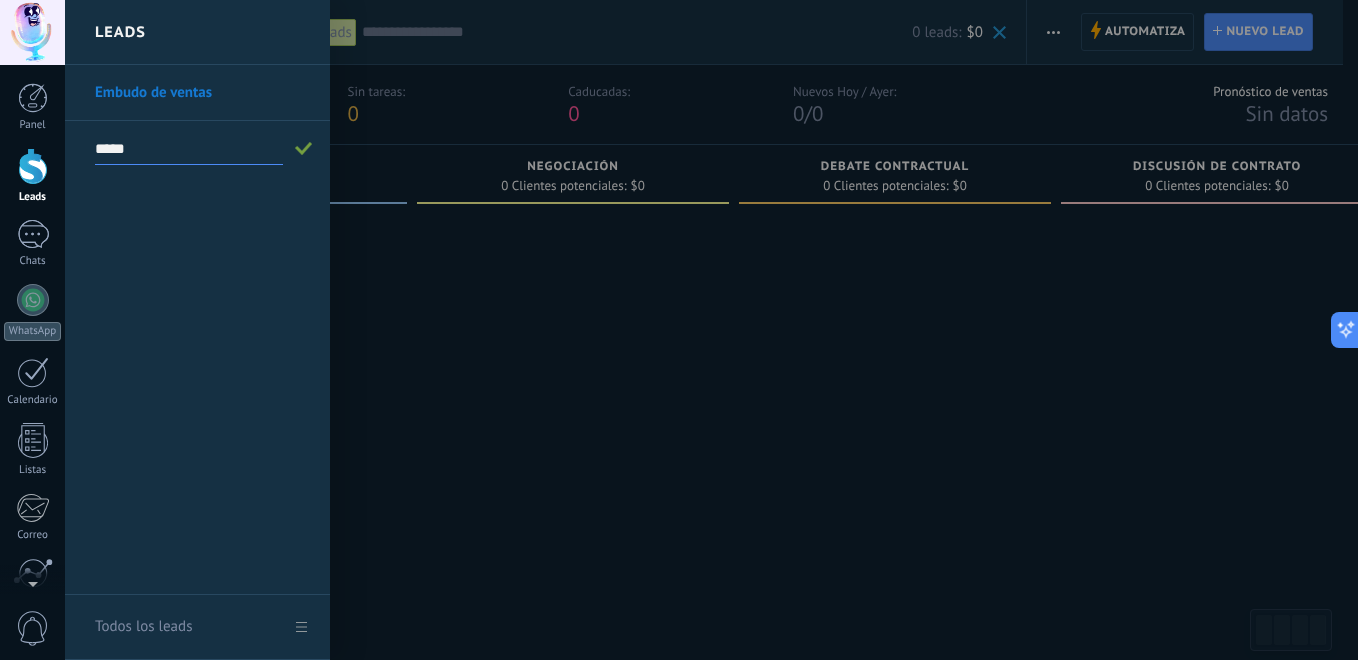 type on "**********" 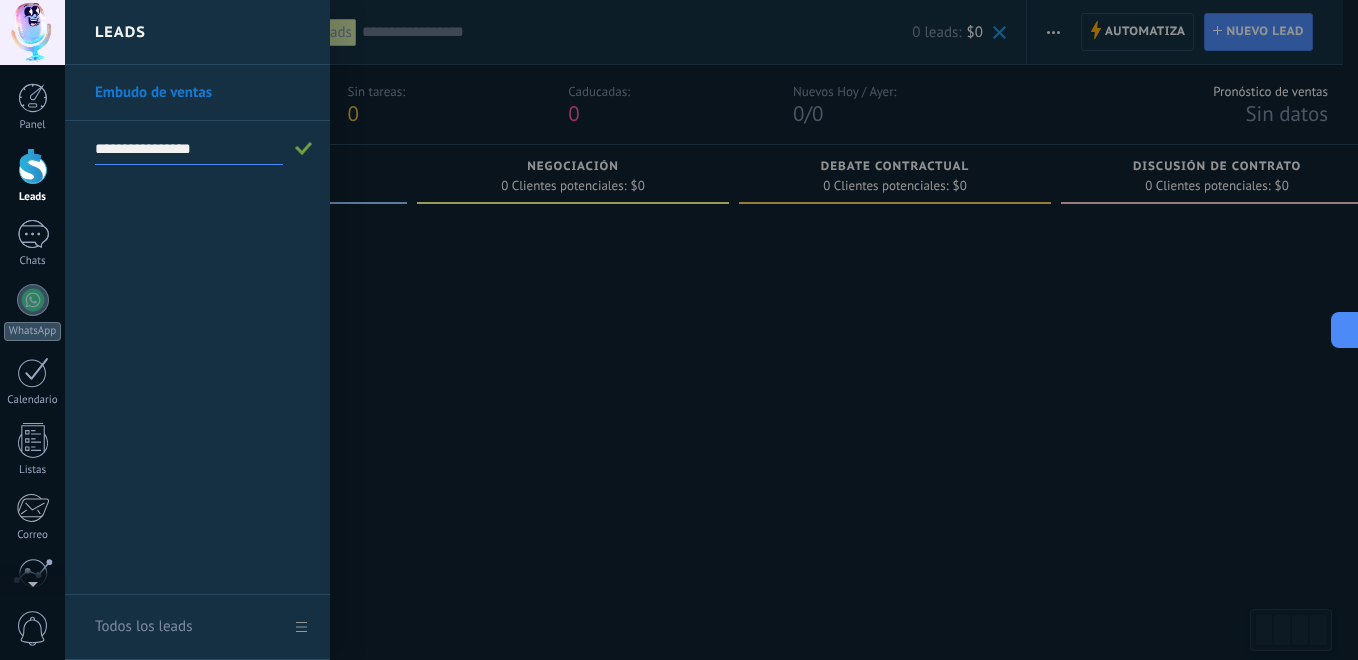 click at bounding box center (304, 148) 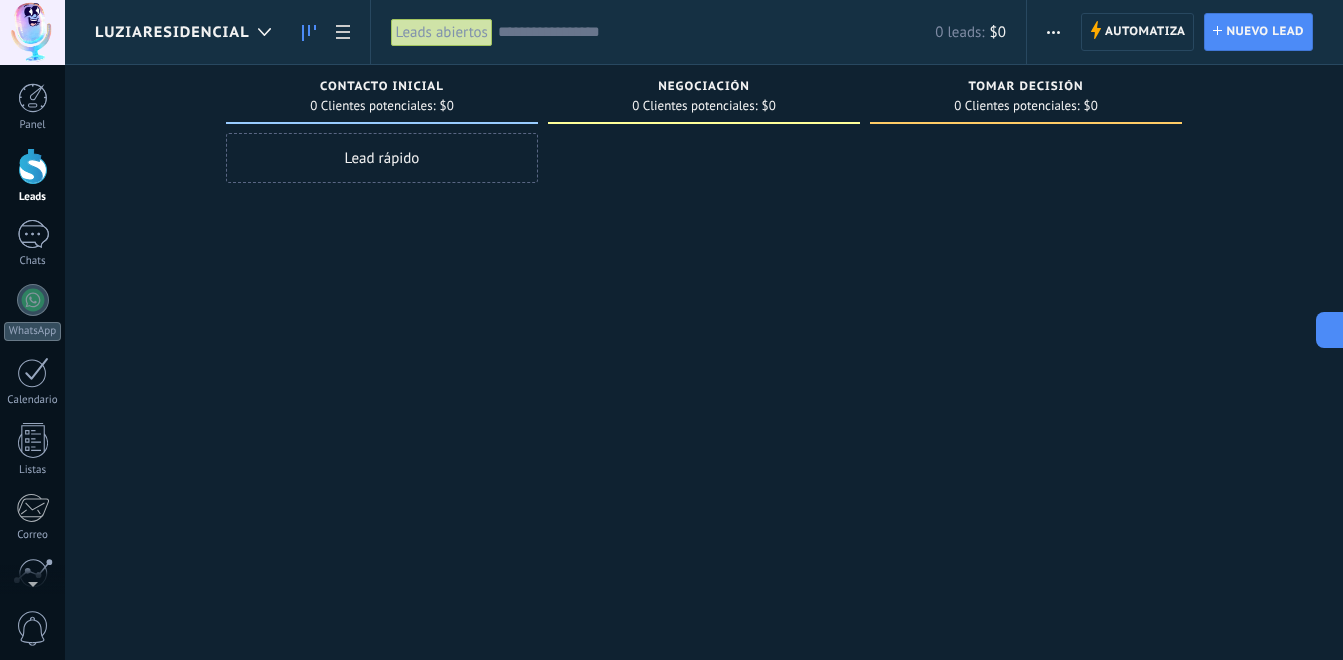 click on "Lead rápido" at bounding box center (382, 158) 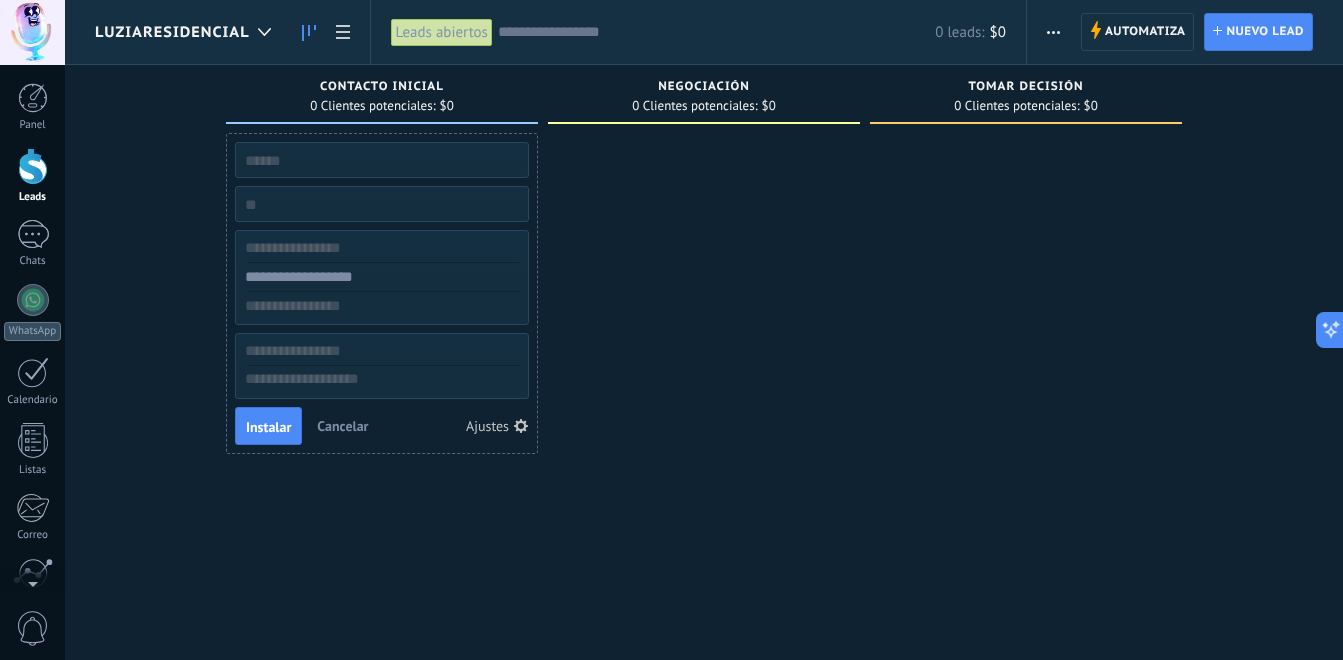 click at bounding box center [704, 332] 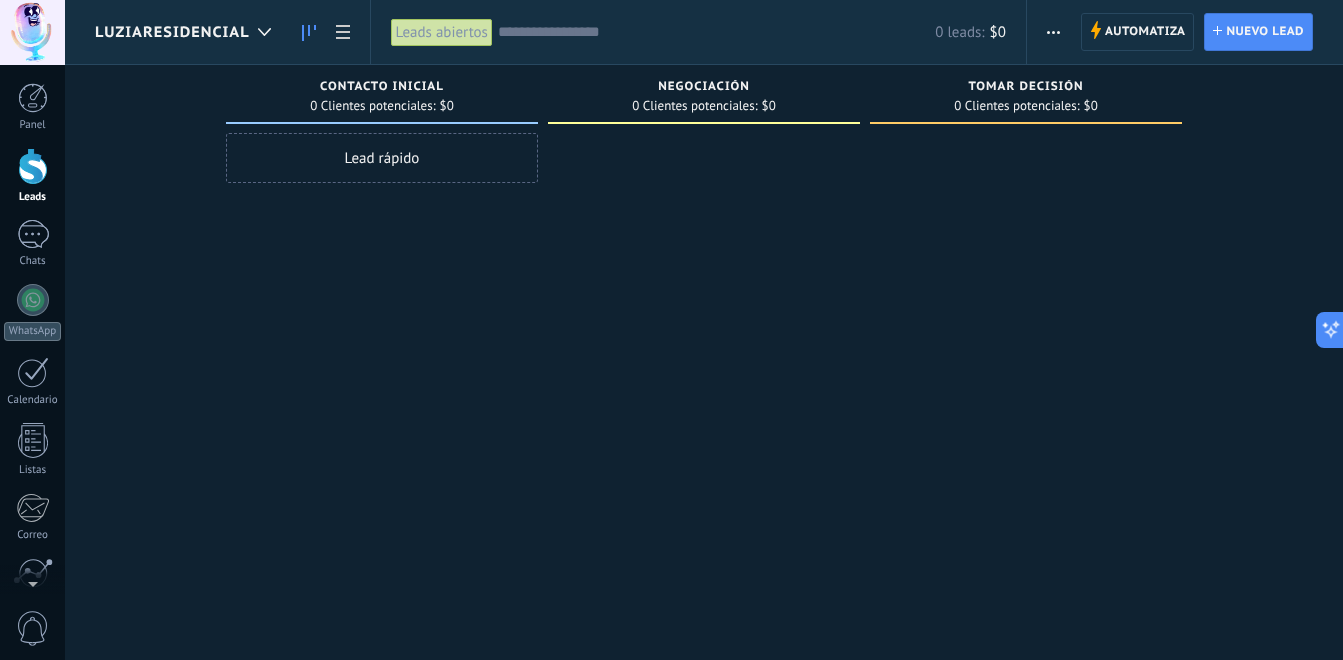 click at bounding box center (1053, 32) 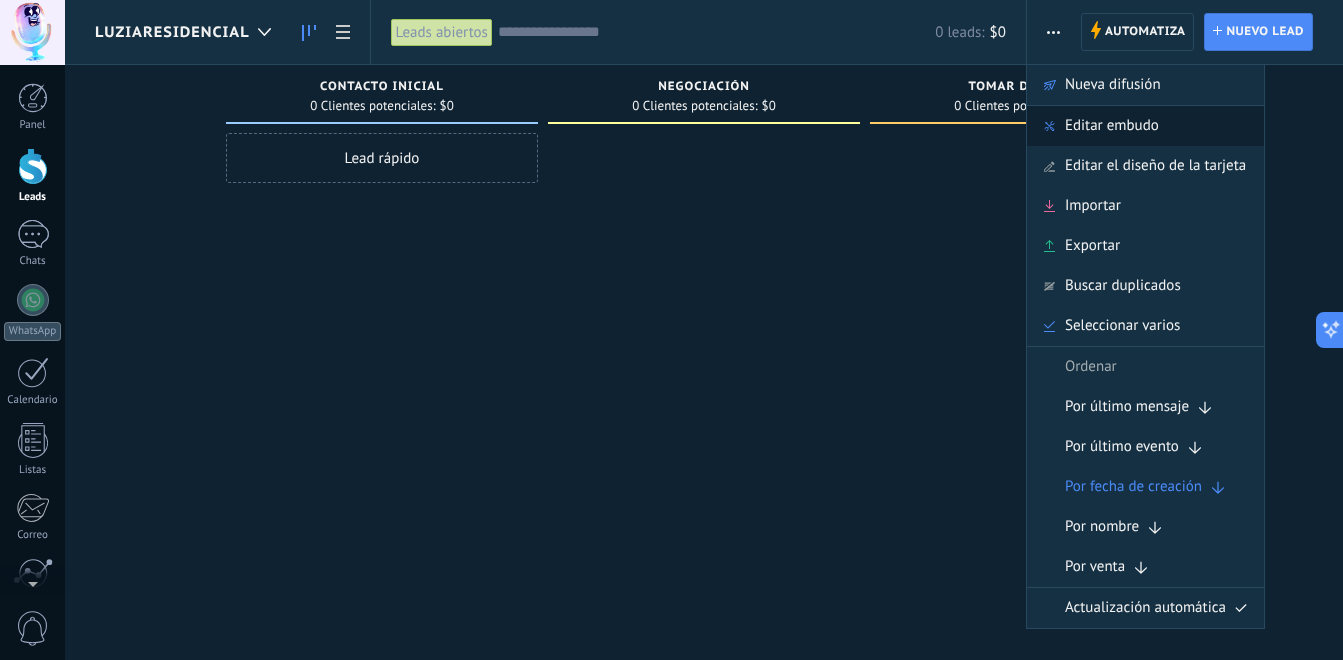 click on "Editar embudo" at bounding box center [1112, 126] 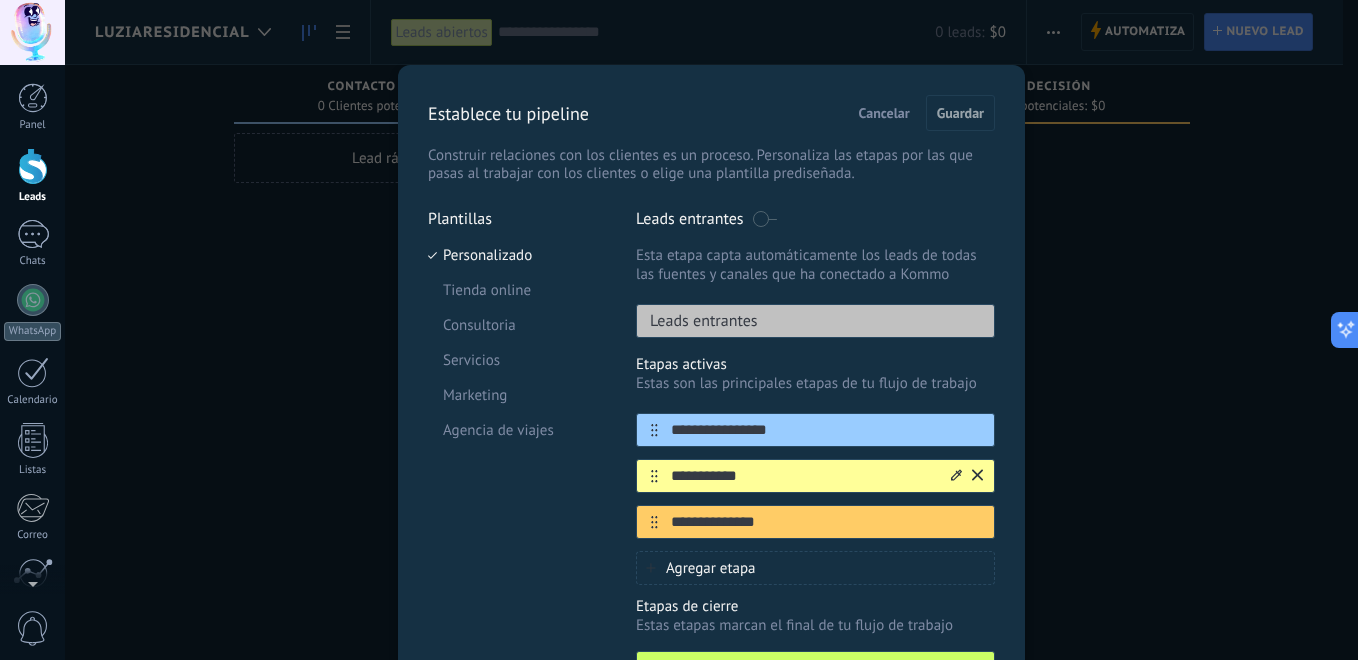 click on "**********" at bounding box center [815, 476] 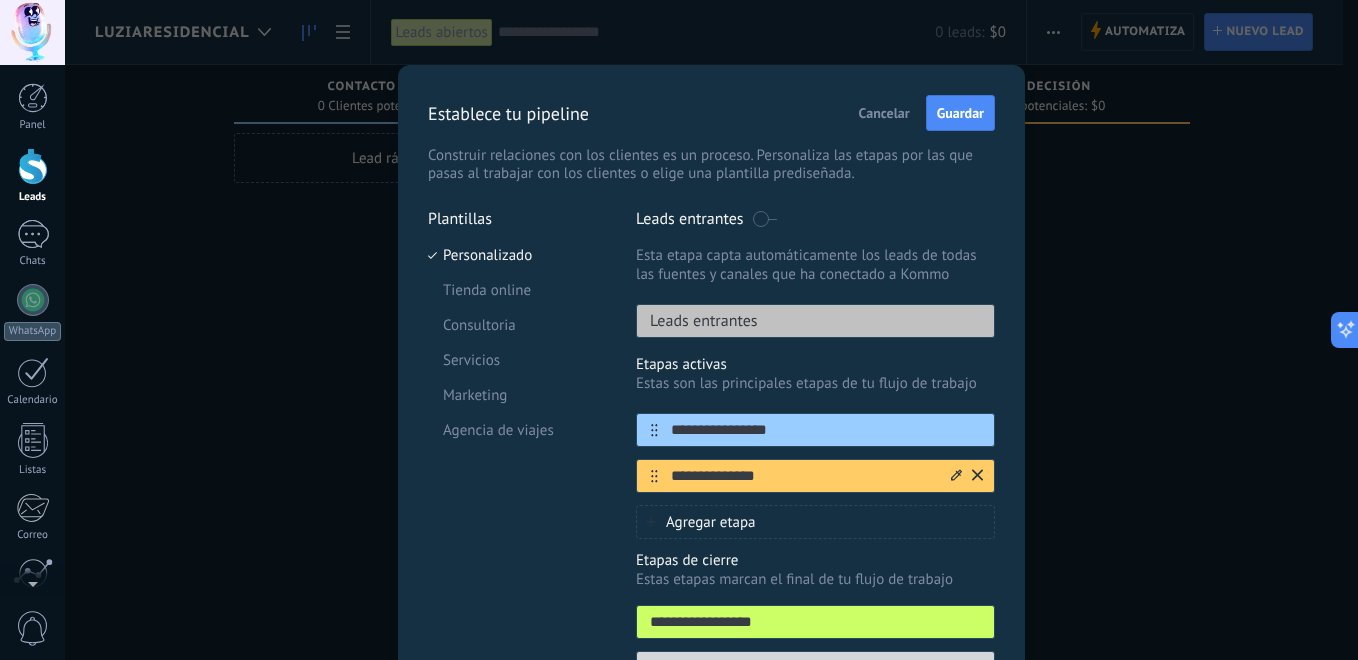 click 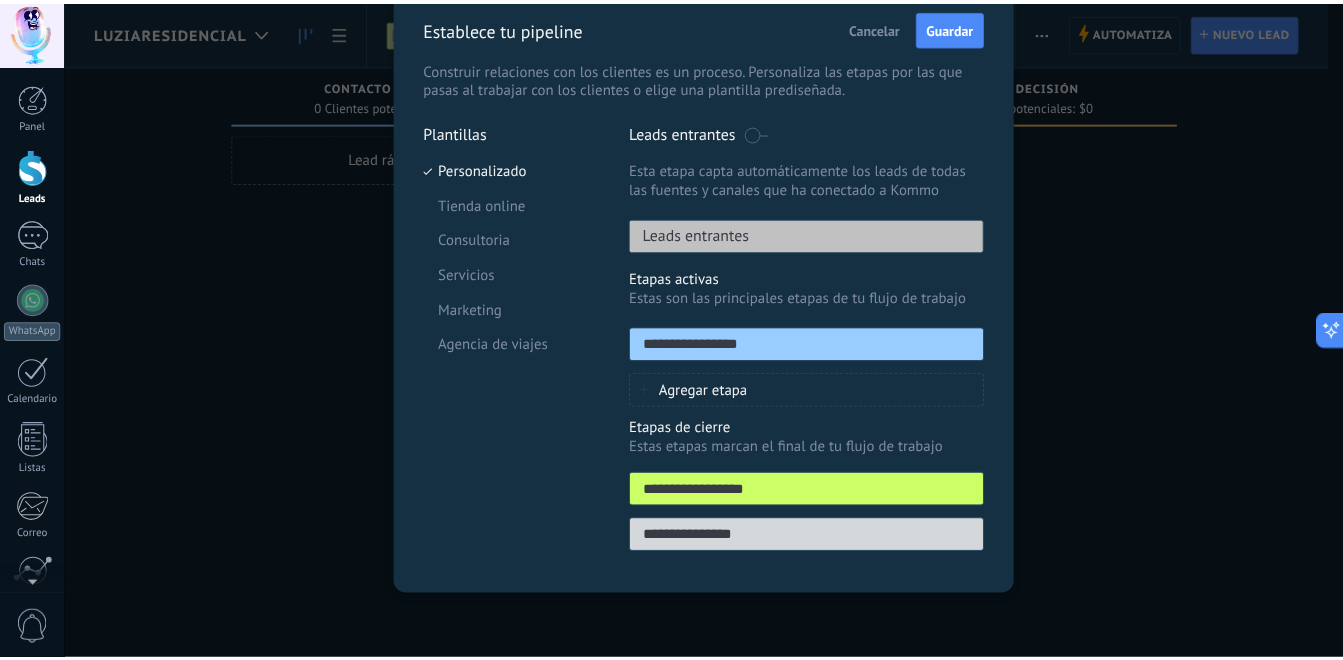 scroll, scrollTop: 0, scrollLeft: 0, axis: both 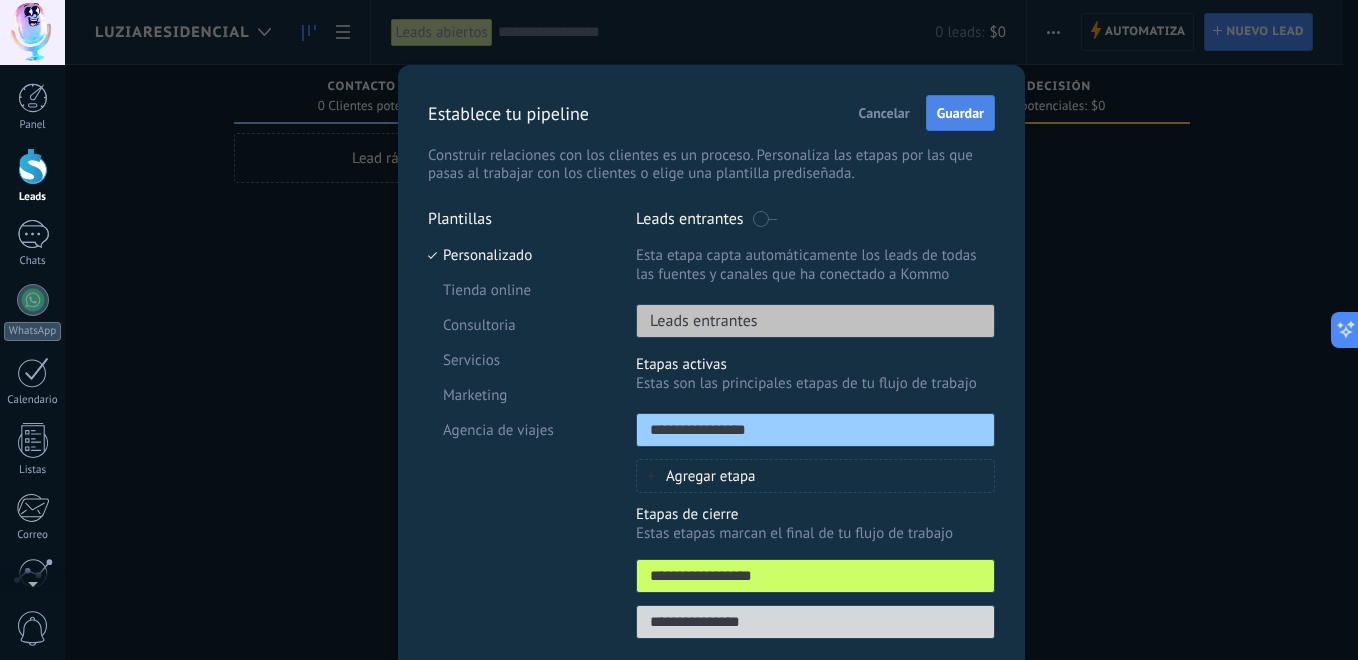 click on "Guardar" at bounding box center (960, 113) 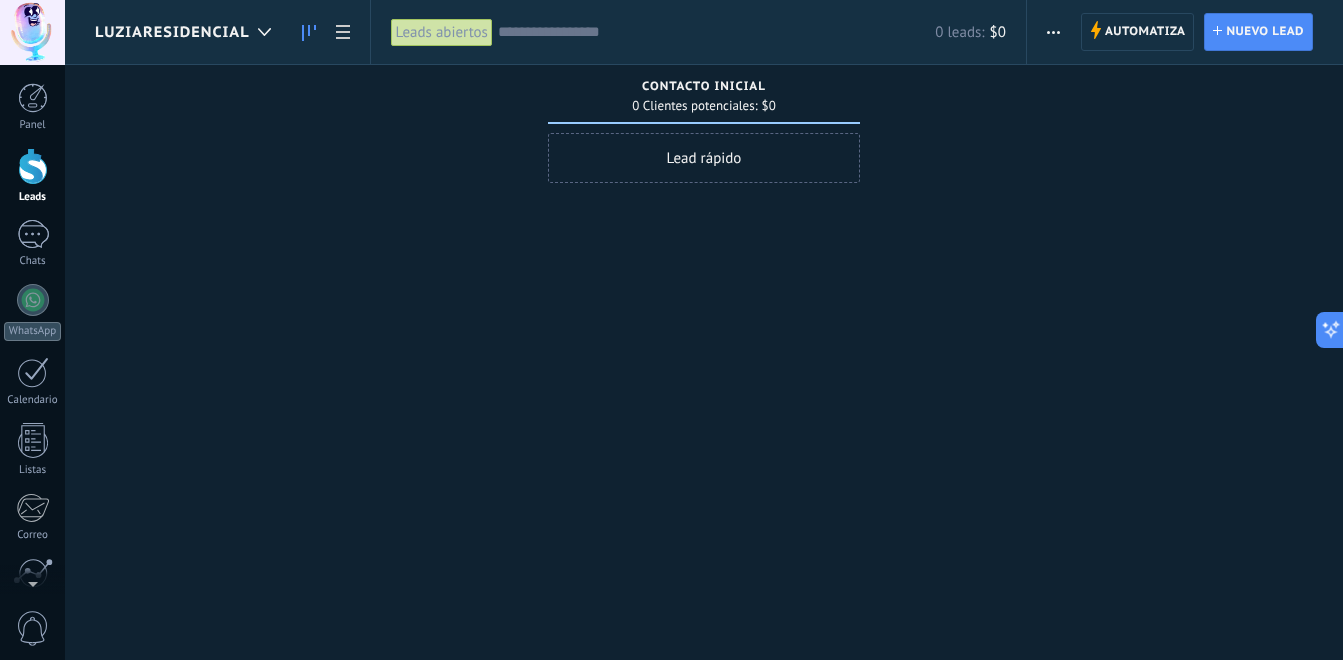click on "0  Clientes potenciales:" at bounding box center [694, 106] 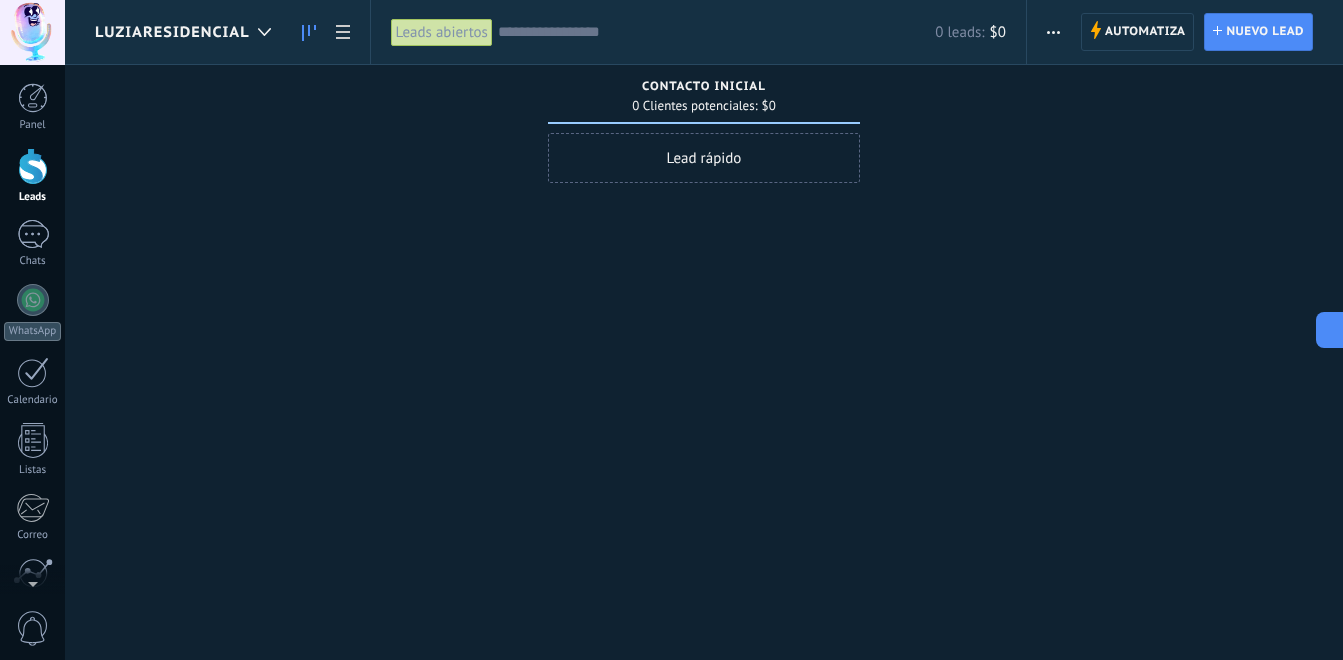 click on "Lead rápido" at bounding box center (704, 158) 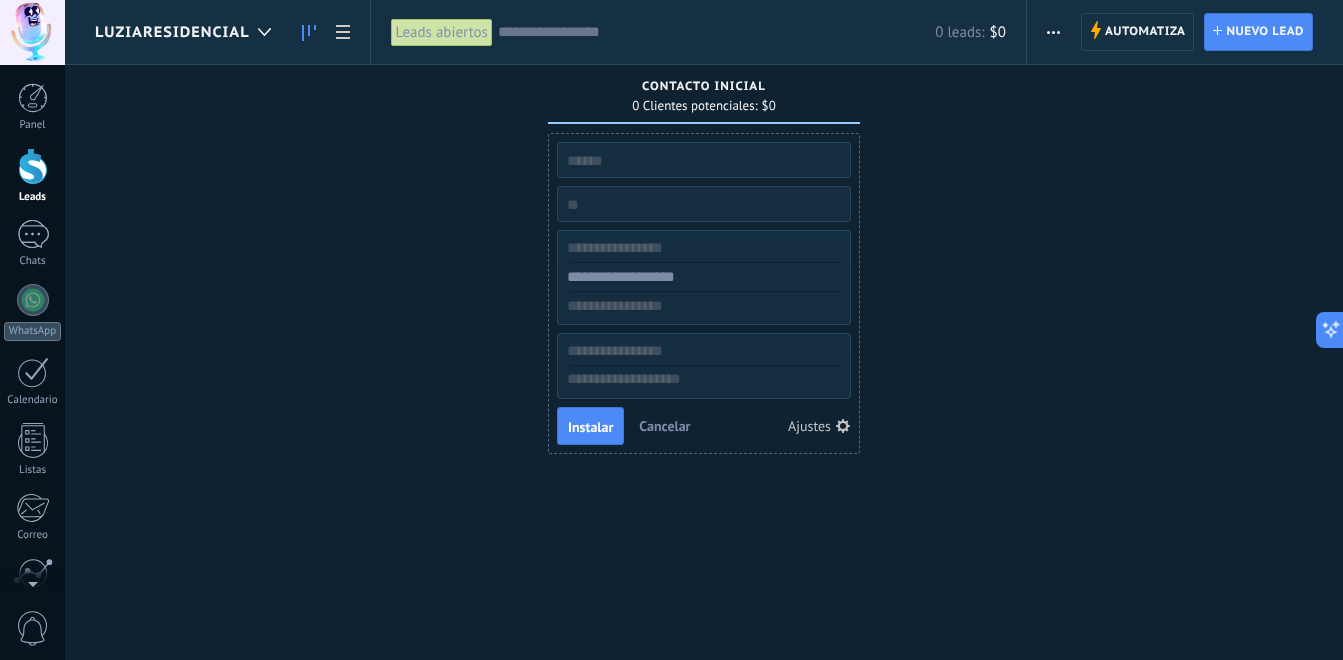 click at bounding box center [702, 204] 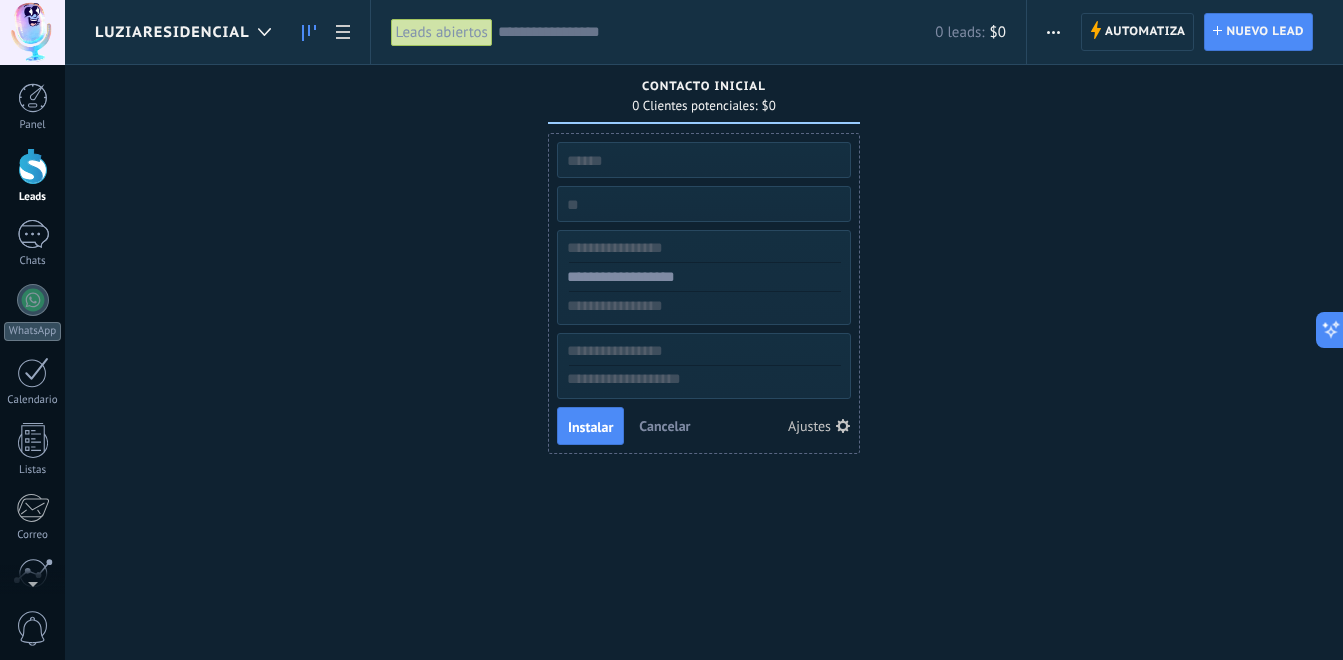 click on "Ajustes" at bounding box center (819, 426) 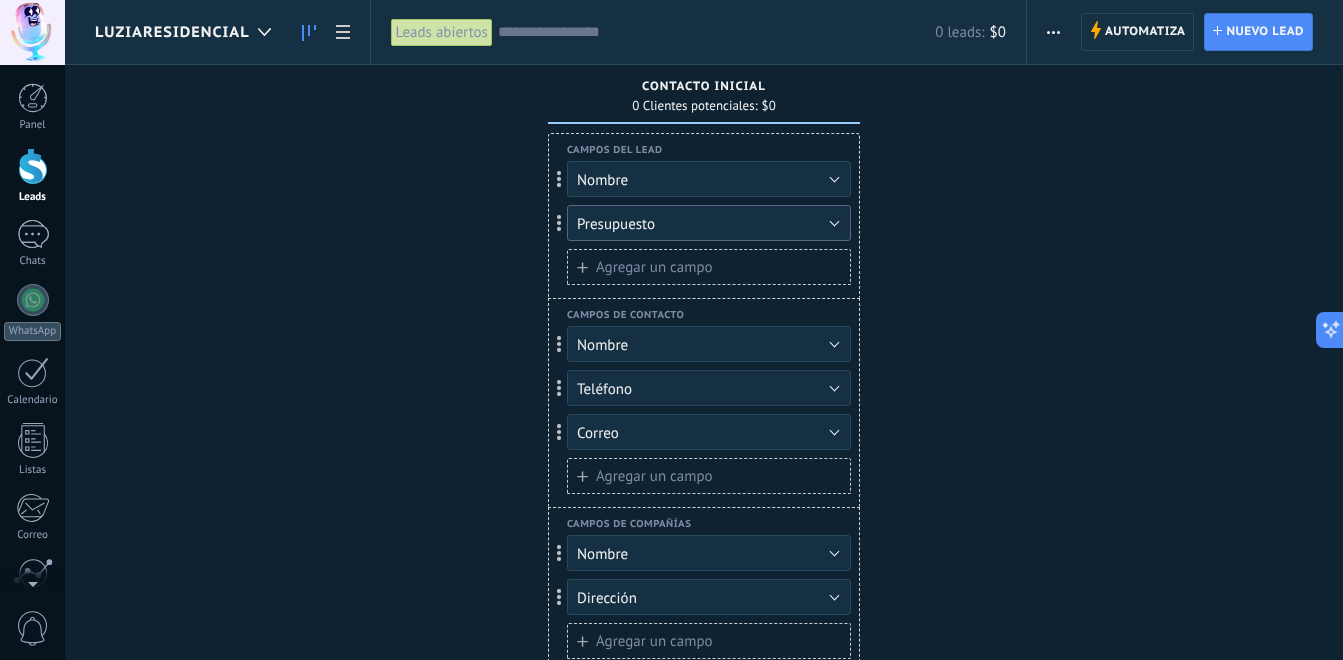 click on "Presupuesto" at bounding box center [709, 223] 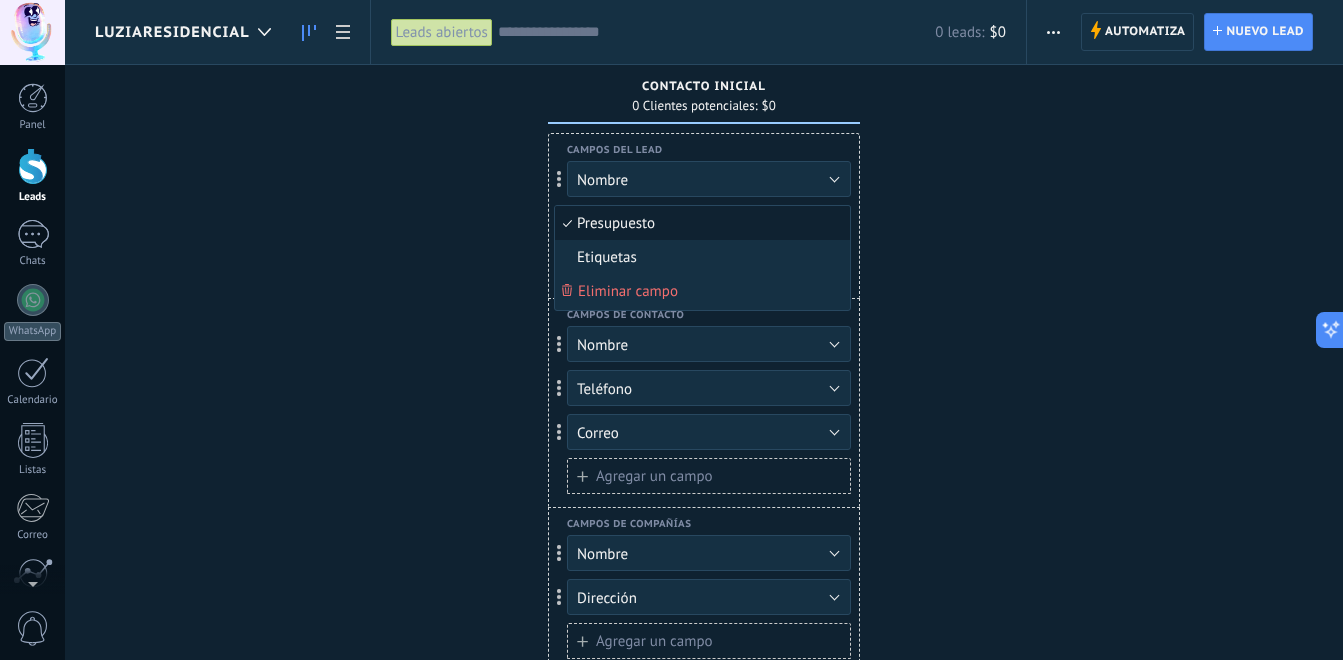 click on "Presupuesto" at bounding box center (699, 223) 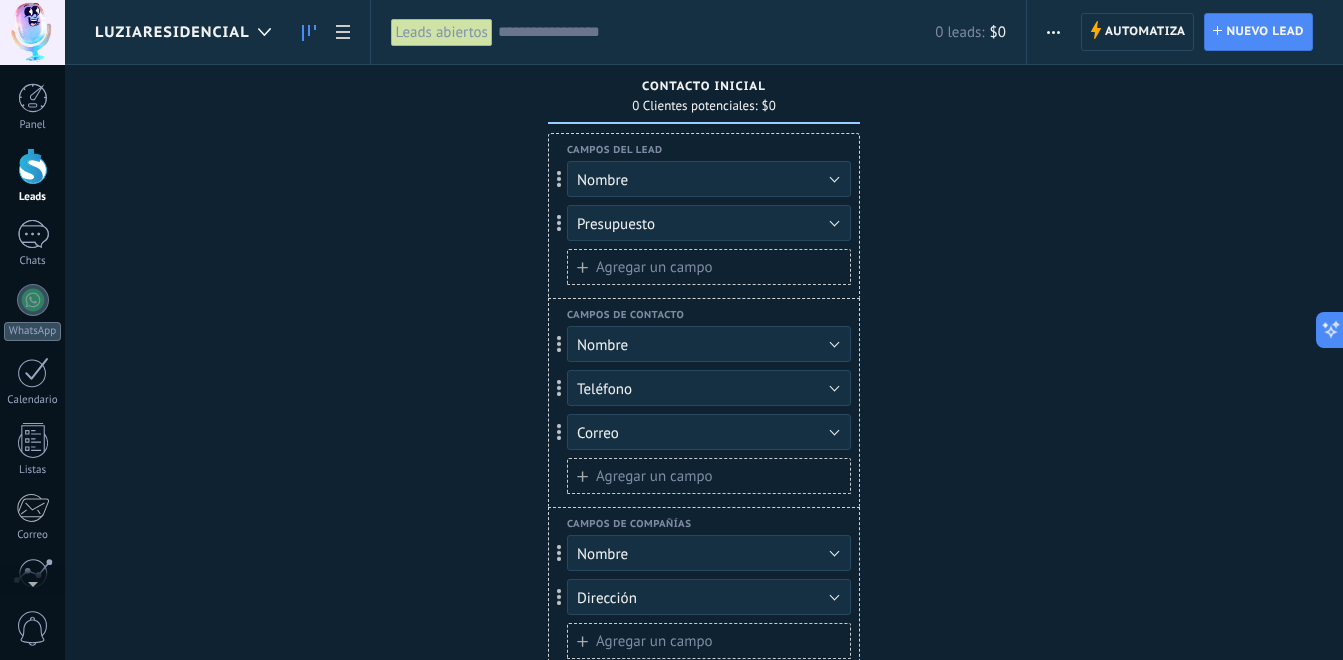 click on "Agregar un campo" at bounding box center (709, 267) 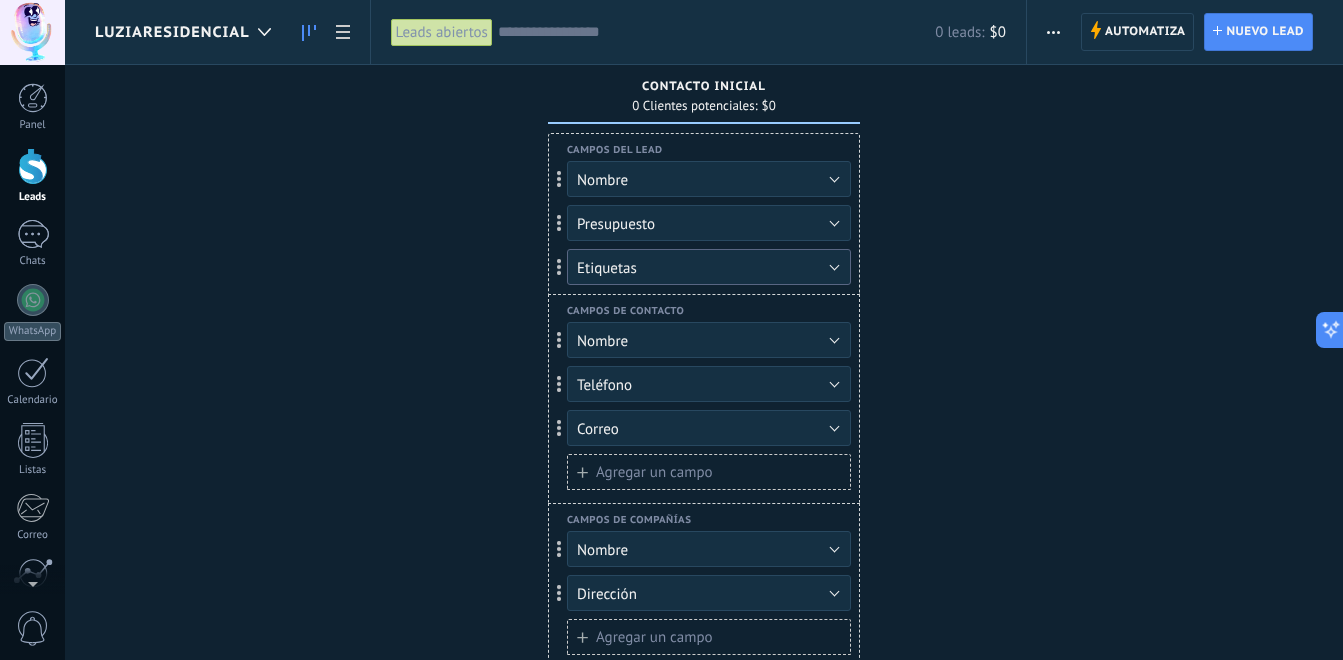 drag, startPoint x: 779, startPoint y: 261, endPoint x: 768, endPoint y: 202, distance: 60.016663 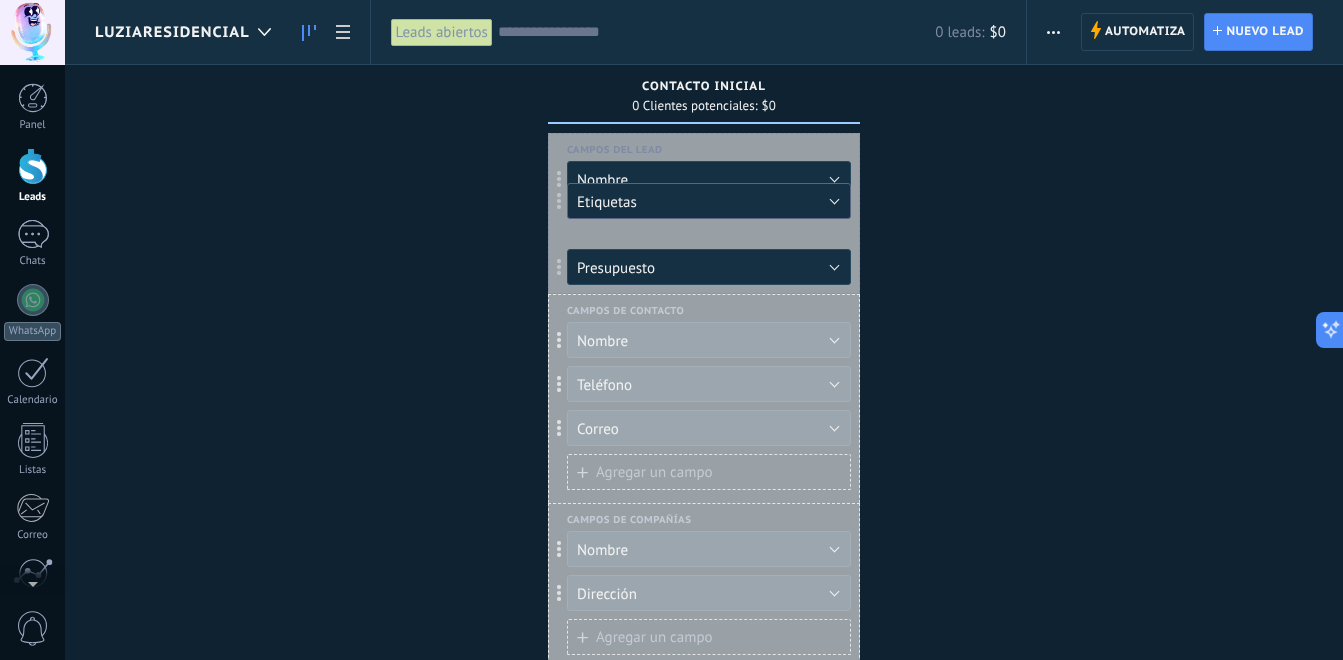 drag, startPoint x: 562, startPoint y: 264, endPoint x: 570, endPoint y: 211, distance: 53.600372 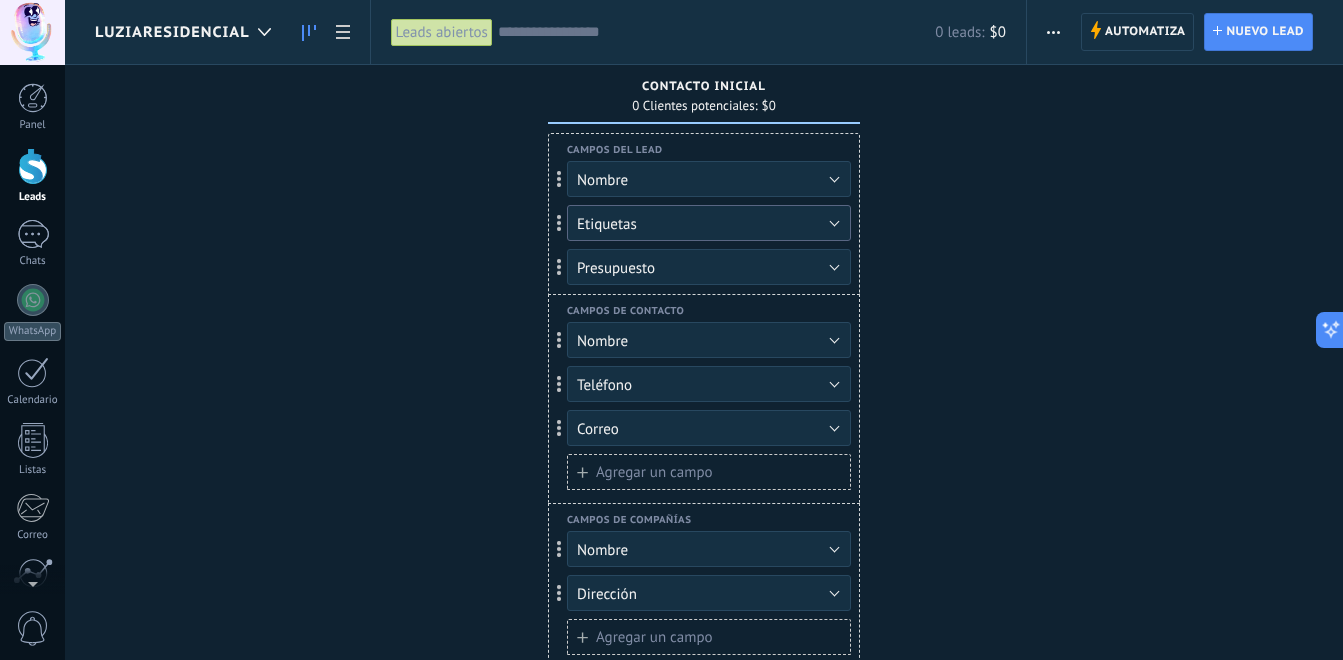 click on "Etiquetas" at bounding box center (709, 223) 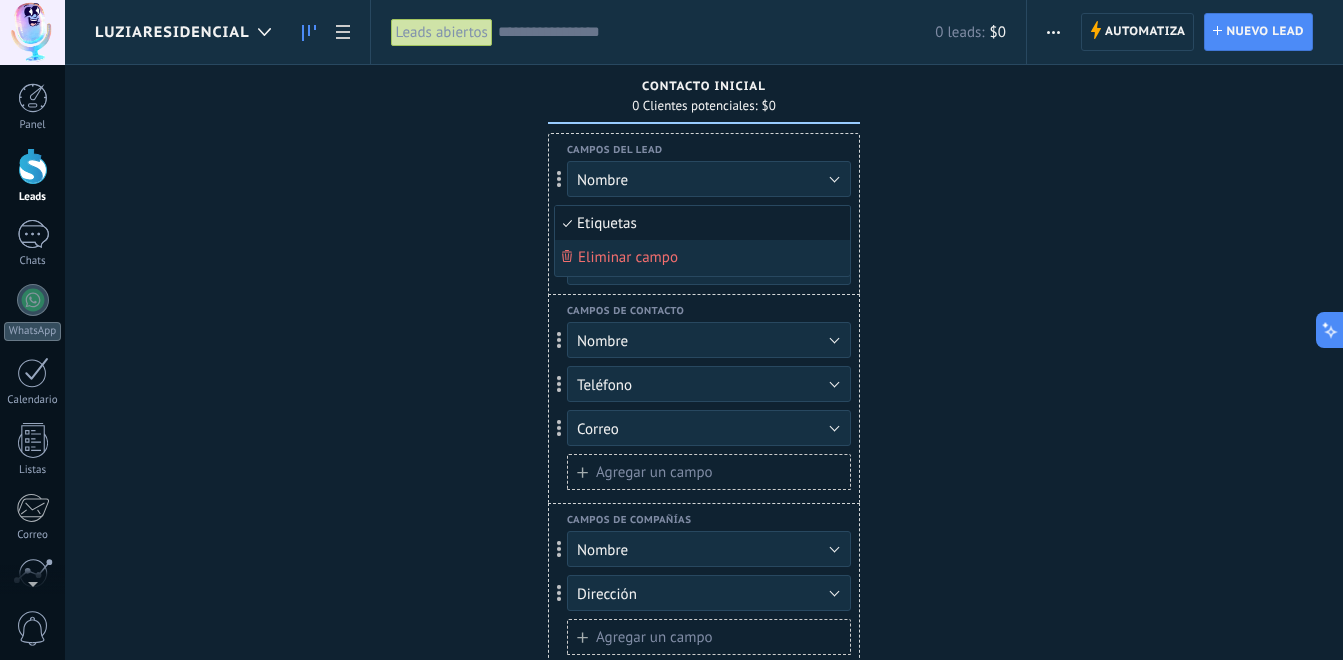 click on "Etiquetas" at bounding box center (699, 223) 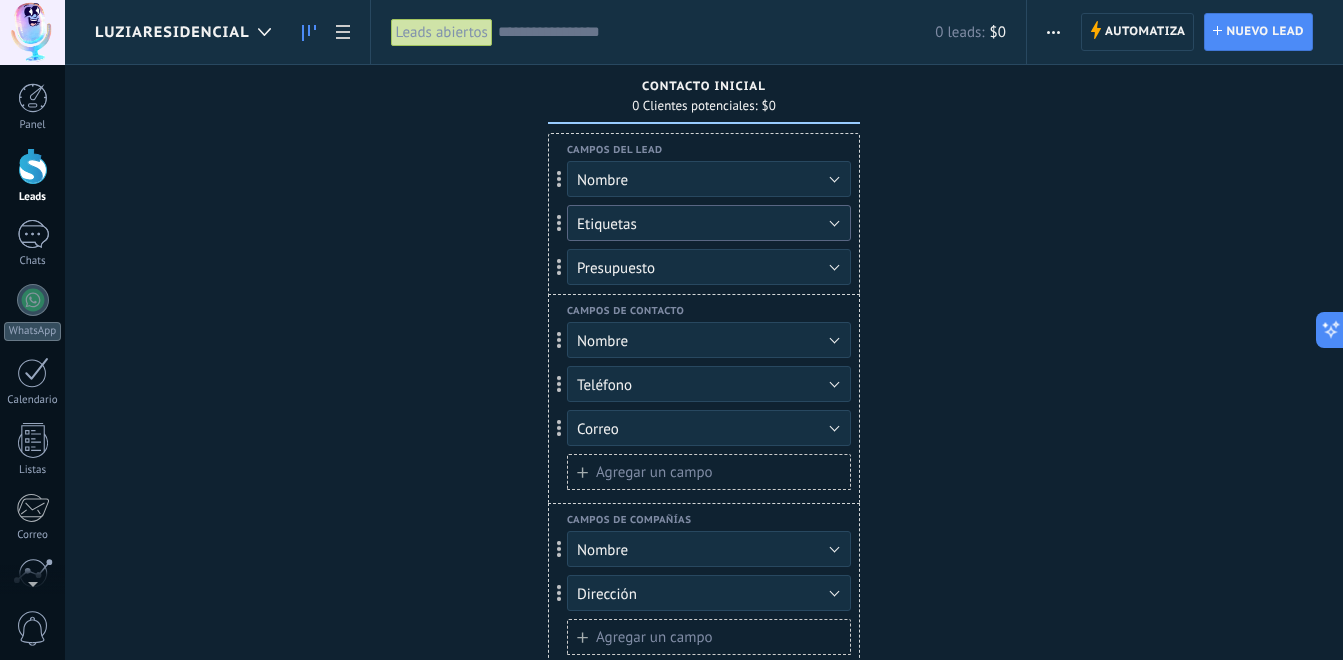 click on "Etiquetas" at bounding box center (607, 224) 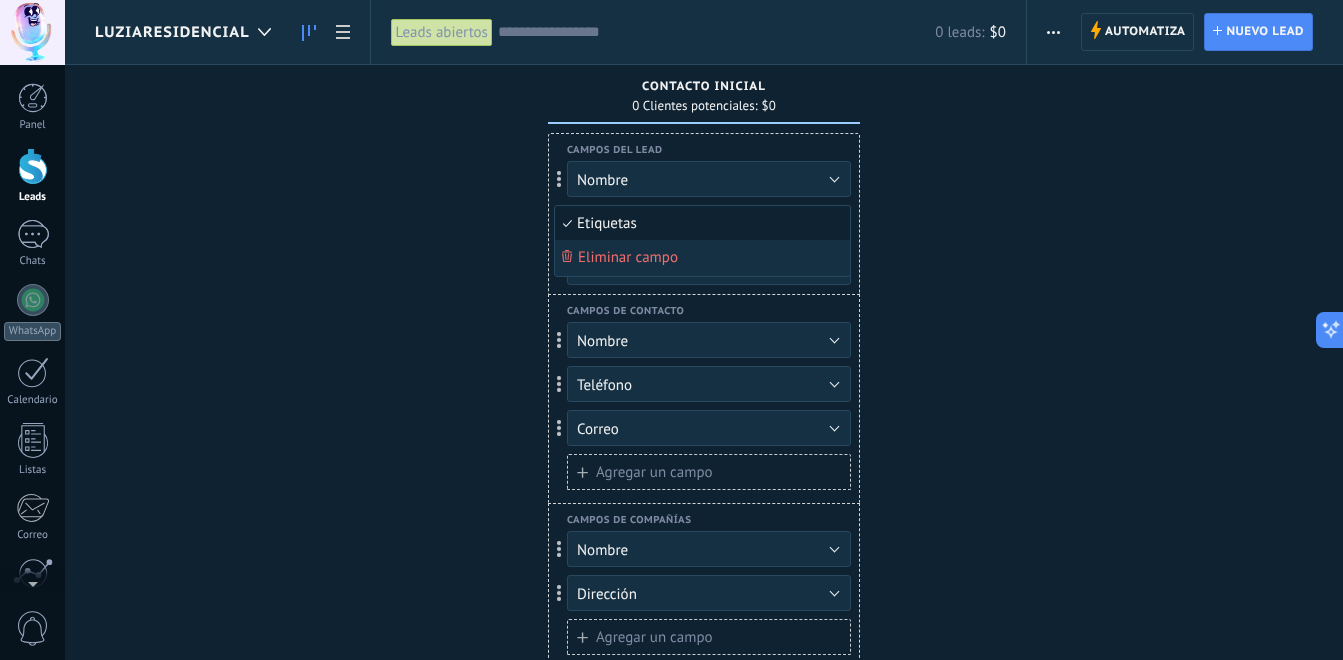 click on "Etiquetas" at bounding box center (699, 223) 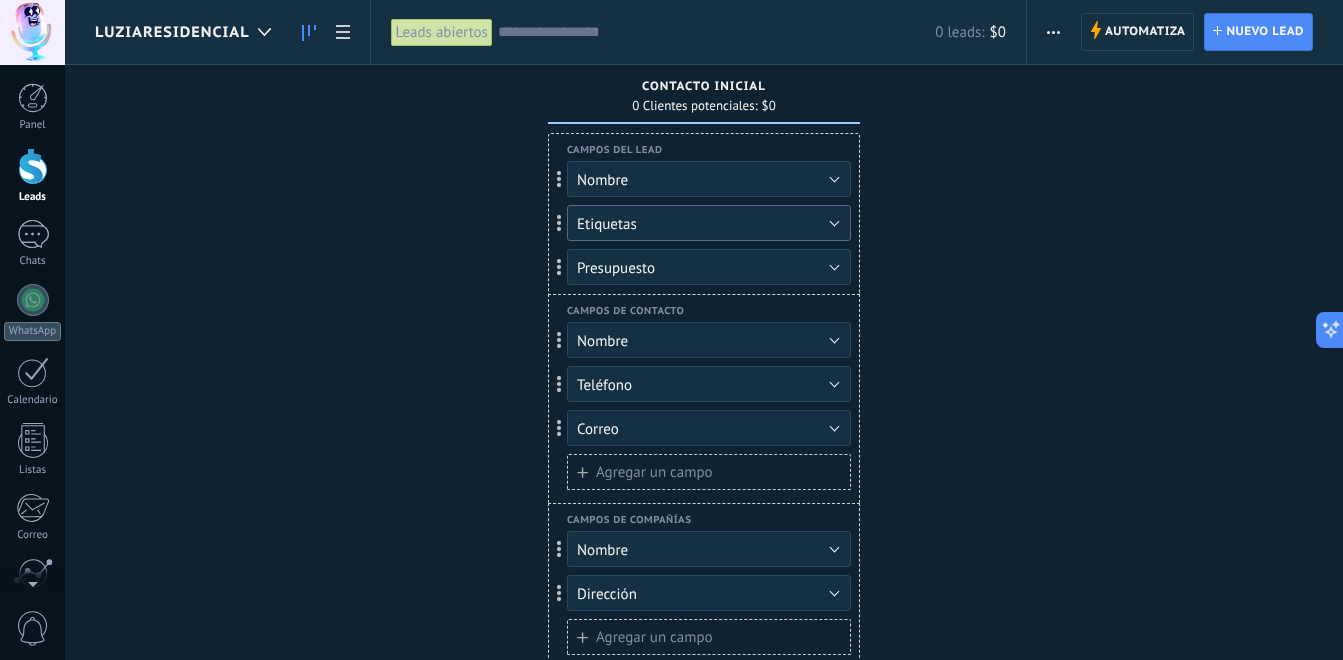 click on "Etiquetas" at bounding box center (607, 224) 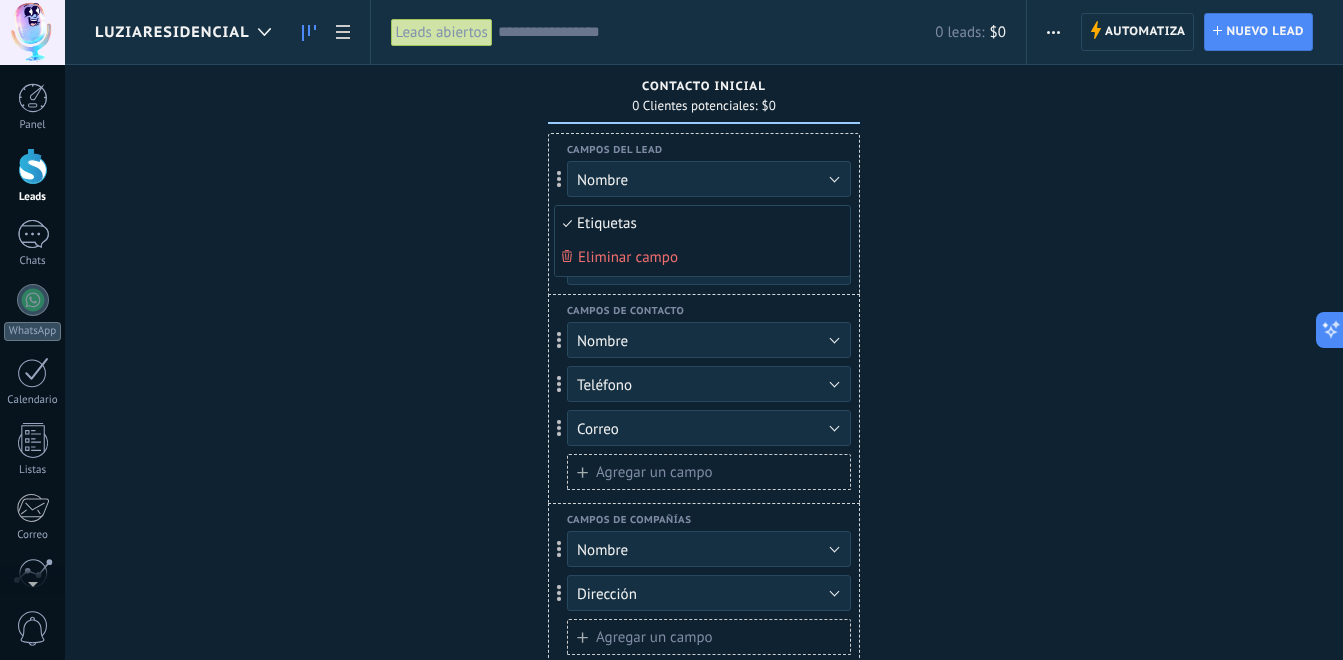 click on "Eliminar campo" at bounding box center (628, 257) 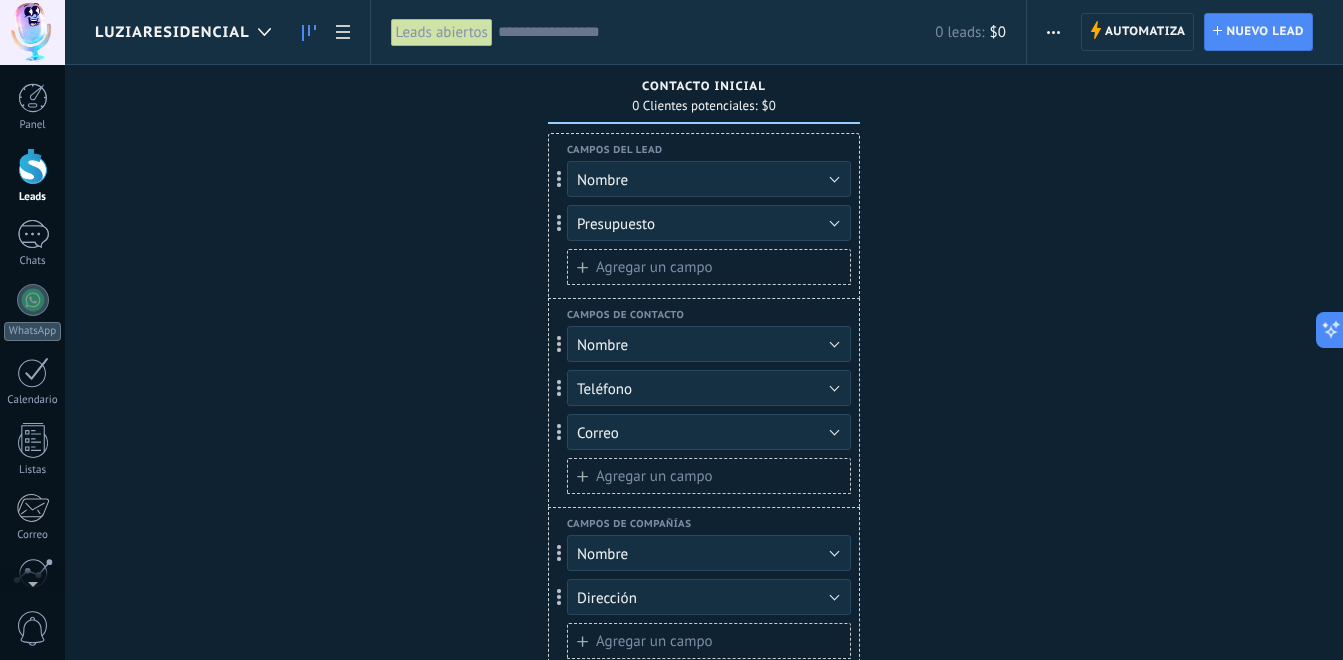 click on "Agregar un campo" at bounding box center (654, 267) 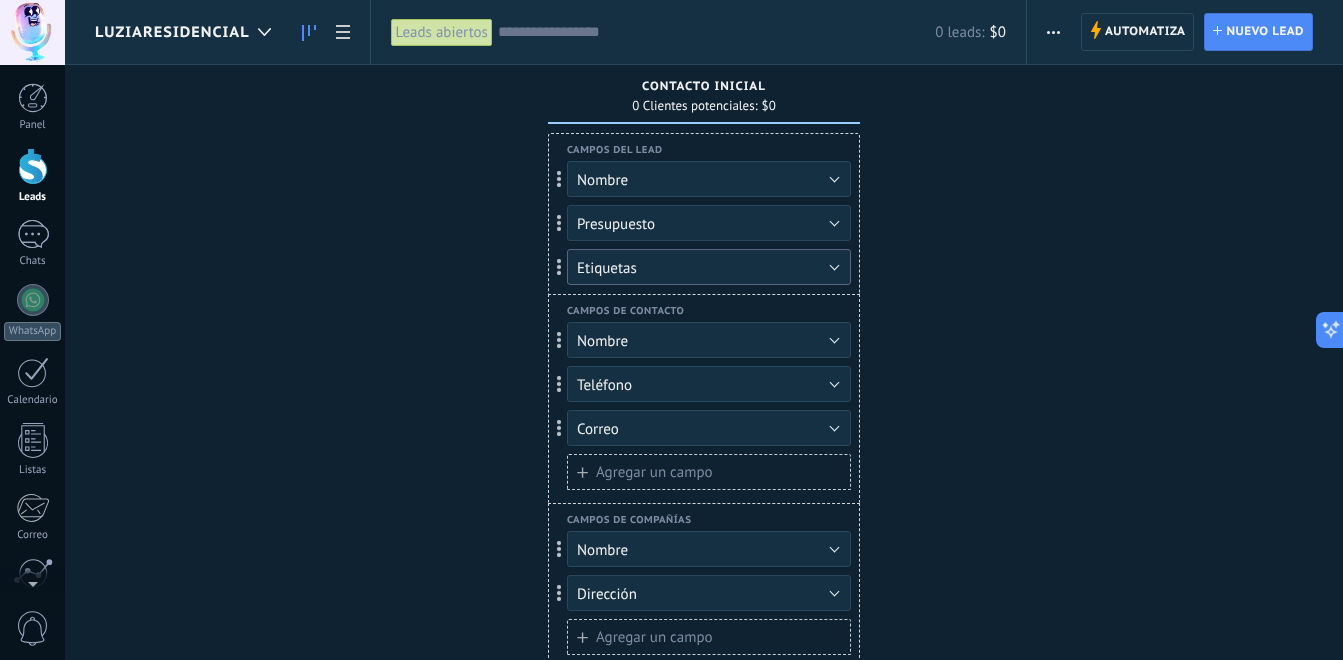click on "Etiquetas" at bounding box center [709, 267] 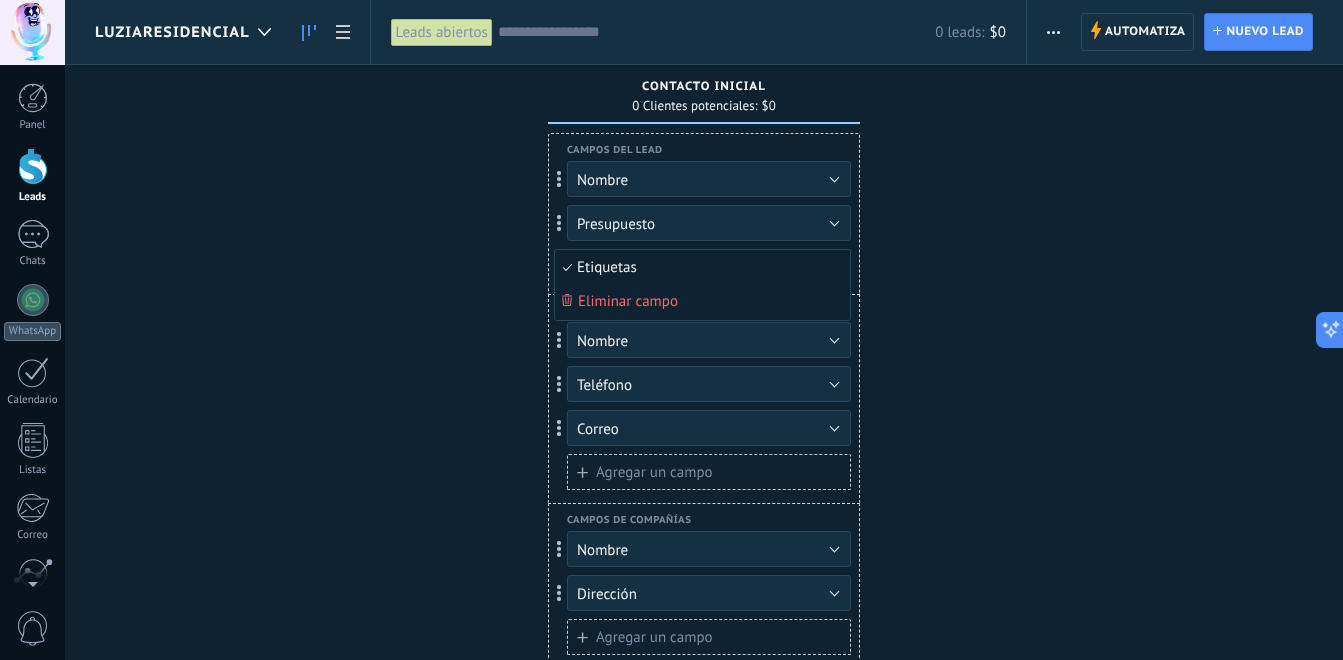 click on "Eliminar campo" at bounding box center (699, 301) 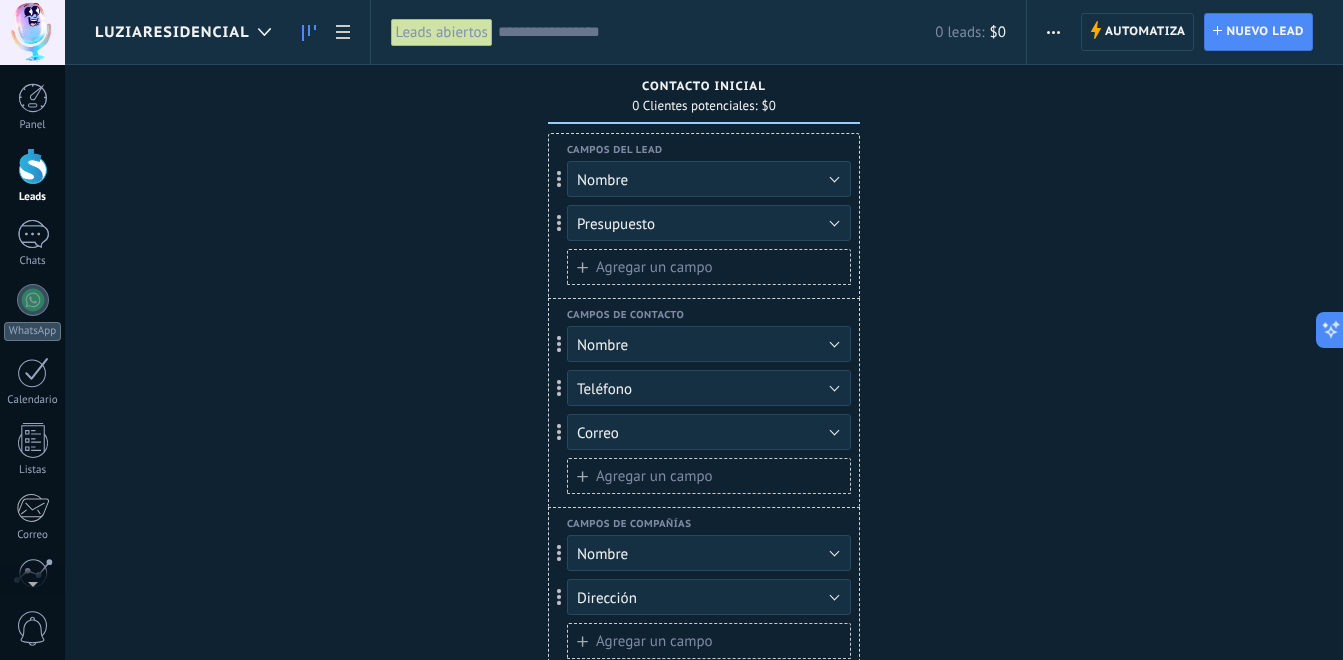 click on "Agregar un campo" at bounding box center (709, 267) 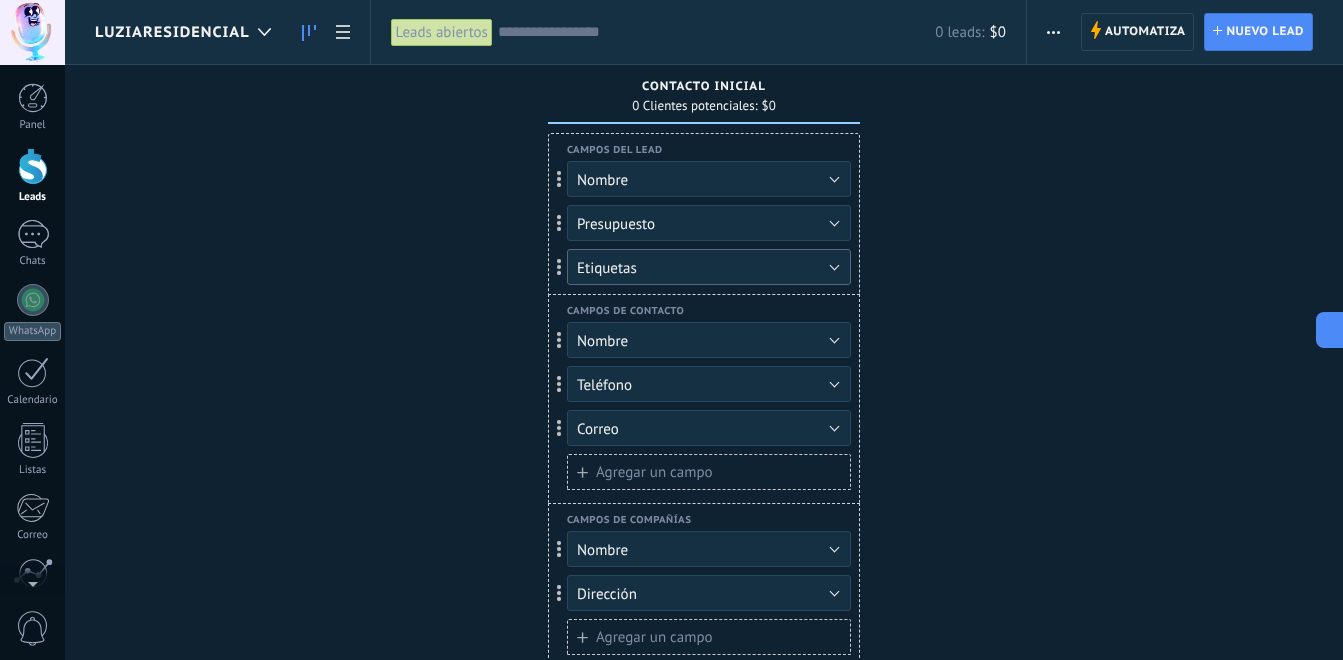 click on "Etiquetas" at bounding box center (607, 268) 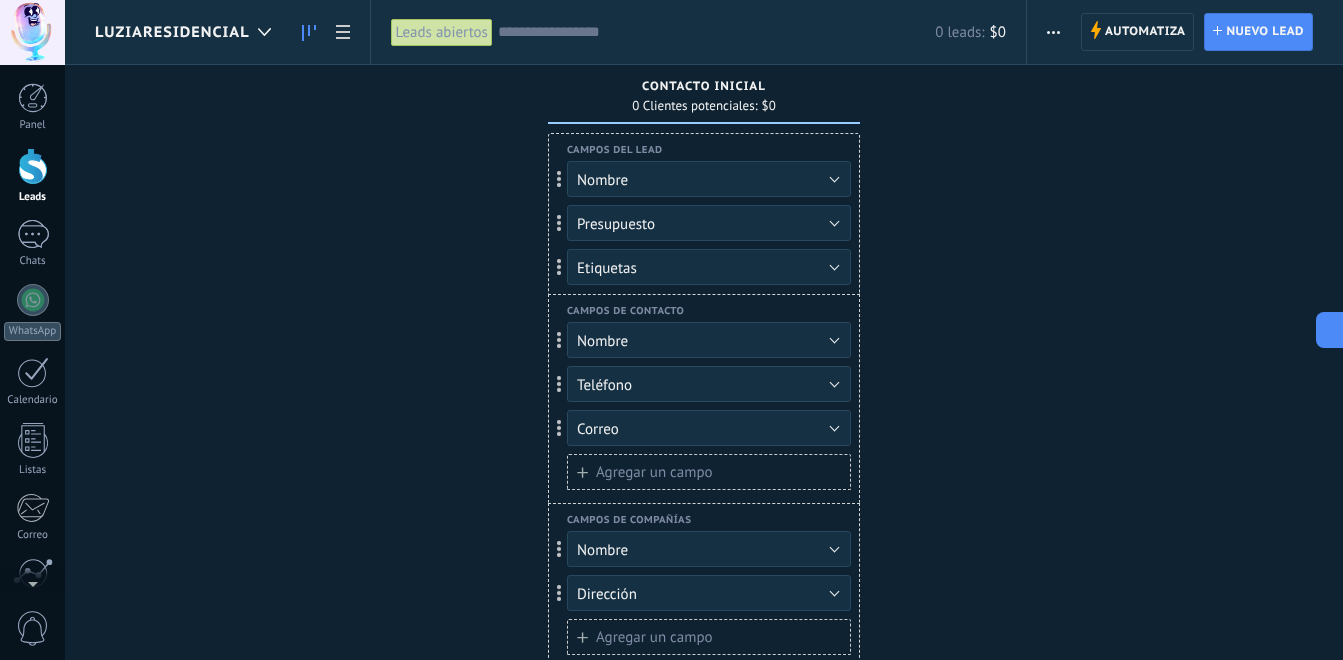 click on "Etiquetas" at bounding box center (0, 0) 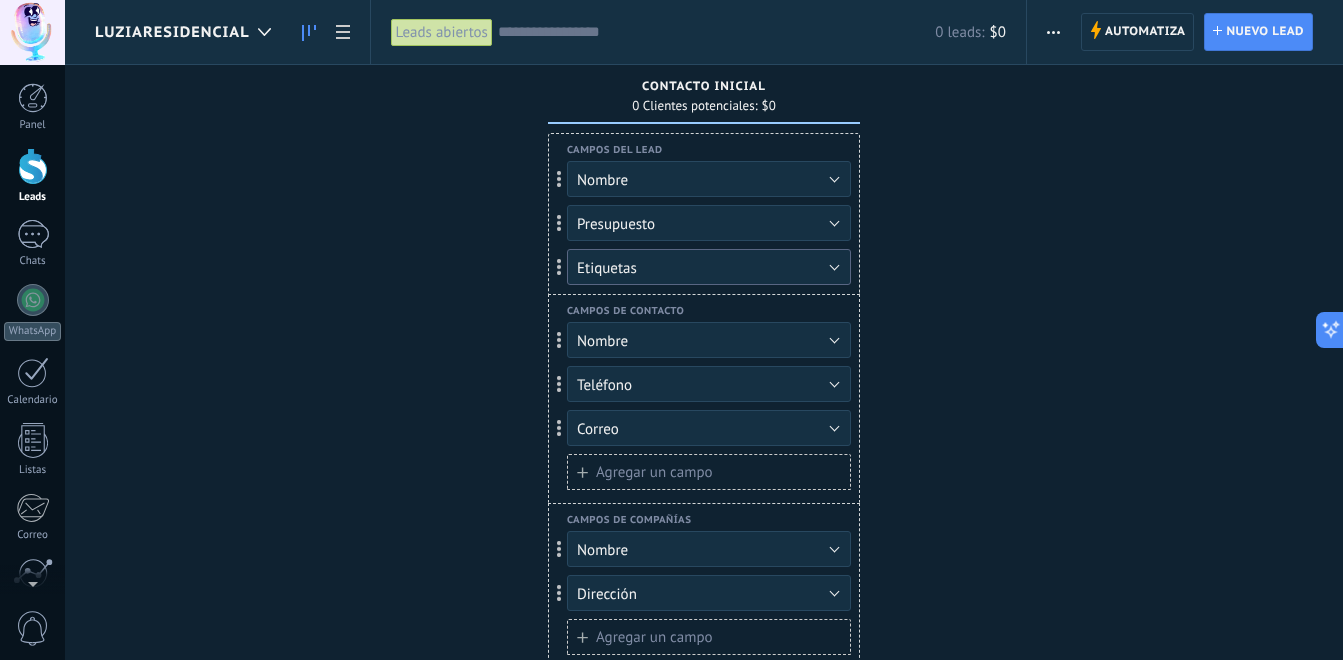 click on "Etiquetas" at bounding box center (607, 268) 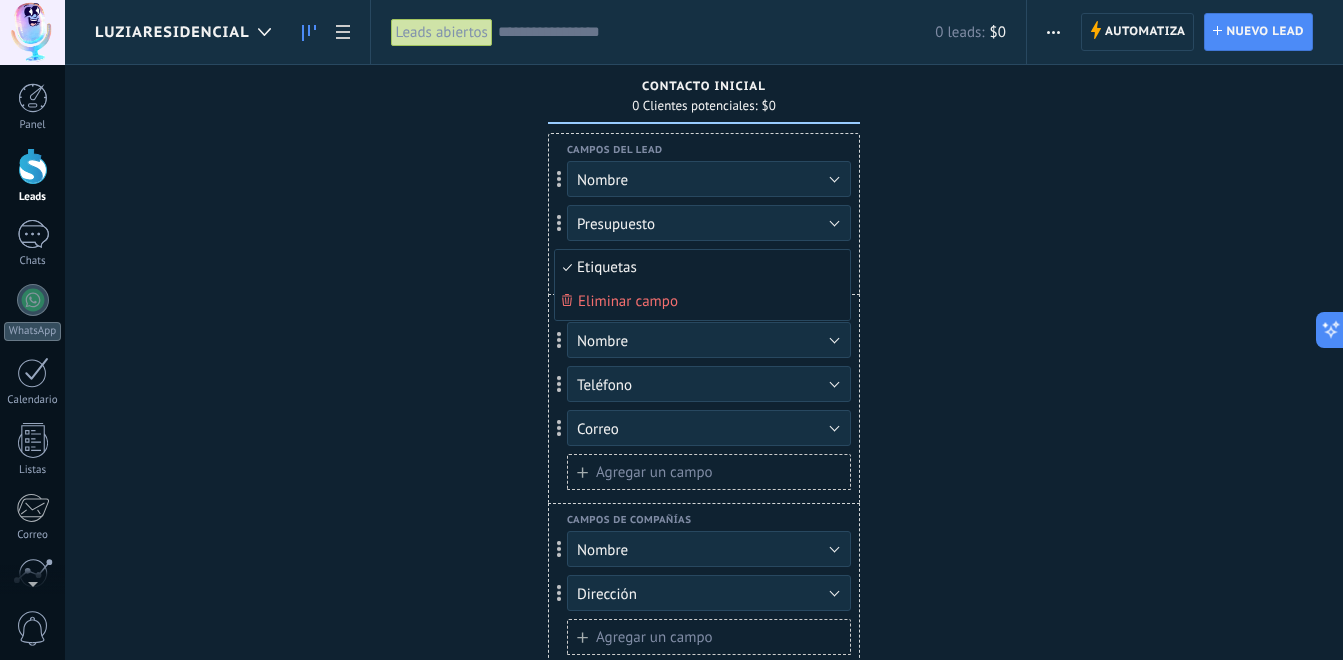 click on "Eliminar campo" at bounding box center [628, 301] 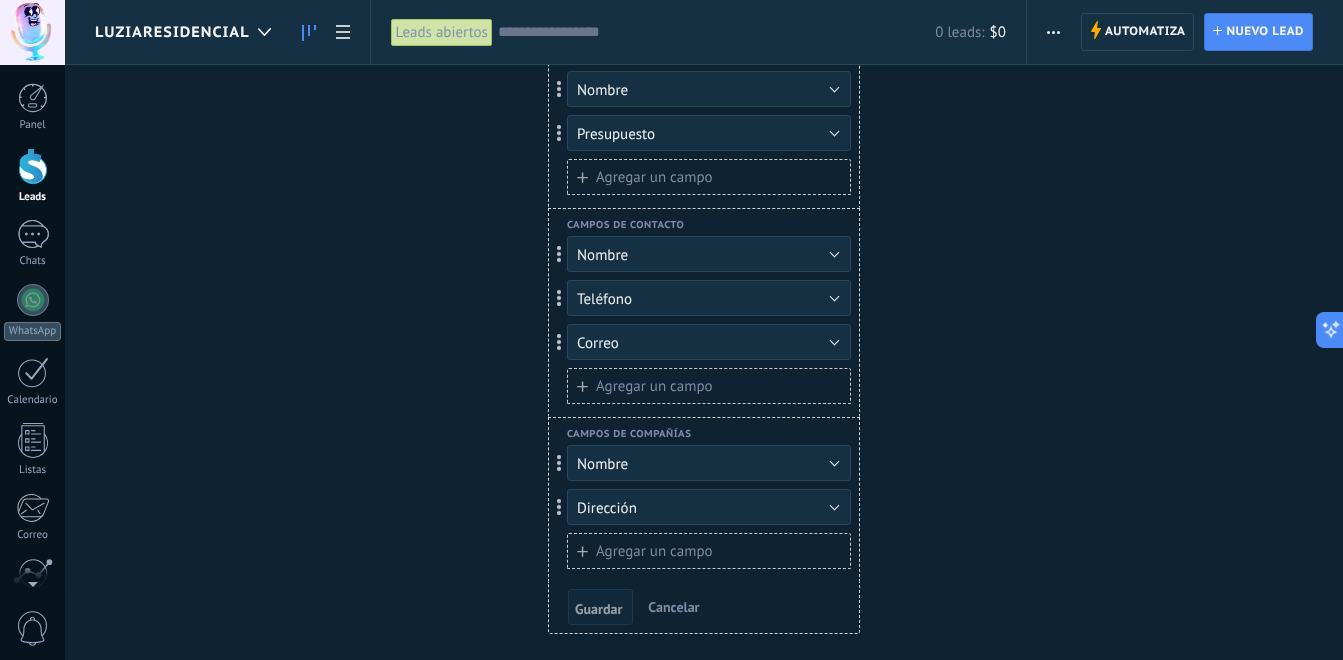 scroll, scrollTop: 127, scrollLeft: 0, axis: vertical 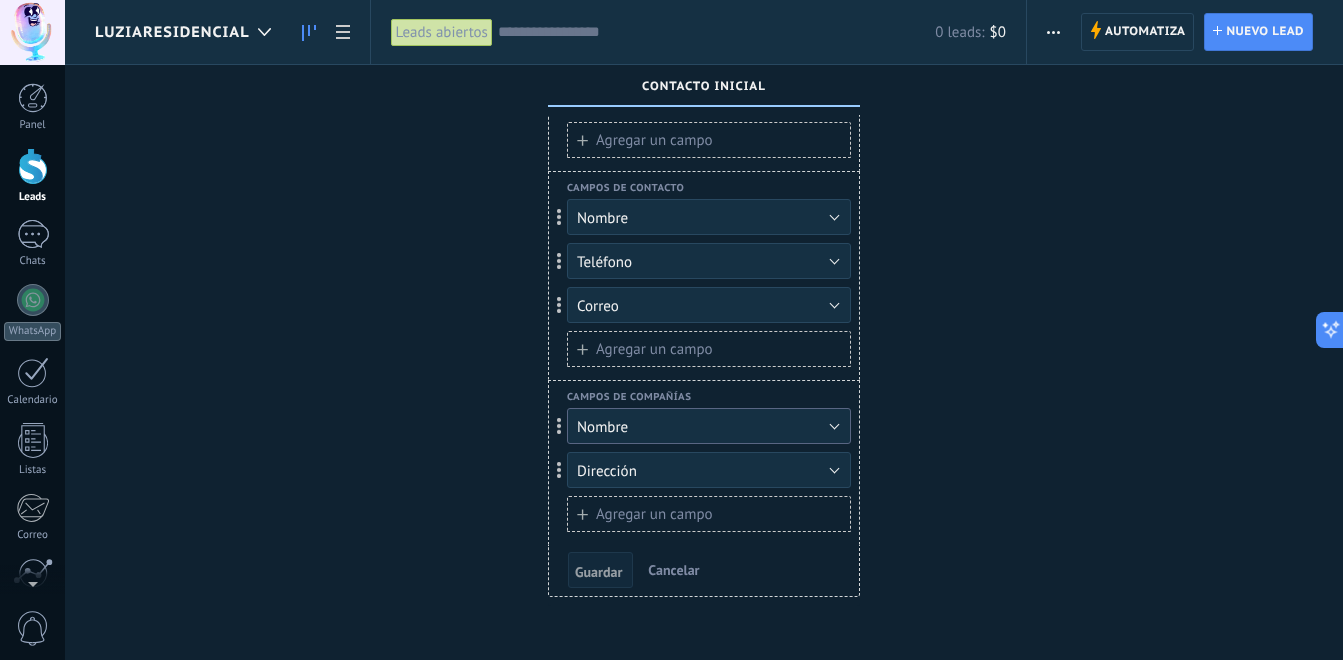 click on "Nombre" at bounding box center (709, 426) 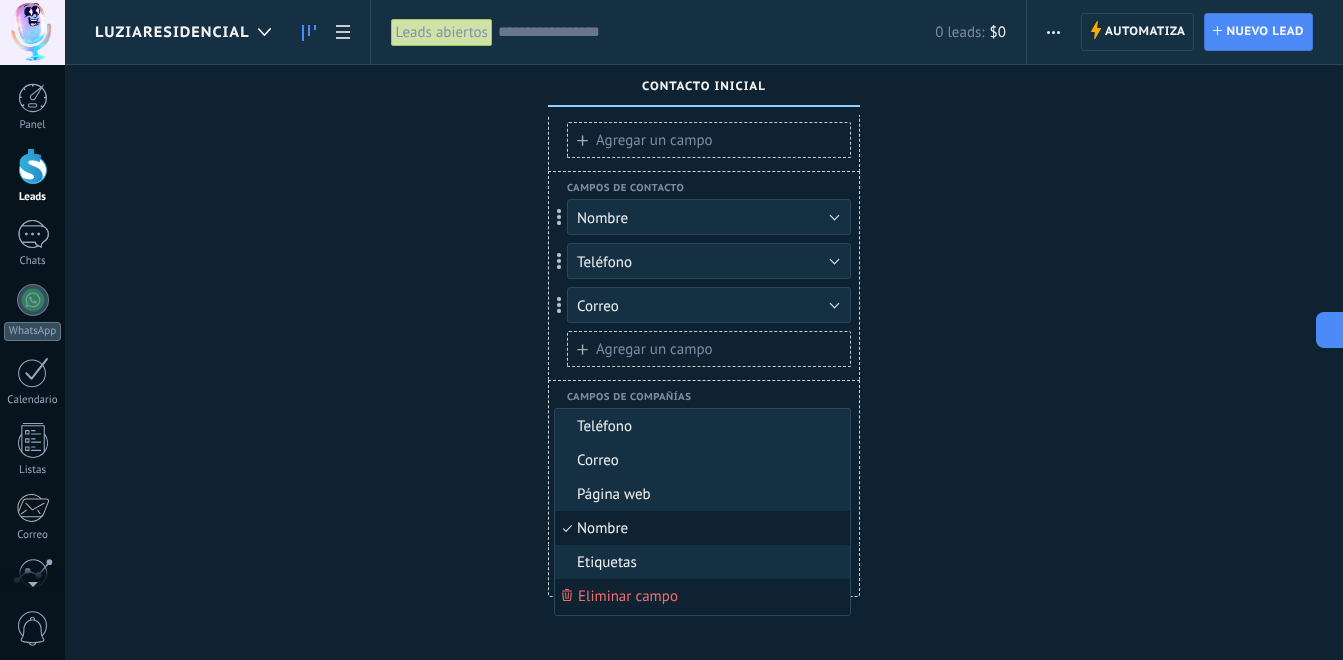 click on "Eliminar campo" at bounding box center (628, 596) 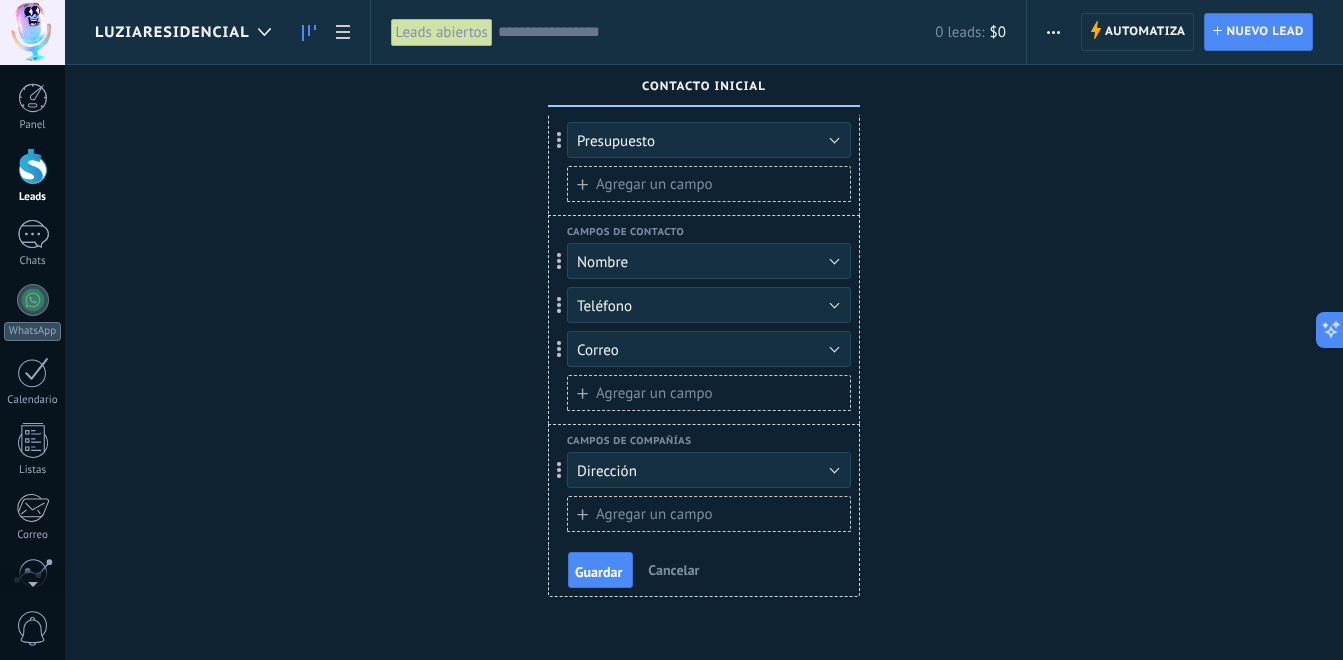 click on "Agregar un campo" at bounding box center [654, 514] 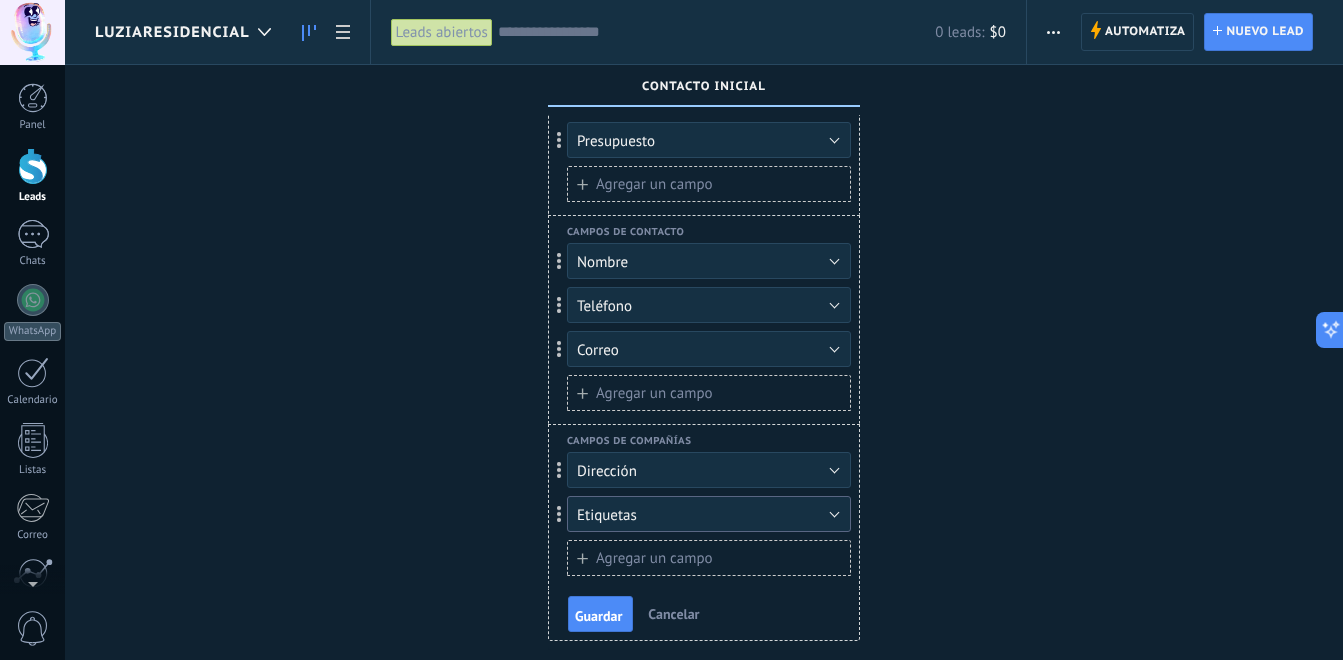 click on "Etiquetas" at bounding box center [709, 514] 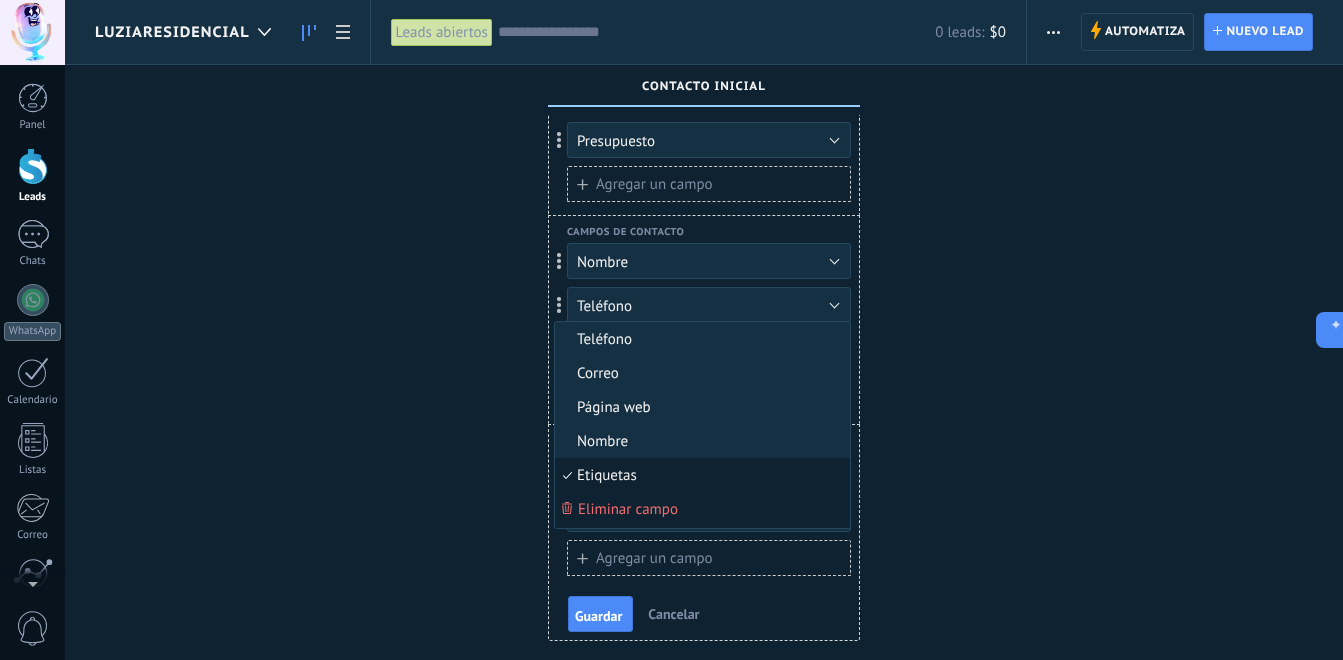 click on "Eliminar campo" at bounding box center (628, 509) 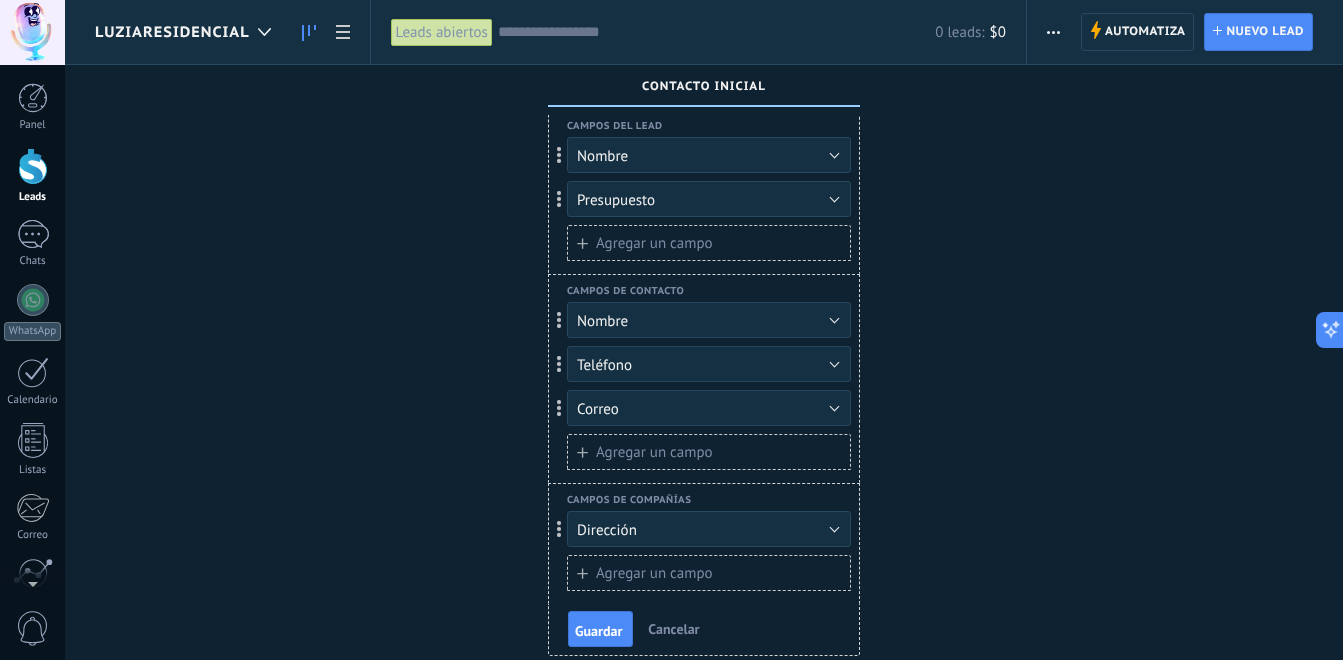 scroll, scrollTop: 0, scrollLeft: 0, axis: both 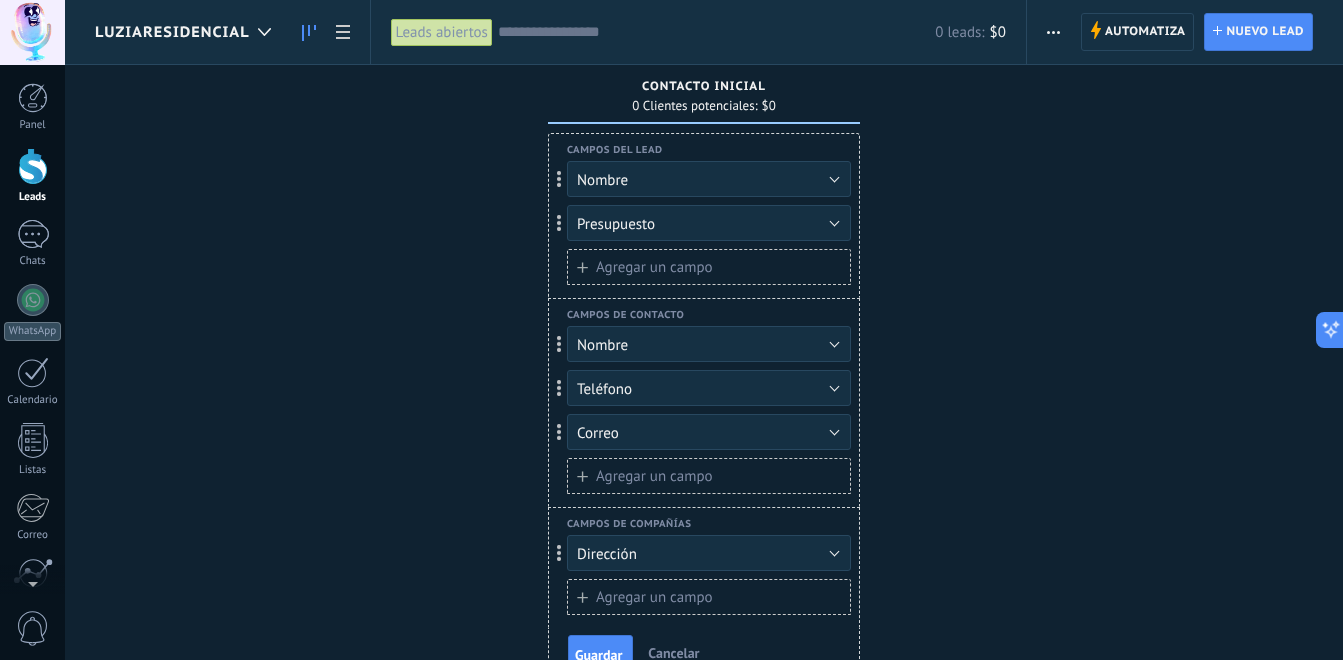 click on "Agregar un campo" at bounding box center [709, 476] 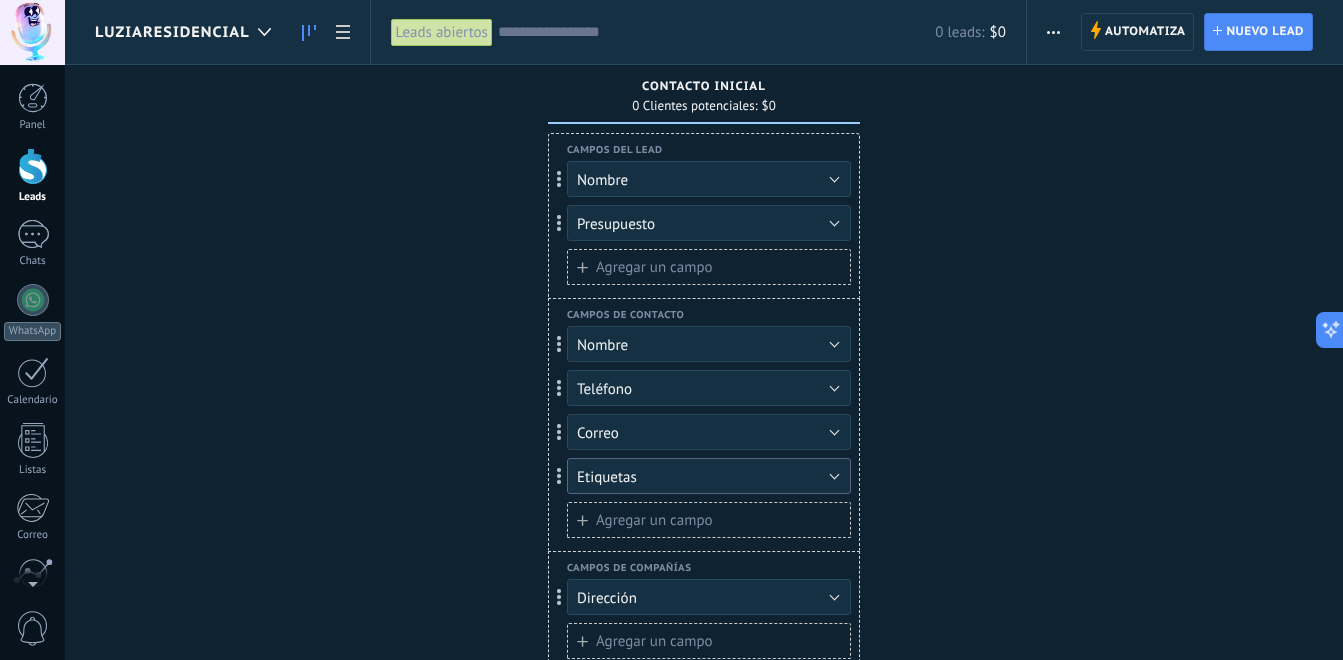 click on "Etiquetas" at bounding box center [709, 476] 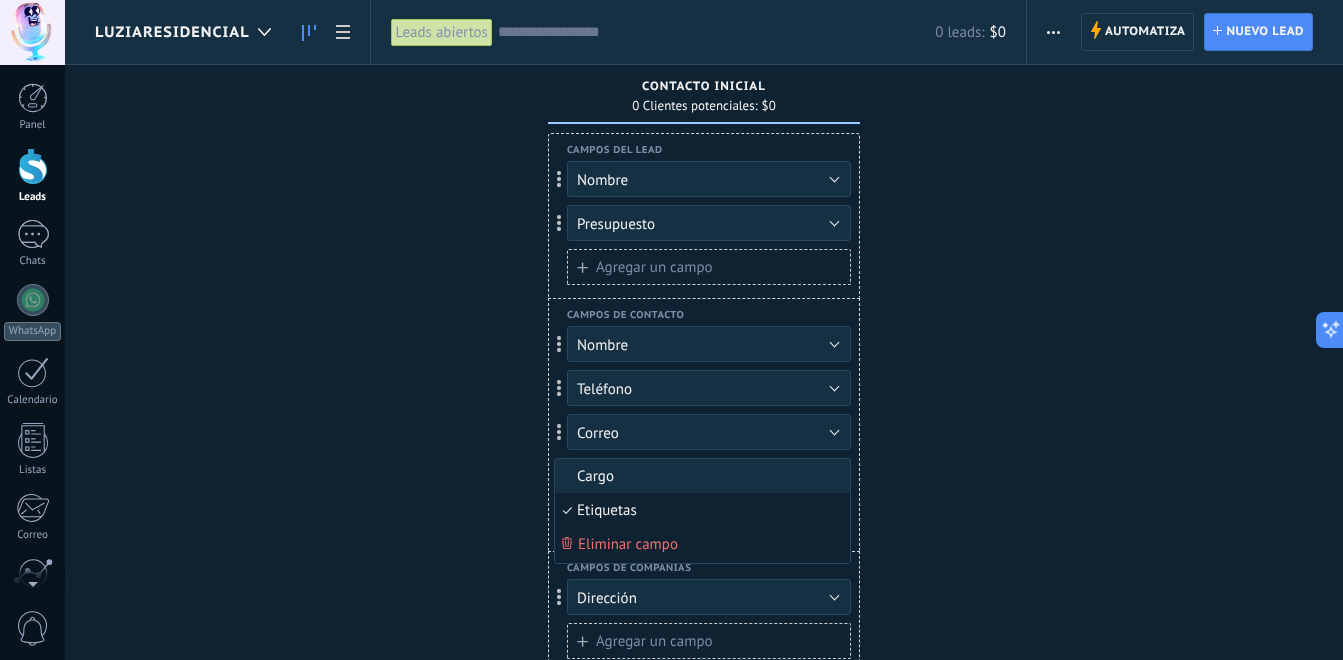 click on "Eliminar campo" at bounding box center (628, 544) 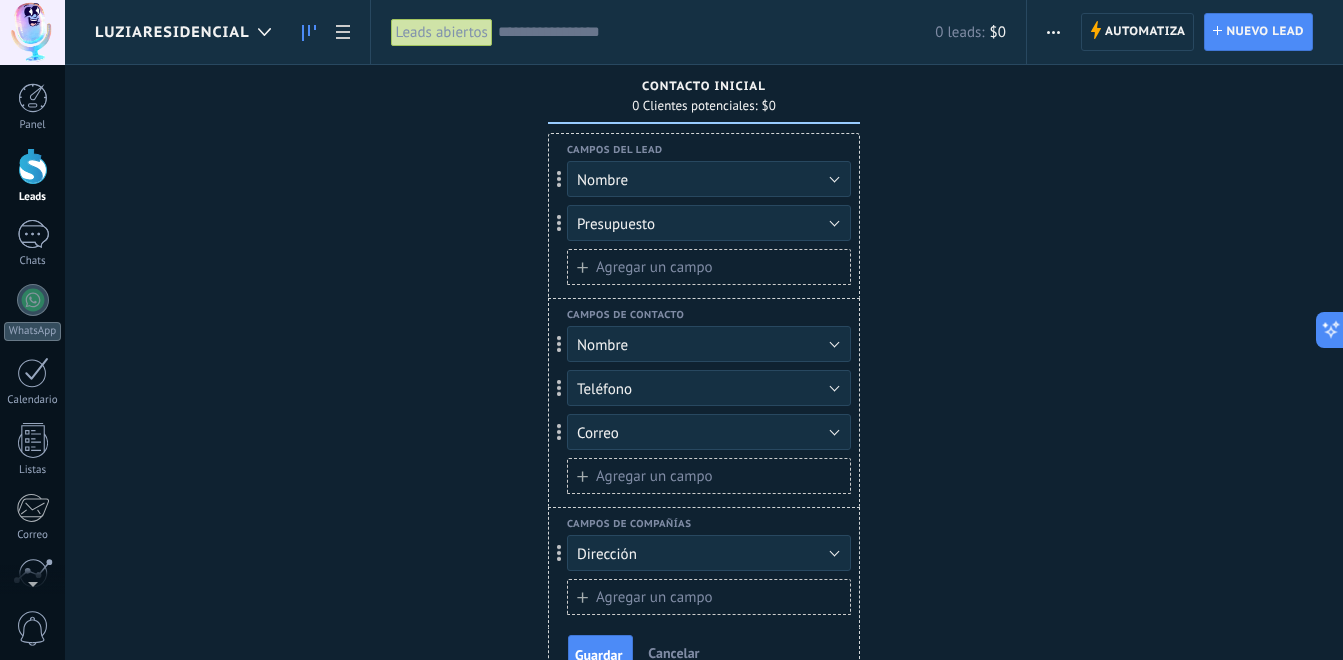 click on "Agregar un campo" at bounding box center [709, 267] 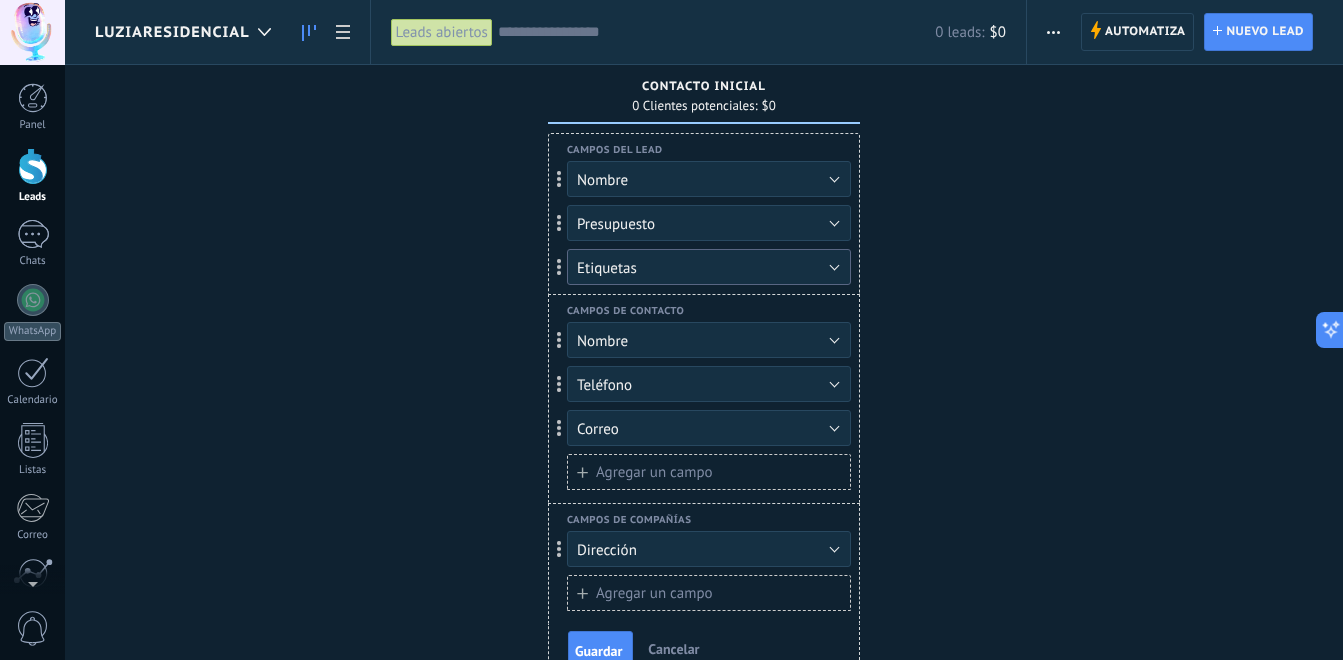 click on "Etiquetas" at bounding box center [709, 267] 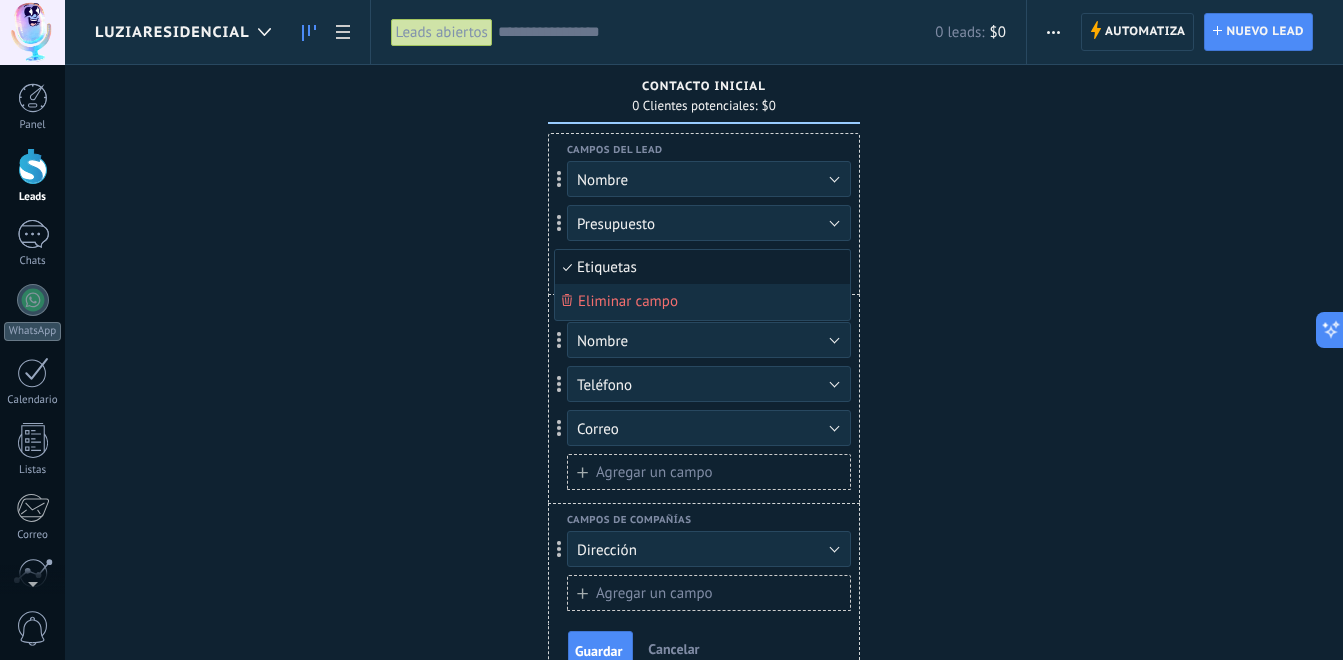 click on "Etiquetas" at bounding box center (702, 267) 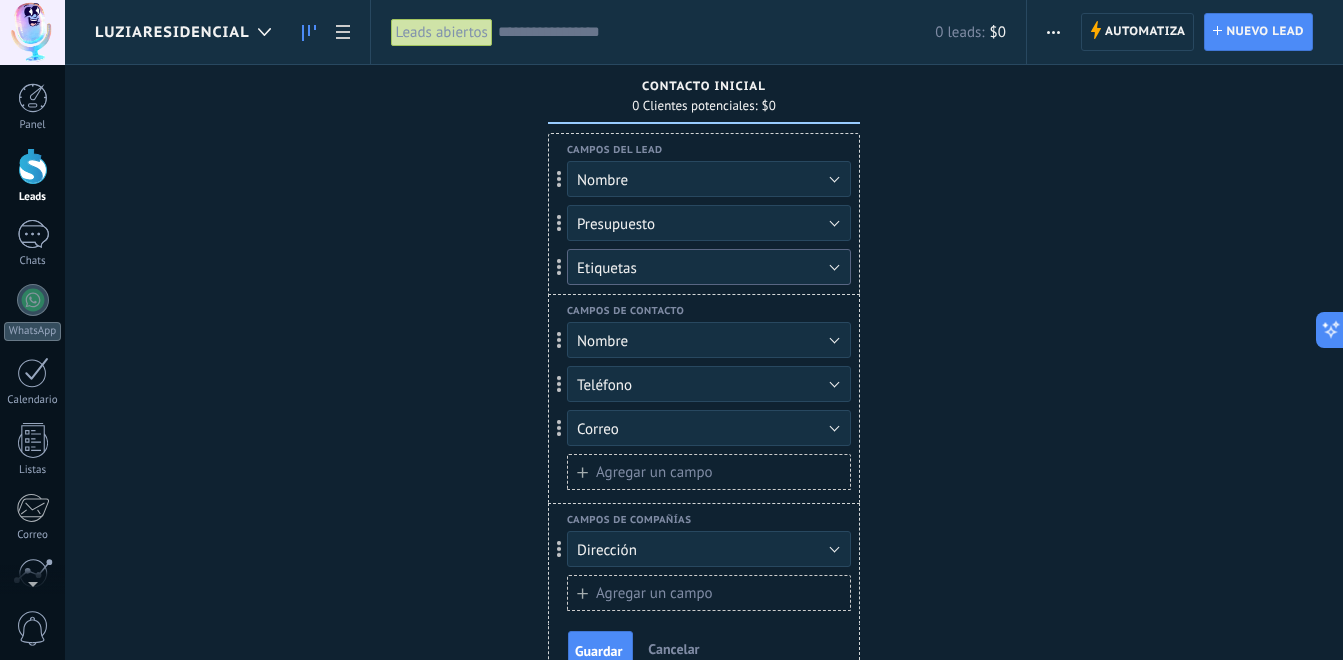 click on "Etiquetas" at bounding box center [709, 267] 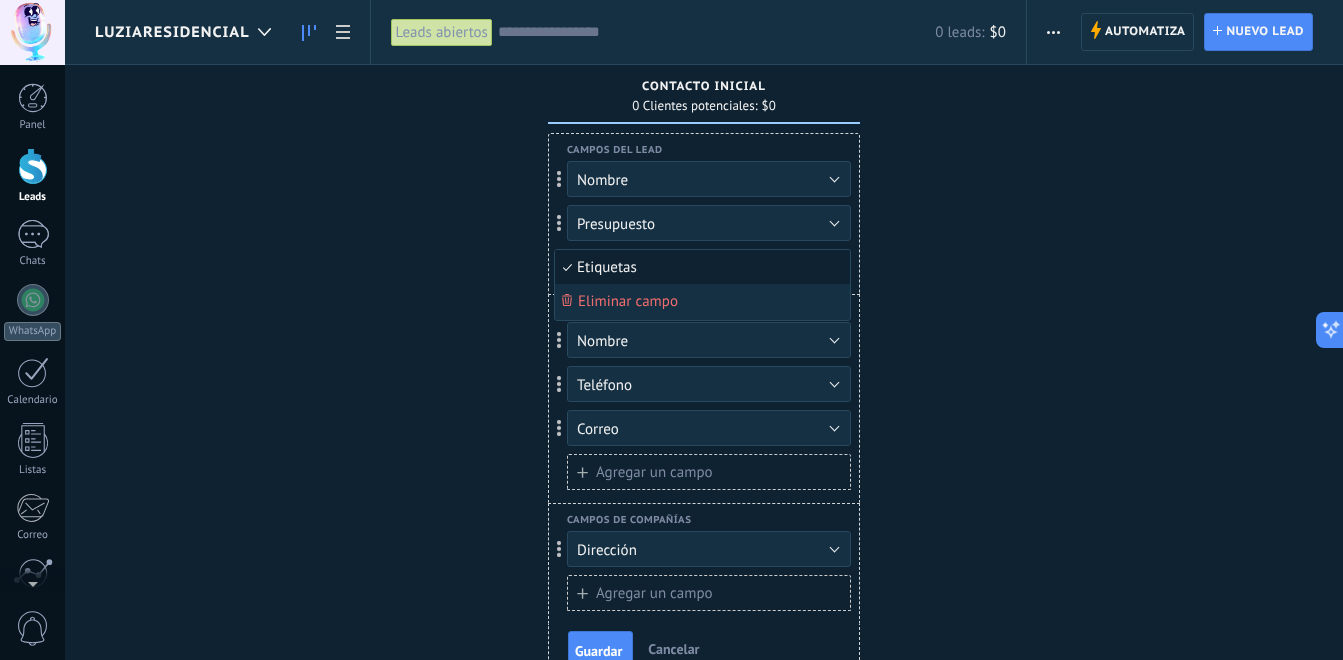 click on "Etiquetas" at bounding box center (699, 267) 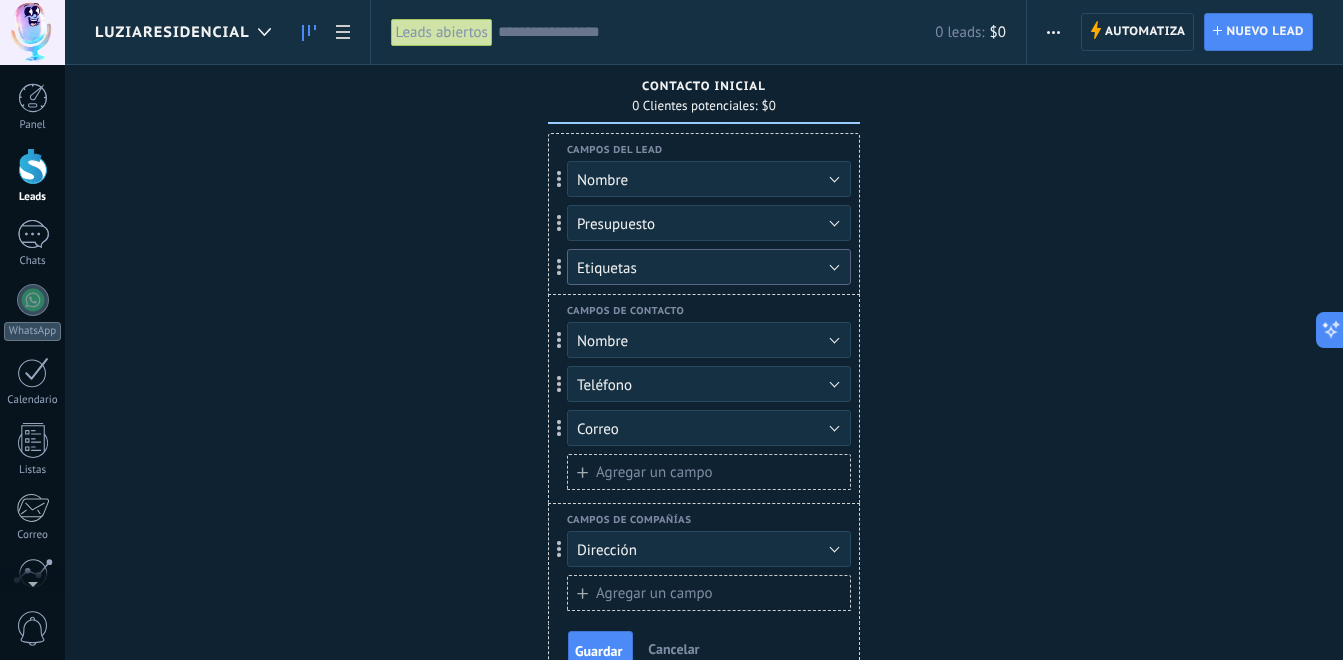 click on "Etiquetas" at bounding box center (709, 267) 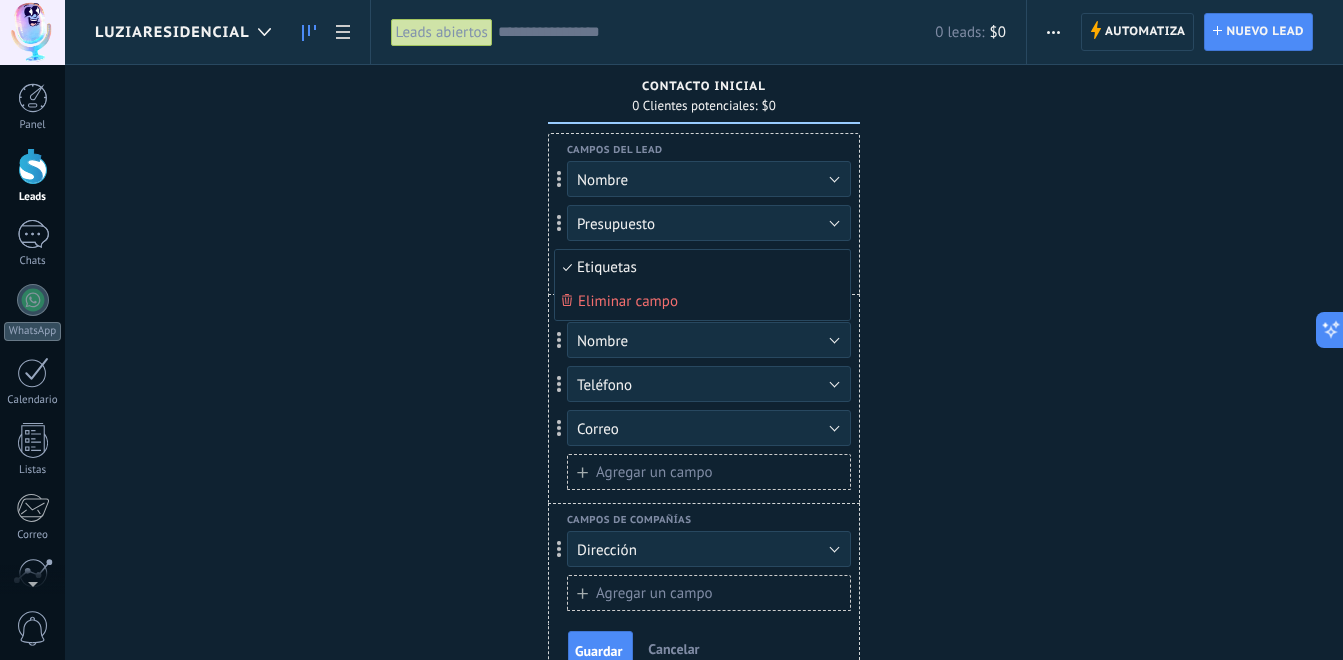 click on "Eliminar campo" at bounding box center [699, 301] 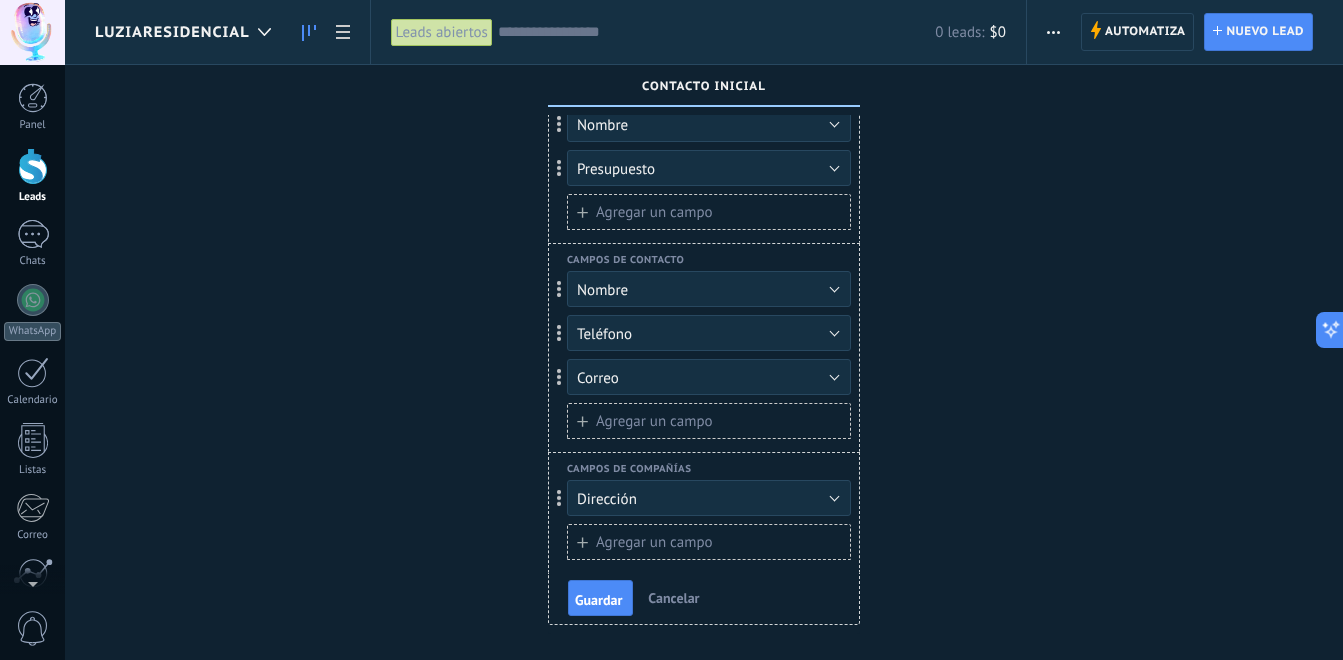 scroll, scrollTop: 83, scrollLeft: 0, axis: vertical 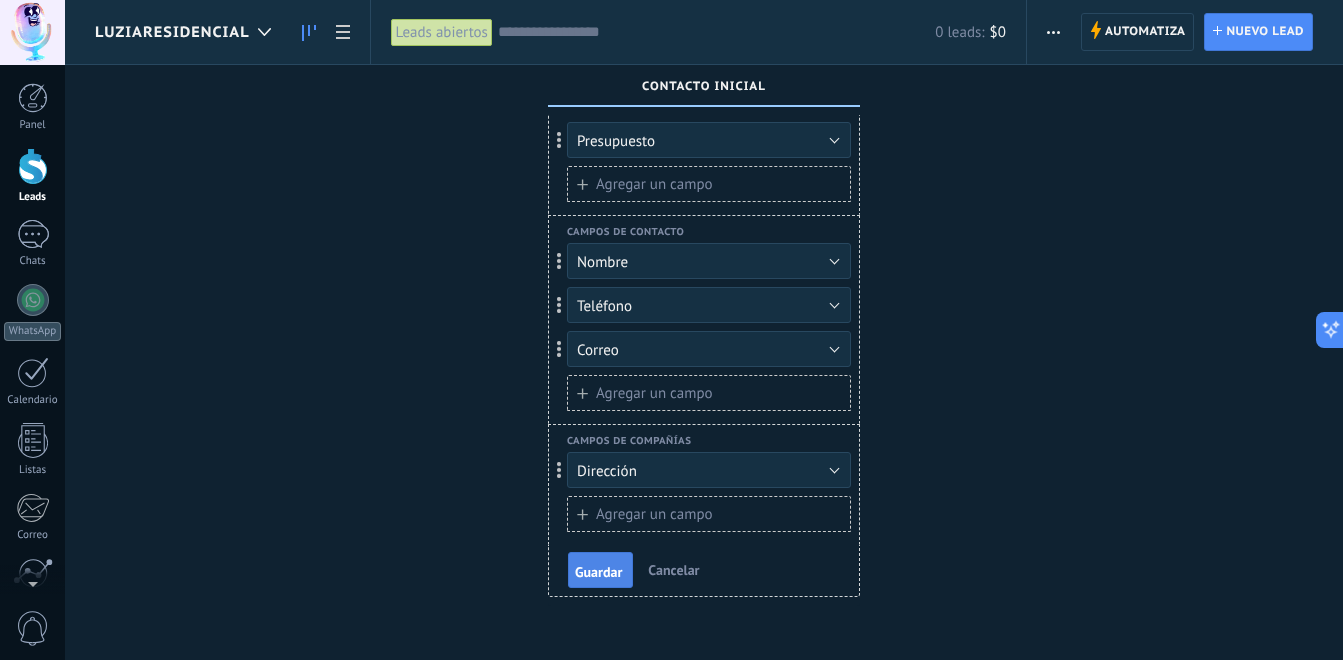 click on "Guardar" at bounding box center (598, 572) 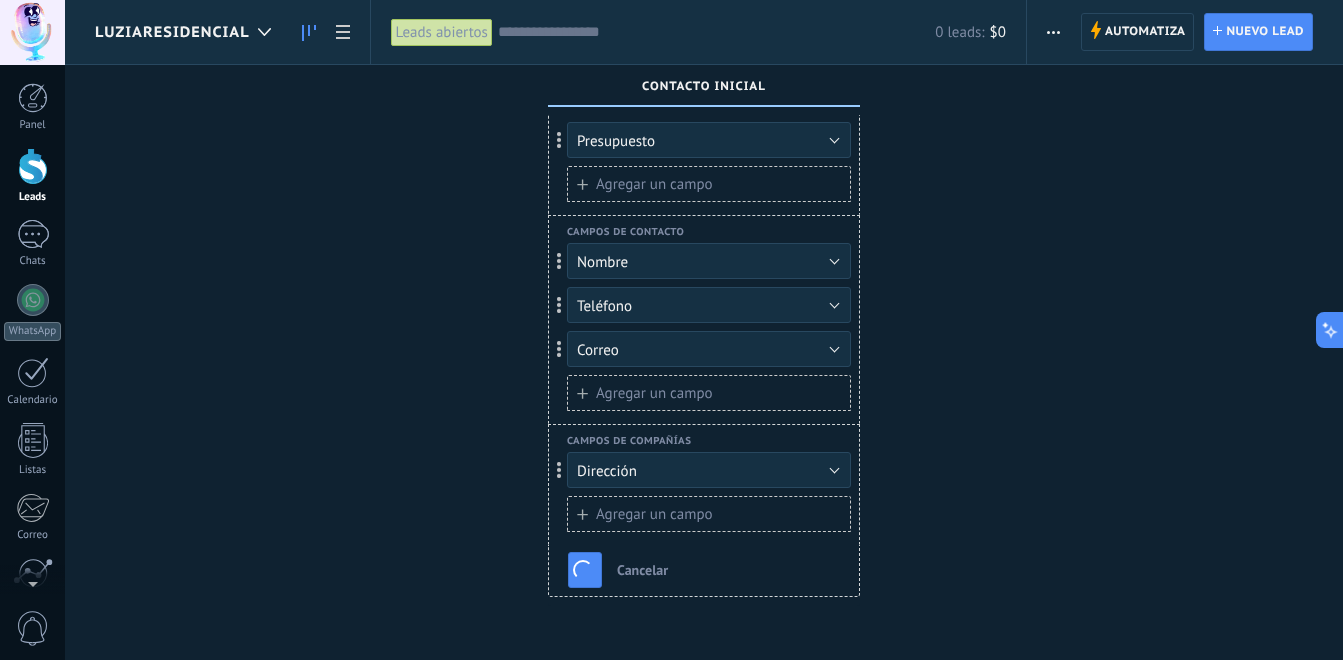 scroll, scrollTop: 34, scrollLeft: 0, axis: vertical 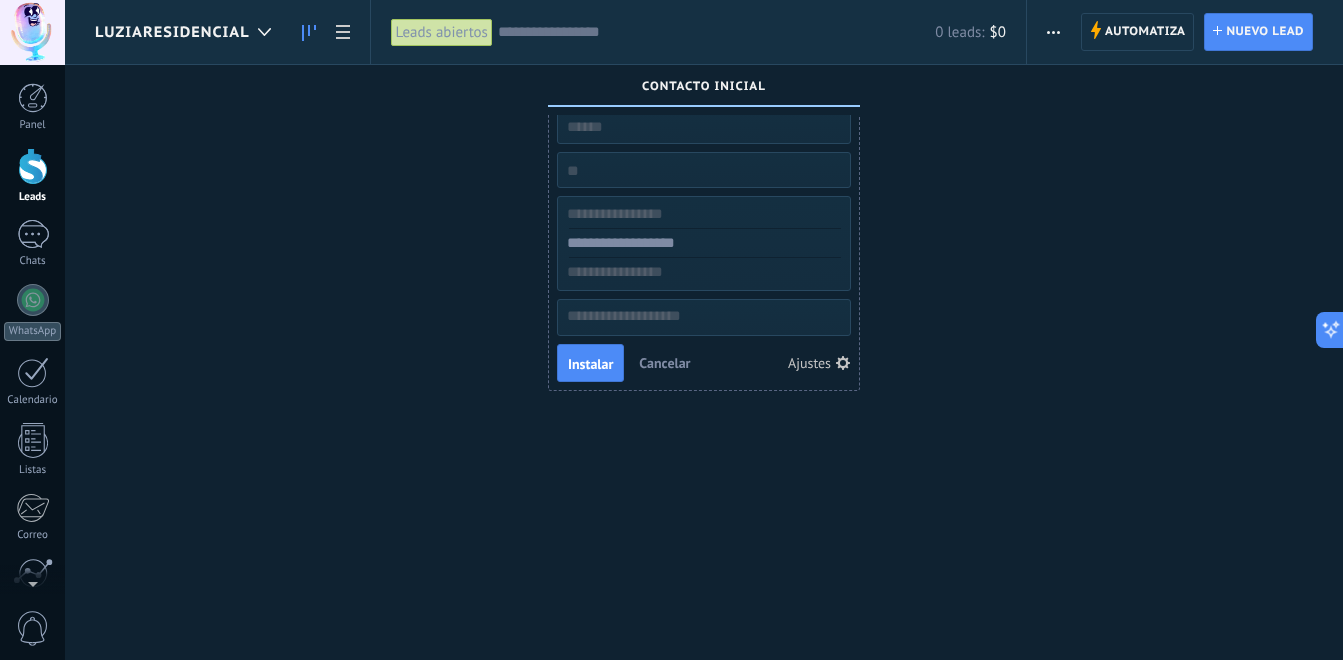 click at bounding box center (702, 170) 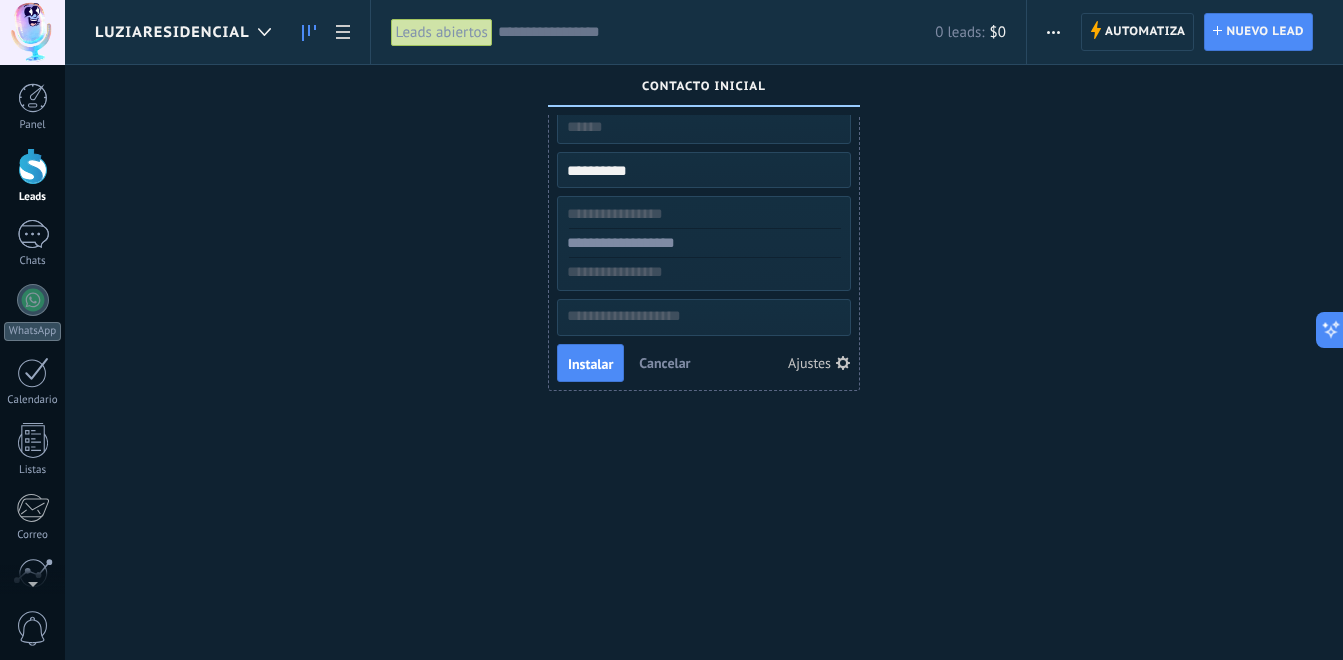 type on "**********" 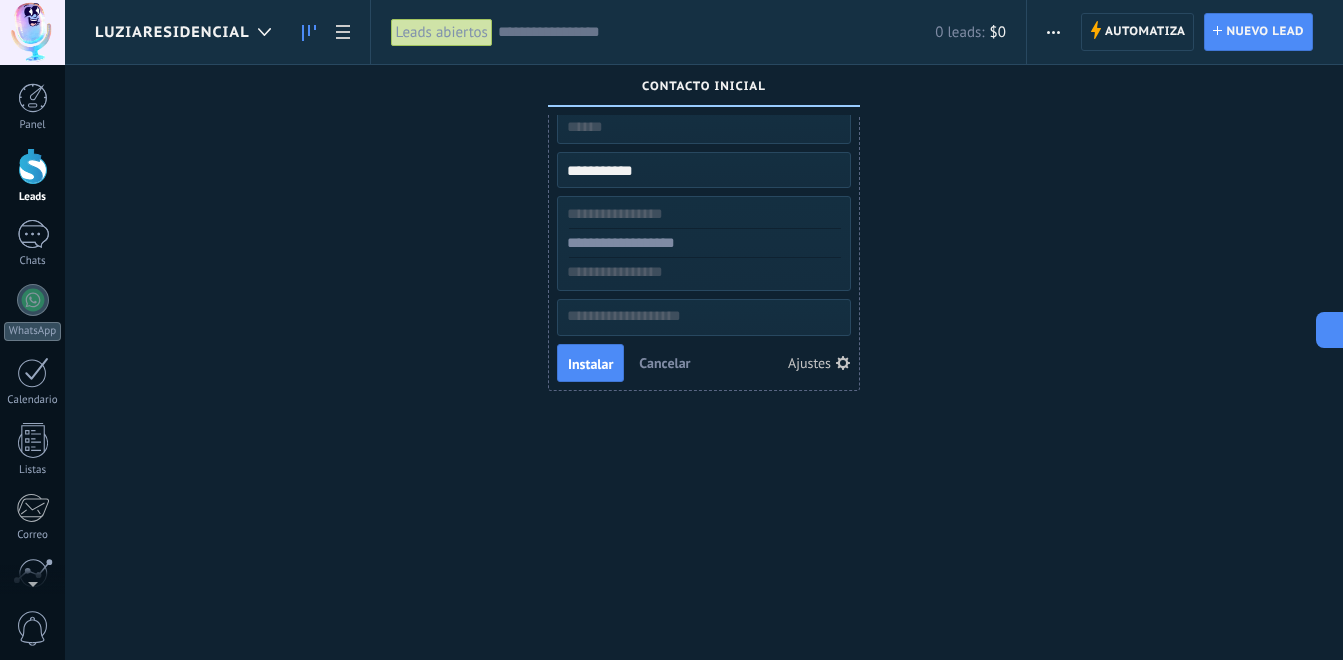 click at bounding box center (702, 170) 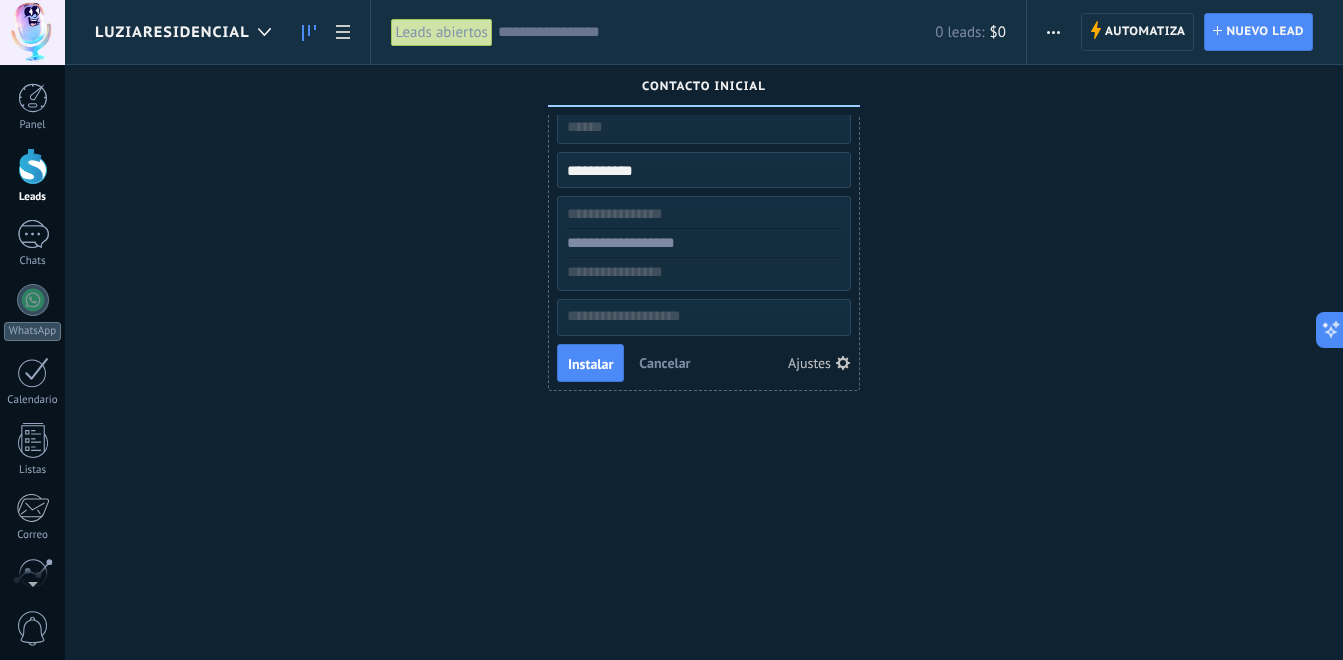 click at bounding box center (702, 170) 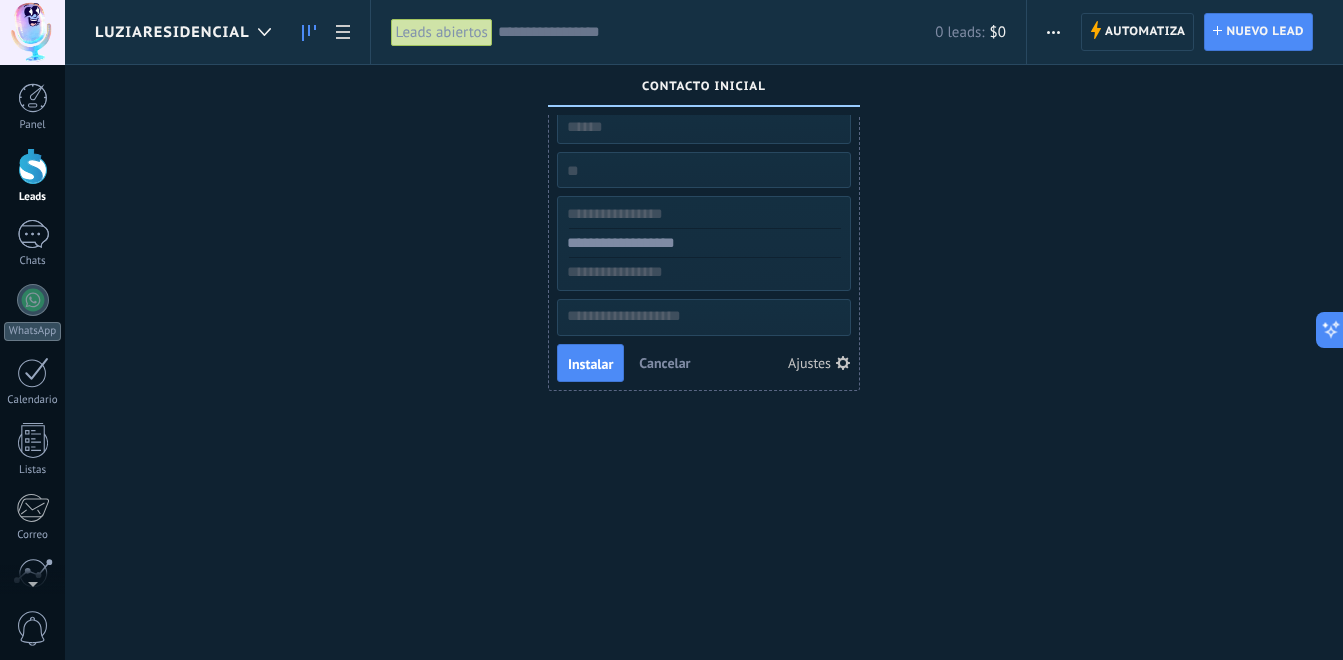 click on "Cancelar" at bounding box center [664, 363] 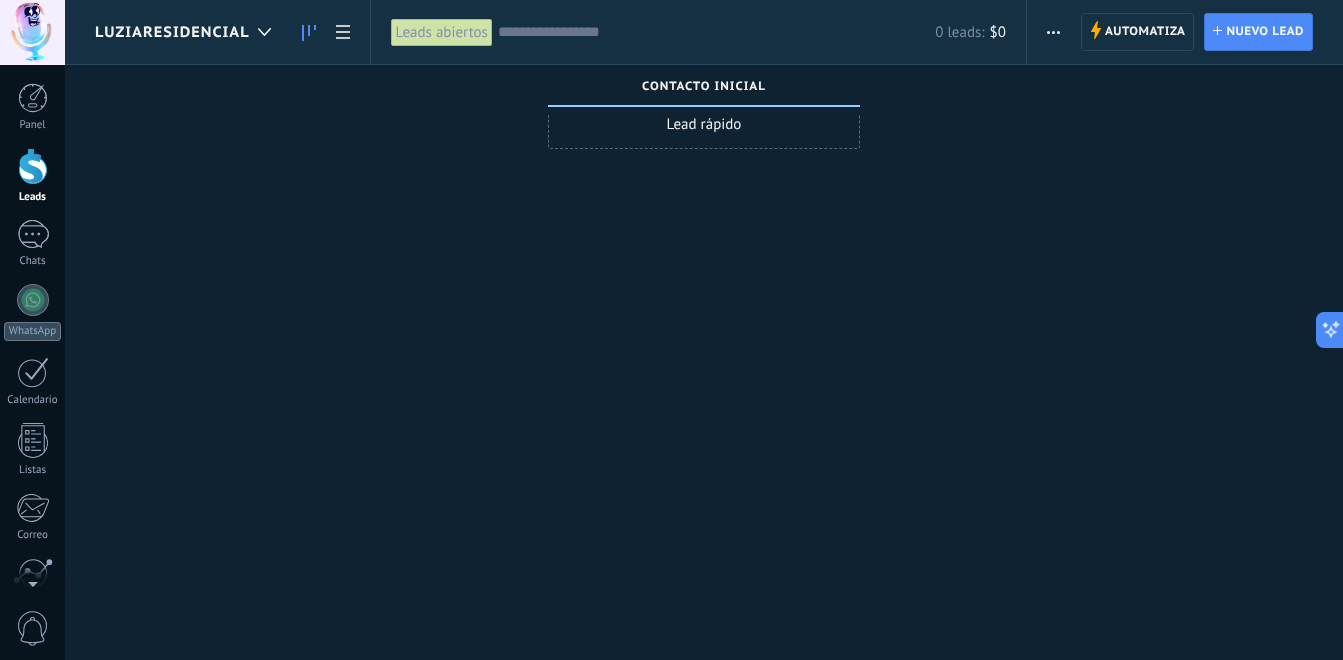 click on "Lead rápido" at bounding box center (704, 124) 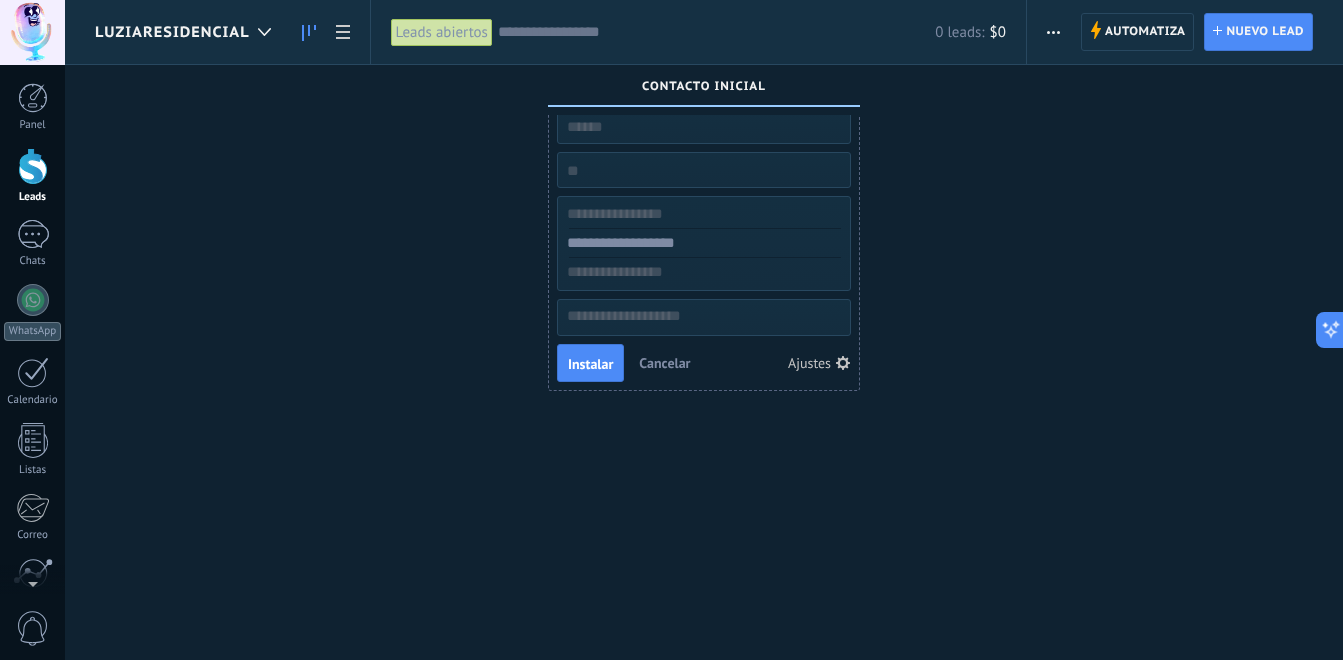 click on "Ajustes" at bounding box center [809, 363] 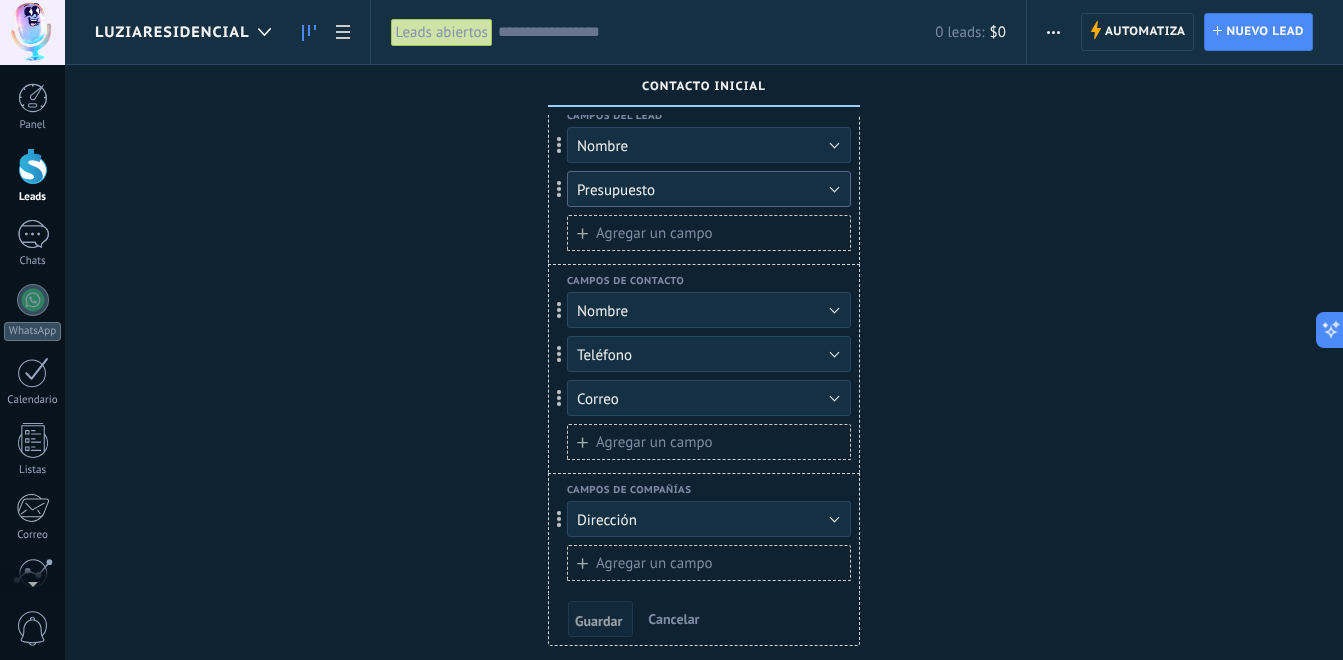 click on "Presupuesto" at bounding box center (709, 189) 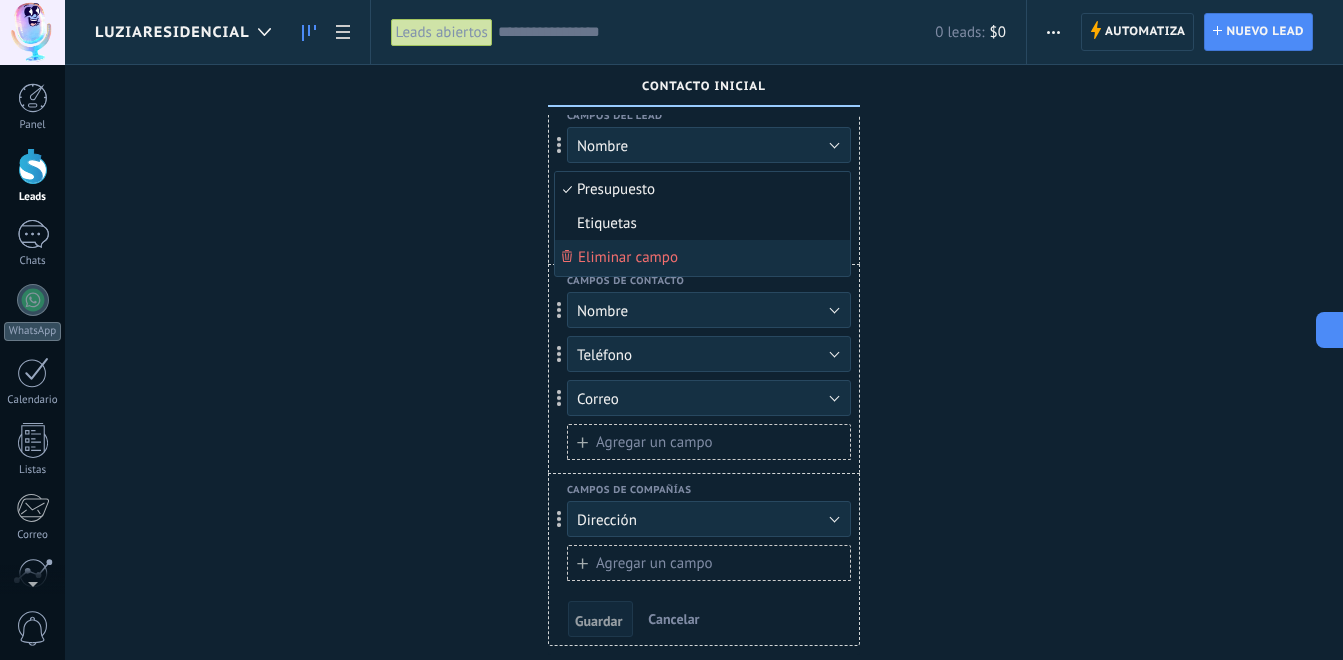 click on "Etiquetas" at bounding box center [699, 223] 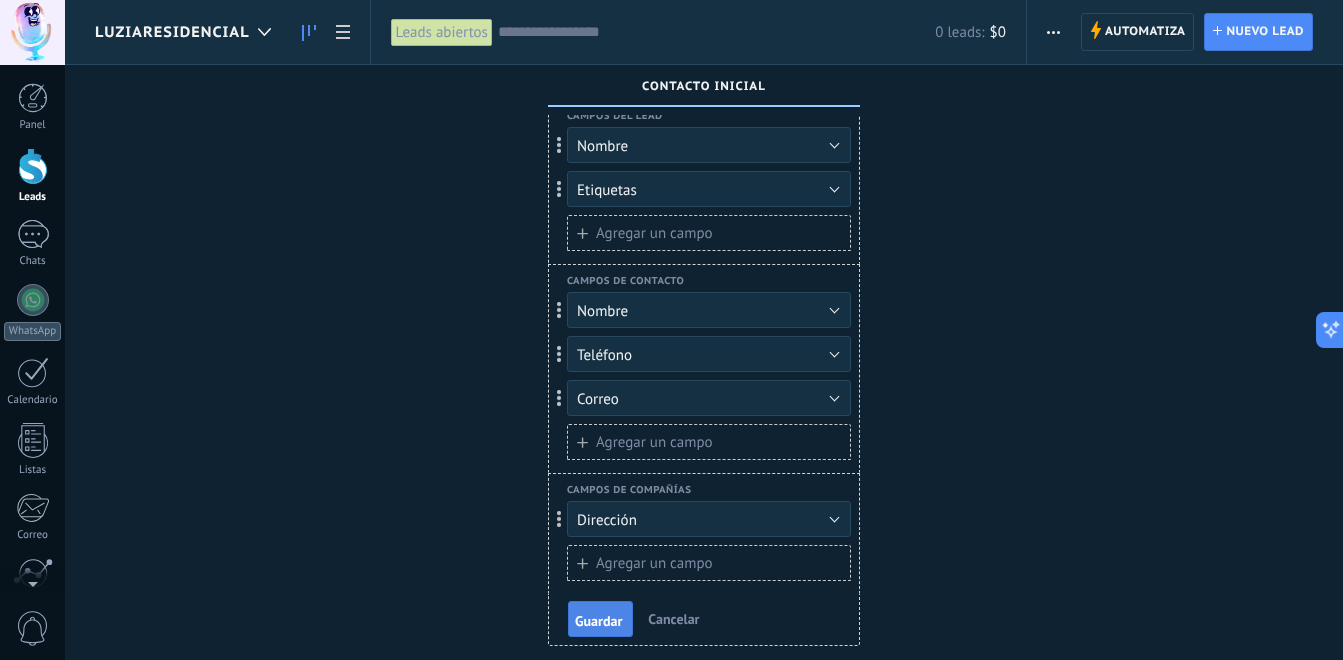 click on "Guardar" at bounding box center (598, 621) 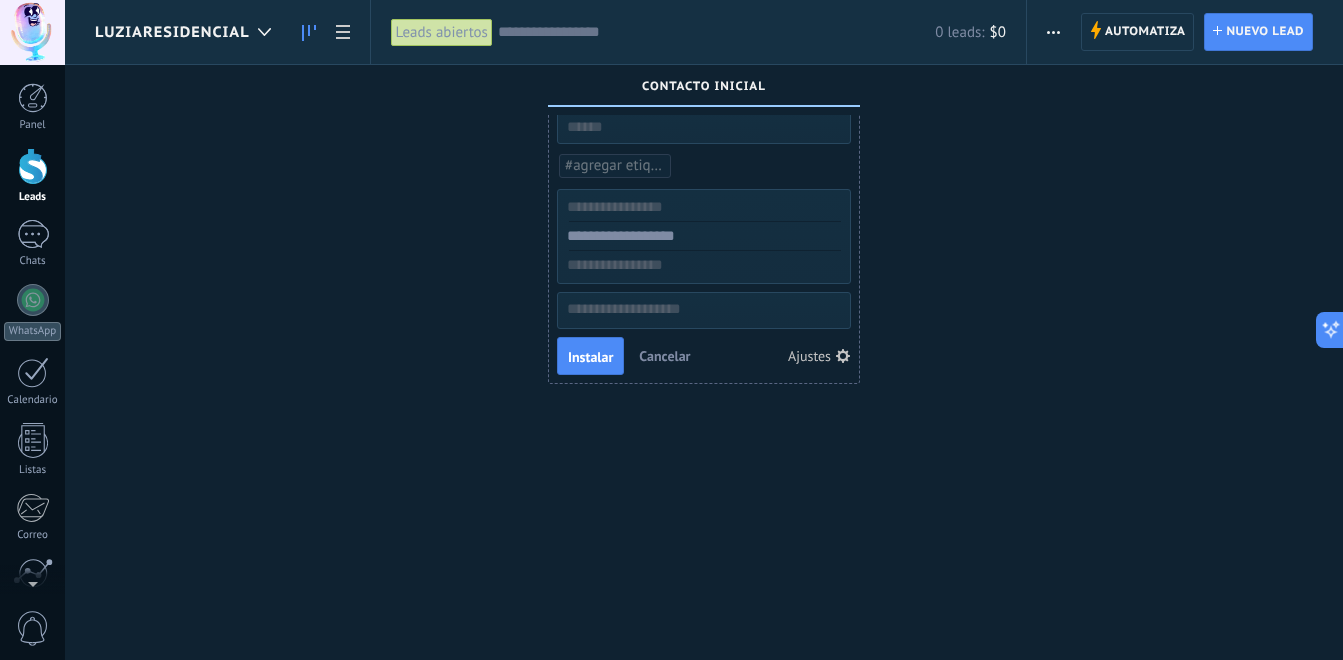 click on "#agregar etiquetas" at bounding box center (625, 165) 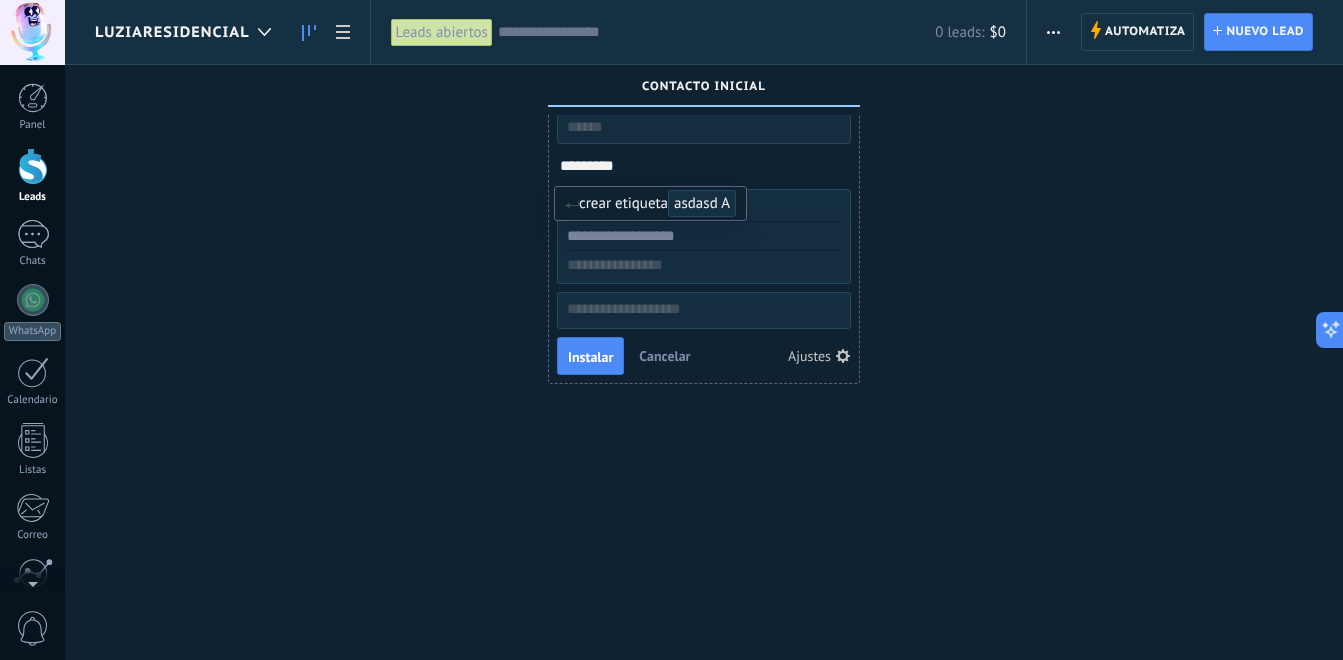 type on "*********" 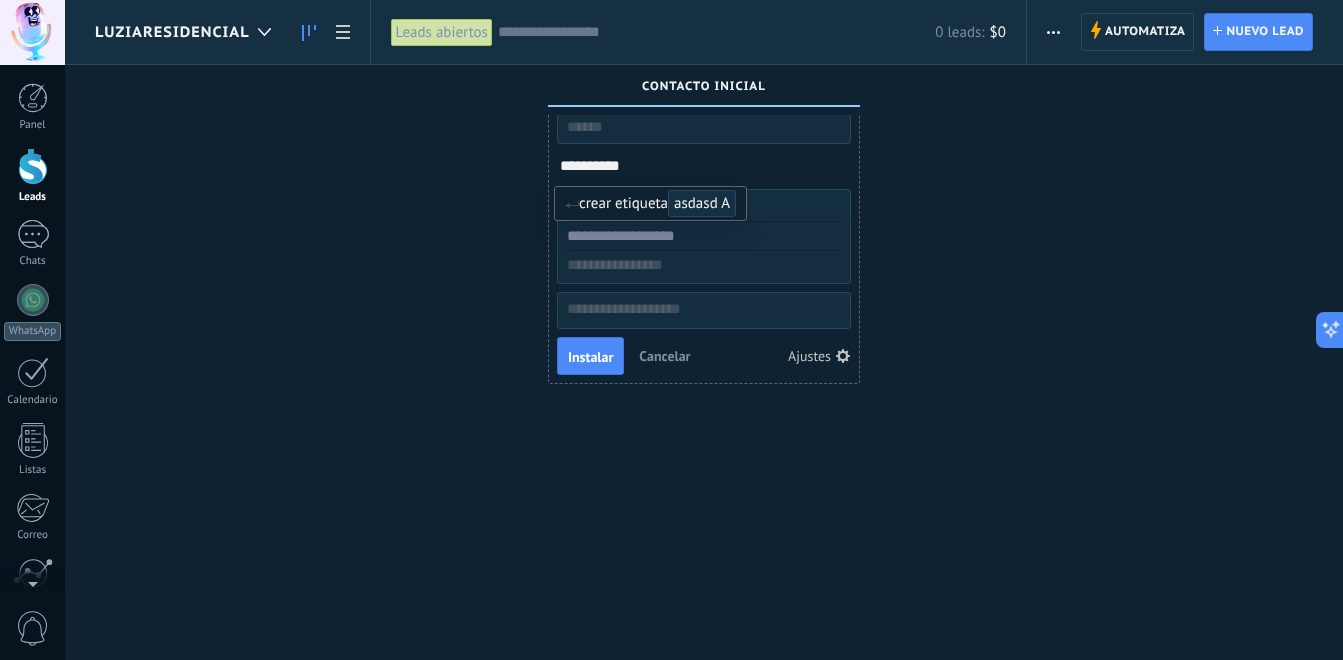 drag, startPoint x: 646, startPoint y: 174, endPoint x: 563, endPoint y: 159, distance: 84.34453 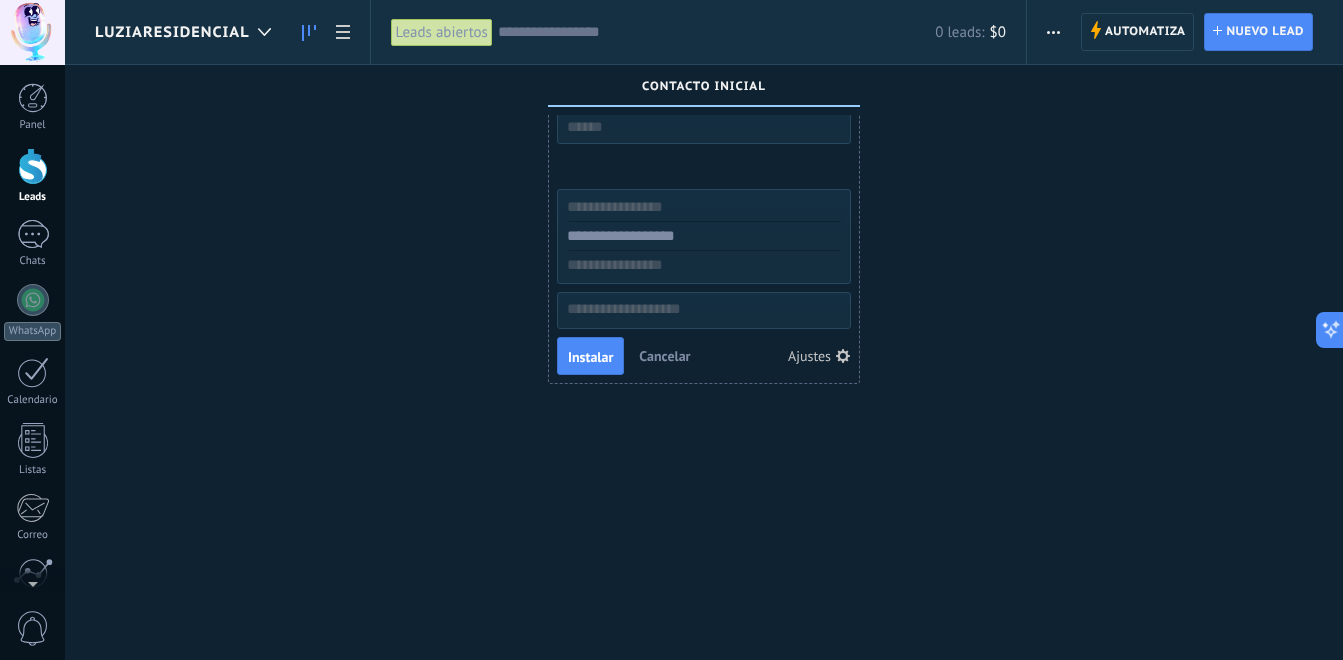 click on "Cancelar" at bounding box center (664, 356) 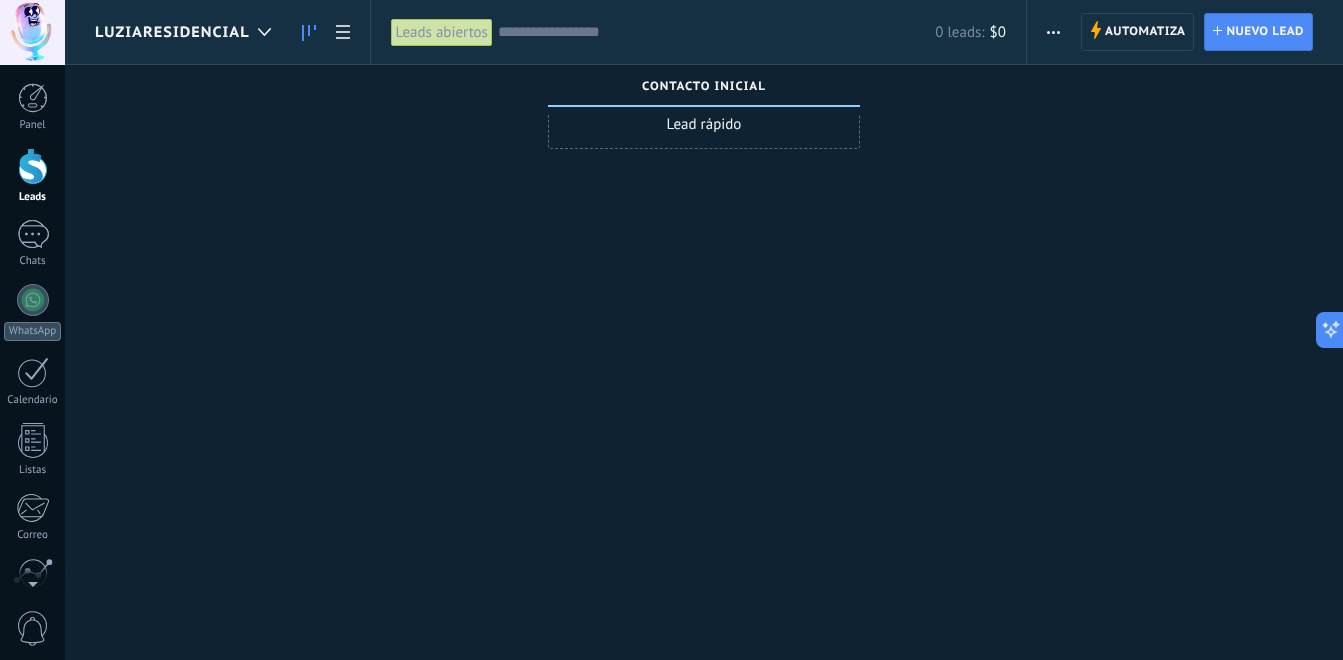 scroll, scrollTop: 0, scrollLeft: 0, axis: both 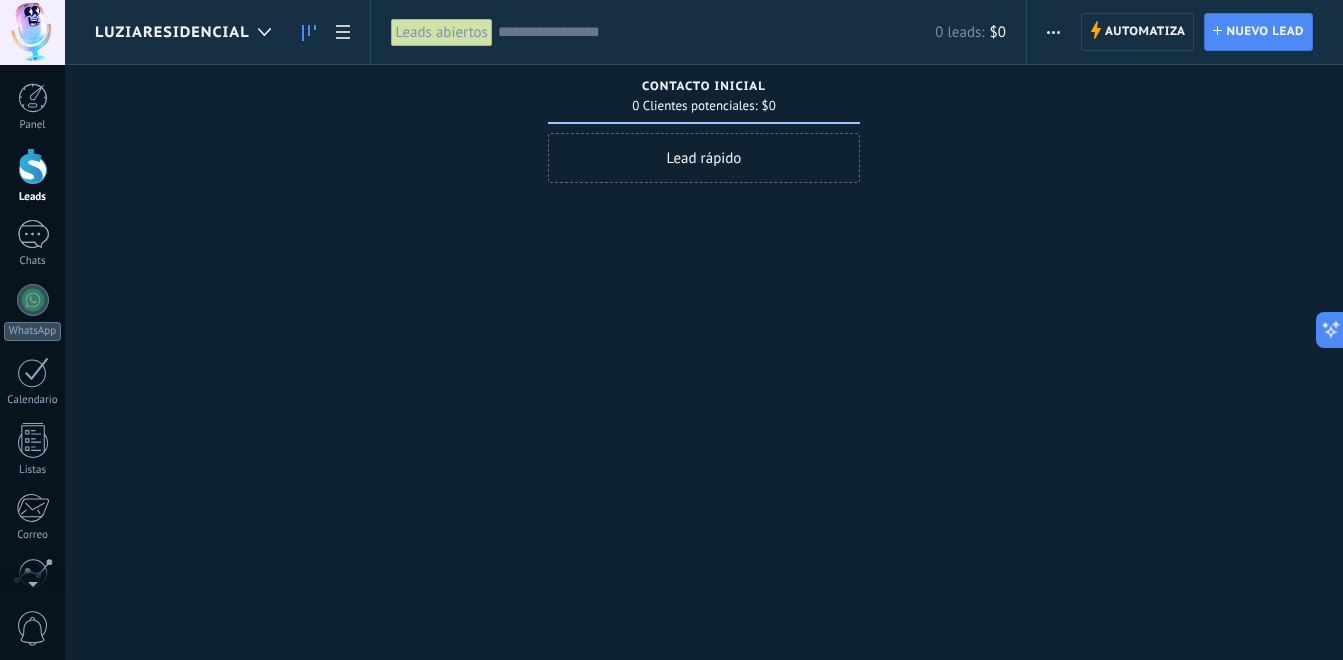 click on "Lead rápido" at bounding box center (704, 158) 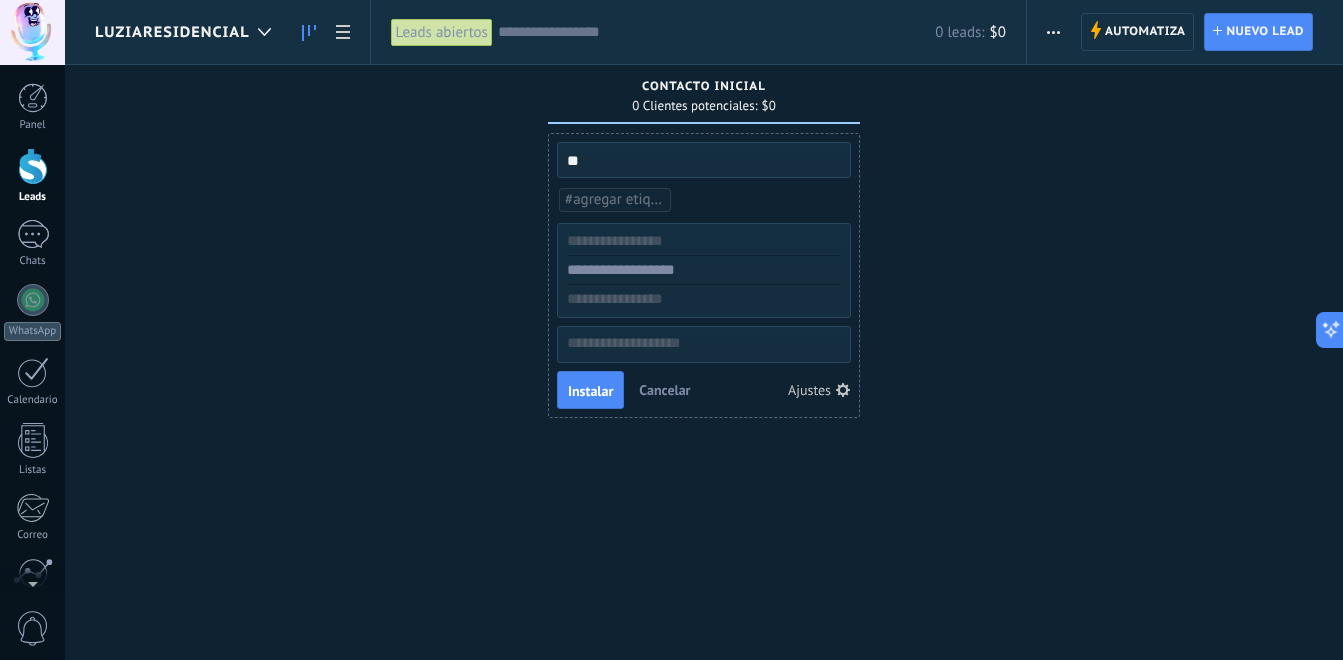 type on "*" 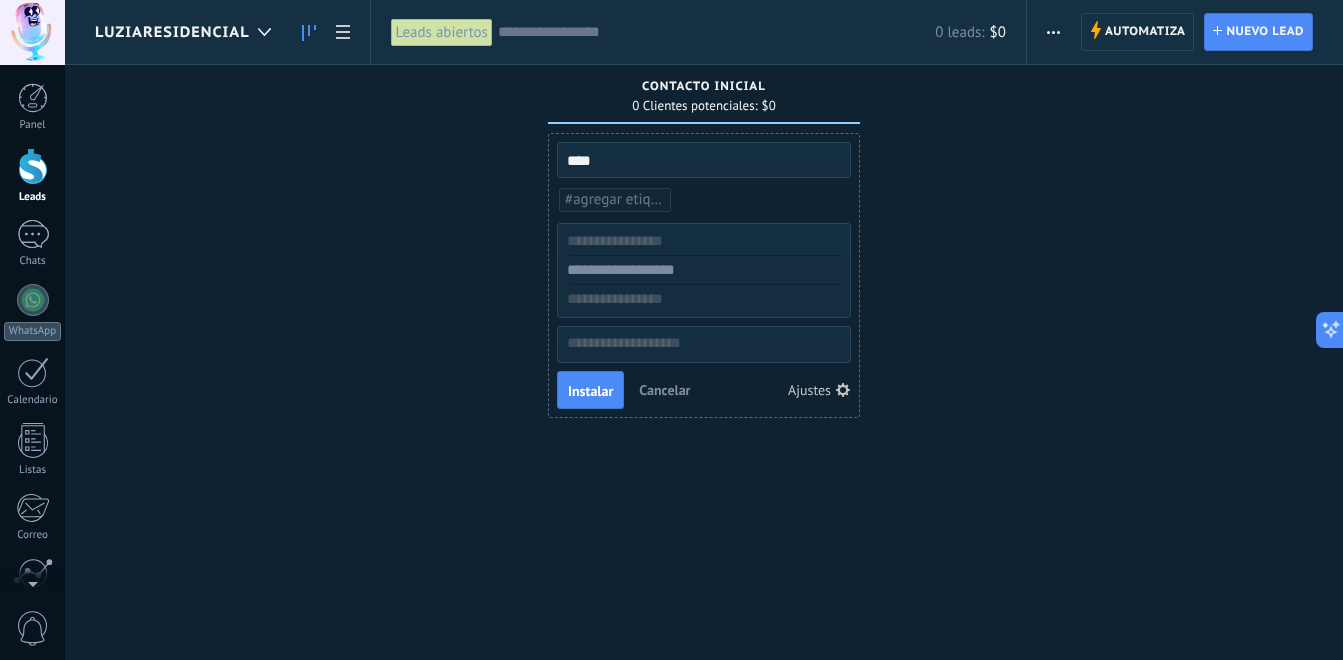 type on "****" 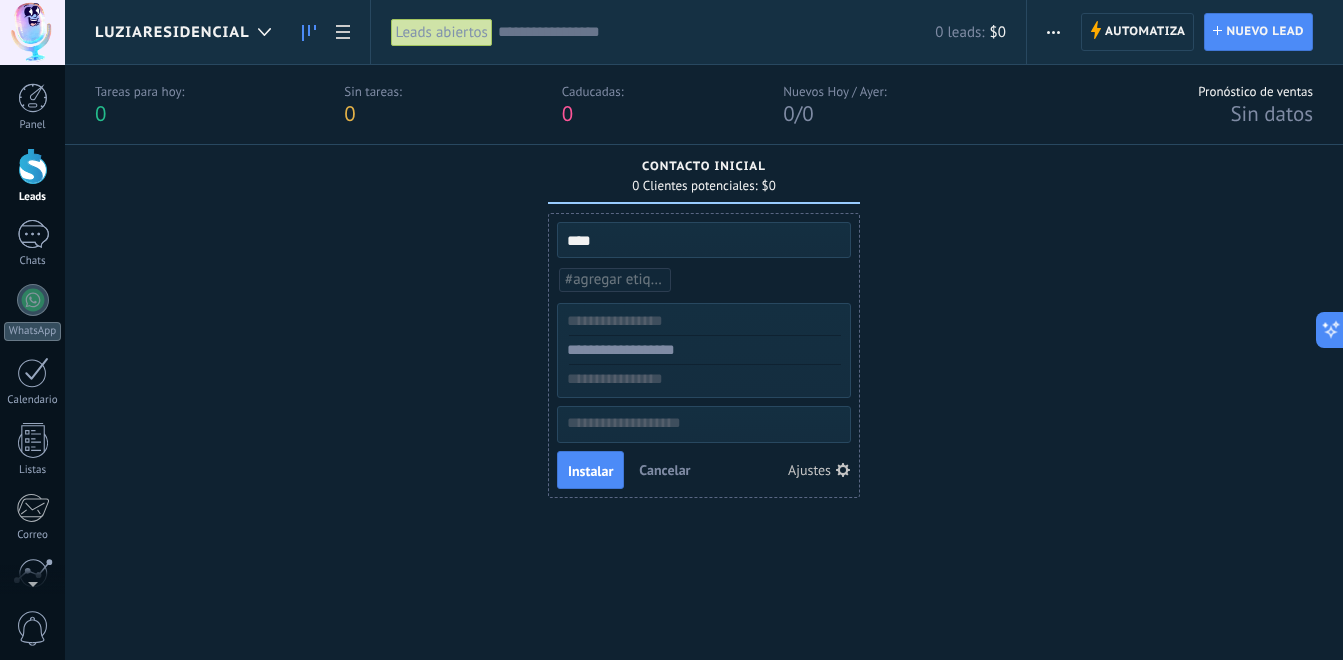 click on "**** #agregar etiquetas Instalar Cancelar Ajustes" at bounding box center (704, 355) 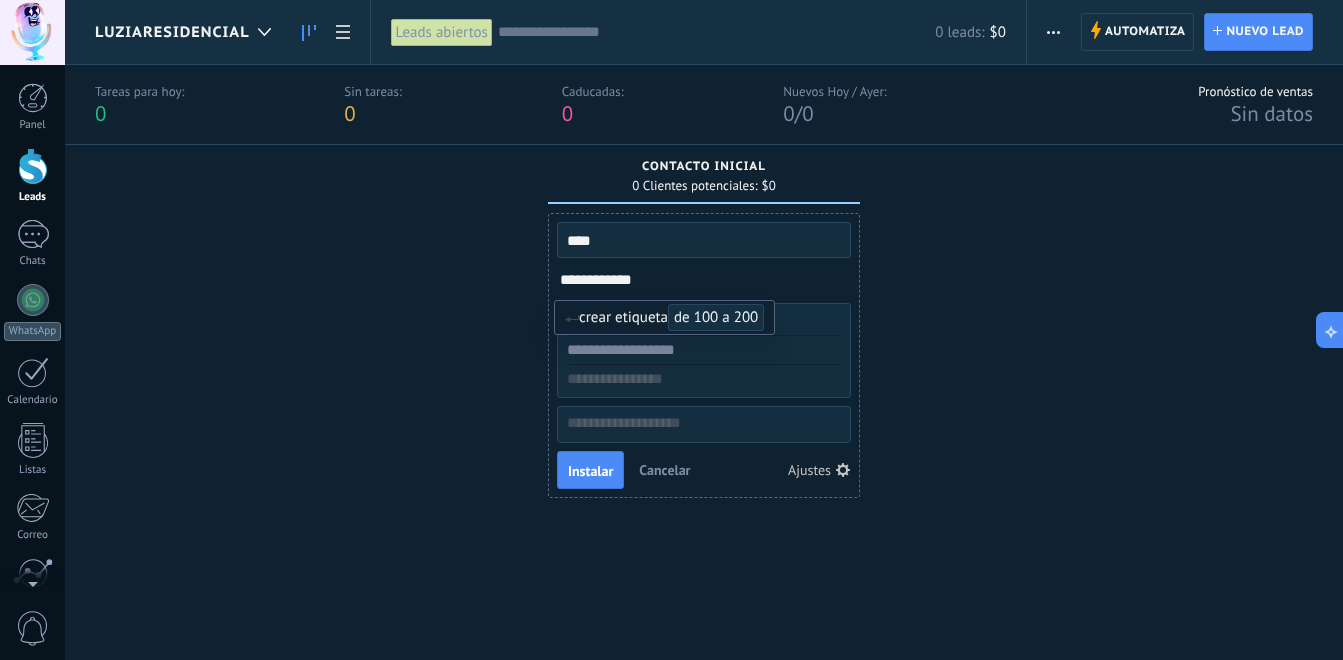 type on "**********" 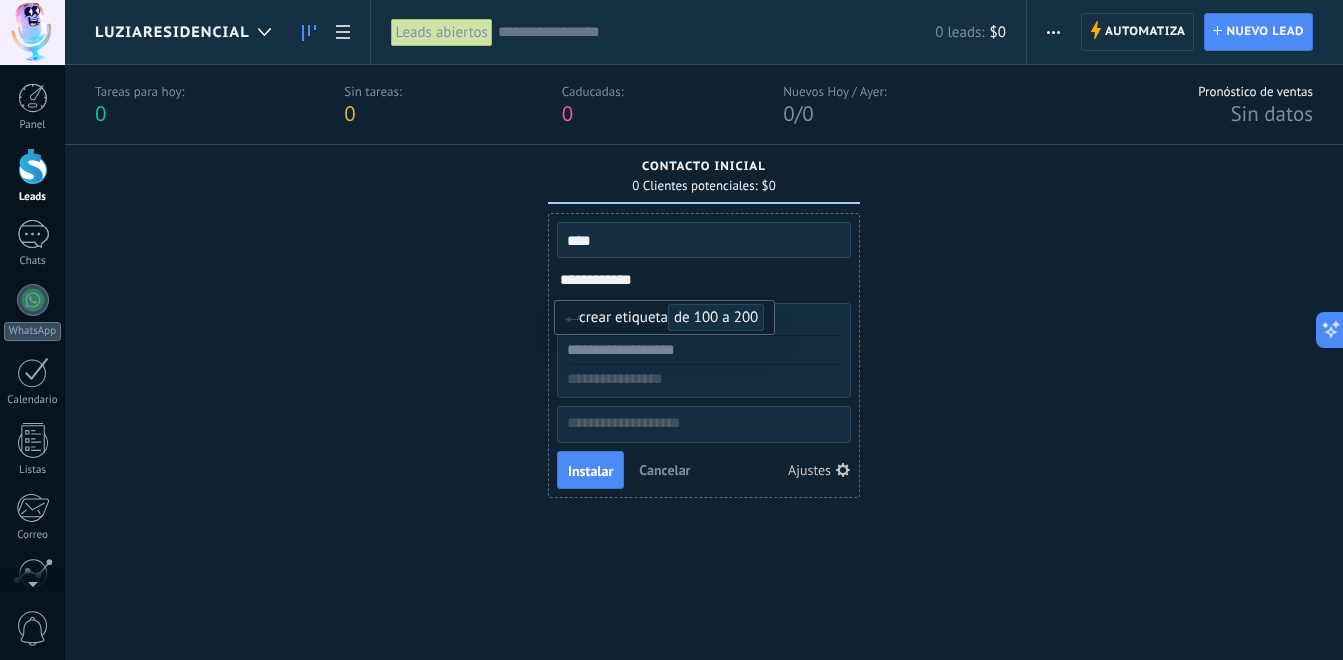 click on "**********" at bounding box center [719, 378] 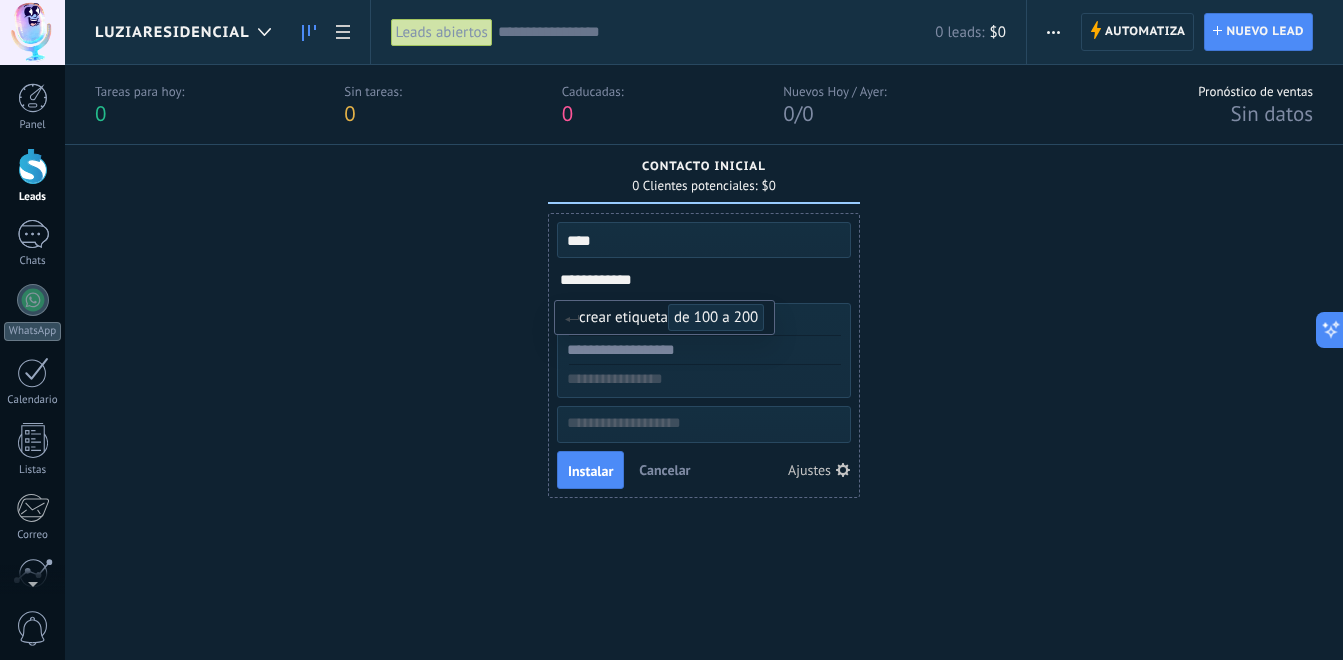 type 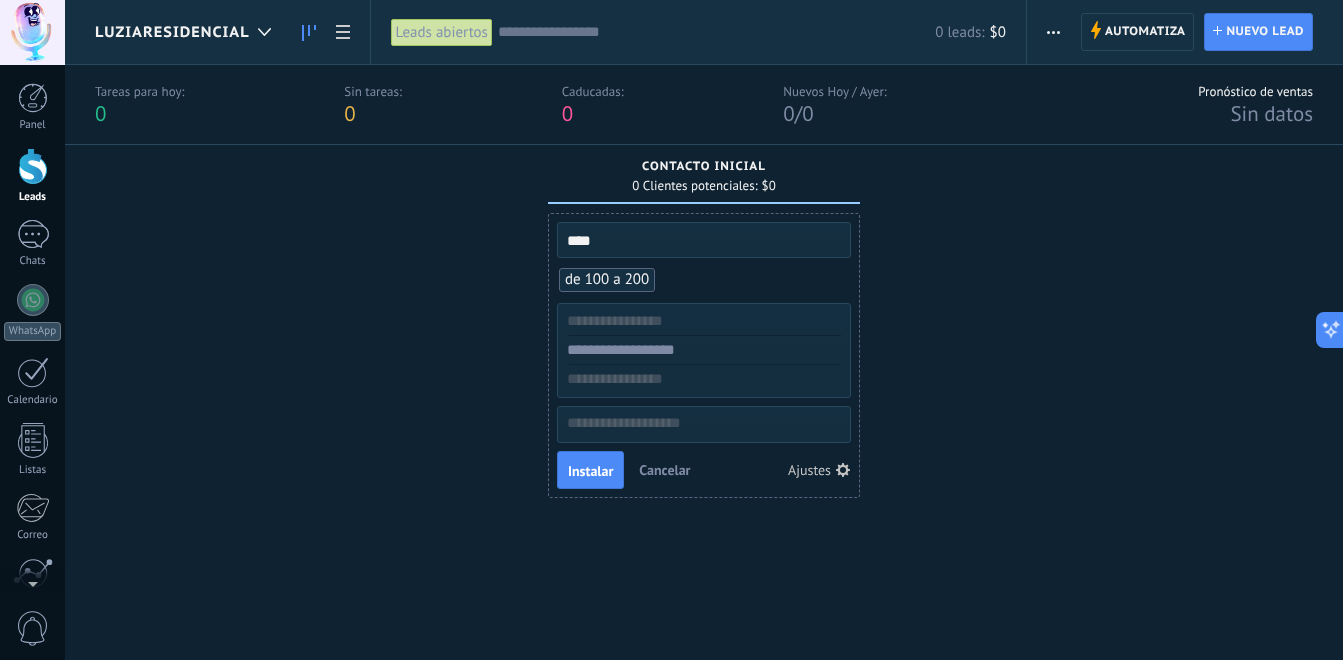 click at bounding box center (702, 321) 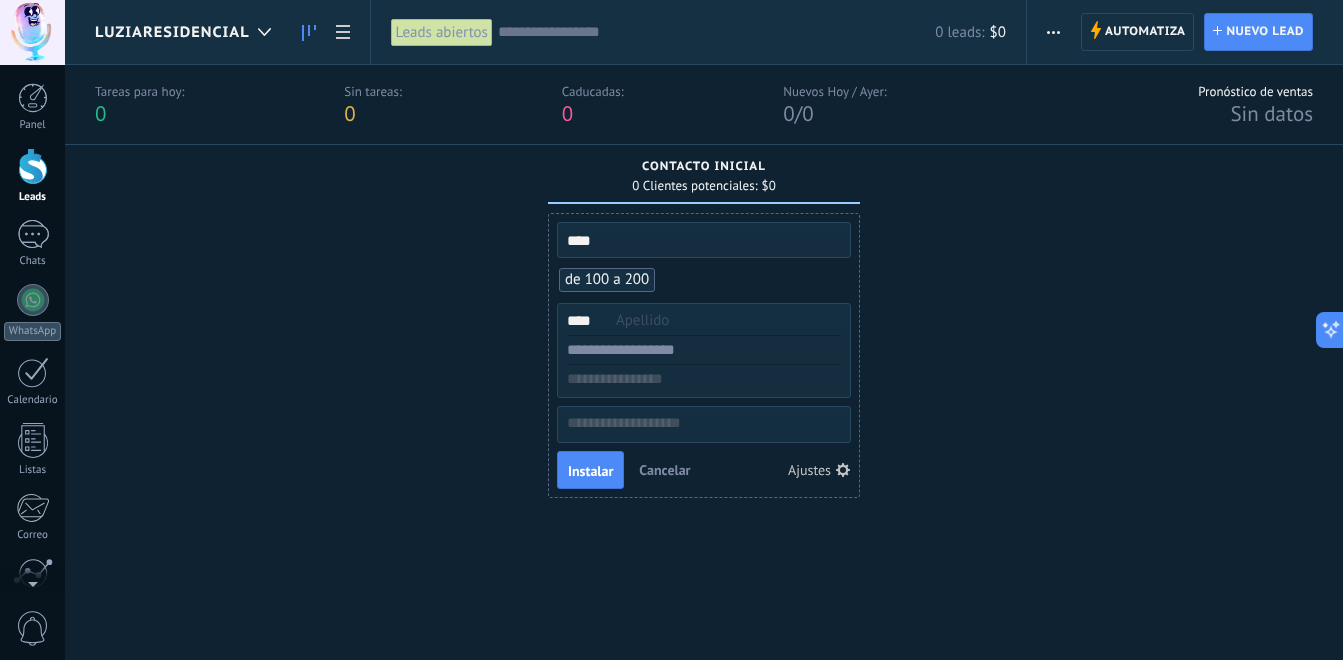 type on "****" 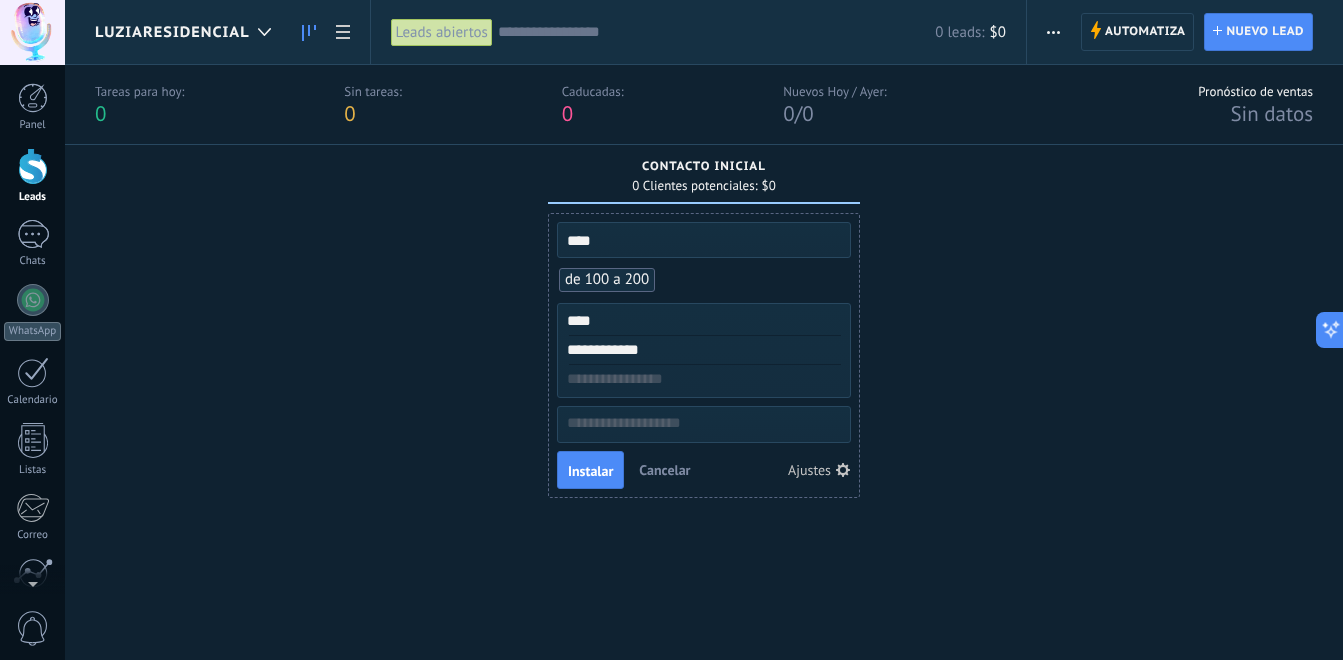 type on "**********" 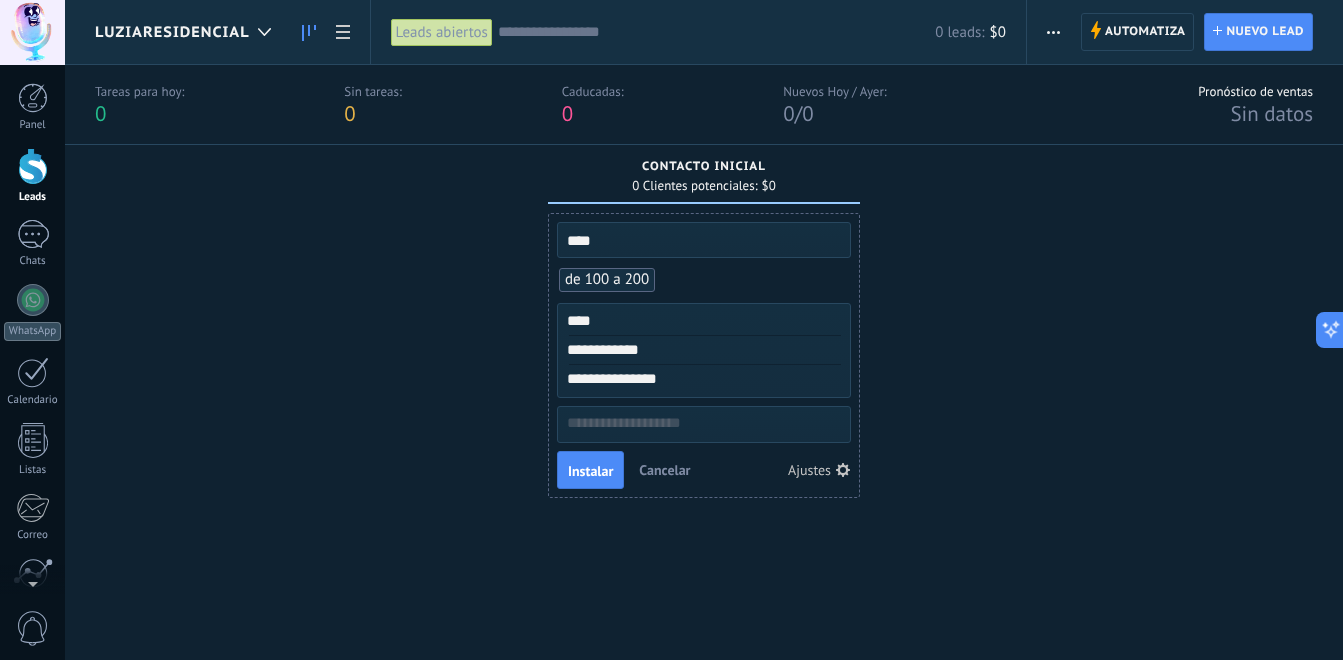 type on "**********" 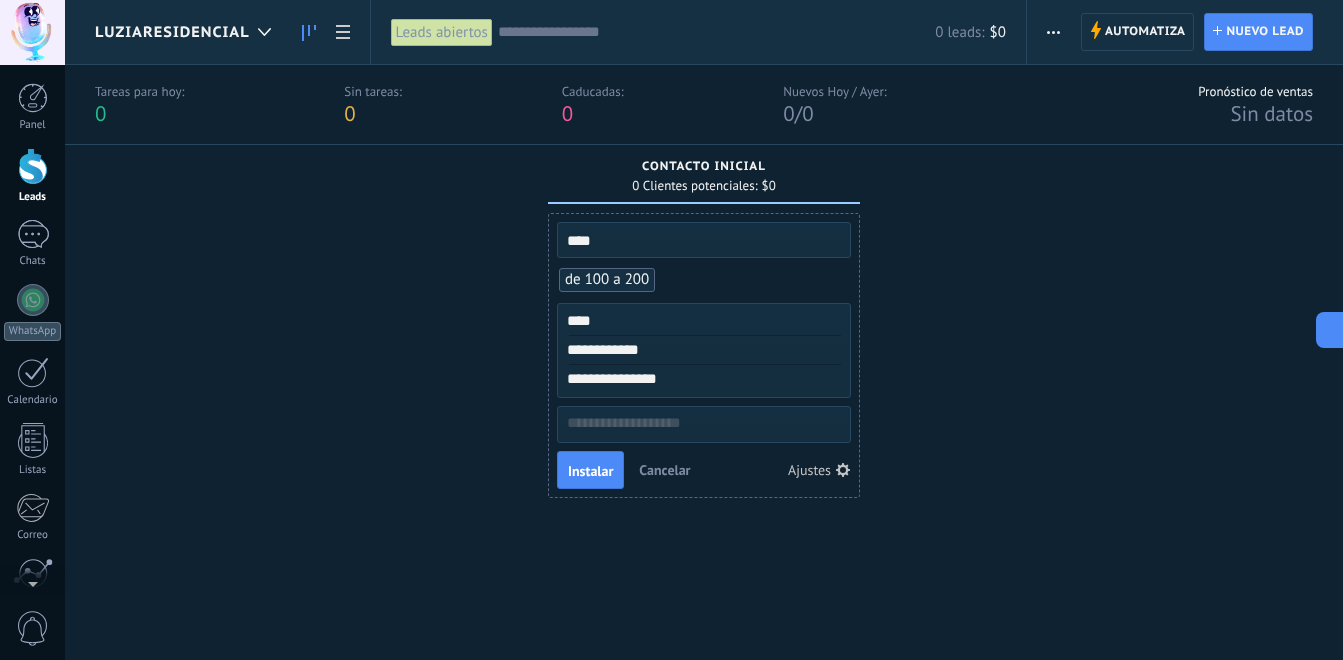 type on "*" 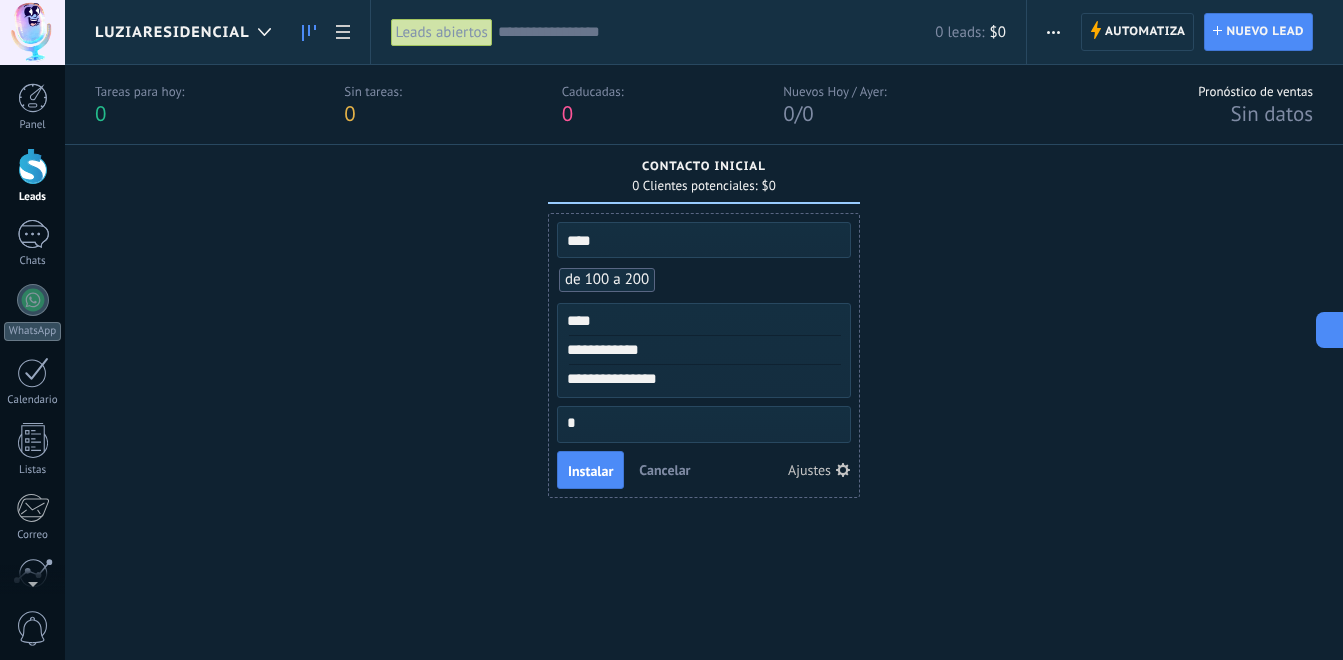 type on "**" 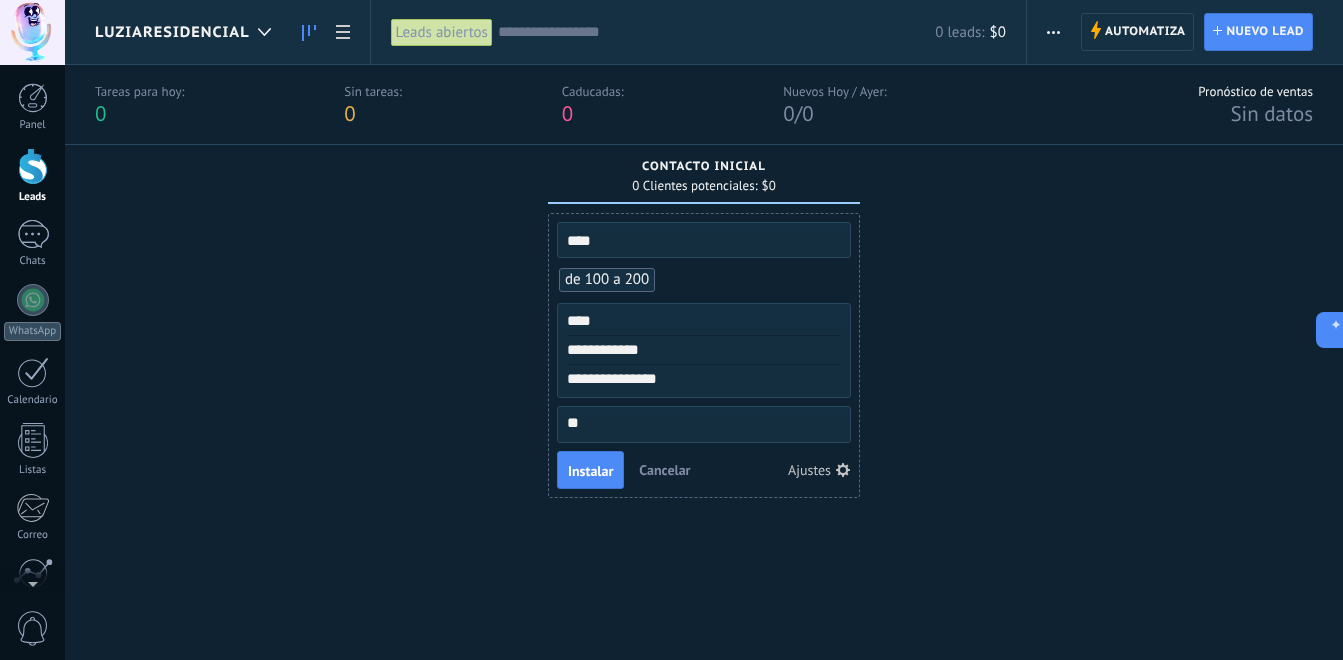 type on "***" 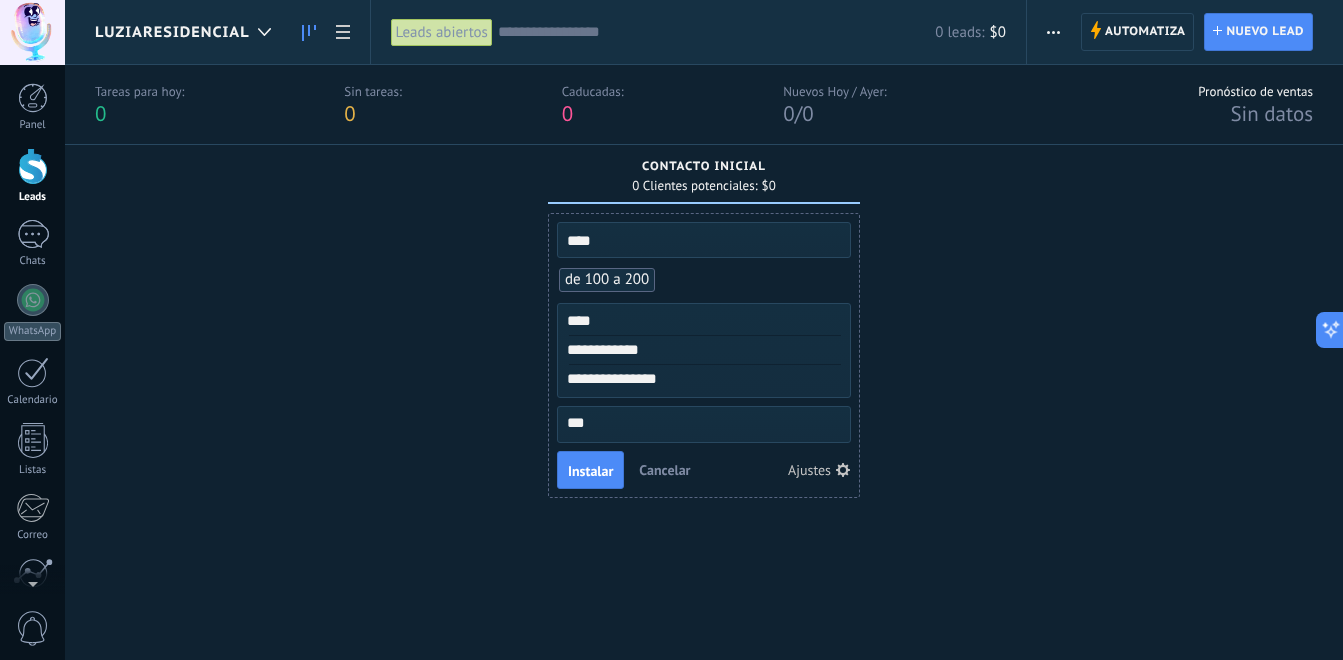 type on "****" 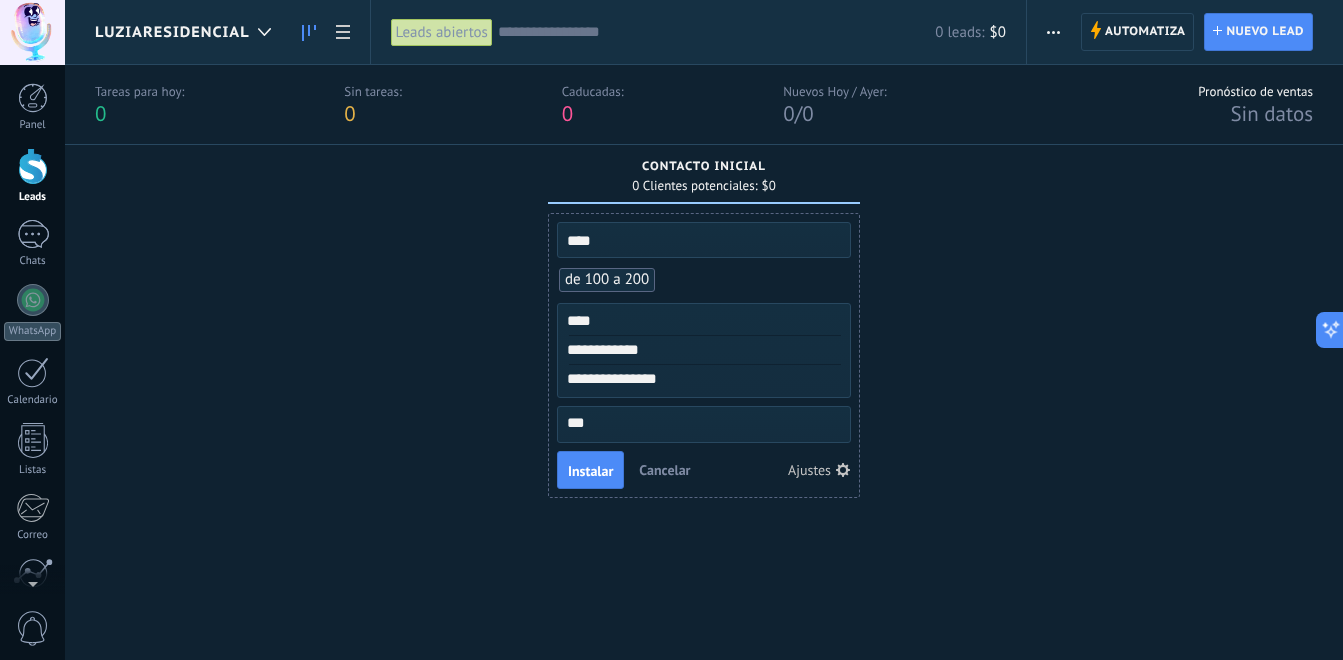 type on "****" 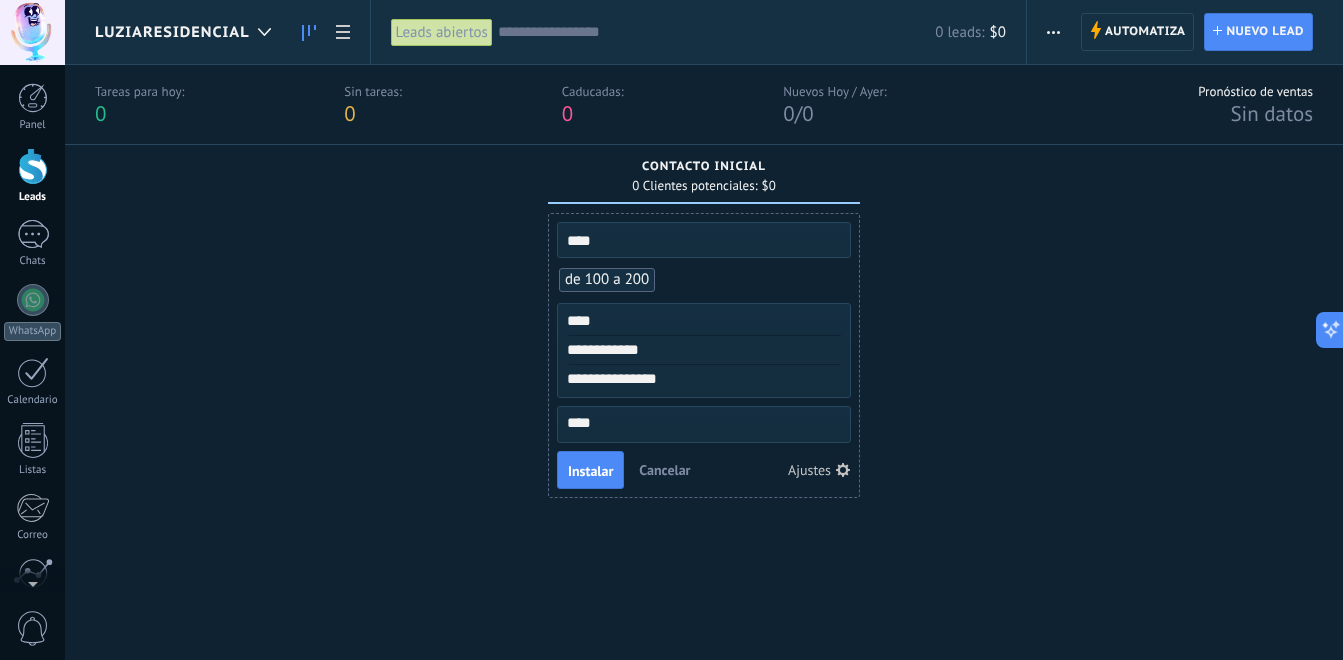 type on "*****" 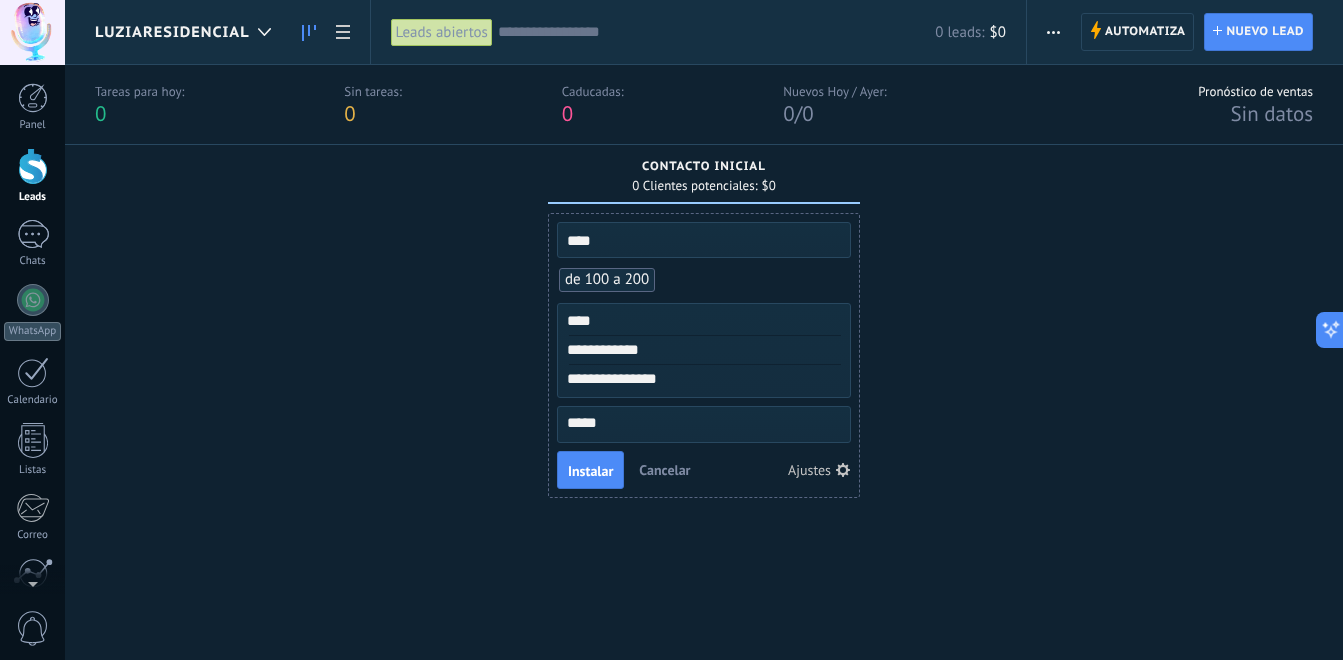 type on "******" 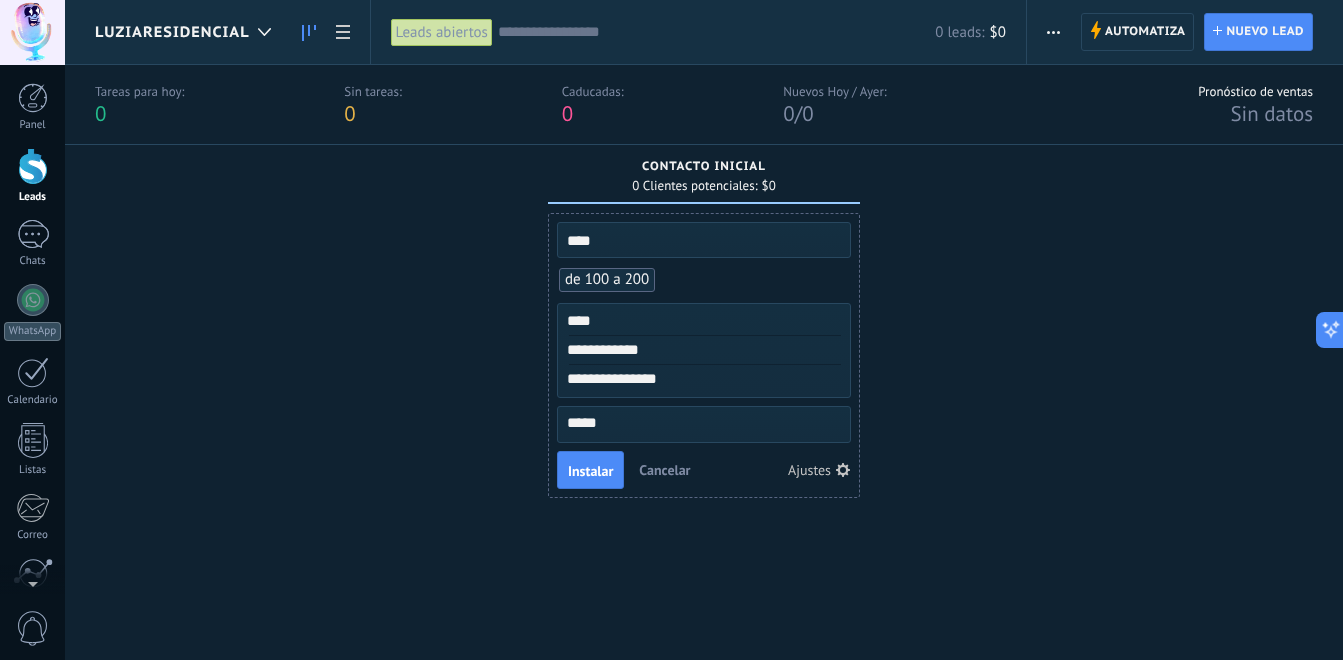 type on "******" 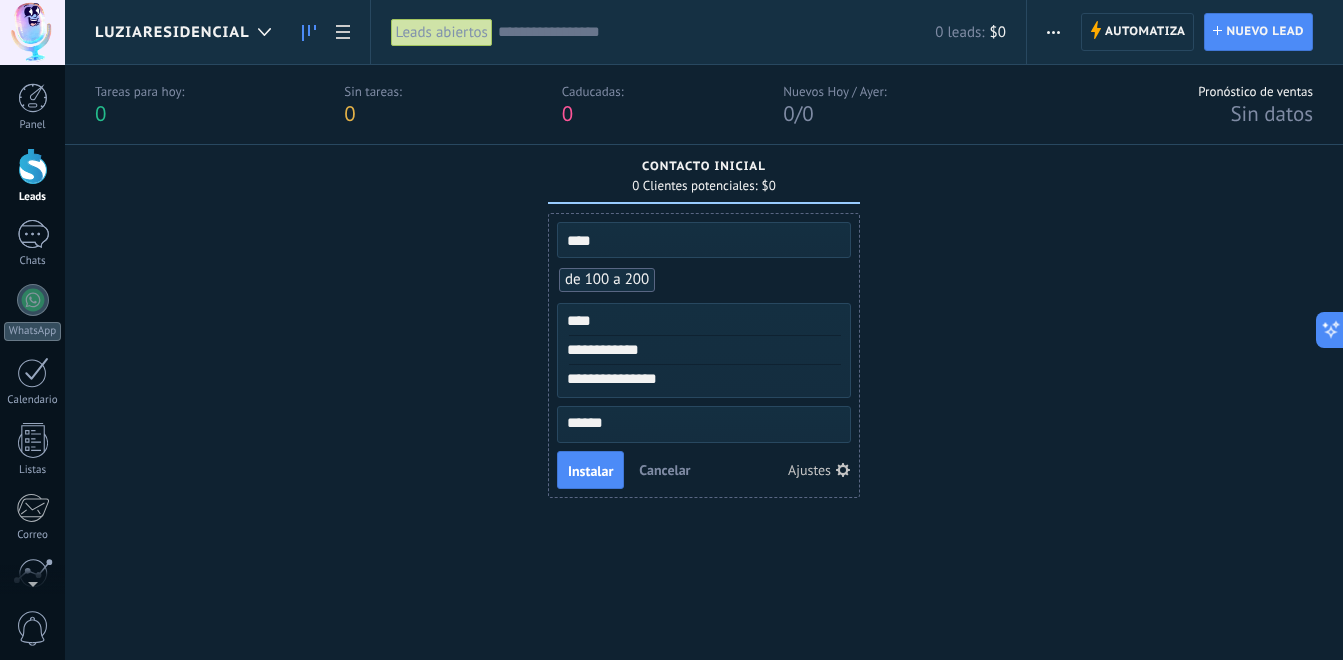 type on "*******" 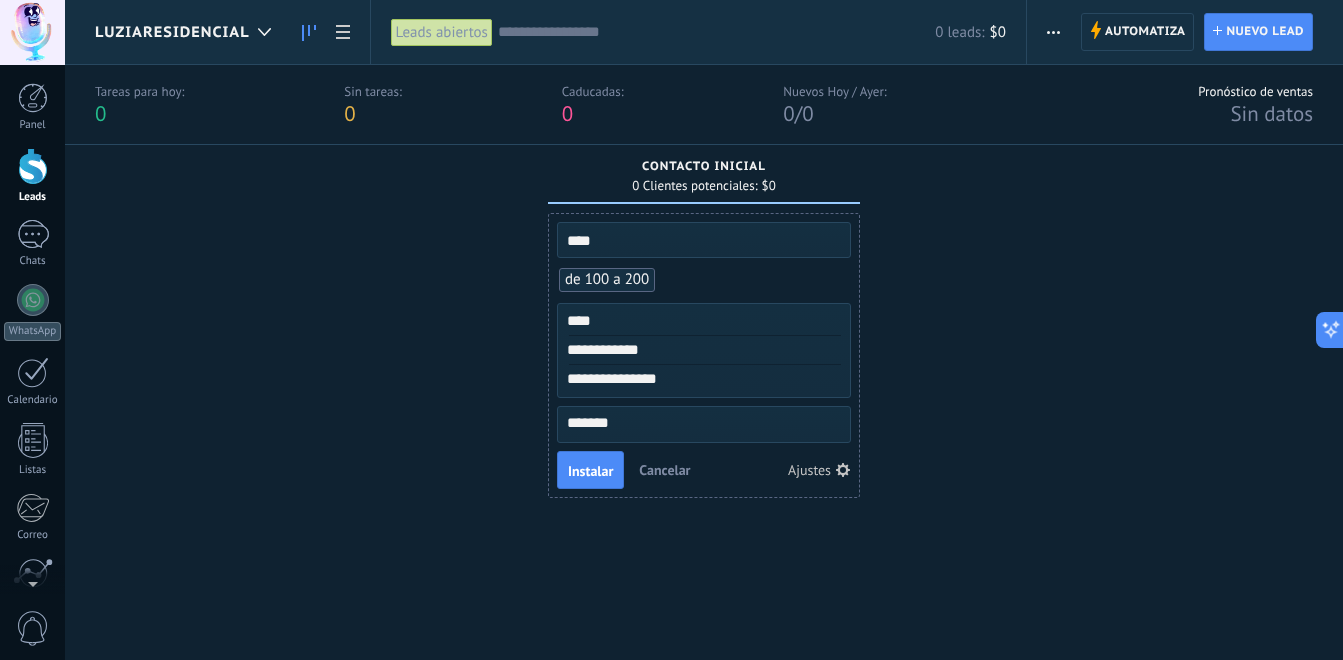 scroll, scrollTop: 19, scrollLeft: 0, axis: vertical 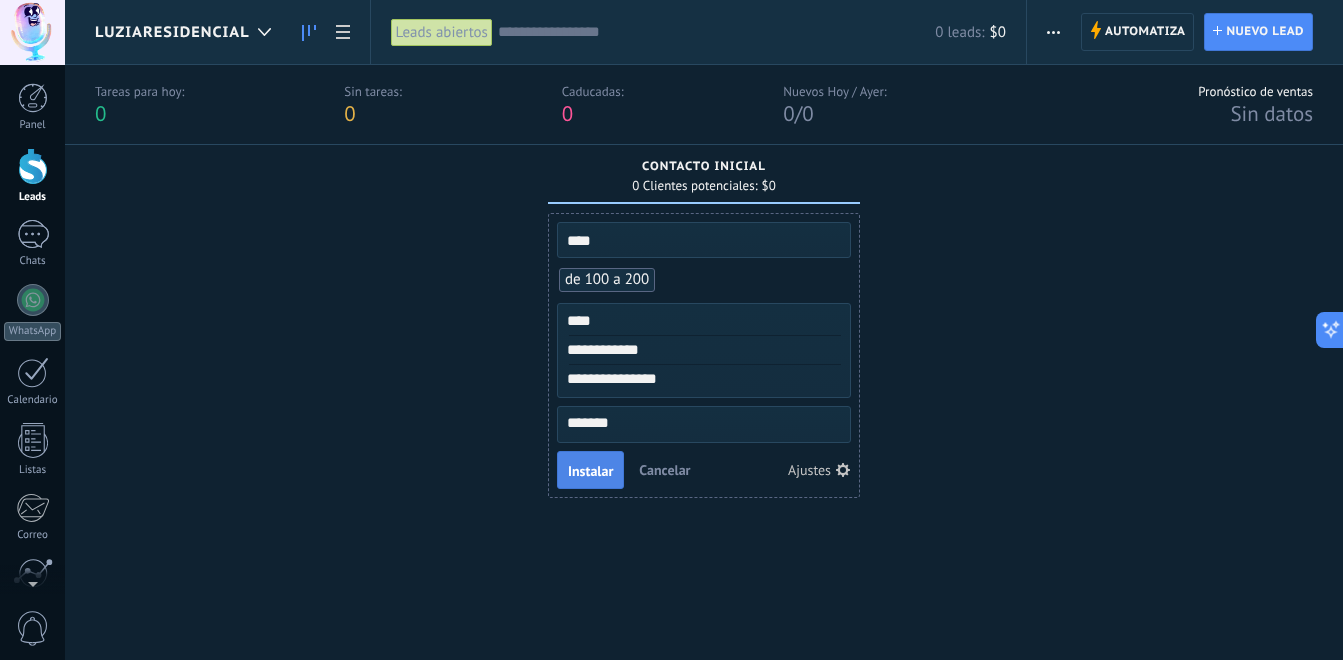 type on "*******" 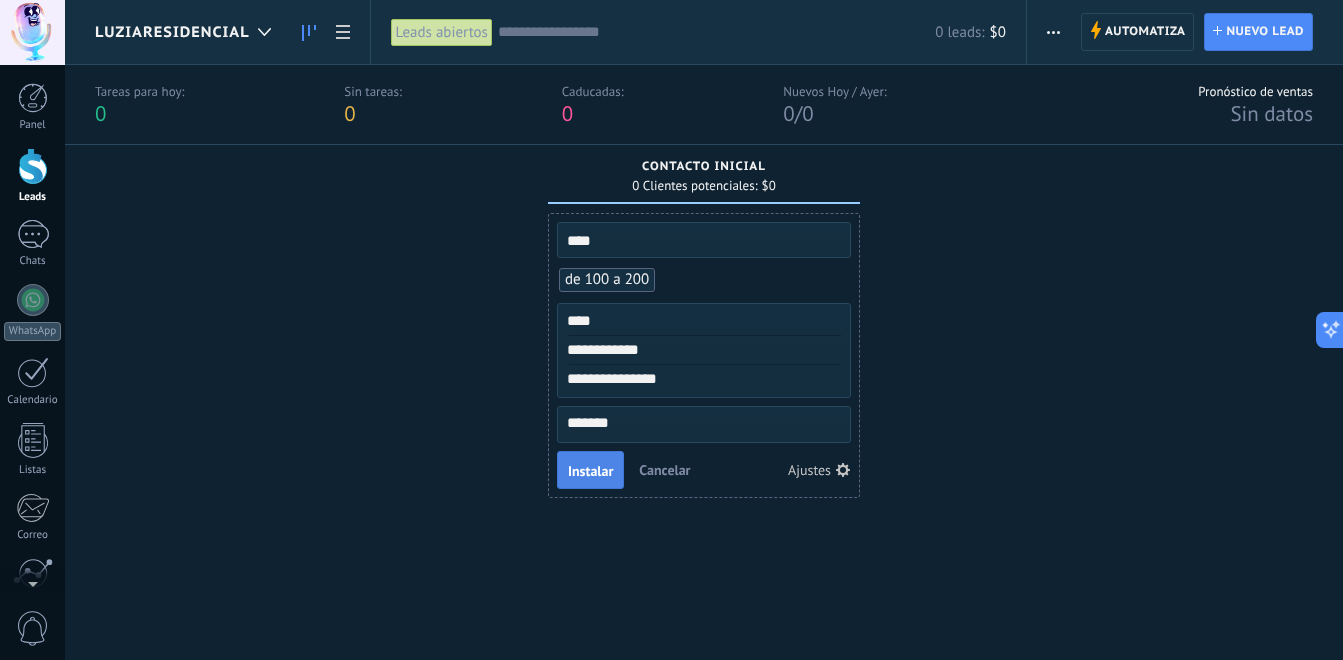 click on "Instalar" at bounding box center (590, 471) 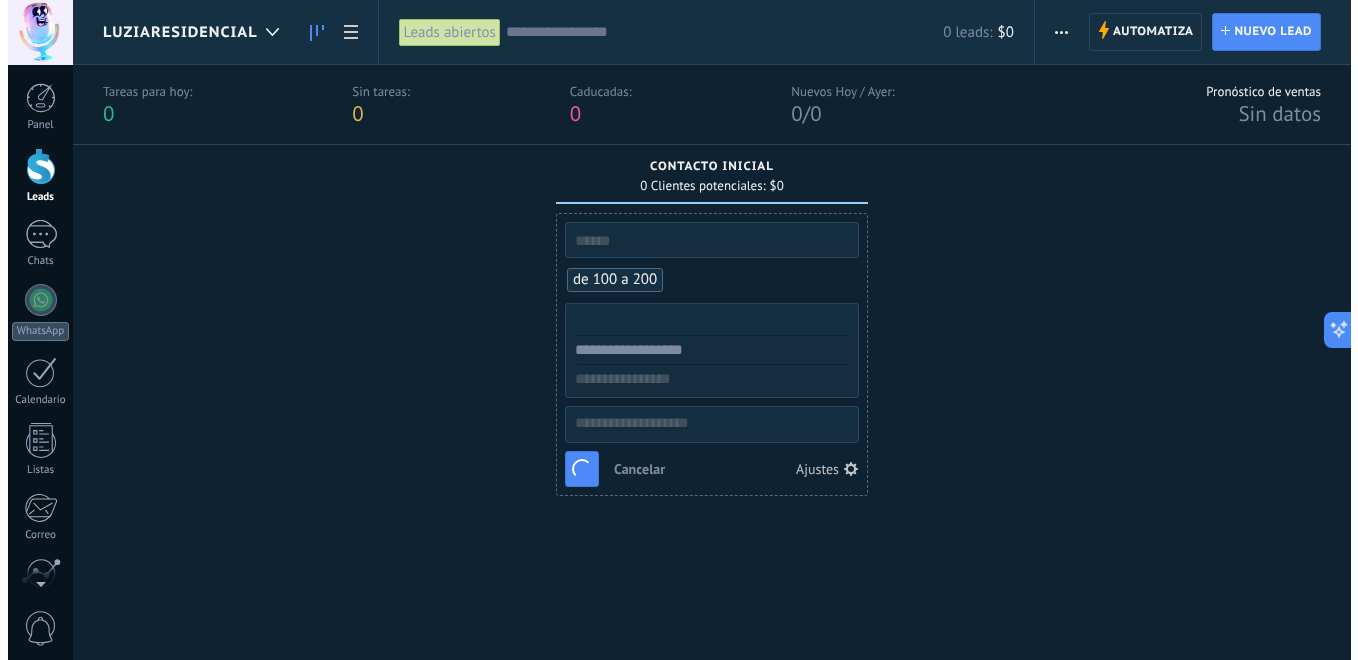 scroll, scrollTop: 19, scrollLeft: 0, axis: vertical 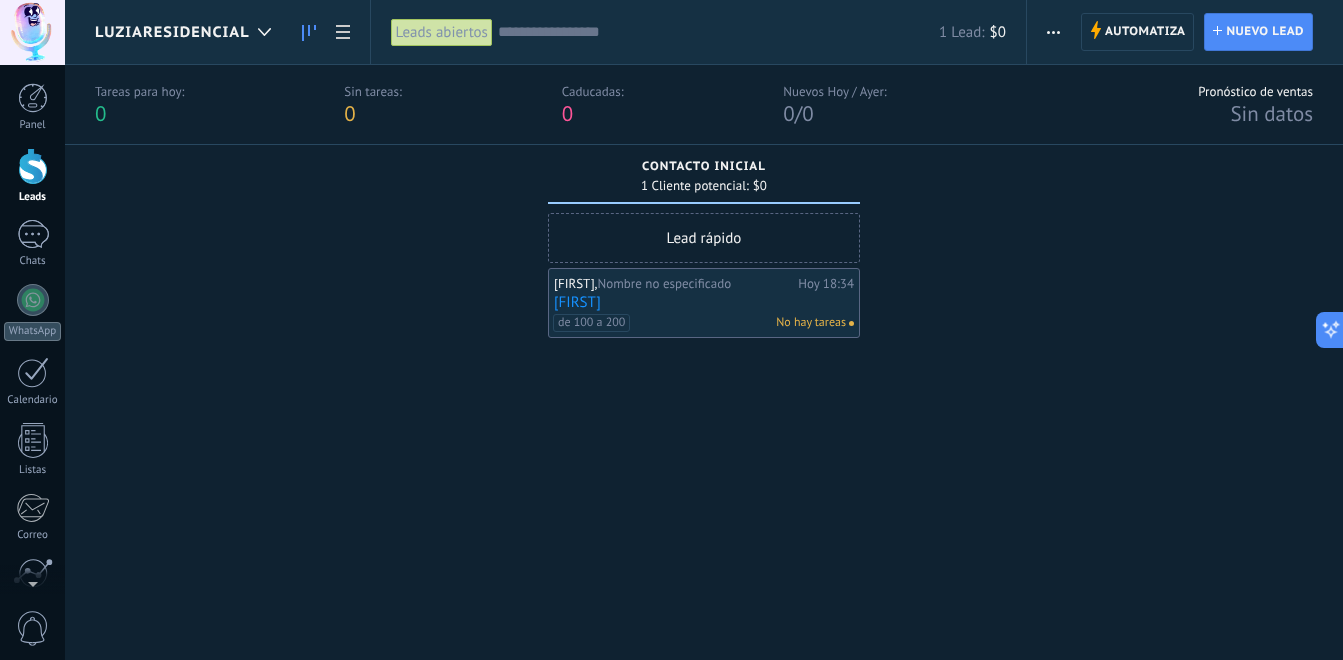 click on "[FIRST]" at bounding box center (704, 302) 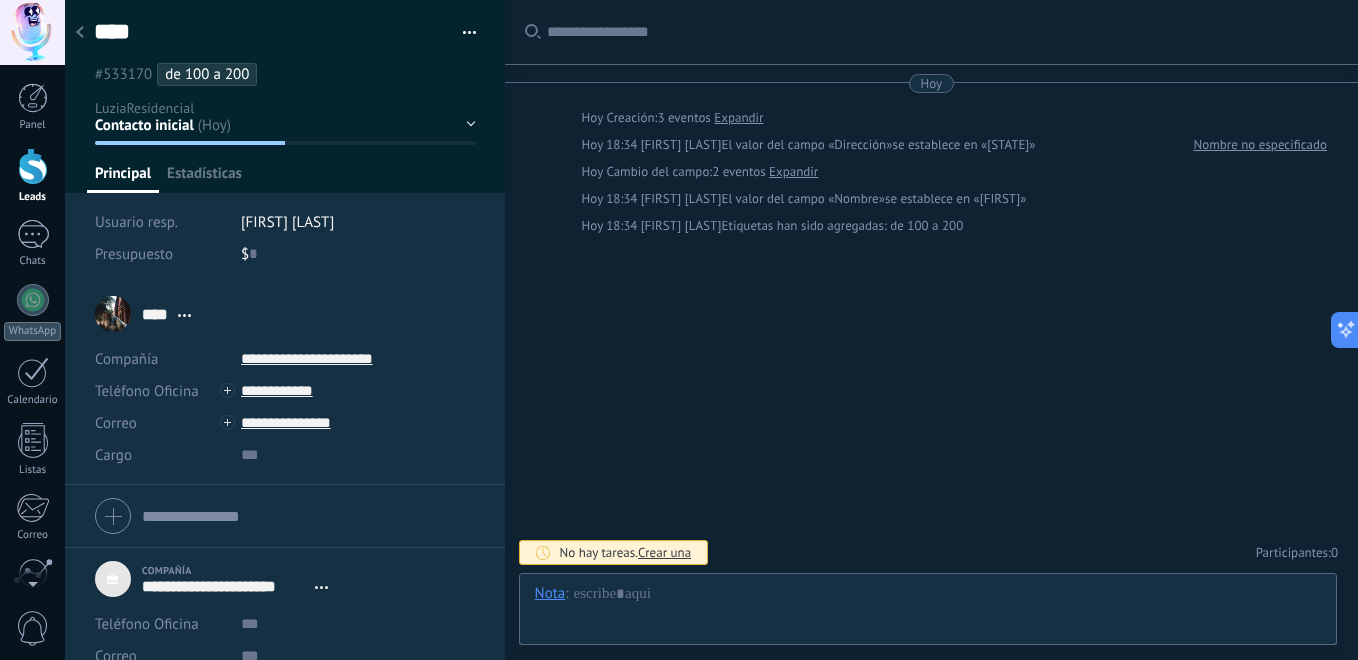 scroll, scrollTop: 20, scrollLeft: 0, axis: vertical 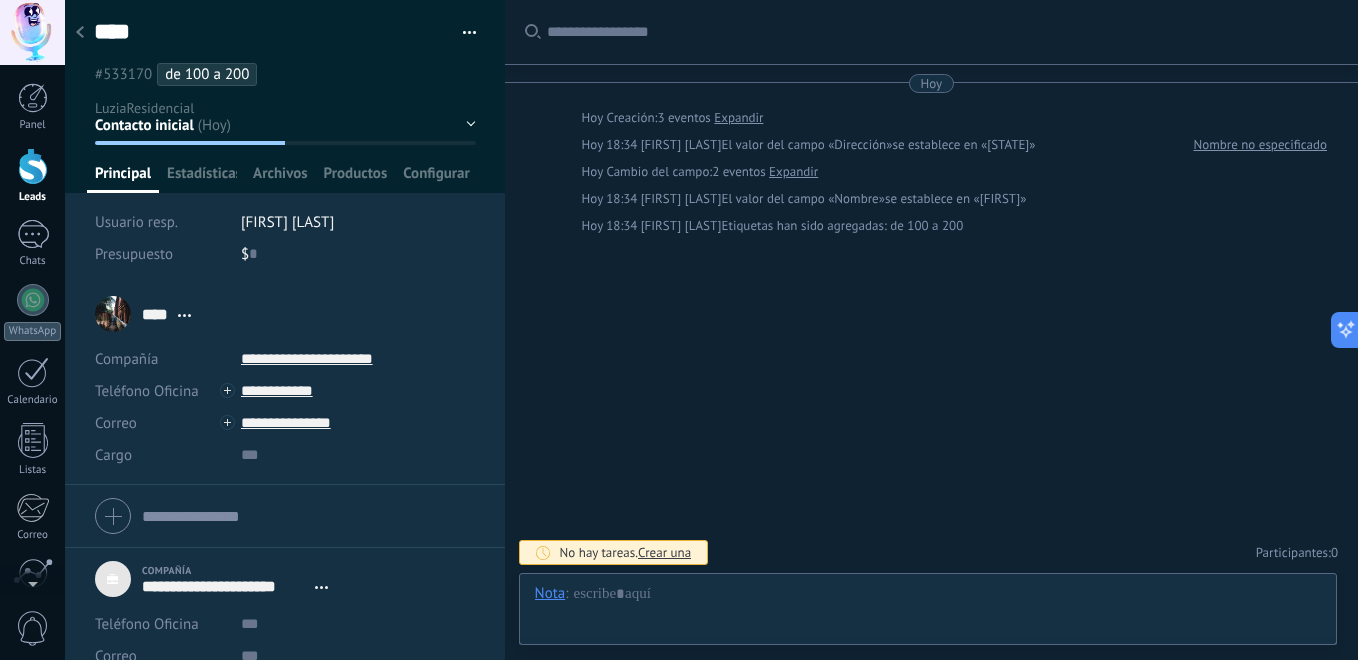 click 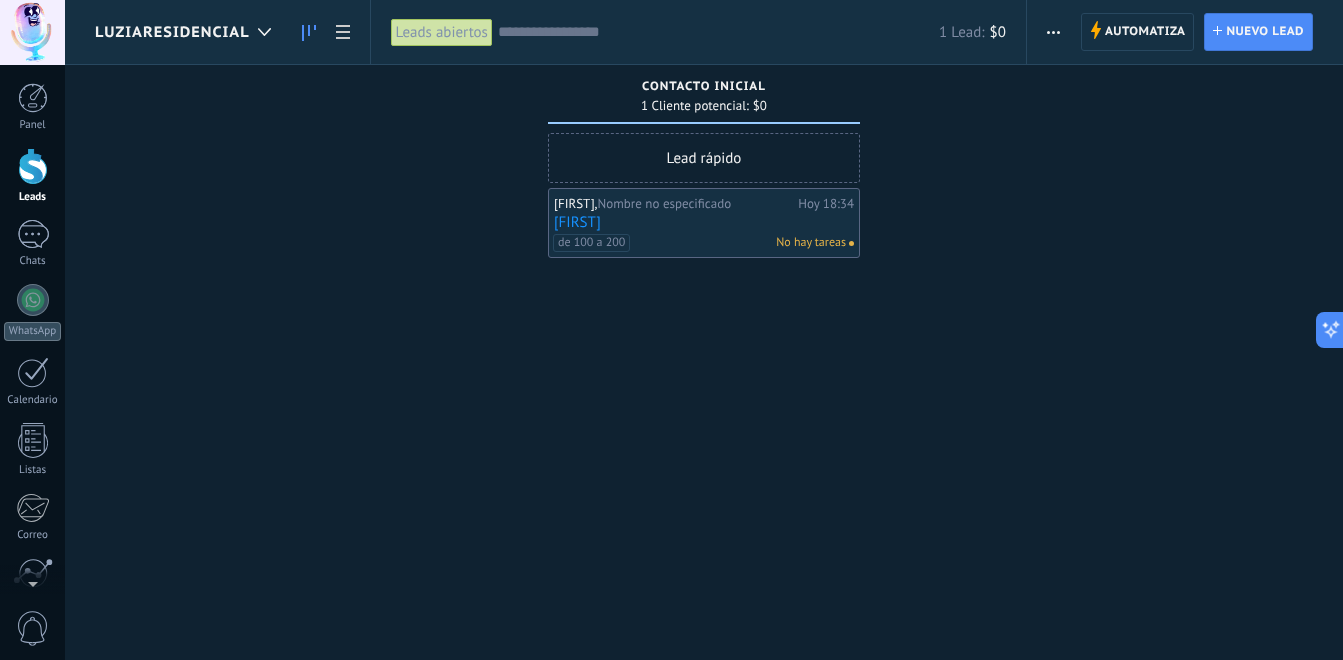 click on "[FIRST]" at bounding box center (704, 222) 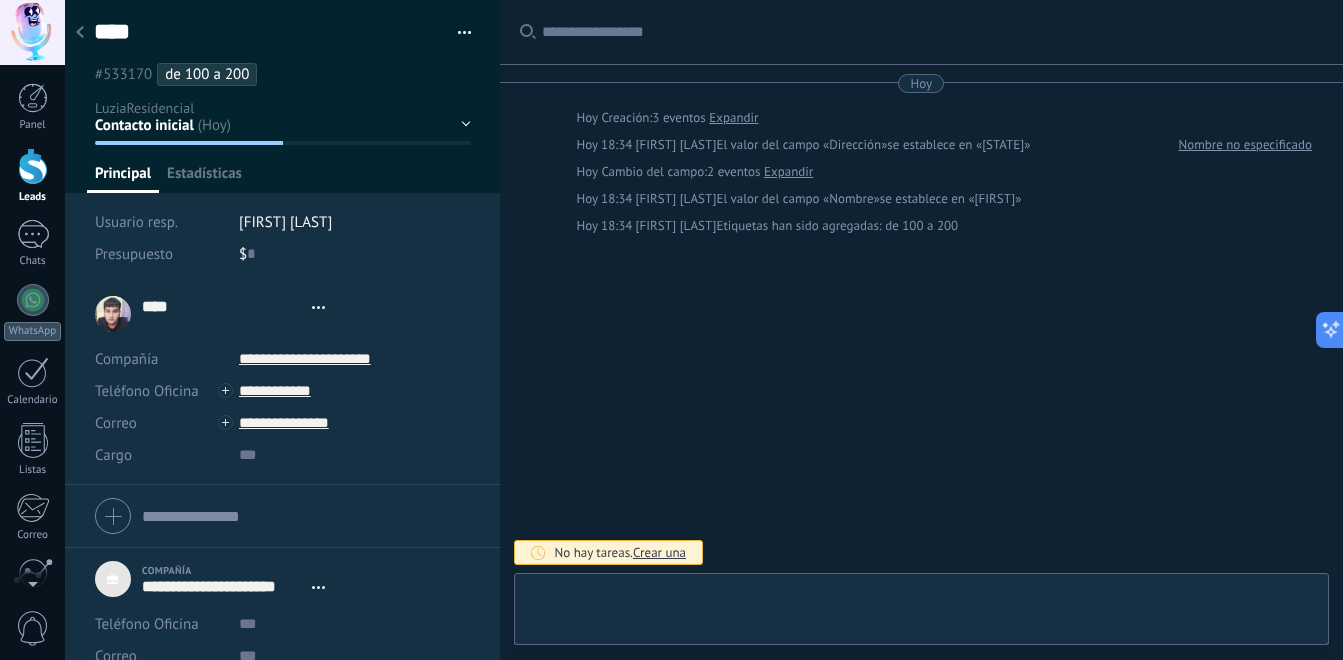 type on "*******" 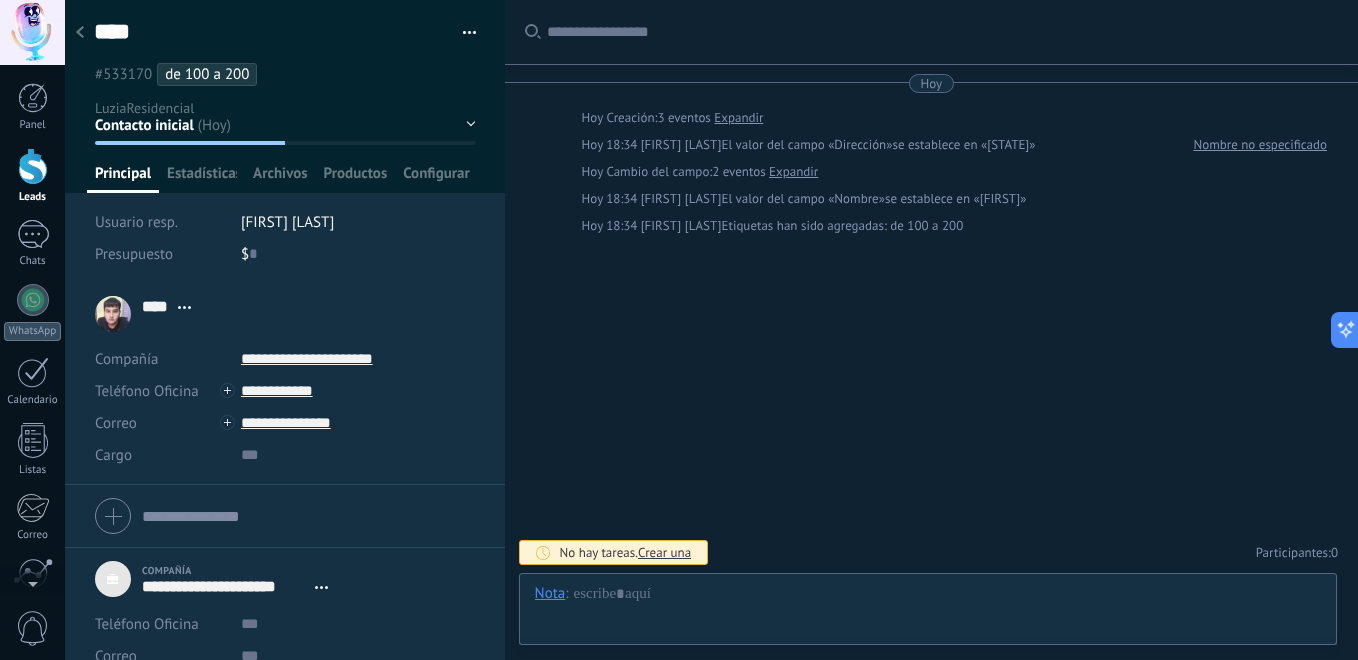 scroll, scrollTop: 20, scrollLeft: 0, axis: vertical 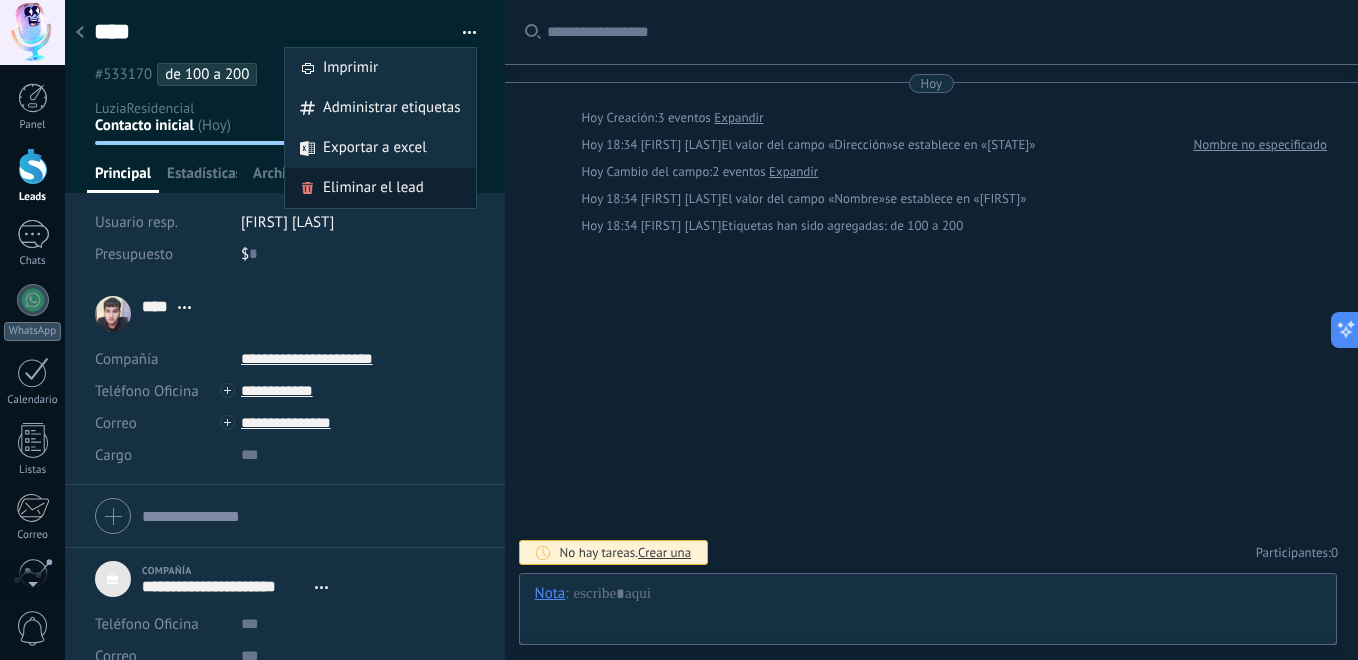 click on "Eliminar el lead" at bounding box center [373, 188] 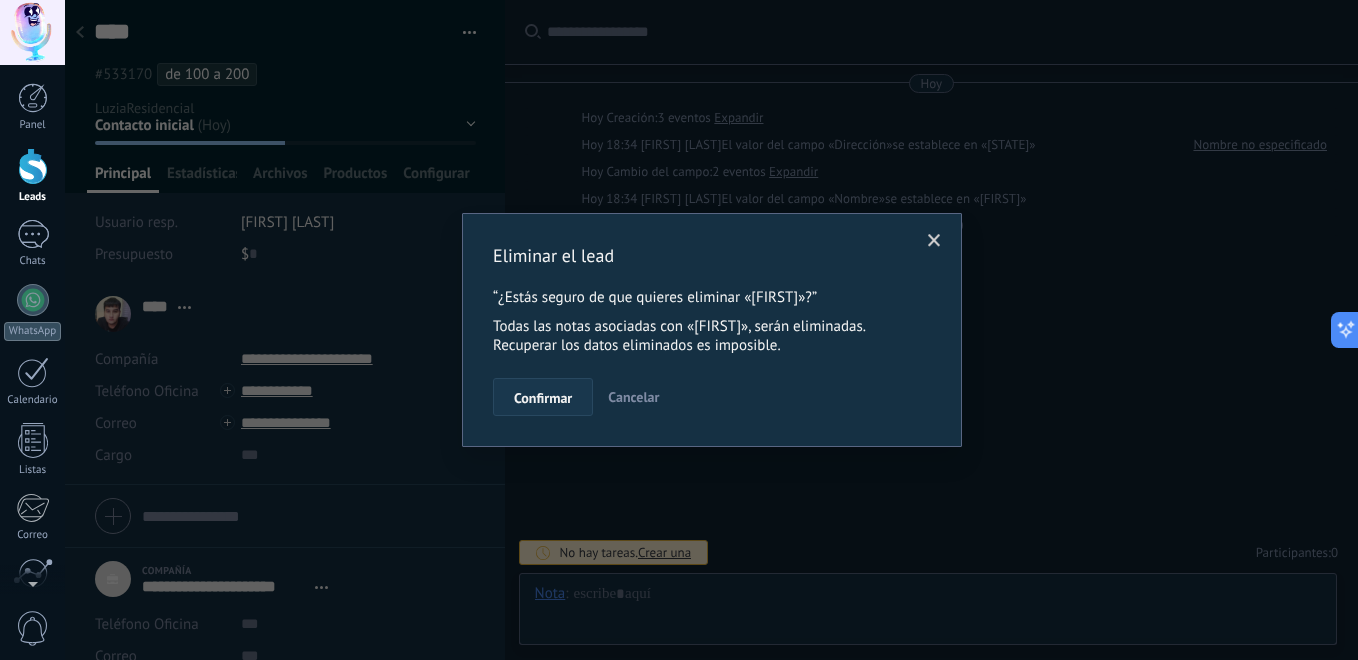 click on "Confirmar" at bounding box center [543, 398] 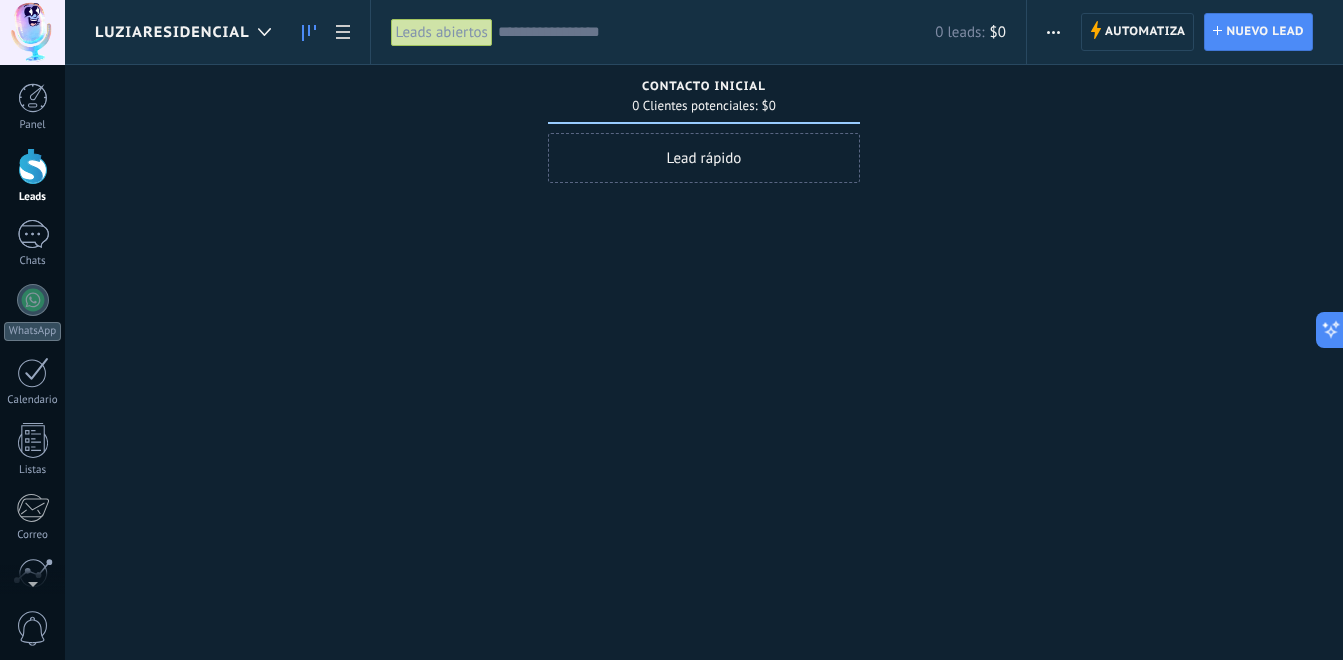 click at bounding box center [1053, 32] 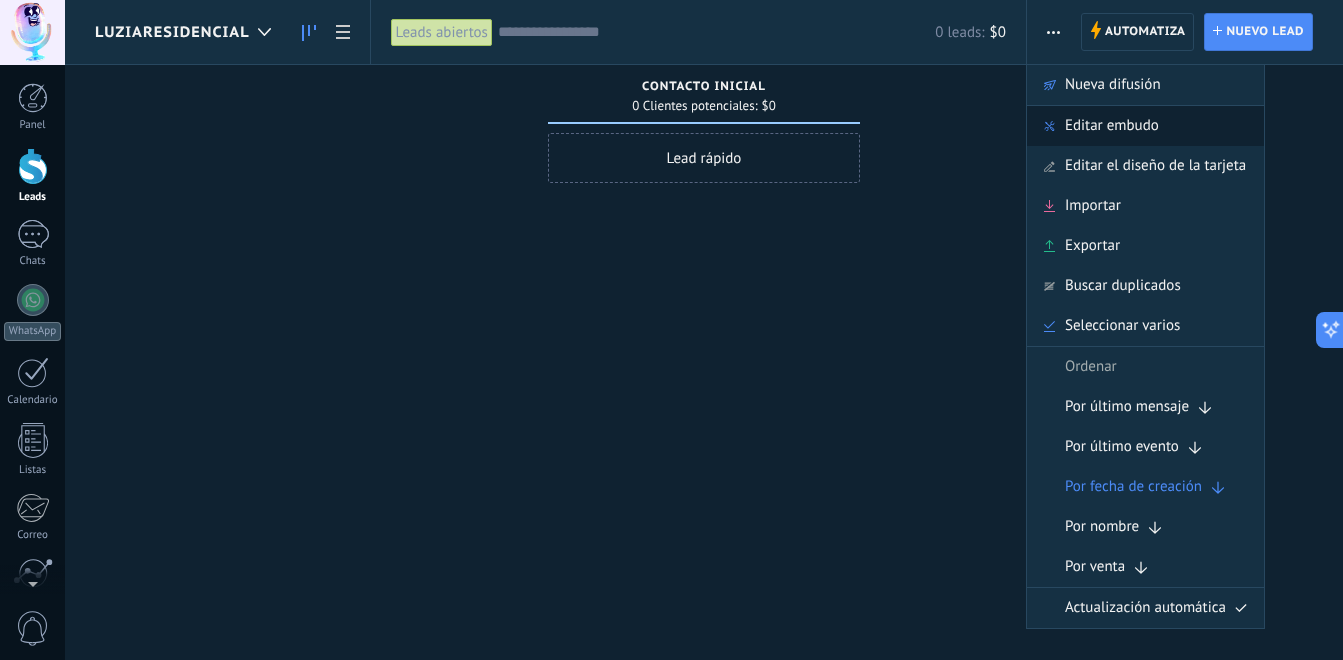 click on "Editar embudo" at bounding box center [1112, 126] 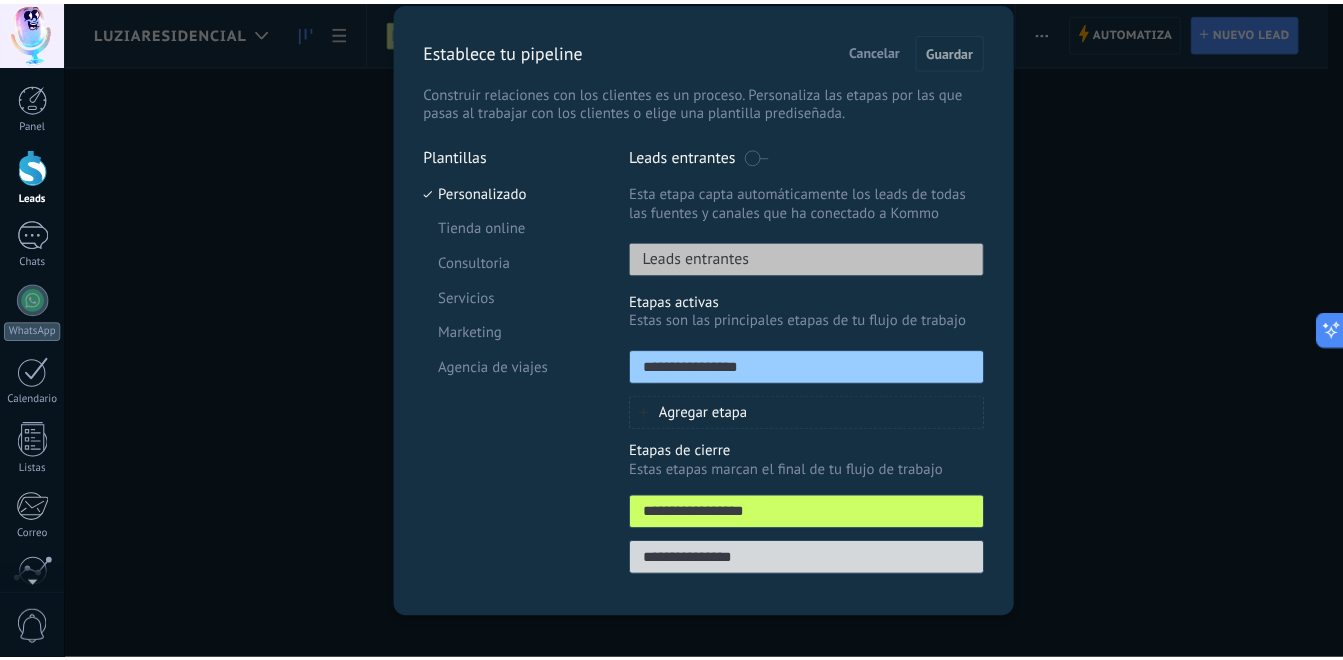 scroll, scrollTop: 86, scrollLeft: 0, axis: vertical 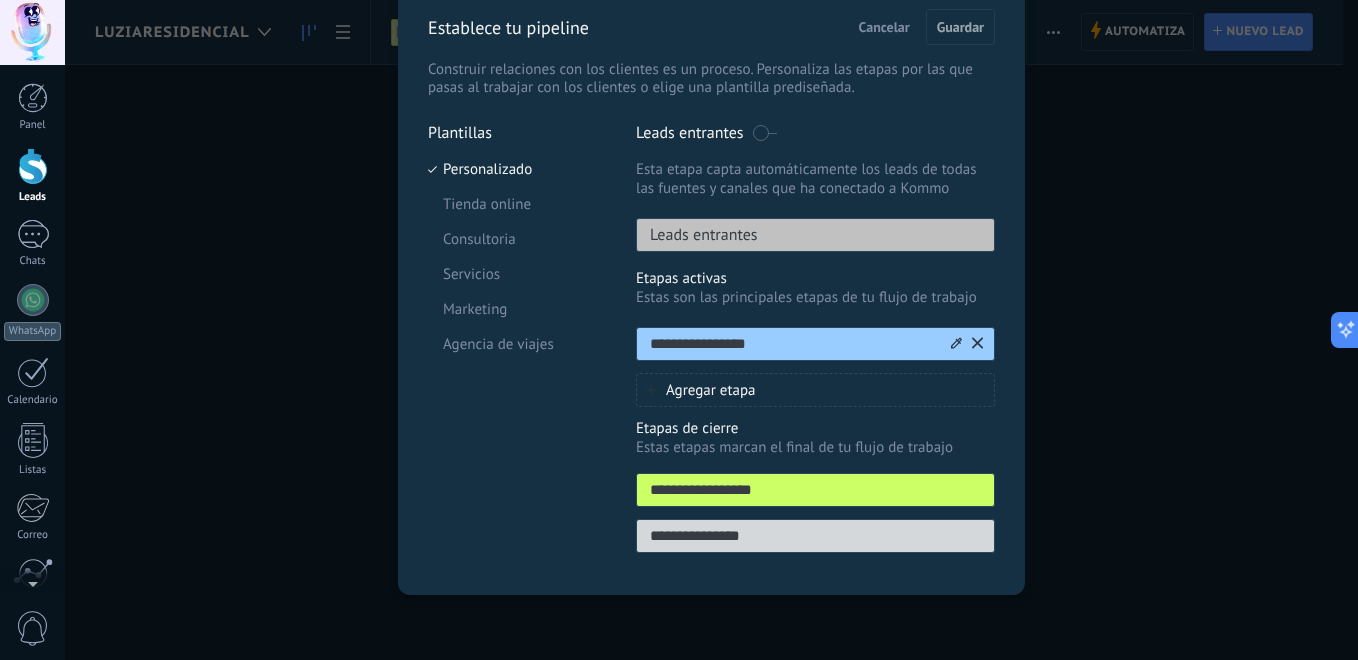 click 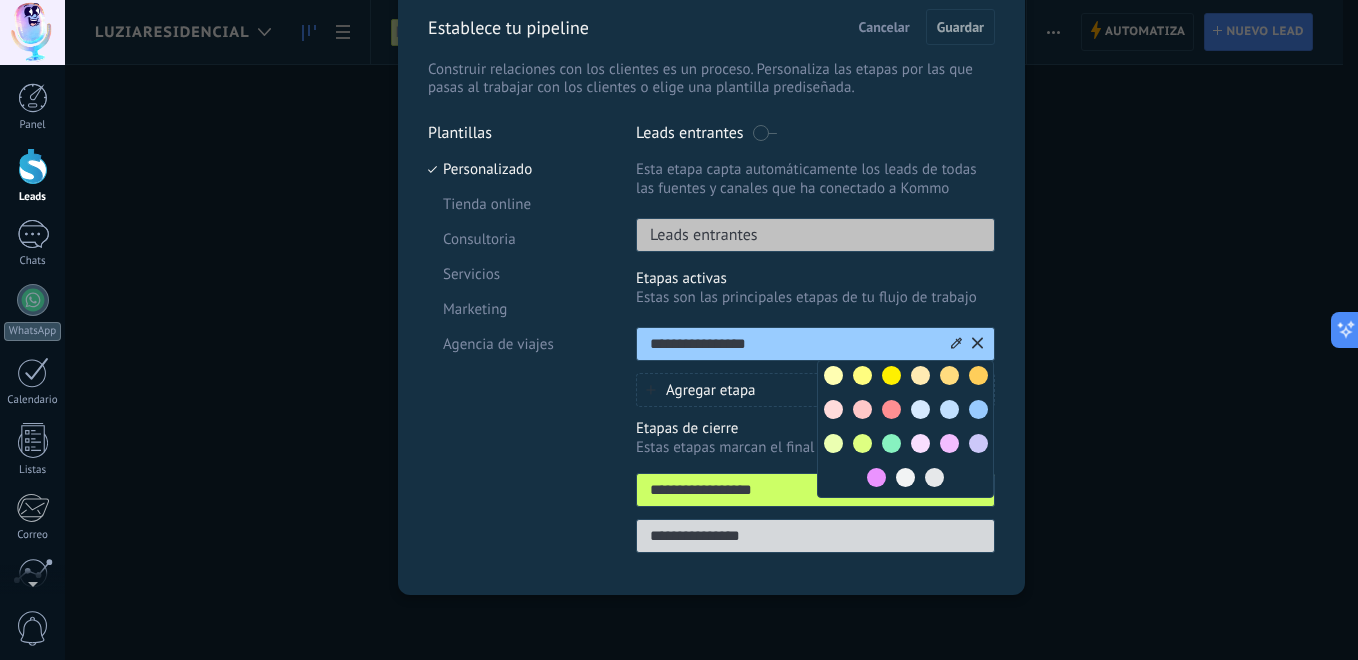 click at bounding box center [965, 344] 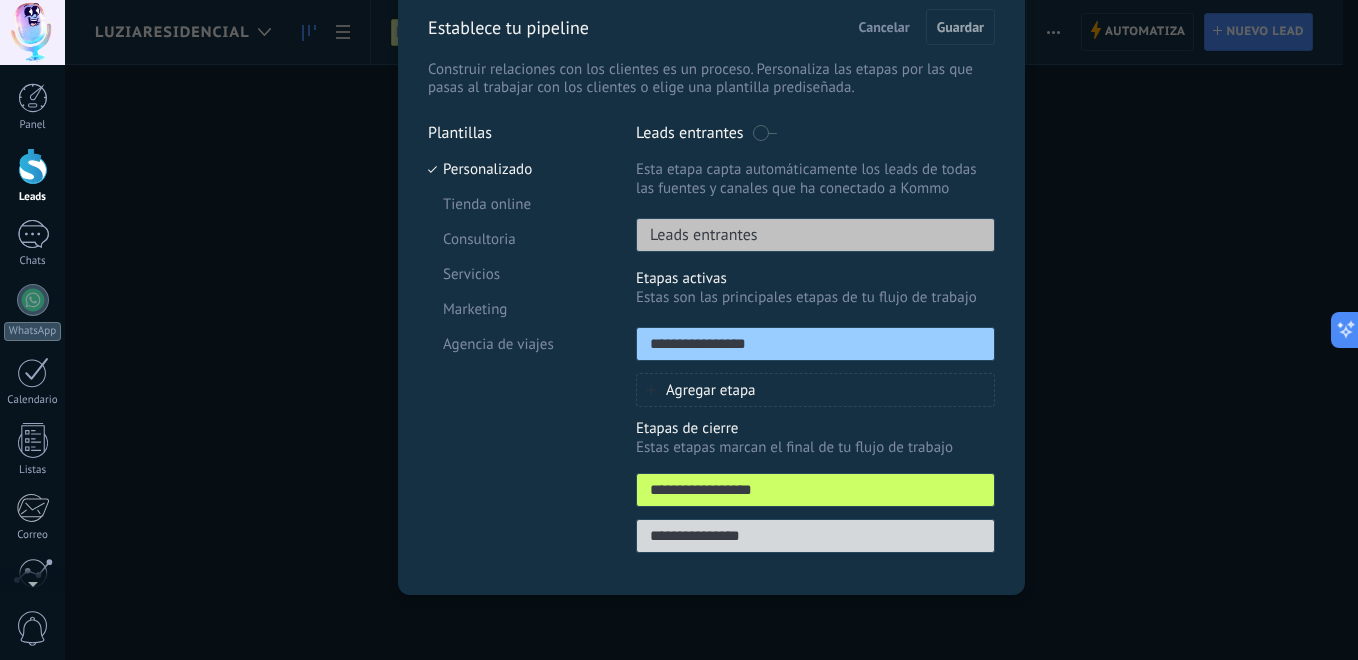 click on "Agregar etapa" at bounding box center [815, 390] 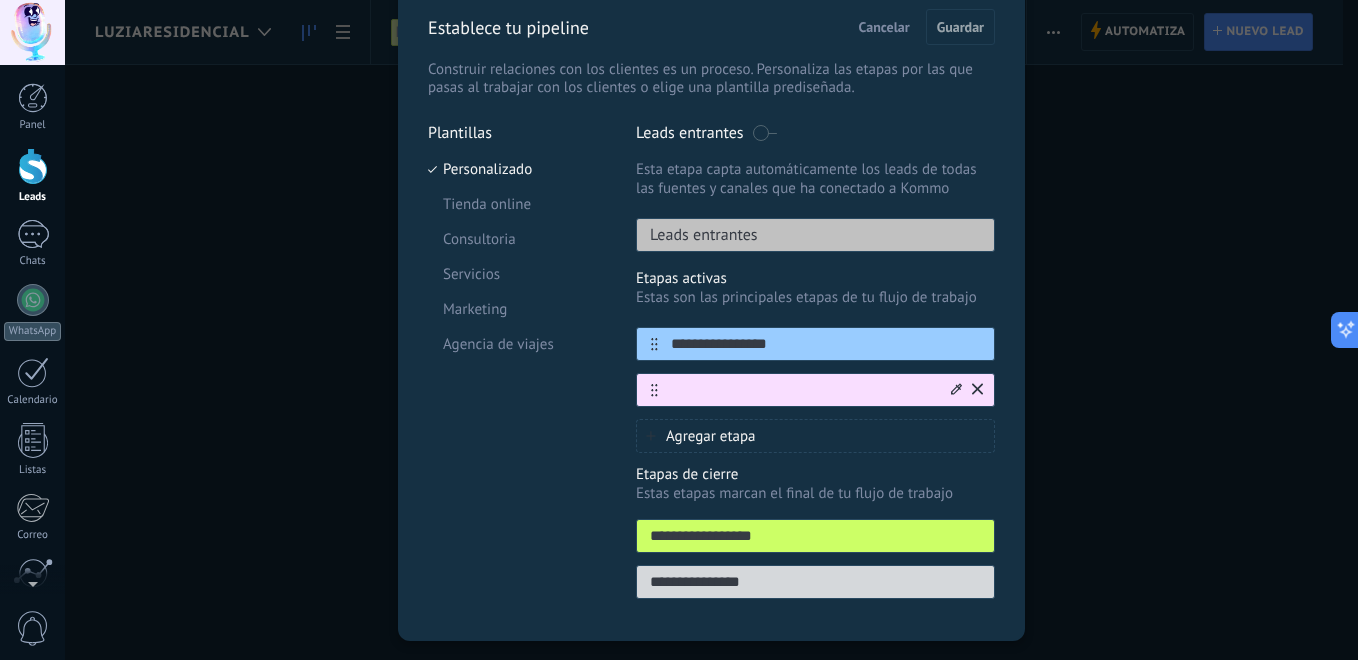 click 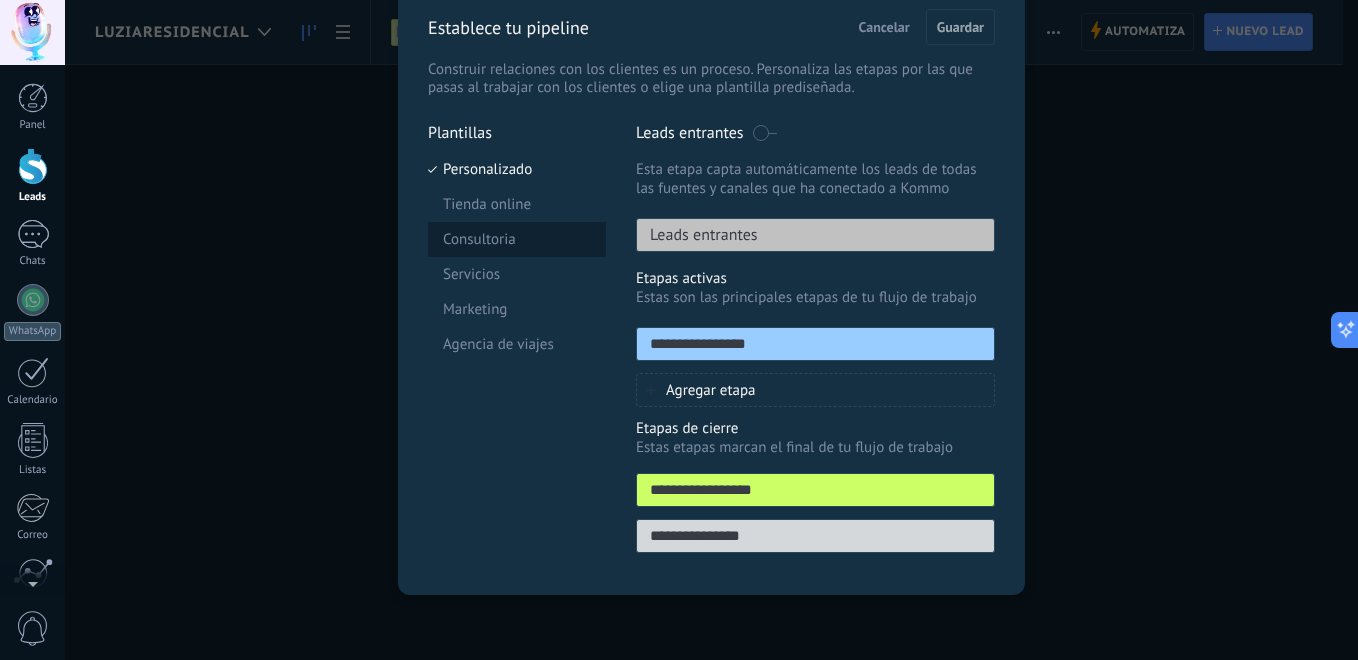 click on "Consultoria" at bounding box center [517, 239] 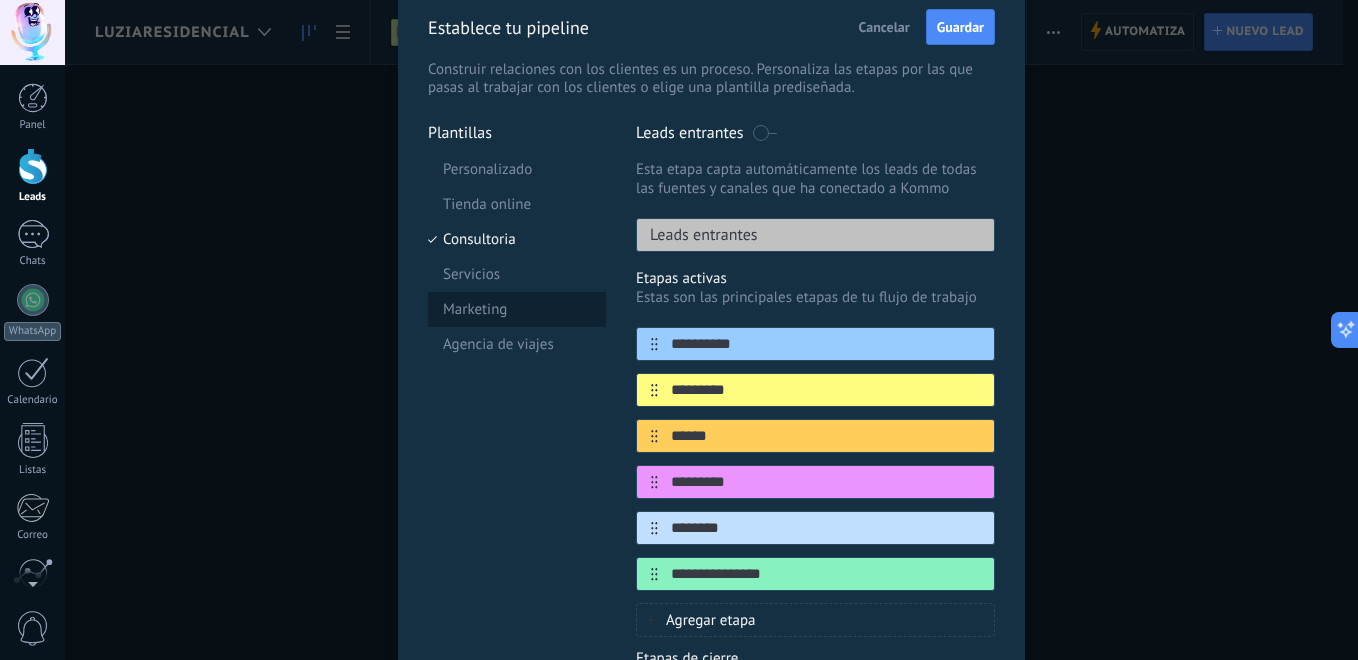 click on "Marketing" at bounding box center (517, 309) 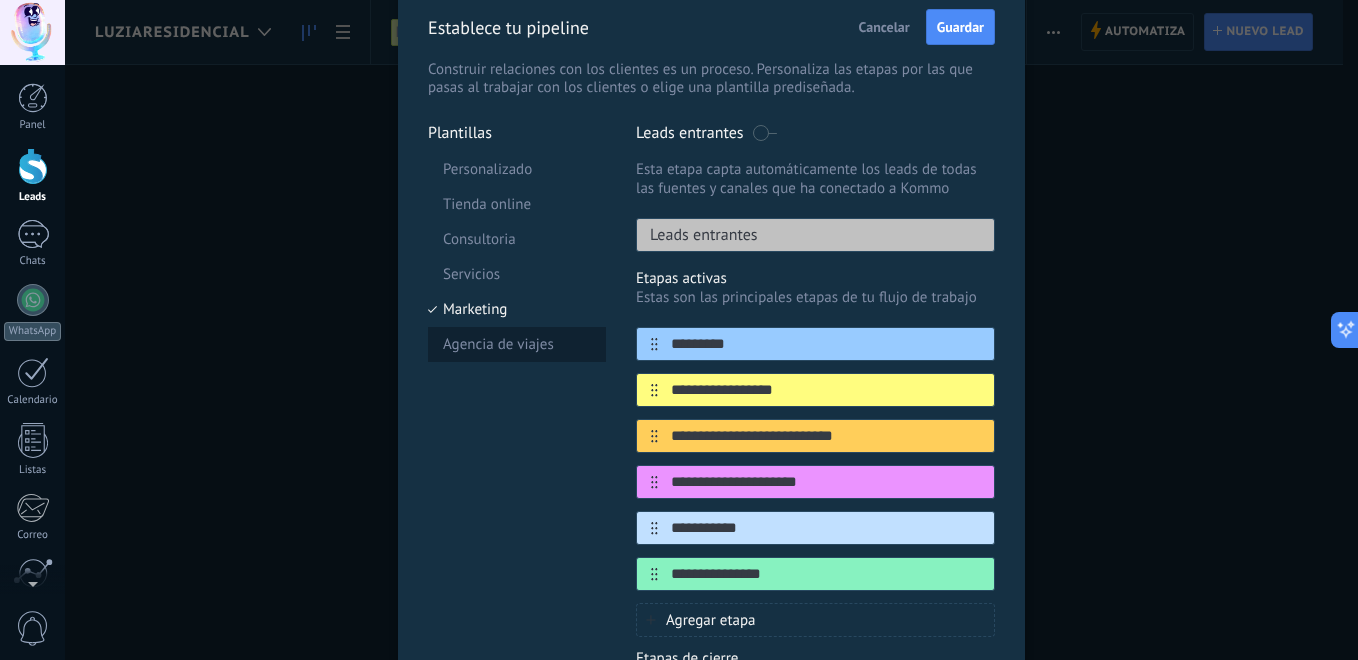 click on "Agencia de viajes" at bounding box center (517, 344) 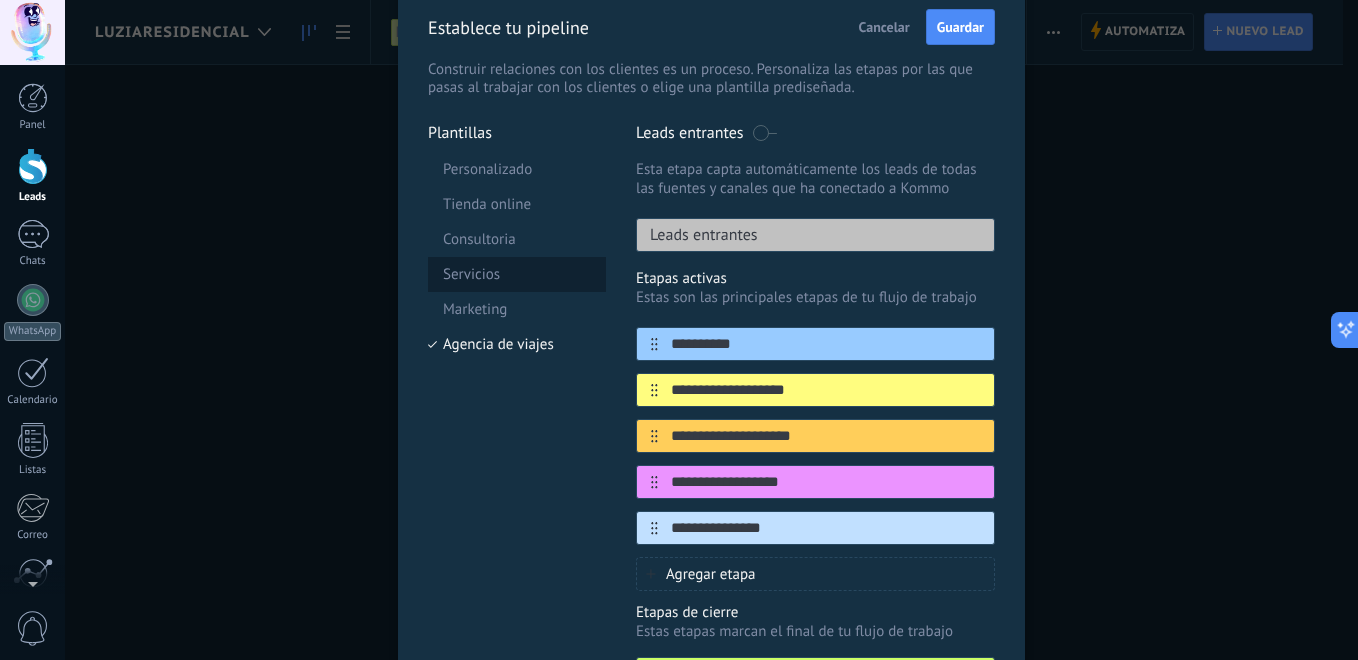 click on "Servicios" at bounding box center (517, 274) 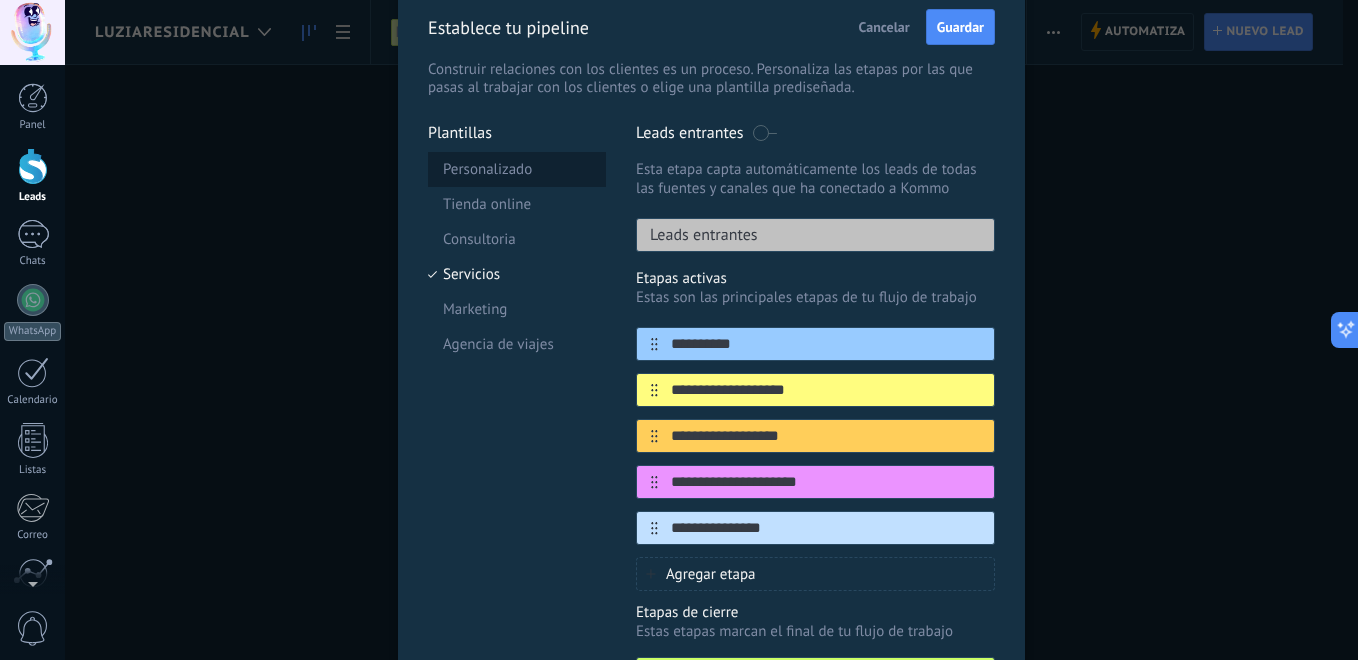 click on "Personalizado" at bounding box center (517, 169) 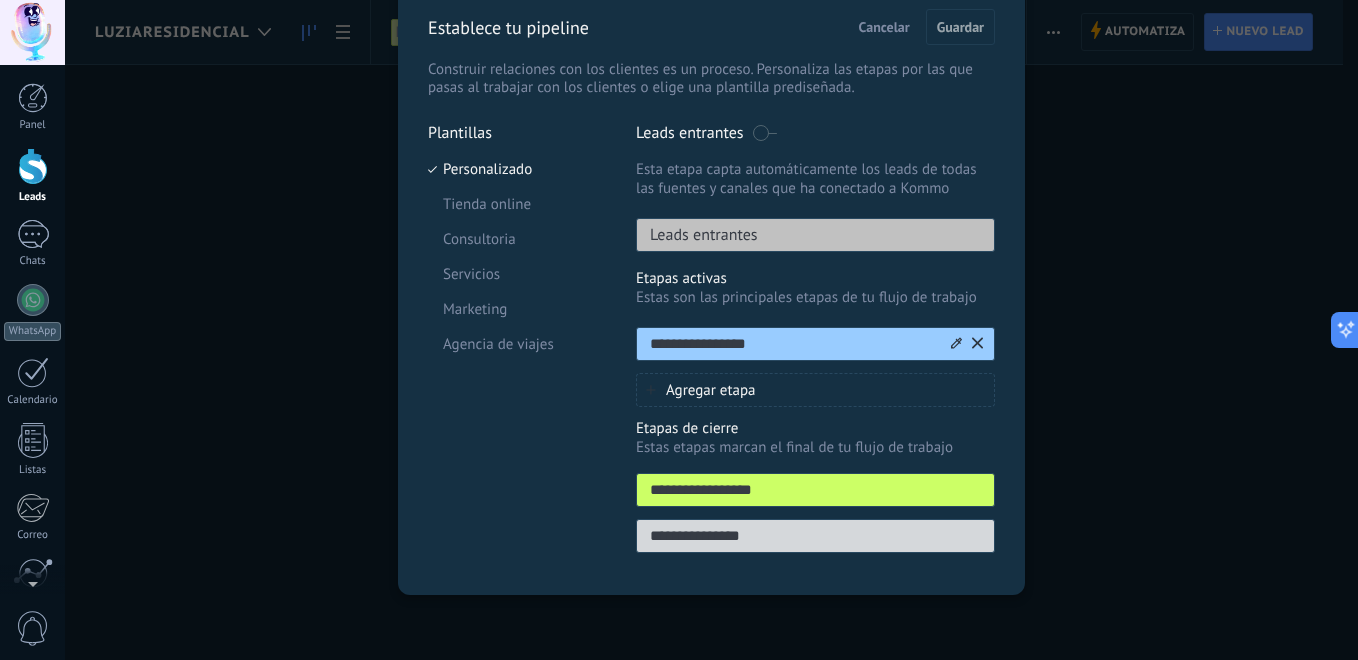 click on "**********" at bounding box center (792, 344) 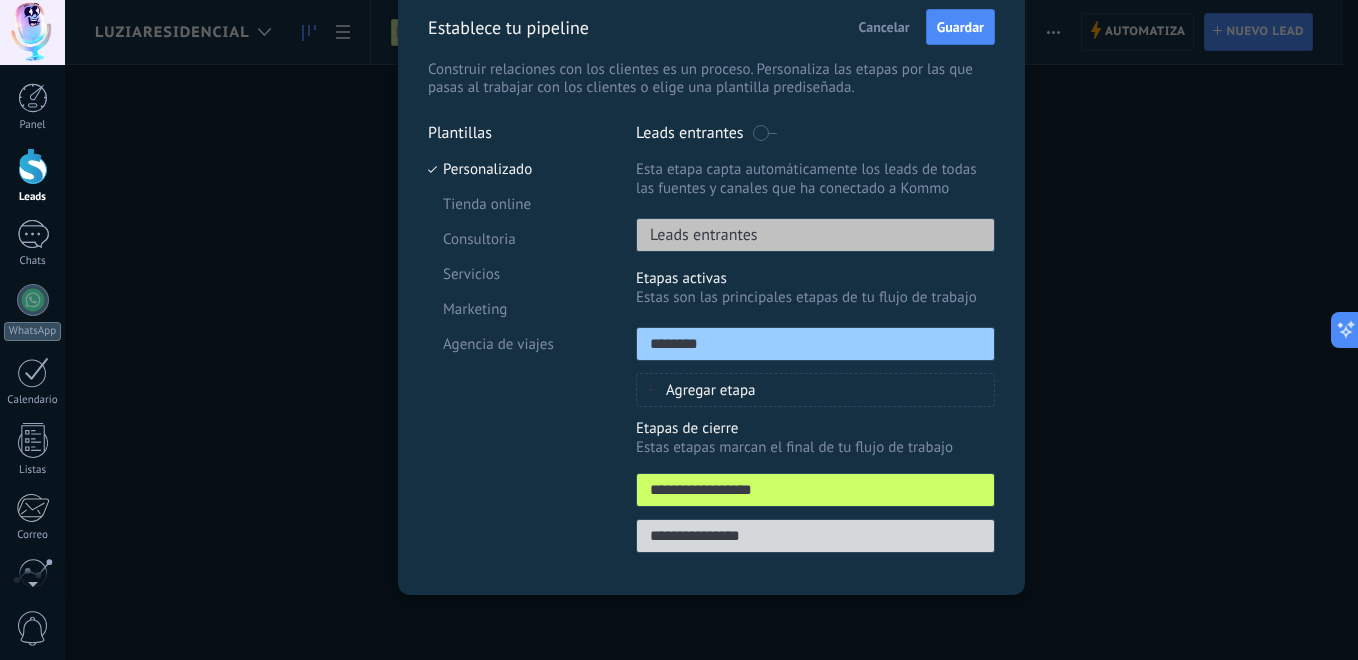 type on "********" 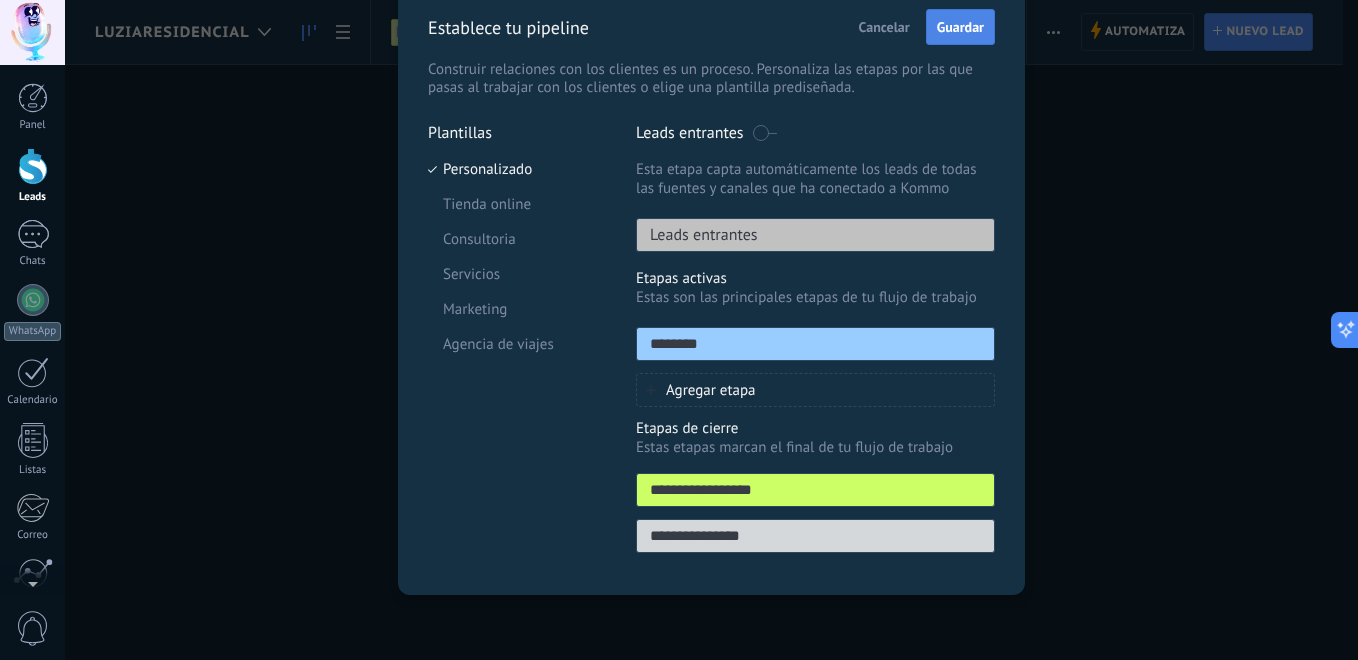 click on "Guardar" at bounding box center (960, 27) 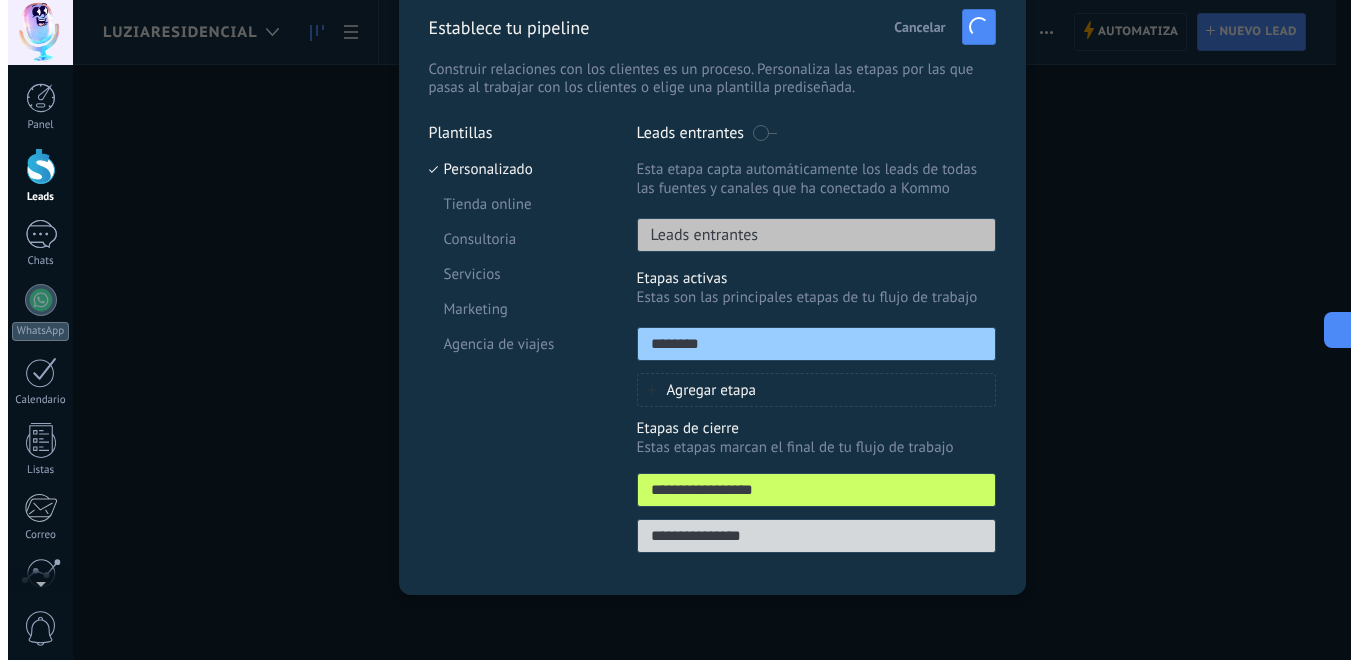 scroll, scrollTop: 0, scrollLeft: 0, axis: both 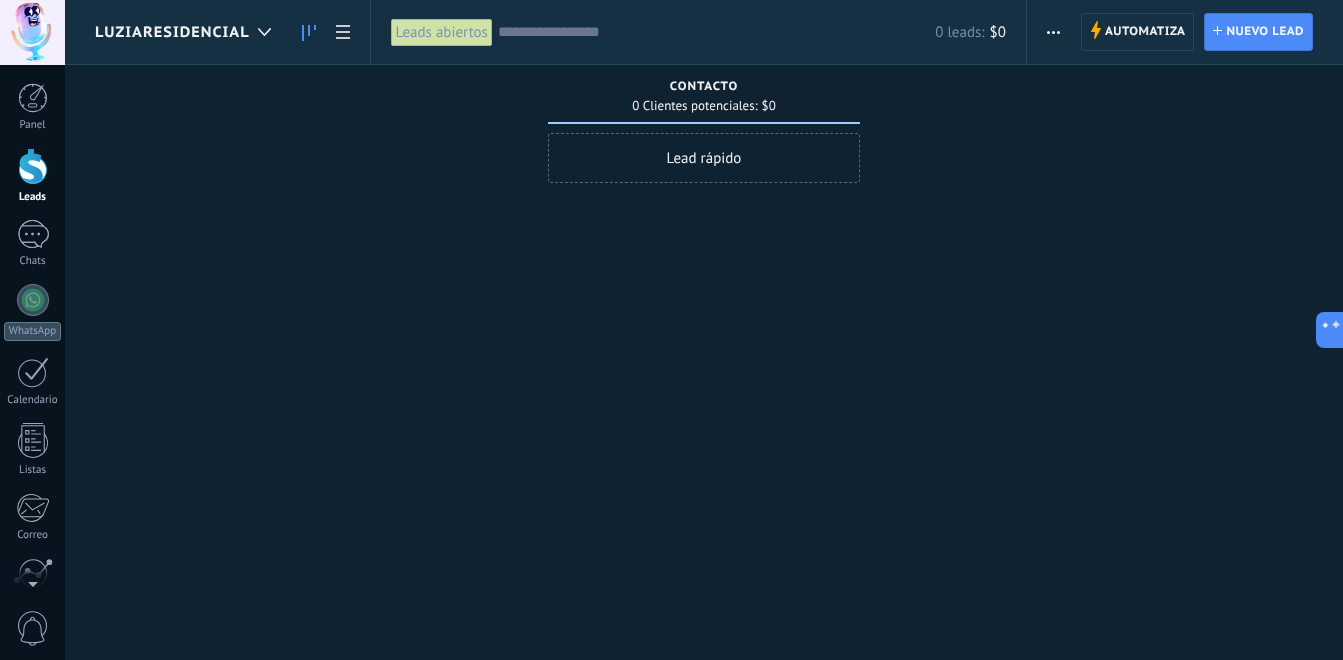 click on "0  Clientes potenciales:" at bounding box center (694, 106) 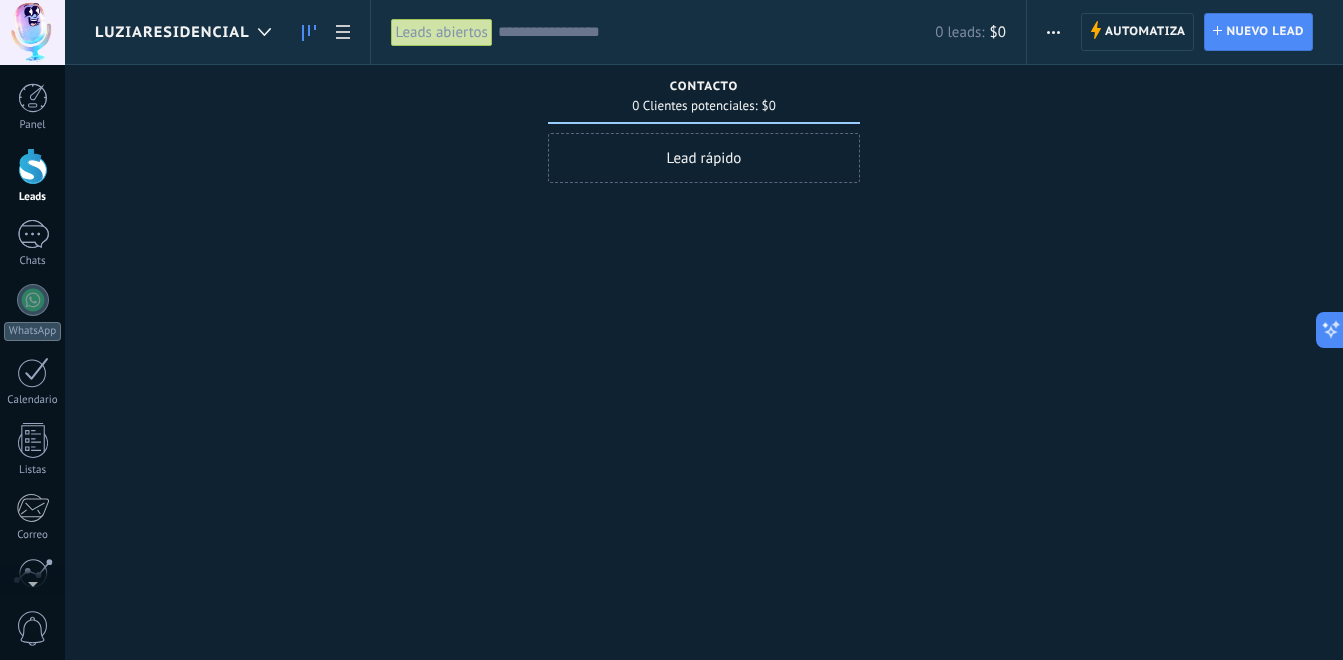 click at bounding box center (1053, 32) 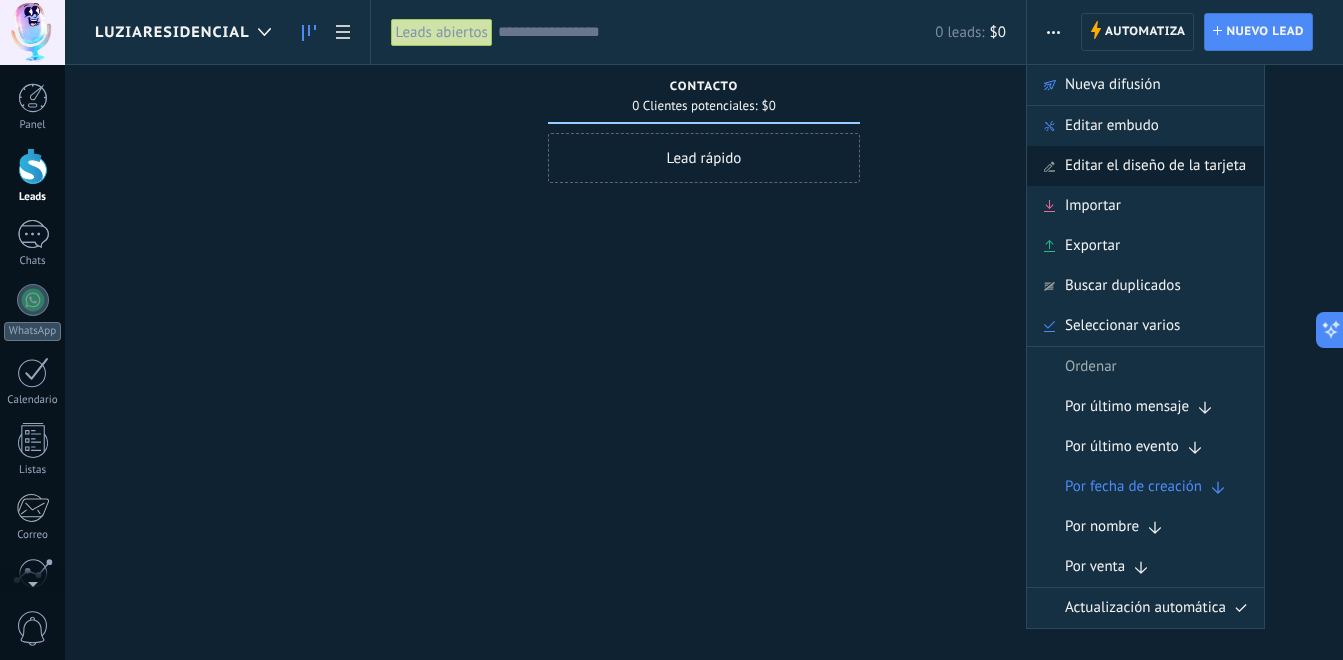 click on "Editar el diseño de la tarjeta" at bounding box center [1155, 166] 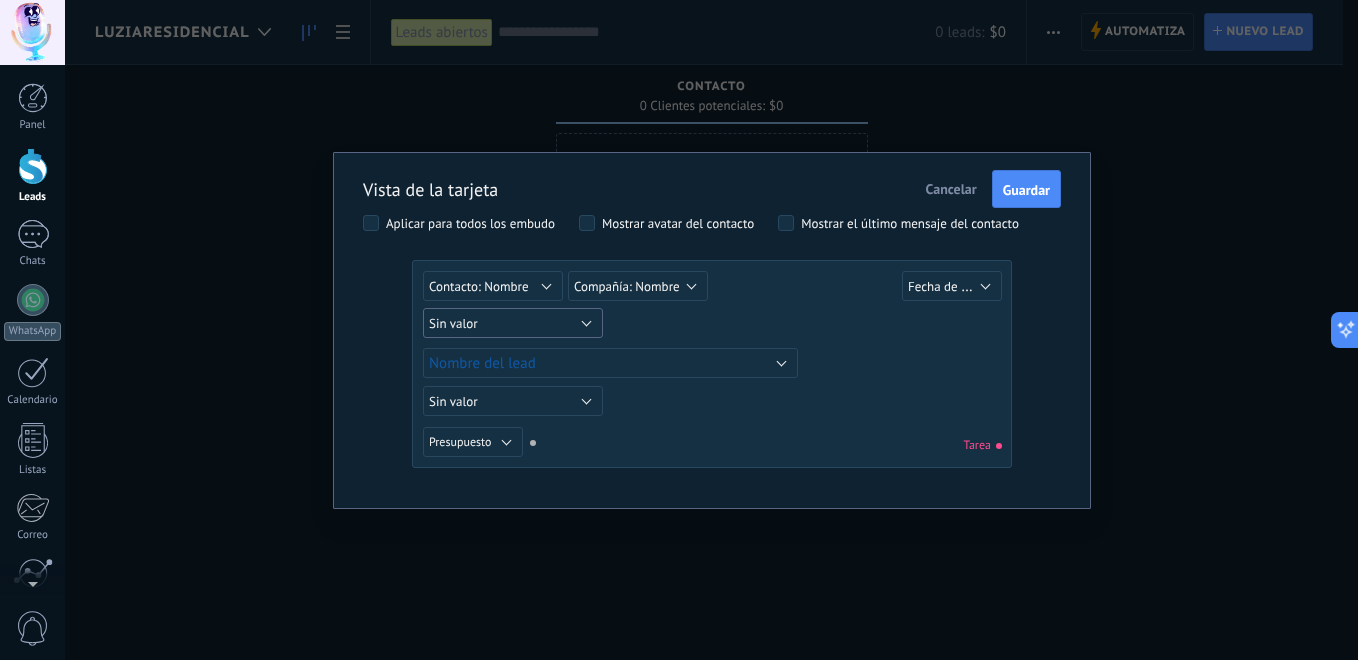 click on "Sin valor" at bounding box center [513, 323] 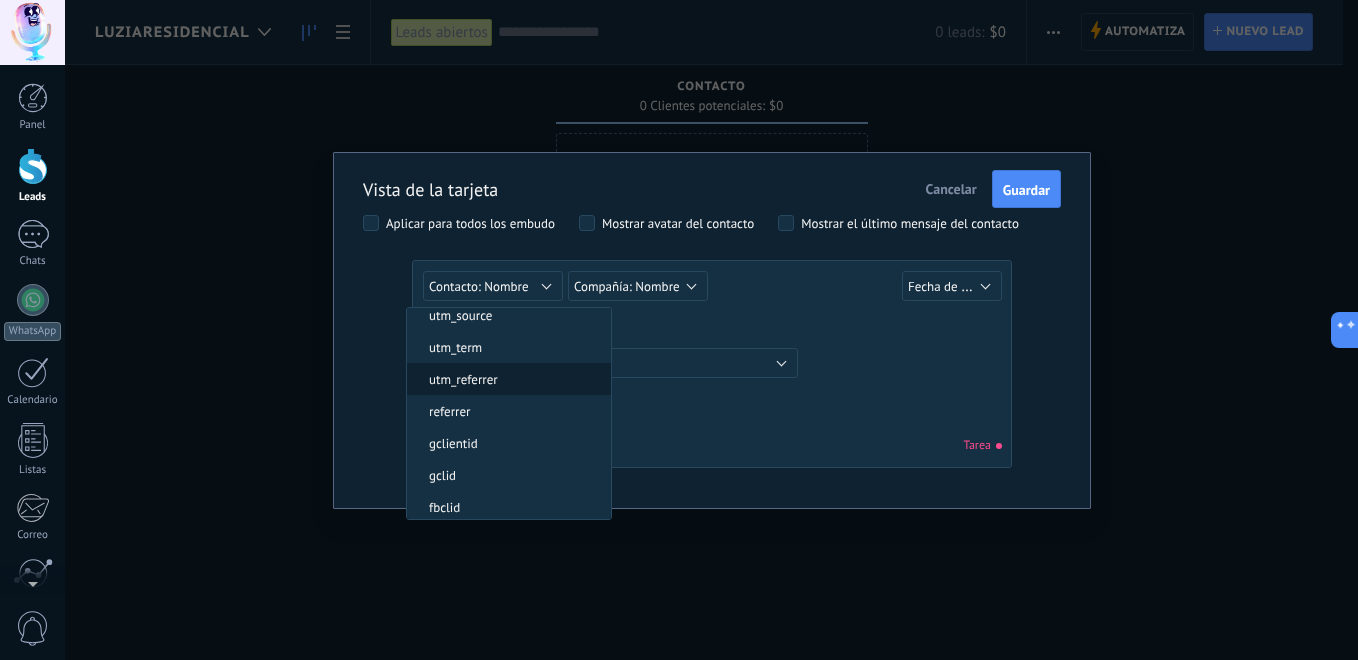 scroll, scrollTop: 0, scrollLeft: 0, axis: both 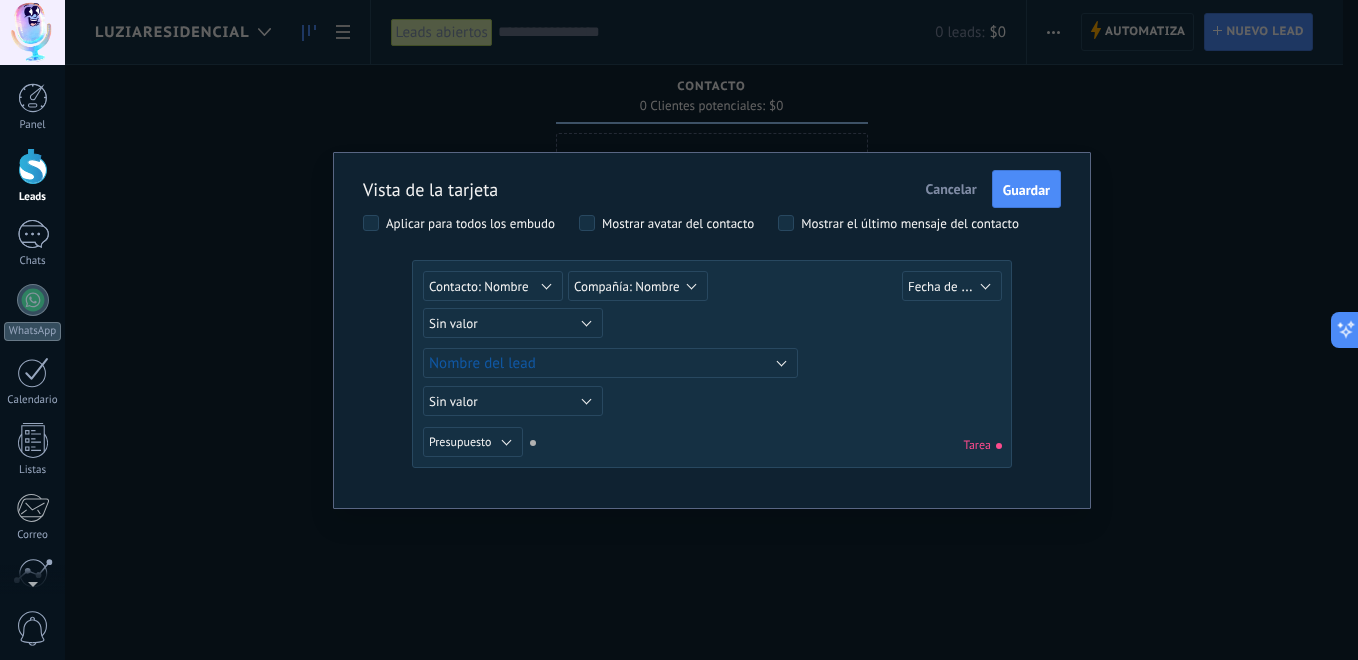 click on "Sin valor Lead ID del Lead Nombre del lead Fecha de Creación Presupuesto Usuario responsable utm_content utm_medium utm_campaign utm_source utm_term utm_referrer referrer gclientid gclid fbclid Contacto principal Contacto: Nombre Contacto: Teléfono Contacto: Correo Contacto: Cargo Compañía Compañía: Nombre Compañía: Teléfono Compañía: Correo Compañía: Página web Compañía: Dirección Contacto: Nombre Sin valor Lead ID del Lead Nombre del lead Fecha de Creación Presupuesto Usuario responsable utm_content utm_medium utm_campaign utm_source utm_term utm_referrer referrer gclientid gclid fbclid Contacto principal Contacto: Nombre Contacto: Teléfono Contacto: Correo Contacto: Cargo Compañía Compañía: Nombre Compañía: Teléfono Compañía: Correo Compañía: Página web Compañía: Dirección Compañía: Nombre Sin valor Lead ID del Lead Nombre del lead Fecha de Creación Presupuesto Usuario responsable utm_content utm_medium utm_campaign utm_source utm_term utm_referrer referrer gclientid" at bounding box center (715, 289) 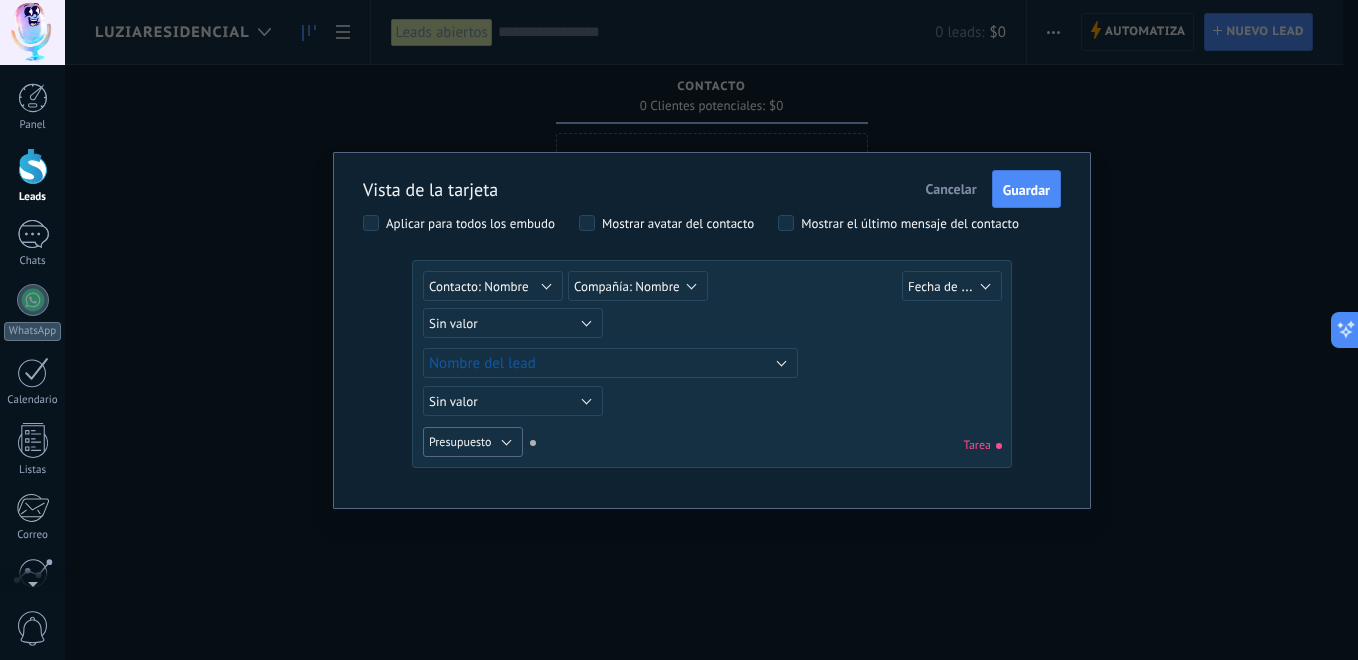 click on "Presupuesto" at bounding box center [460, 442] 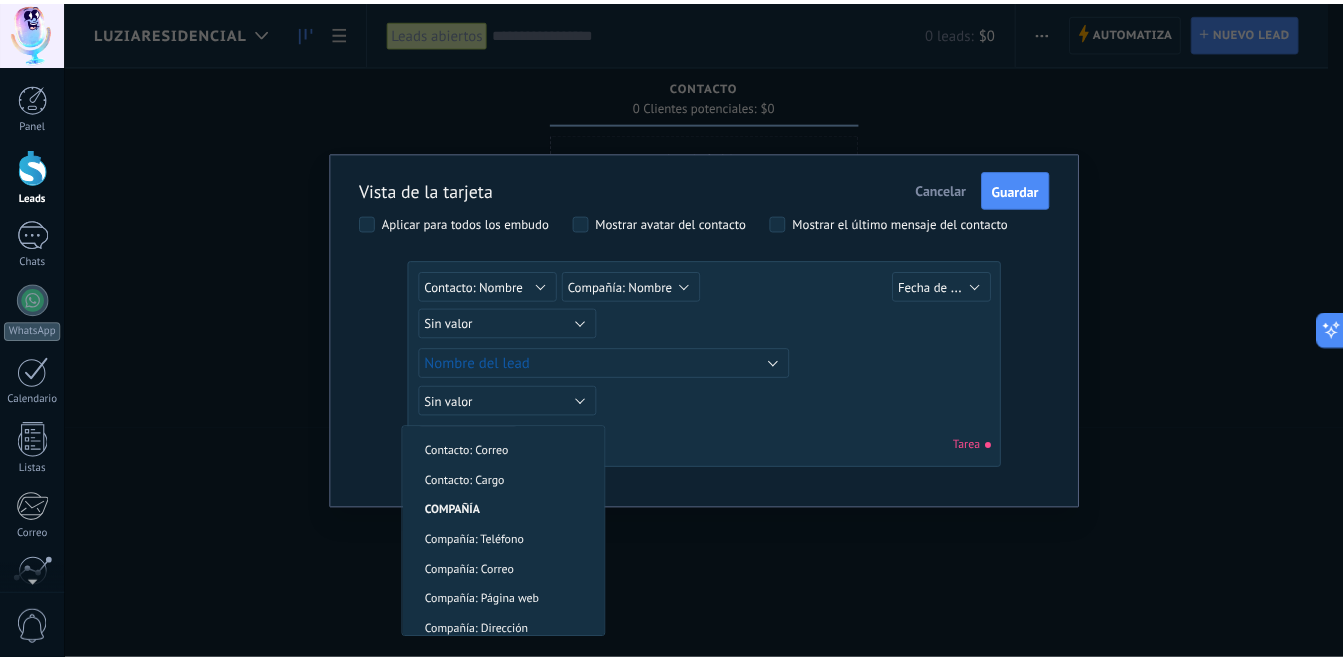 scroll, scrollTop: 509, scrollLeft: 0, axis: vertical 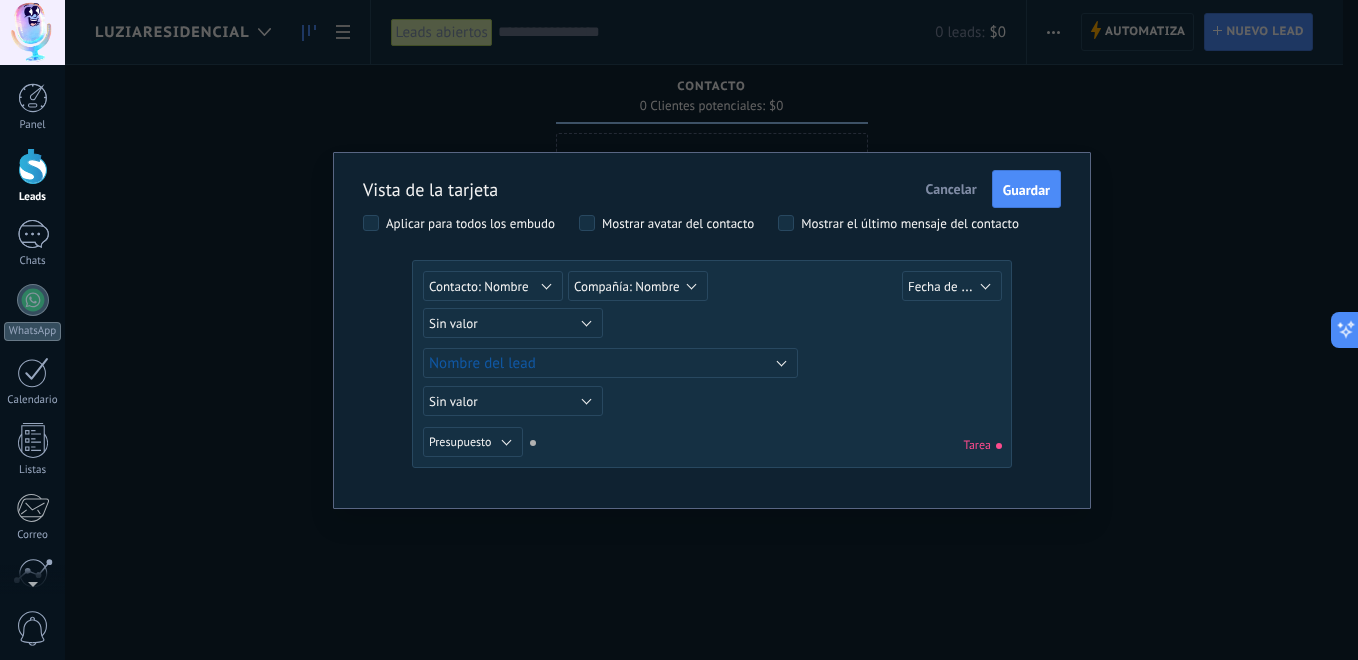 click on "Sin valor Lead ID del Lead Nombre del lead Fecha de Creación Presupuesto Usuario responsable utm_content utm_medium utm_campaign utm_source utm_term utm_referrer referrer gclientid gclid fbclid Contacto principal Contacto: Nombre Contacto: Teléfono Contacto: Correo Contacto: Cargo Compañía Compañía: Nombre Compañía: Teléfono Compañía: Correo Compañía: Página web Compañía: Dirección Presupuesto Tarea" at bounding box center (712, 445) 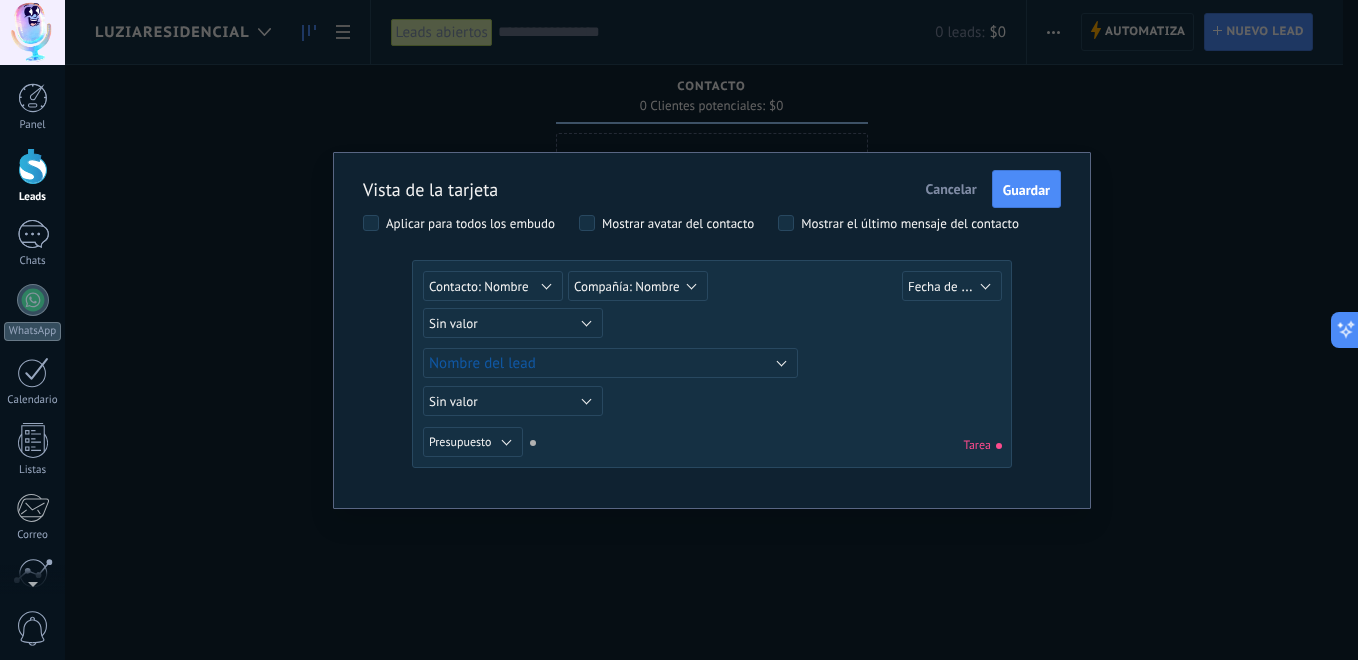 click on "Cancelar" at bounding box center [951, 189] 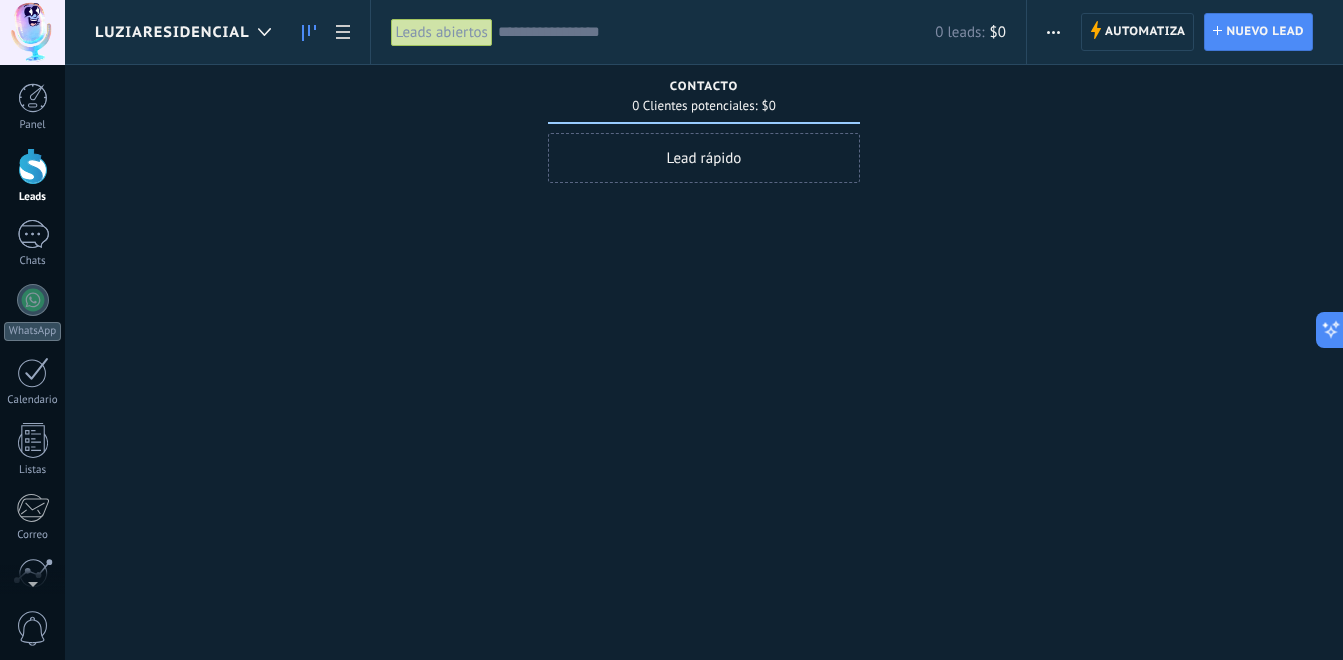 click on "Automatiza Nueva difusión Editar embudo Editar el diseño de la tarjeta Importar Exportar Buscar duplicados Seleccionar varios Ordenar Por último mensaje Por último evento Por fecha de creación Por nombre Por venta Actualización automática" at bounding box center (1054, 32) 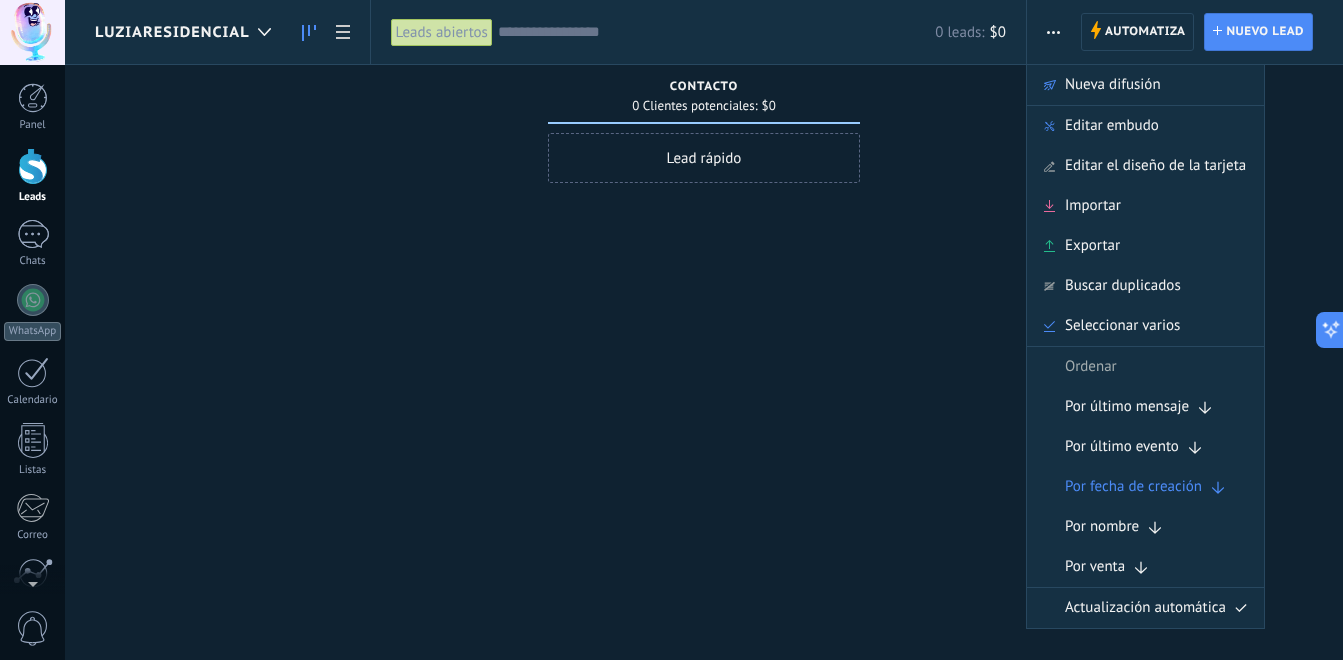 click on "Lamentablemente, no hay leads con estos parámetros.  Mostrar todo Leads Entrantes Solicitudes: 0 0 0 0 0 0 0 0 0 Contacto 0  Clientes potenciales:  $0 Lead rápido" at bounding box center [719, 298] 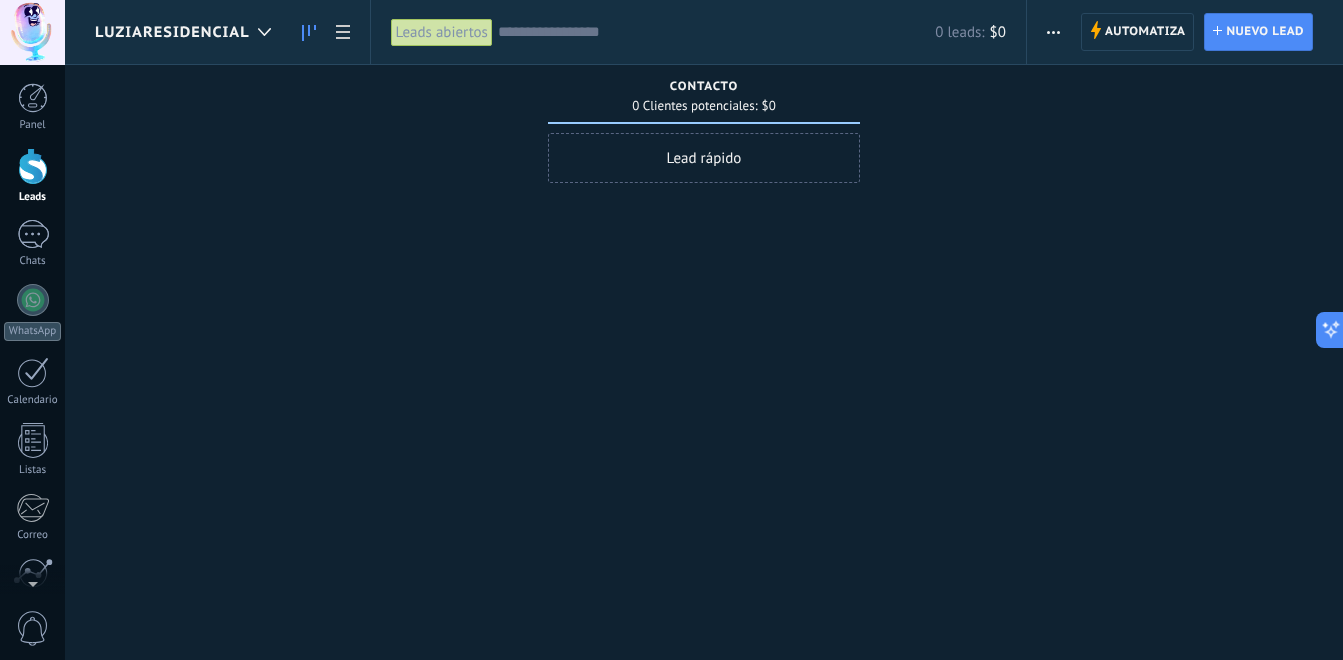 click on "Lead rápido" at bounding box center [704, 158] 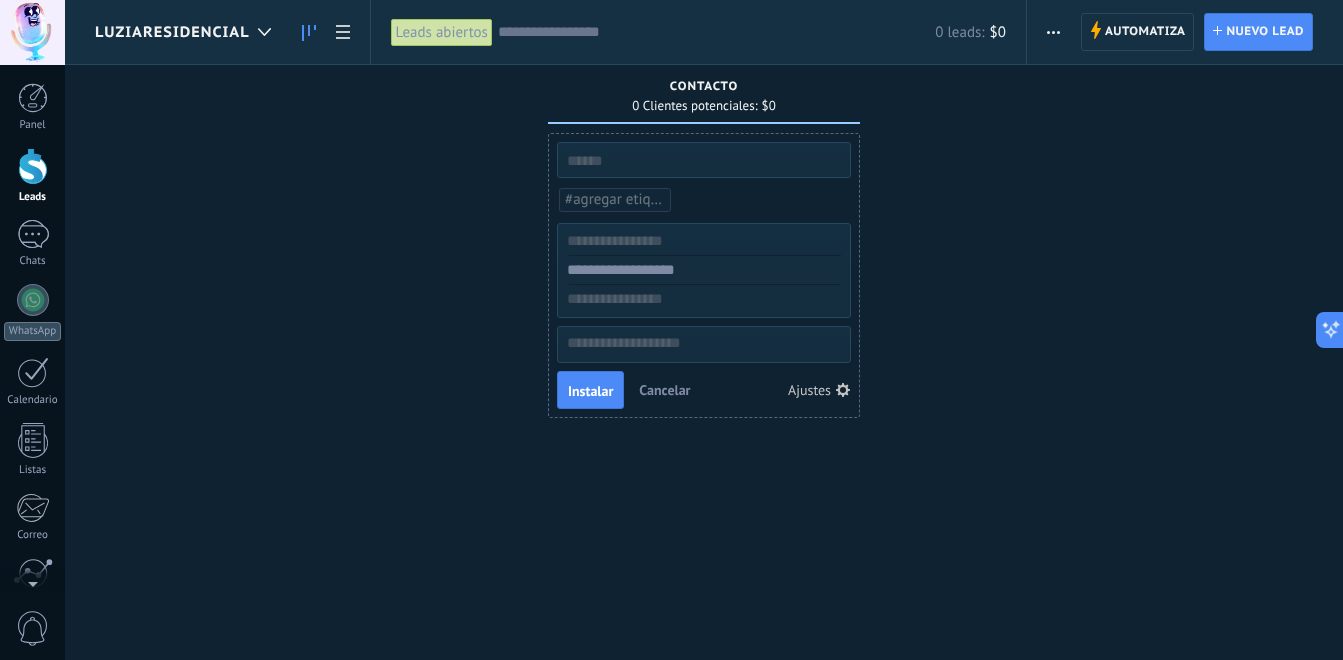 click on "Ajustes" at bounding box center (809, 390) 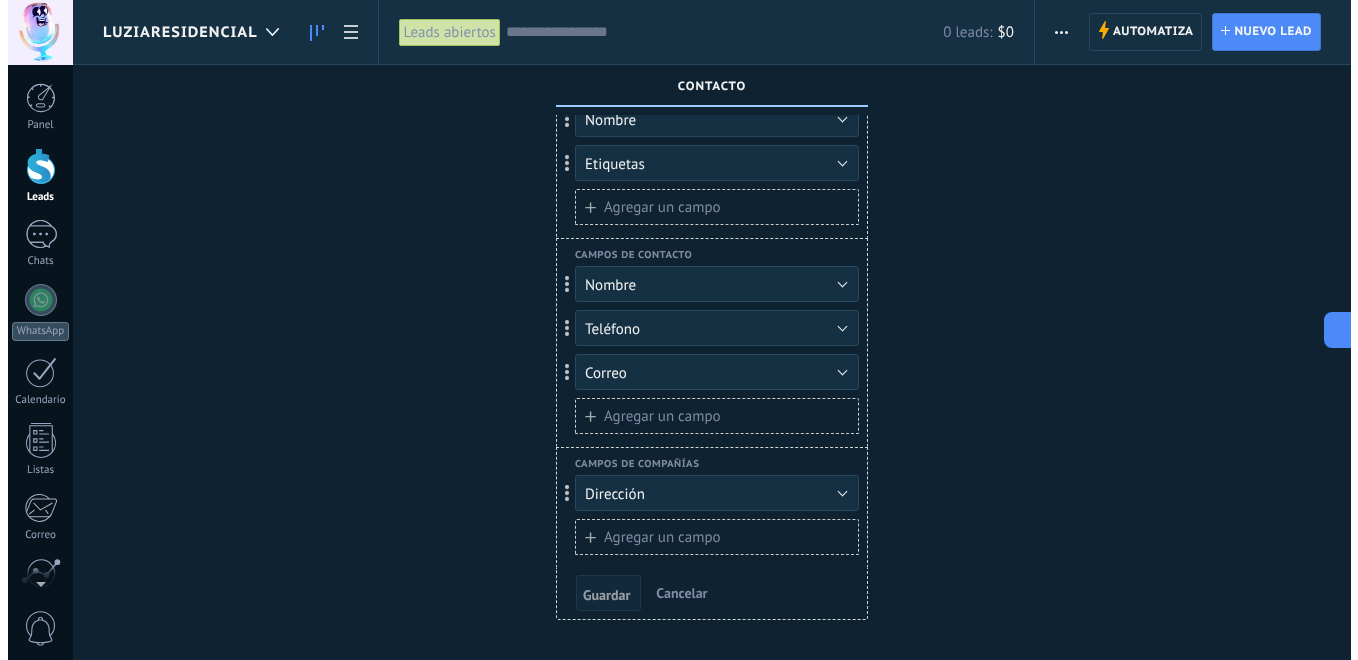 scroll, scrollTop: 83, scrollLeft: 0, axis: vertical 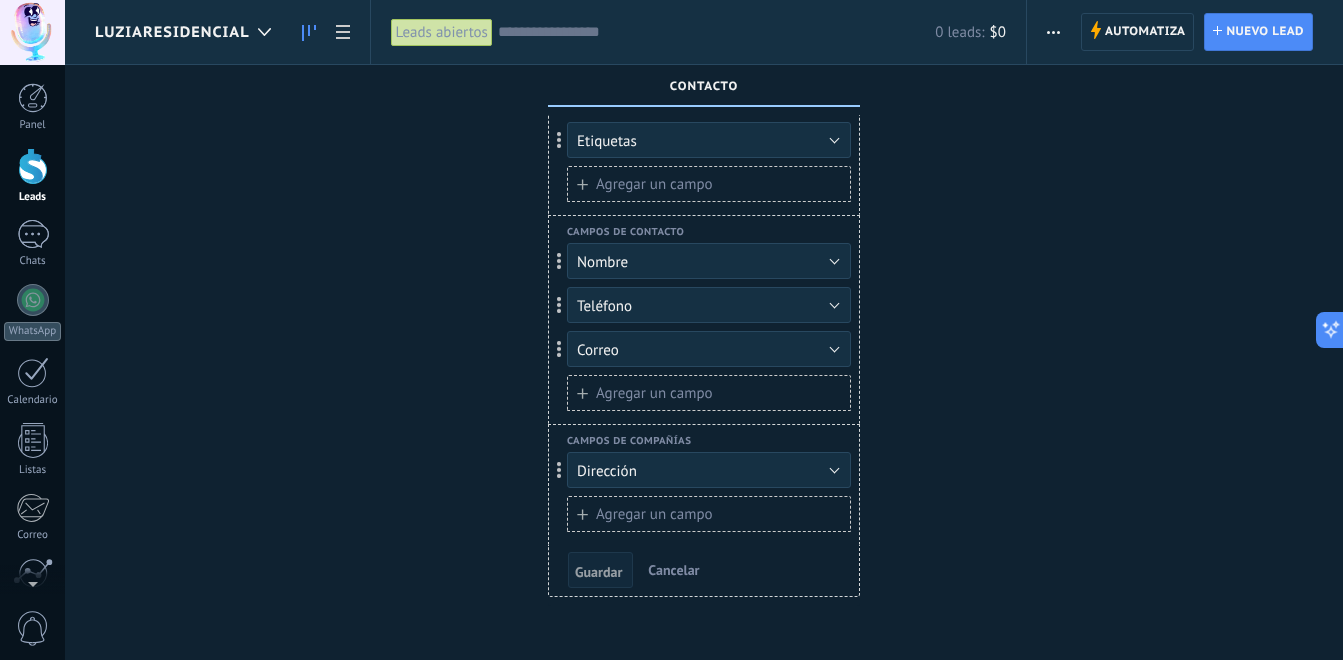 click on "Agregar un campo" at bounding box center [709, 393] 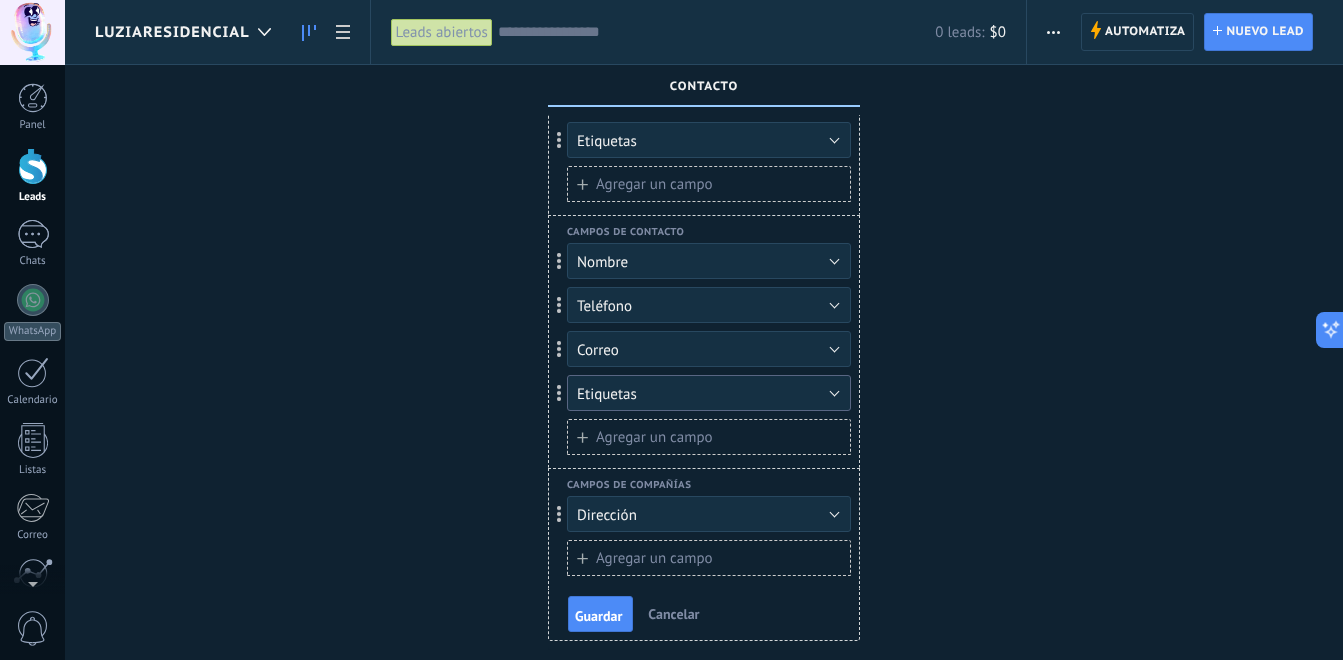 click on "Etiquetas" at bounding box center [709, 393] 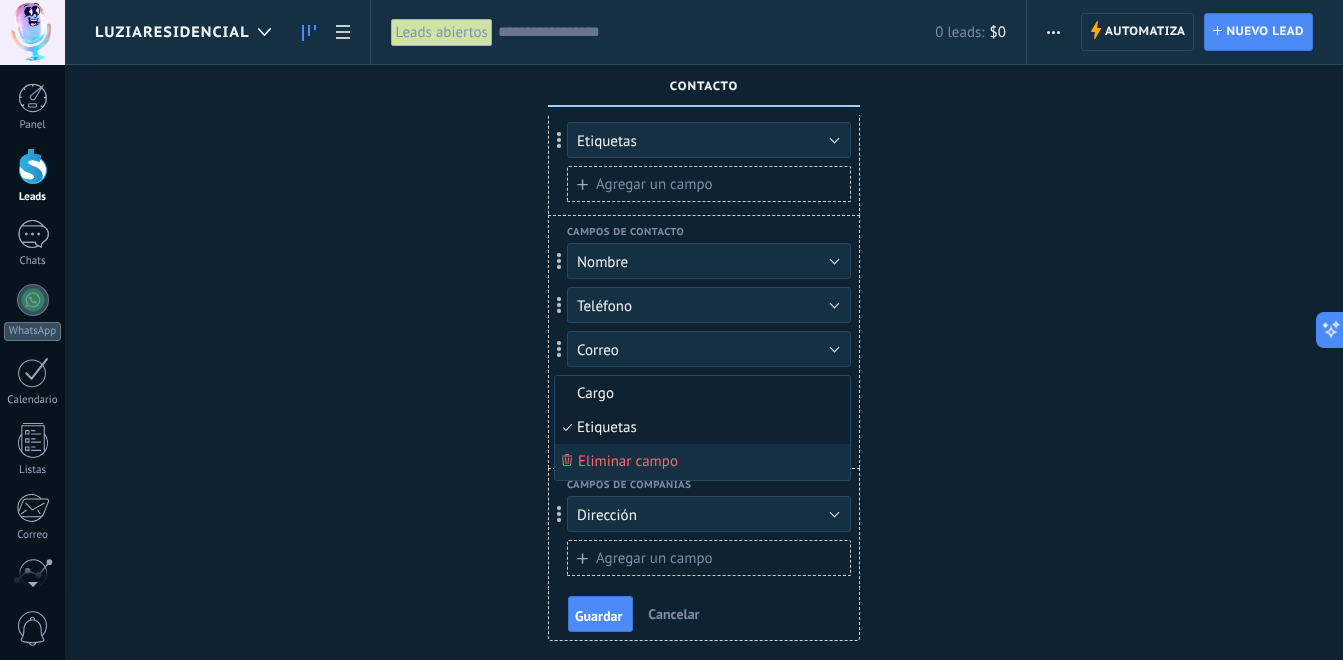 click on "Cargo" at bounding box center [699, 393] 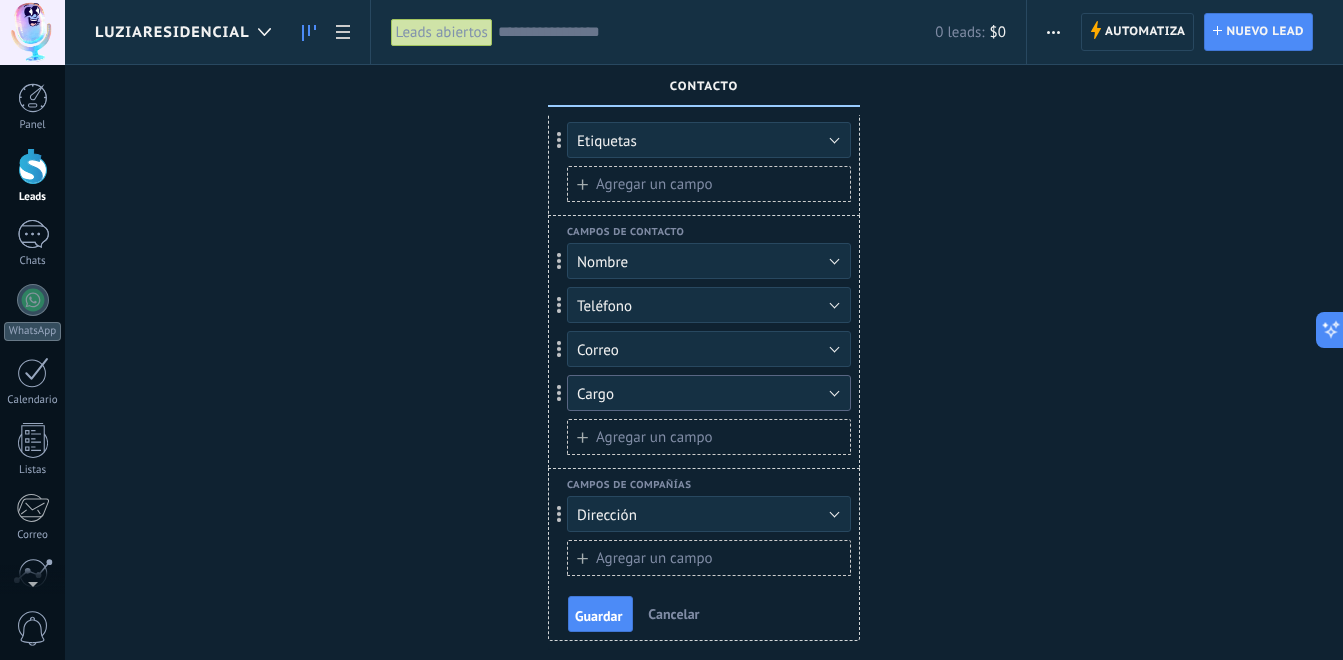 click on "Cargo" at bounding box center (595, 394) 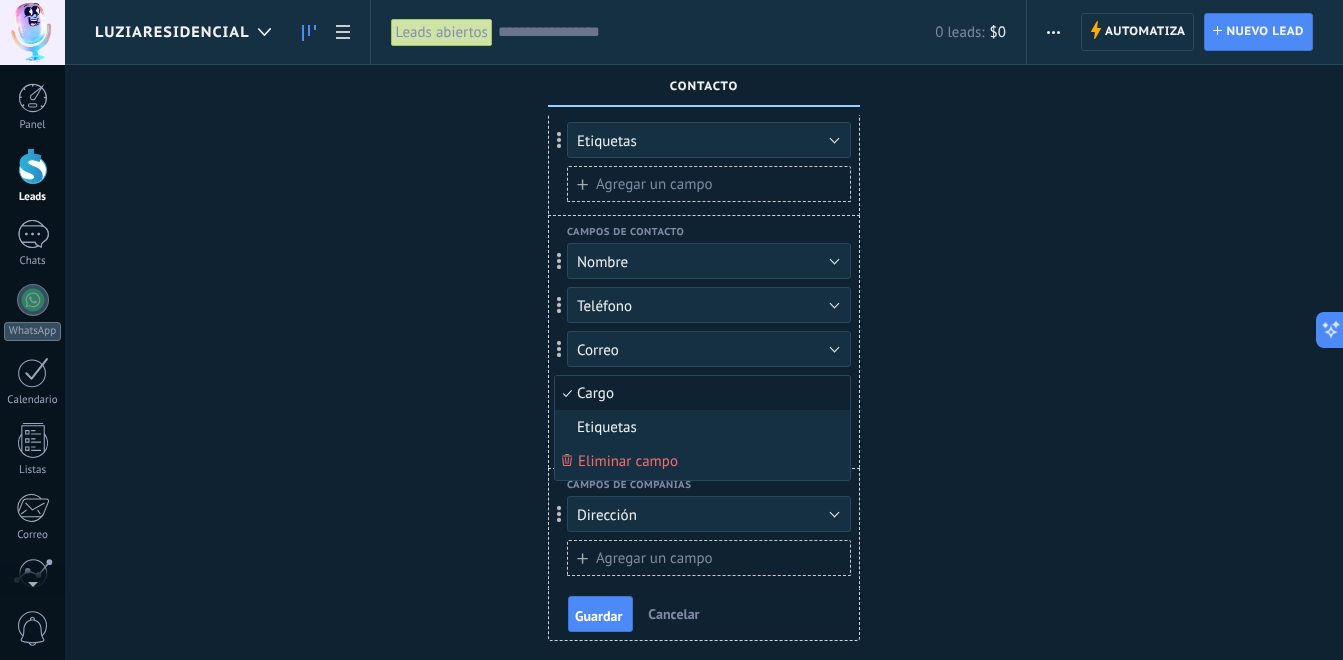 click on "Cargo" at bounding box center [699, 393] 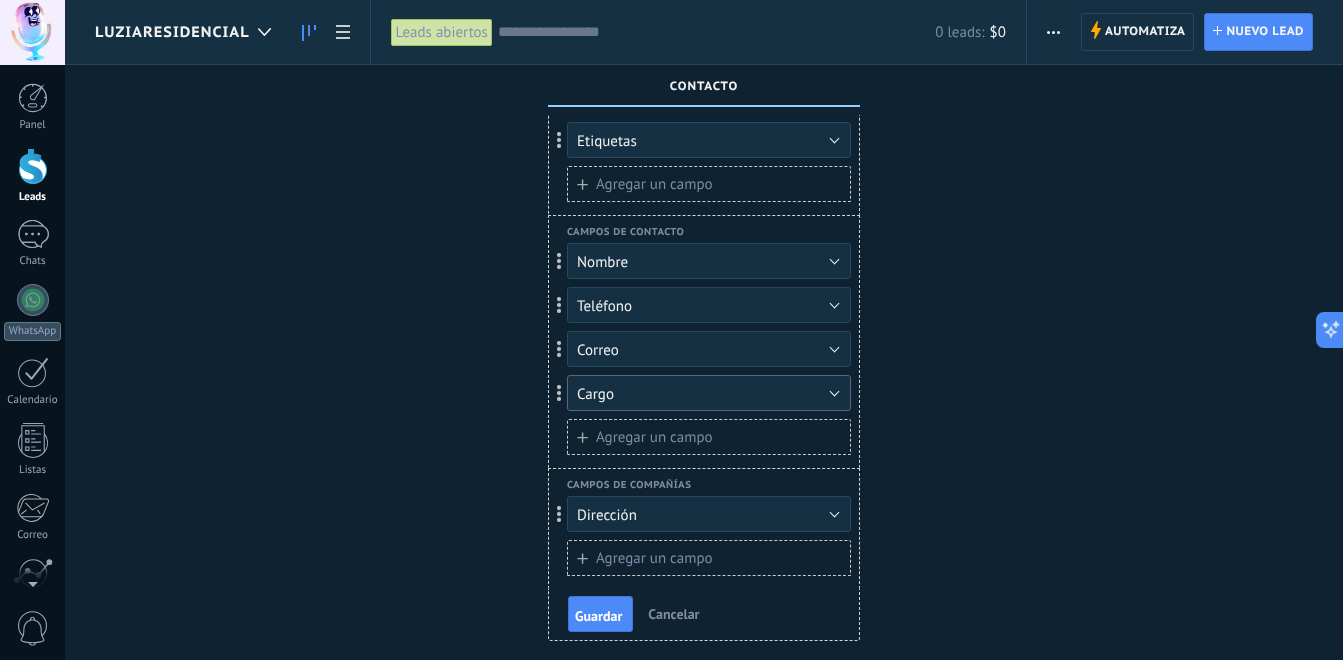 type 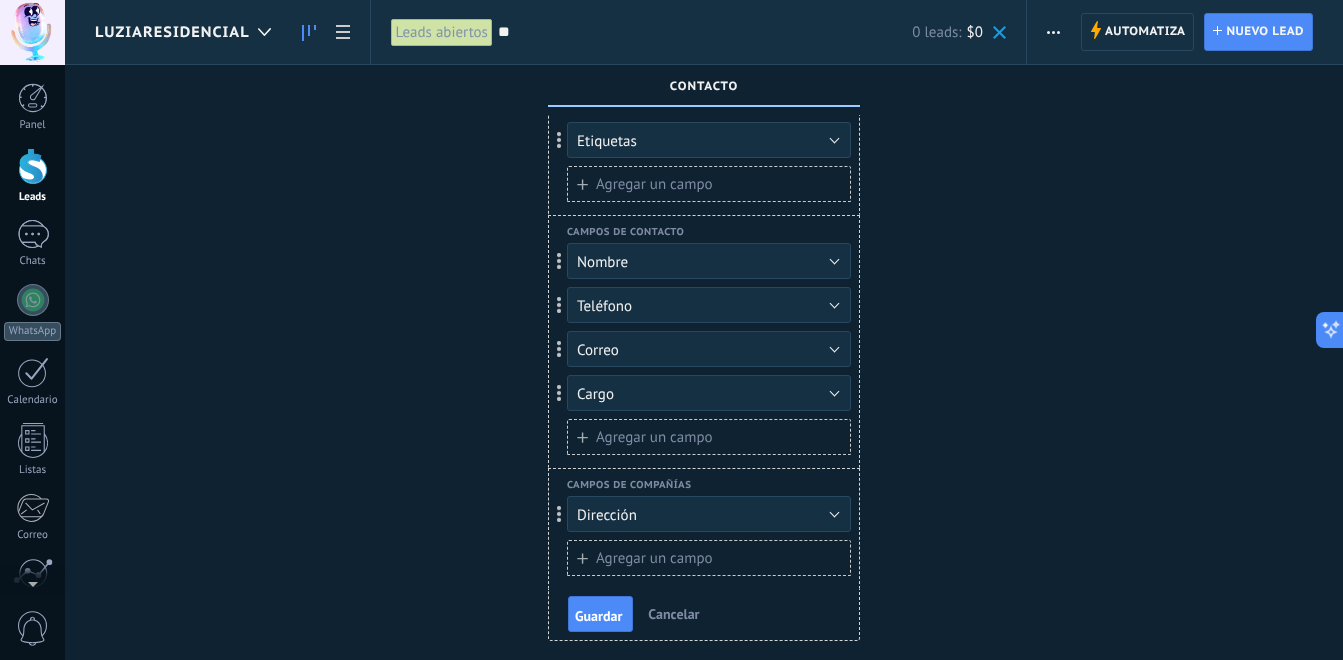 type on "*" 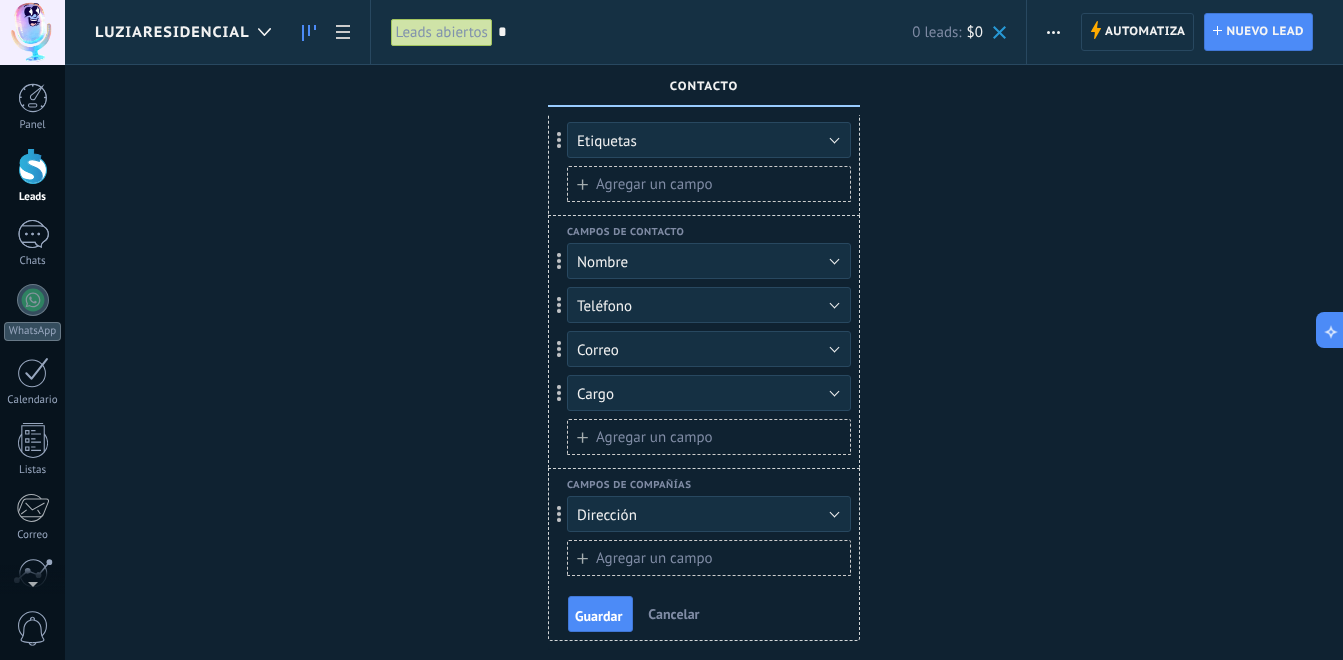type 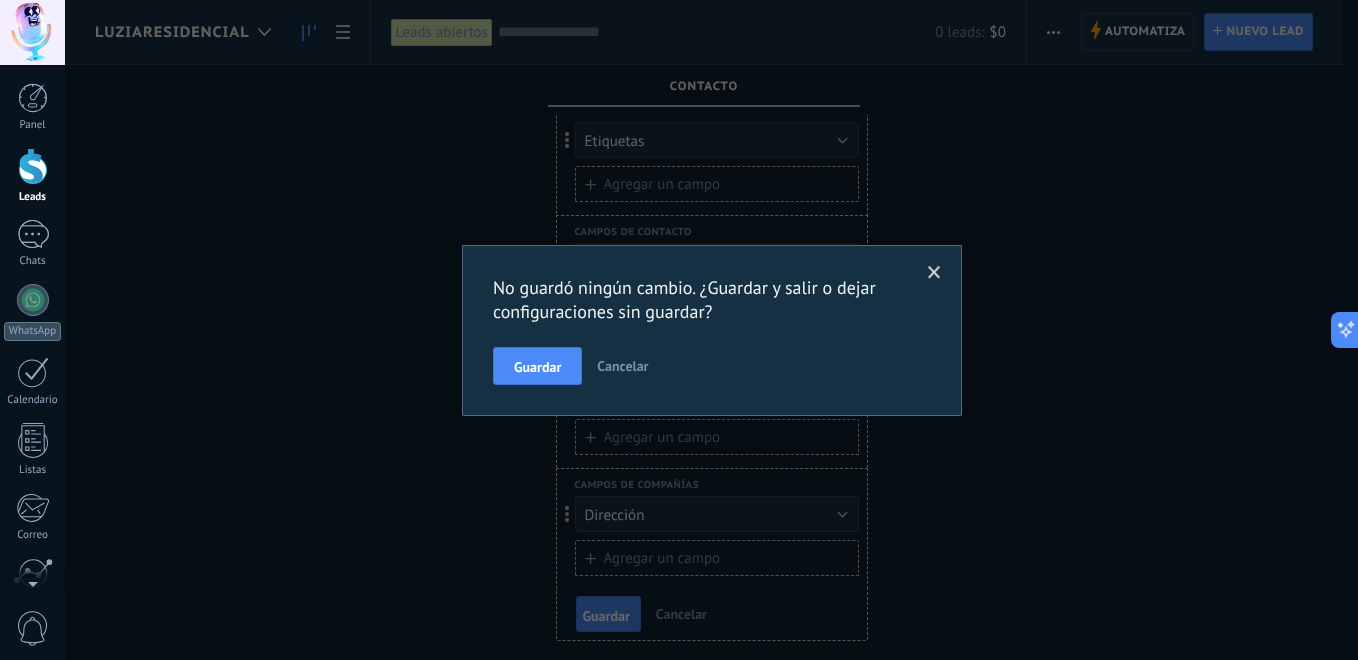 click on "Cancelar" at bounding box center (622, 366) 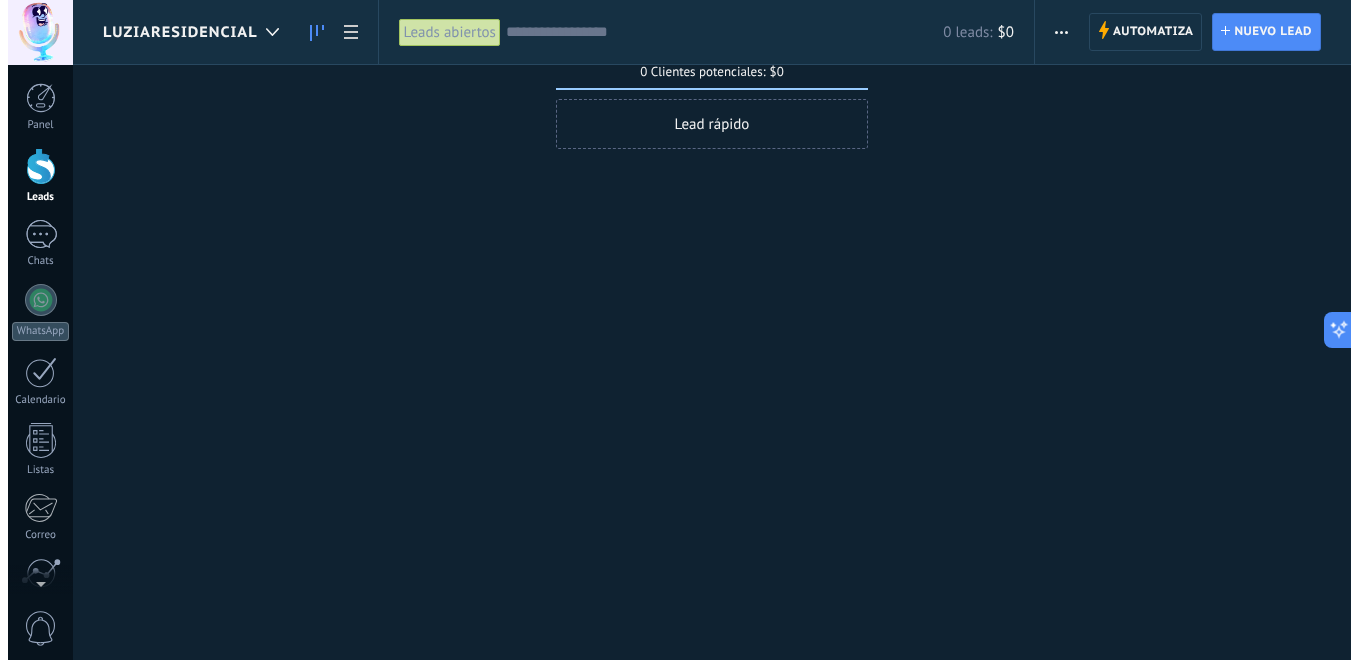 scroll, scrollTop: 0, scrollLeft: 0, axis: both 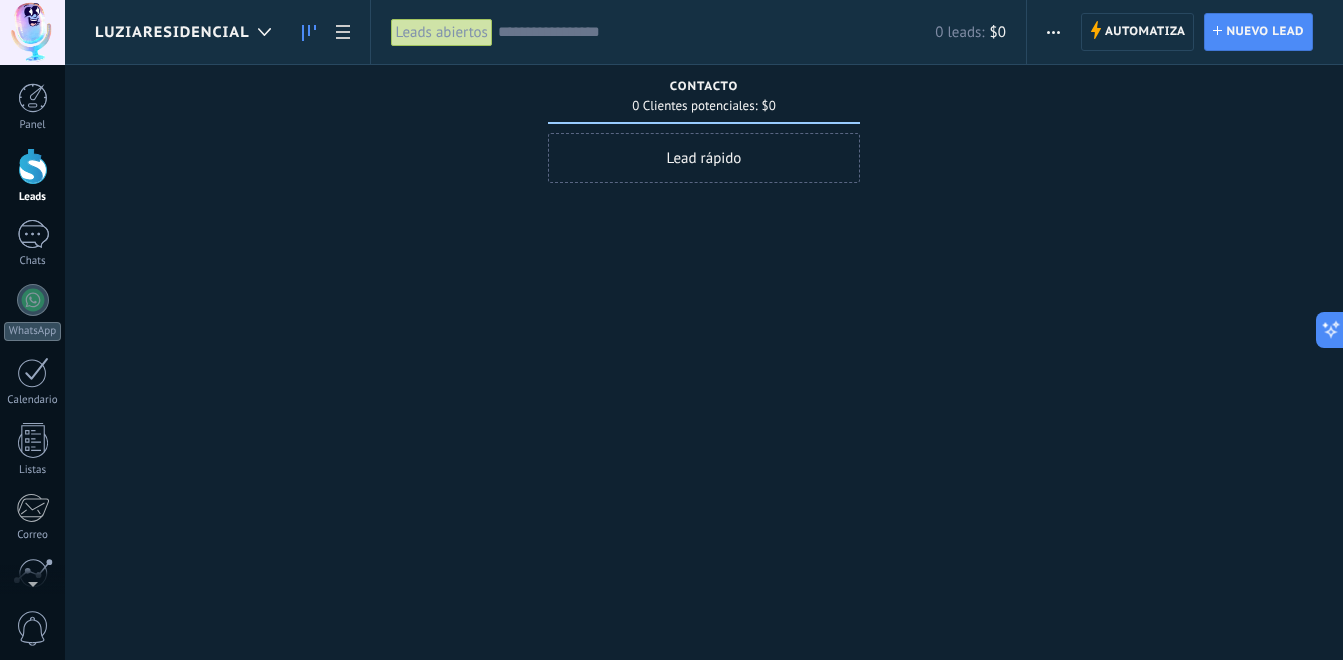 click at bounding box center [1053, 32] 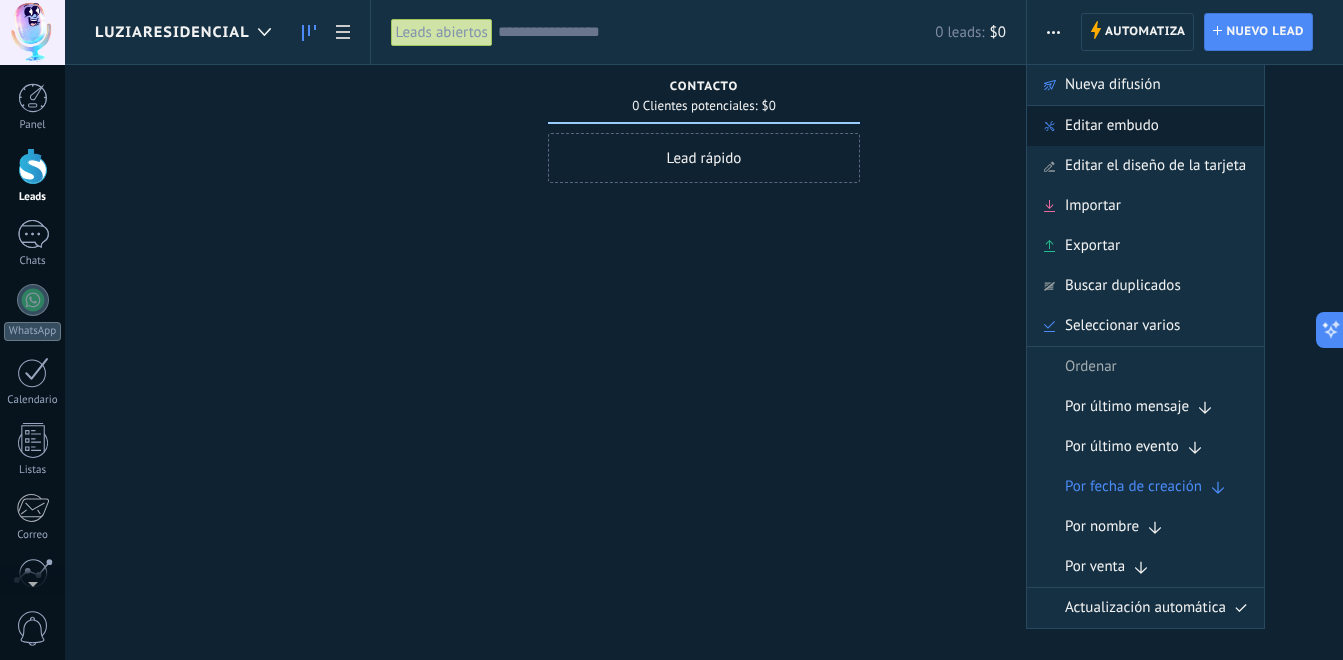click on "Editar embudo" at bounding box center [1112, 126] 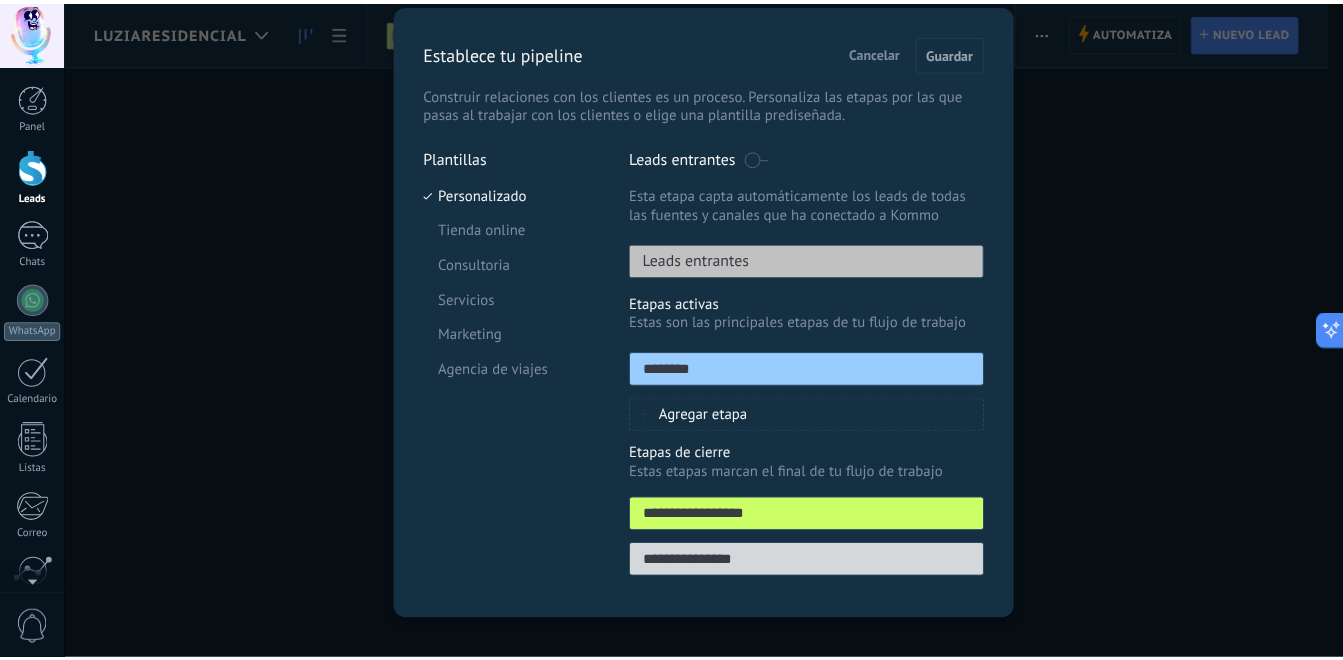 scroll, scrollTop: 86, scrollLeft: 0, axis: vertical 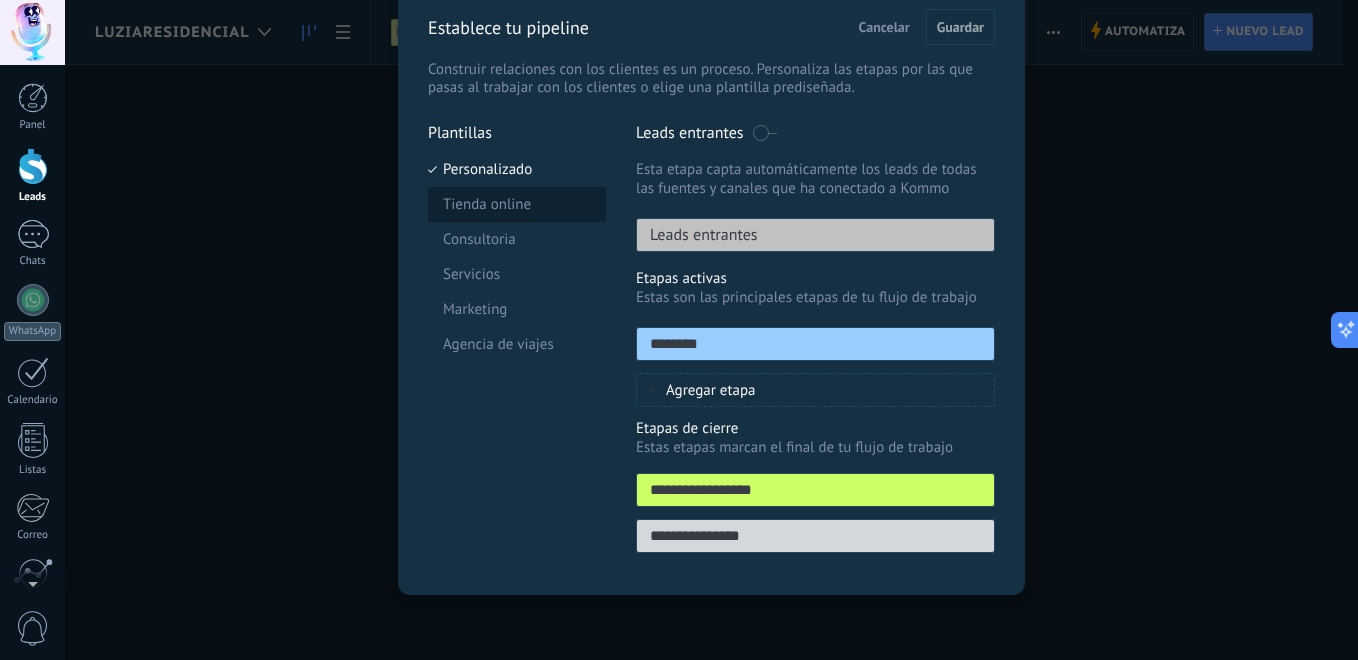 click on "Tienda online" at bounding box center (517, 204) 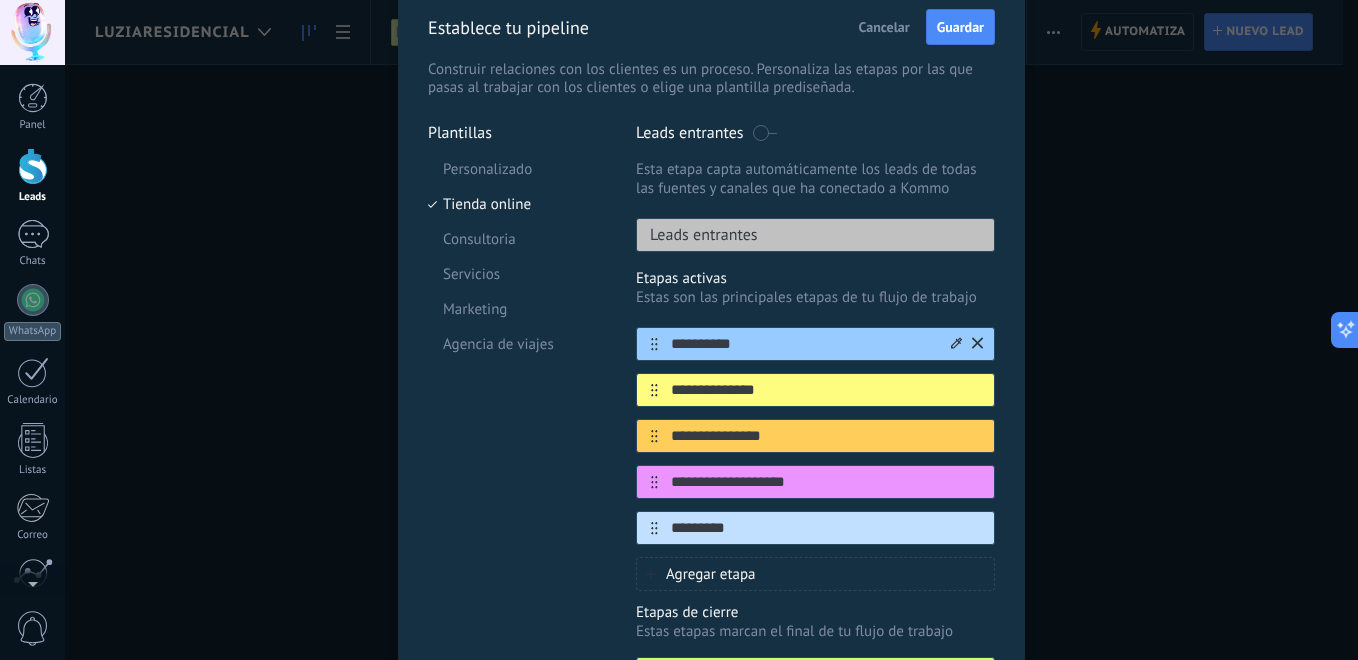 click on "**********" at bounding box center (803, 344) 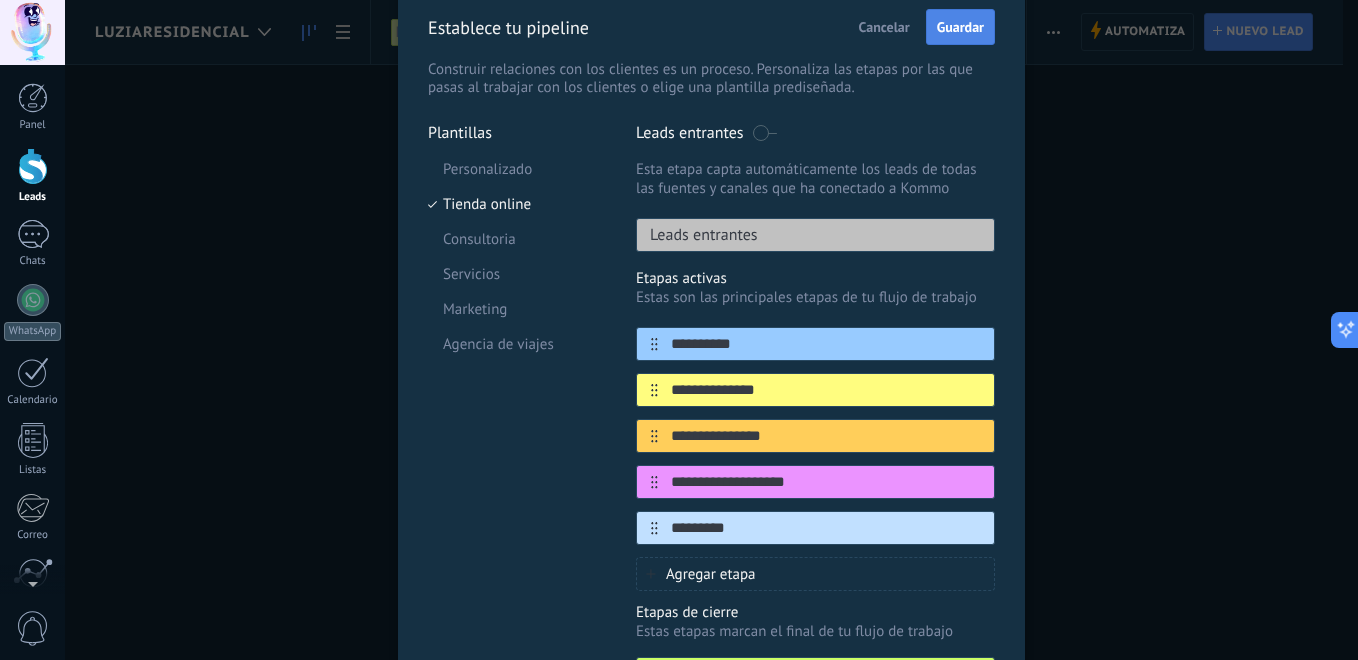 click on "Guardar" at bounding box center (960, 27) 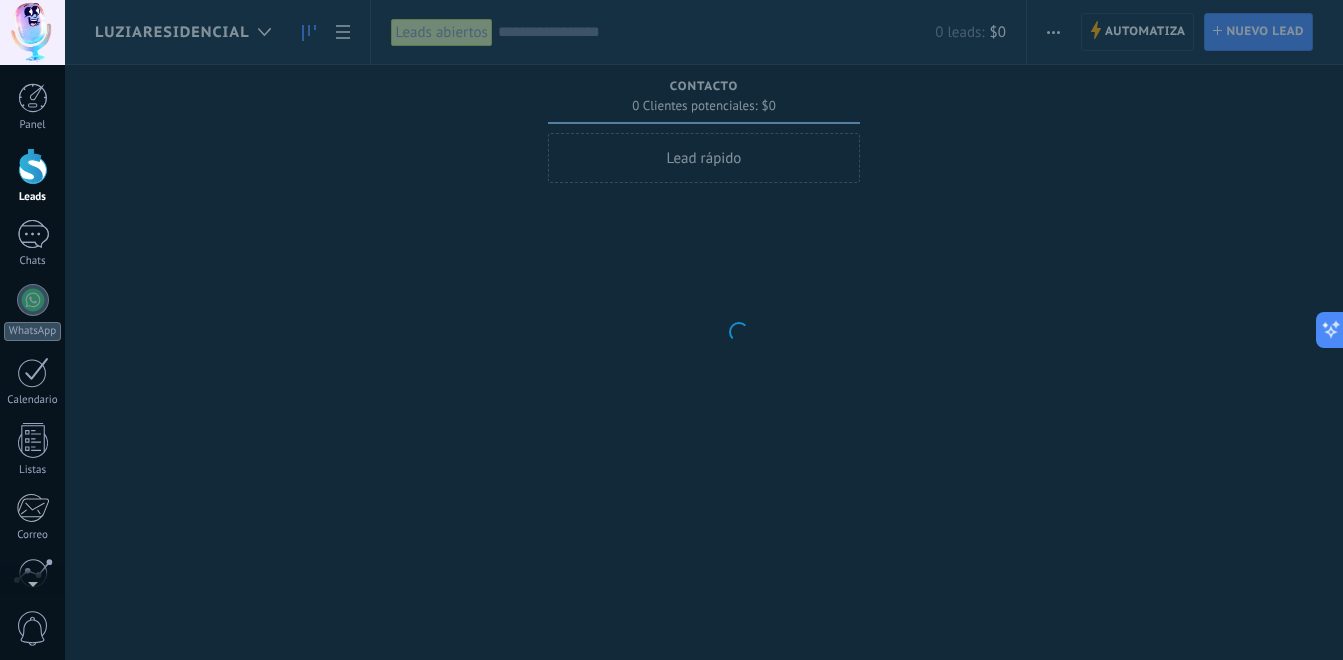 scroll, scrollTop: 0, scrollLeft: 0, axis: both 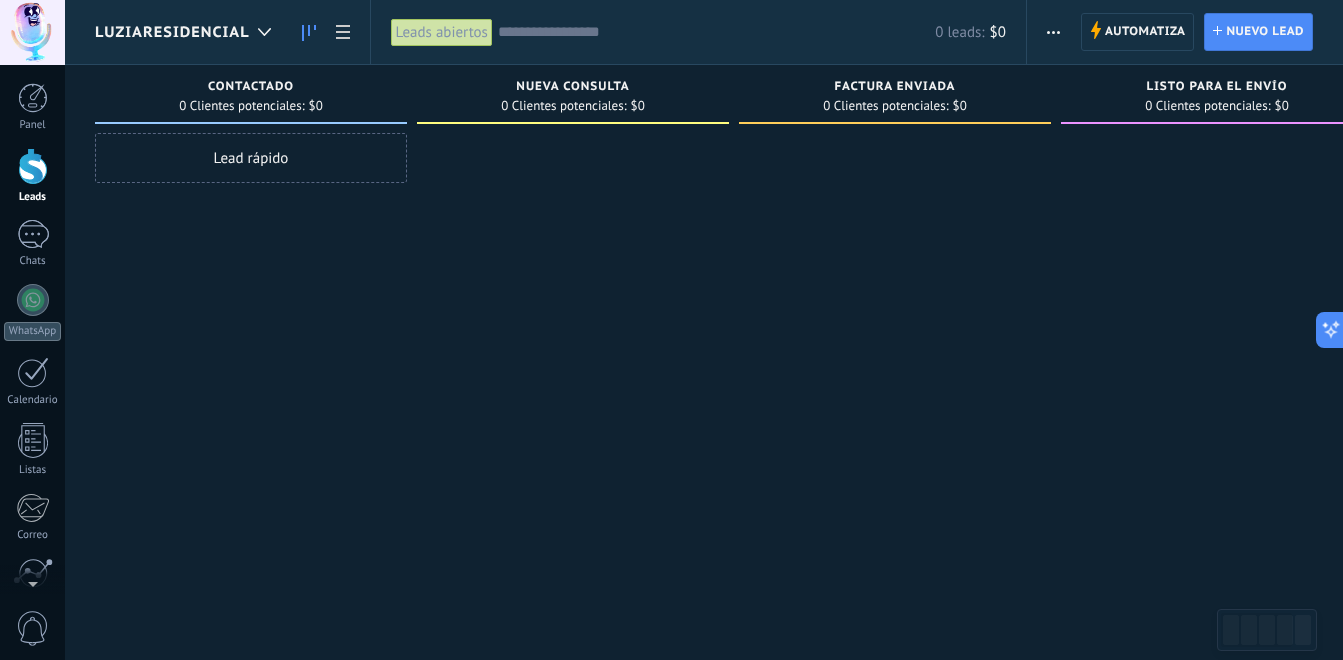 click on "Lead rápido" at bounding box center (251, 158) 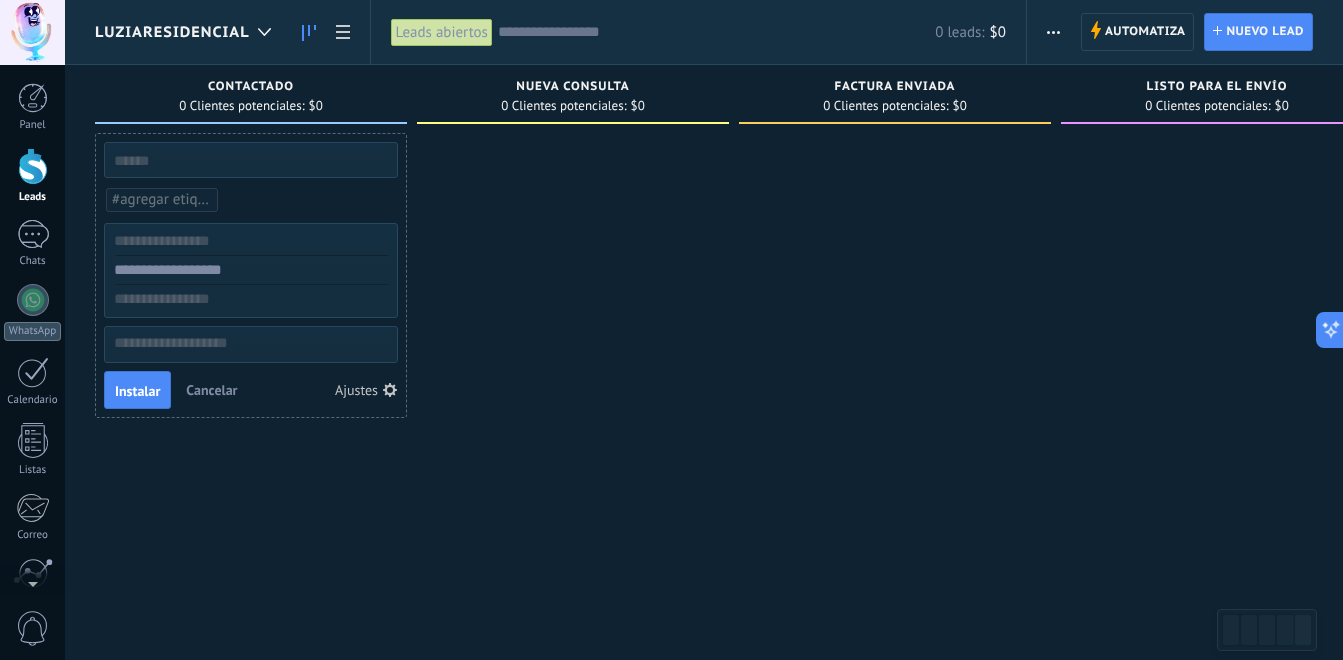 click on "Ajustes" at bounding box center [356, 390] 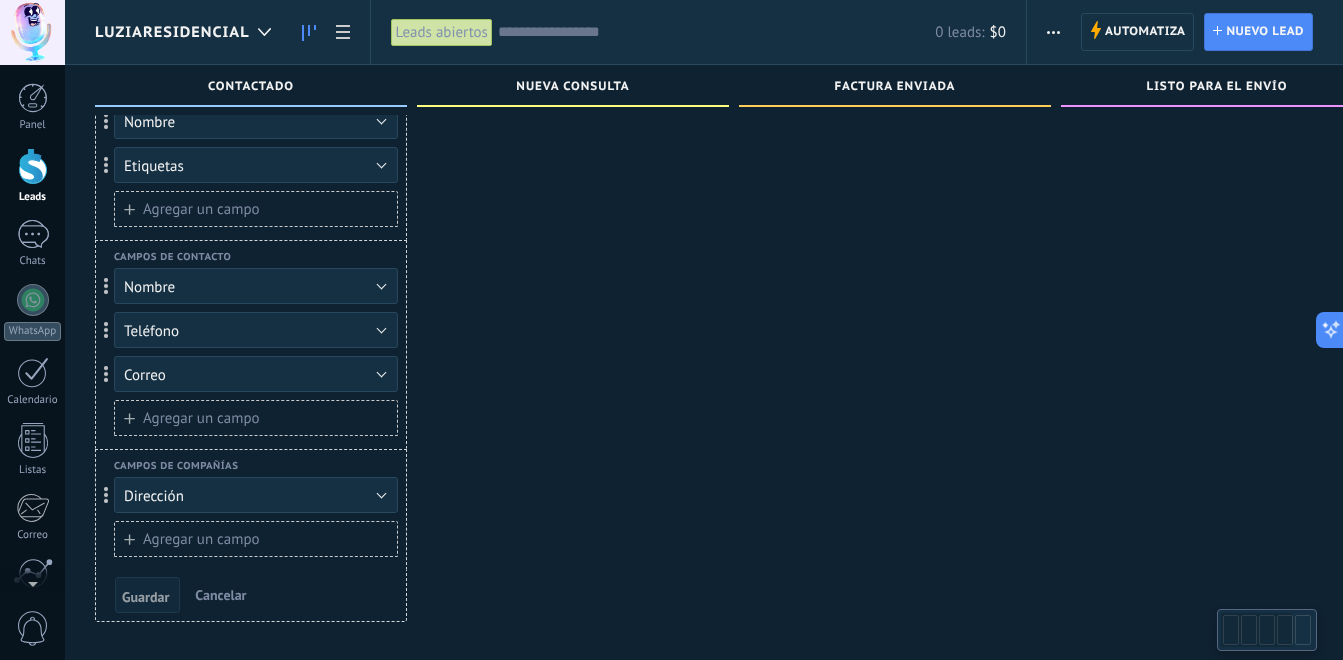 scroll, scrollTop: 83, scrollLeft: 0, axis: vertical 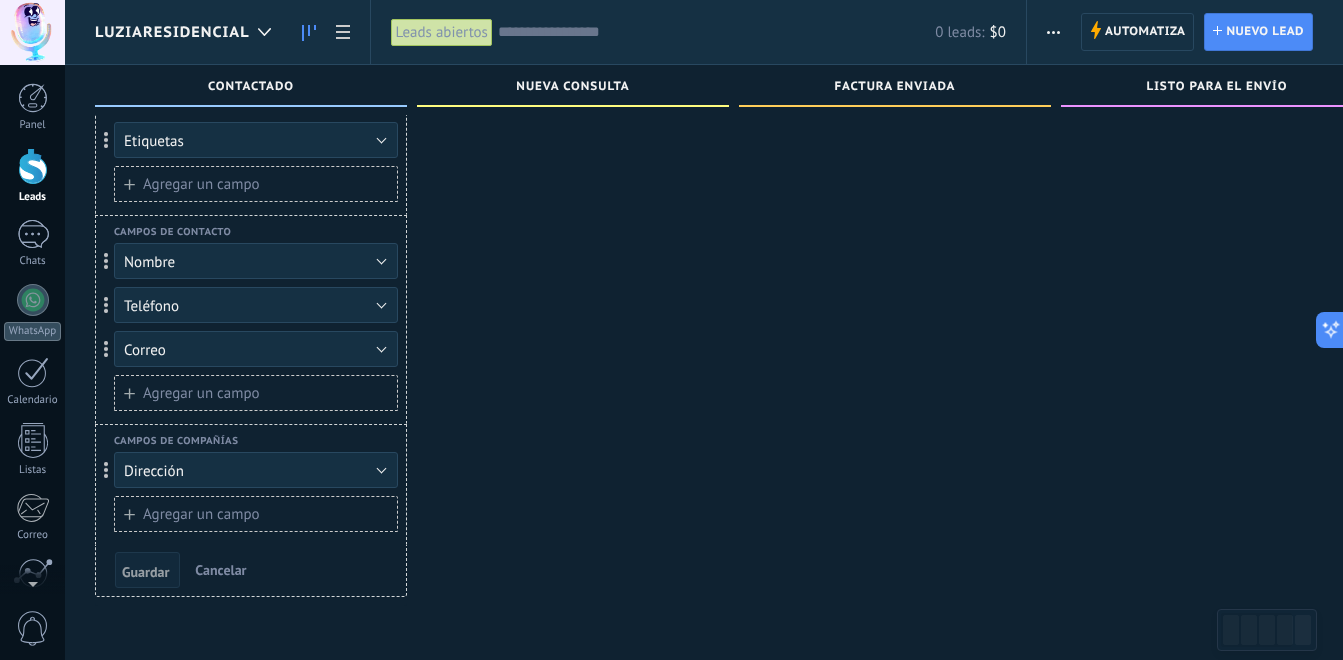 click on "Cancelar" at bounding box center [220, 570] 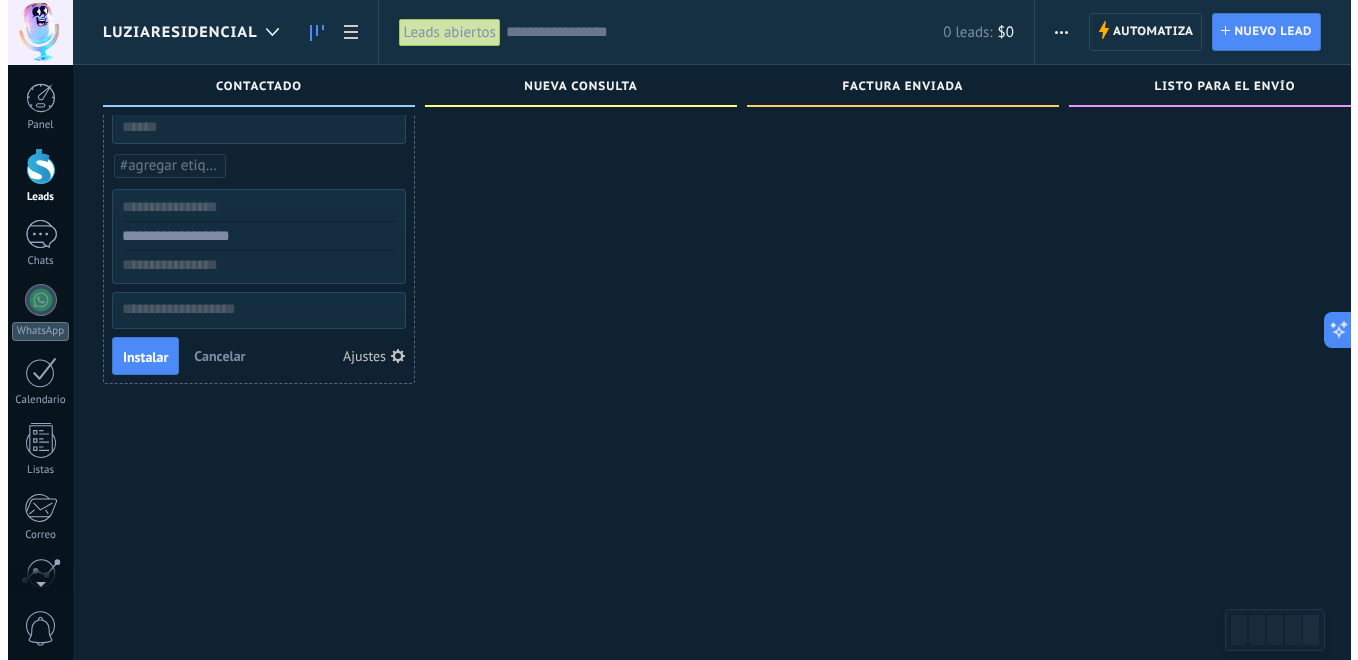 scroll, scrollTop: 34, scrollLeft: 0, axis: vertical 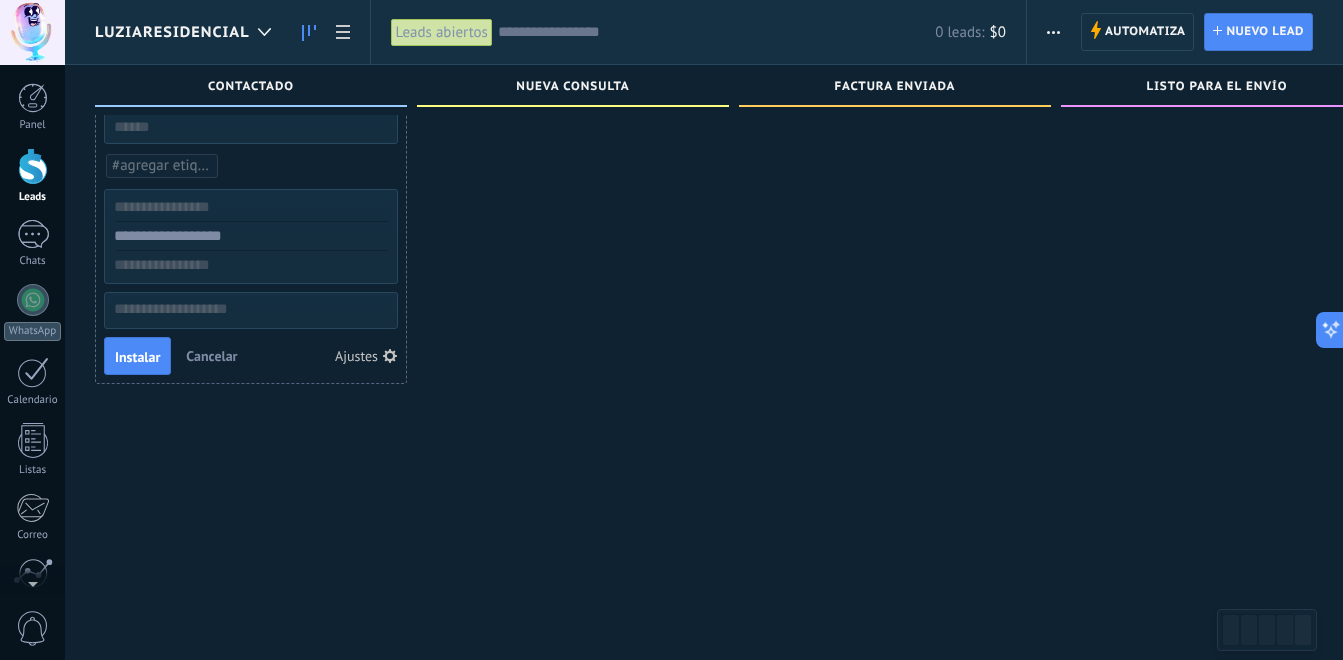 click on "Automatiza Nueva difusión Editar embudo Editar el diseño de la tarjeta Importar Exportar Buscar duplicados Seleccionar varios Ordenar Por último mensaje Por último evento Por fecha de creación Por nombre Por venta Actualización automática" at bounding box center [1054, 32] 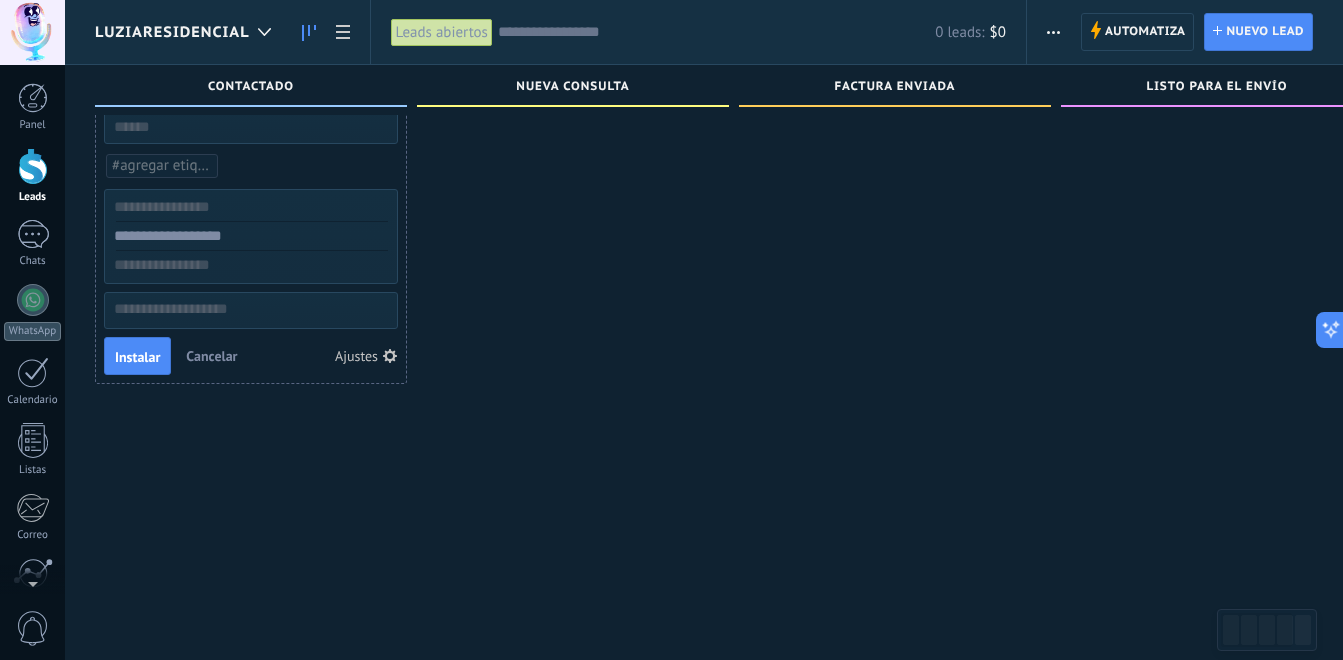 click at bounding box center (1053, 32) 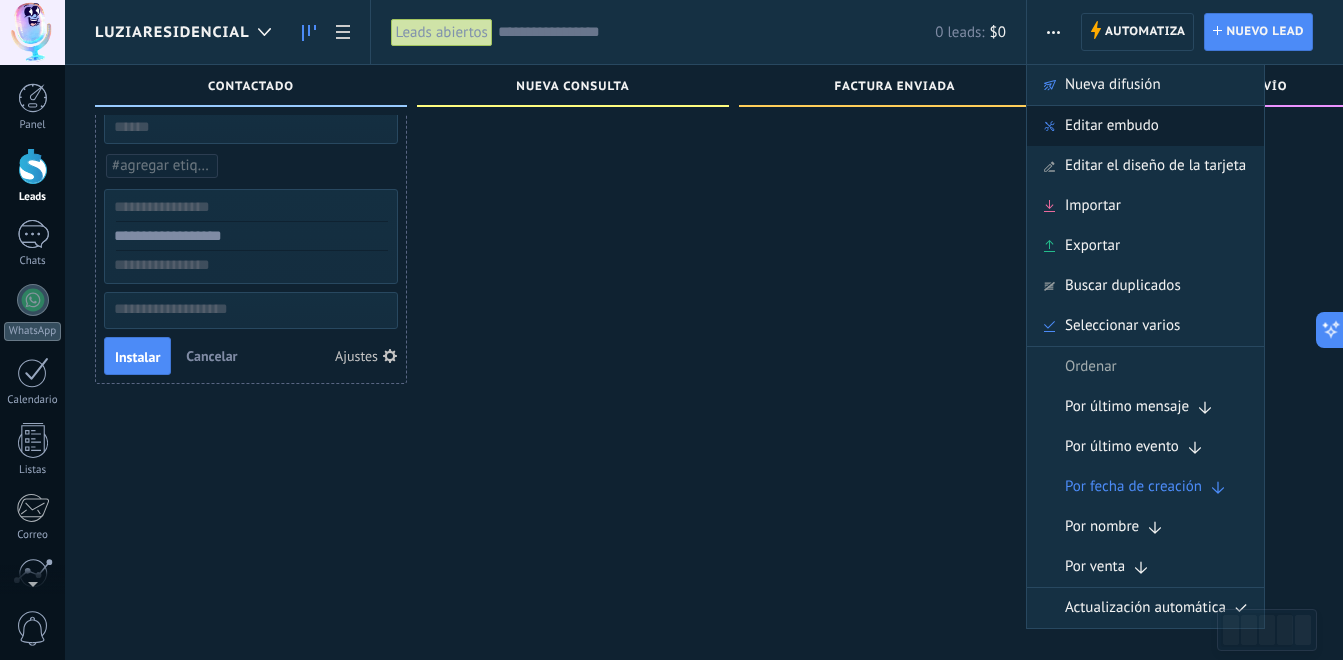 click on "Editar embudo" at bounding box center [1112, 126] 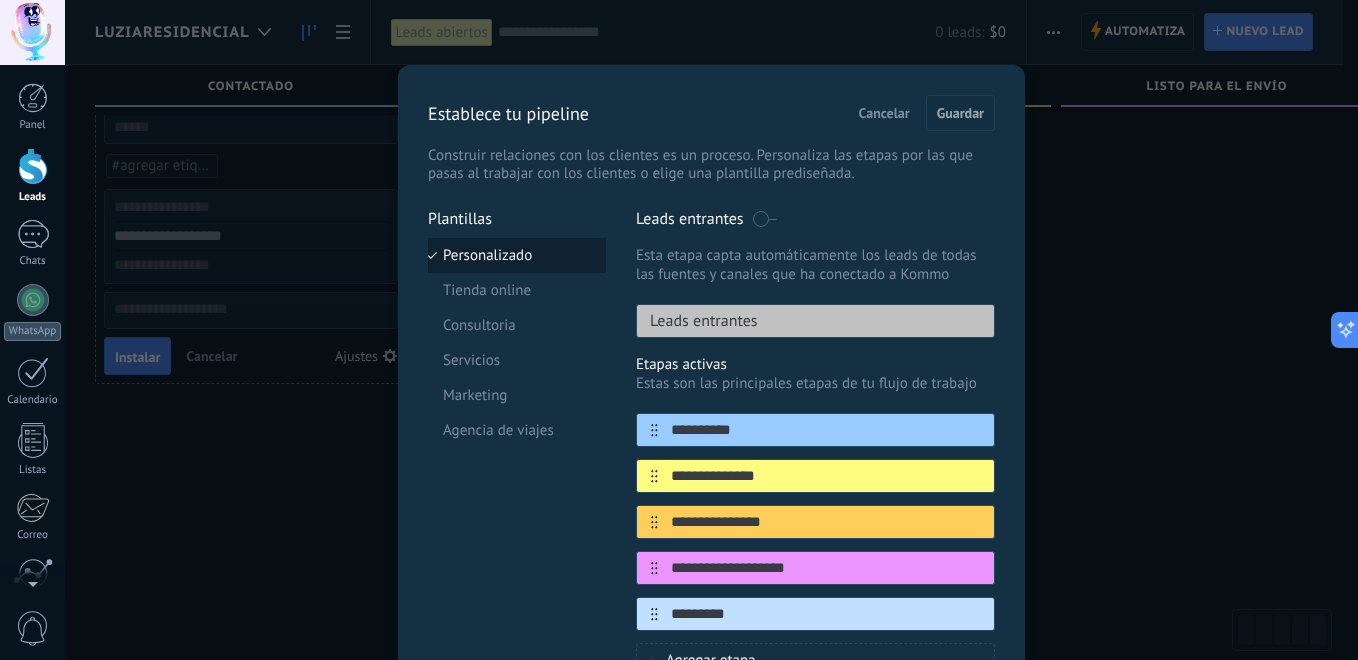 click on "Personalizado" at bounding box center [517, 255] 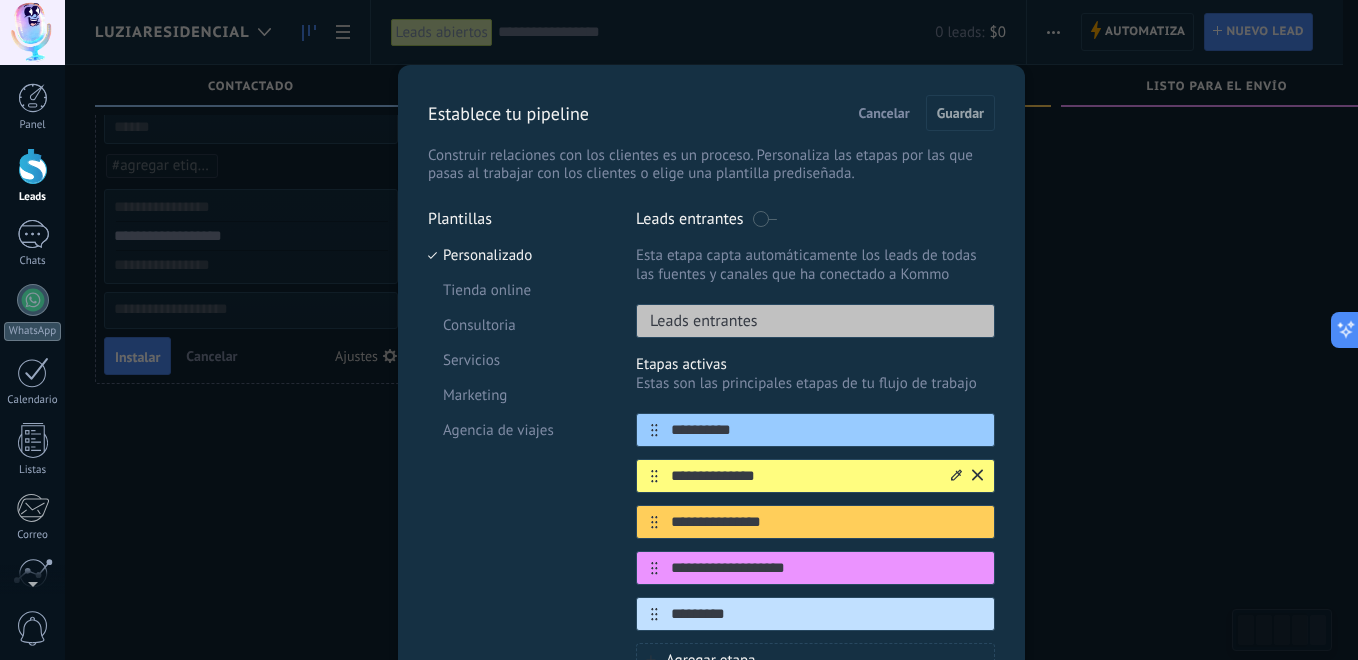 click 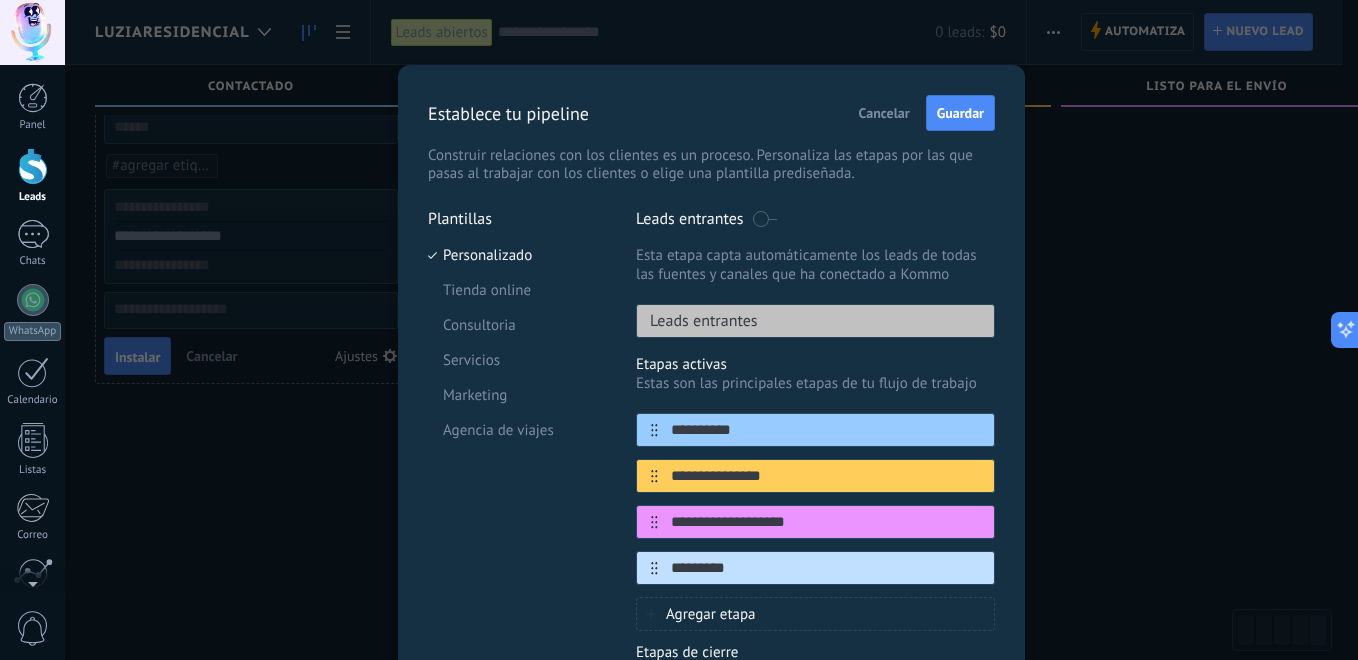 click 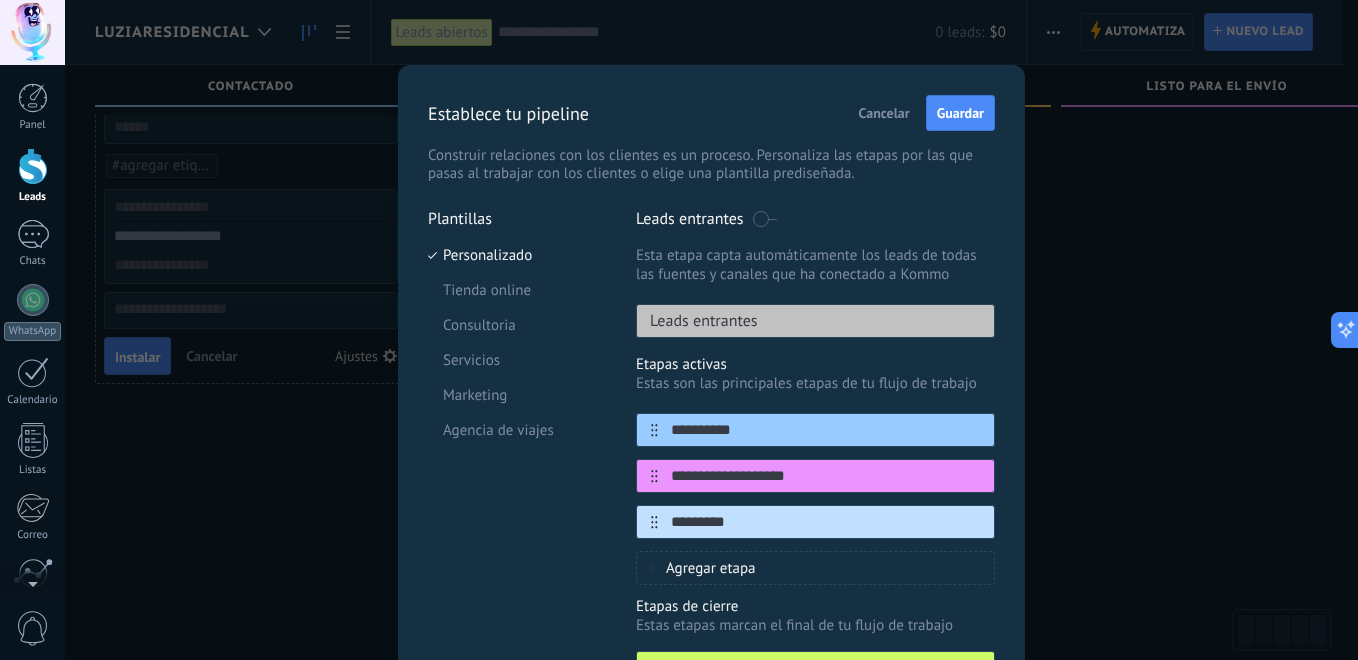 click 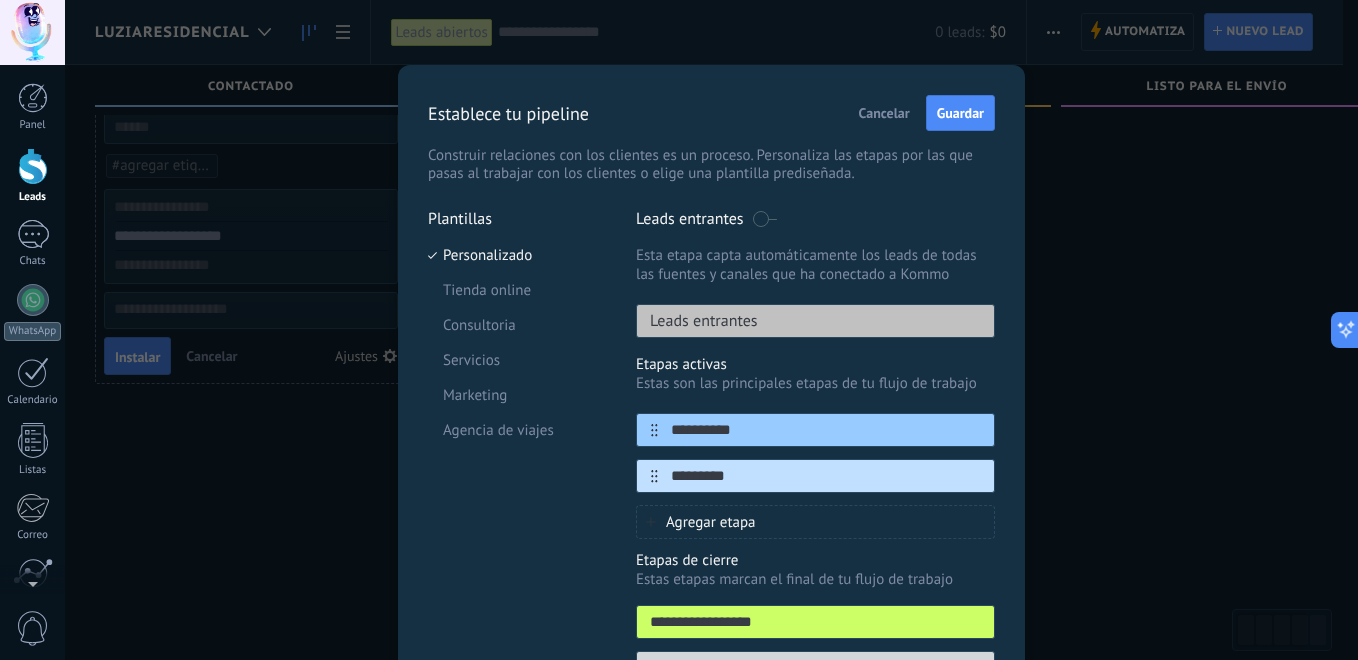 click 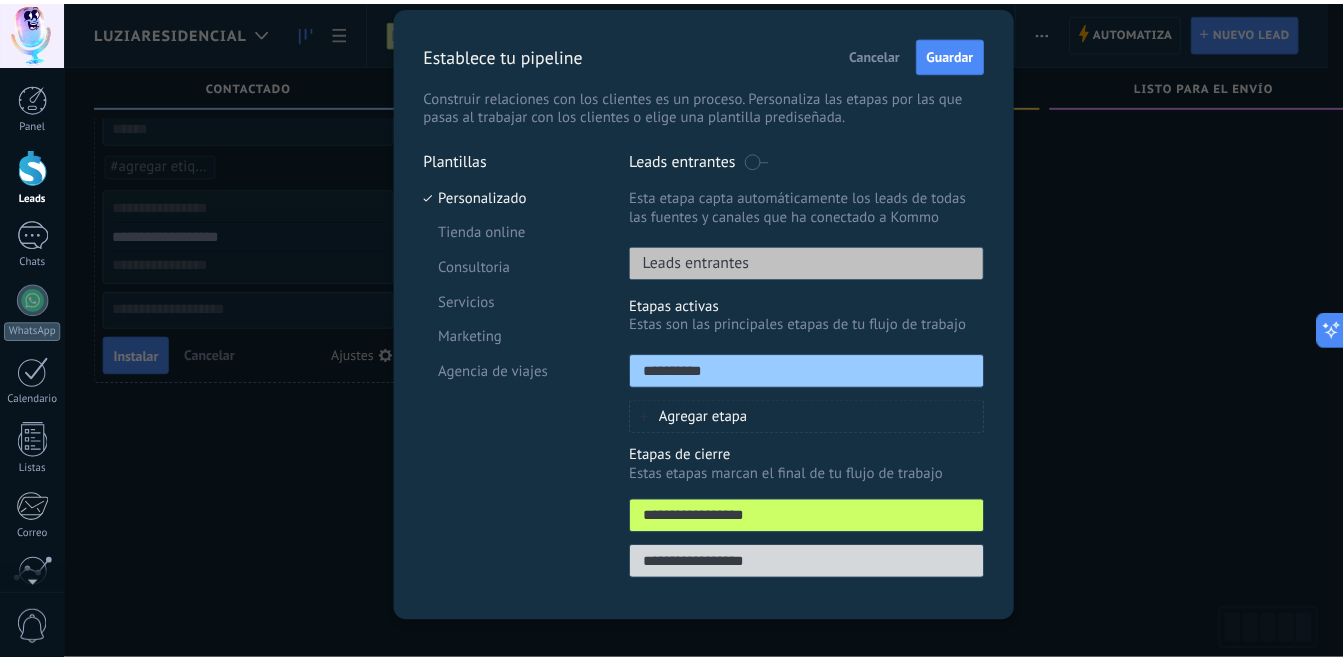 scroll, scrollTop: 86, scrollLeft: 0, axis: vertical 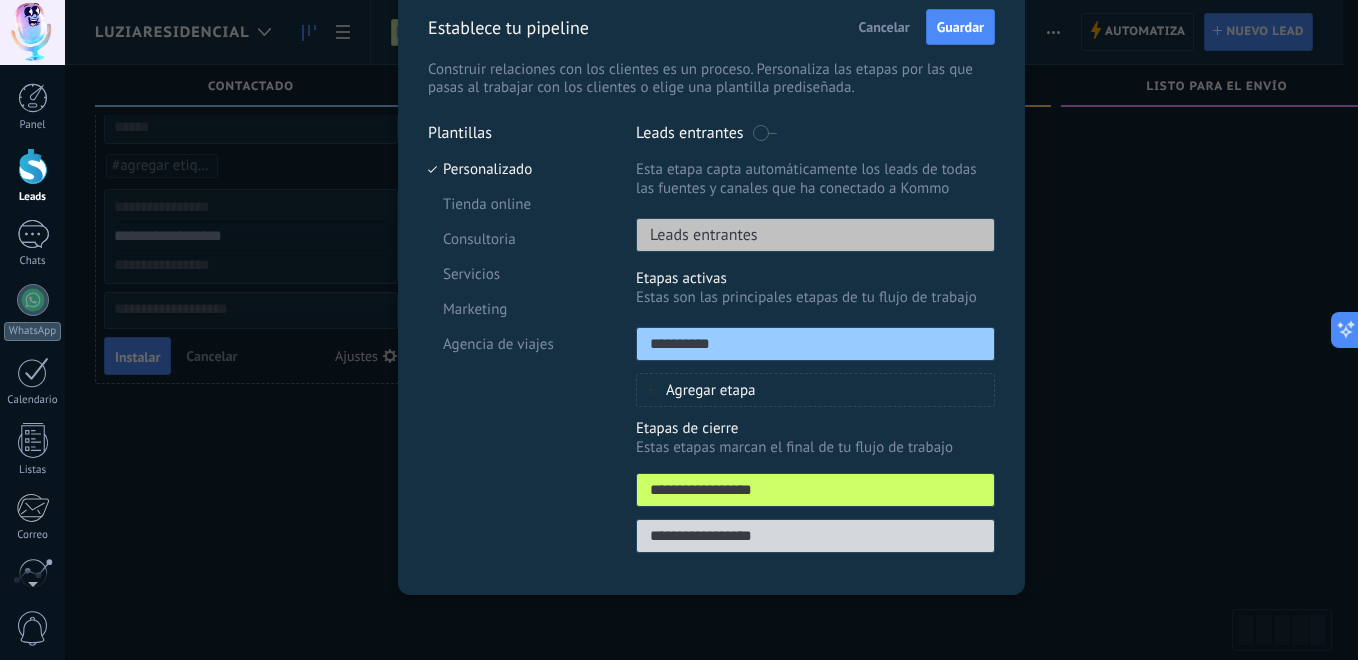 click on "**********" at bounding box center (815, 490) 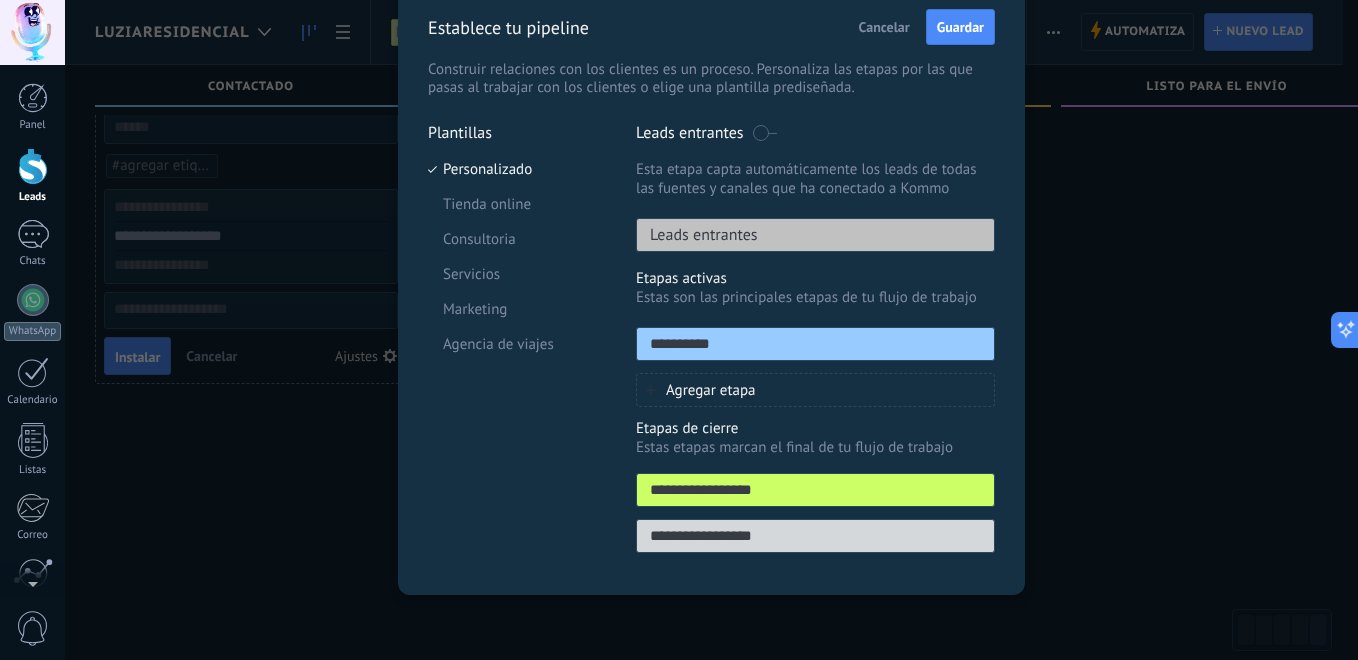 click on "**********" at bounding box center (815, 490) 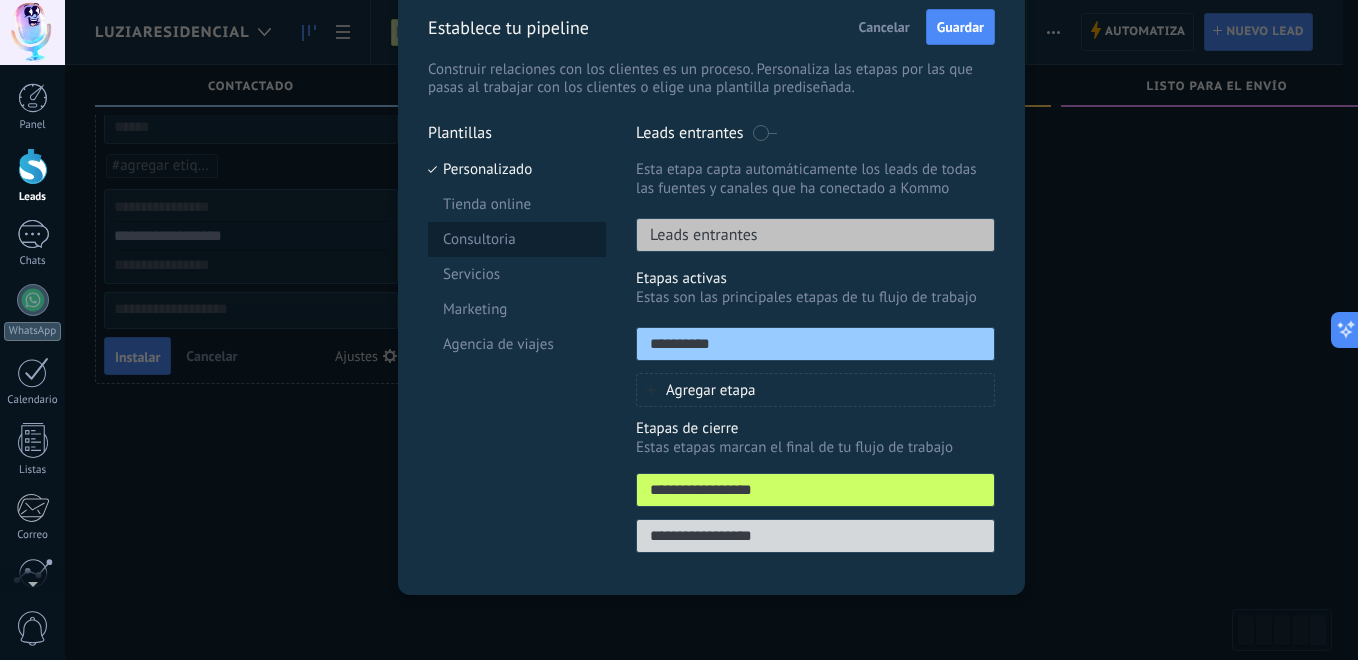 click on "Consultoria" at bounding box center [517, 239] 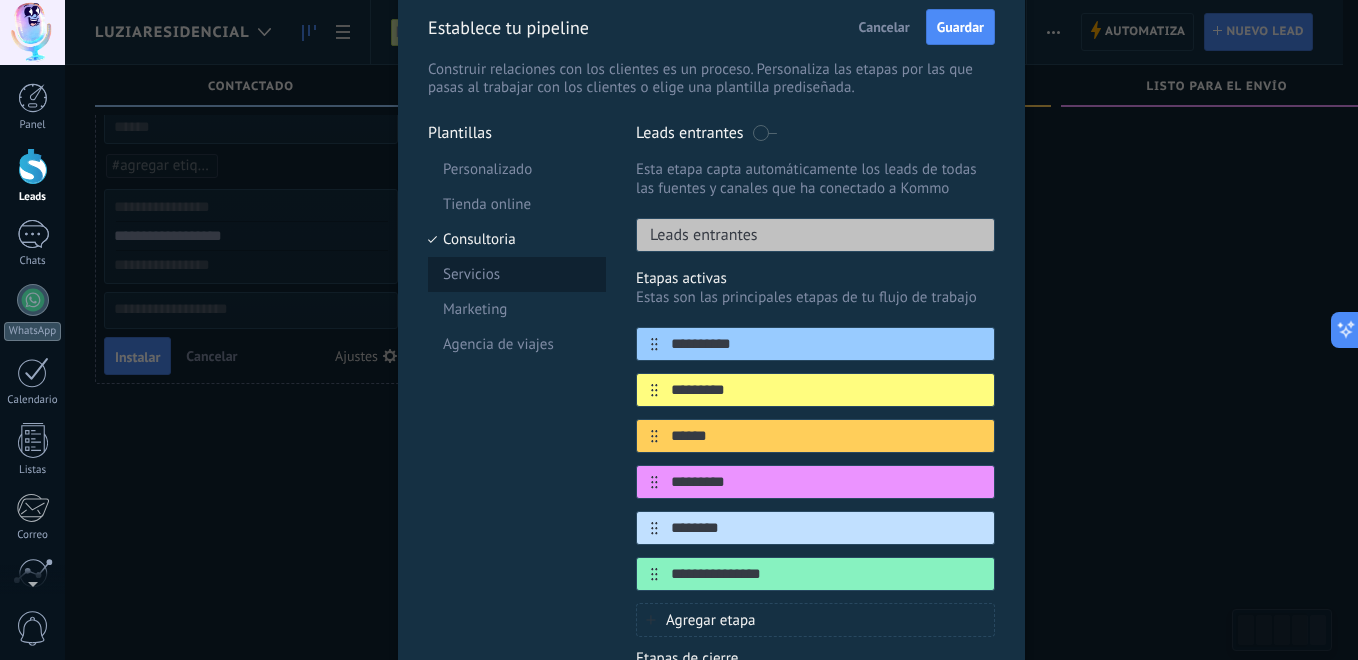 click on "Servicios" at bounding box center [517, 274] 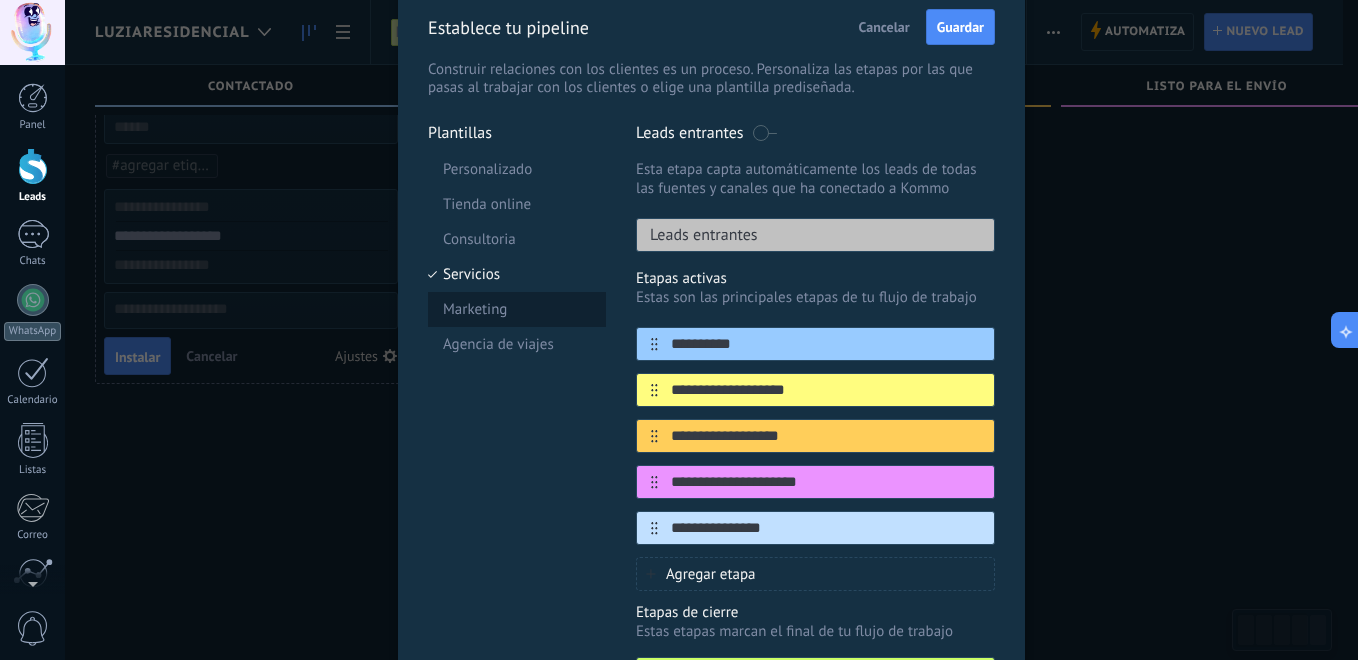 click on "Marketing" at bounding box center (517, 309) 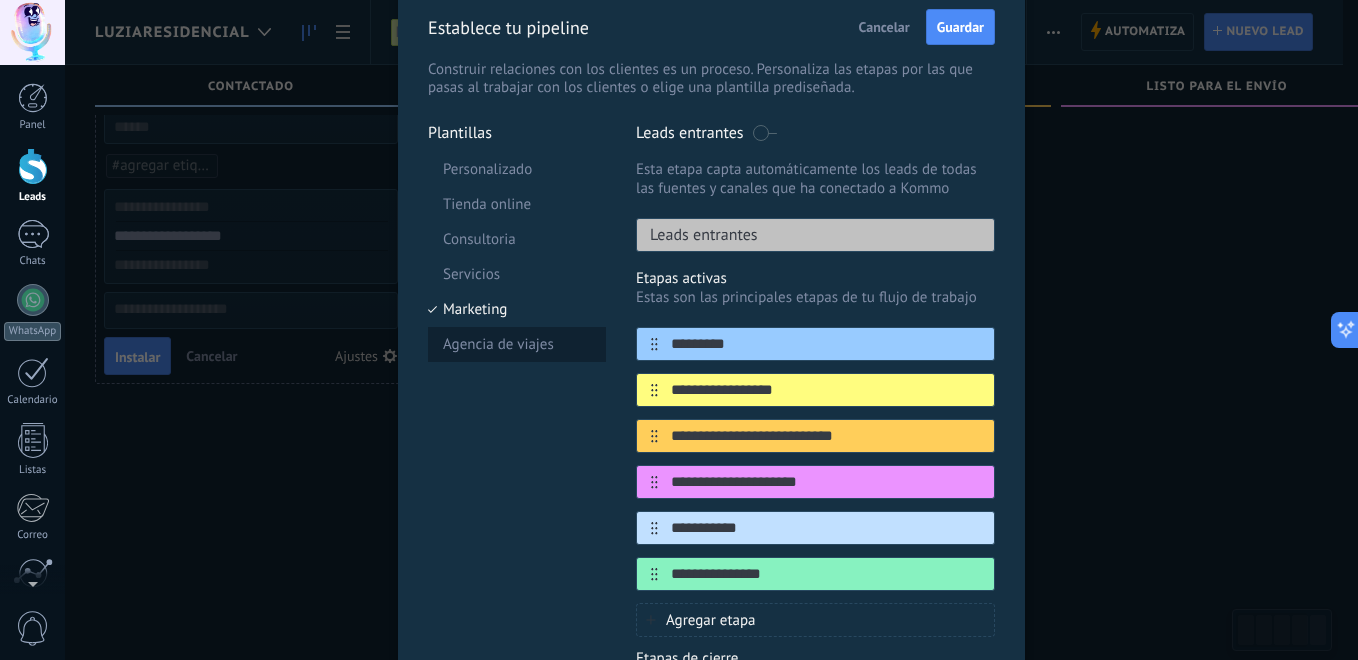 click on "Agencia de viajes" at bounding box center [517, 344] 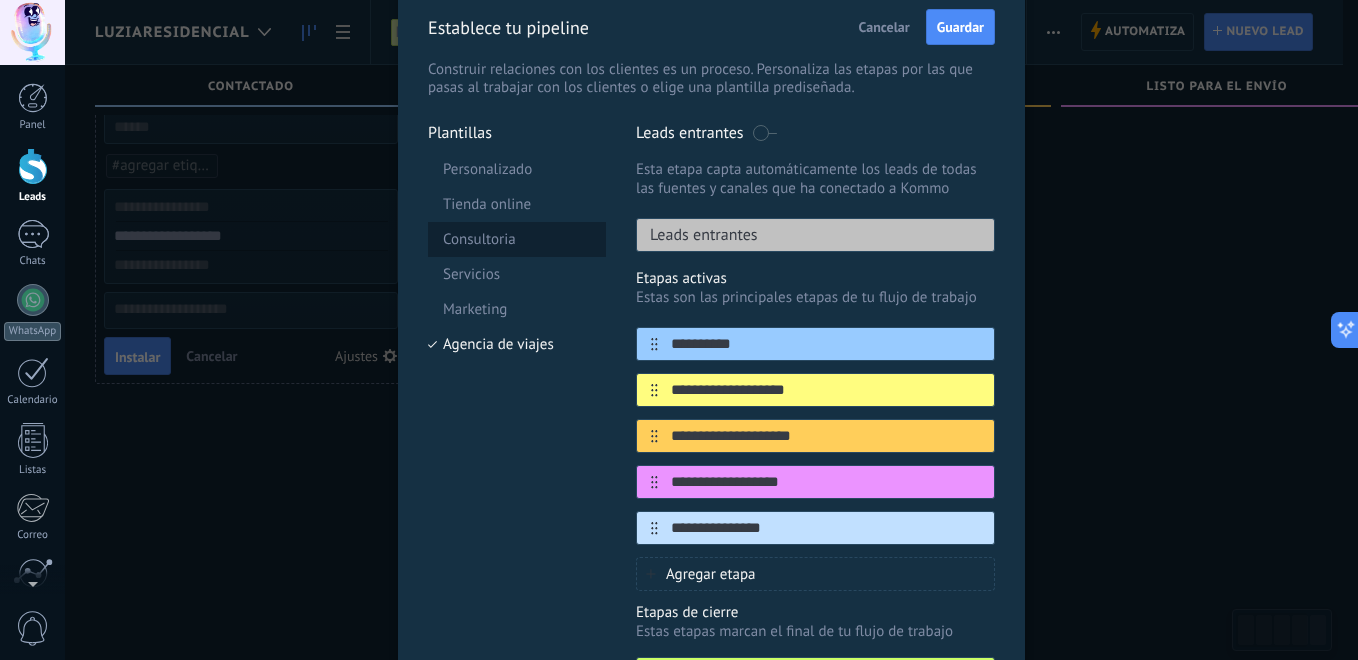 click on "Consultoria" at bounding box center [517, 239] 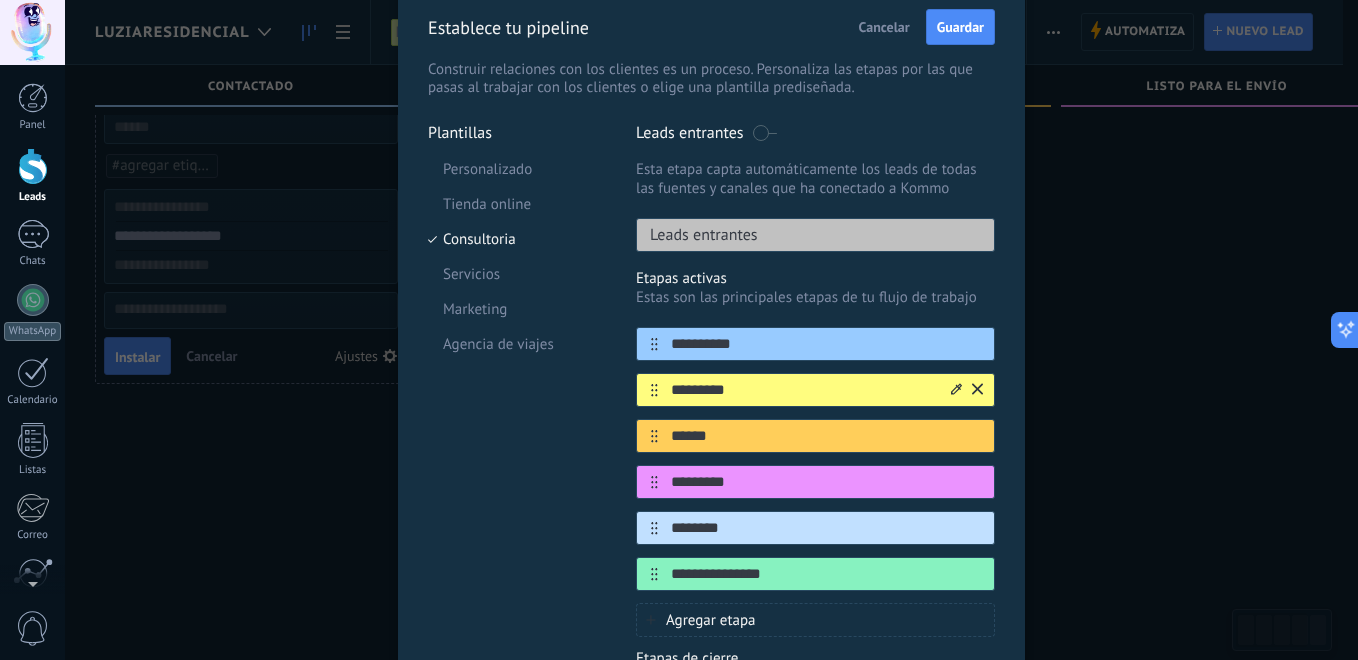 click 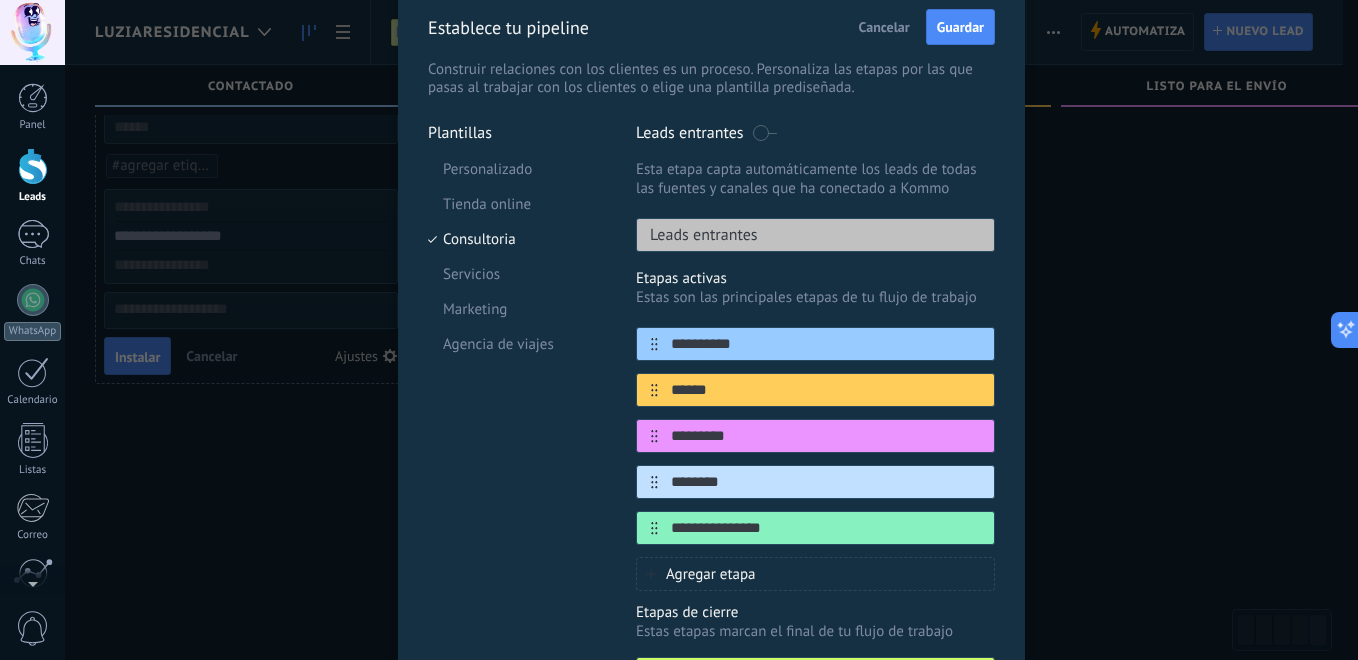 click 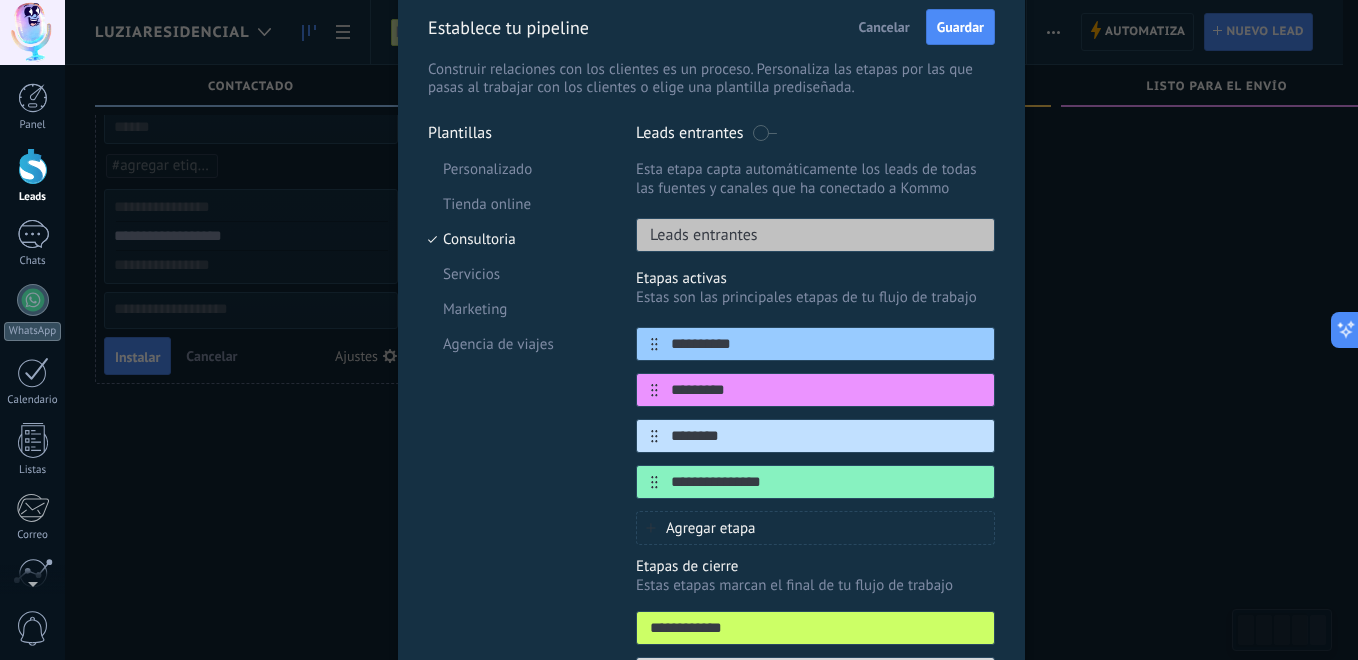 click 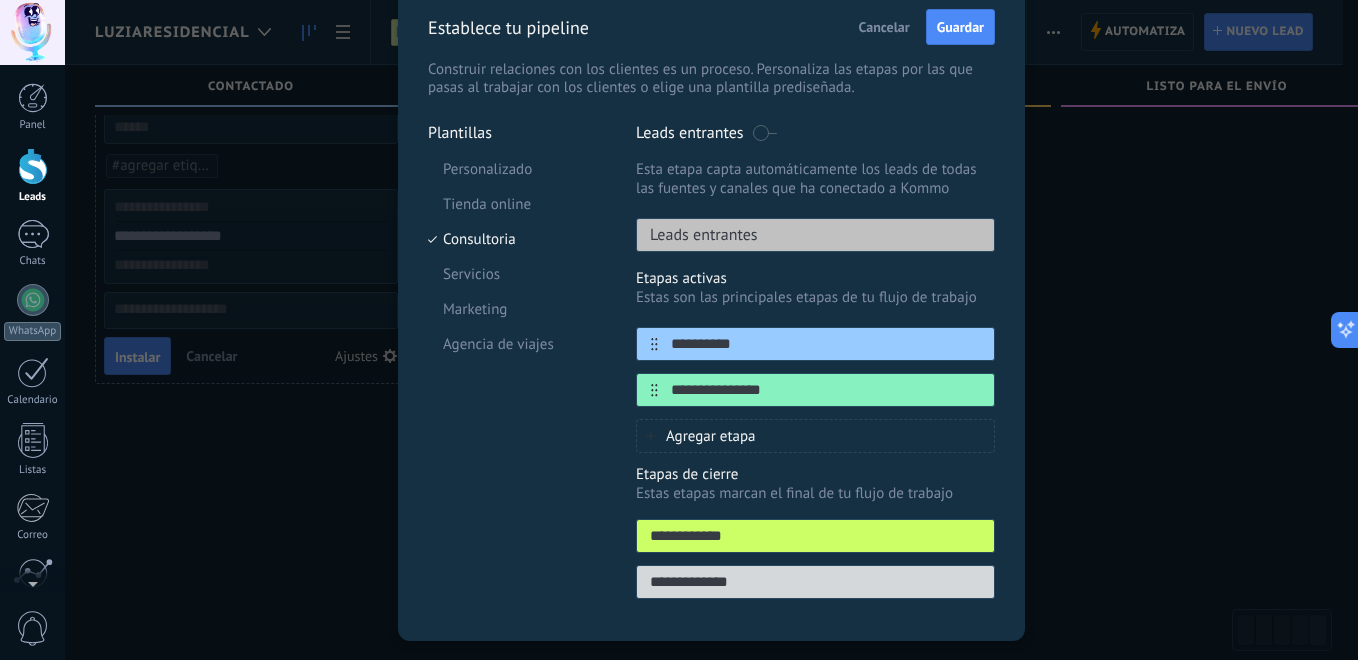 click 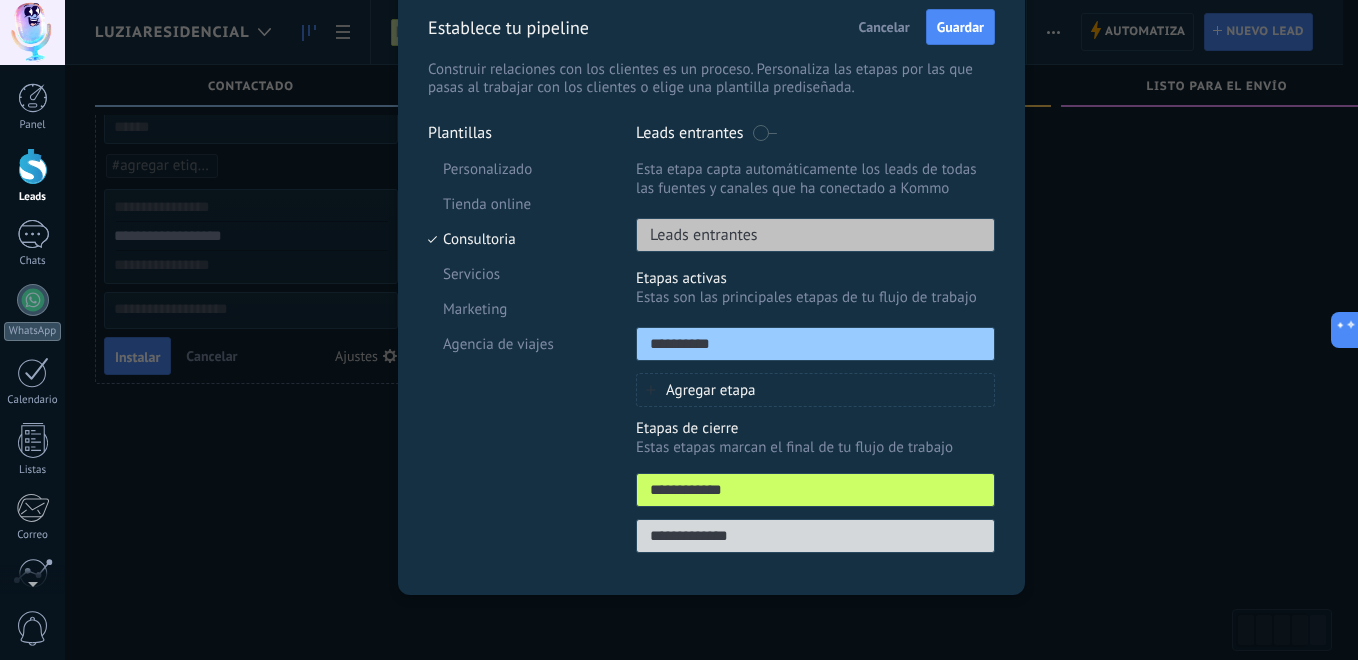 drag, startPoint x: 752, startPoint y: 496, endPoint x: 606, endPoint y: 476, distance: 147.3635 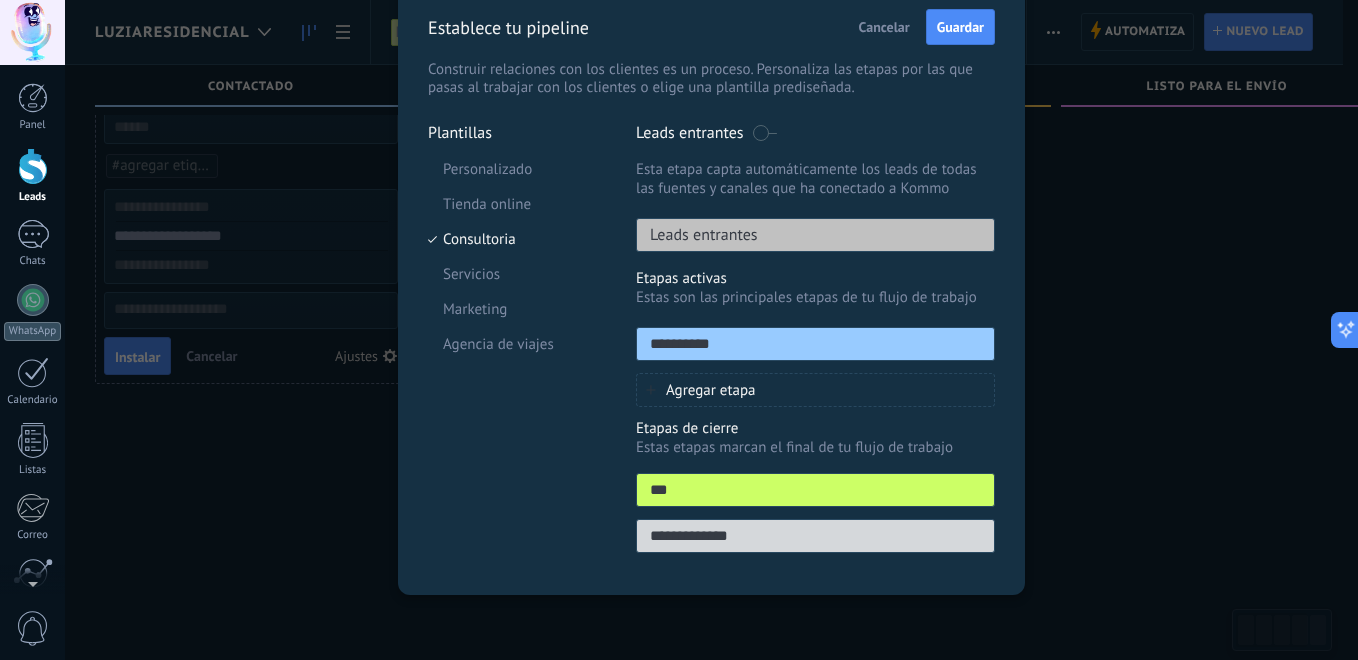 type on "***" 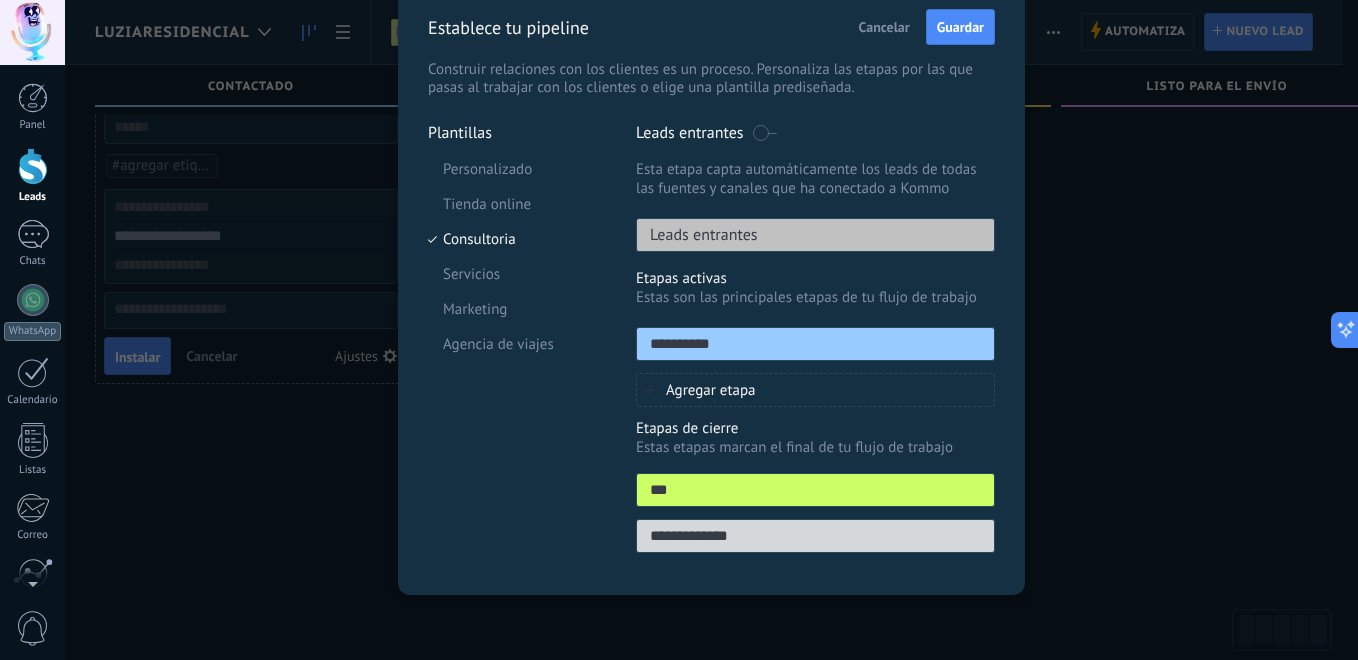 click on "**********" at bounding box center (815, 536) 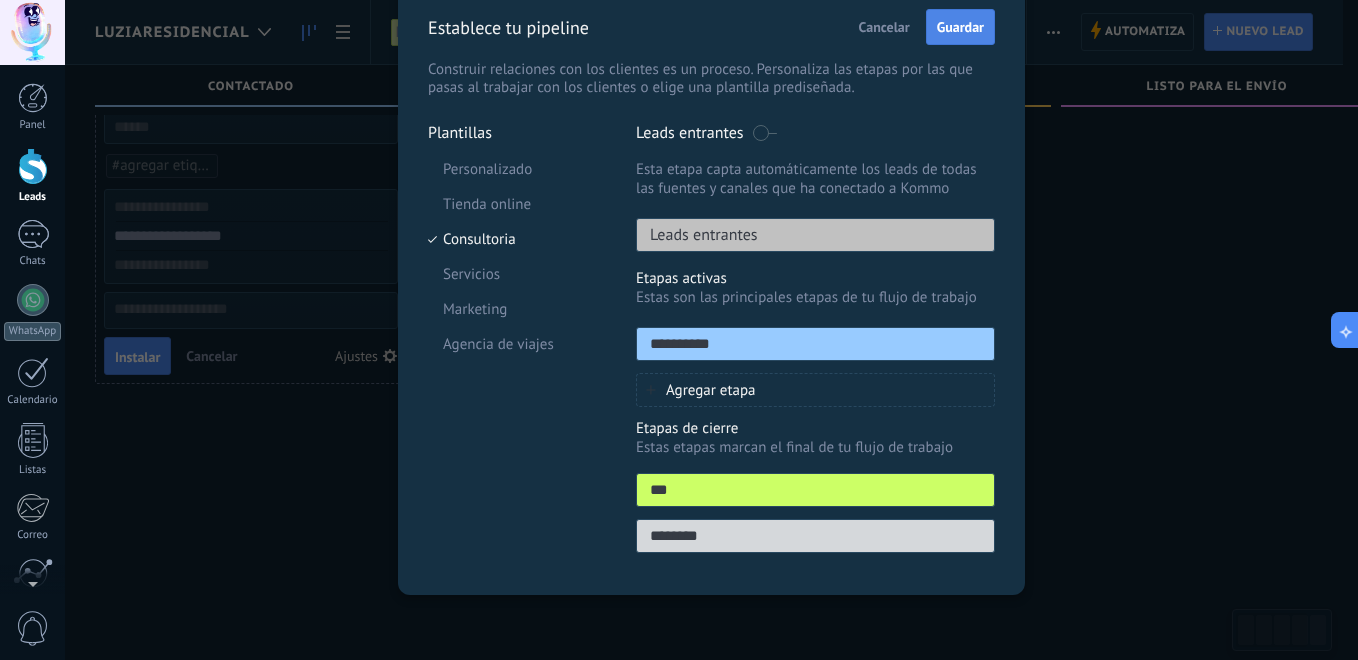 type on "********" 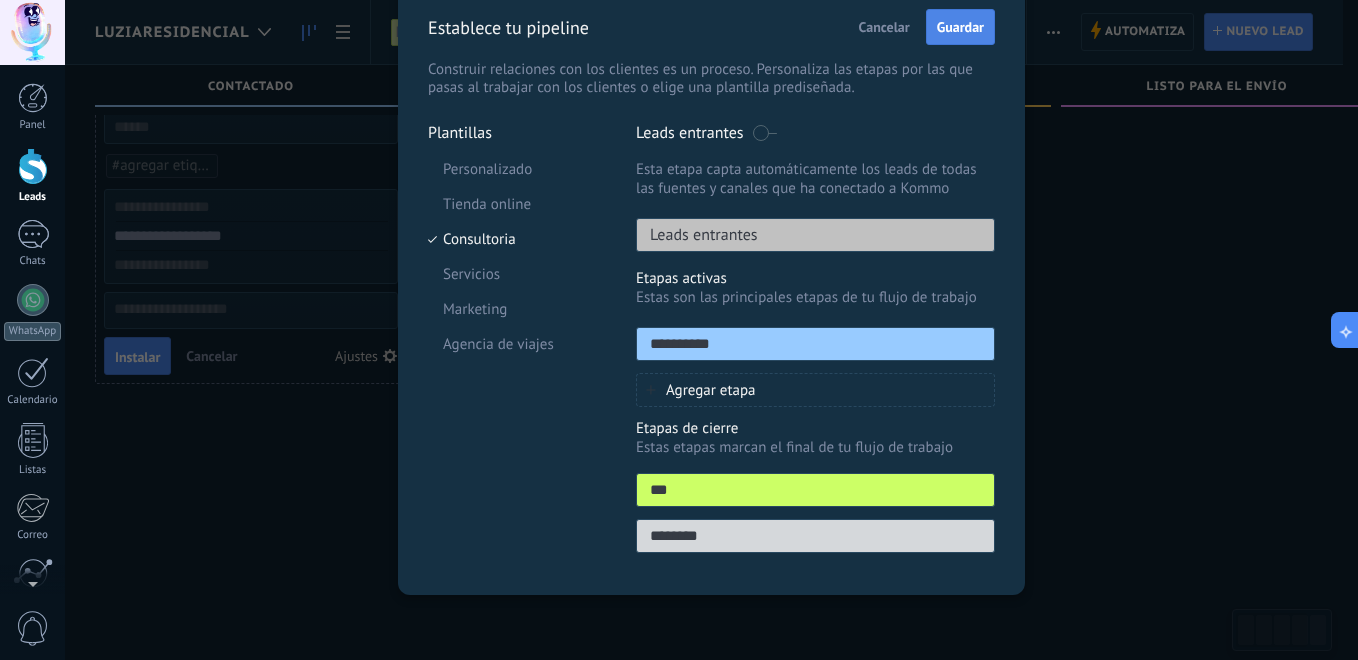 click on "Guardar" at bounding box center (960, 27) 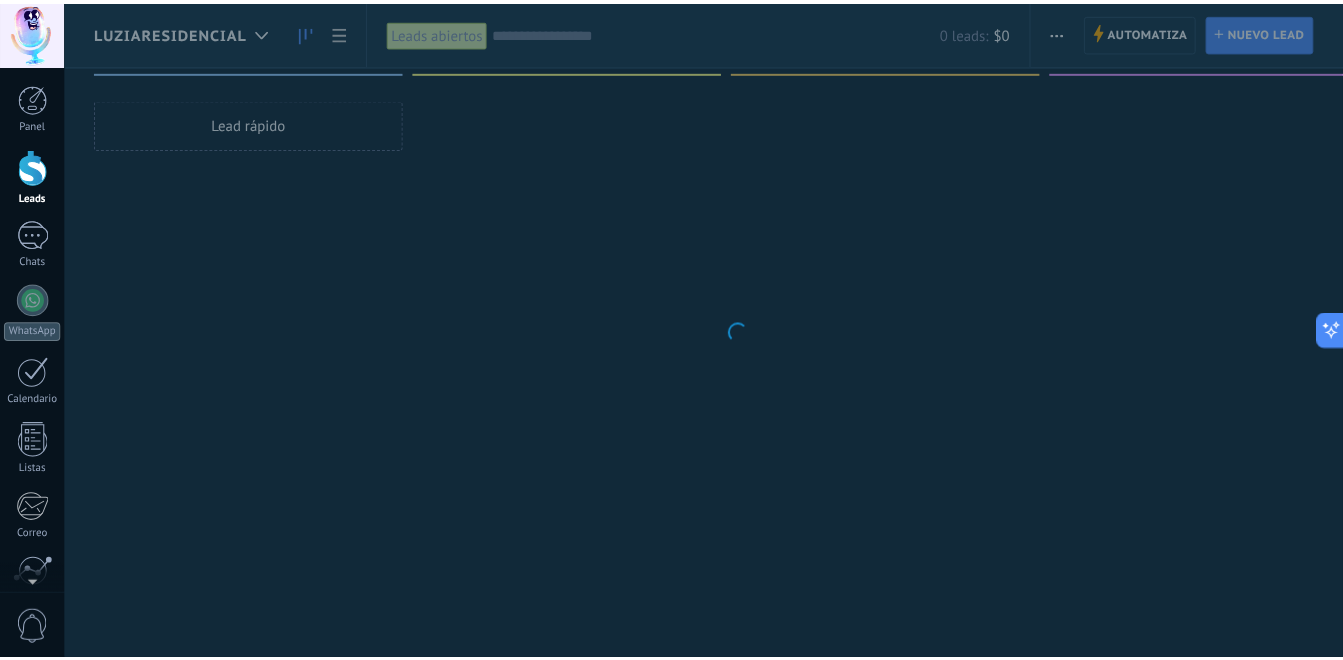 scroll, scrollTop: 0, scrollLeft: 0, axis: both 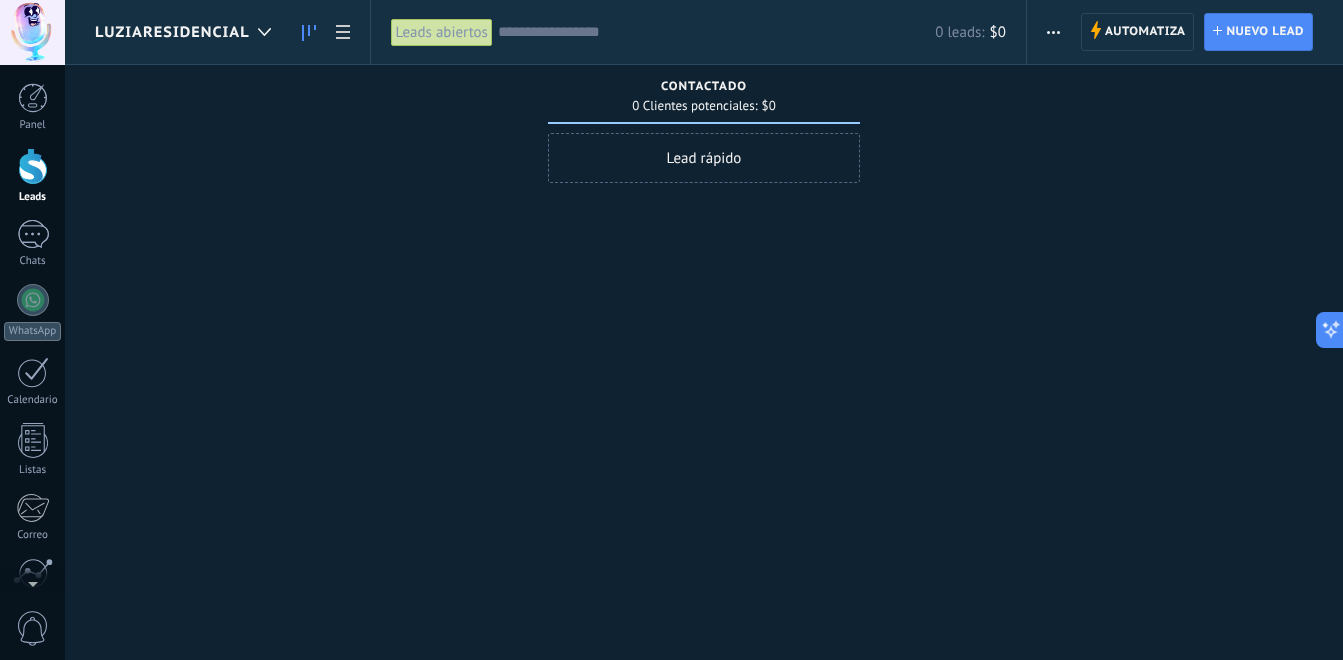 click on "Lead rápido" at bounding box center (704, 158) 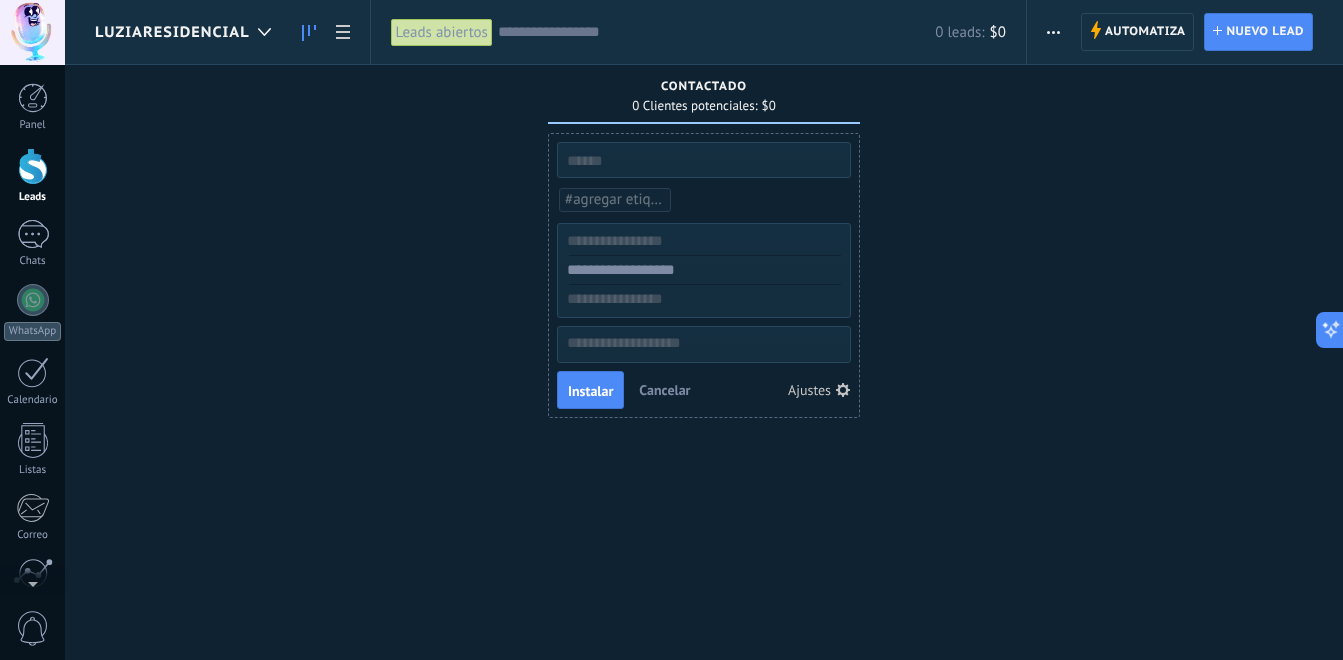 click on "Ajustes" at bounding box center (819, 390) 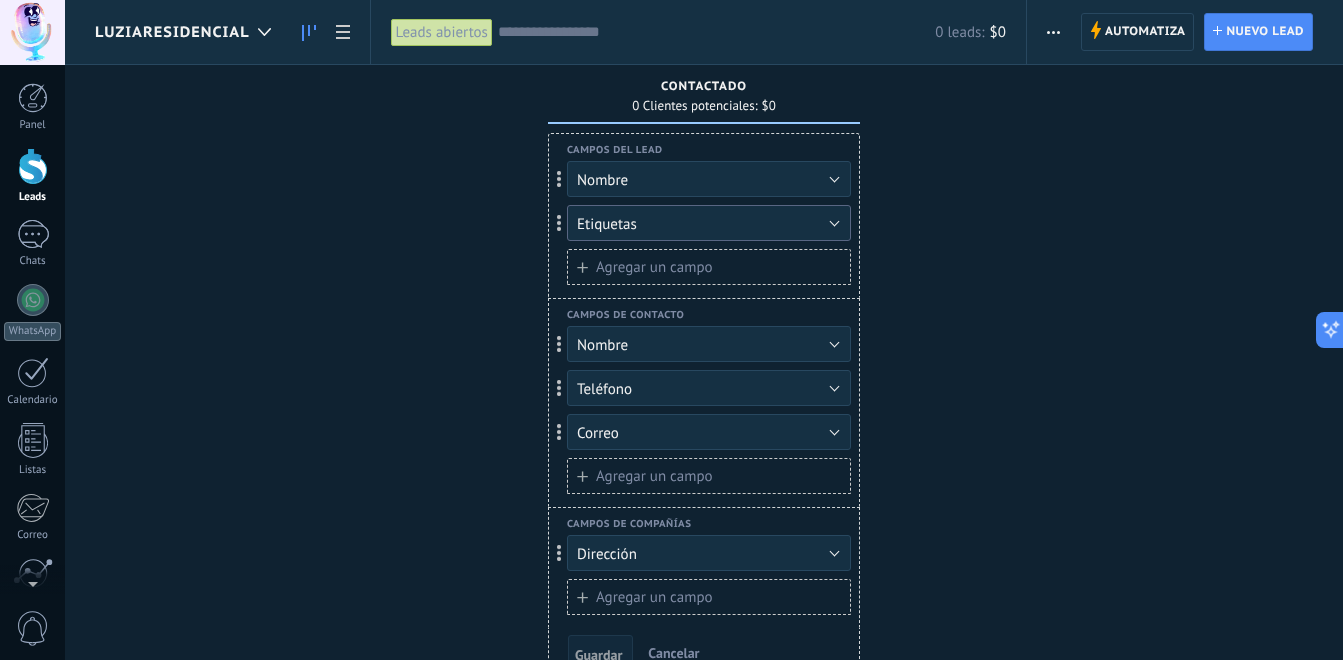 click on "Etiquetas" at bounding box center [709, 223] 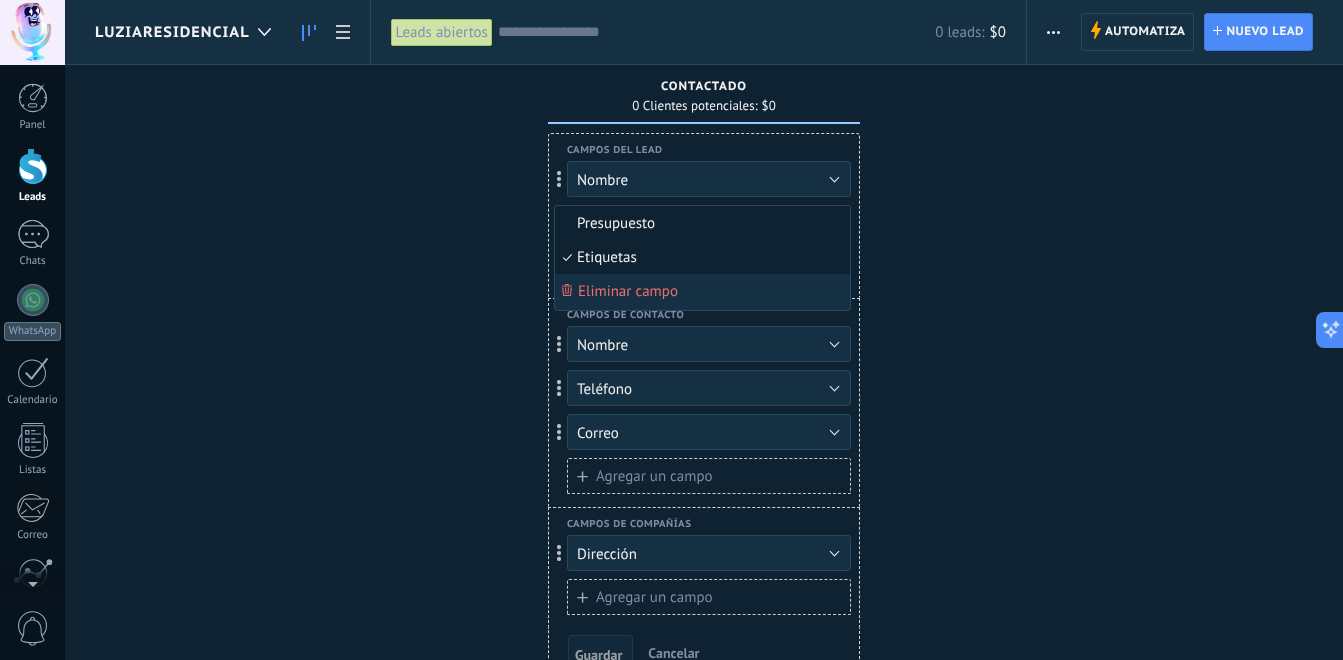 click on "Presupuesto" at bounding box center (699, 223) 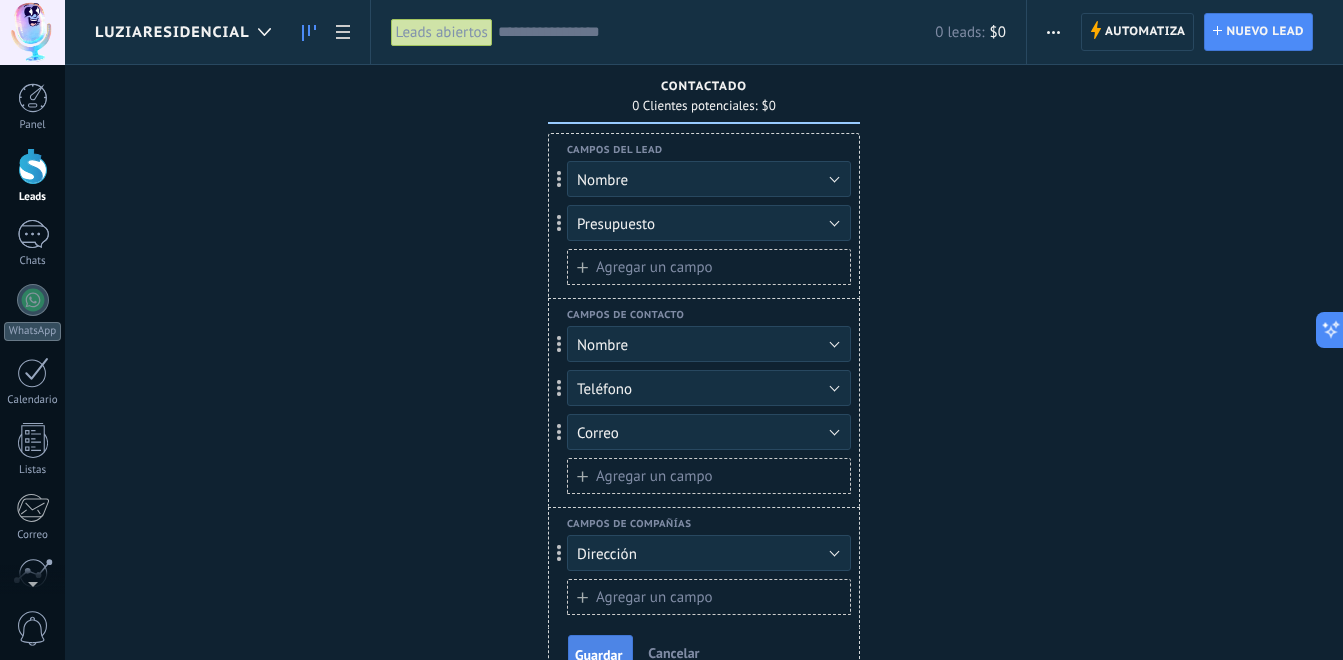 click on "Guardar" at bounding box center [600, 653] 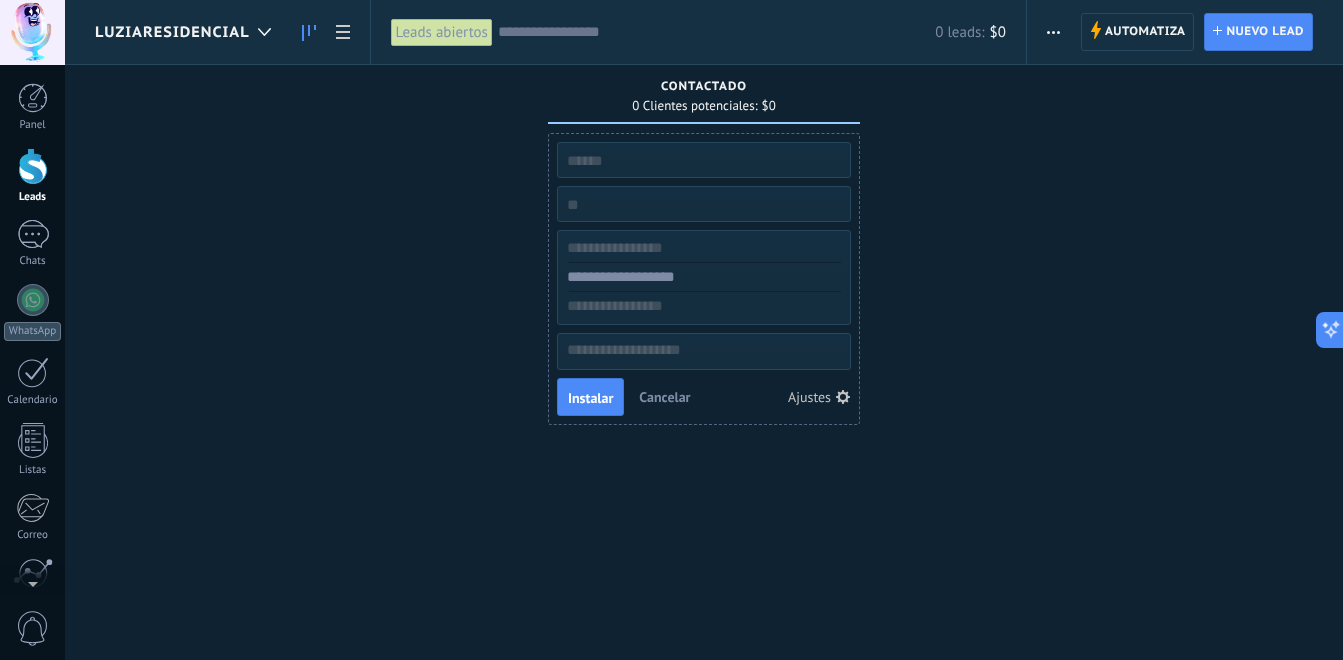 click at bounding box center [702, 204] 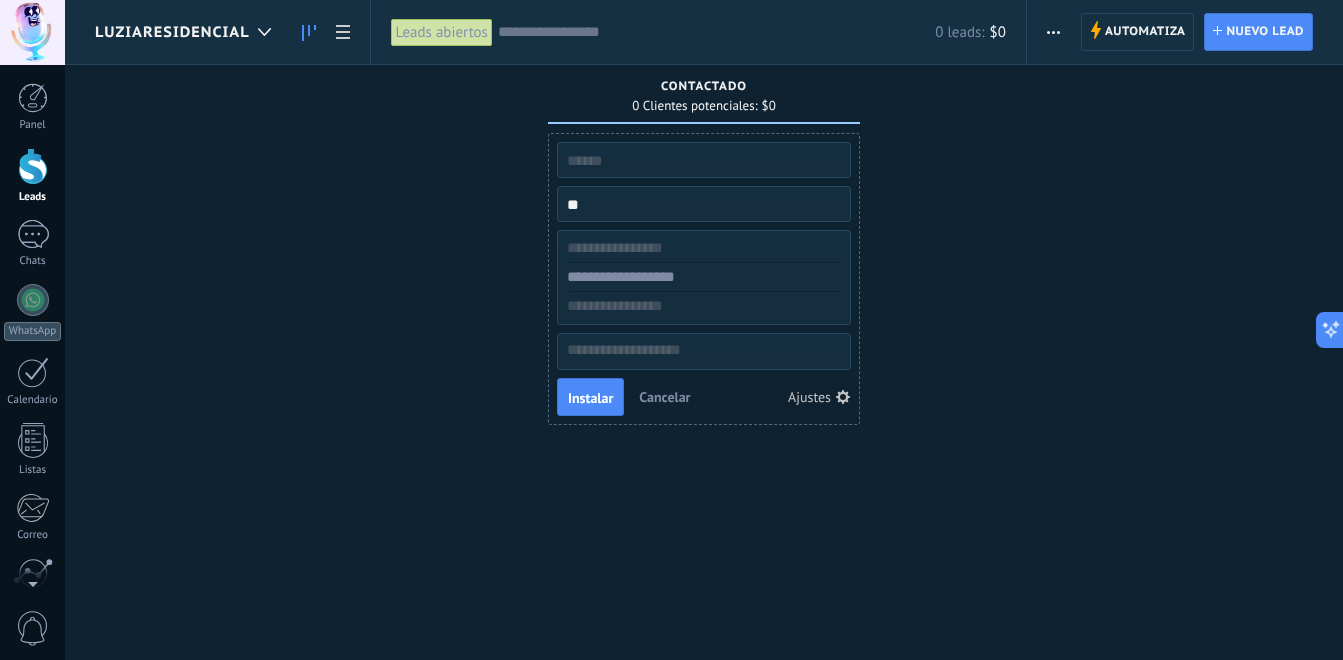 type on "*" 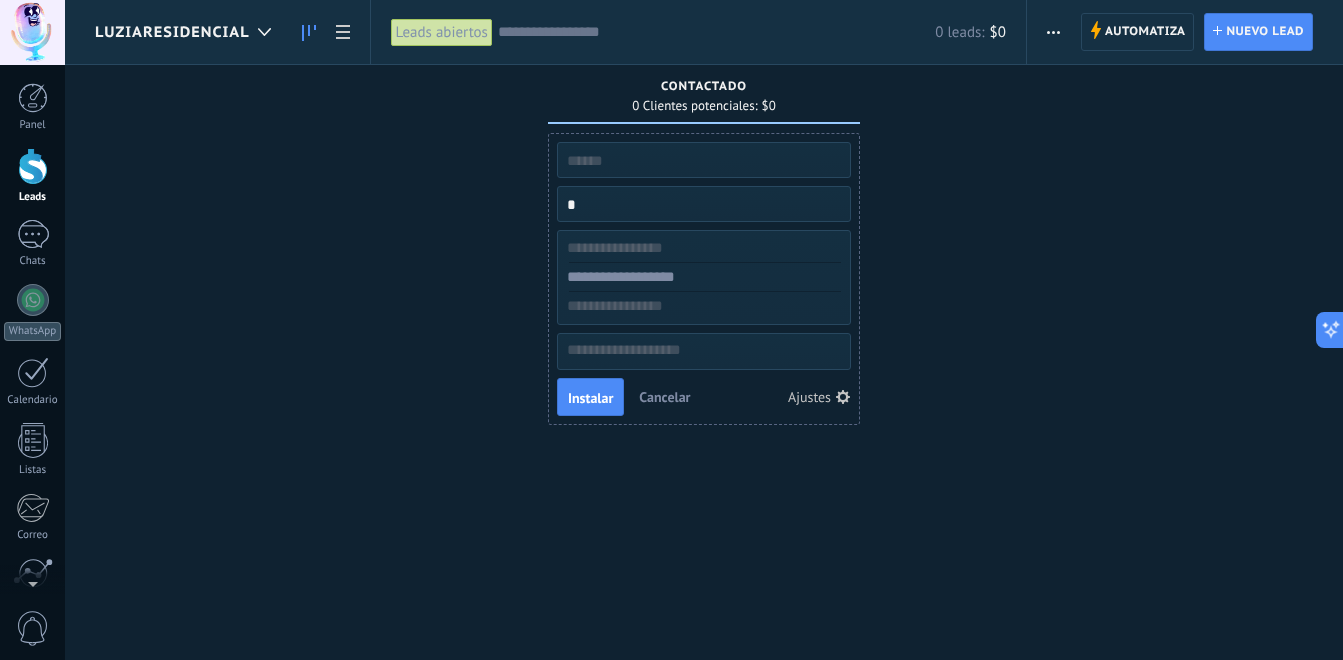 type 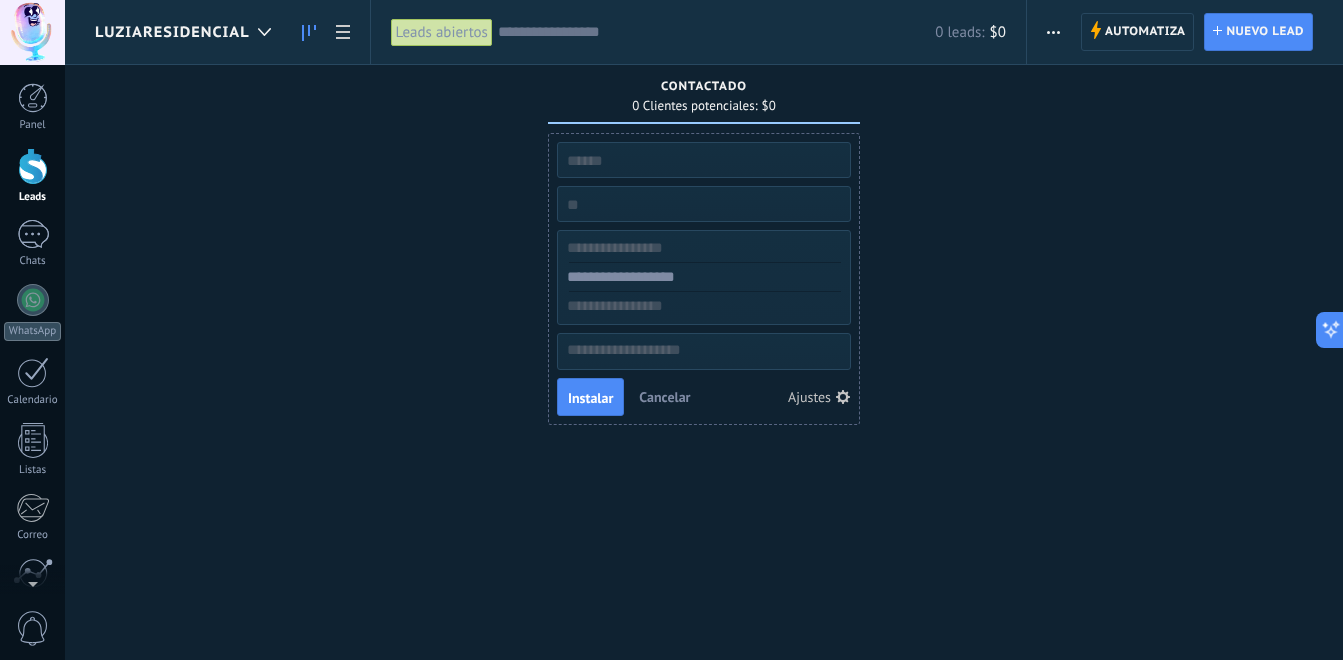 click on "Ajustes" at bounding box center [809, 397] 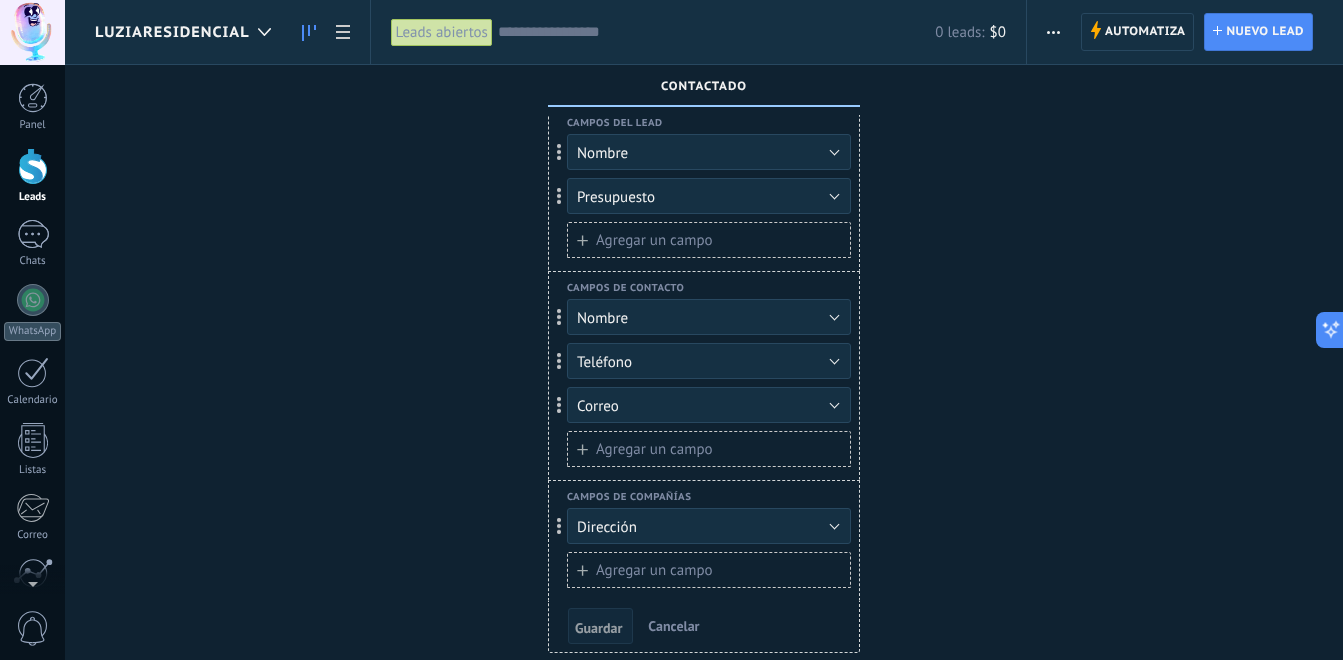 scroll, scrollTop: 0, scrollLeft: 0, axis: both 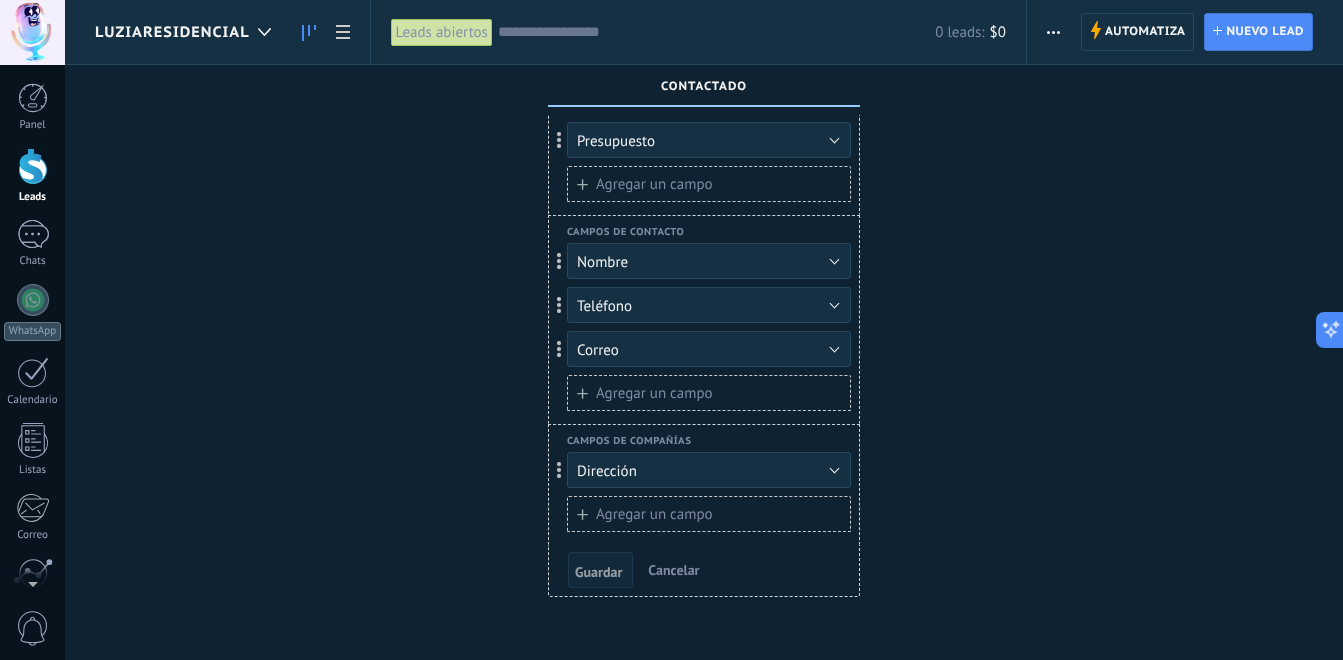 click on "Cancelar" at bounding box center [673, 570] 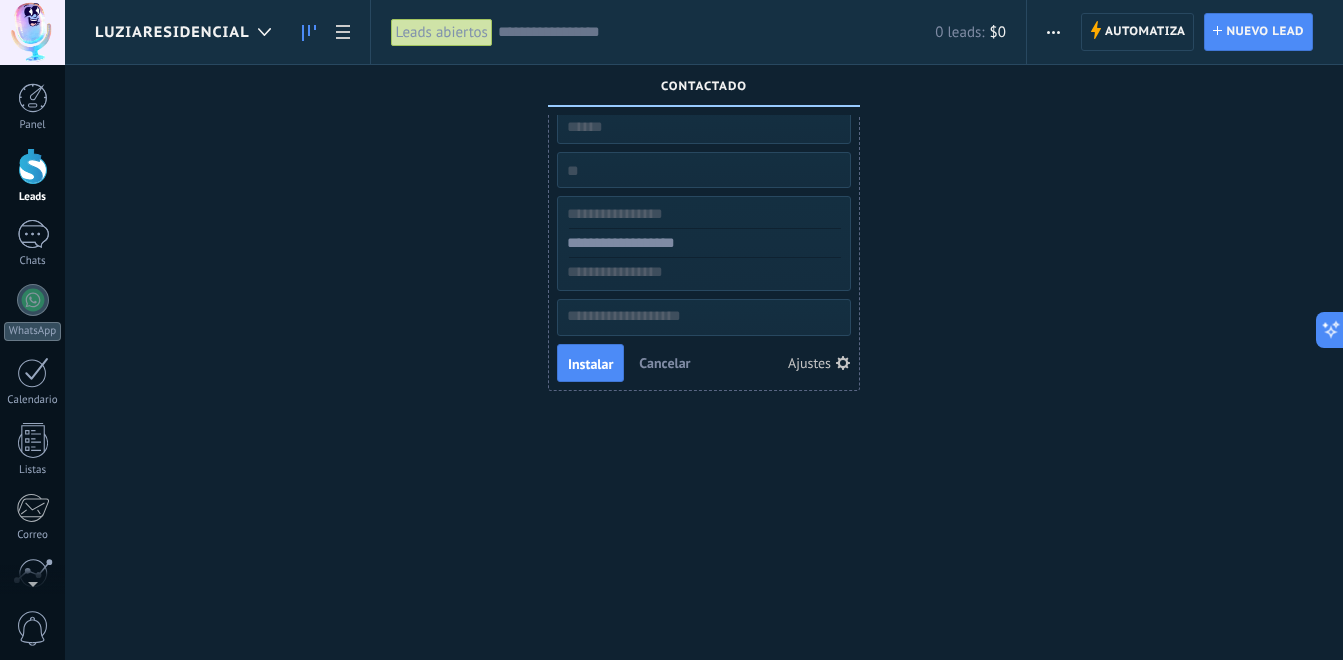 scroll, scrollTop: 34, scrollLeft: 0, axis: vertical 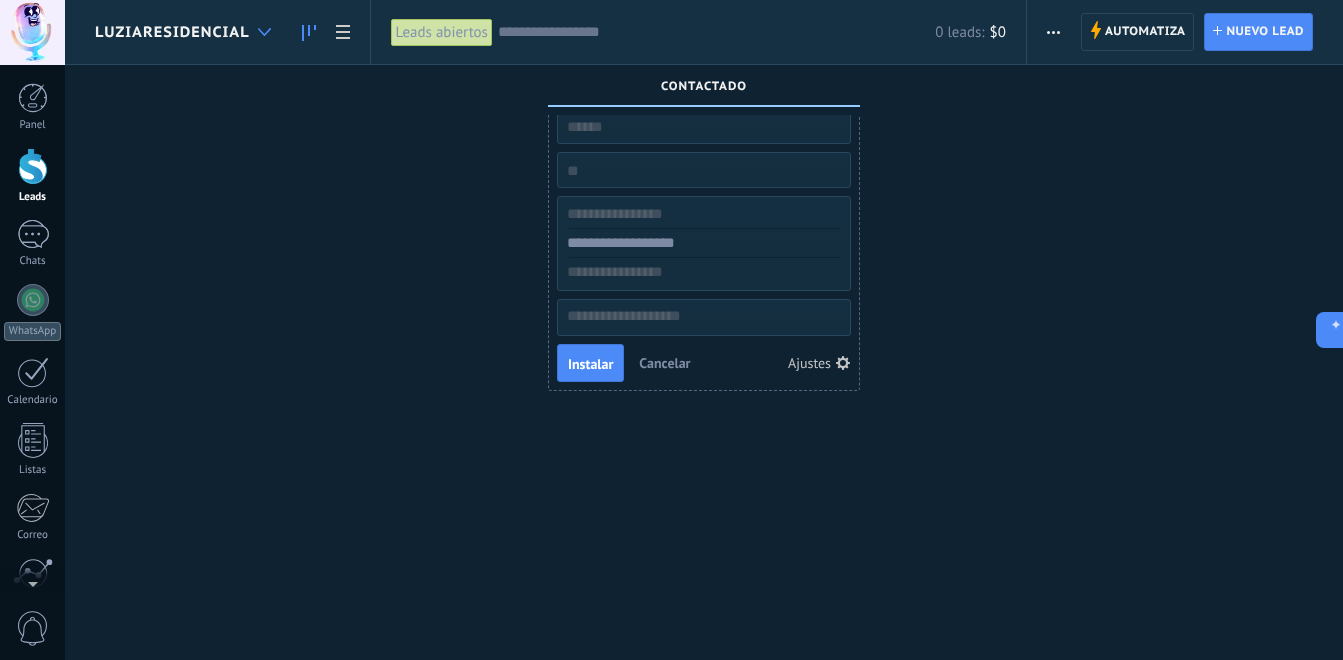 click 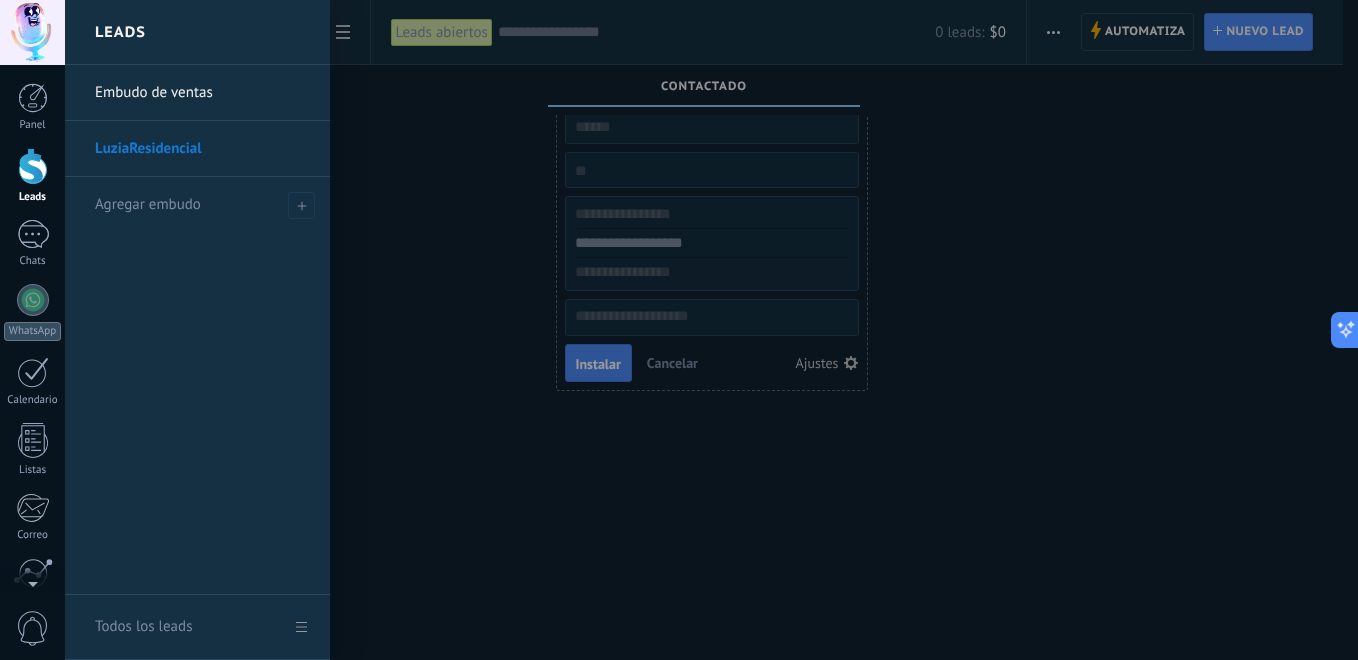 click on "Embudo de ventas" at bounding box center (202, 93) 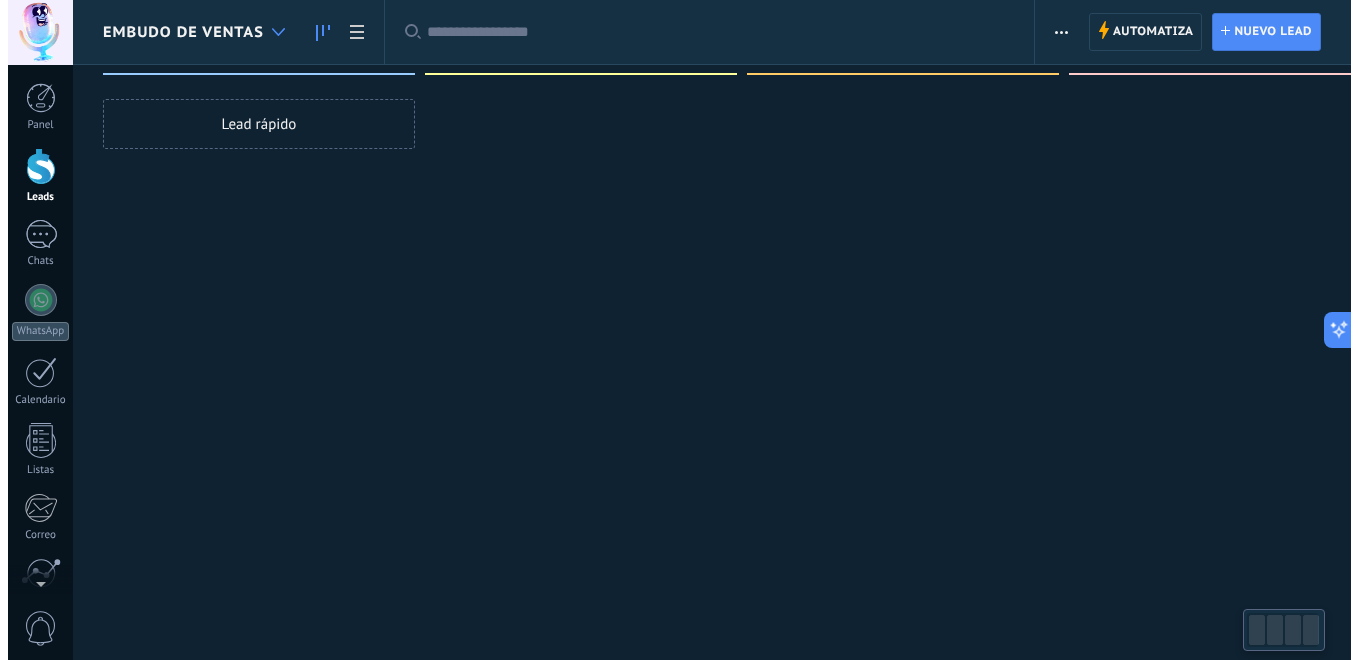 scroll, scrollTop: 0, scrollLeft: 0, axis: both 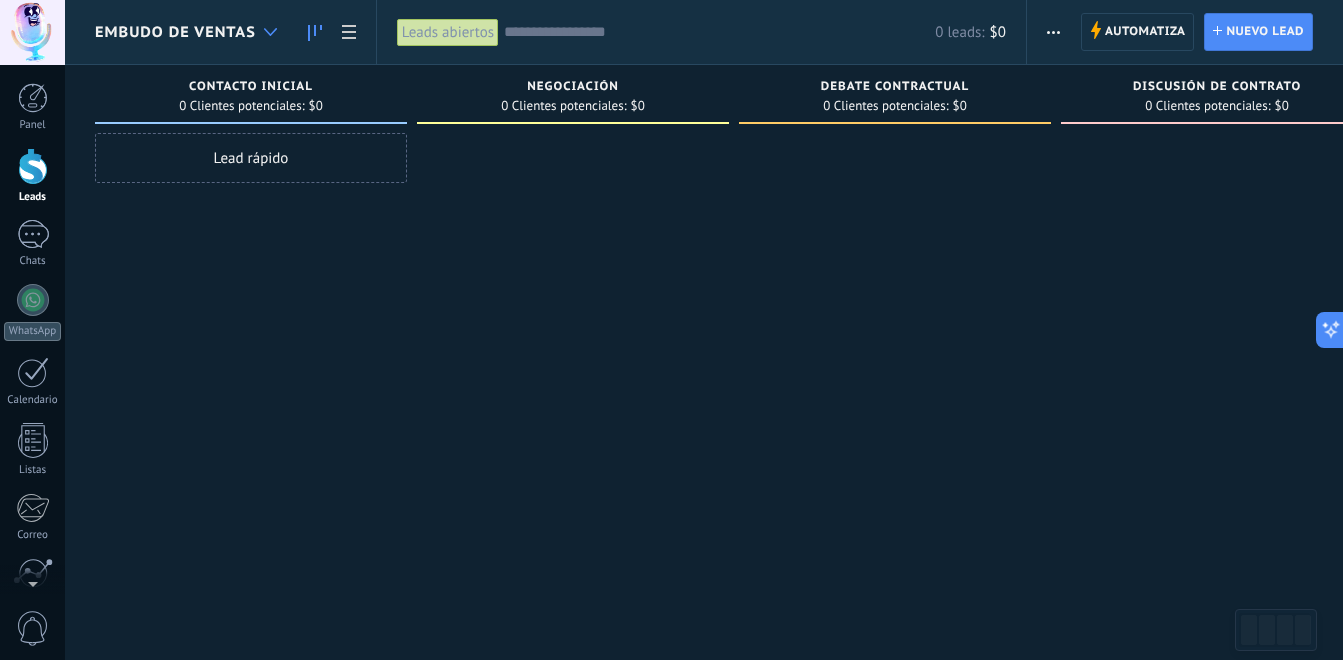click 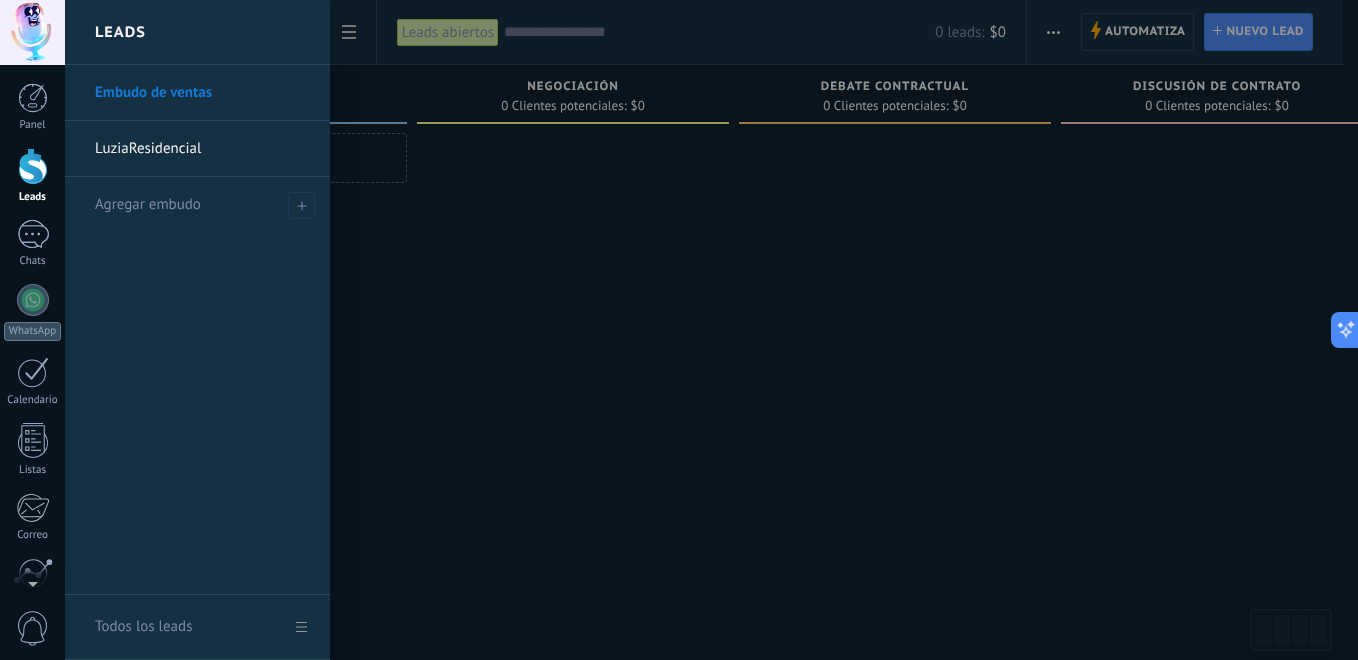 click on "LuziaResidencial" at bounding box center (202, 149) 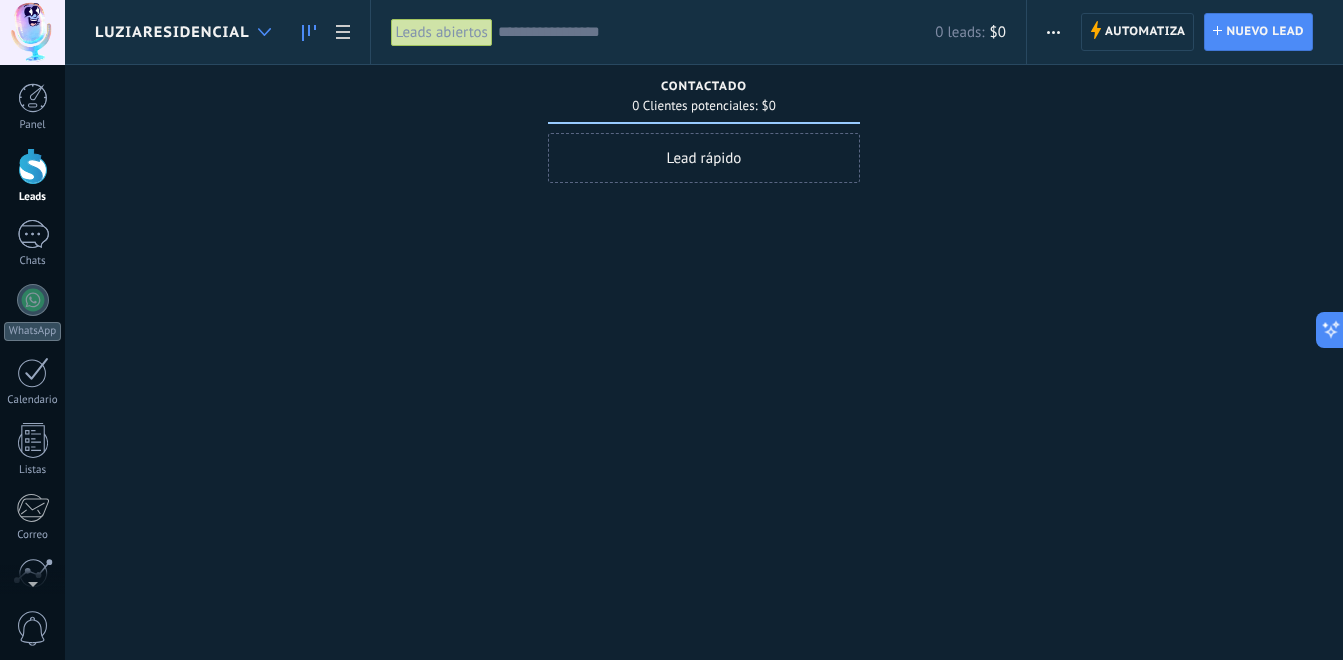 click at bounding box center [264, 32] 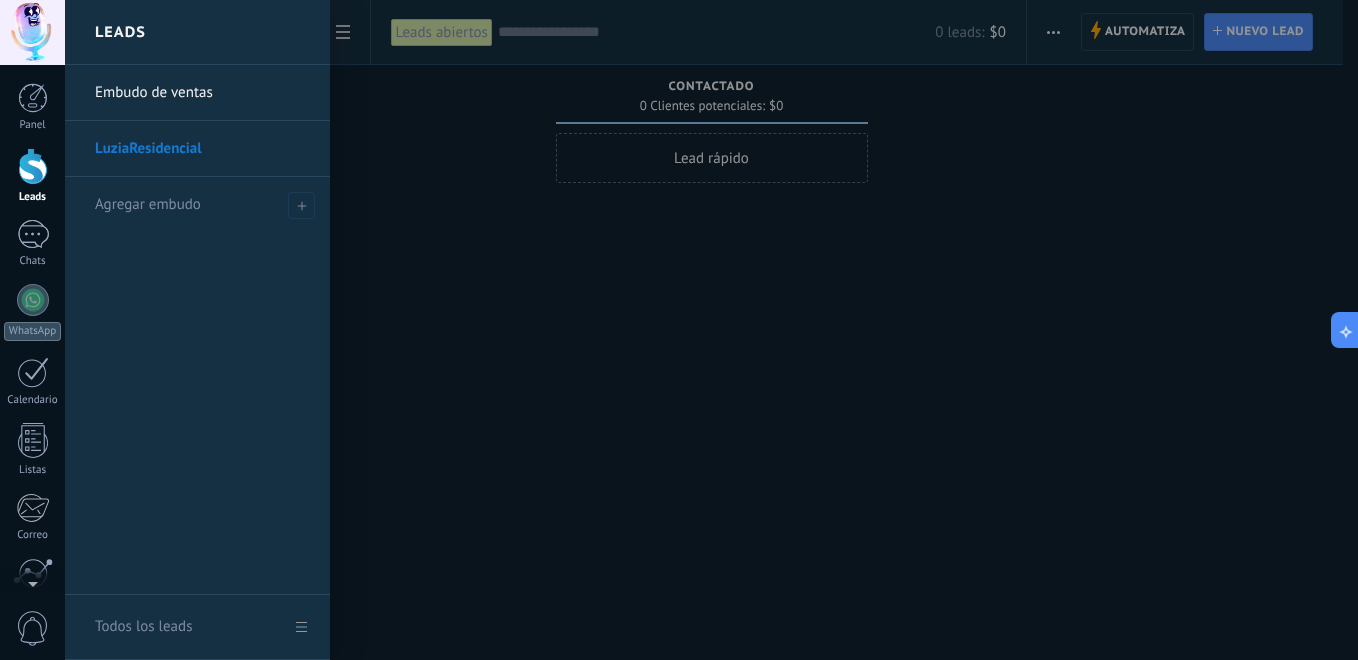 drag, startPoint x: 185, startPoint y: 87, endPoint x: 138, endPoint y: 342, distance: 259.2952 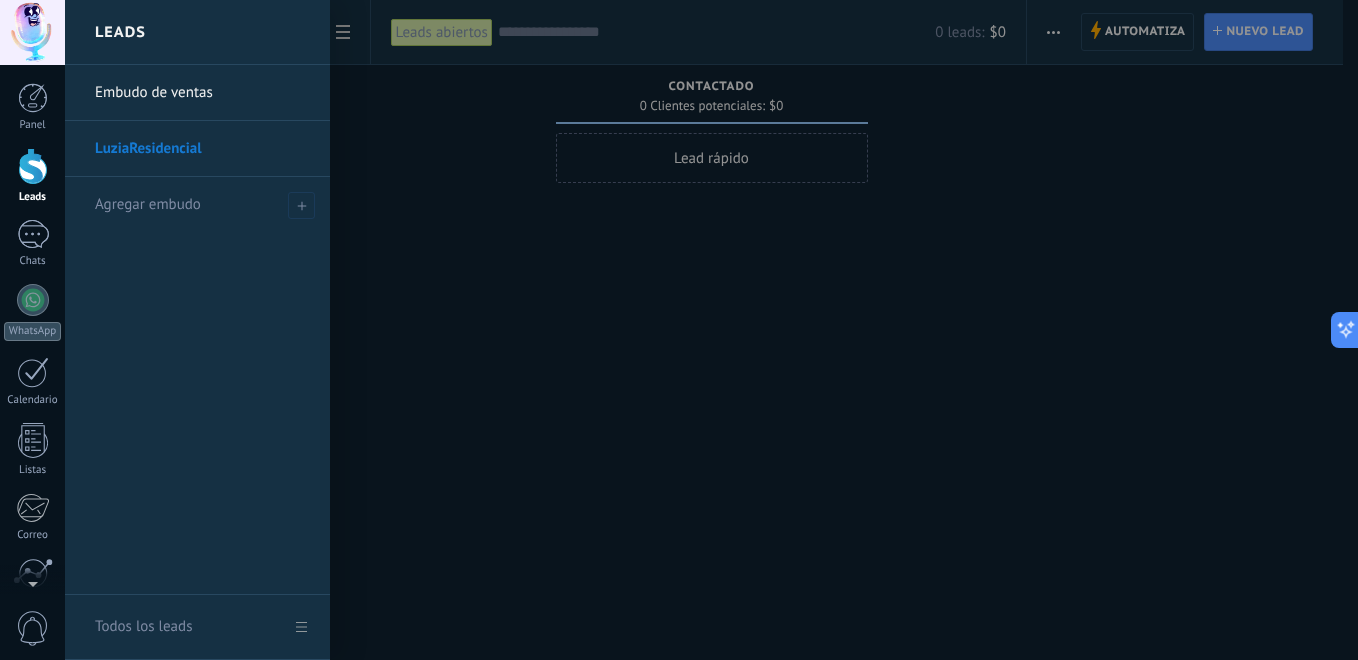 click on "Todos los leads" at bounding box center (197, 627) 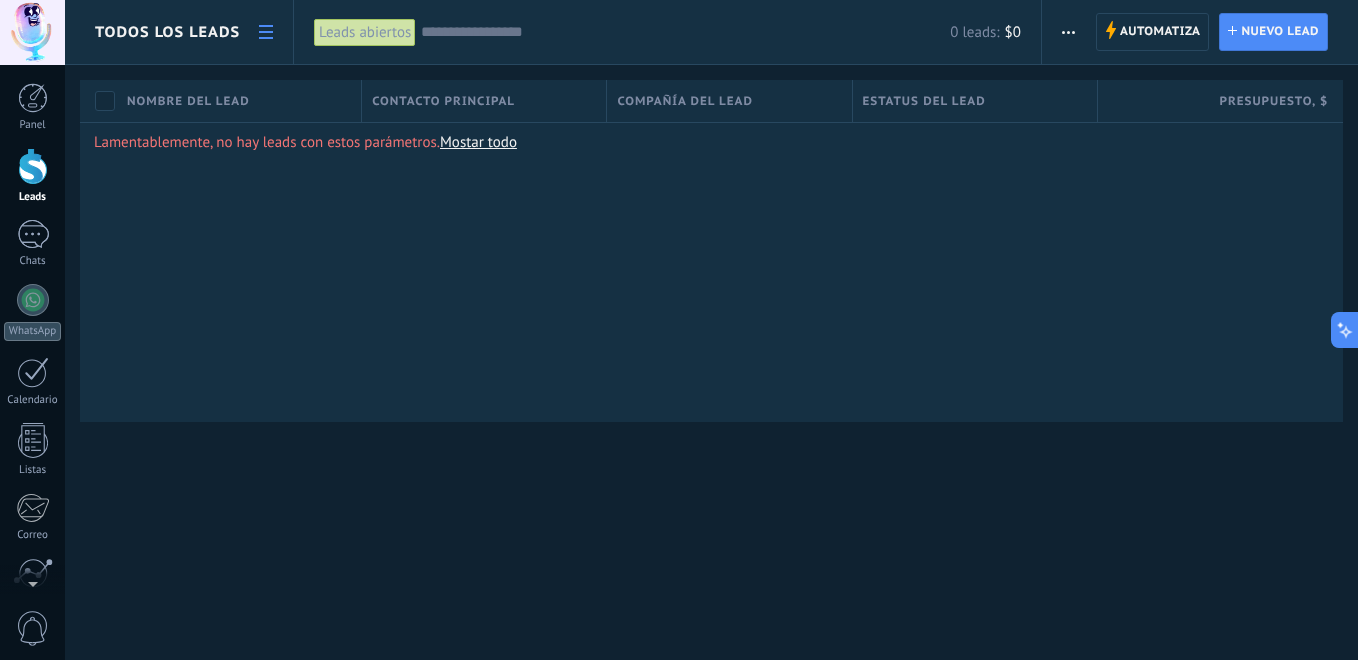 click at bounding box center (266, 32) 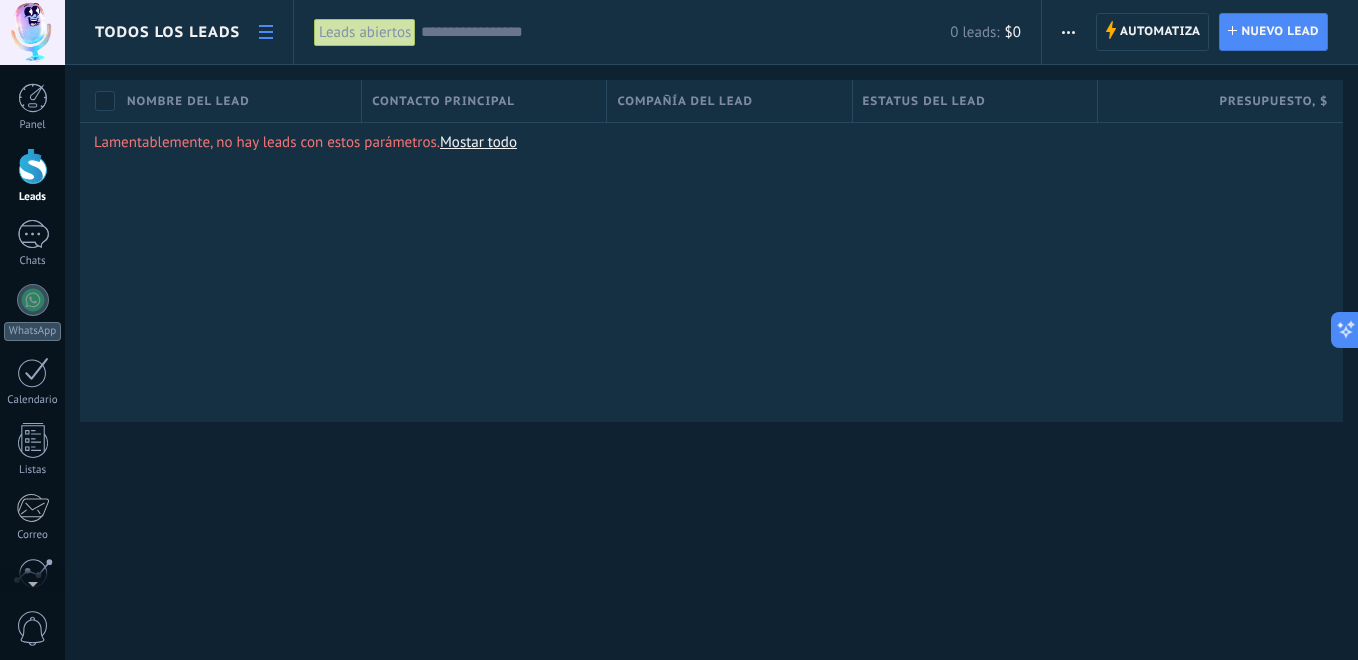 click 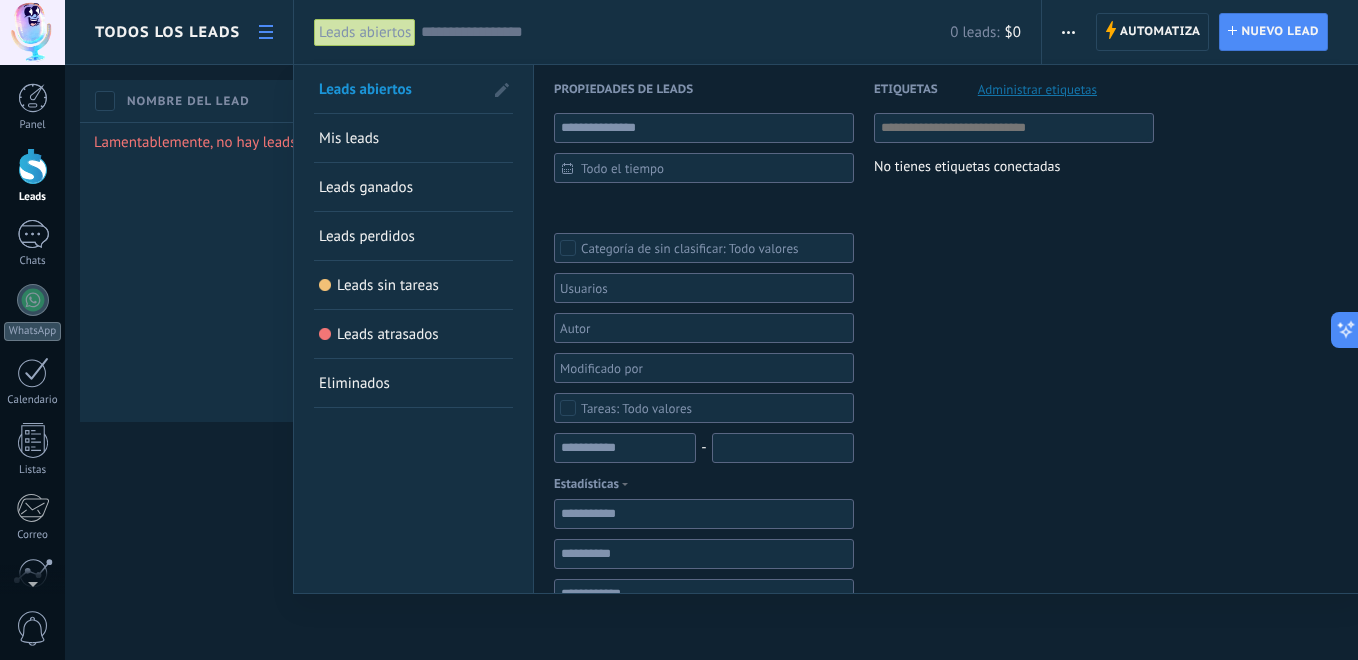 click at bounding box center [679, 330] 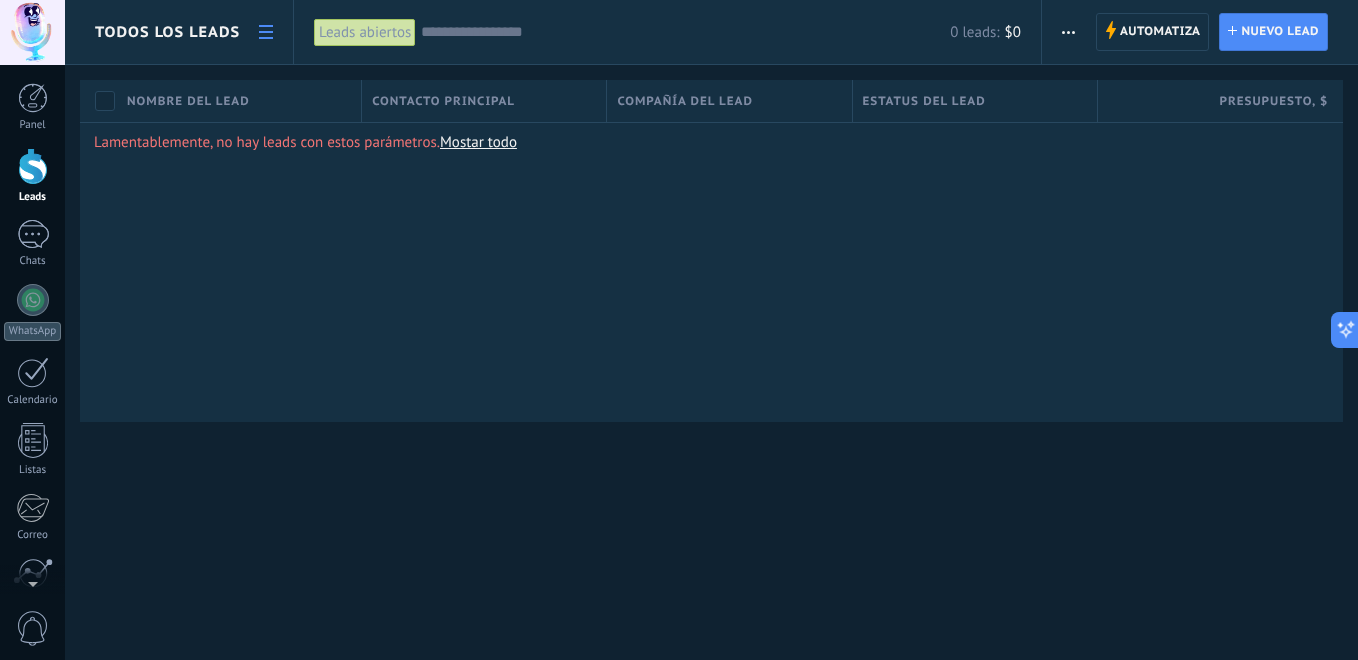 click on "Todos los leads" at bounding box center [167, 32] 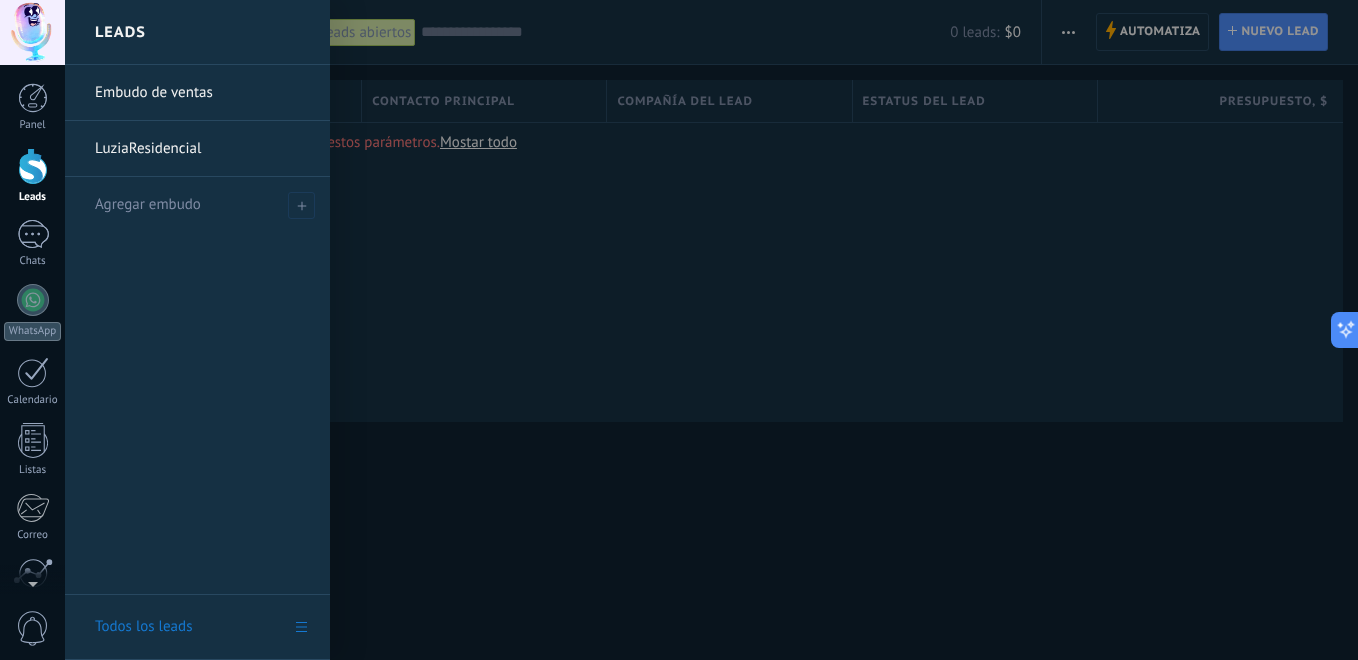 click on "Todos los leads" at bounding box center (197, 627) 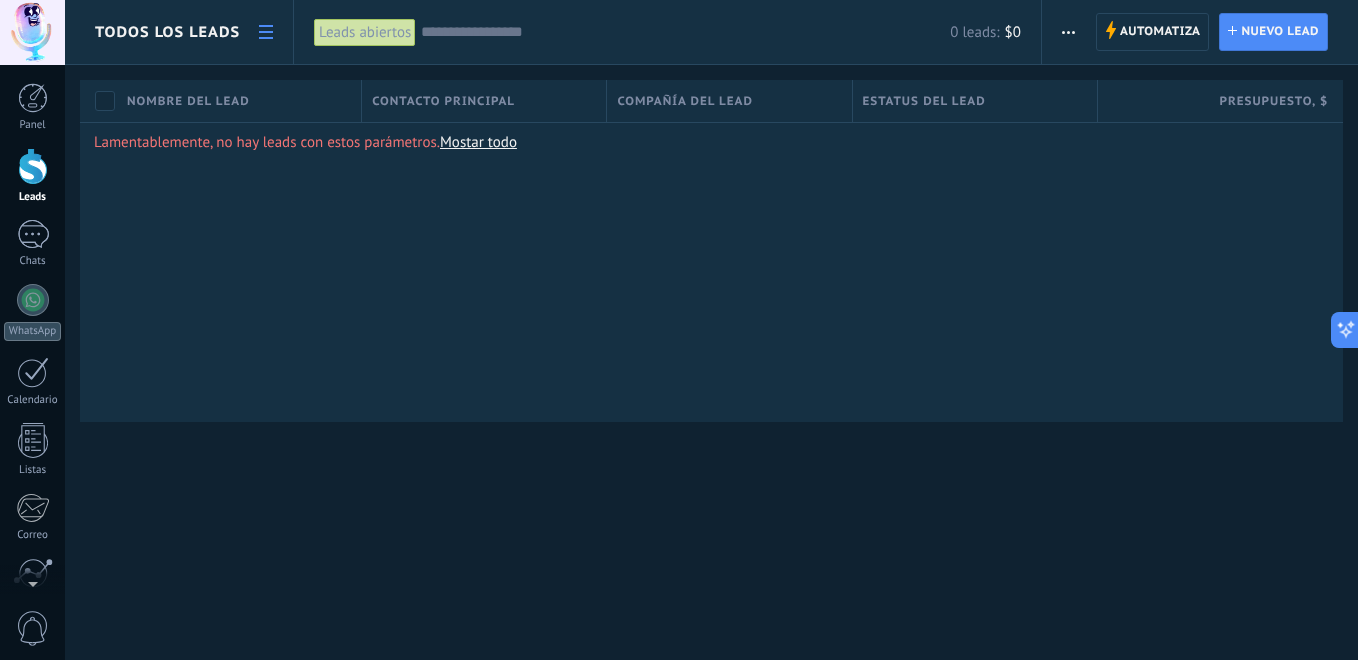 click 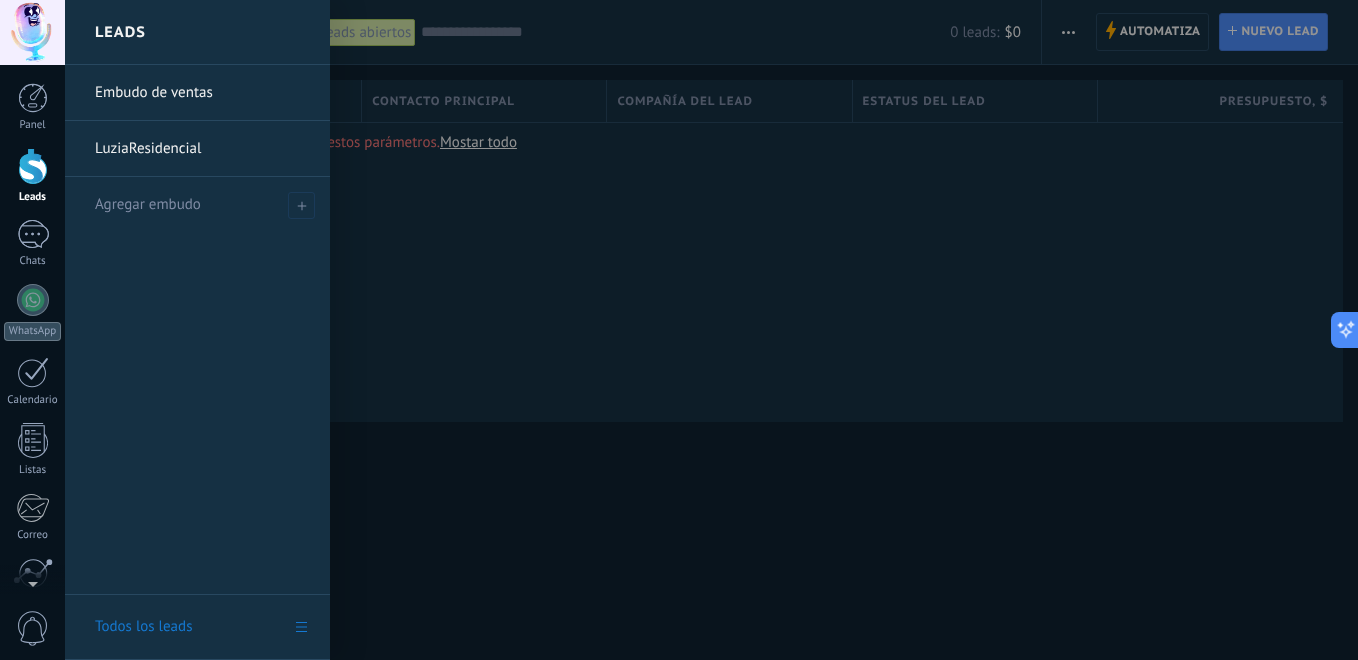 click on "LuziaResidencial" at bounding box center (202, 149) 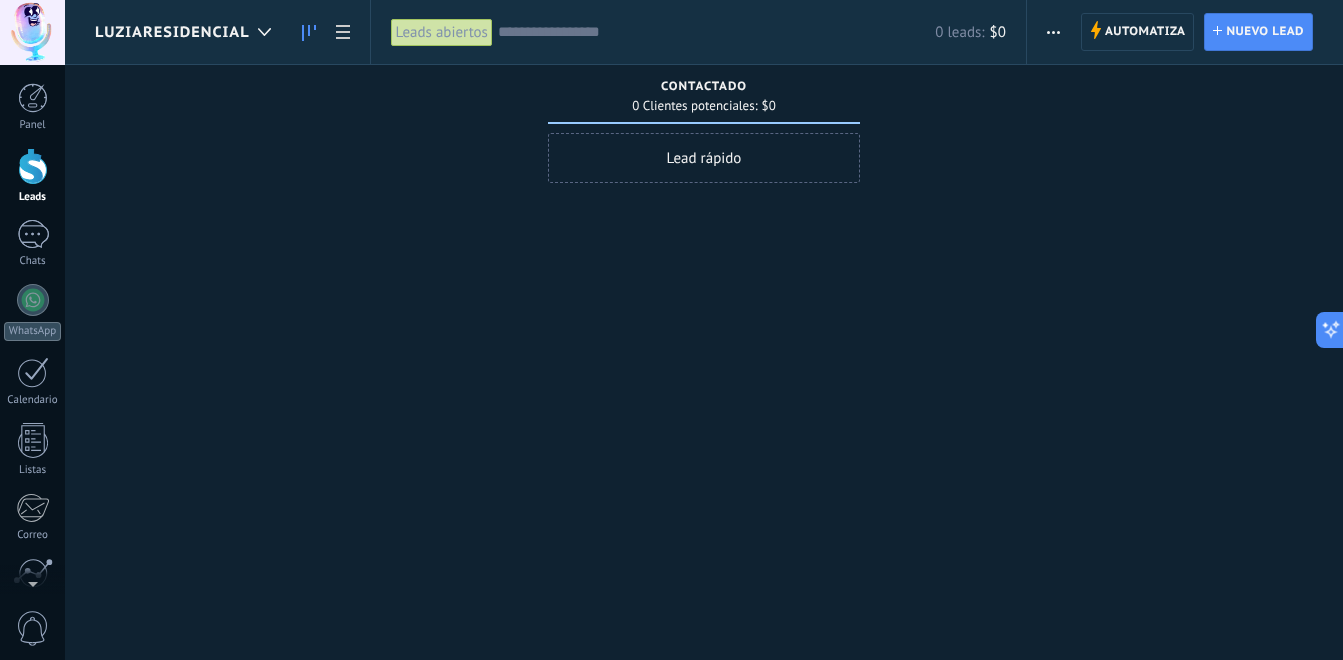 click at bounding box center (1053, 32) 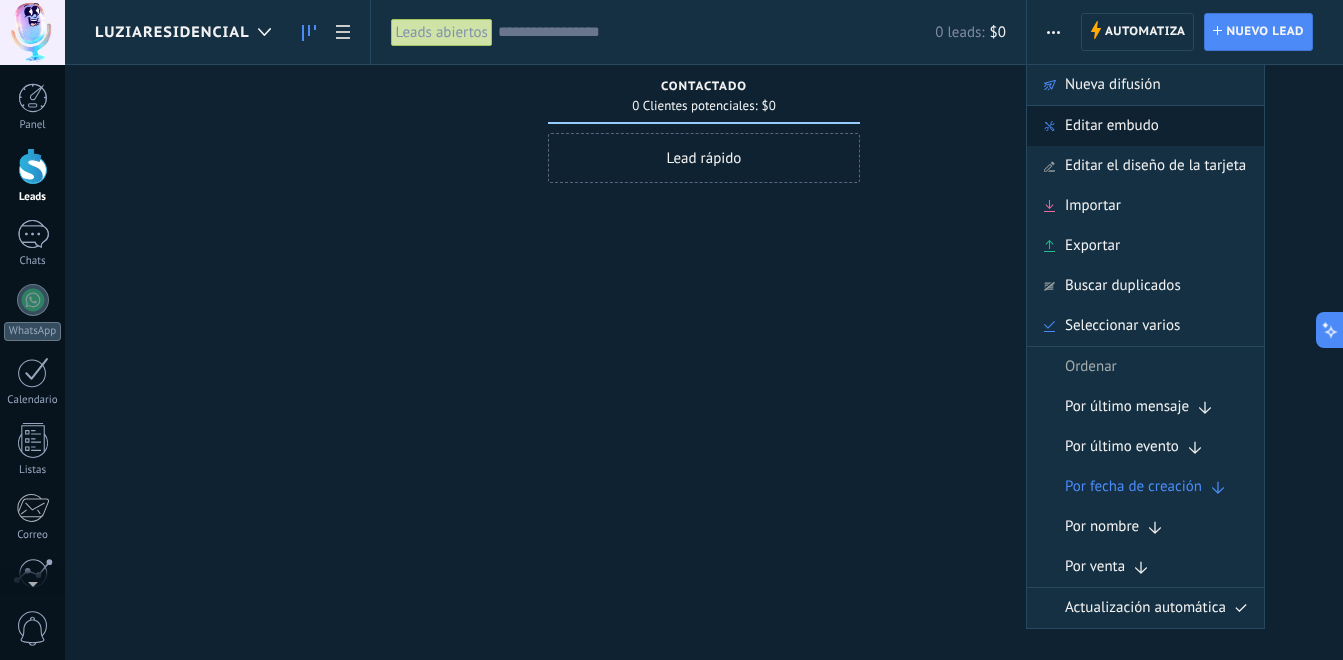 click 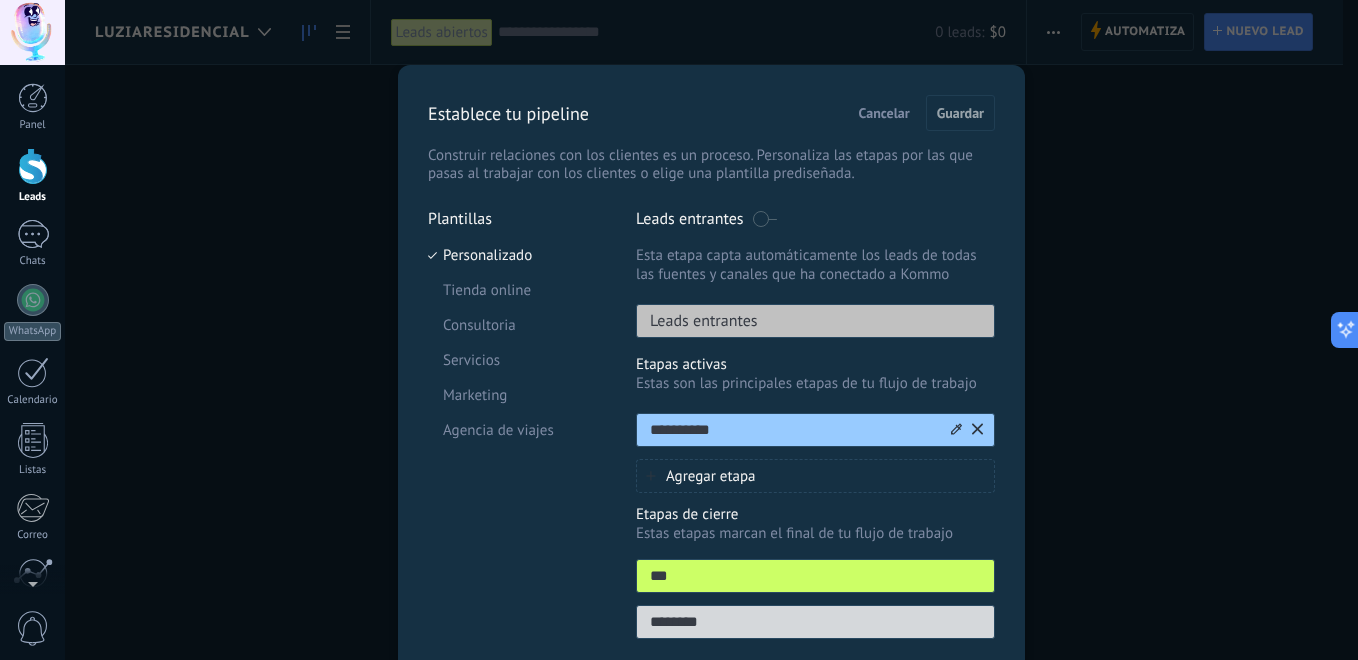 click on "**********" at bounding box center (815, 430) 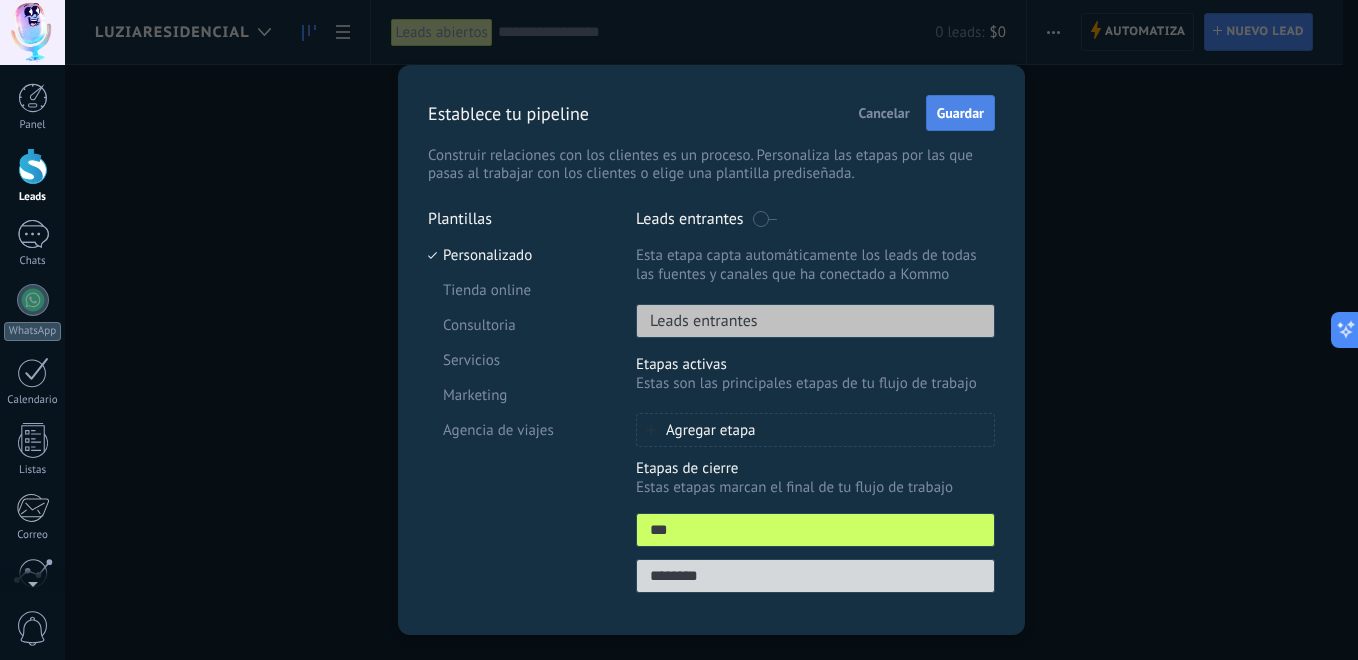 click on "Guardar" at bounding box center (960, 113) 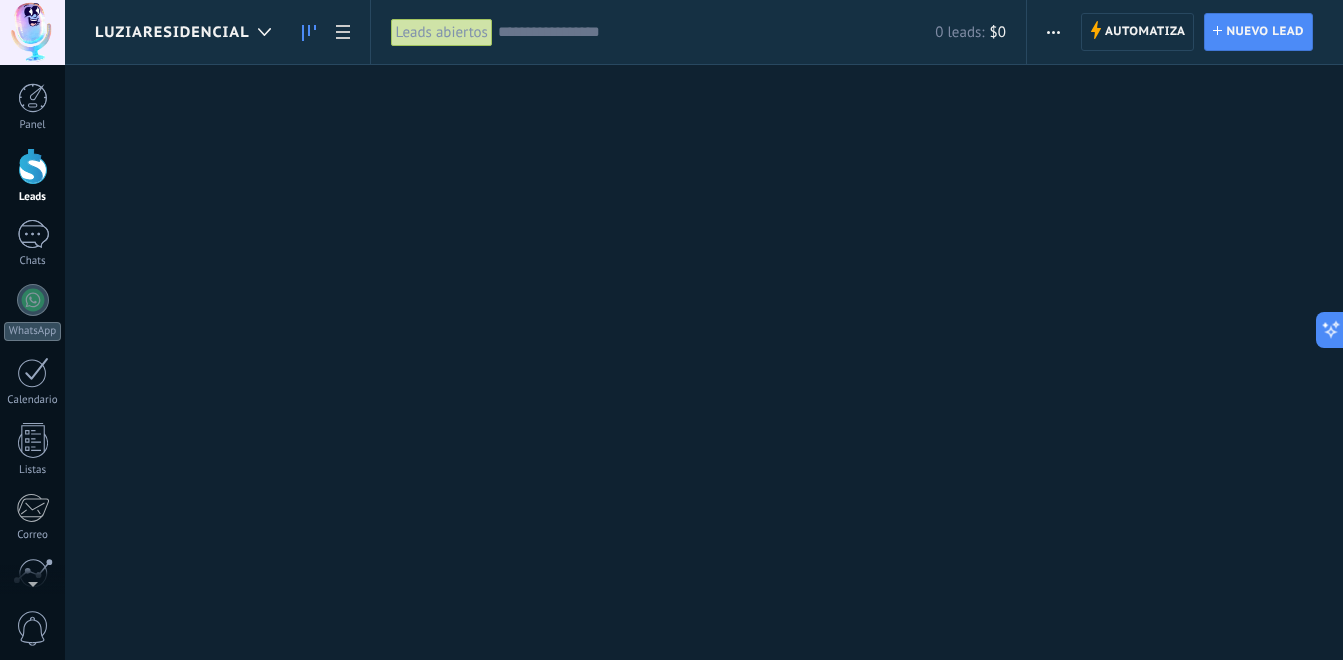click on "Lamentablemente, no hay leads con estos parámetros.  Mostrar todo Leads Entrantes Solicitudes: 0 0 0 0 0 0 0 0 0" at bounding box center [719, 355] 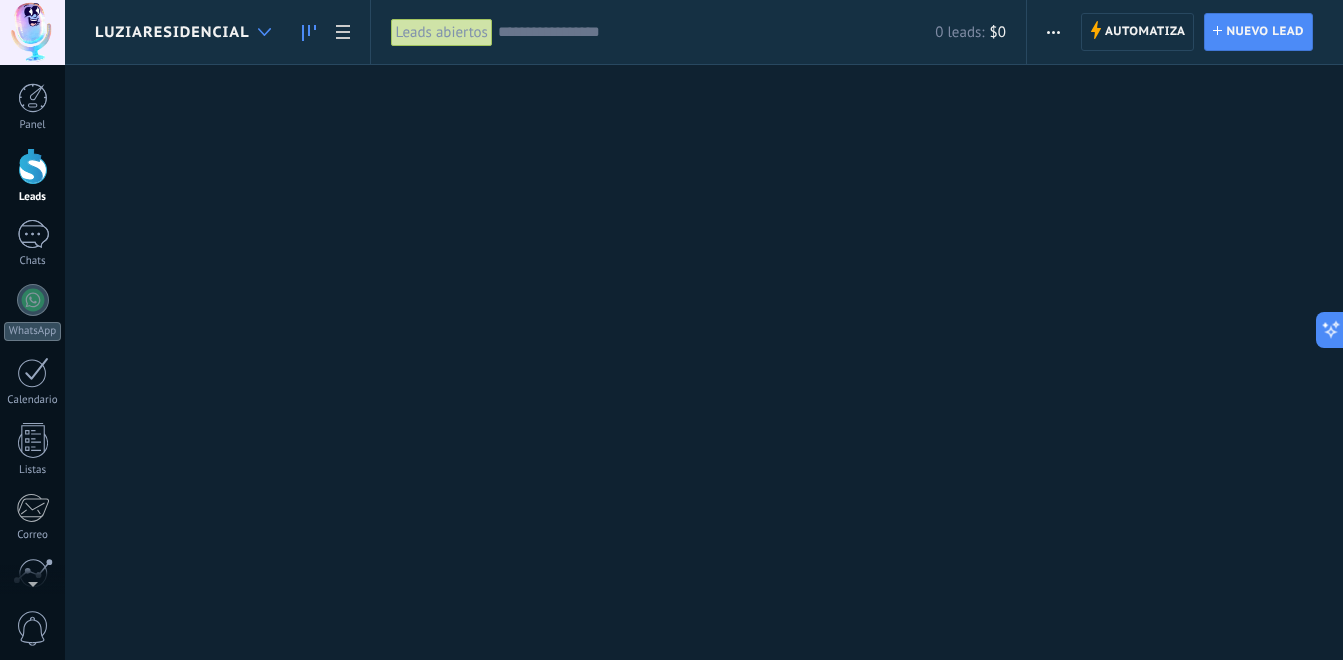click at bounding box center (264, 32) 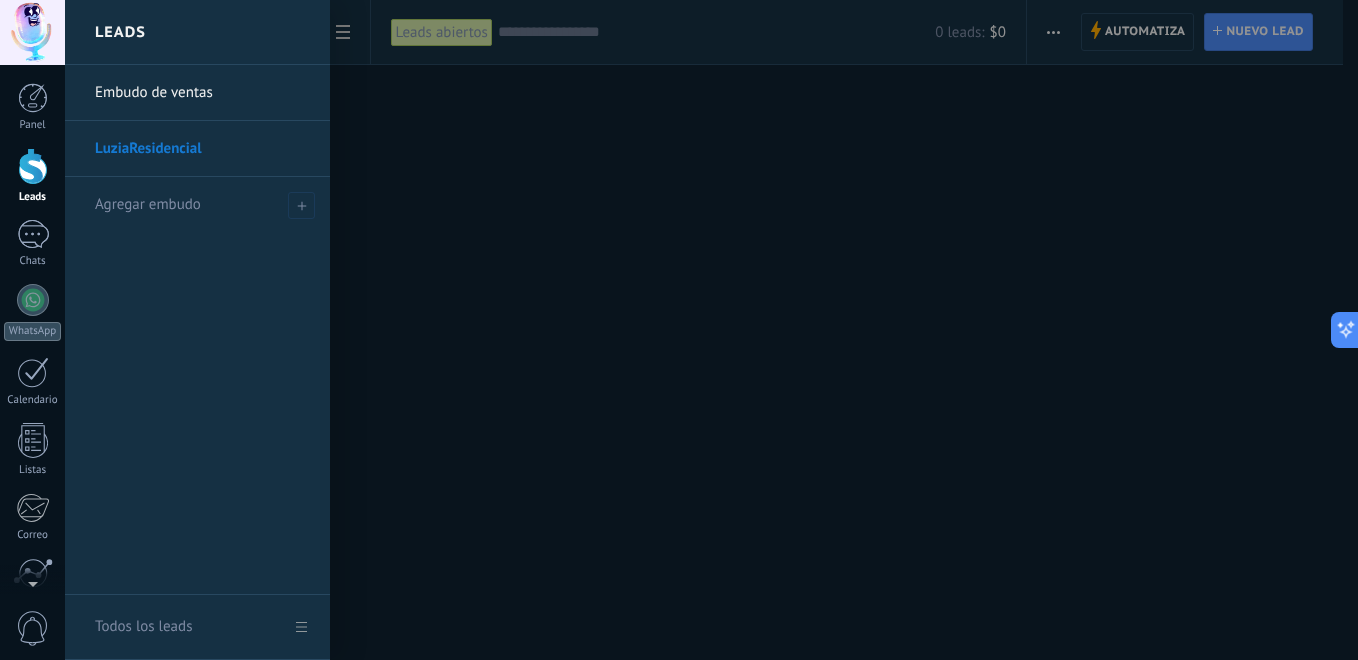 click on "LuziaResidencial" at bounding box center (202, 149) 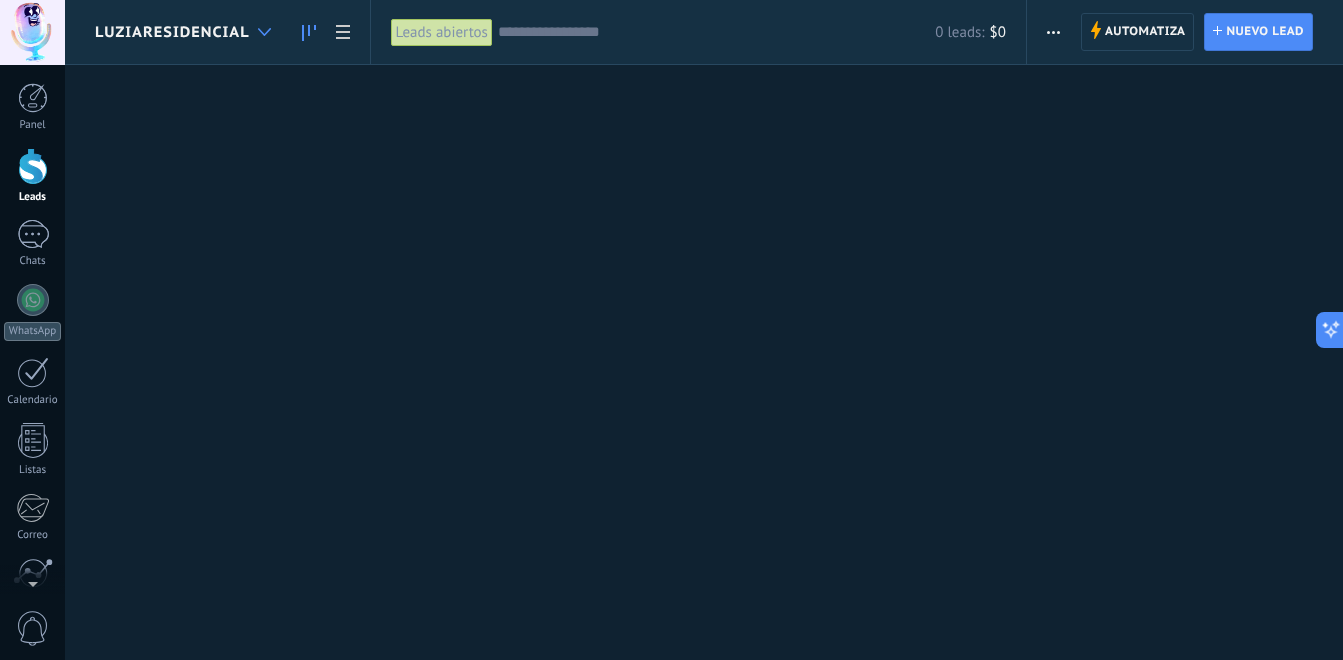 click at bounding box center [264, 32] 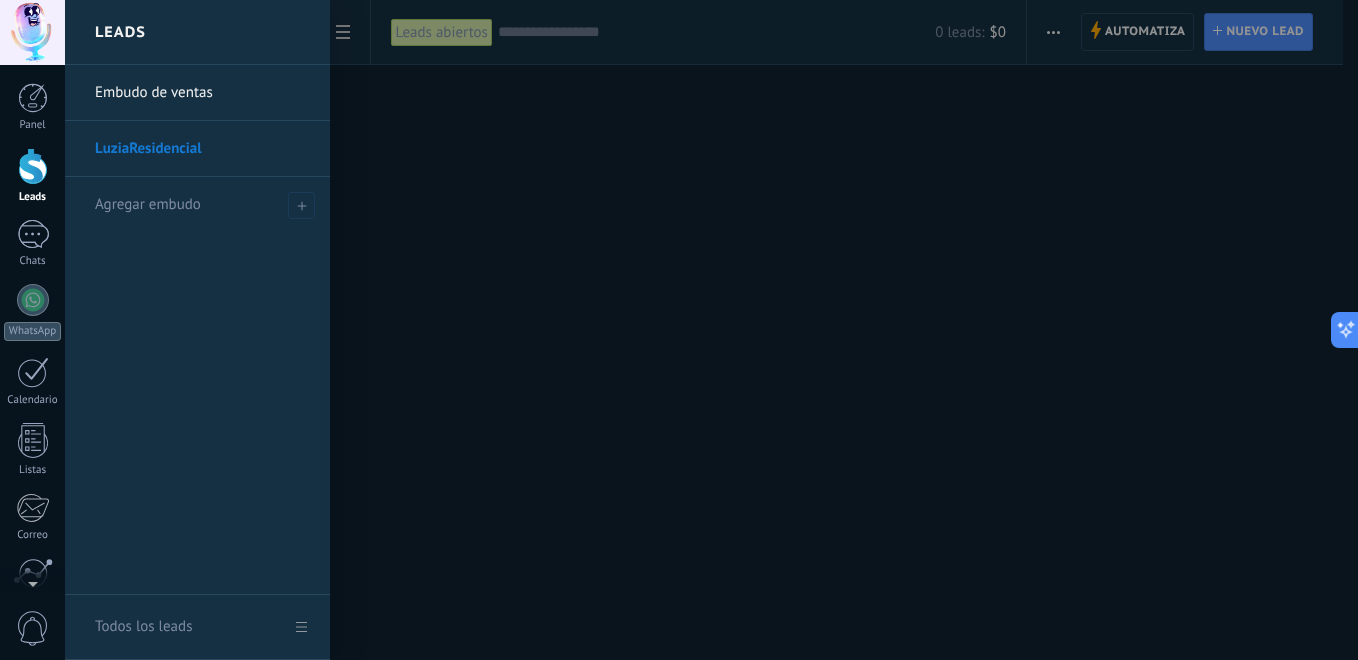 click at bounding box center (744, 330) 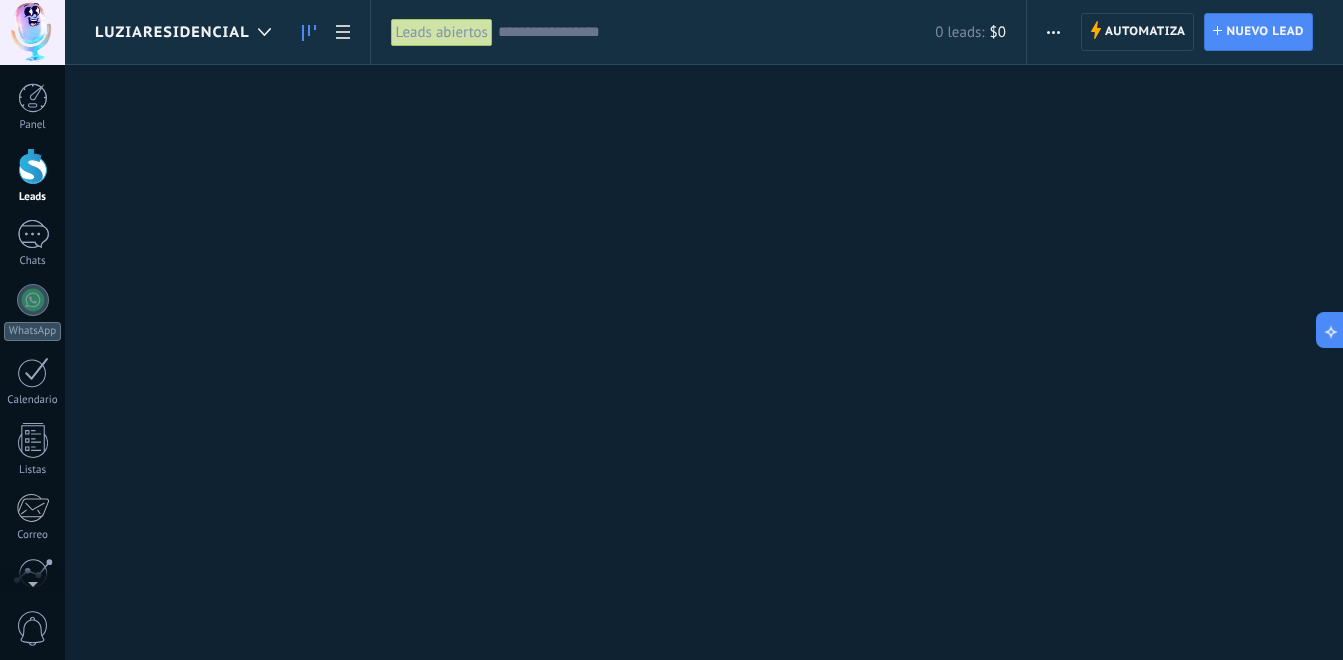 click at bounding box center [1053, 32] 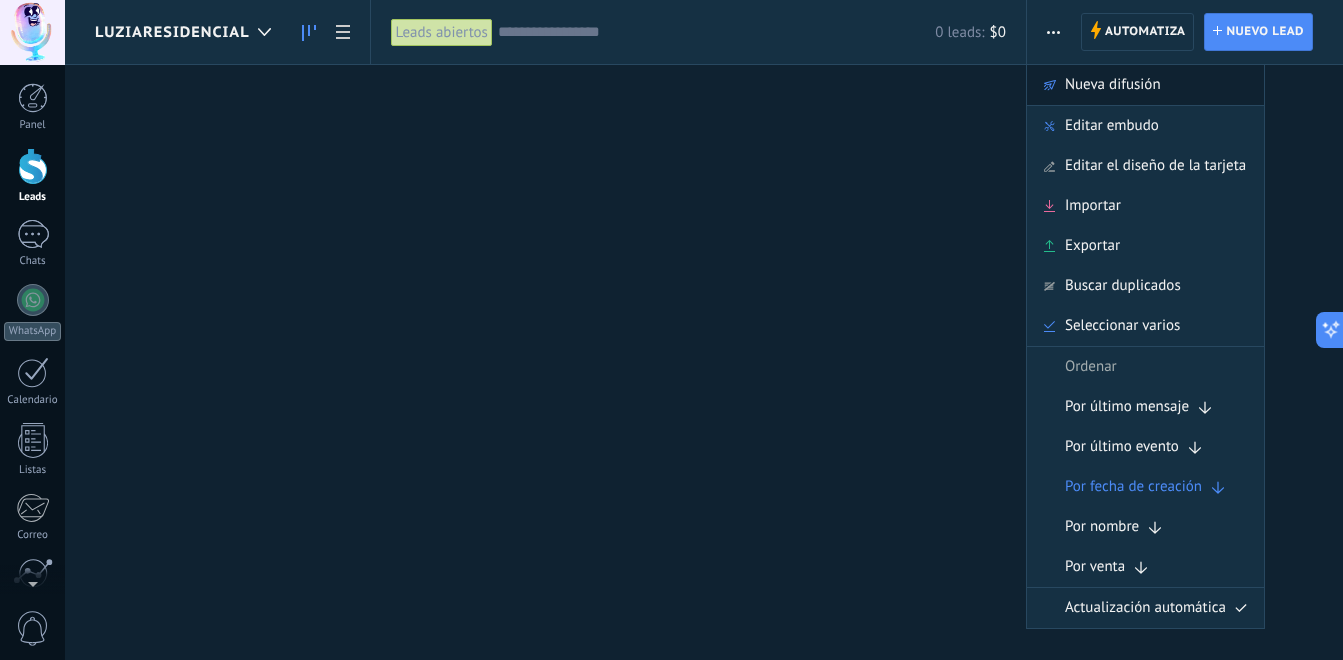 click on "Nueva difusión" at bounding box center [1113, 85] 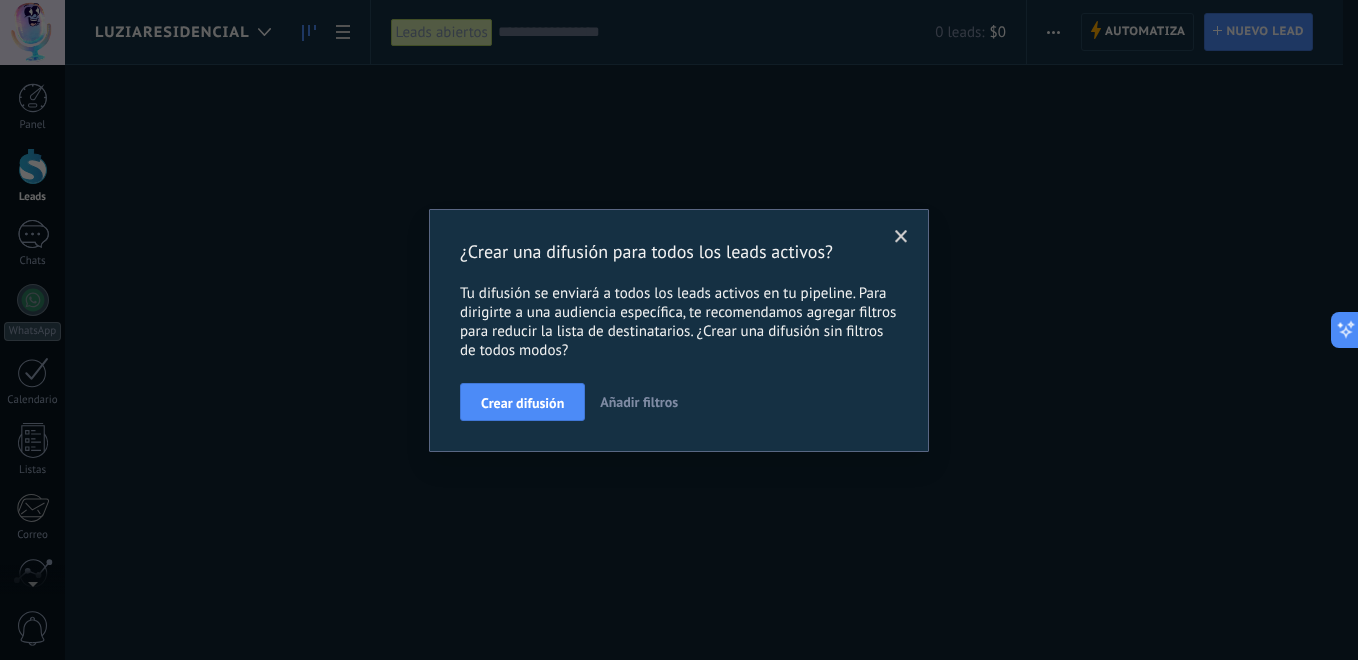 click at bounding box center [901, 237] 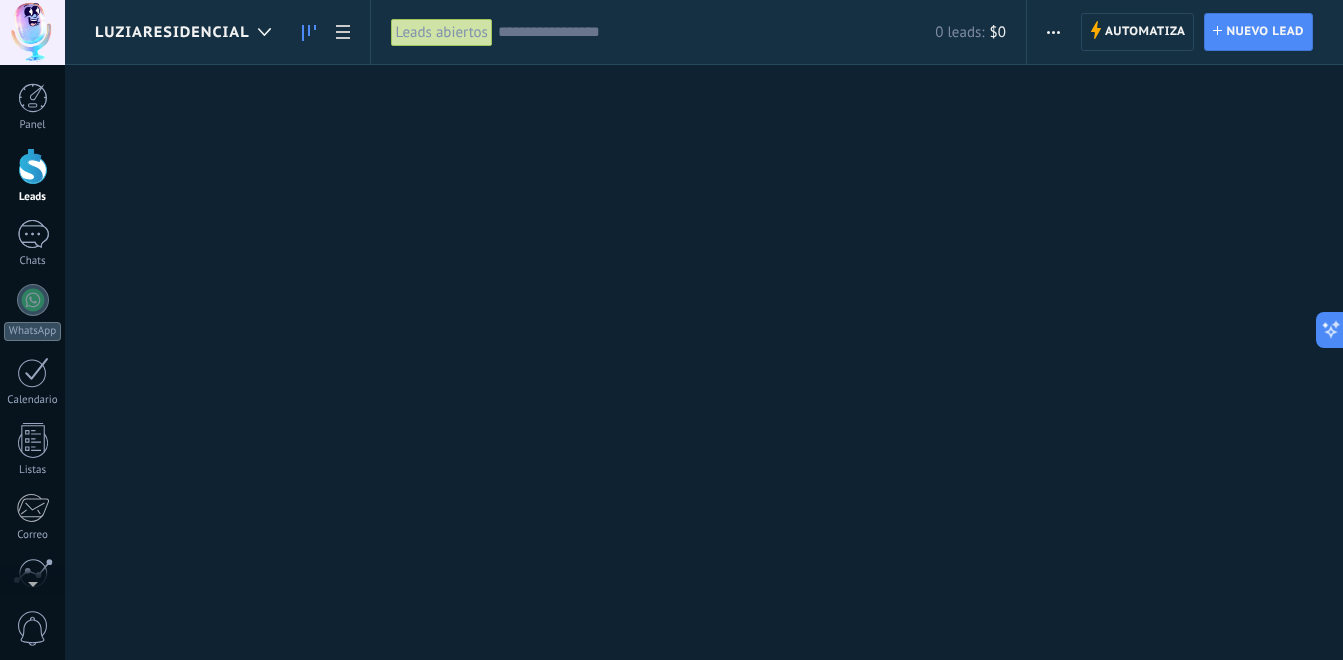 click at bounding box center (1053, 32) 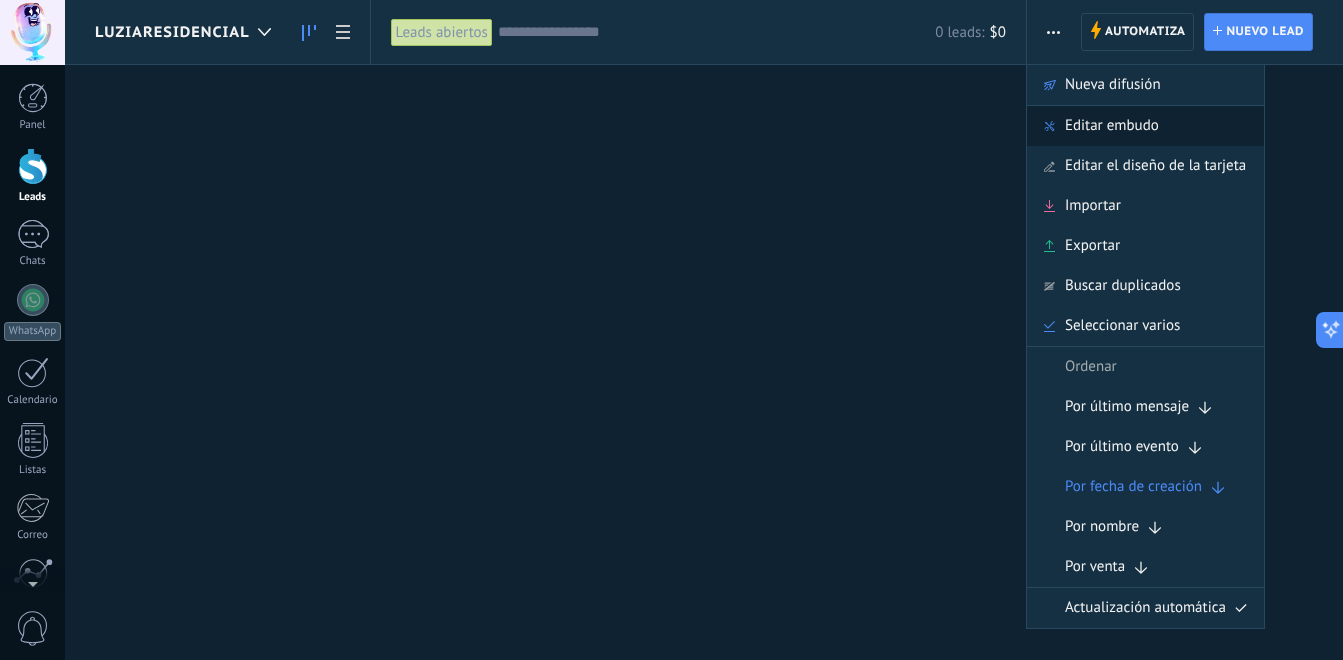 click on "Editar embudo" at bounding box center (1145, 126) 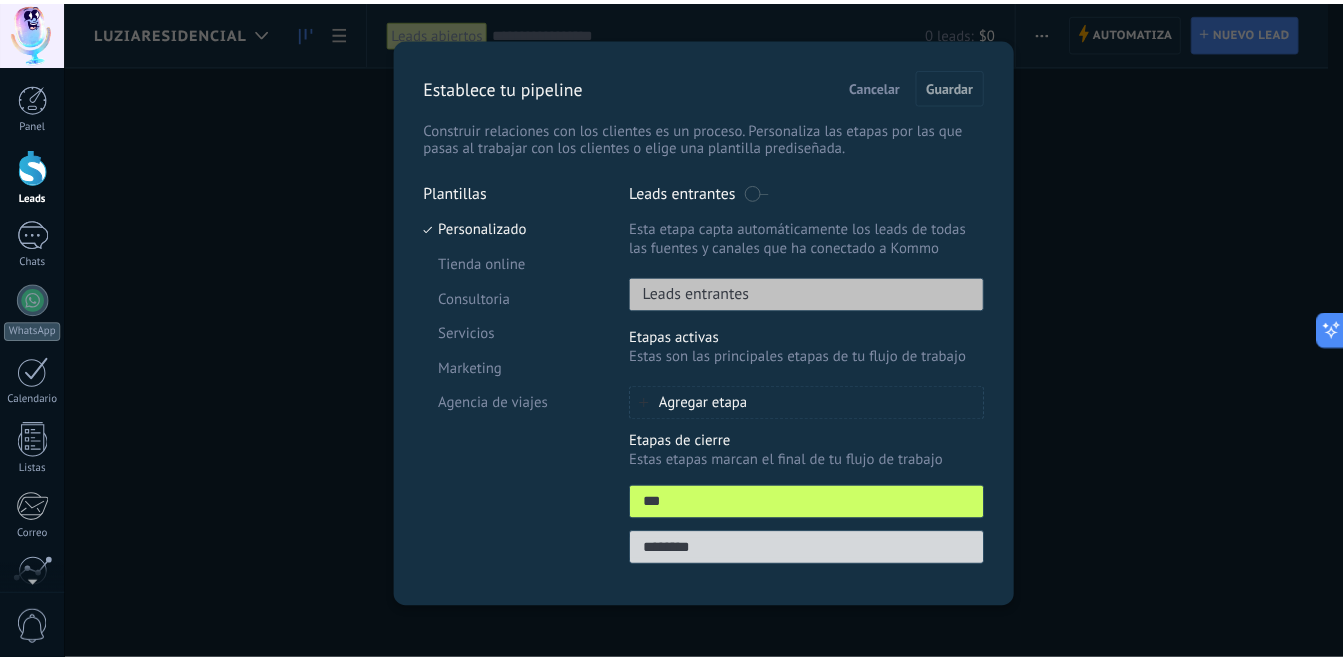 scroll, scrollTop: 40, scrollLeft: 0, axis: vertical 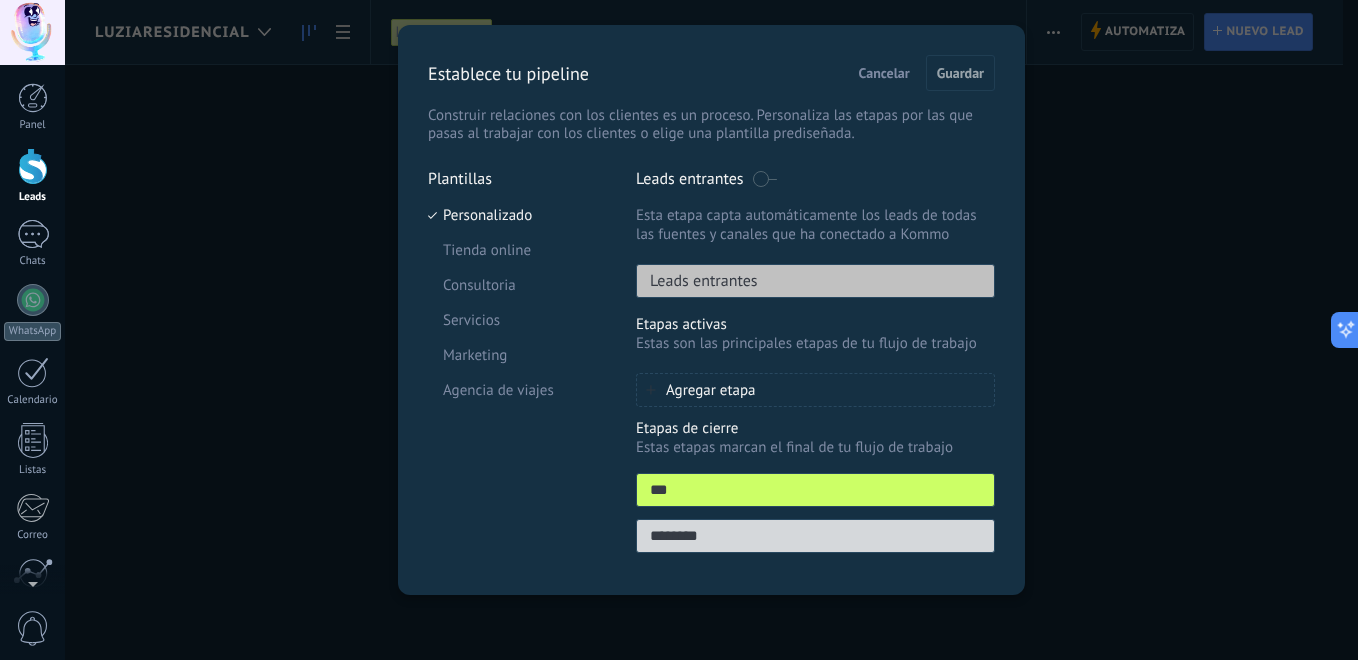 click on "Agregar etapa" at bounding box center (711, 390) 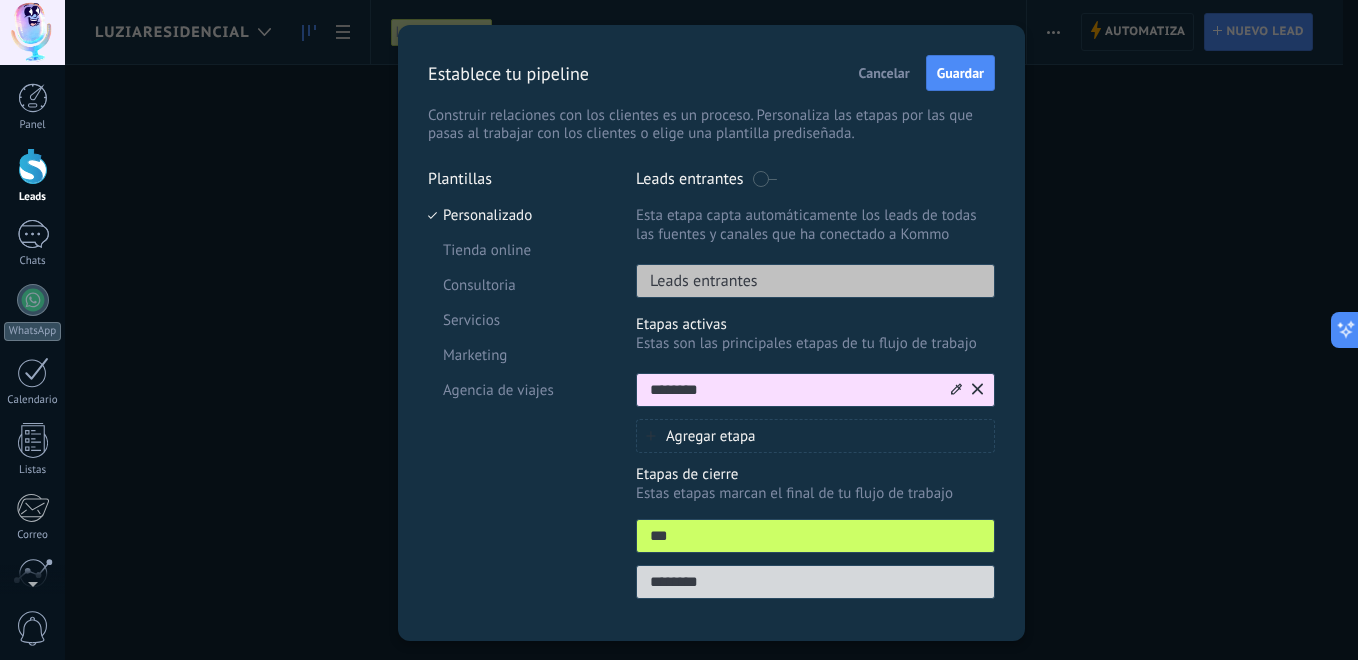 type on "********" 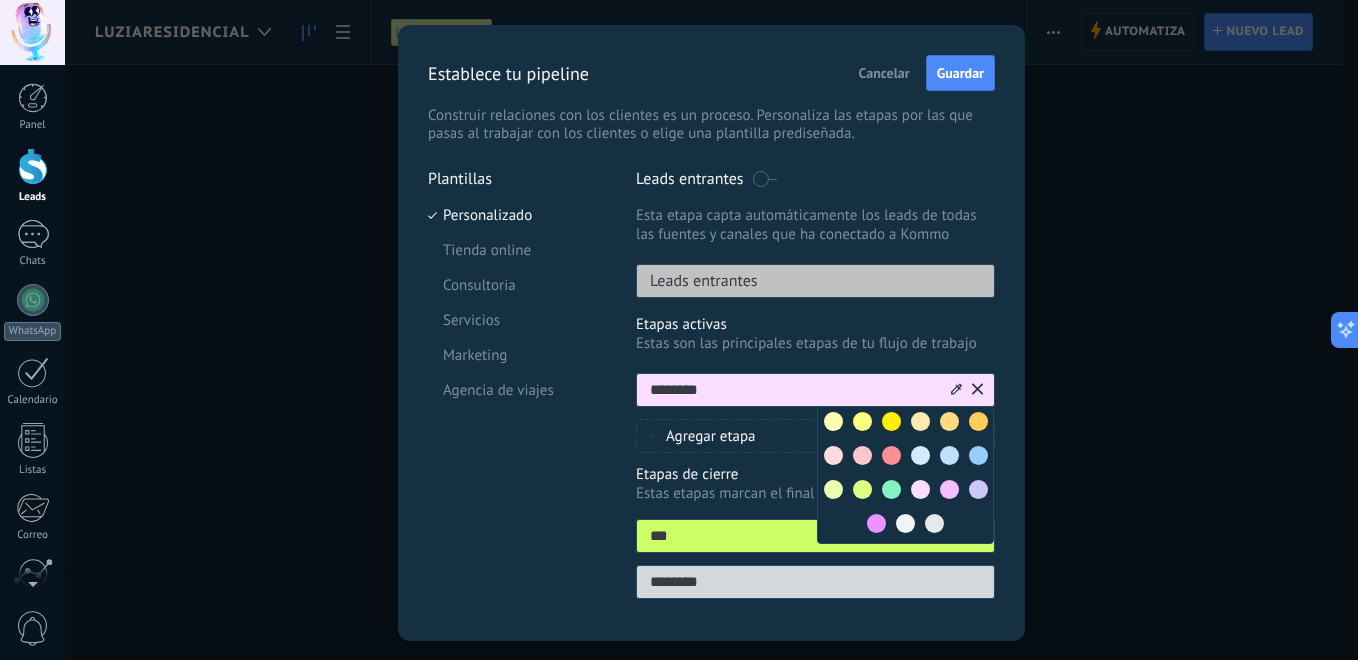 click at bounding box center (978, 455) 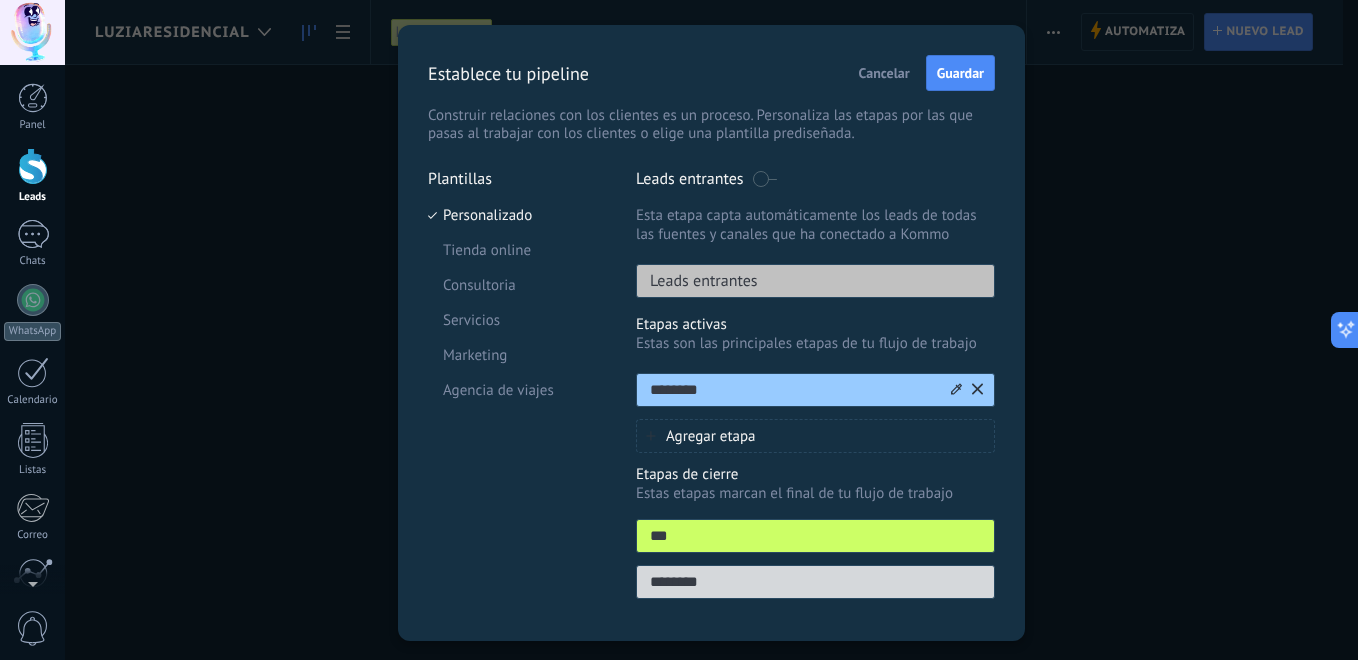 click on "Agregar etapa" at bounding box center (711, 436) 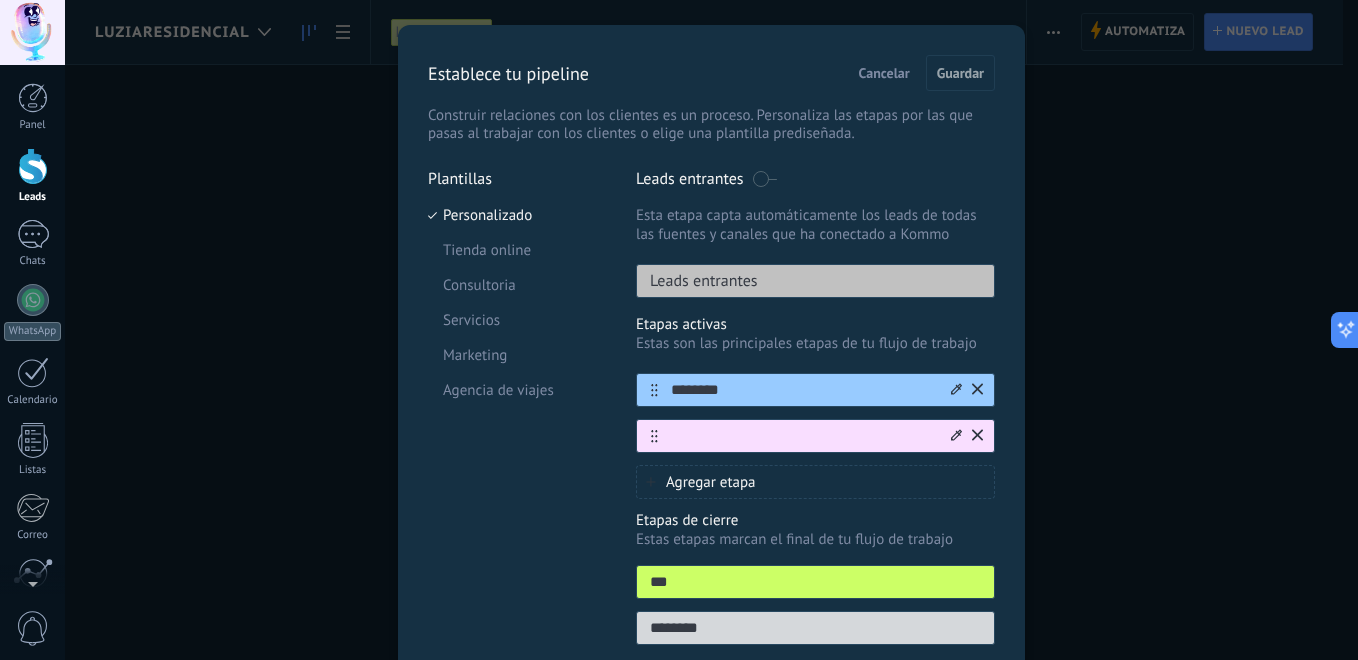 click 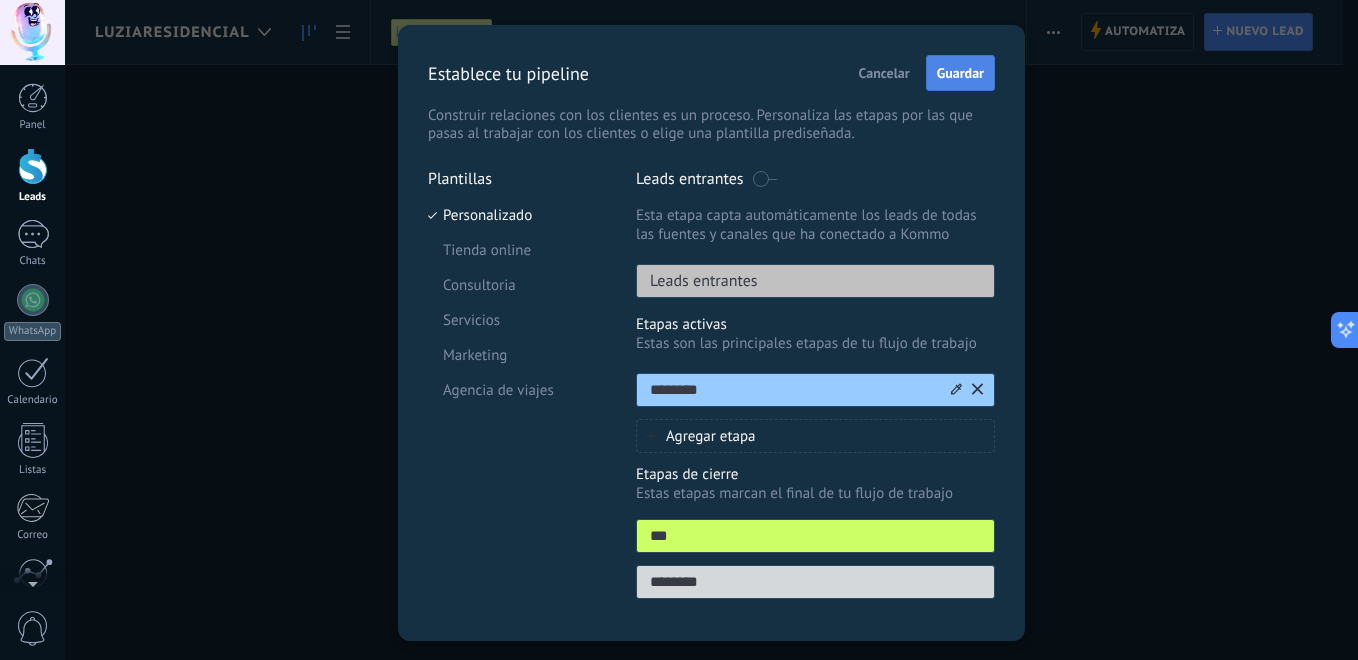 click on "Guardar" at bounding box center (960, 73) 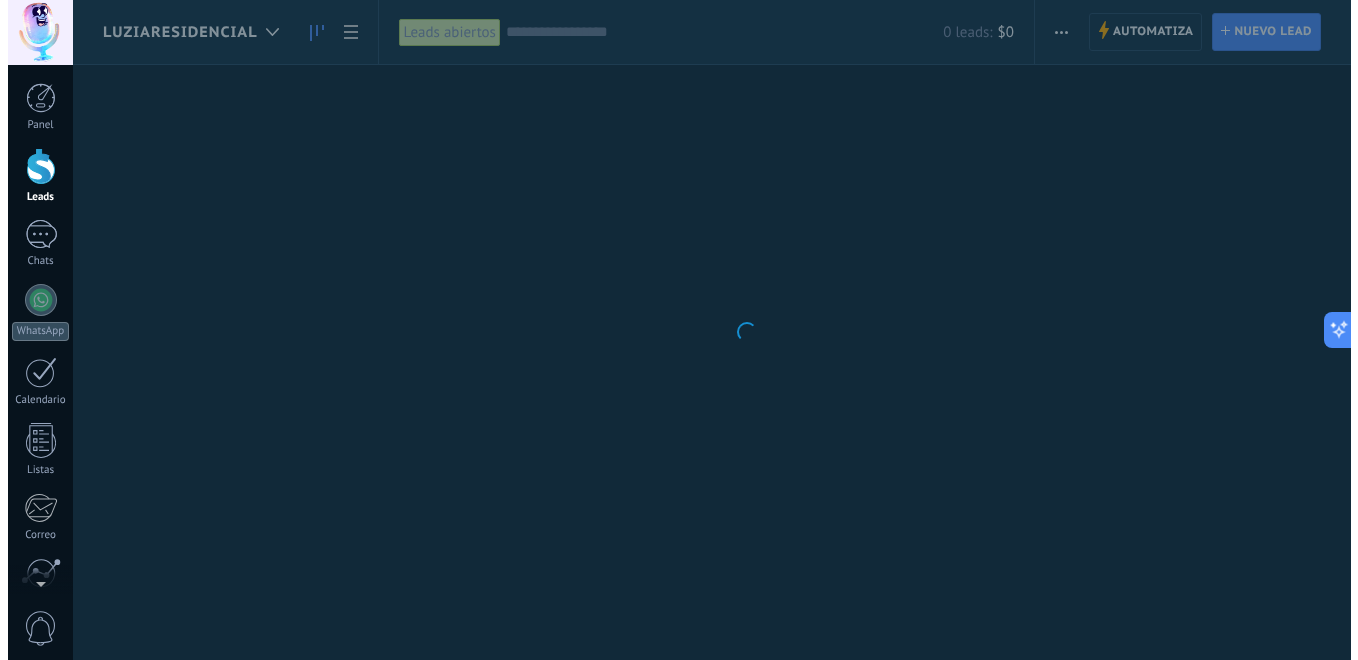 scroll, scrollTop: 0, scrollLeft: 0, axis: both 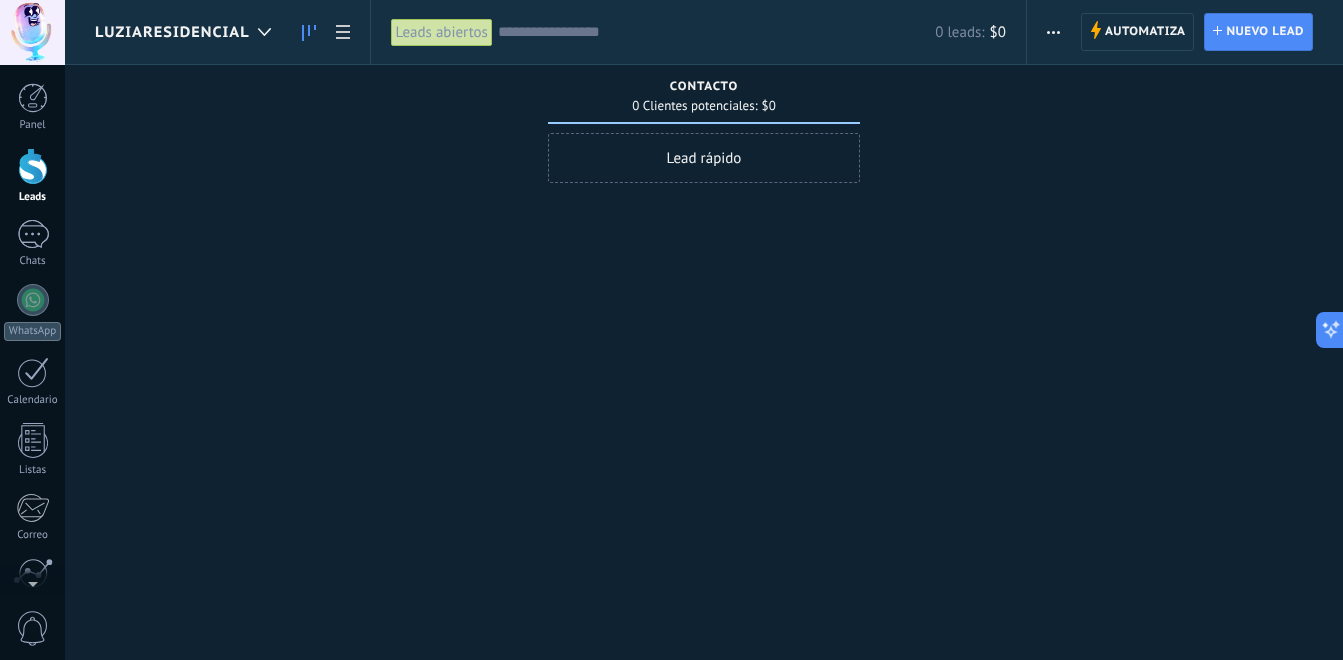 click on "Lamentablemente, no hay leads con estos parámetros.  Mostrar todo Leads Entrantes Solicitudes: 0 0 0 0 0 0 0 0 0 Contacto 0  Clientes potenciales:  $0 Lead rápido" at bounding box center [719, 298] 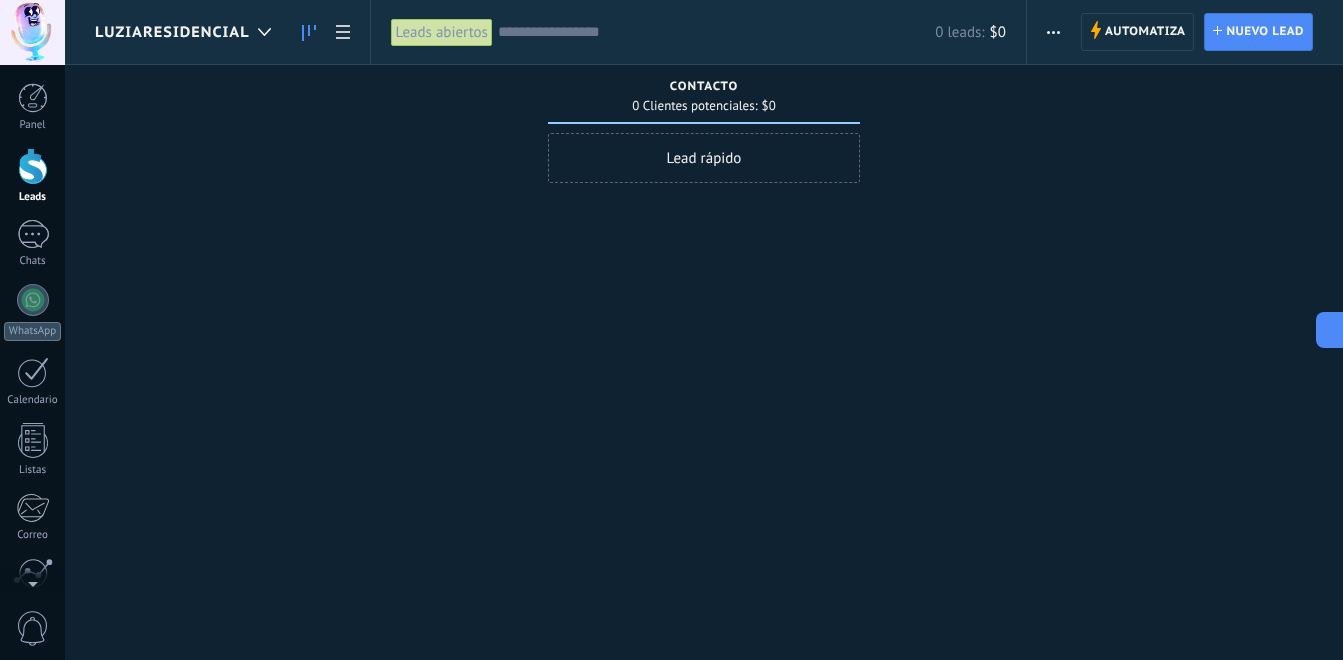 click on "Lead rápido" at bounding box center [704, 158] 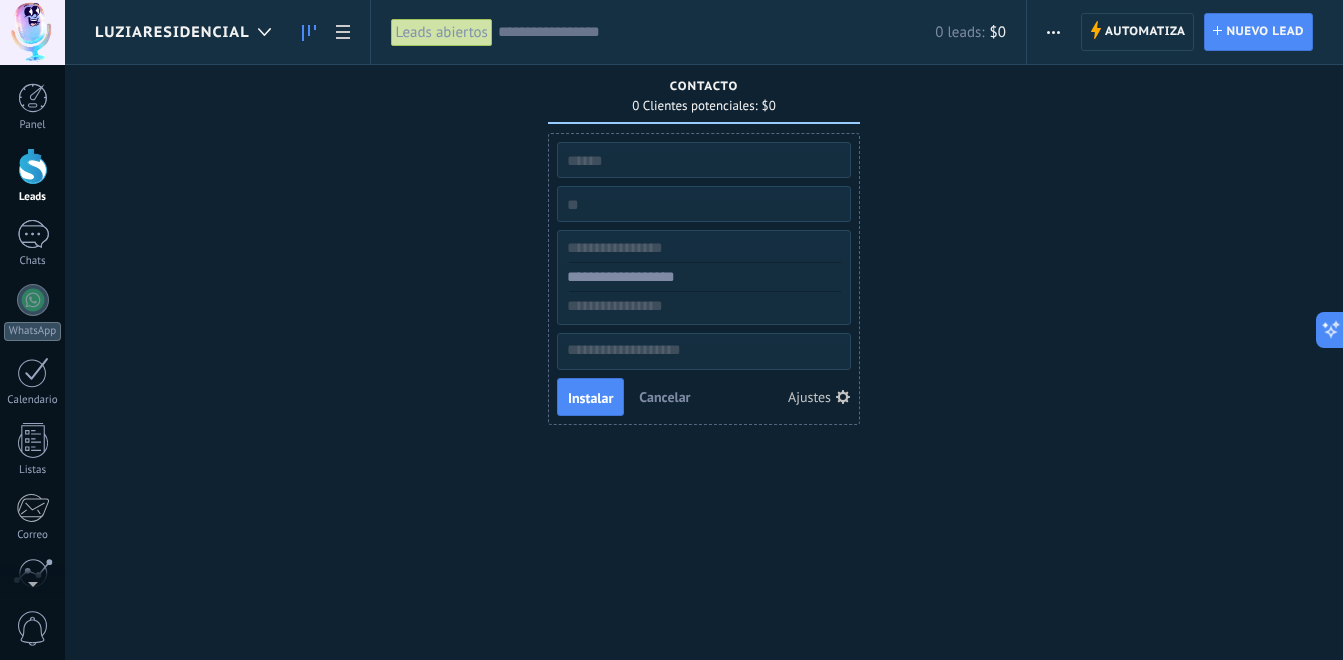 click at bounding box center (702, 204) 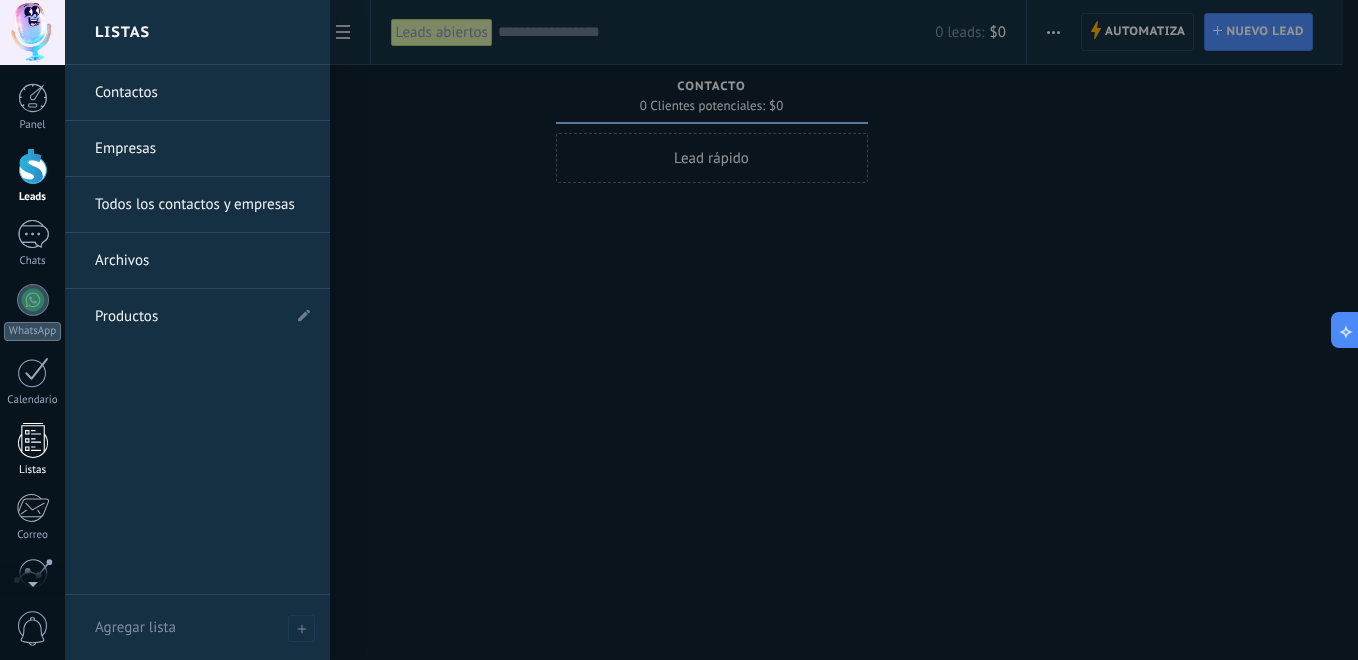 click at bounding box center [33, 440] 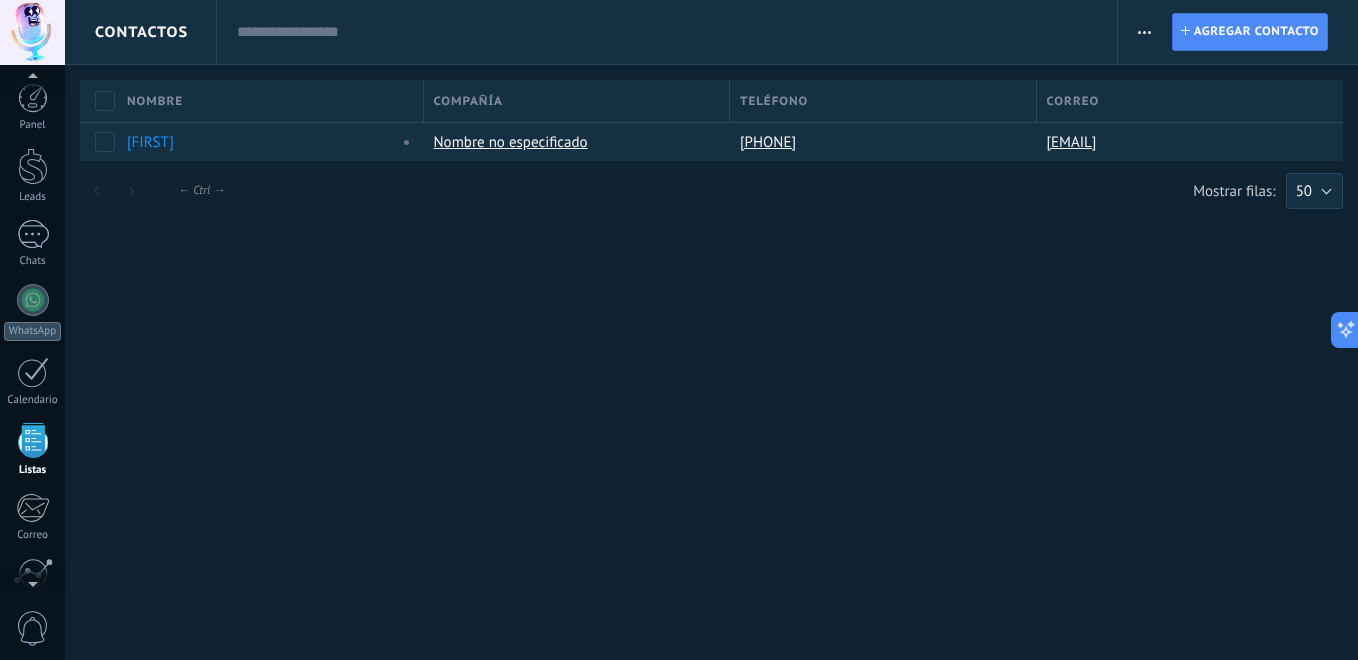 scroll, scrollTop: 124, scrollLeft: 0, axis: vertical 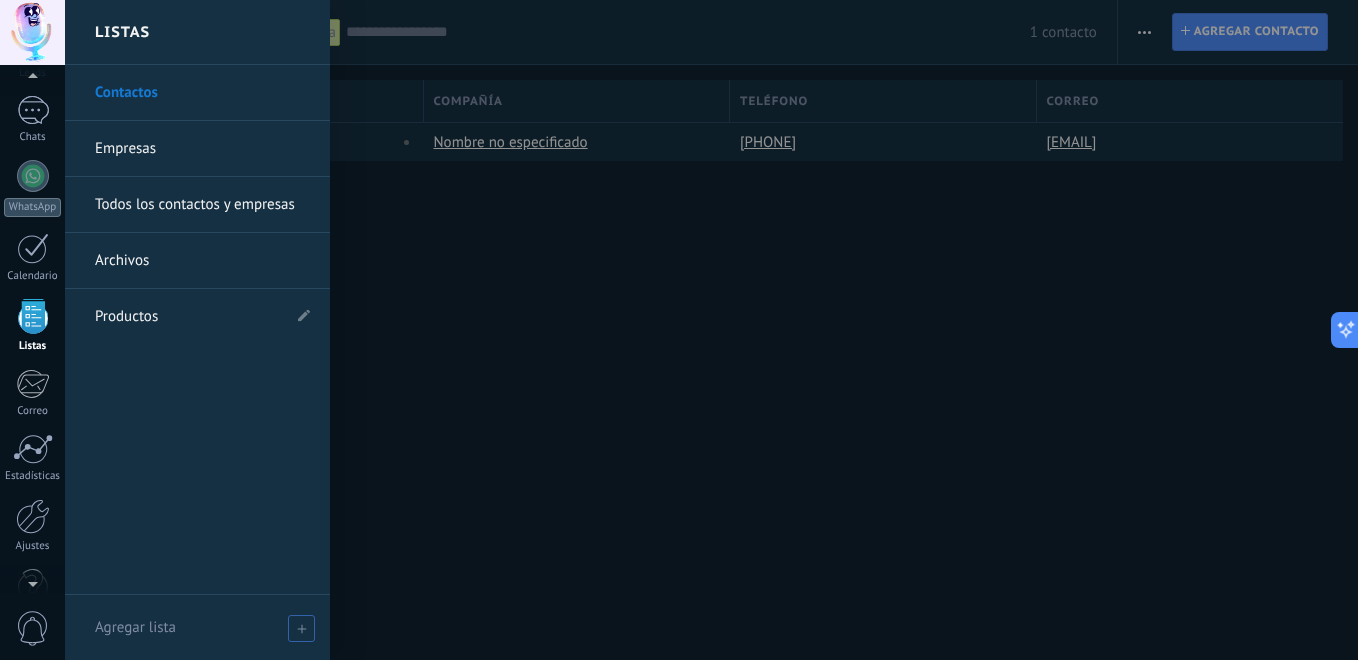 click on "Agregar lista" at bounding box center (197, 627) 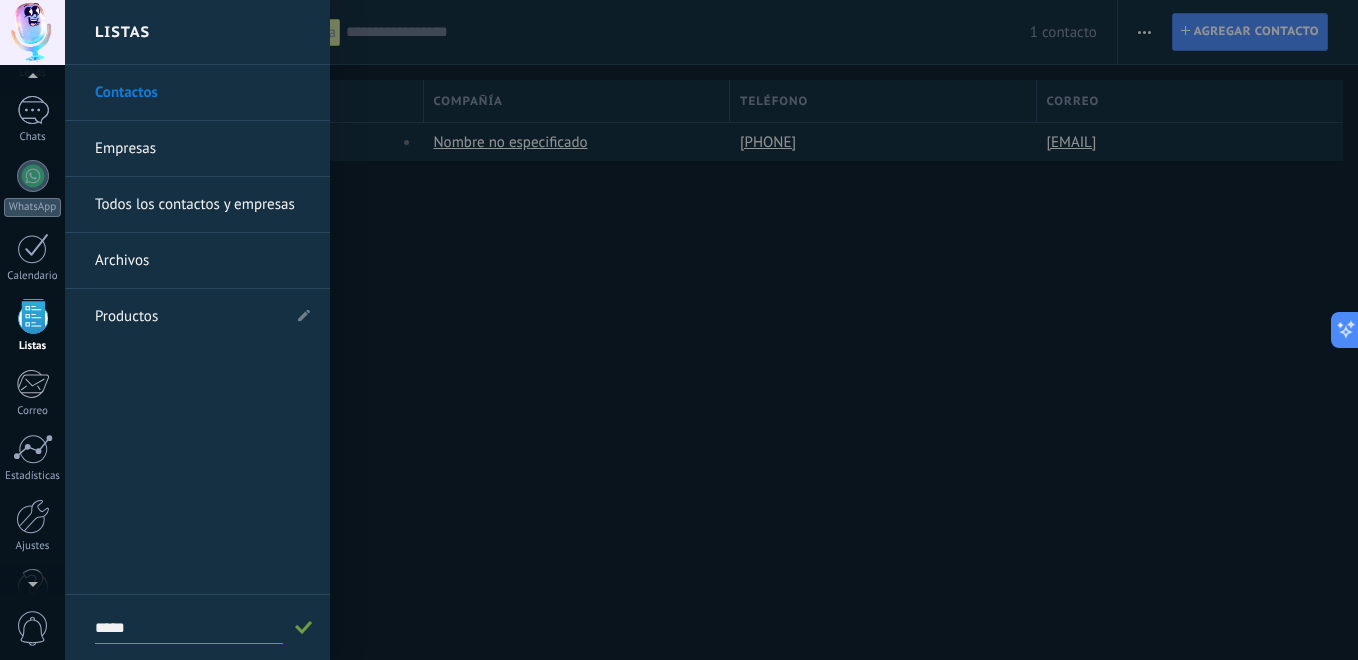 type on "**********" 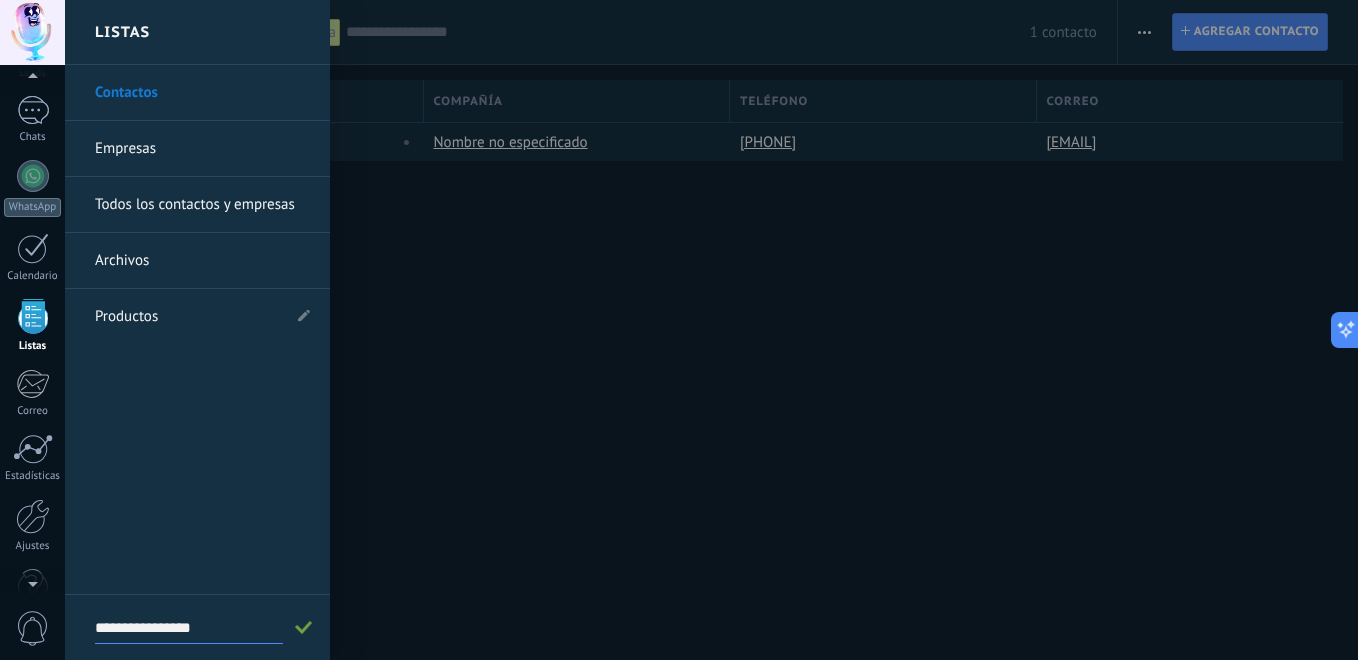 click on "**********" at bounding box center [197, 627] 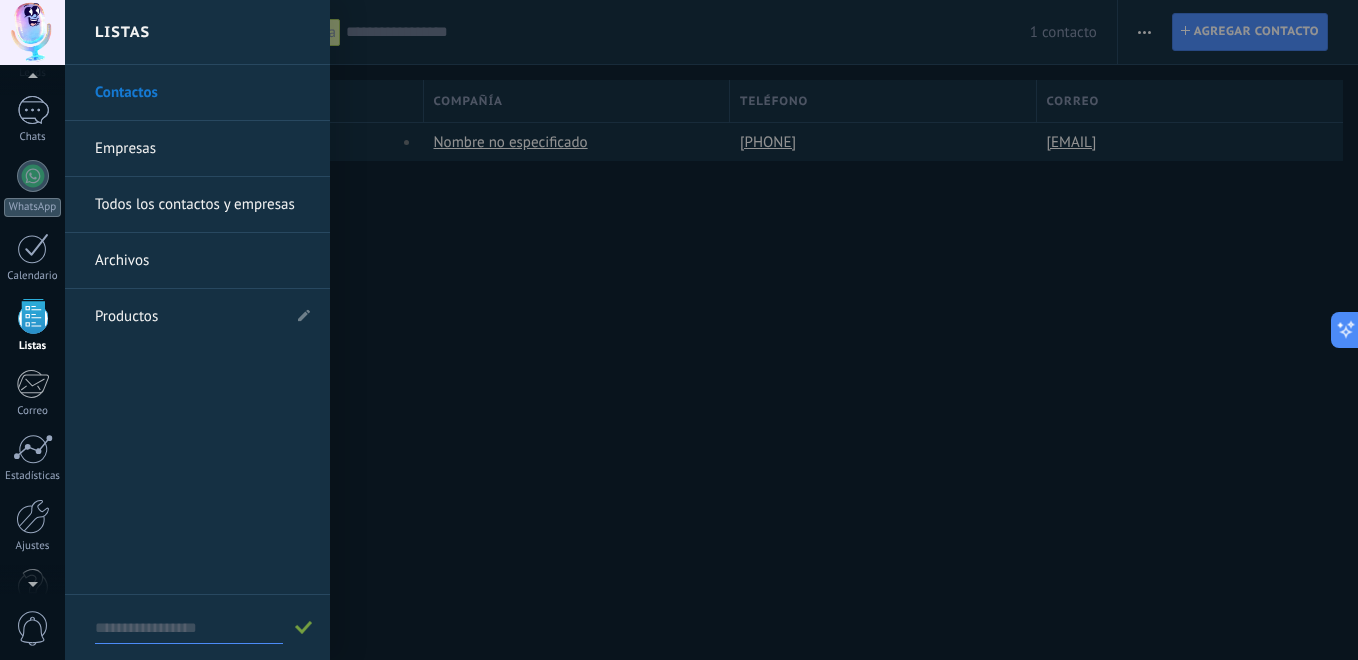 click at bounding box center (304, 628) 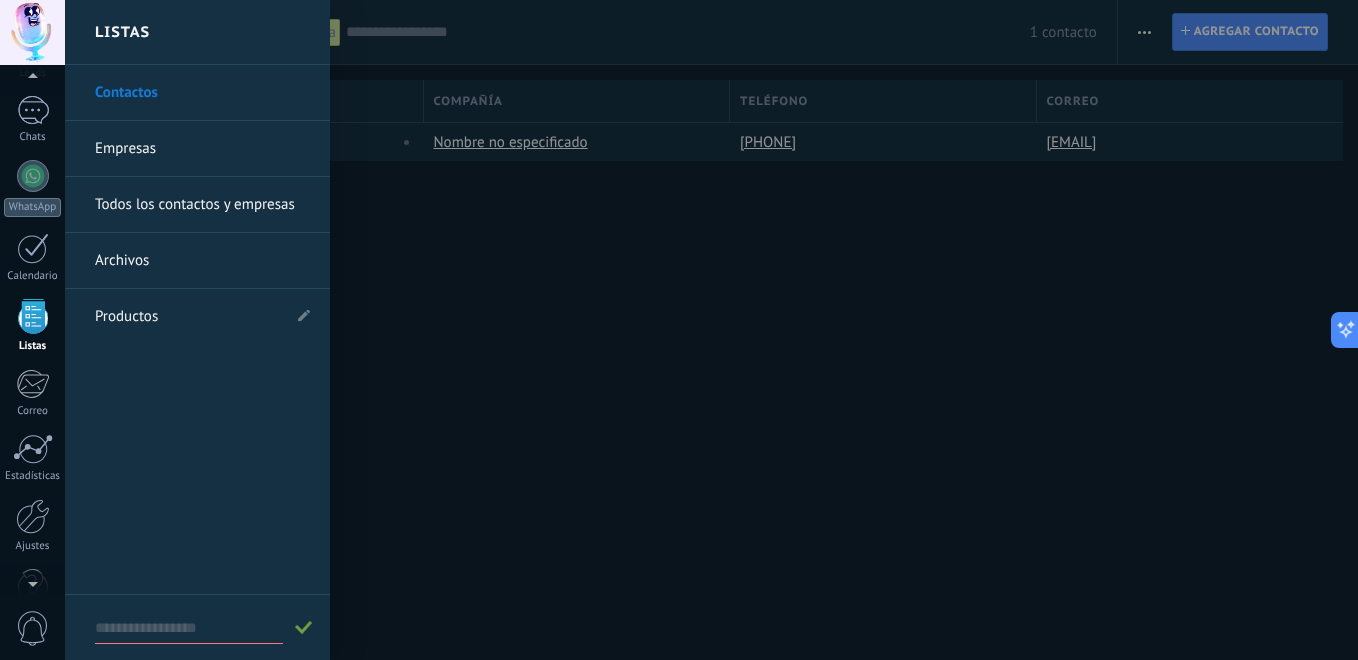click at bounding box center [189, 628] 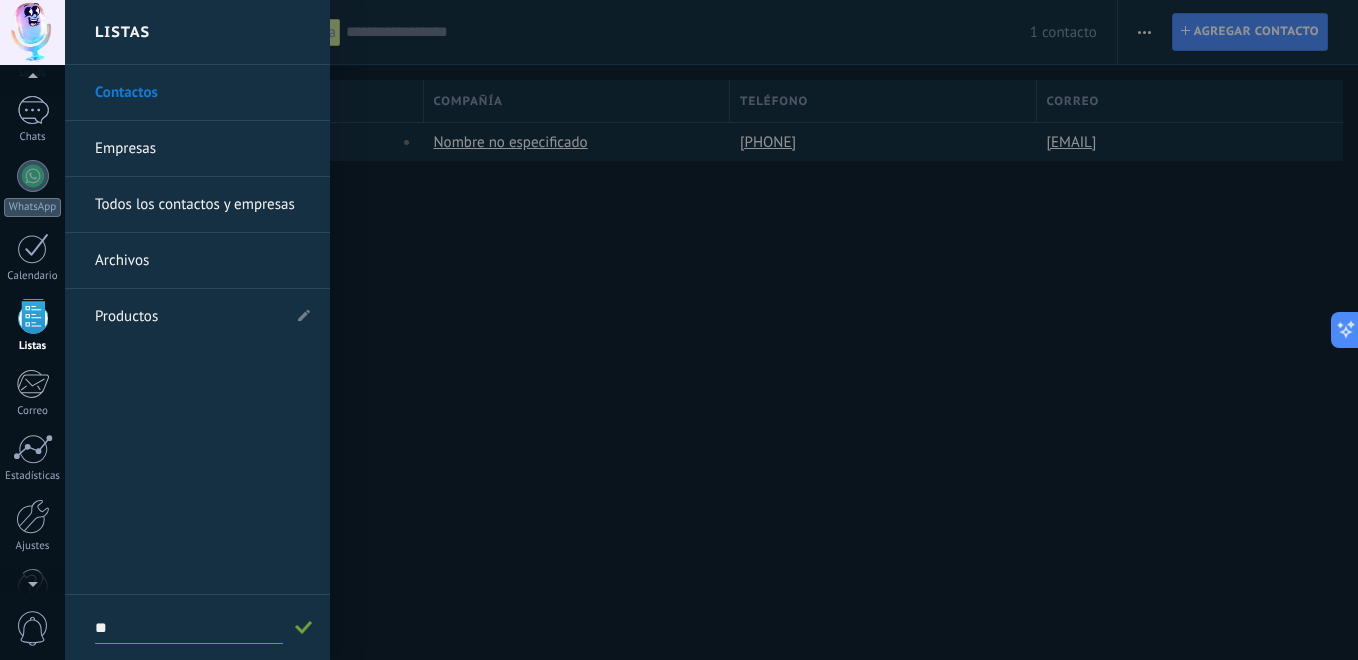 type on "**********" 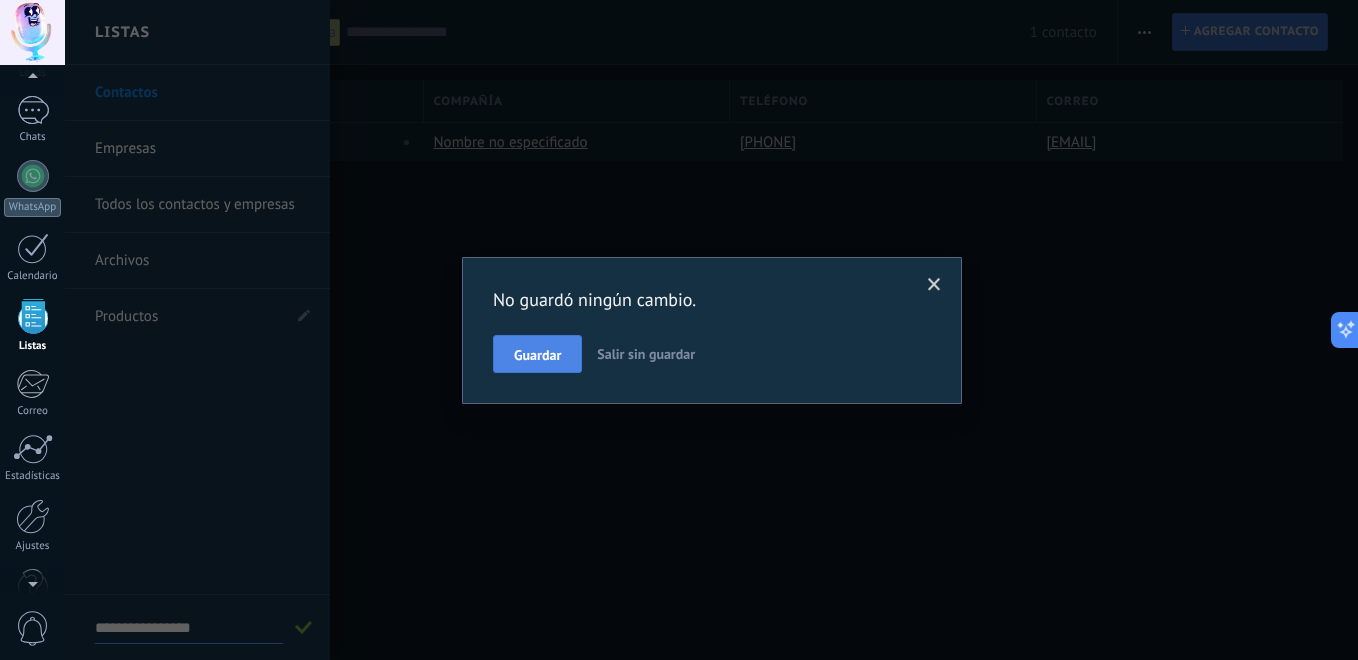 click on "Guardar" at bounding box center [537, 354] 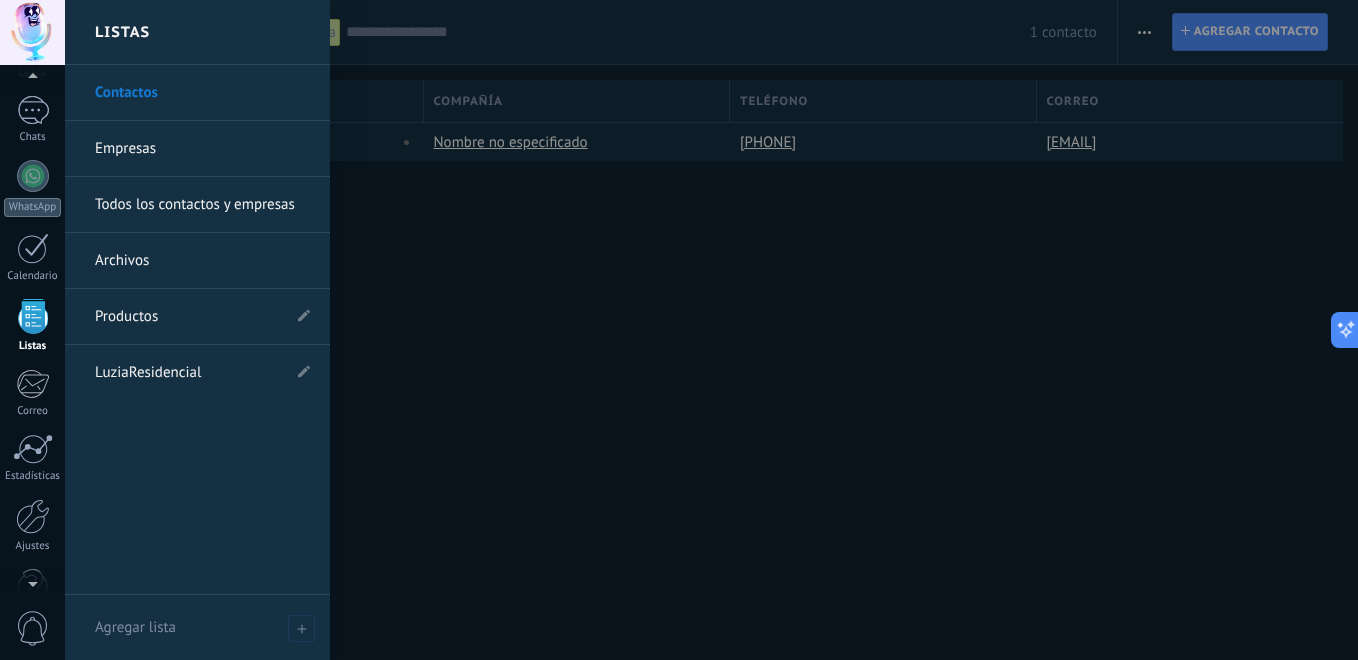 click on "LuziaResidencial" at bounding box center [187, 373] 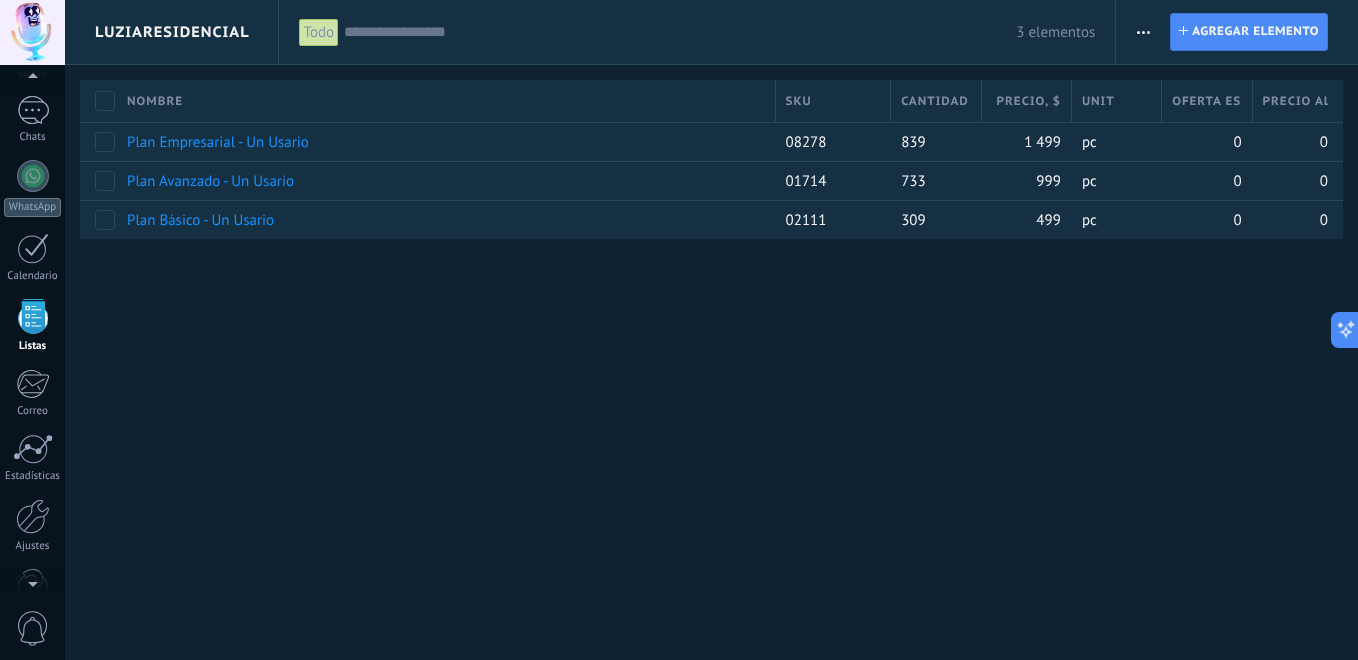 click 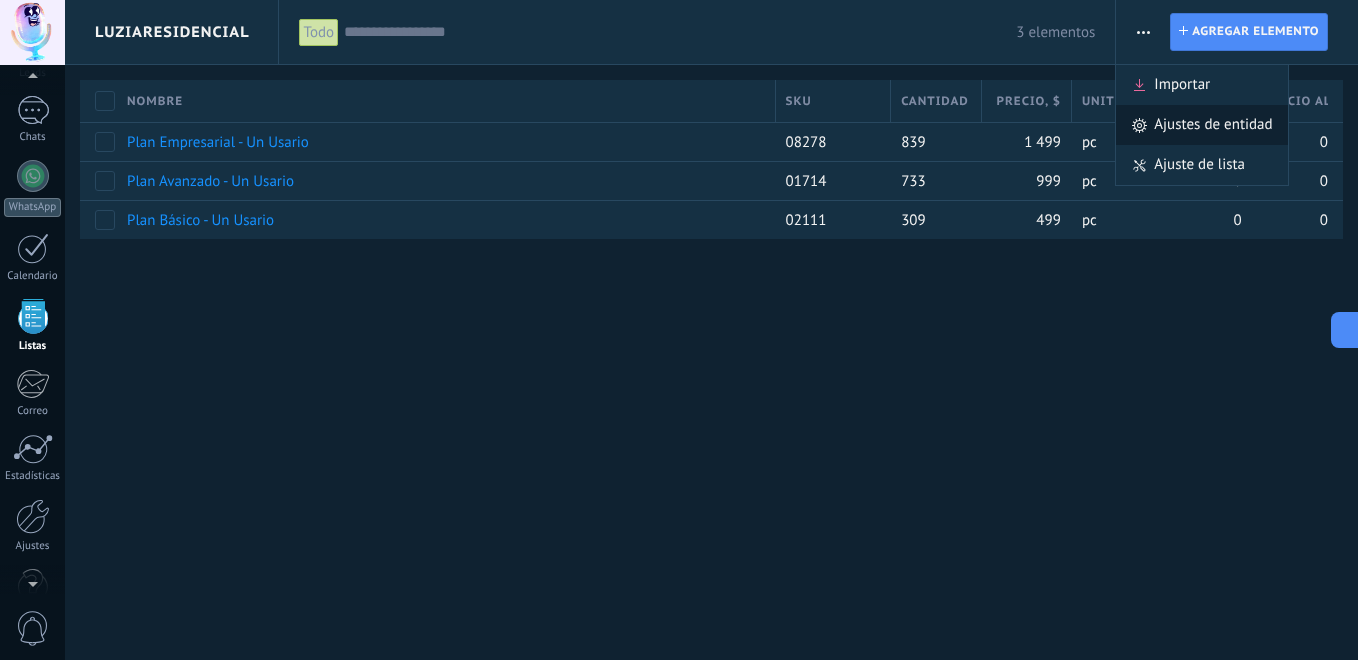 click on "Ajustes de entidad" at bounding box center [1213, 125] 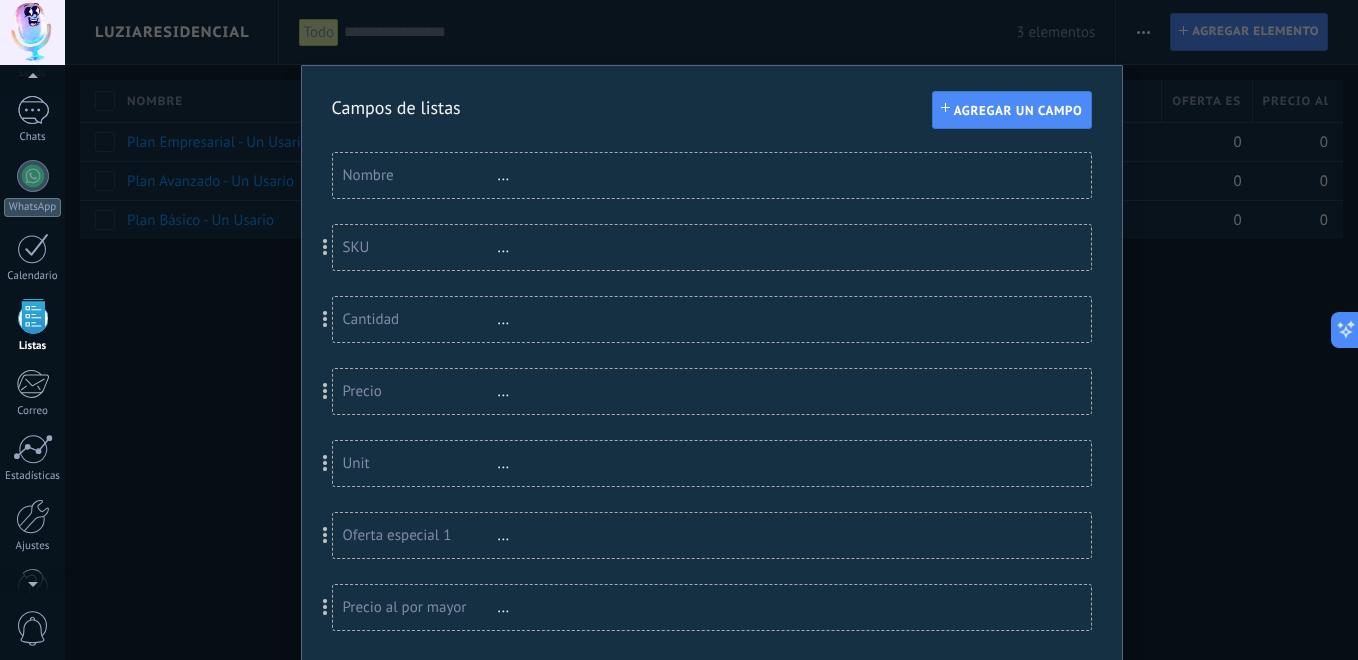 click on "SKU ..." at bounding box center [712, 247] 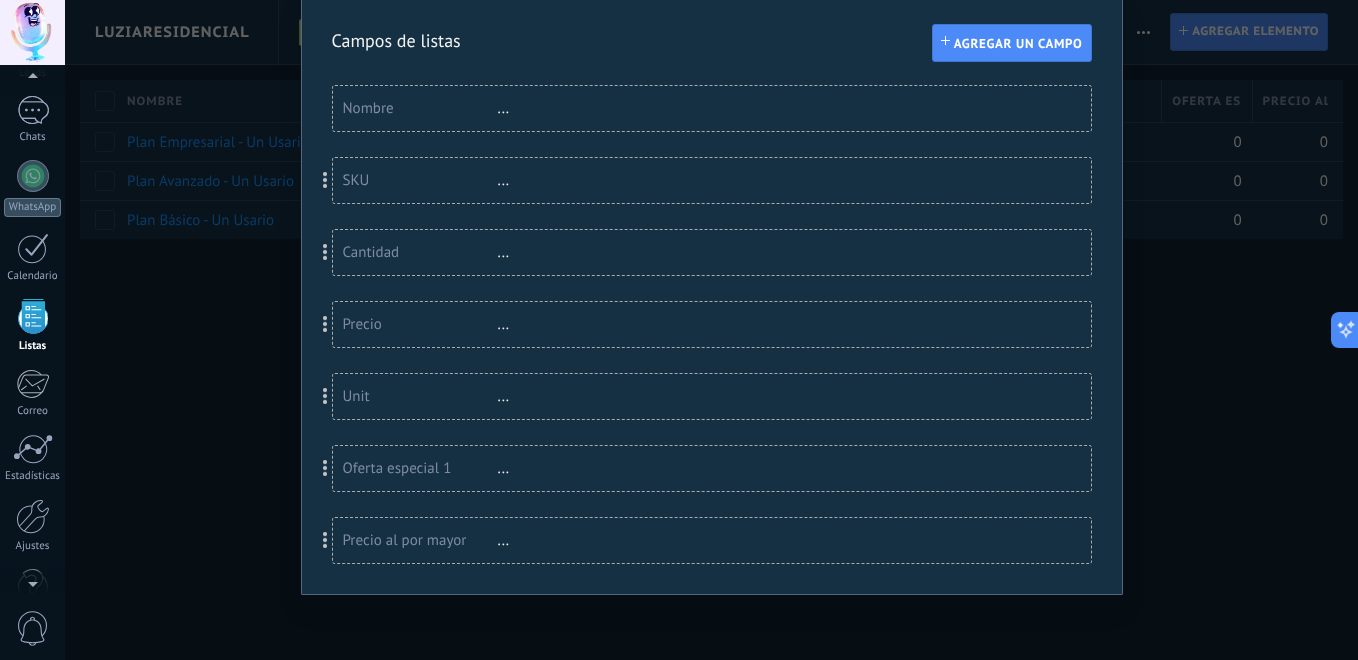 scroll, scrollTop: 0, scrollLeft: 0, axis: both 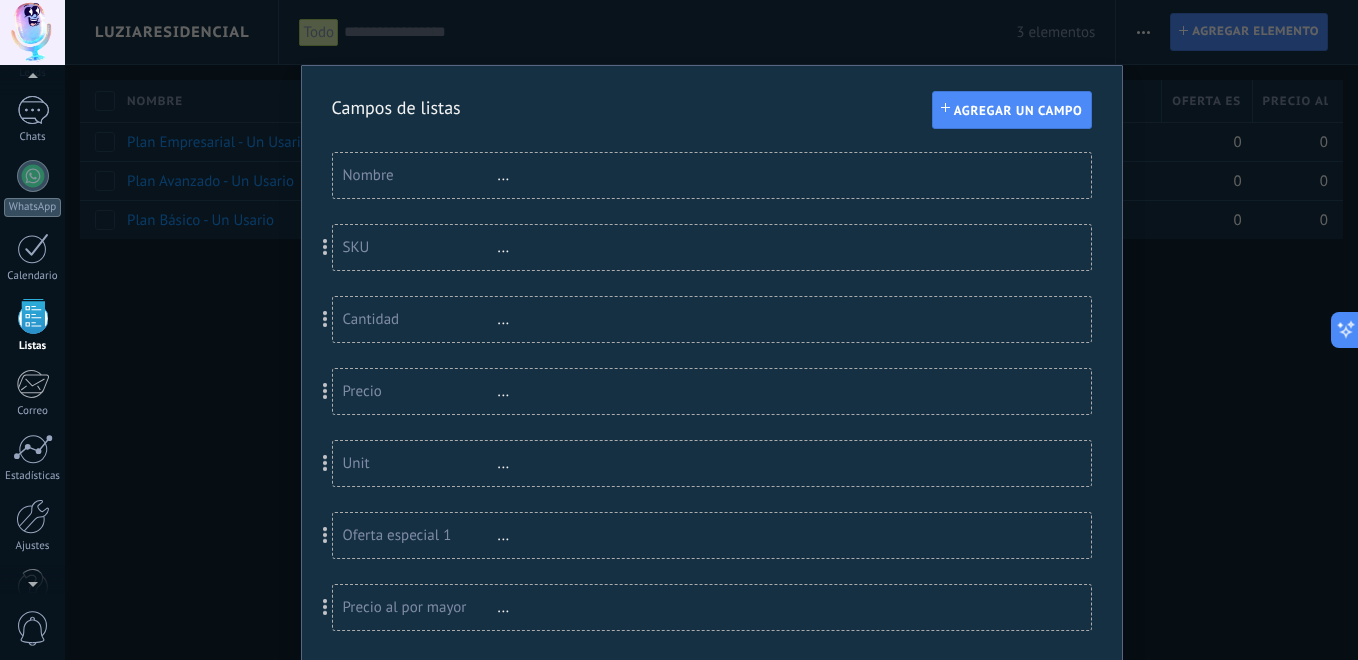 click on "..." at bounding box center [563, 175] 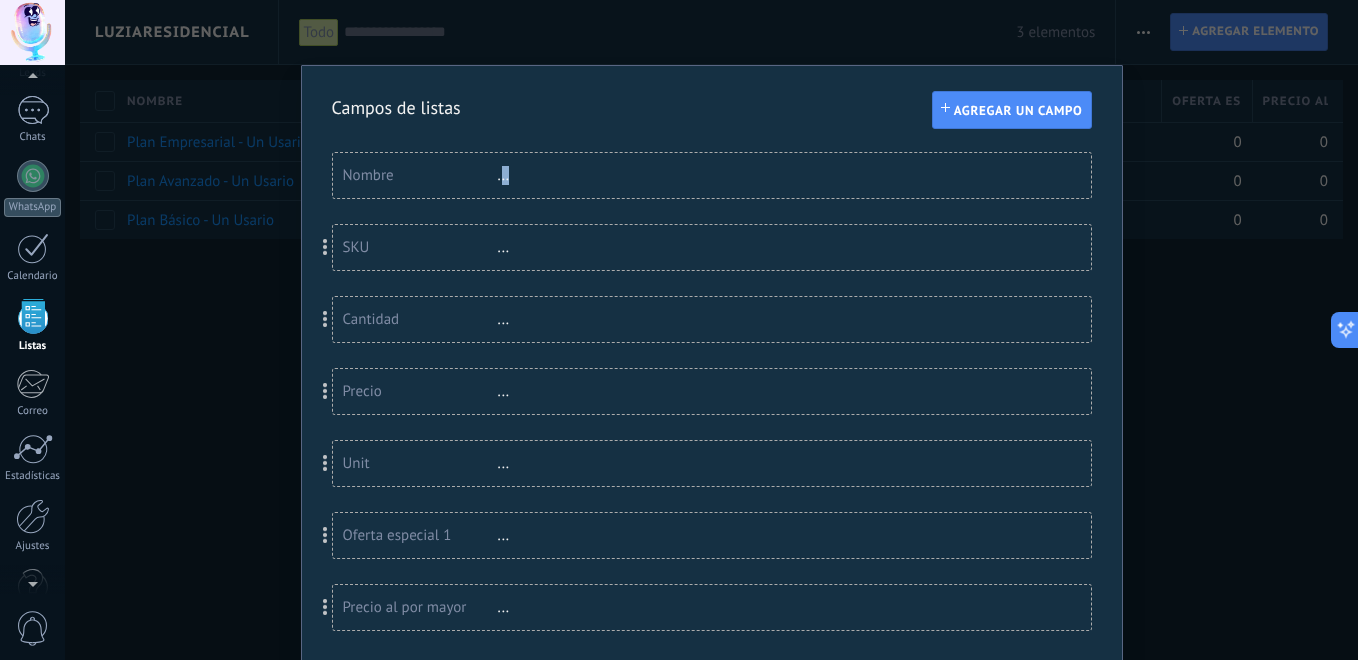 drag, startPoint x: 498, startPoint y: 181, endPoint x: 478, endPoint y: 219, distance: 42.941822 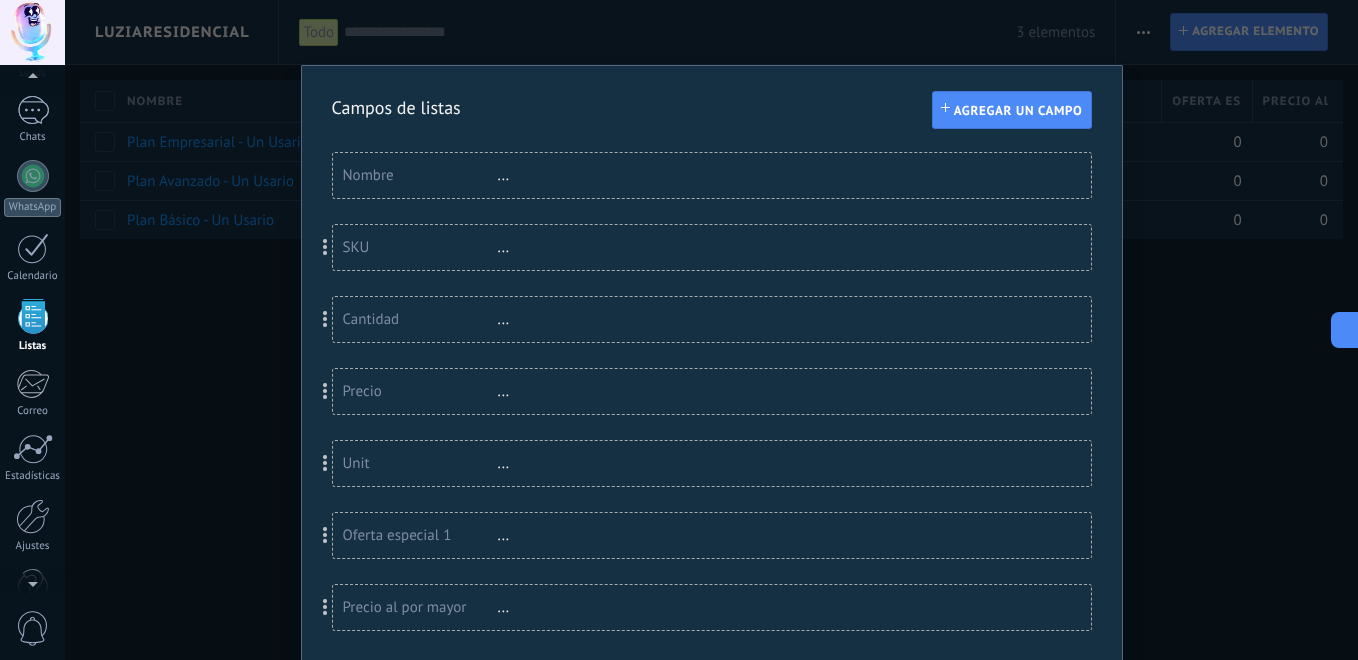 click on "SKU" at bounding box center [420, 247] 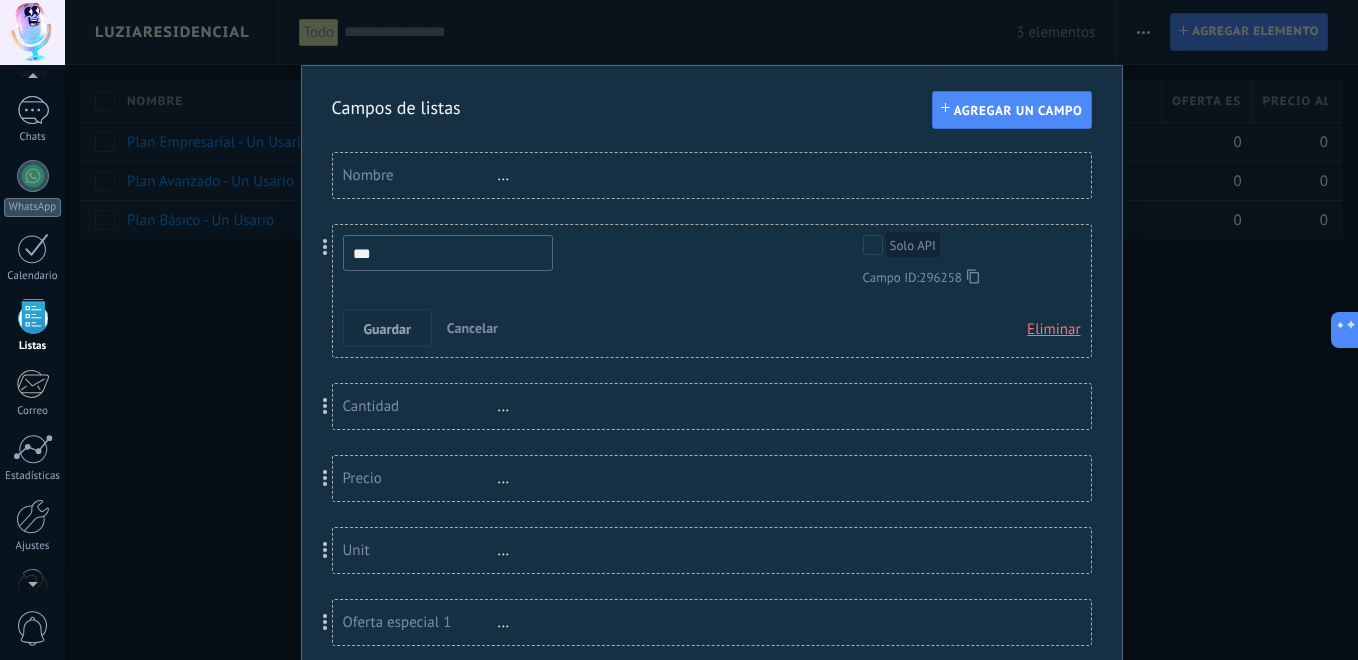click on "***" at bounding box center [448, 253] 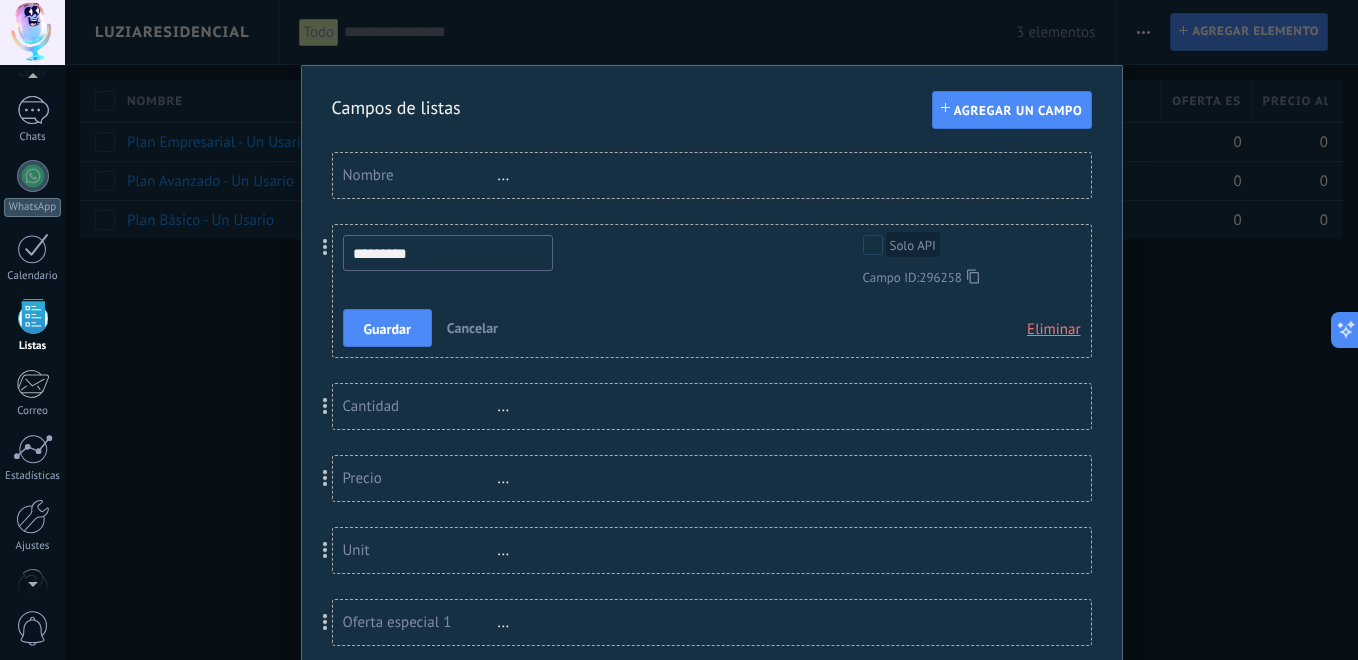 type on "*********" 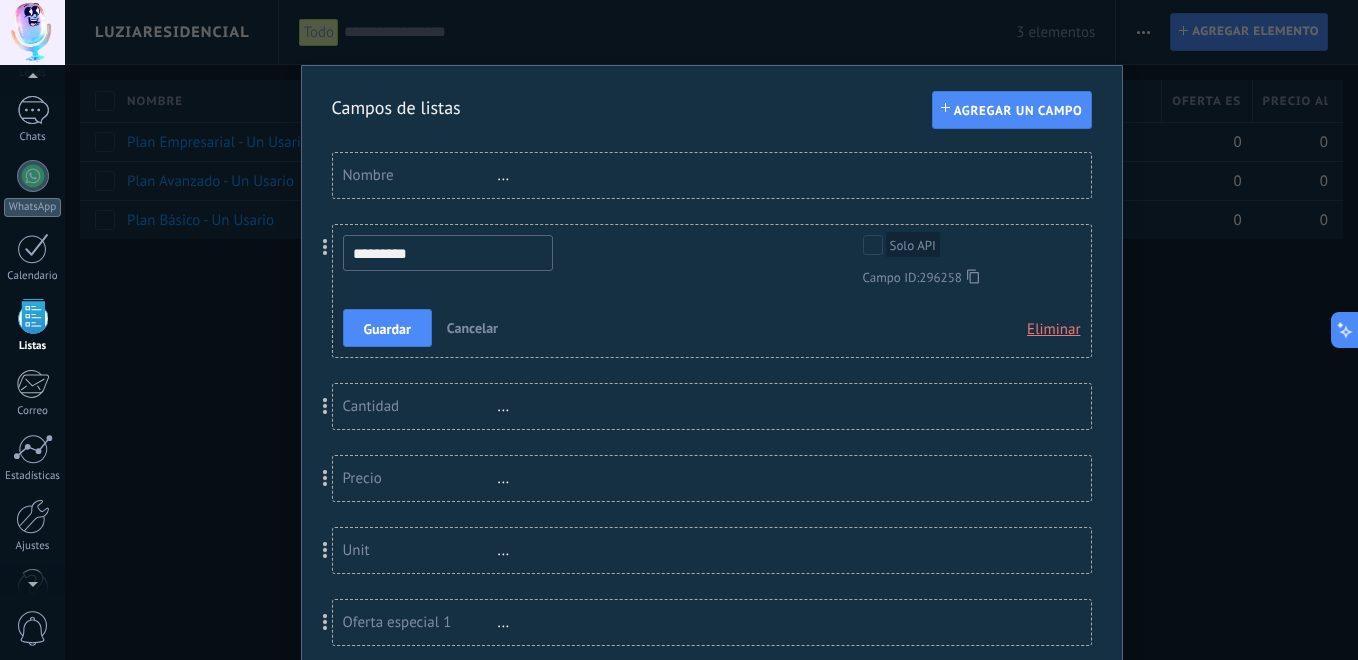 click on "Guardar Cancelar Eliminar" at bounding box center (698, 328) 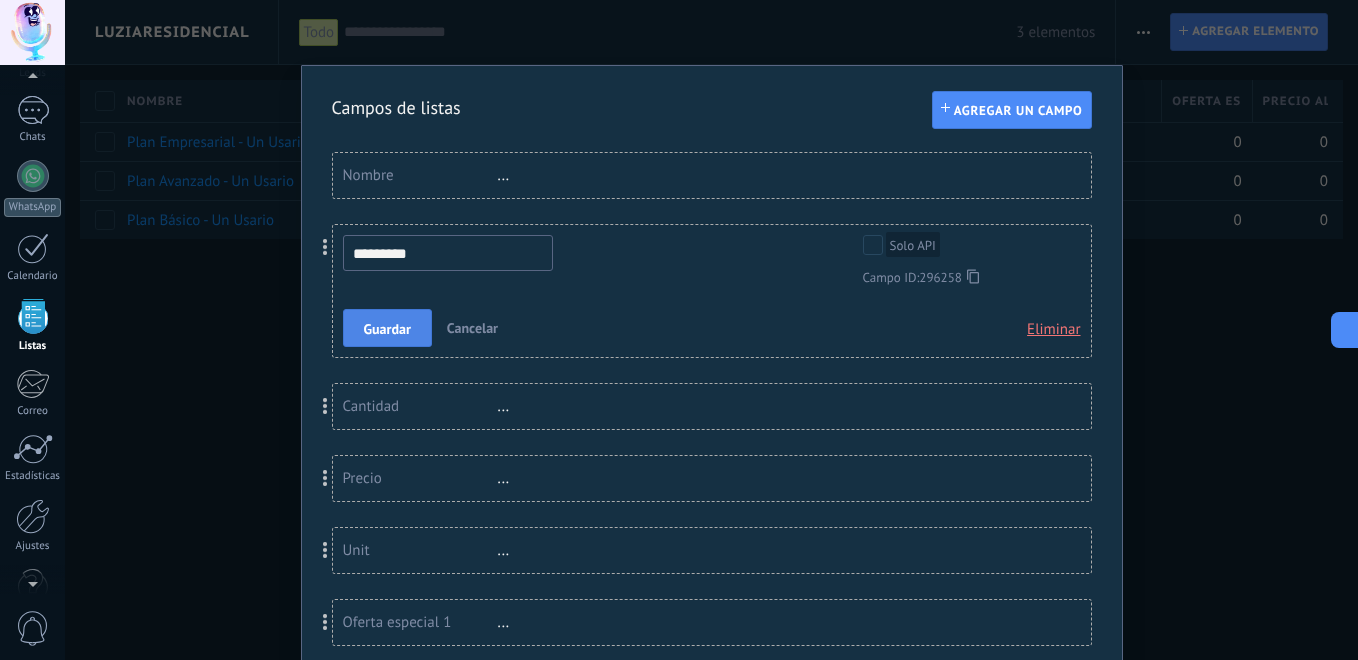 click on "Guardar" at bounding box center [387, 328] 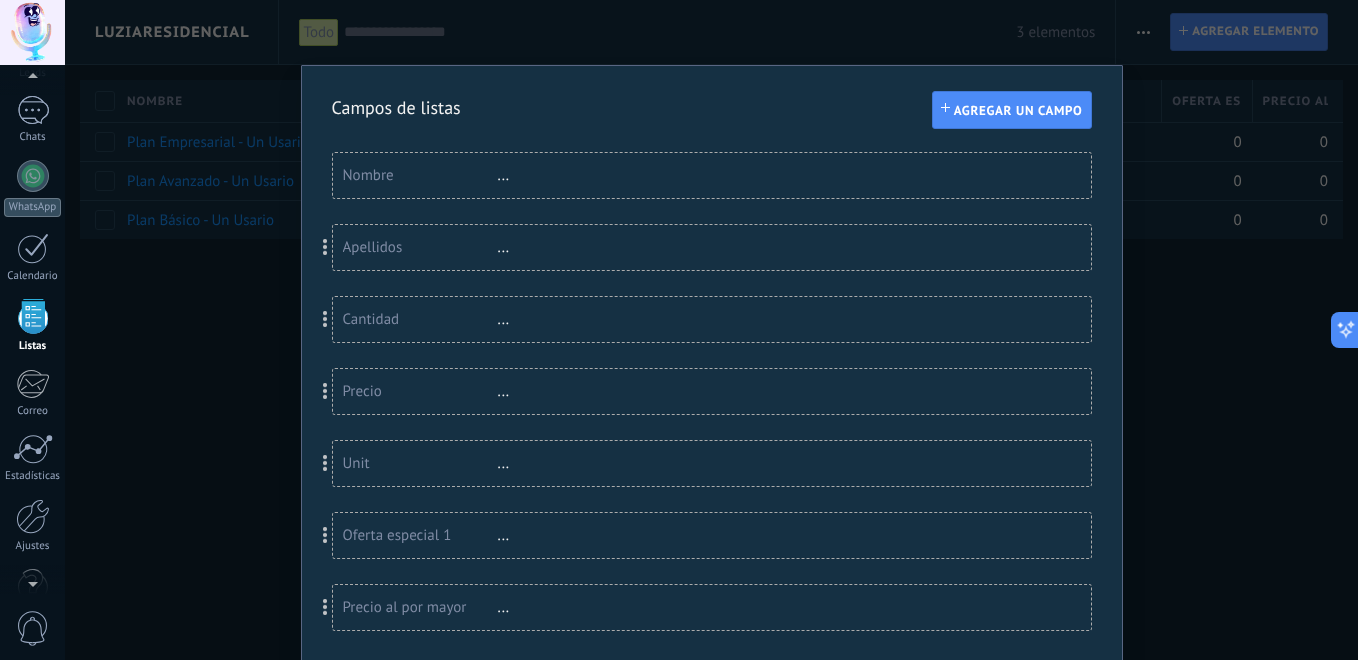 click on "Cantidad" at bounding box center (420, 319) 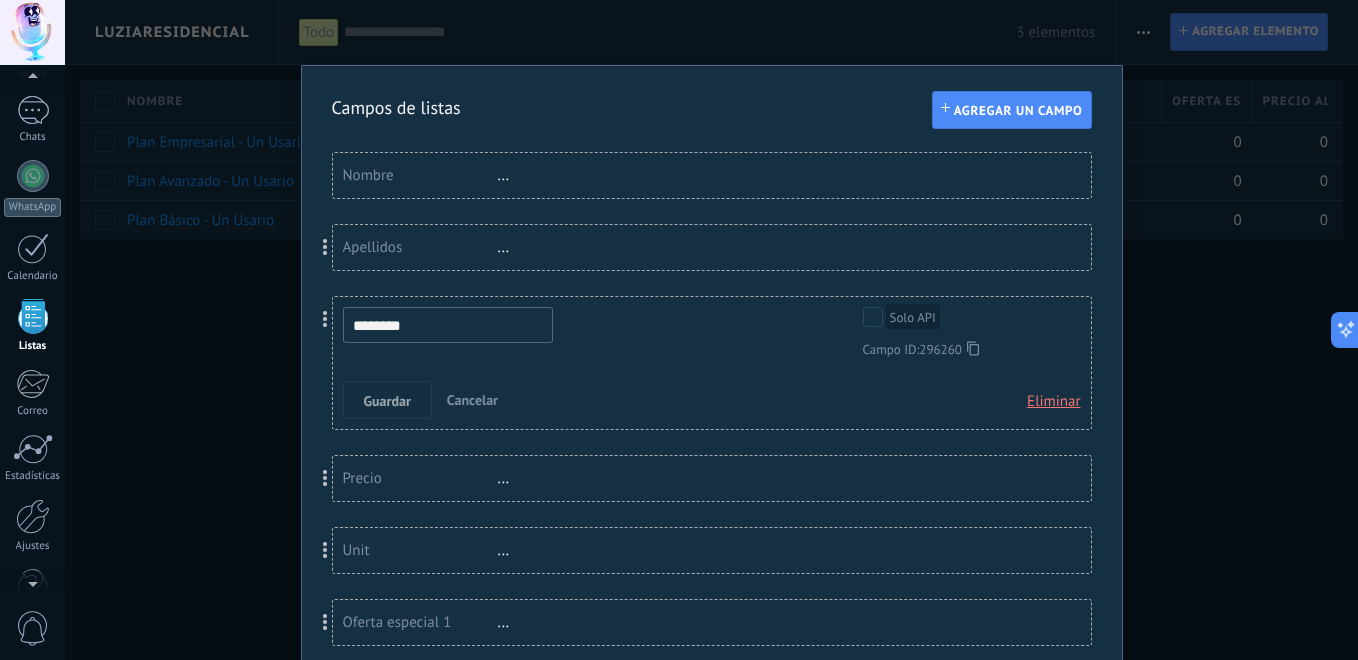 click on "********" at bounding box center (448, 325) 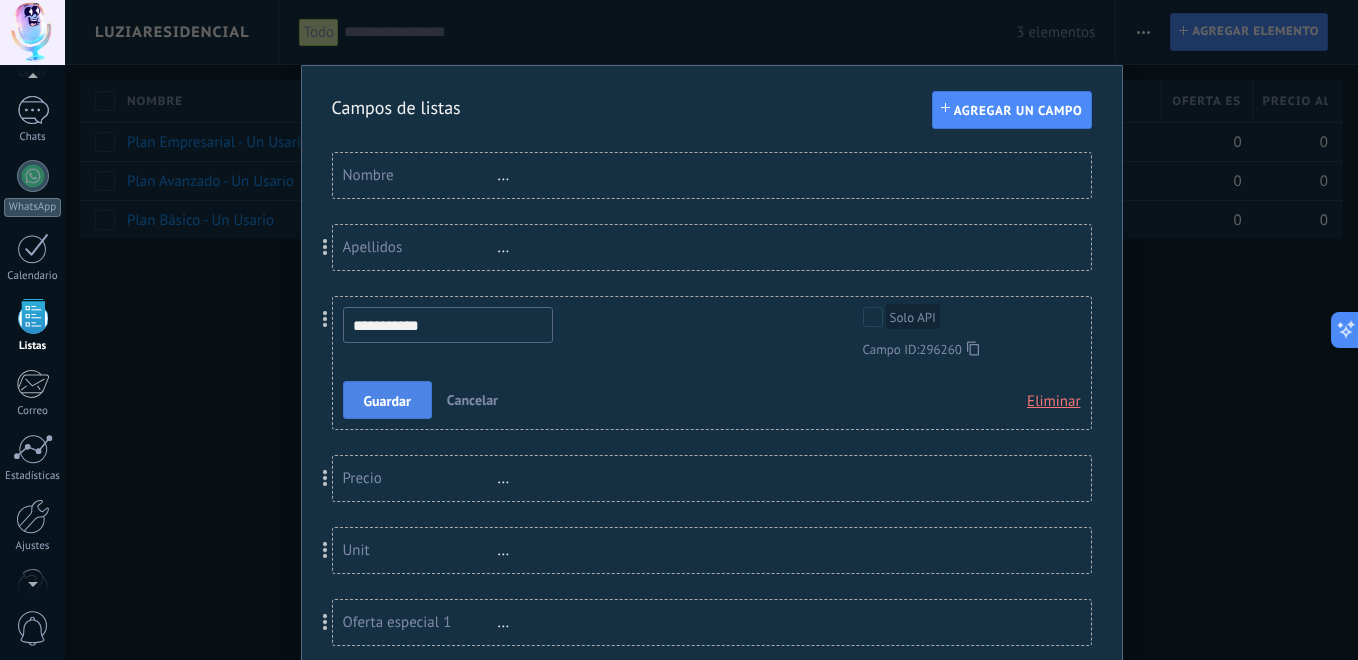 type on "**********" 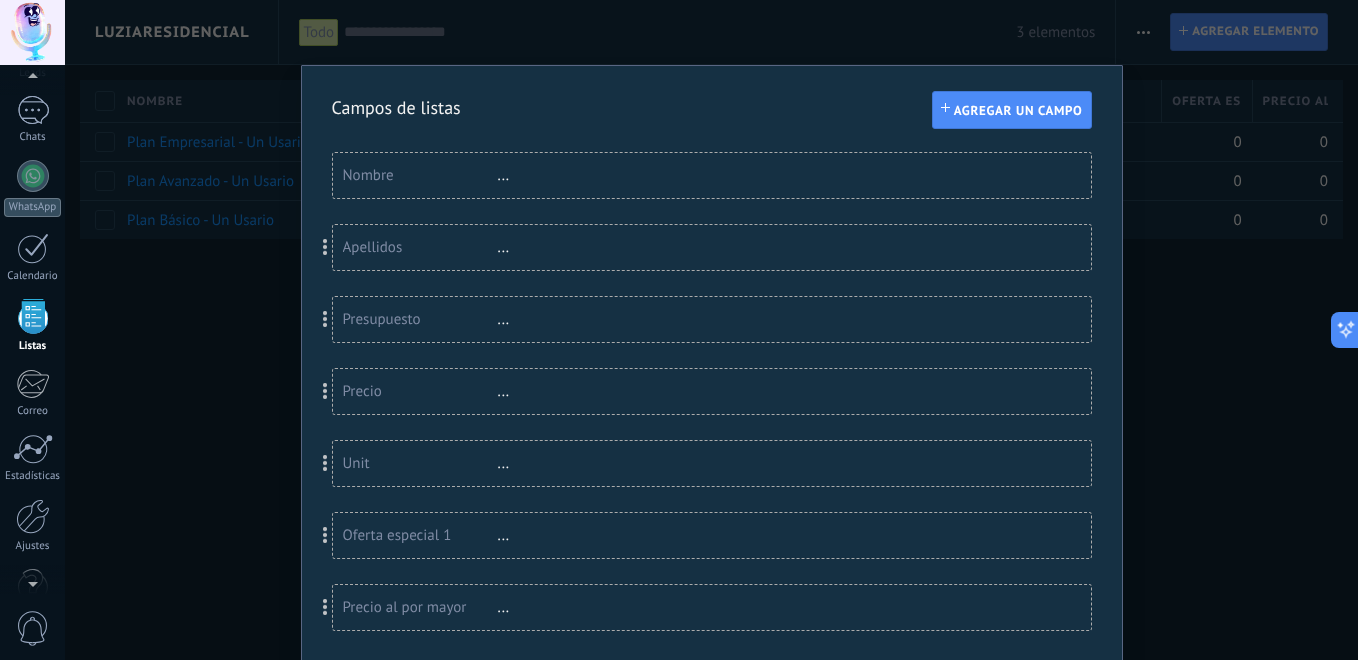 click on "Precio" at bounding box center [420, 391] 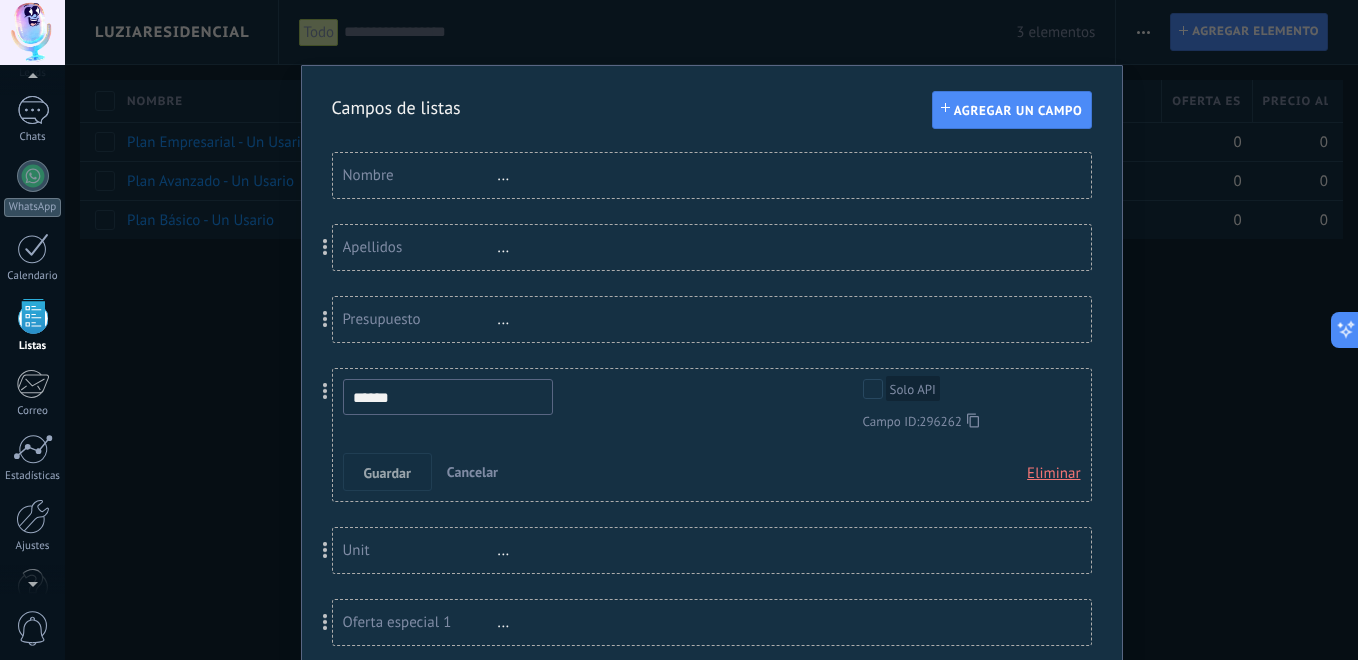 click on "******" at bounding box center (448, 397) 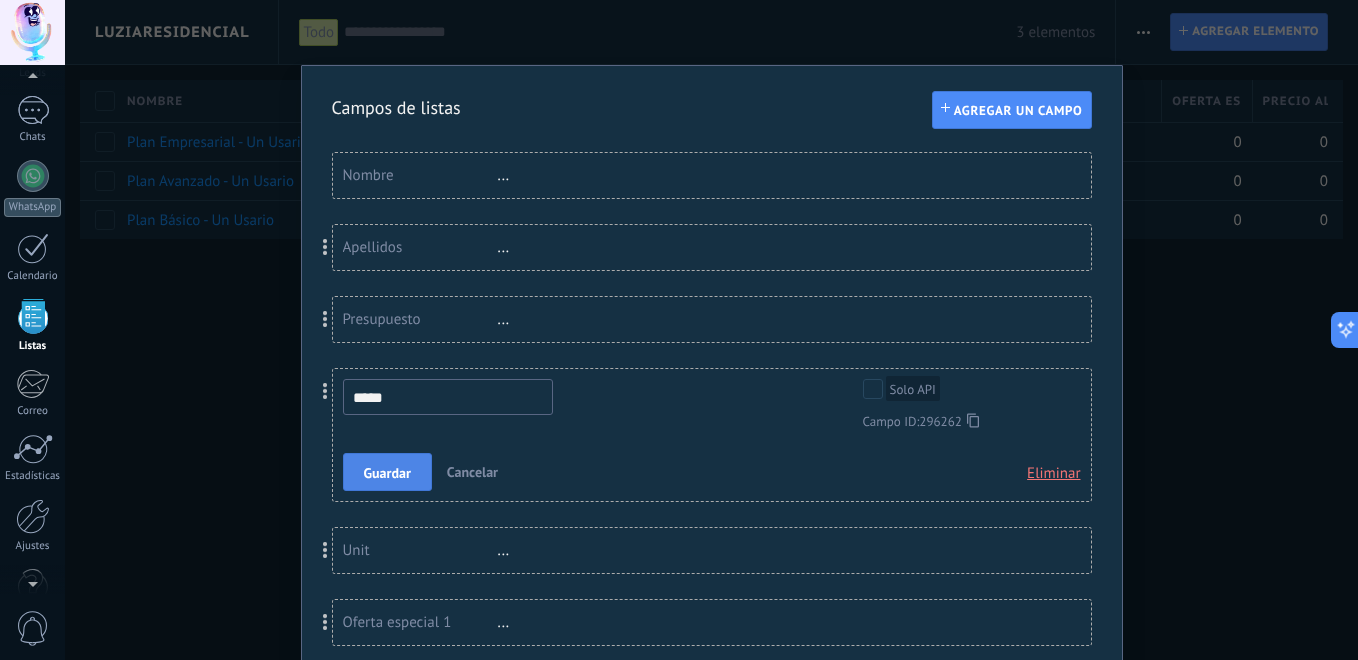 type on "*****" 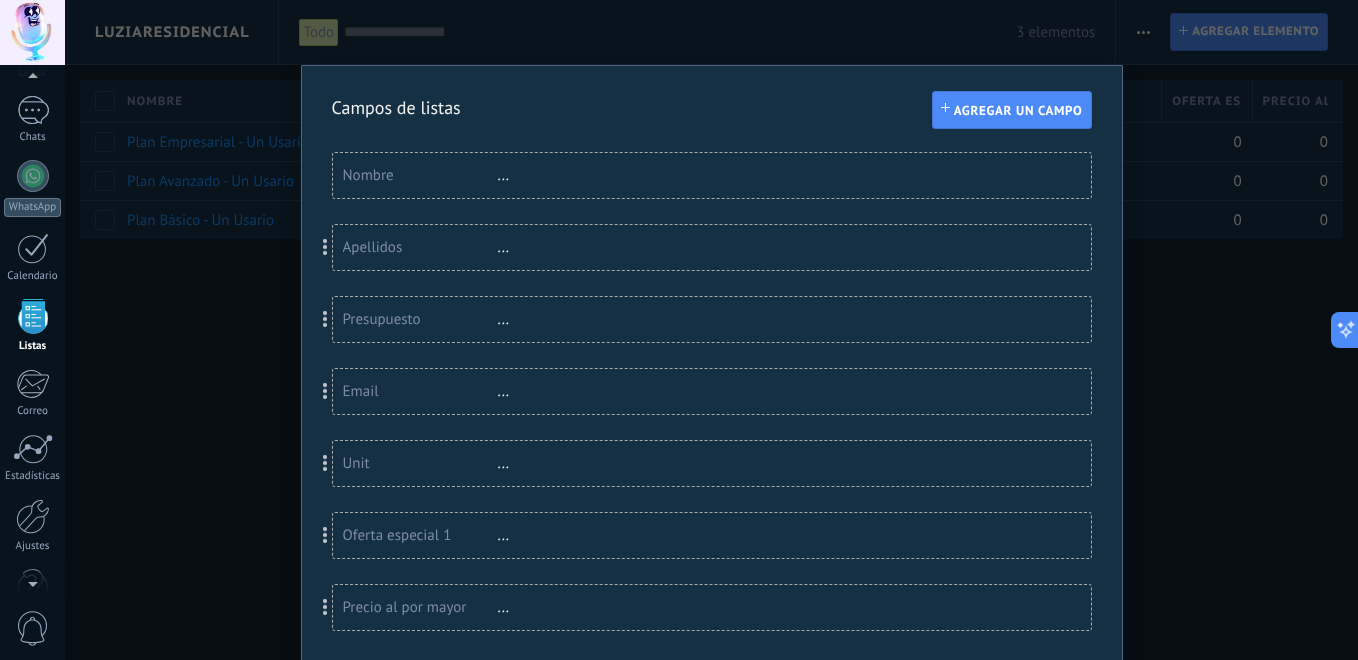 click on "Unit ..." at bounding box center [712, 463] 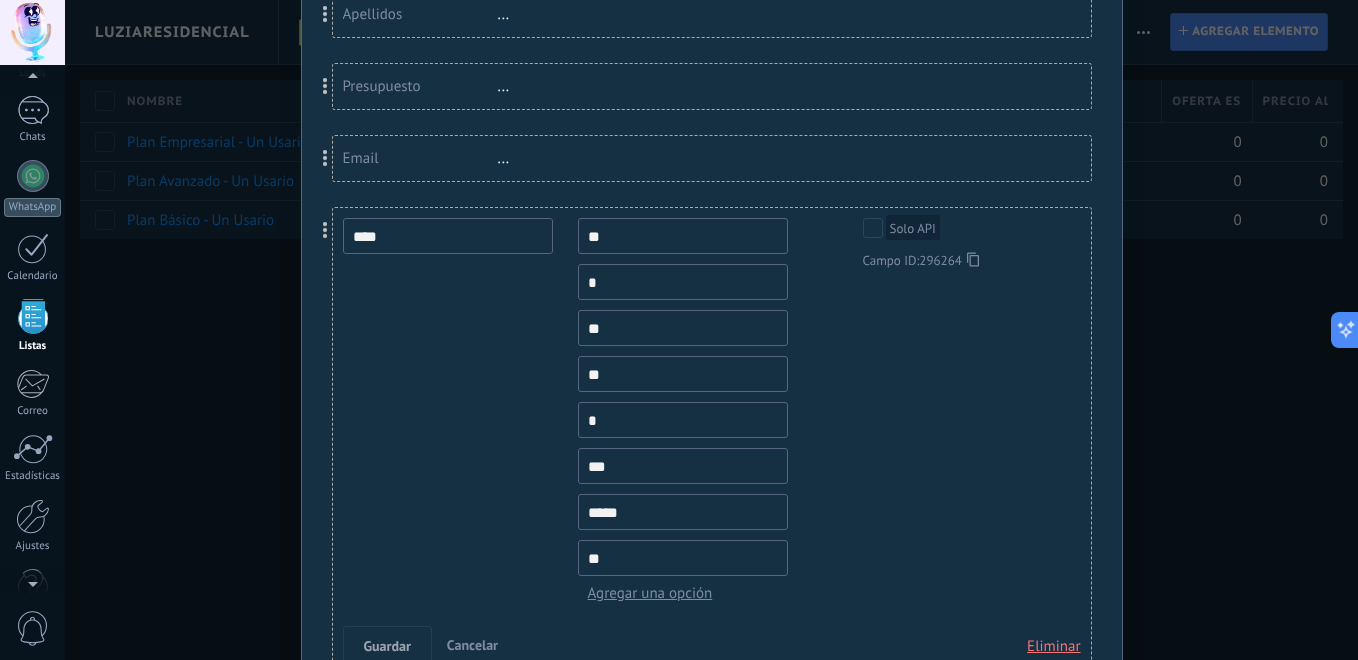 scroll, scrollTop: 467, scrollLeft: 0, axis: vertical 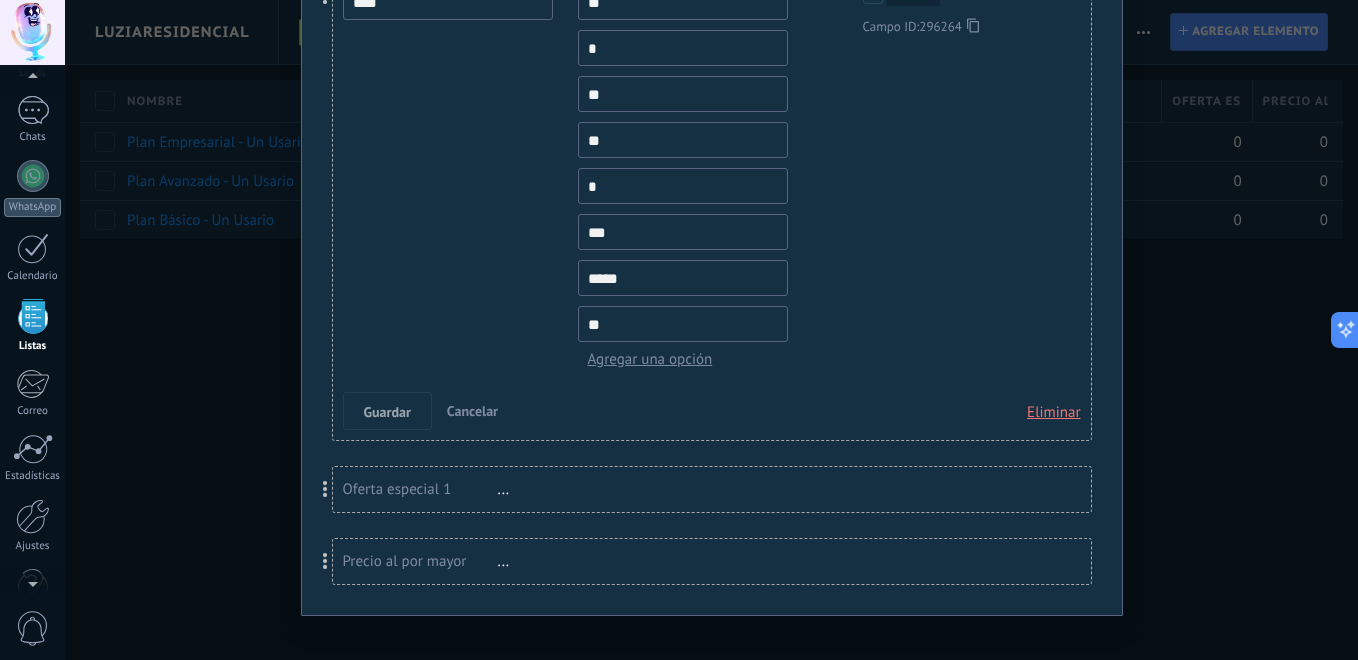 click on "Eliminar" at bounding box center [1053, 413] 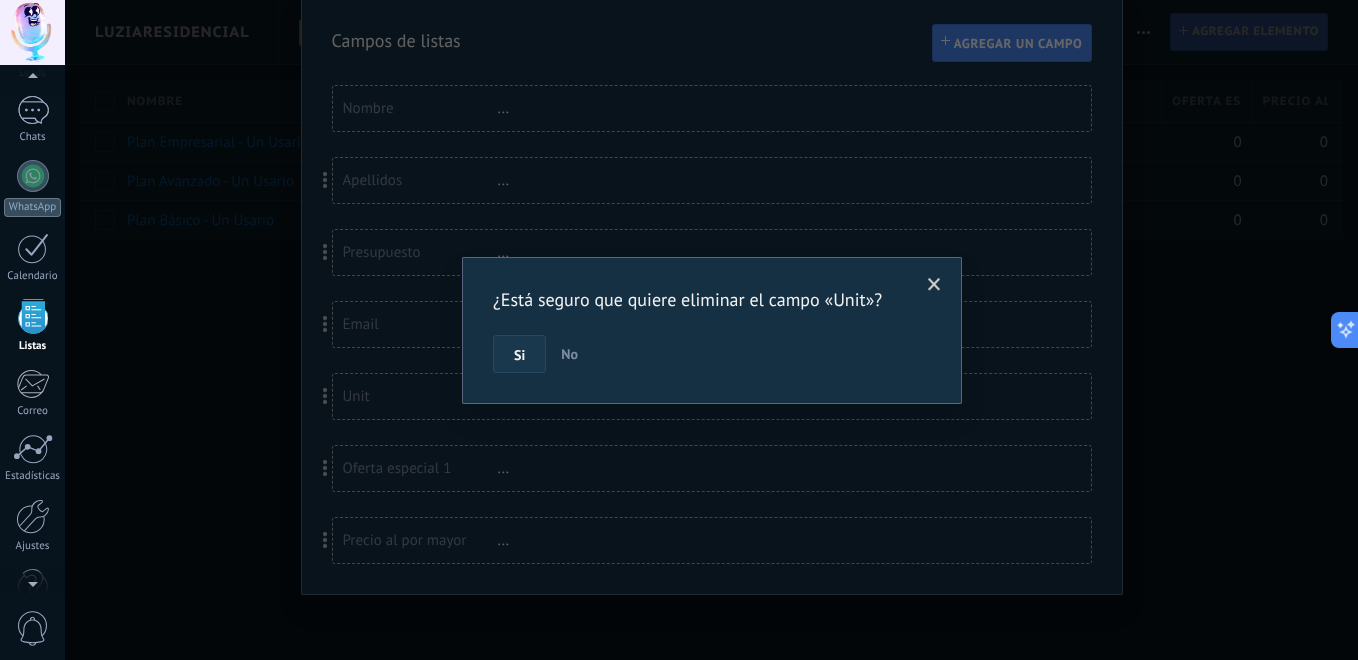 click on "Si" at bounding box center [519, 354] 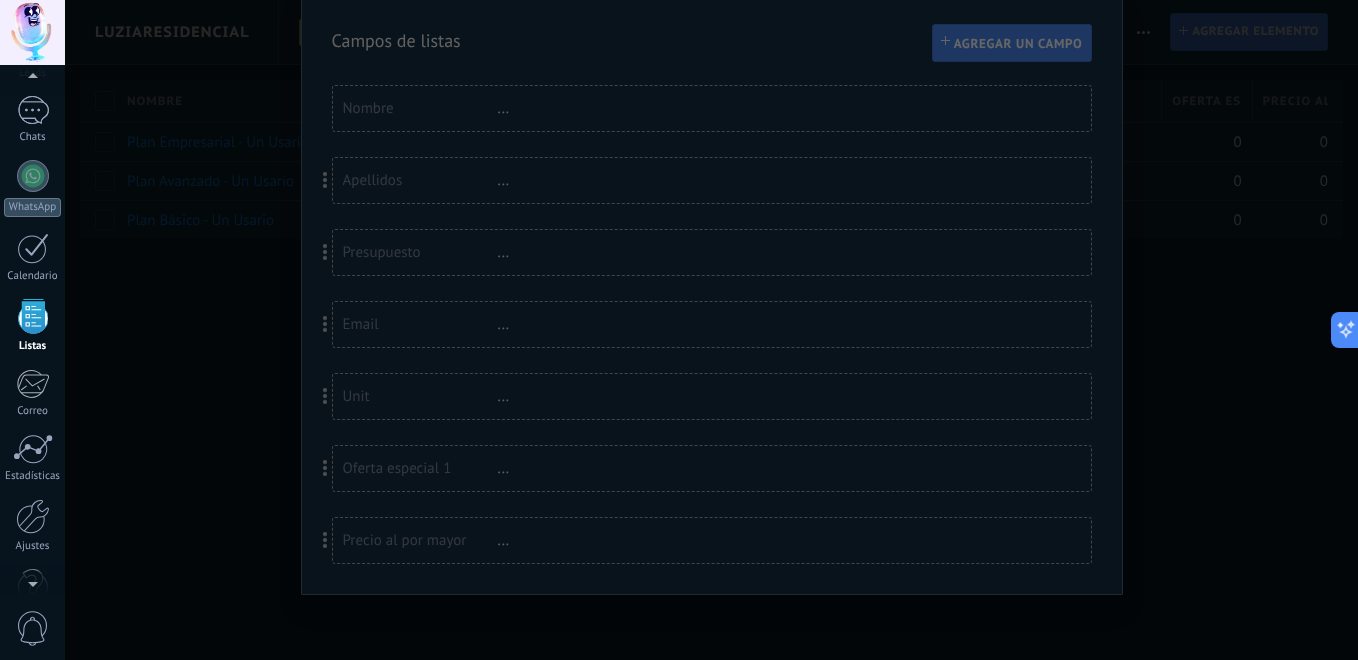 scroll, scrollTop: 0, scrollLeft: 0, axis: both 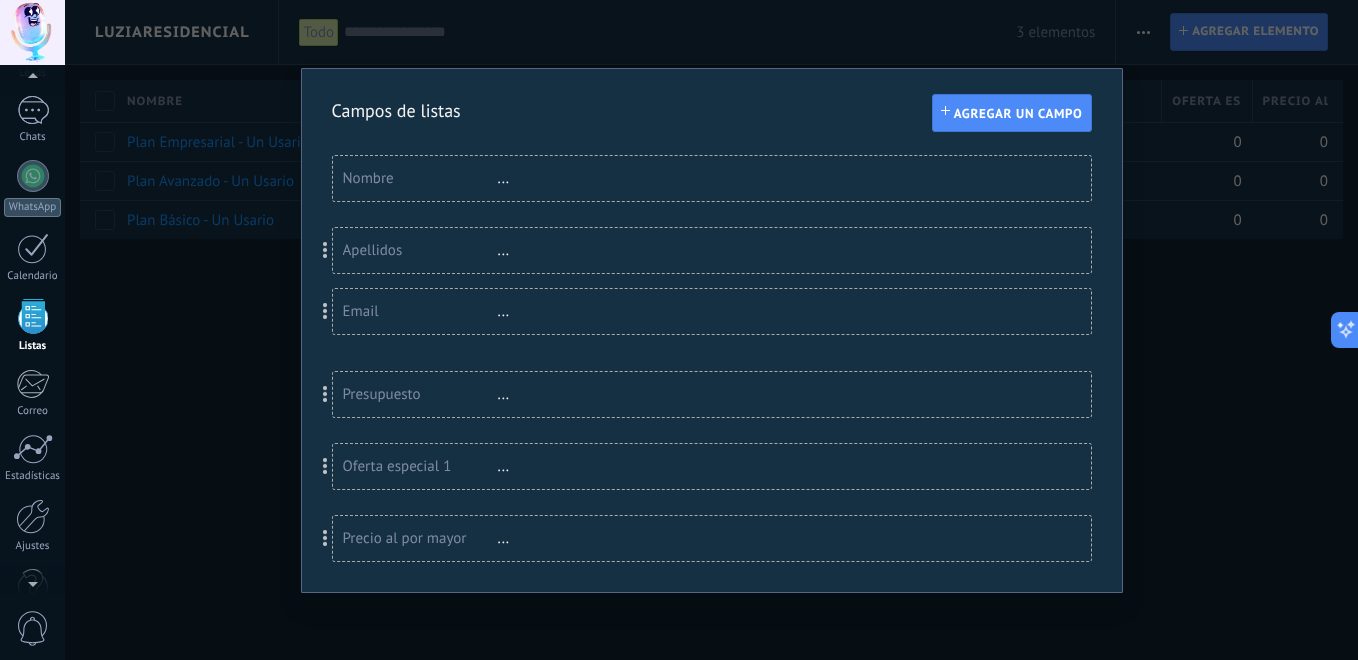 drag, startPoint x: 327, startPoint y: 383, endPoint x: 327, endPoint y: 300, distance: 83 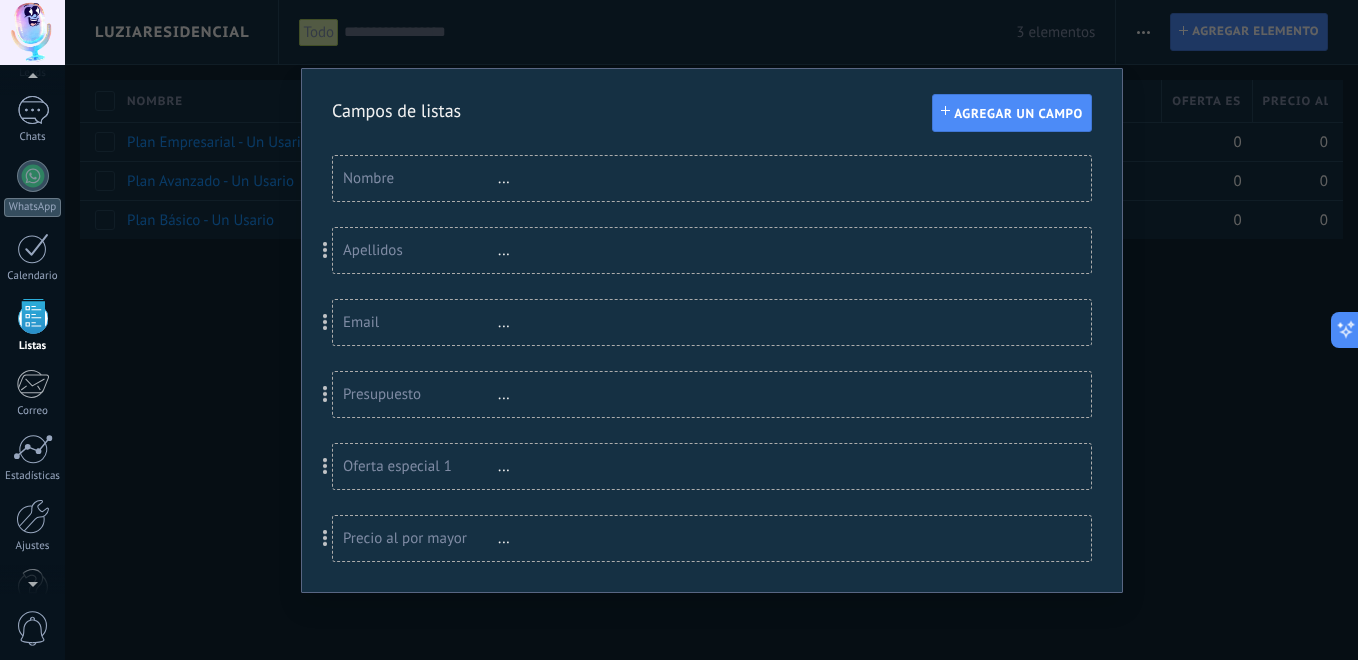 click at bounding box center (326, 250) 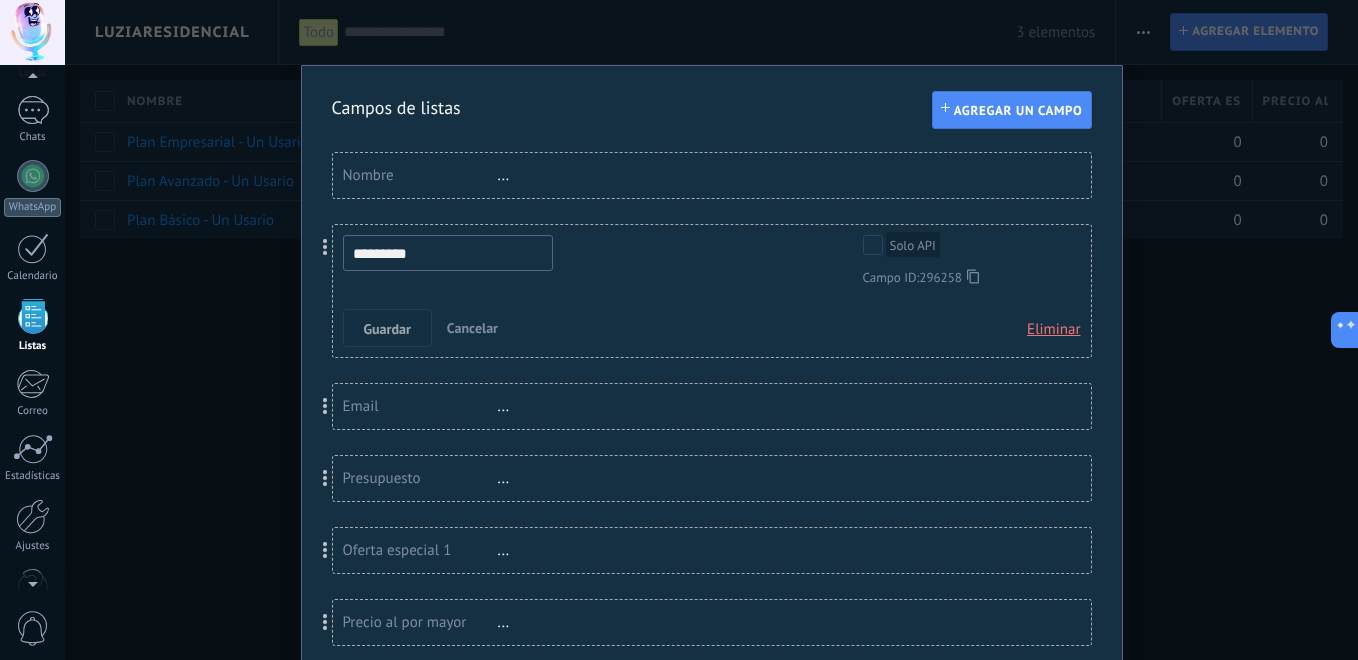 click on "Eliminar" at bounding box center (1053, 330) 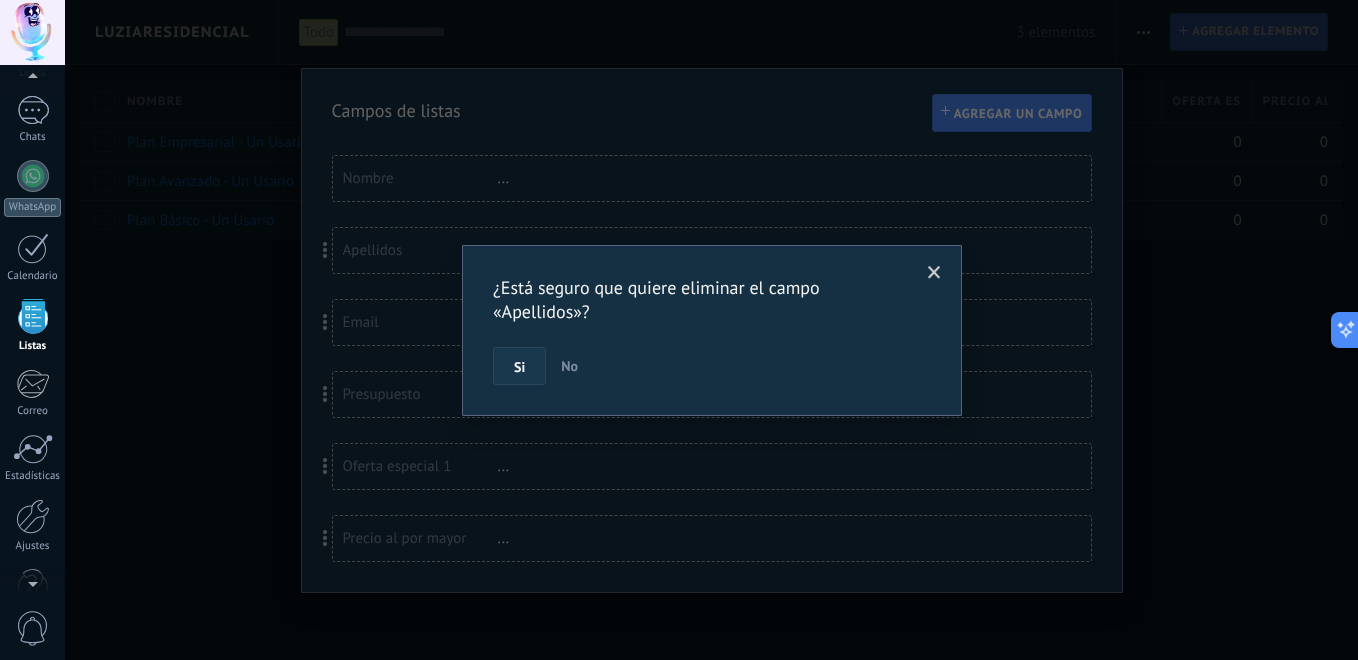 click on "Si" at bounding box center [519, 366] 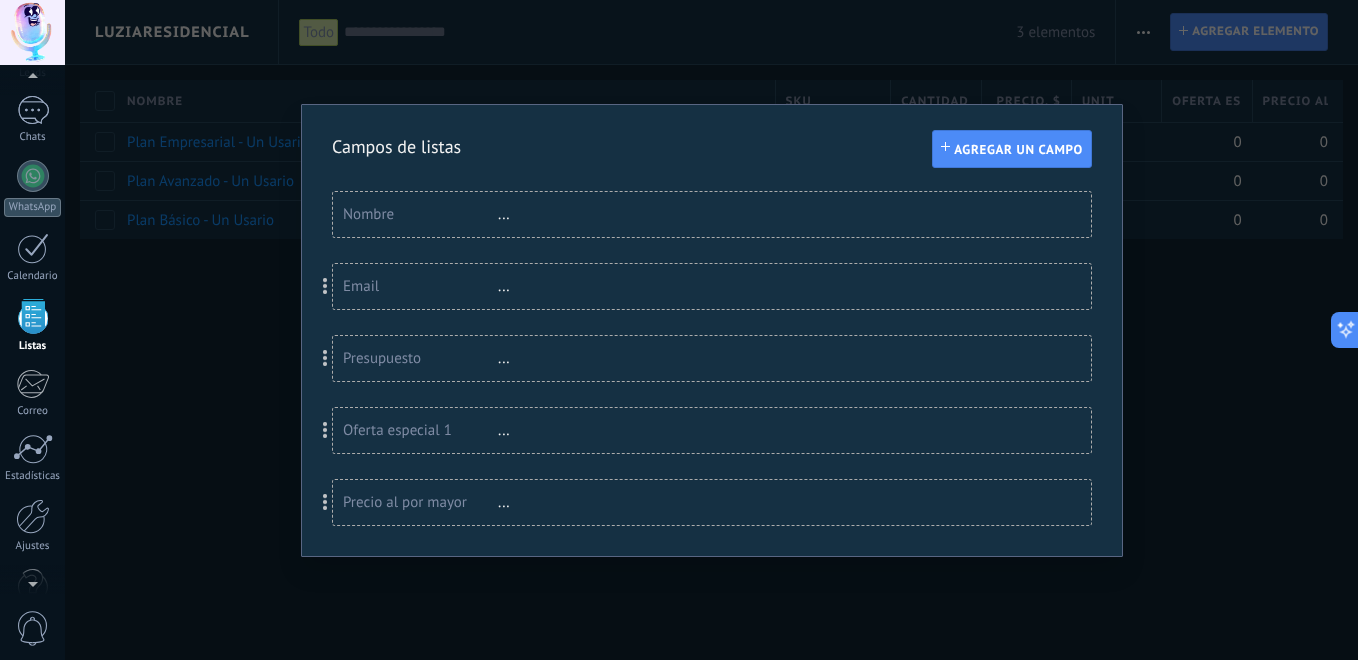 click on "Usted ha alcanzado la cantidad máxima de los campos añadidos en la tarifa Periodo de prueba Nombre ... Email ... Presupuesto ... Oferta especial 1 ... Precio al por mayor ..." at bounding box center (712, 358) 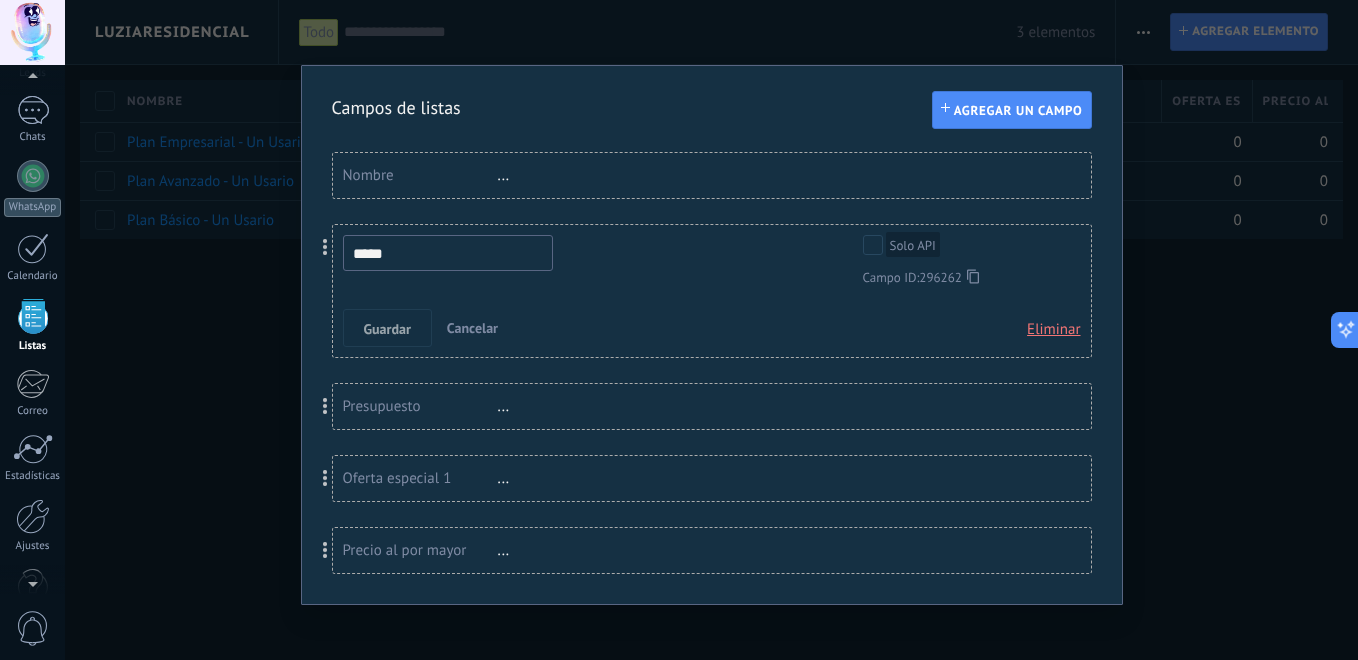 click on "Eliminar" at bounding box center [1053, 330] 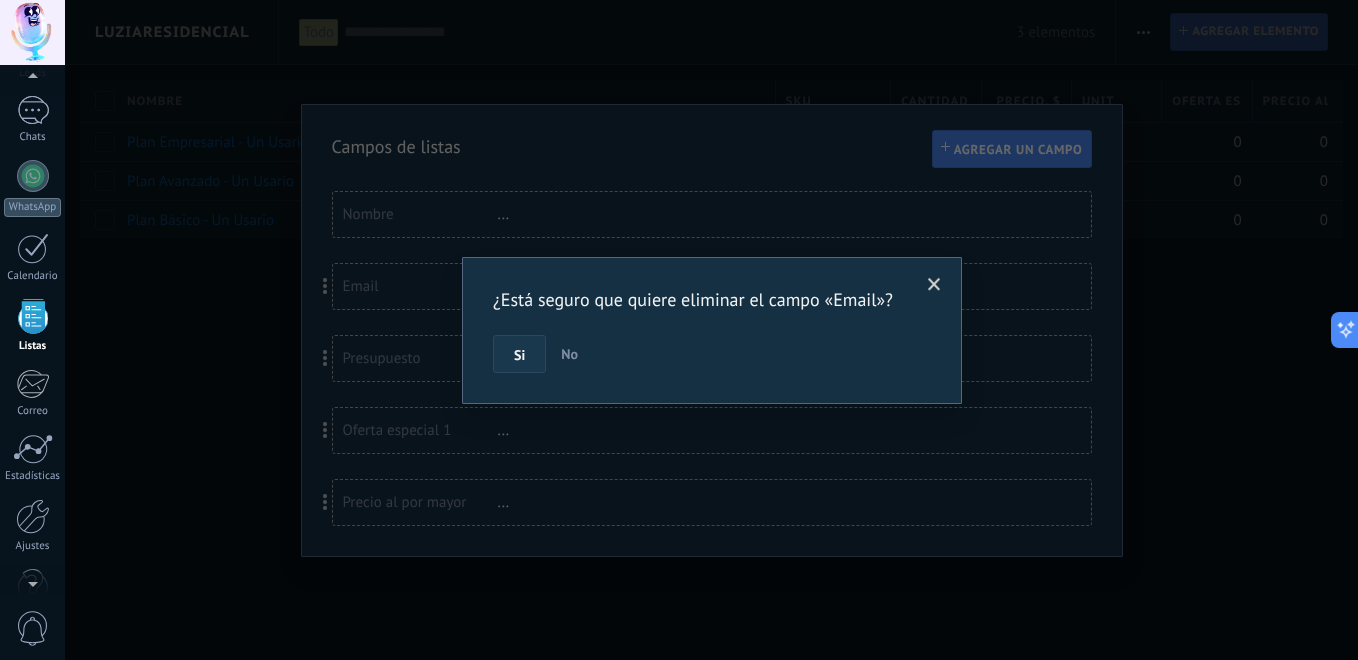 click on "Si" at bounding box center [519, 354] 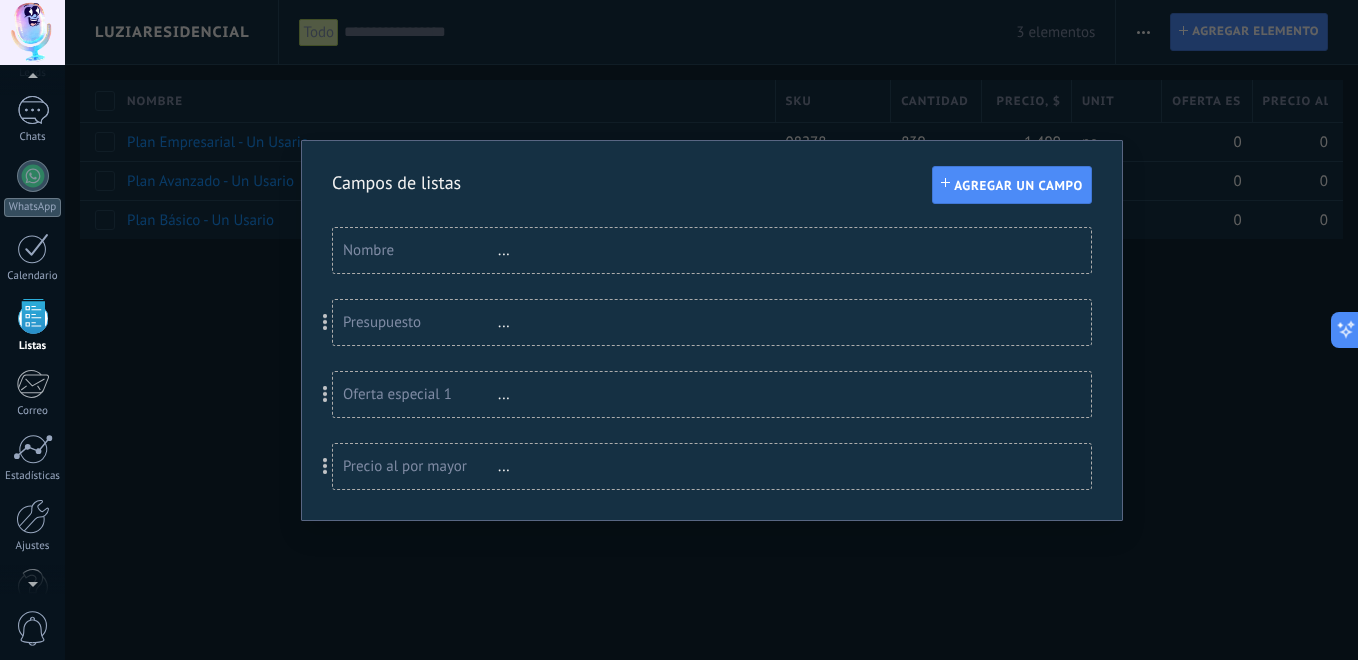 click on "Presupuesto ..." at bounding box center (712, 322) 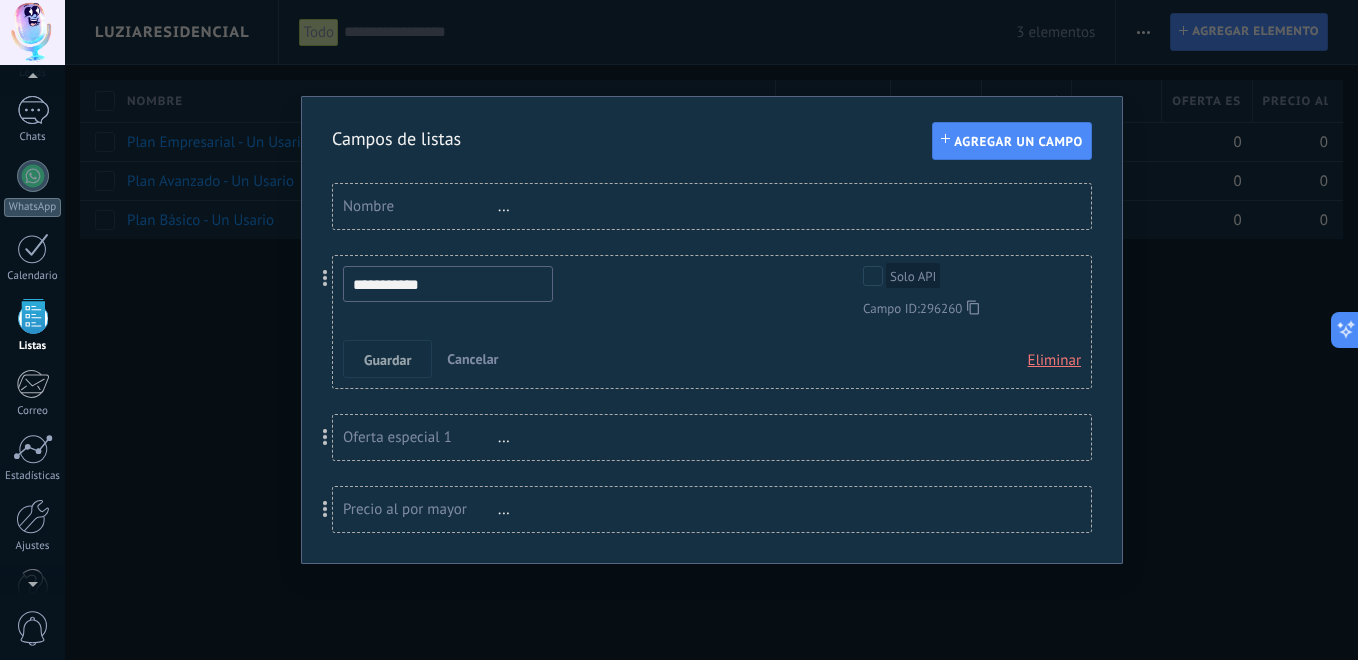 click on "Eliminar" at bounding box center [1054, 361] 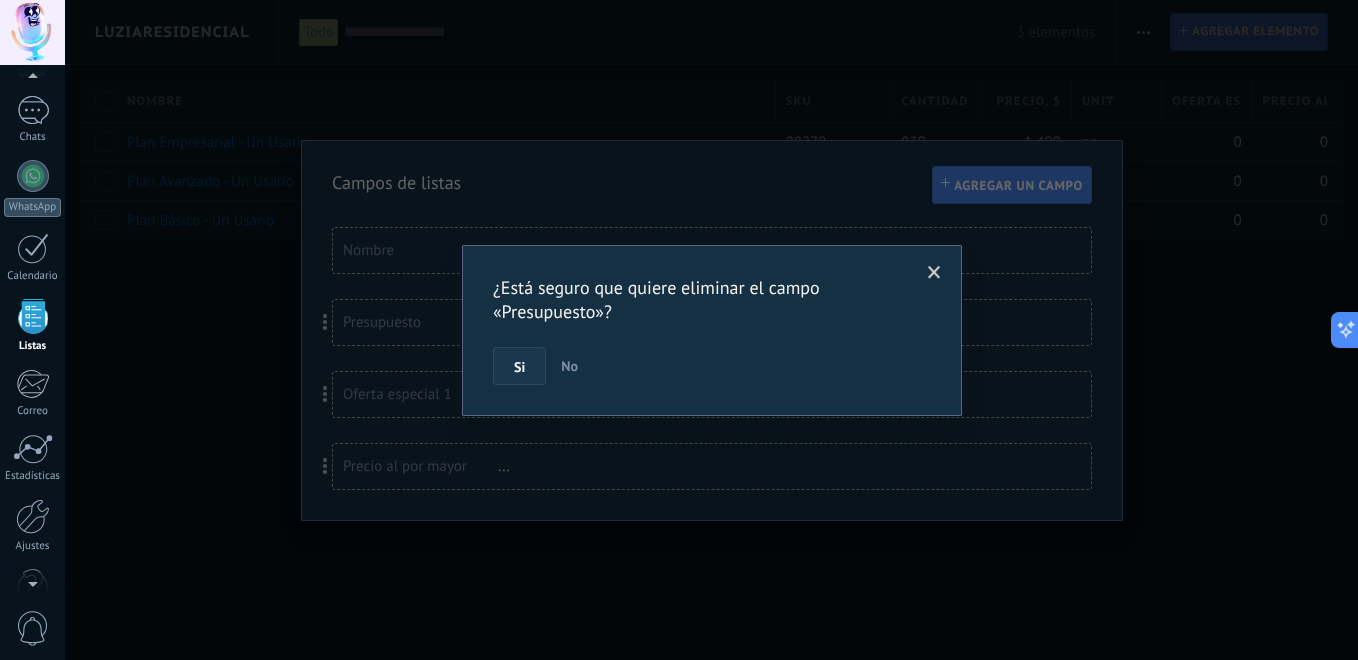 click on "Si" at bounding box center (519, 366) 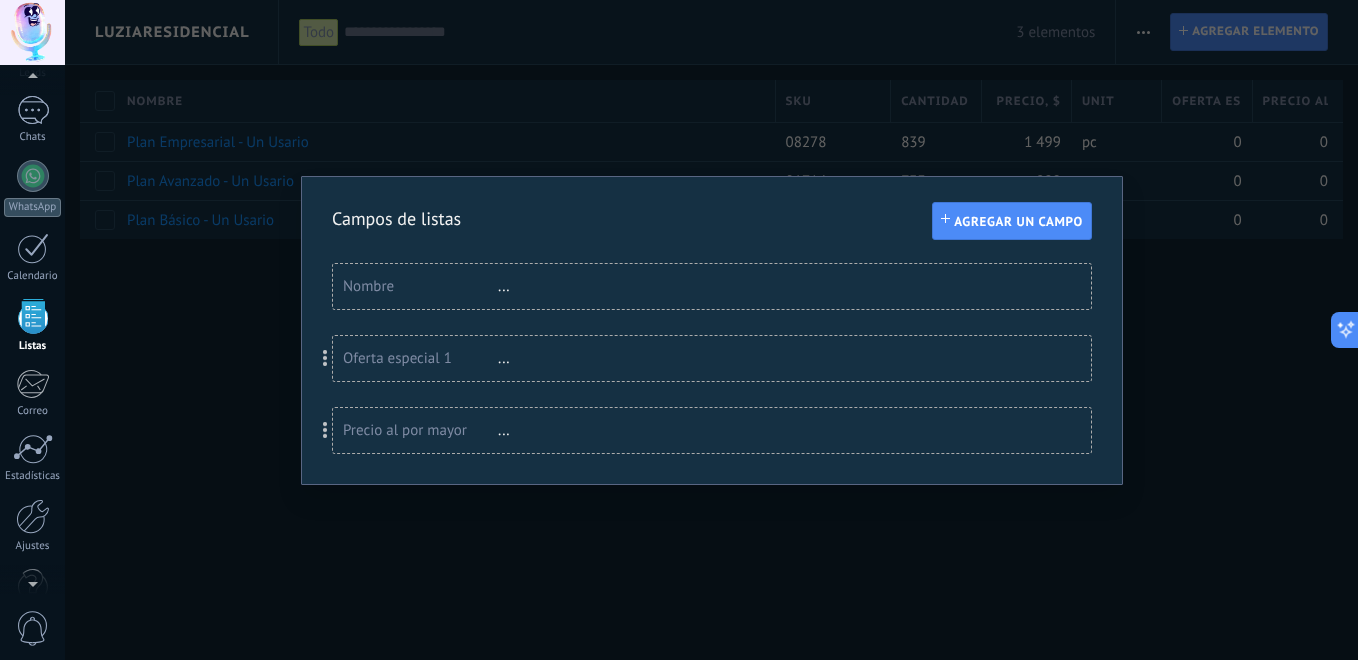 click on "Oferta especial 1" at bounding box center (420, 358) 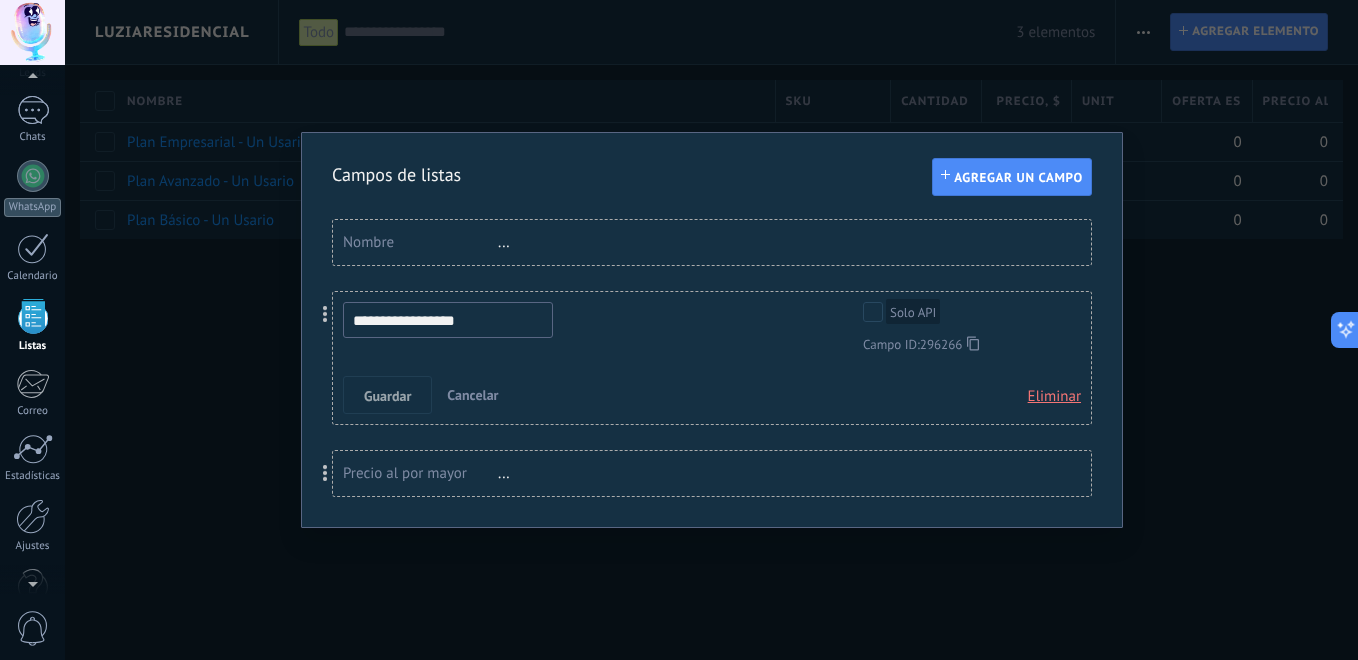 click on "Eliminar" at bounding box center (1054, 397) 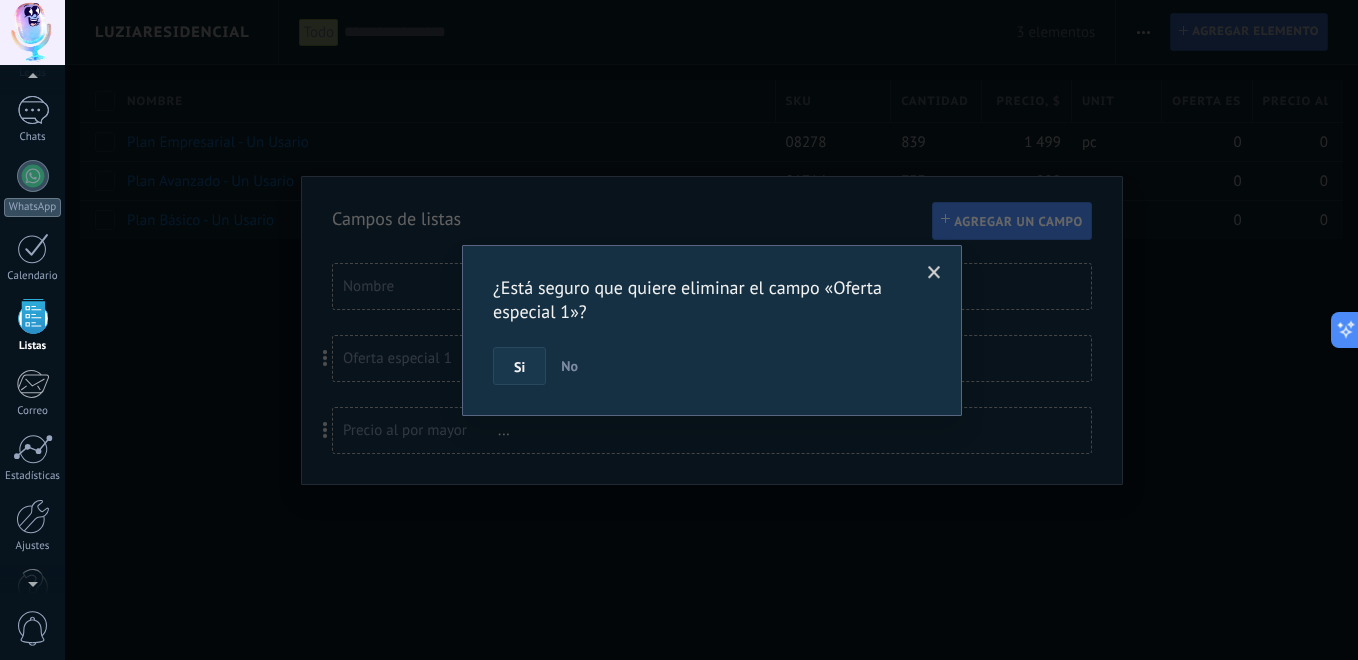 click on "Si" at bounding box center [519, 366] 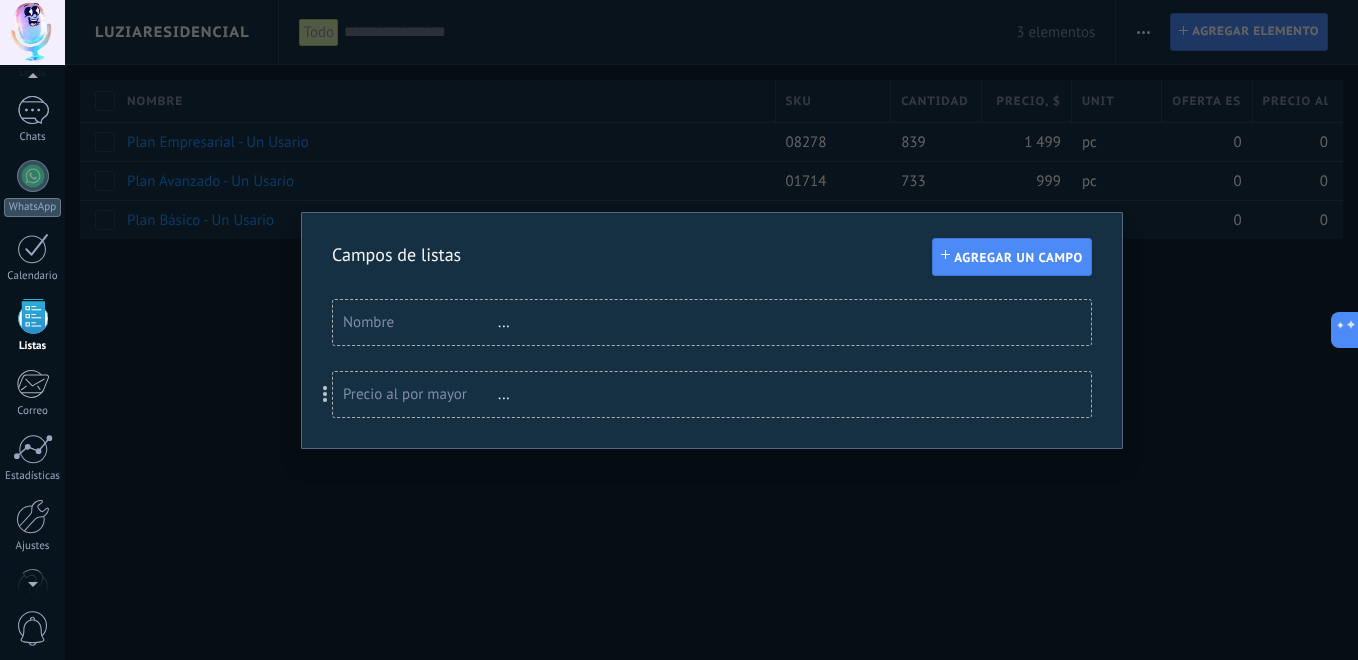 click on "Precio al por mayor" at bounding box center (420, 394) 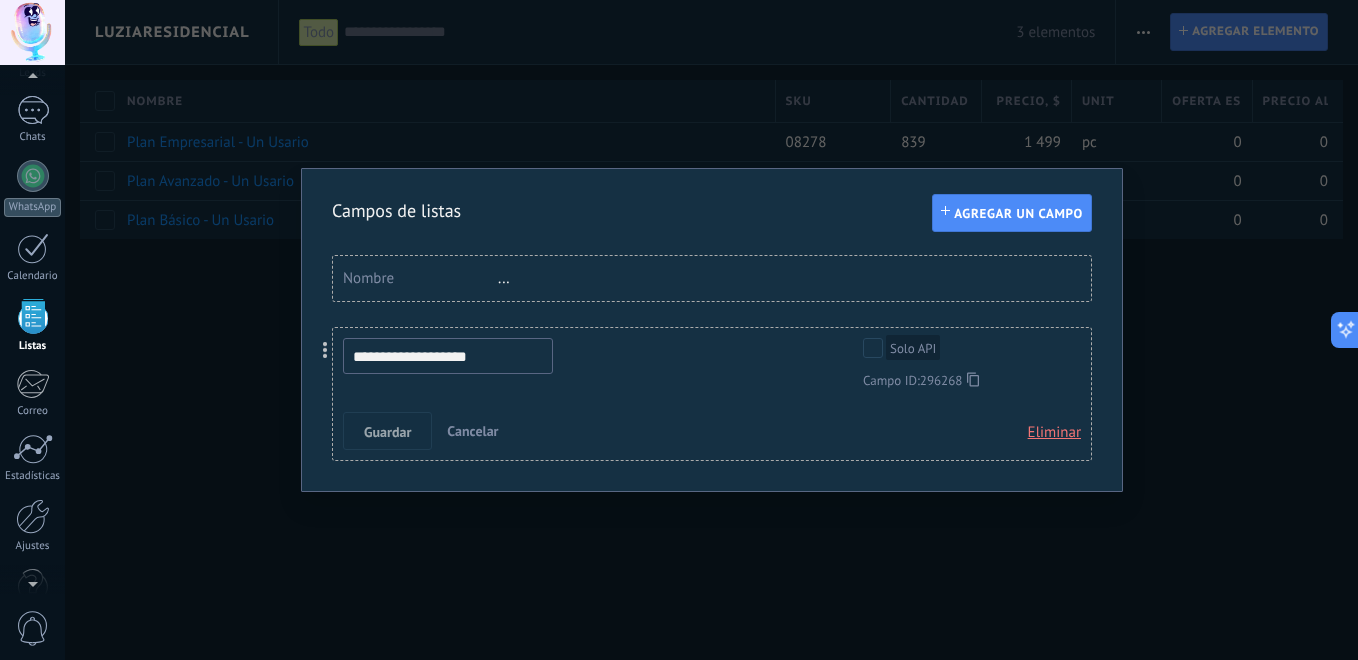 click on "Eliminar" at bounding box center [1054, 433] 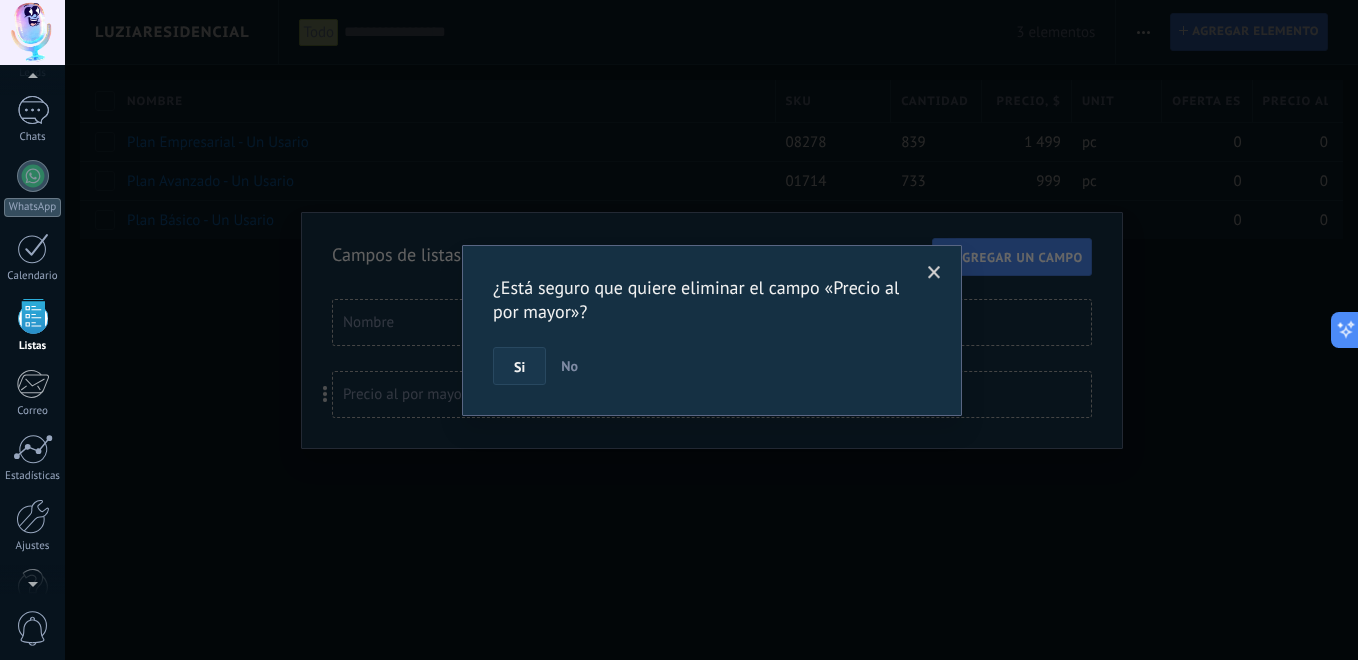 click on "Si" at bounding box center (519, 366) 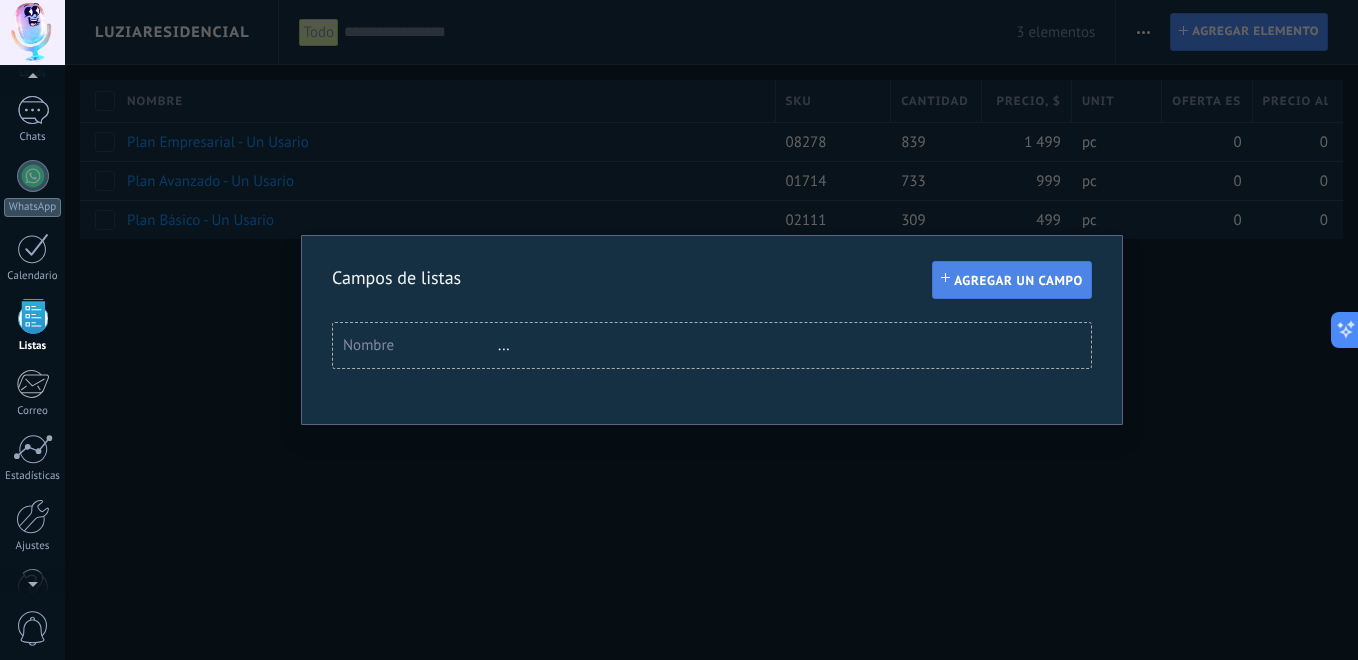 click on "Agregar un campo" at bounding box center (1018, 281) 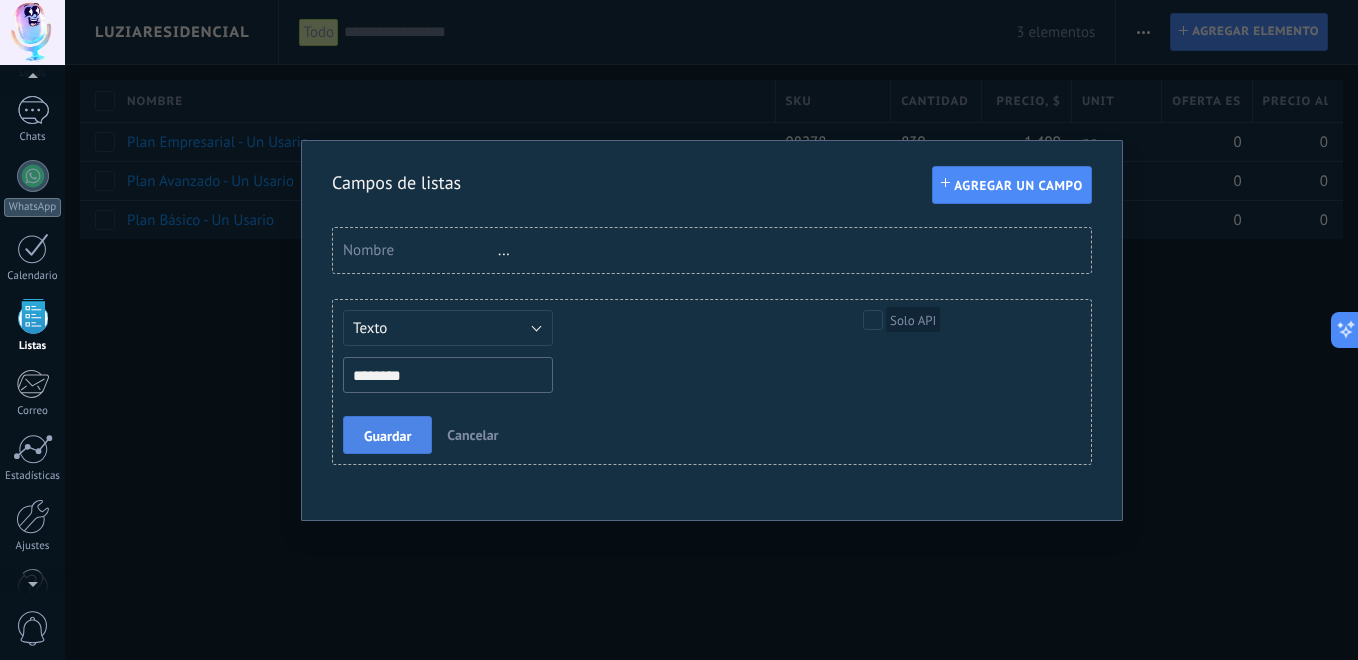 type on "********" 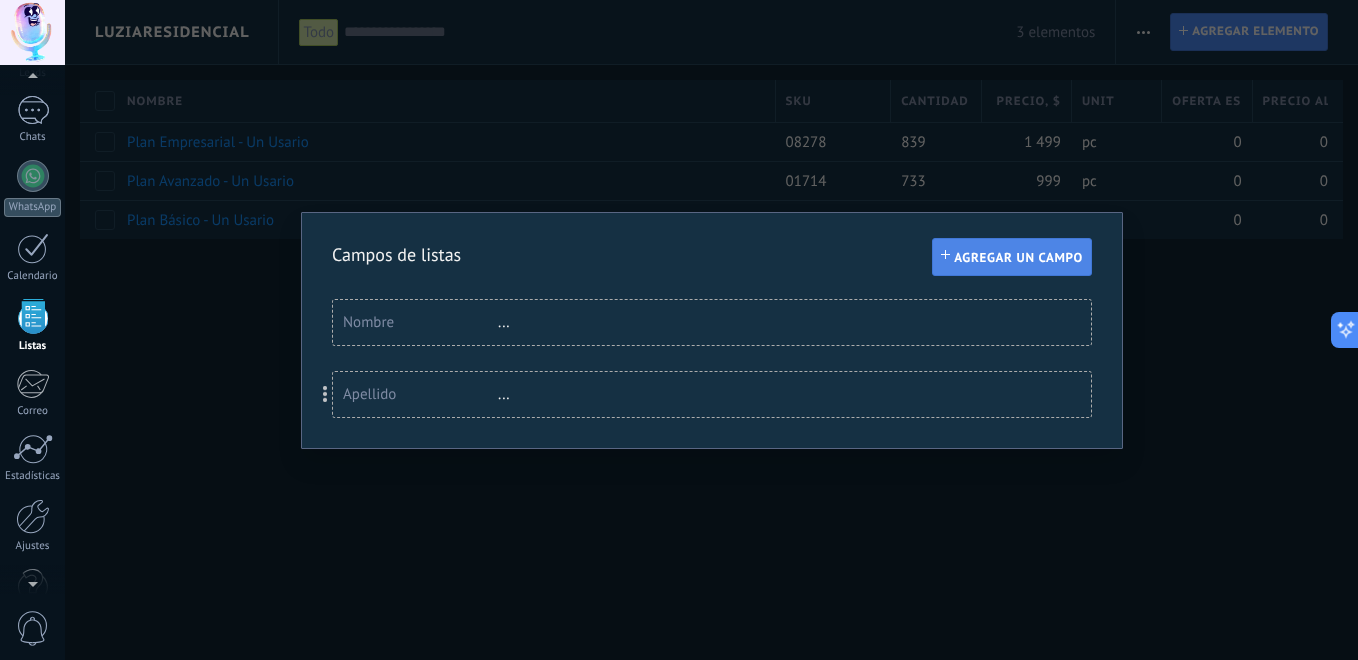 click on "Agregar un campo" at bounding box center (1012, 257) 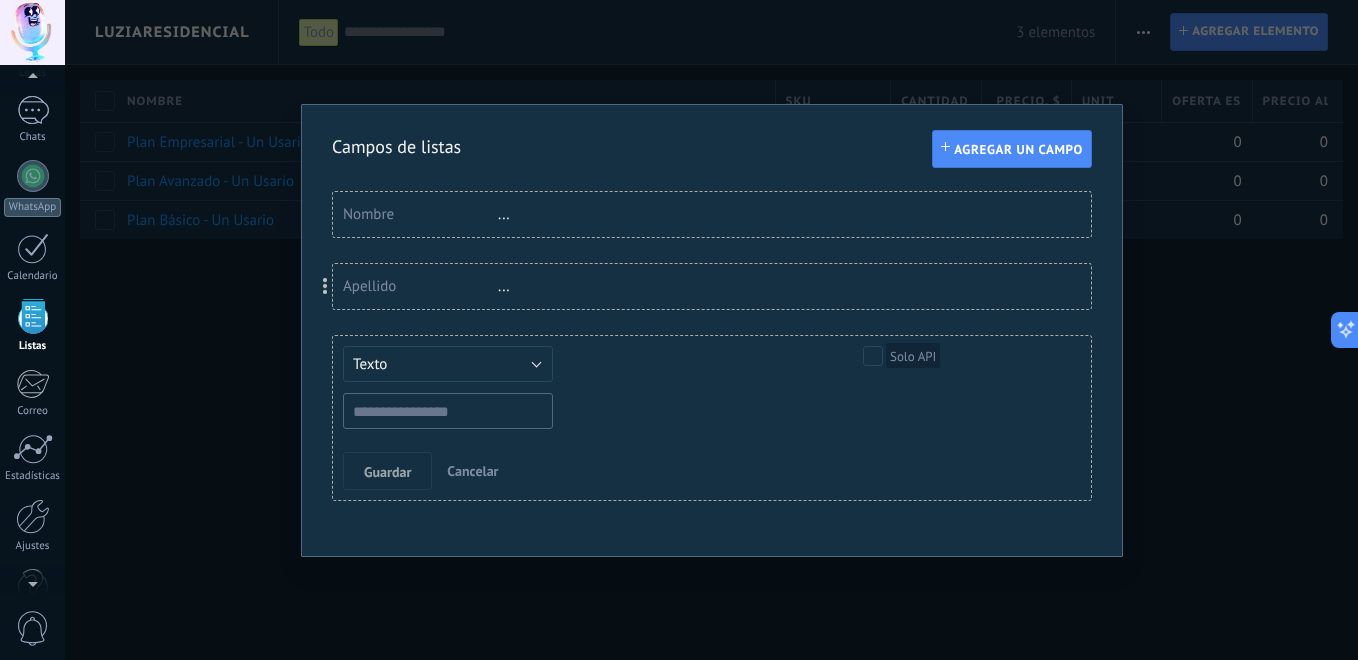 type on "*" 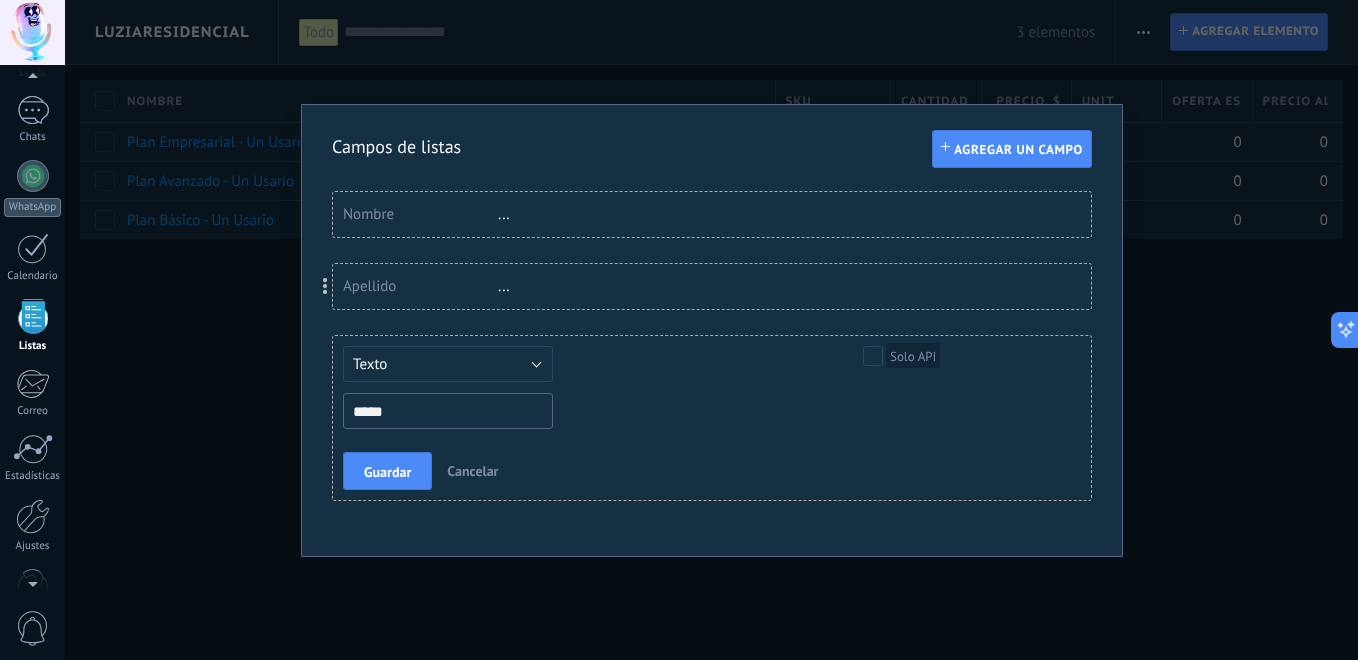 type on "*****" 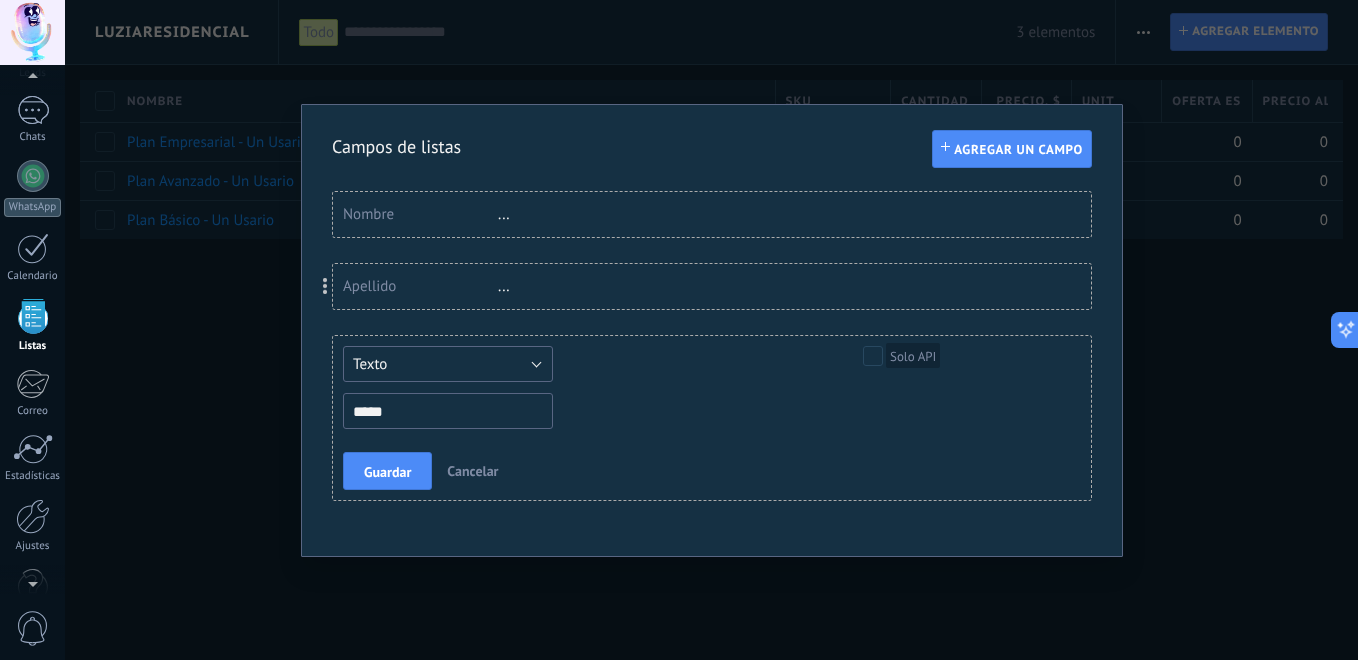 click on "Texto" at bounding box center (448, 364) 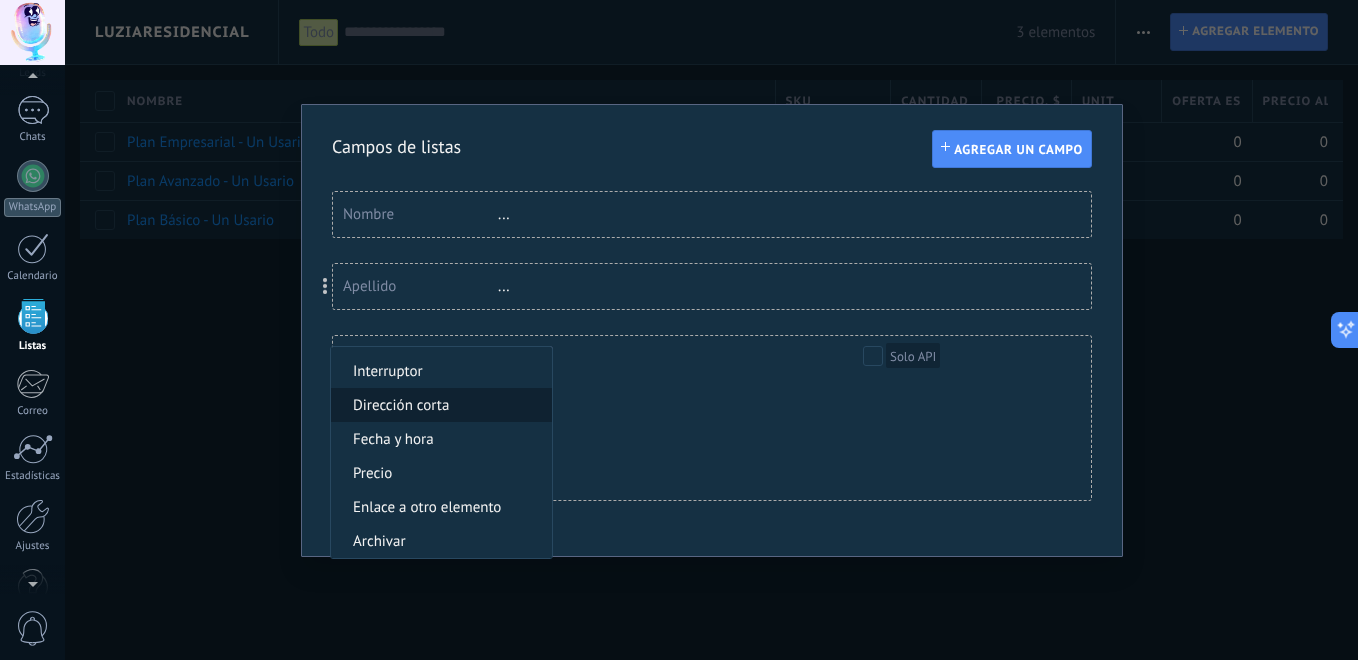 scroll, scrollTop: 32, scrollLeft: 0, axis: vertical 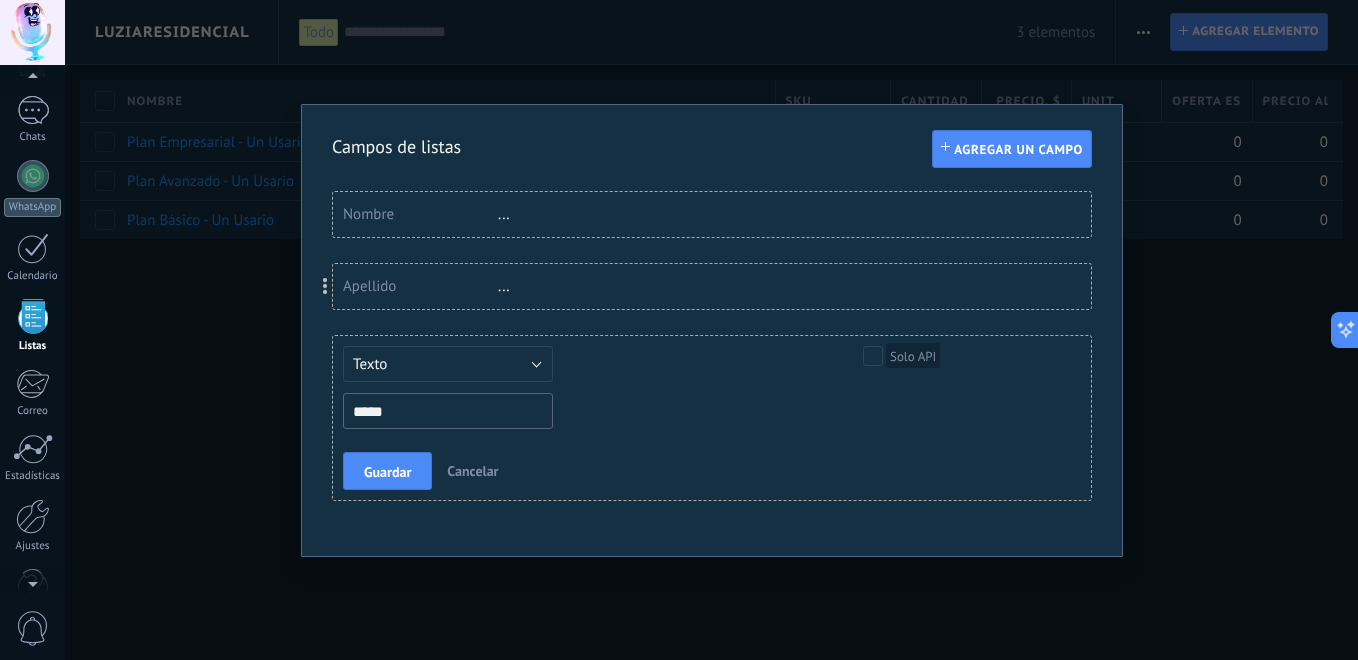 click on "Texto Número Interruptor Selección Multiselección Día URL Texto Largo Interruptor Dirección corta Fecha y hora Precio Enlace a otro elemento Archivar Texto ***** Contactos Compañías Todos los contactos y empresas Productos LuziaResidencial Contactos" at bounding box center (448, 387) 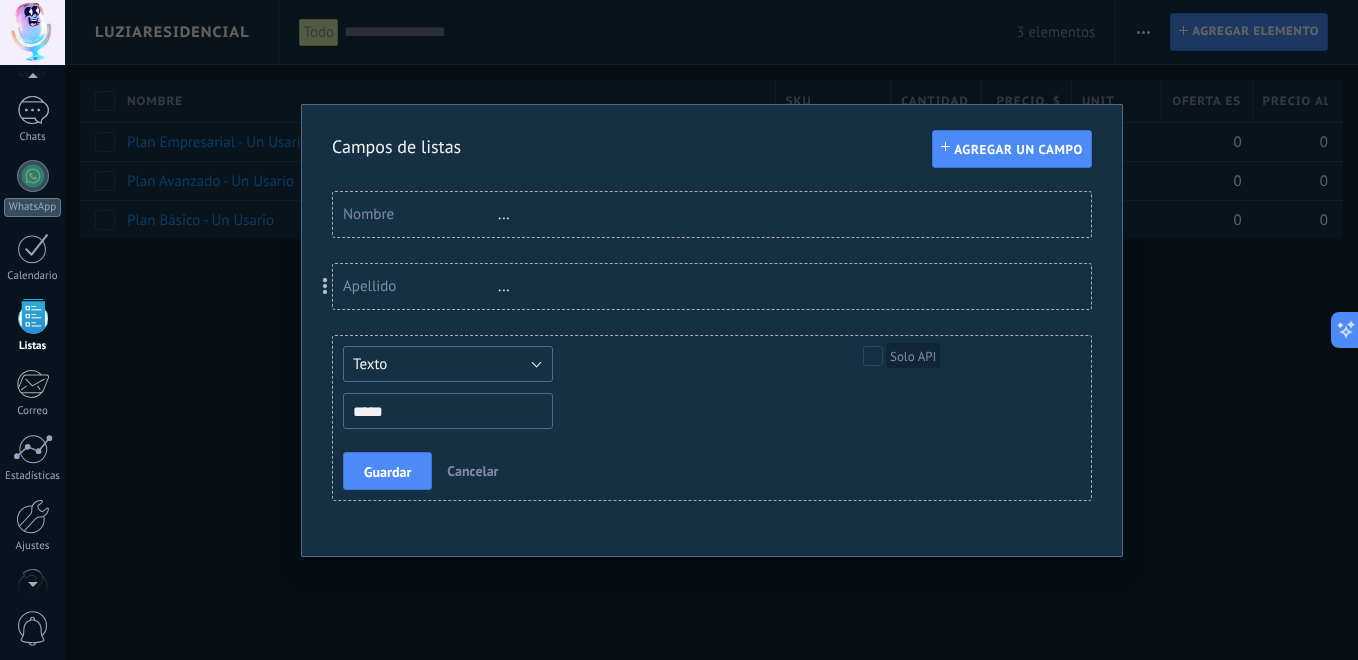 click on "Texto" at bounding box center (448, 364) 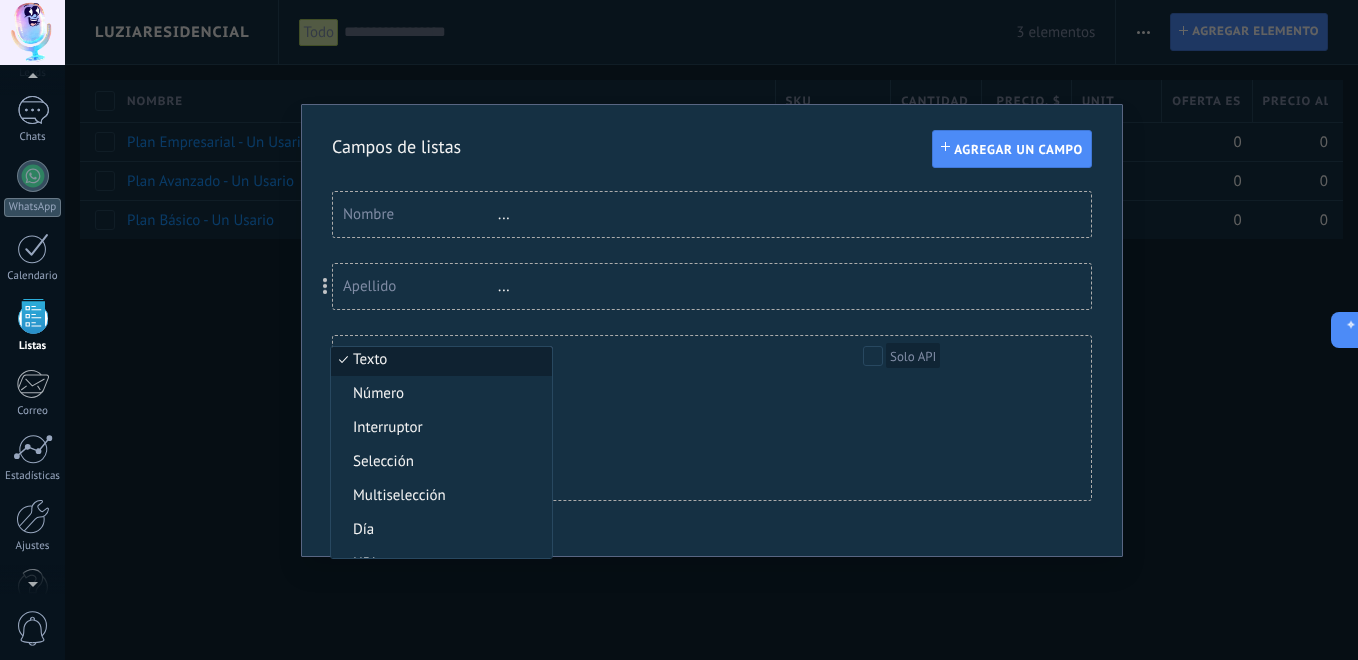 scroll, scrollTop: 0, scrollLeft: 0, axis: both 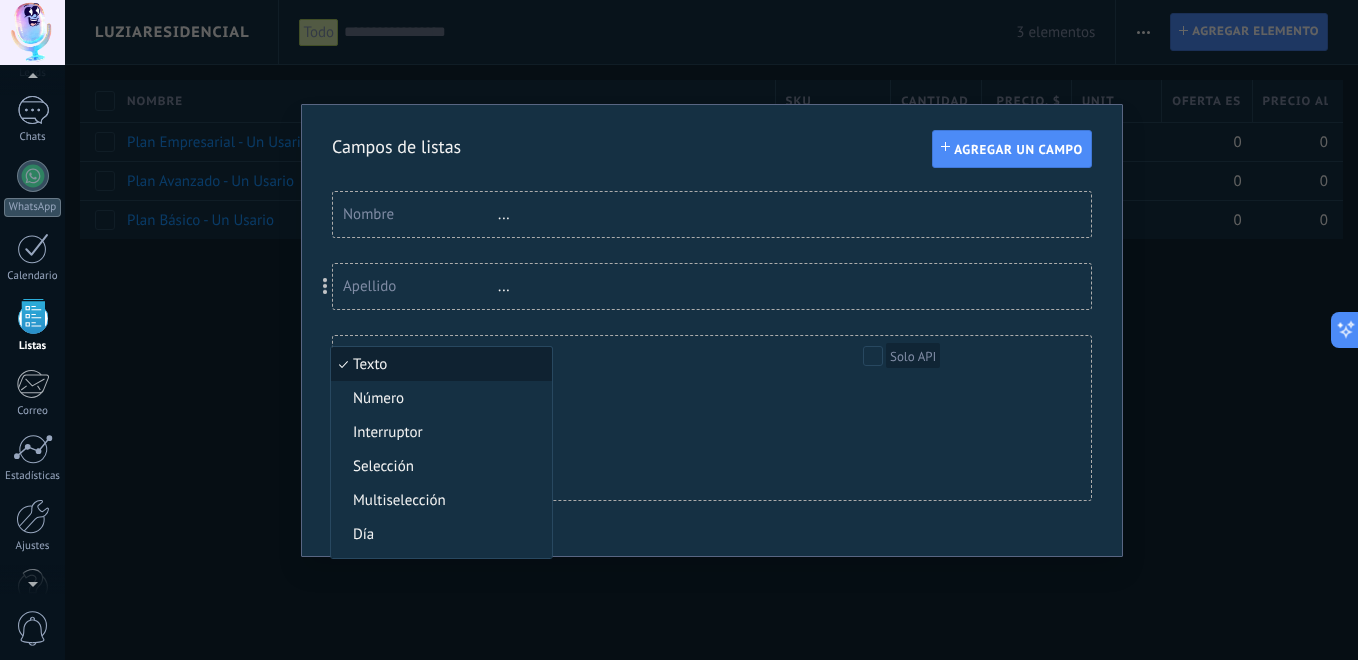click on "Texto" at bounding box center (438, 364) 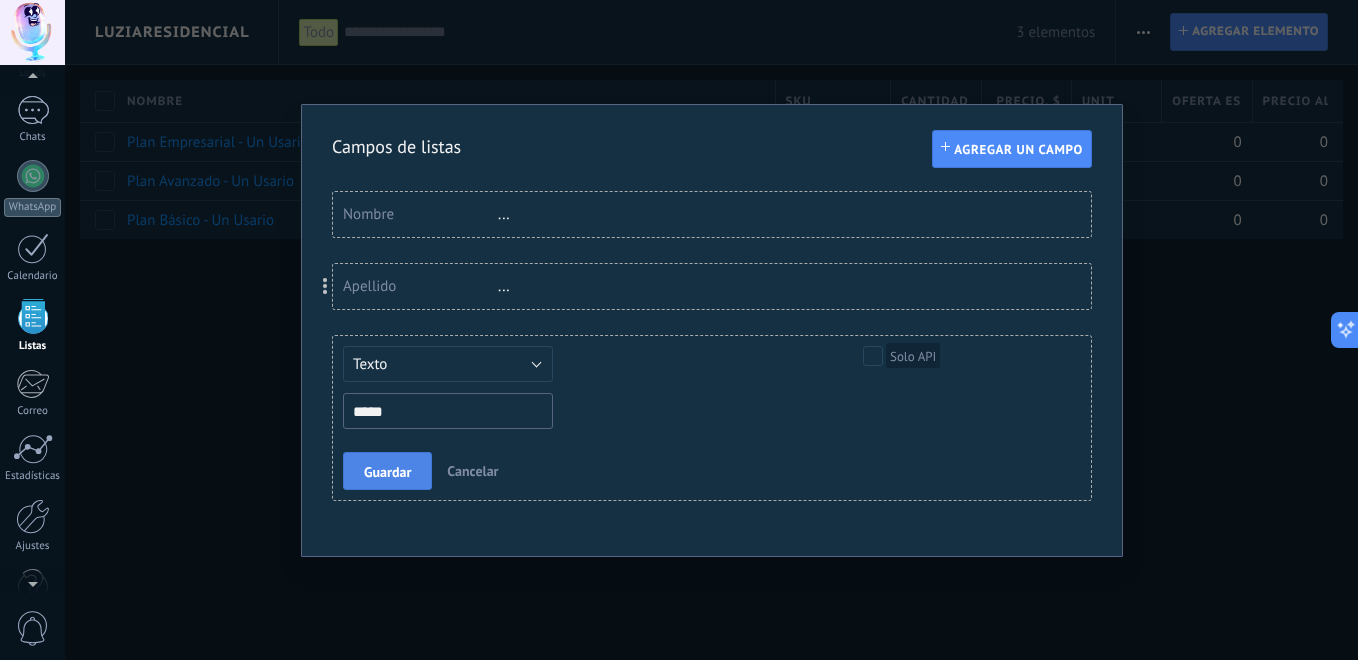 click on "Guardar" at bounding box center (387, 471) 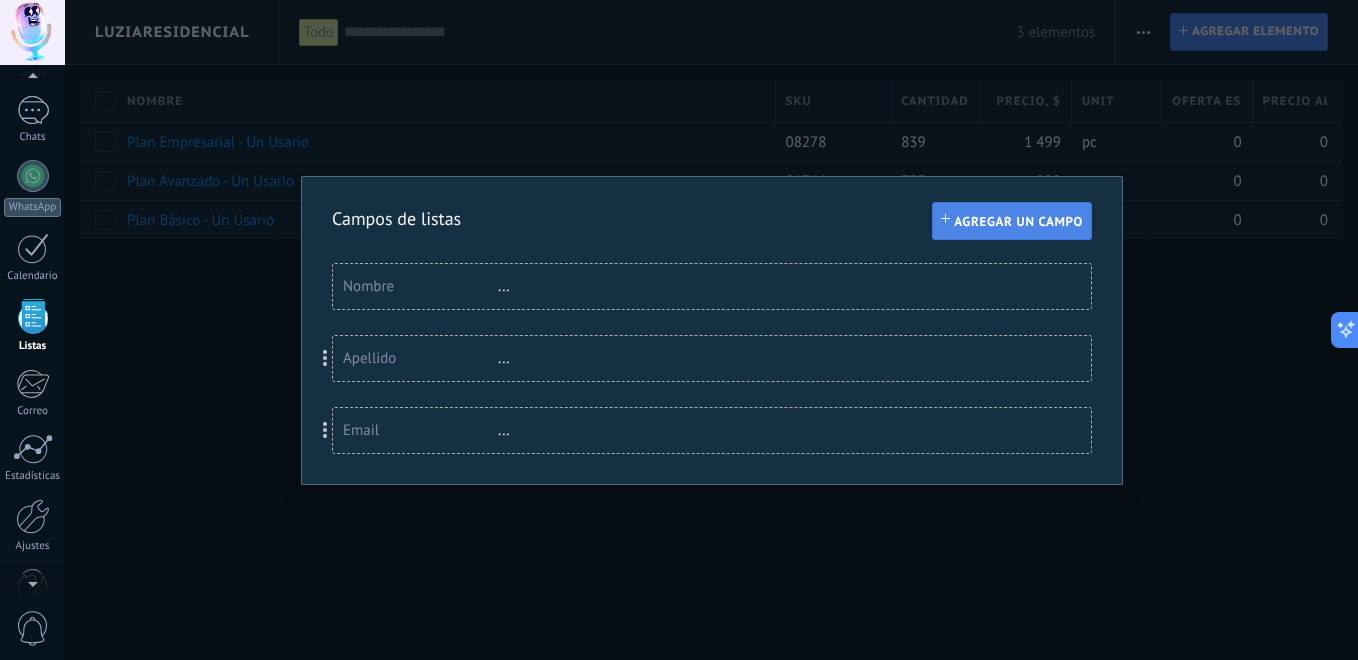 click on "Agregar un campo" at bounding box center (1012, 221) 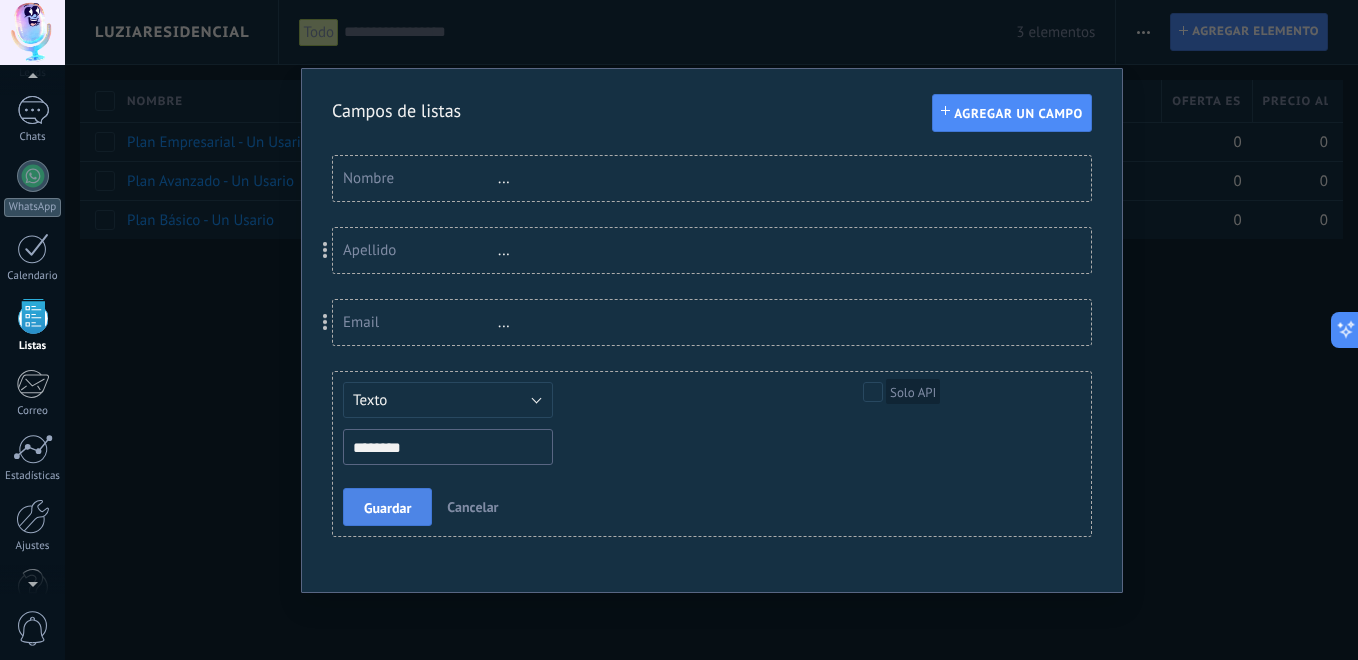 type on "********" 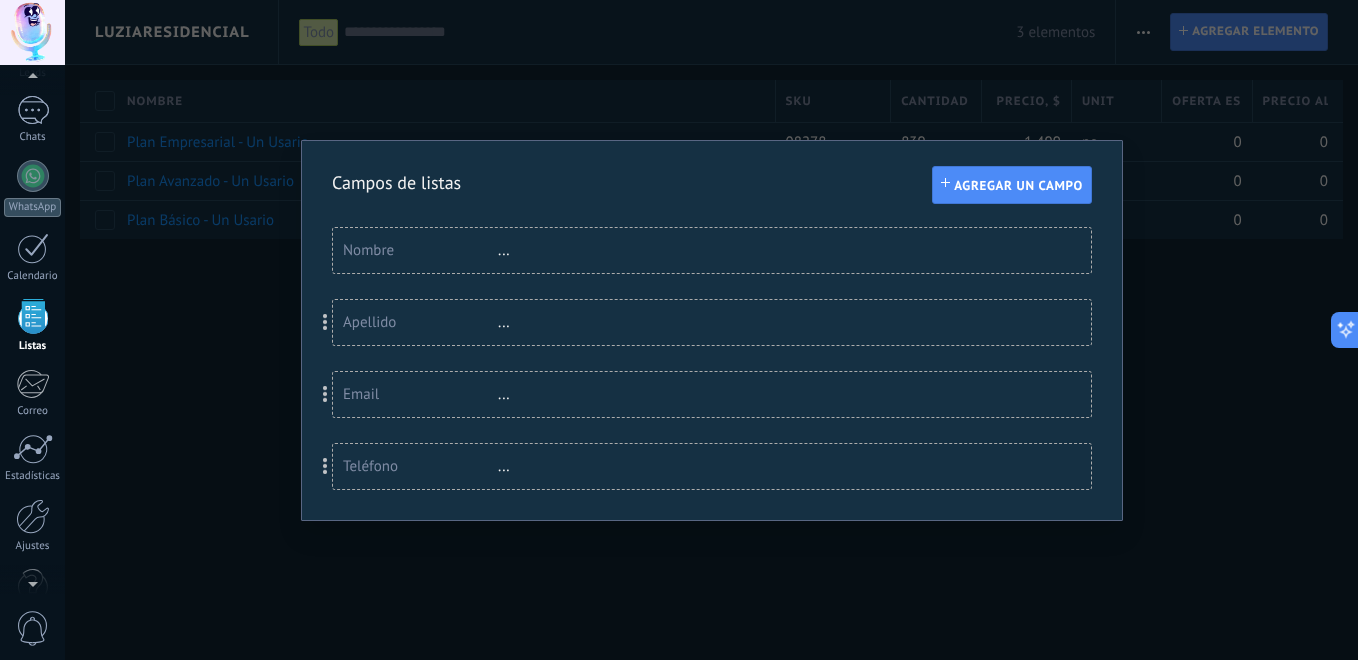 click on "..." at bounding box center (563, 466) 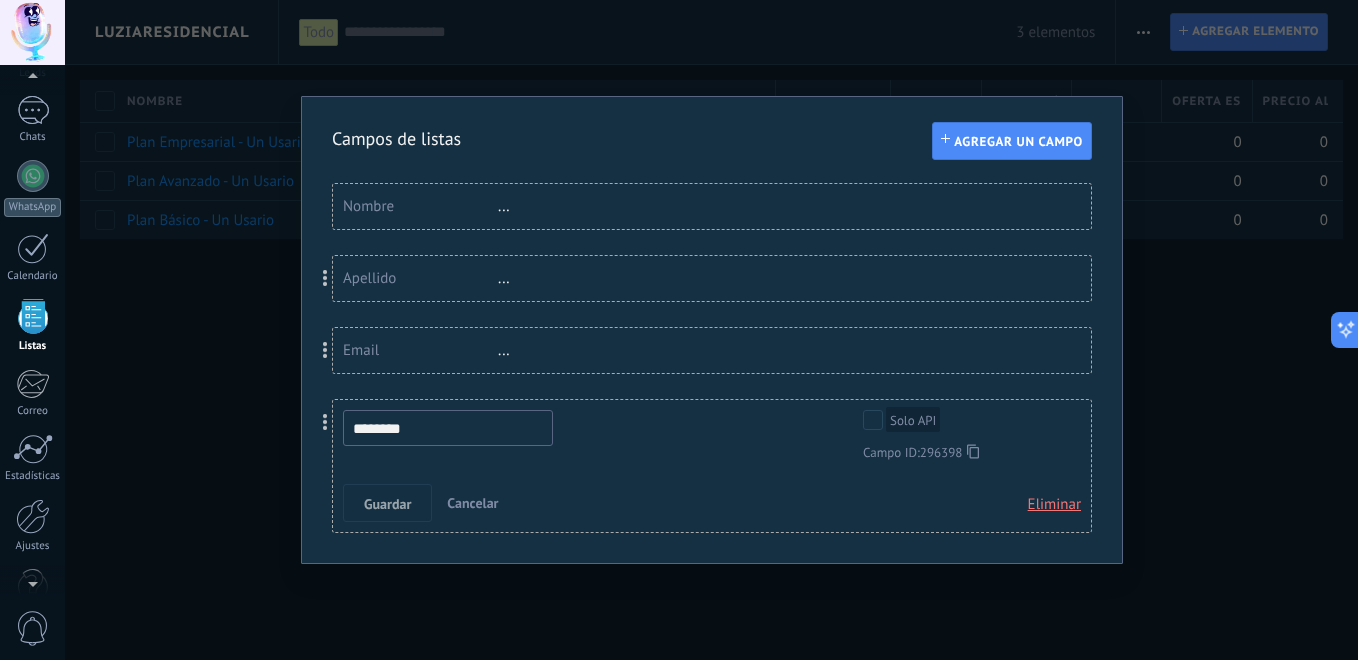 click on "******** Solo API Campo ID:  296398 Guardar Cancelar Eliminar" at bounding box center [712, 466] 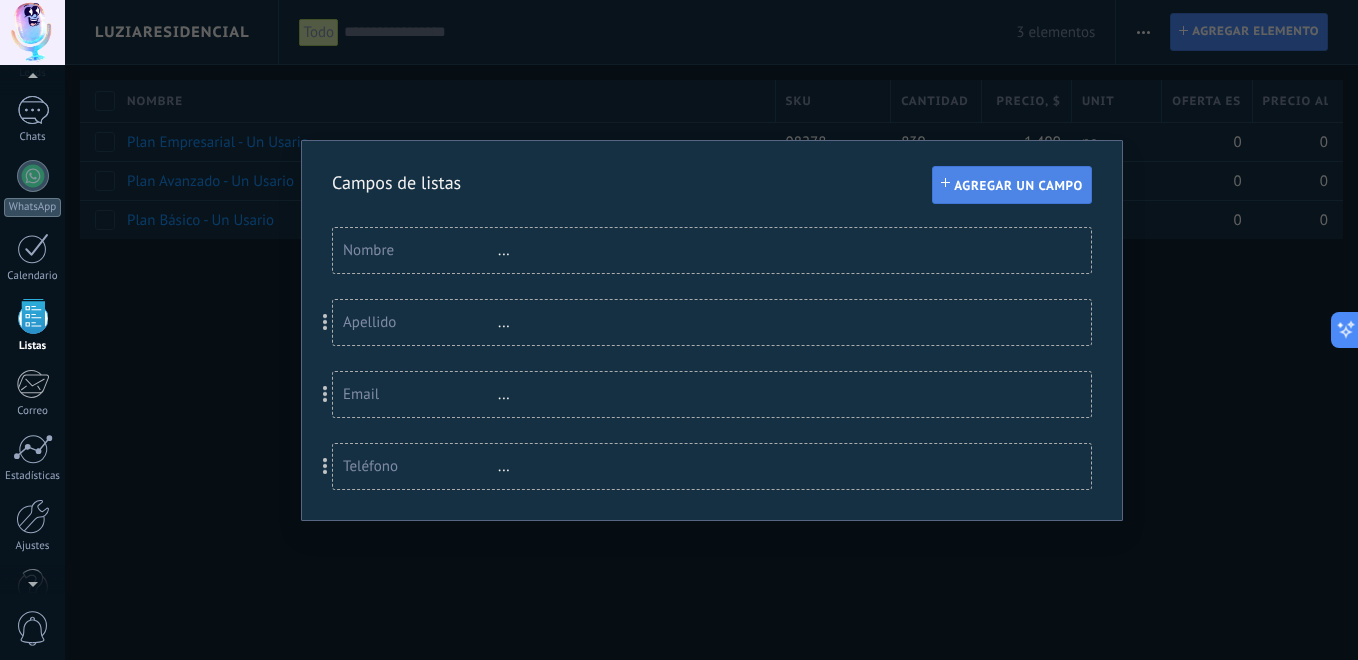 click on "Agregar un campo" at bounding box center [1012, 185] 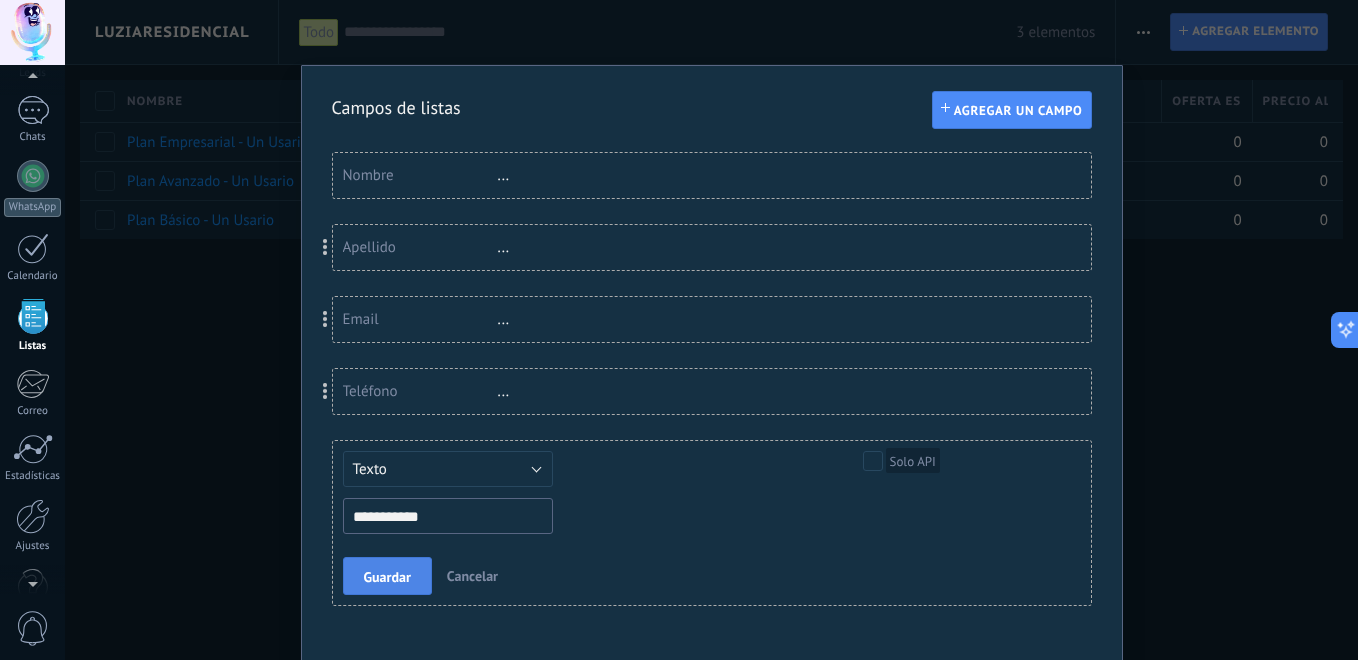 type on "**********" 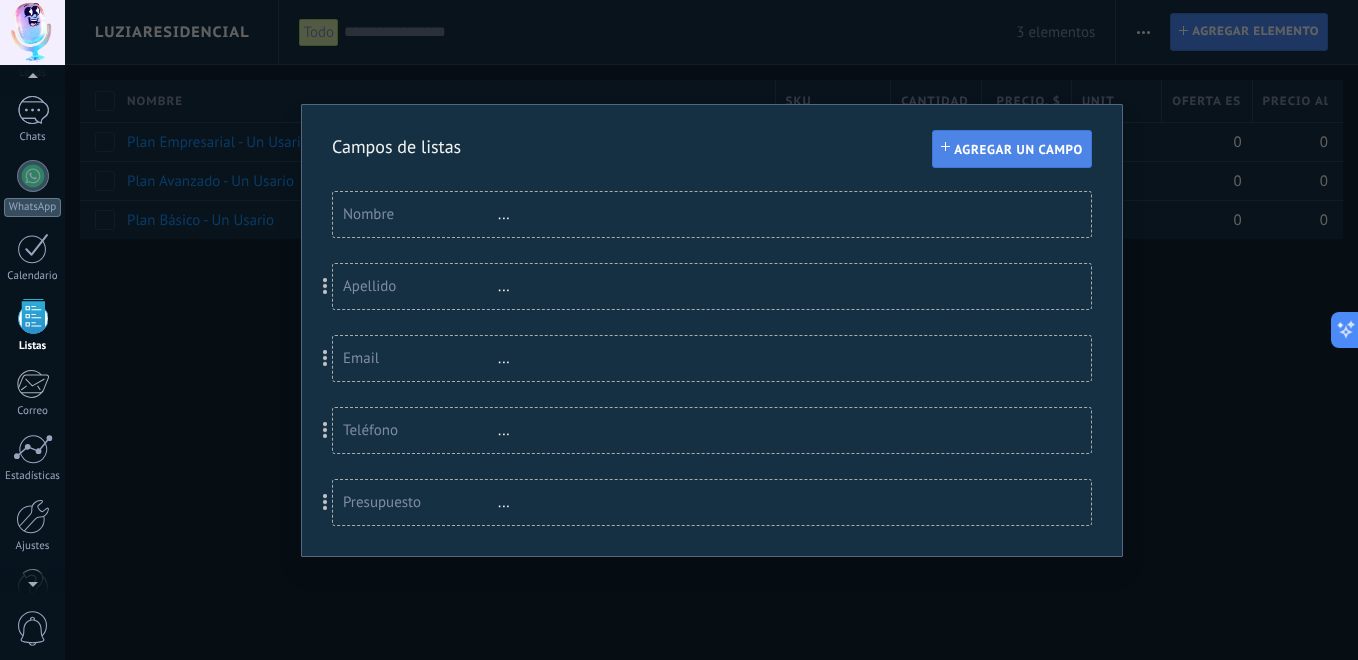 click on "Agregar un campo" at bounding box center (1018, 150) 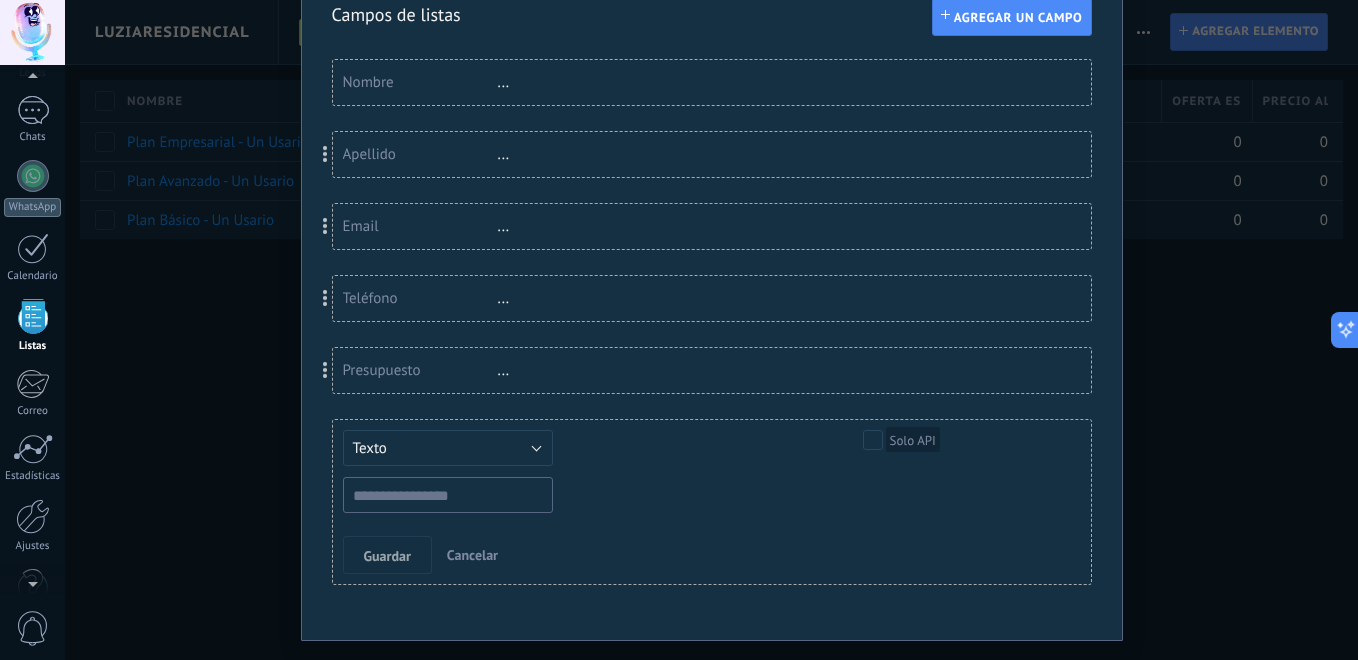 scroll, scrollTop: 139, scrollLeft: 0, axis: vertical 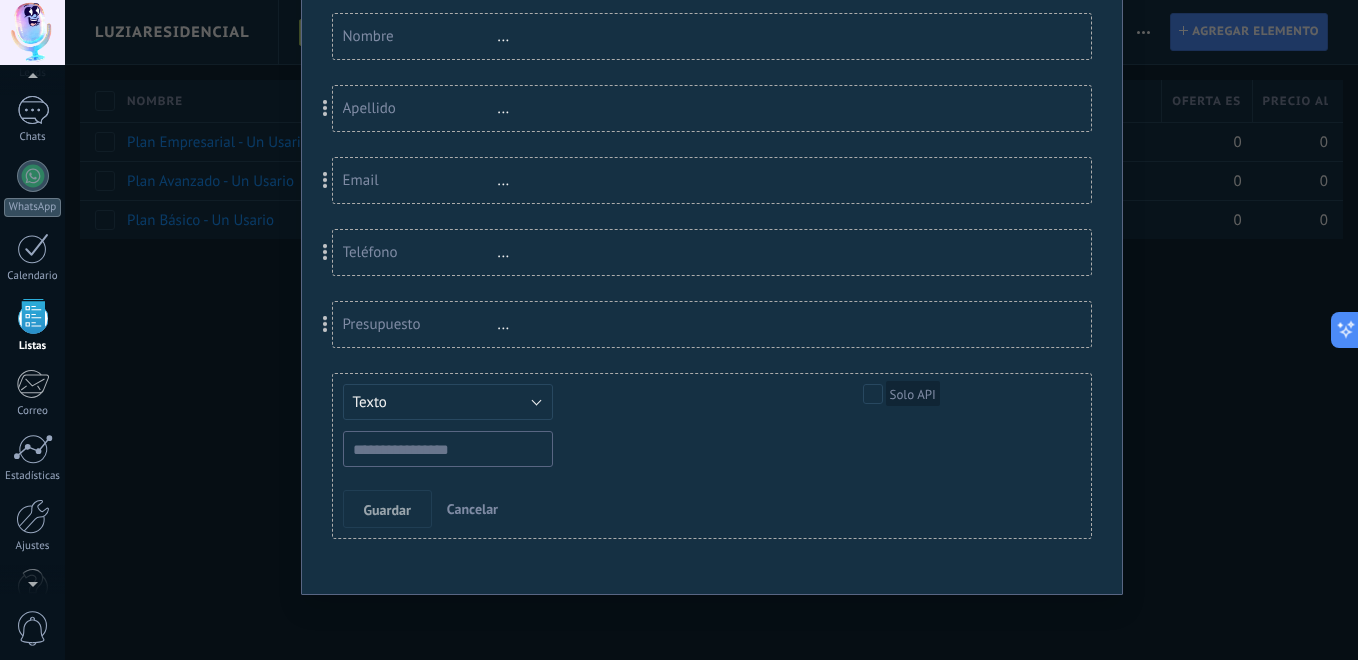 click at bounding box center (448, 449) 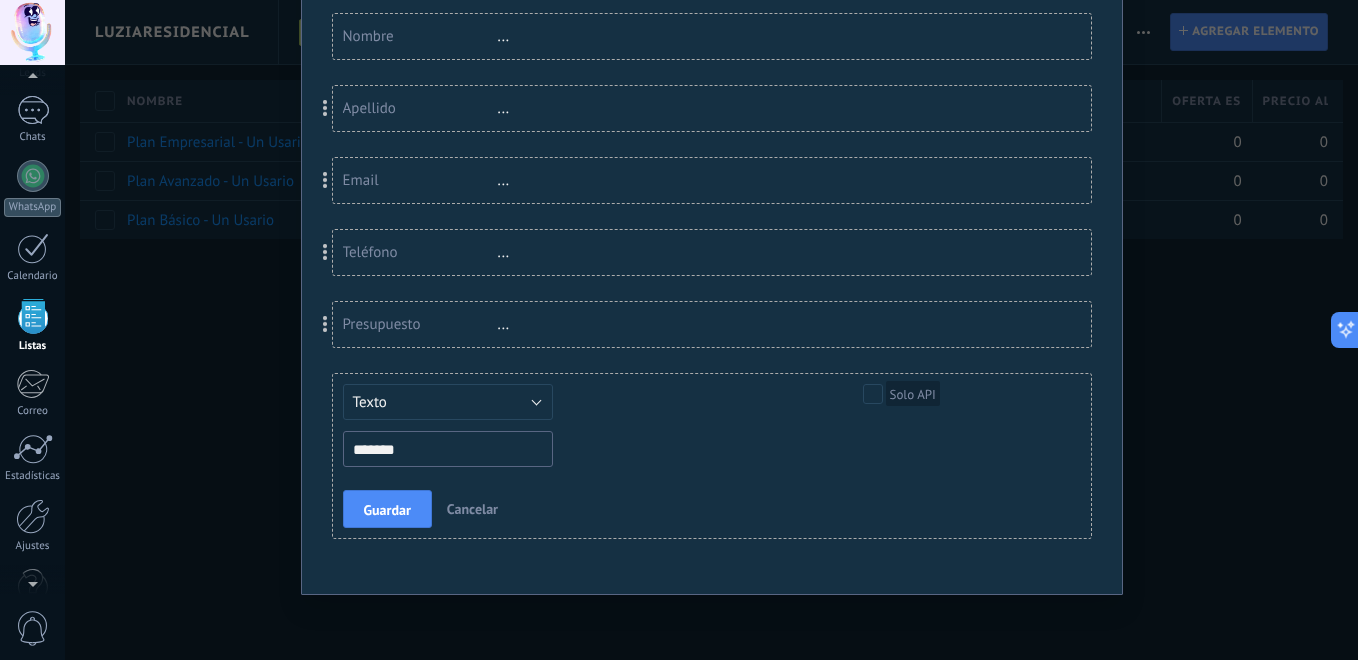 type on "*******" 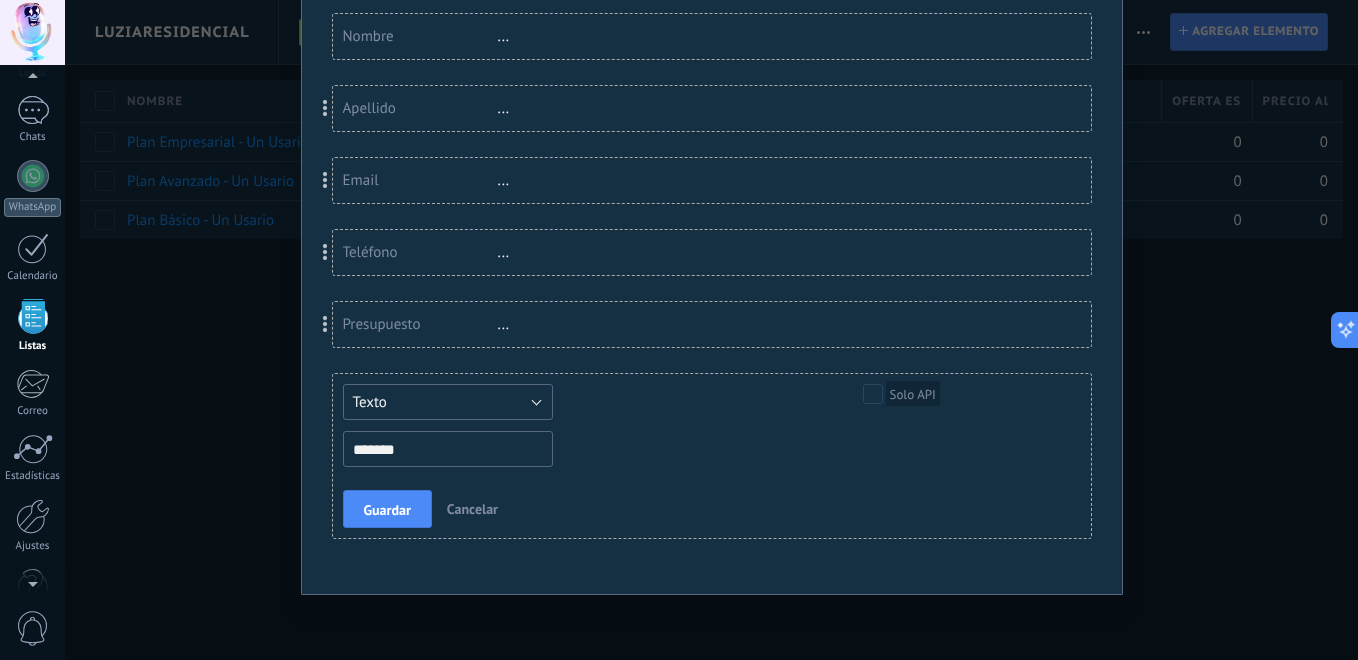 click on "Texto" at bounding box center [448, 402] 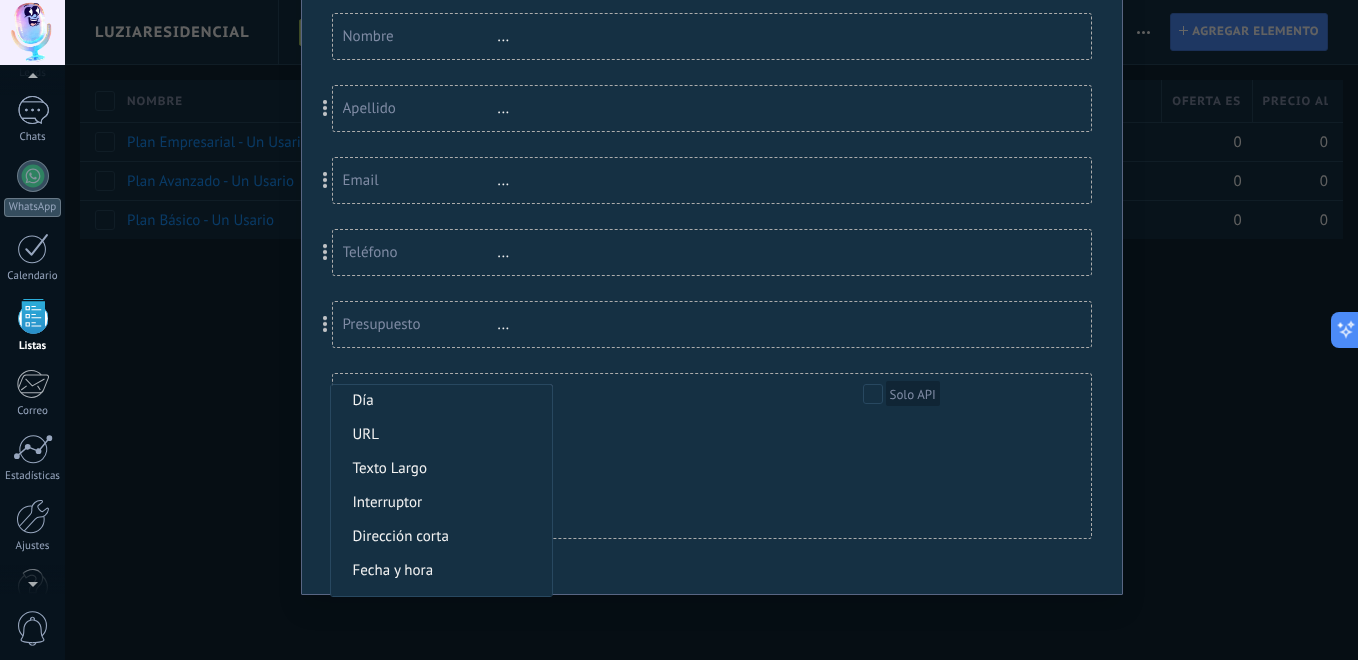 scroll, scrollTop: 233, scrollLeft: 0, axis: vertical 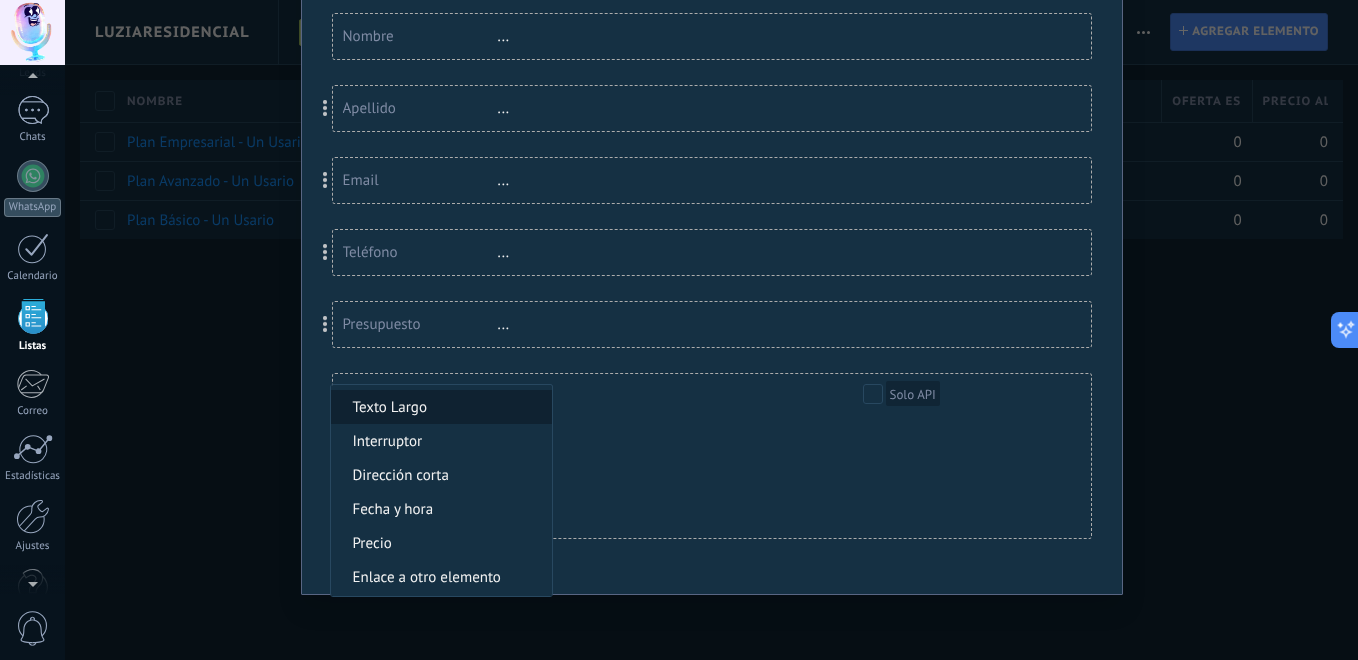 click on "Texto Largo" at bounding box center (438, 407) 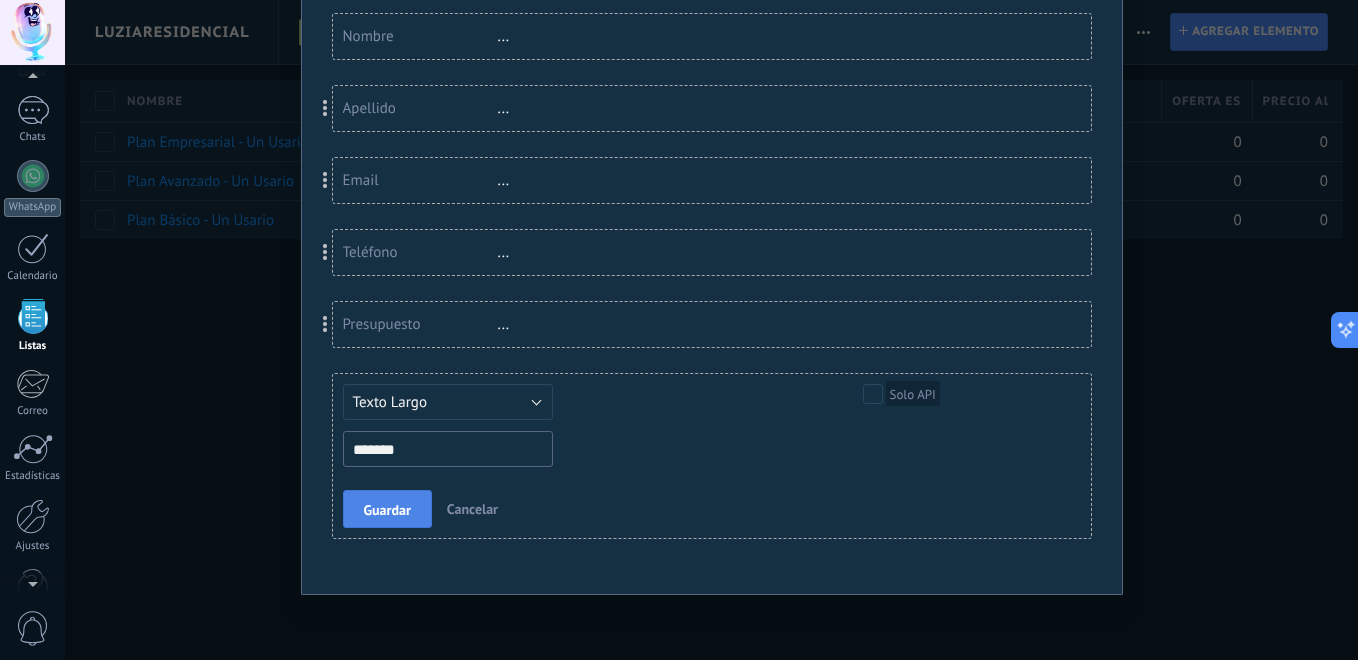 click on "Guardar" at bounding box center (387, 510) 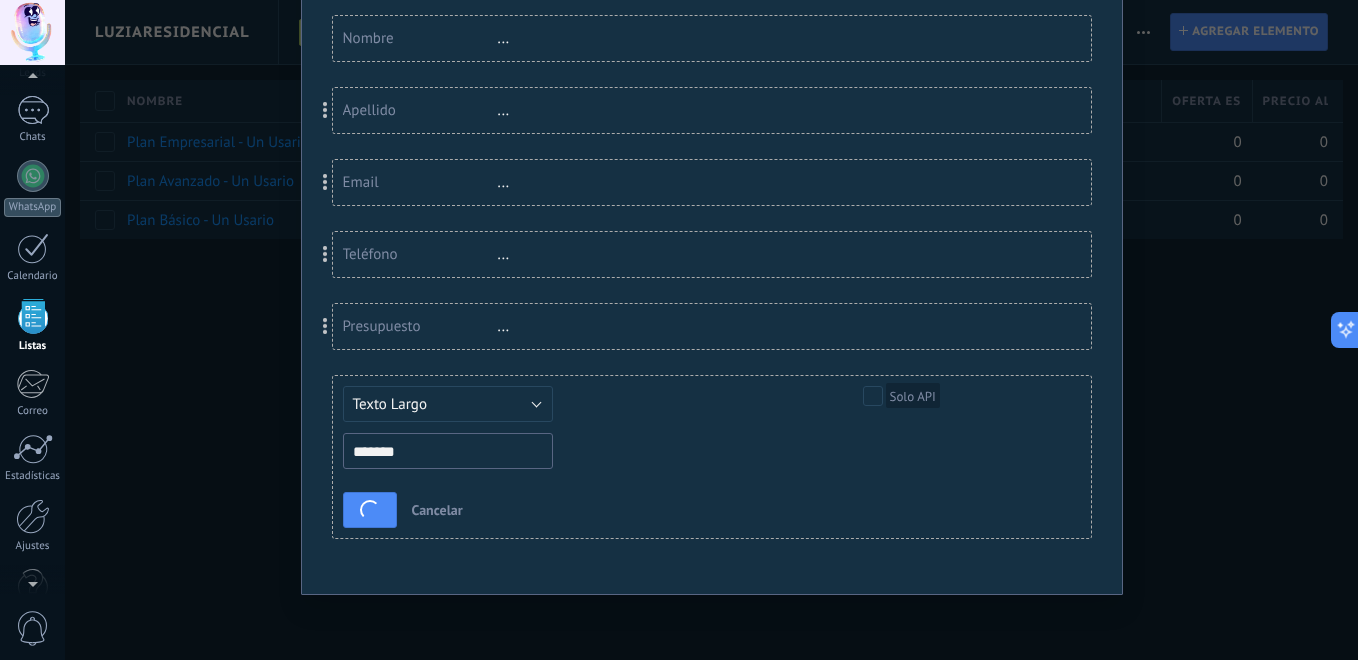 scroll, scrollTop: 0, scrollLeft: 0, axis: both 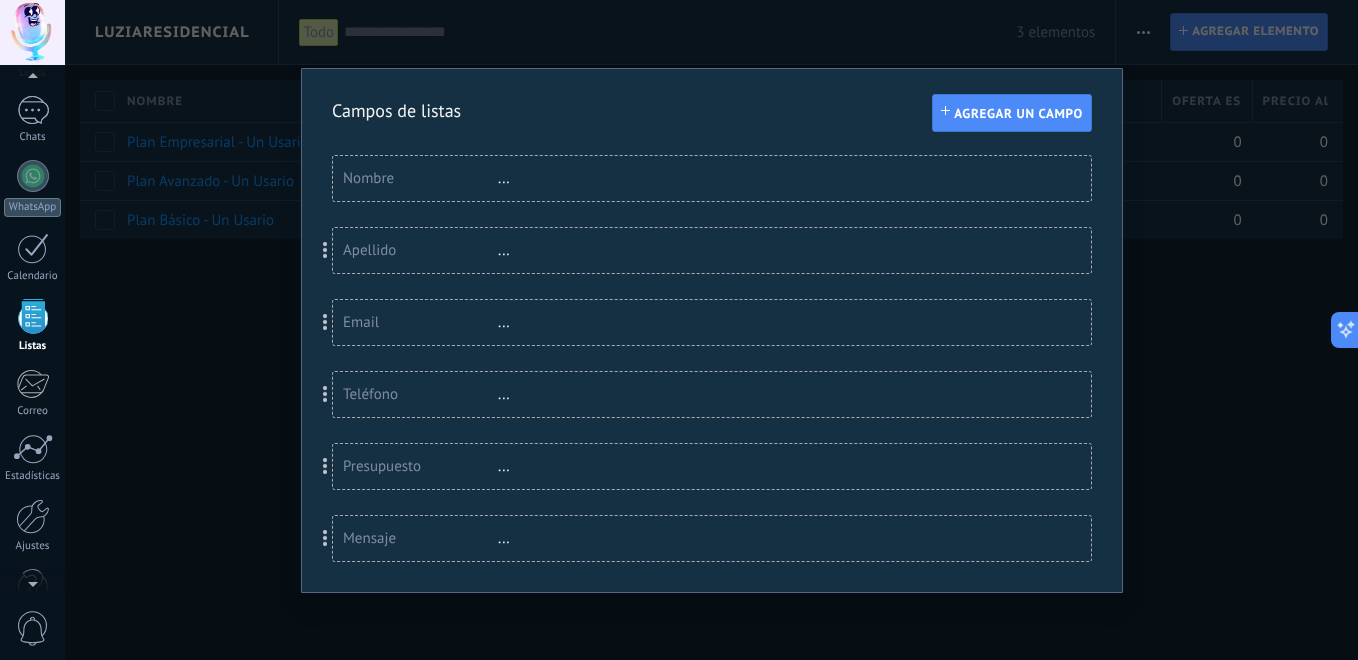 click on "Campos de listas Agregar un campo Usted ha alcanzado la cantidad máxima de los campos añadidos en la tarifa Periodo de prueba Nombre ... Apellido ... Email ... Teléfono ... Presupuesto ... Mensaje ..." at bounding box center (711, 330) 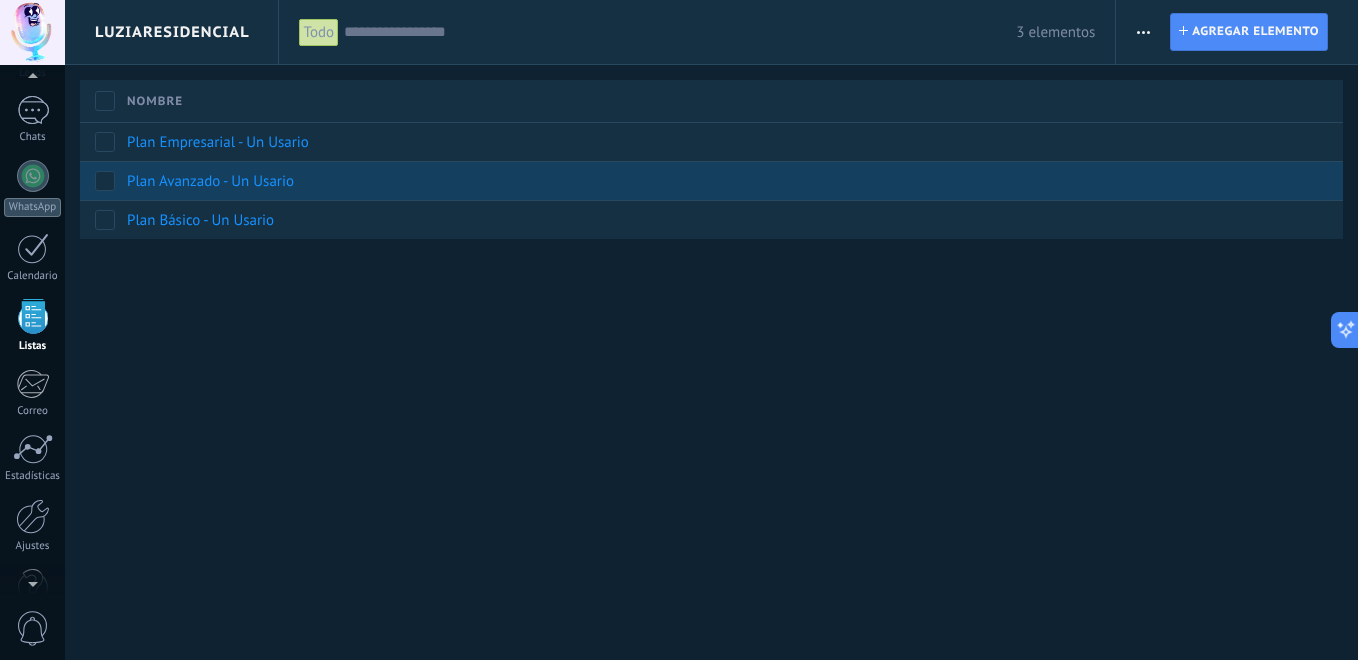 click at bounding box center [98, 180] 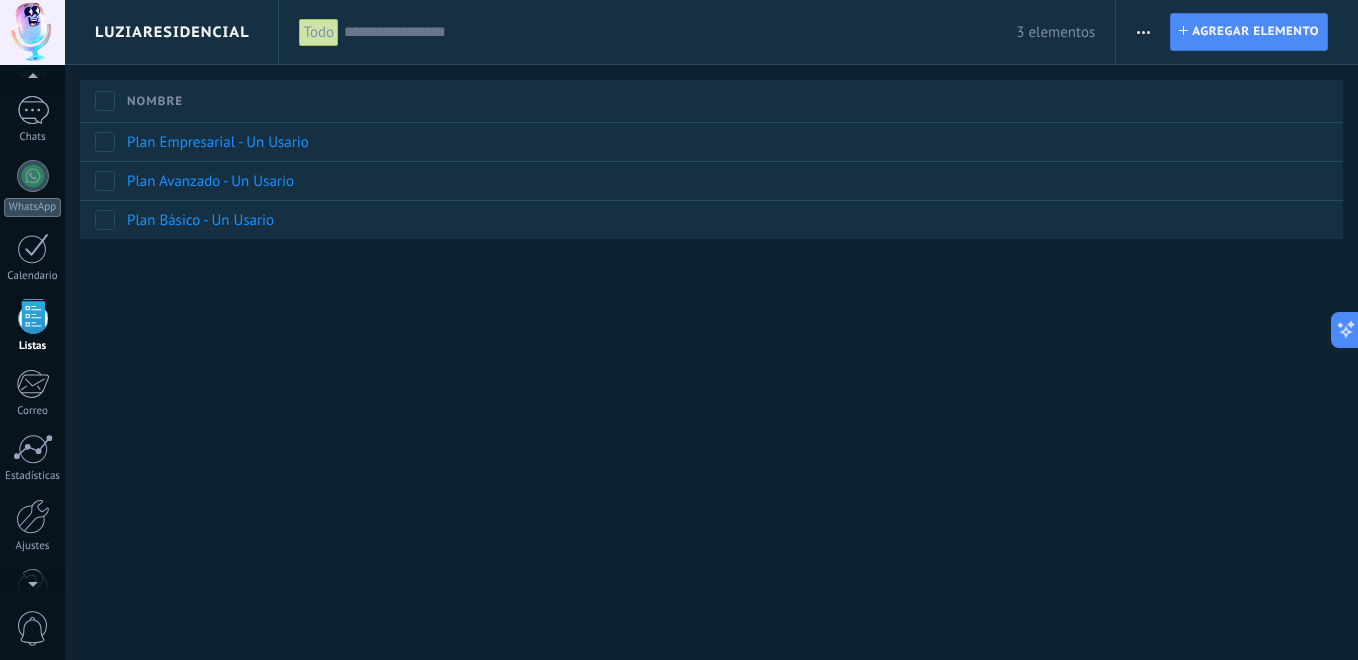 click at bounding box center [1143, 32] 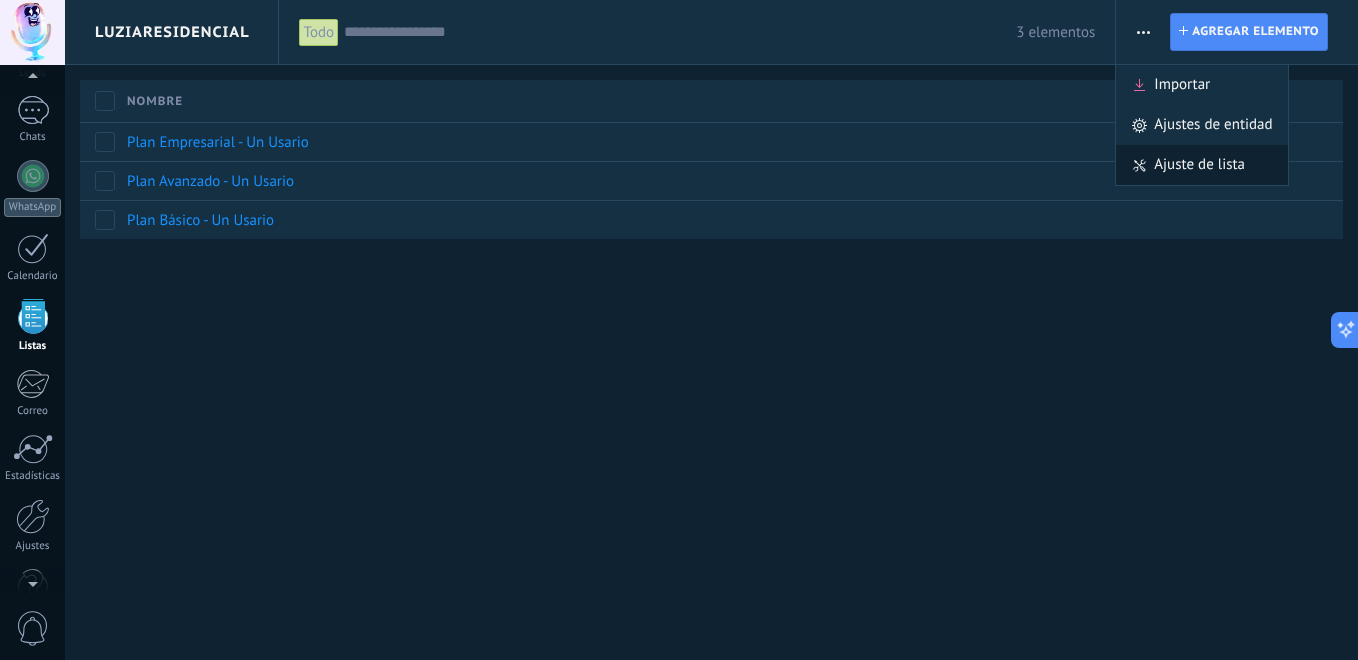 click at bounding box center [1139, 165] 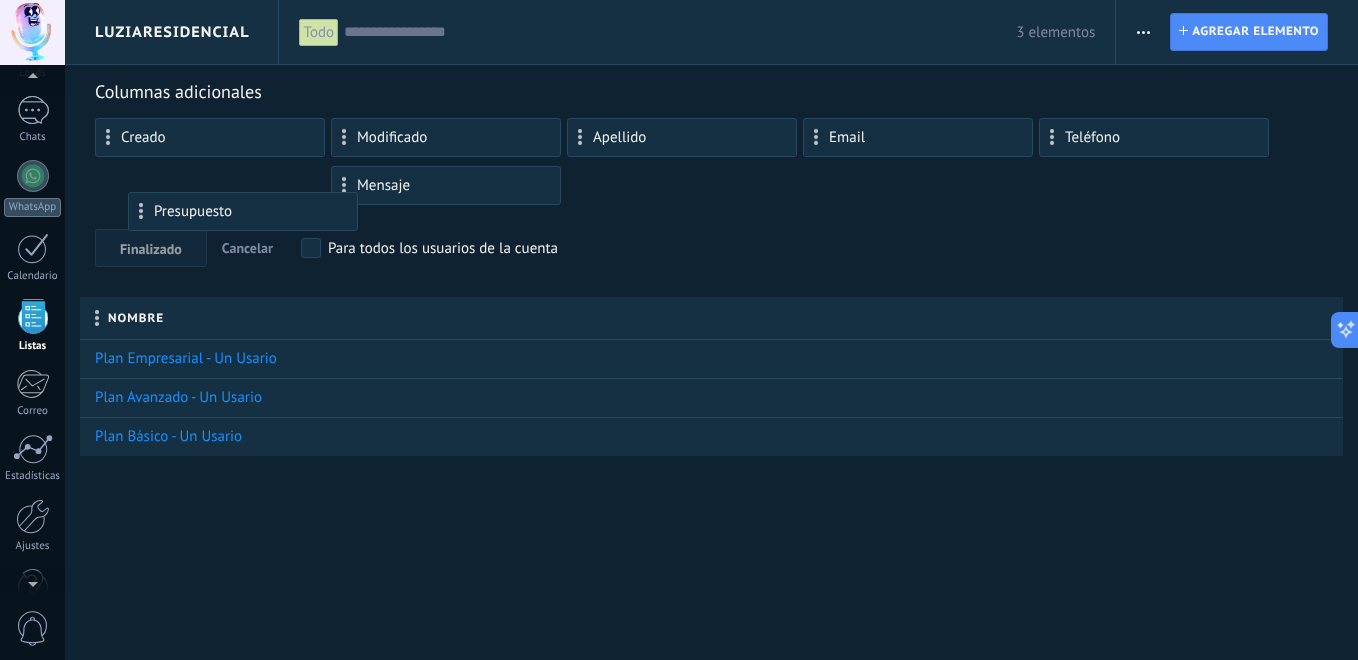 drag, startPoint x: 225, startPoint y: 191, endPoint x: 254, endPoint y: 192, distance: 29.017237 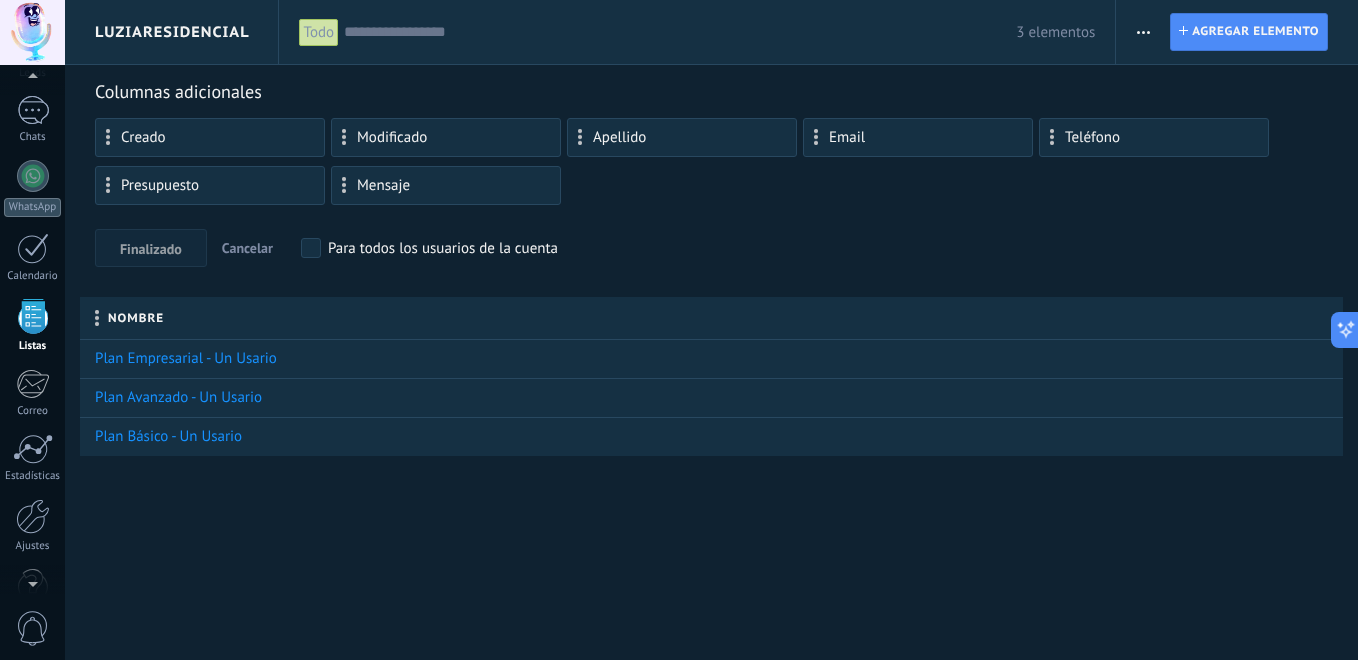 click on "Presupuesto" at bounding box center (210, 185) 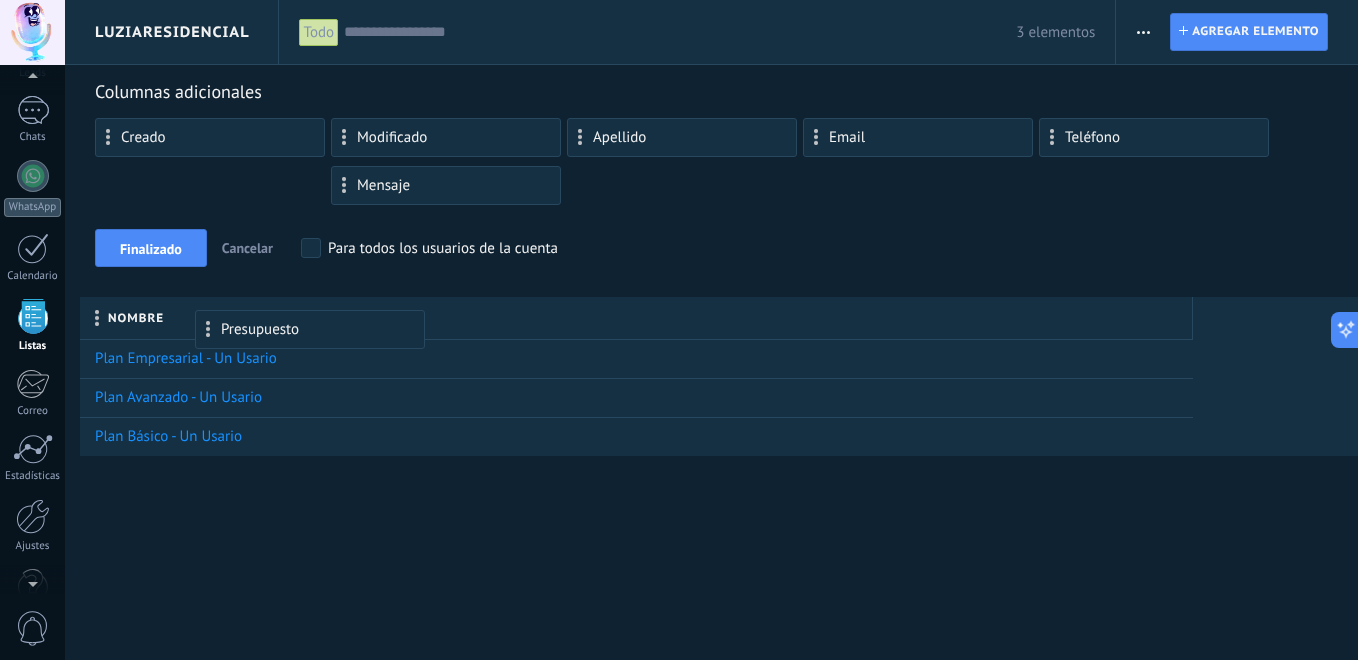 drag, startPoint x: 121, startPoint y: 187, endPoint x: 220, endPoint y: 320, distance: 165.80109 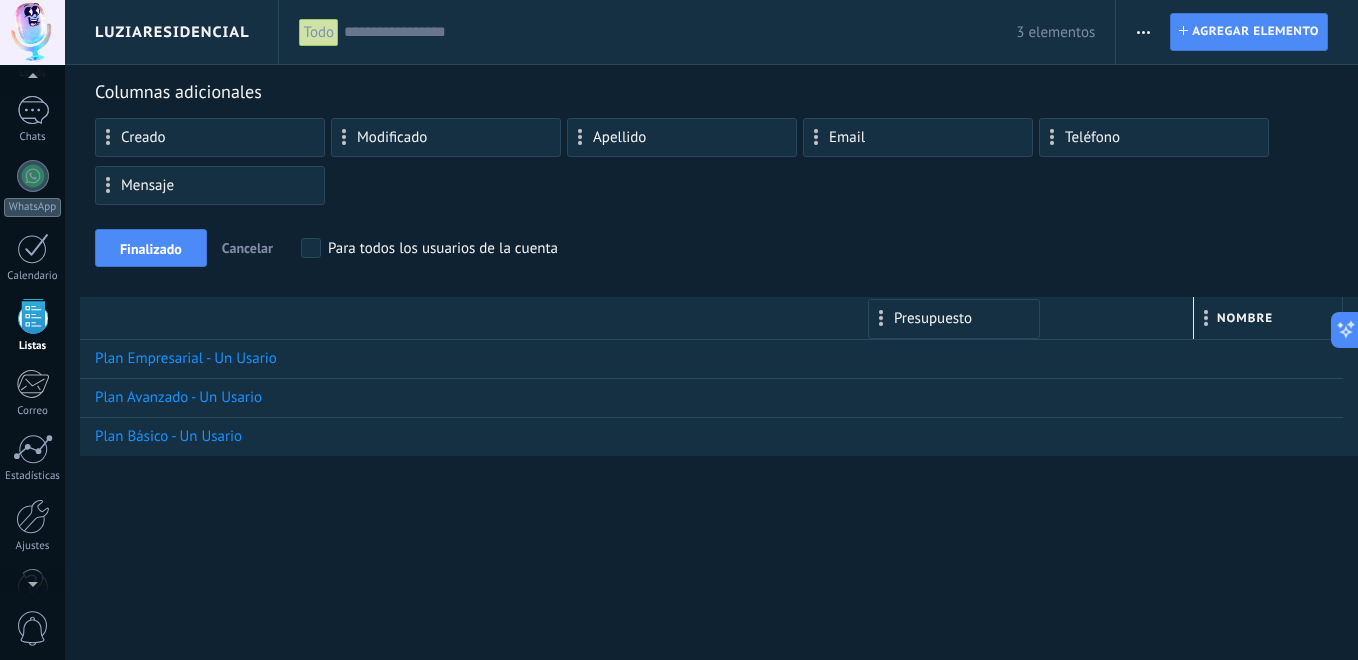 drag, startPoint x: 1239, startPoint y: 323, endPoint x: 909, endPoint y: 319, distance: 330.02423 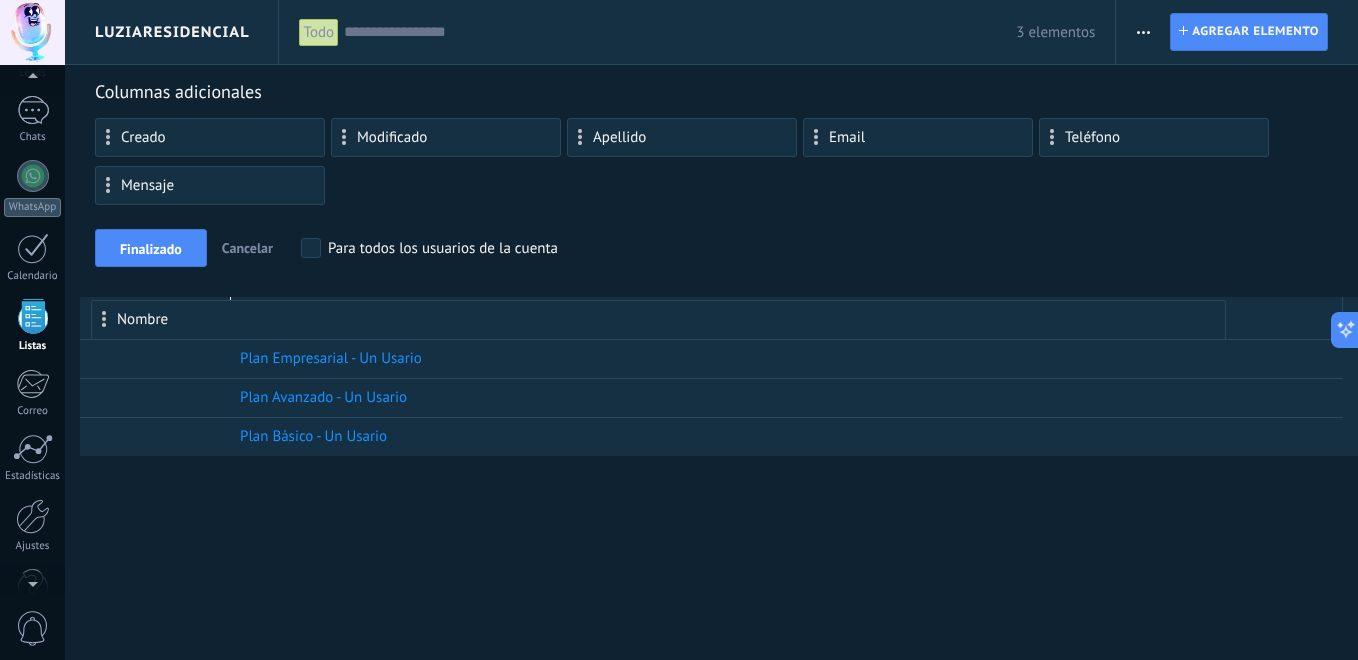 drag, startPoint x: 289, startPoint y: 322, endPoint x: 150, endPoint y: 320, distance: 139.01439 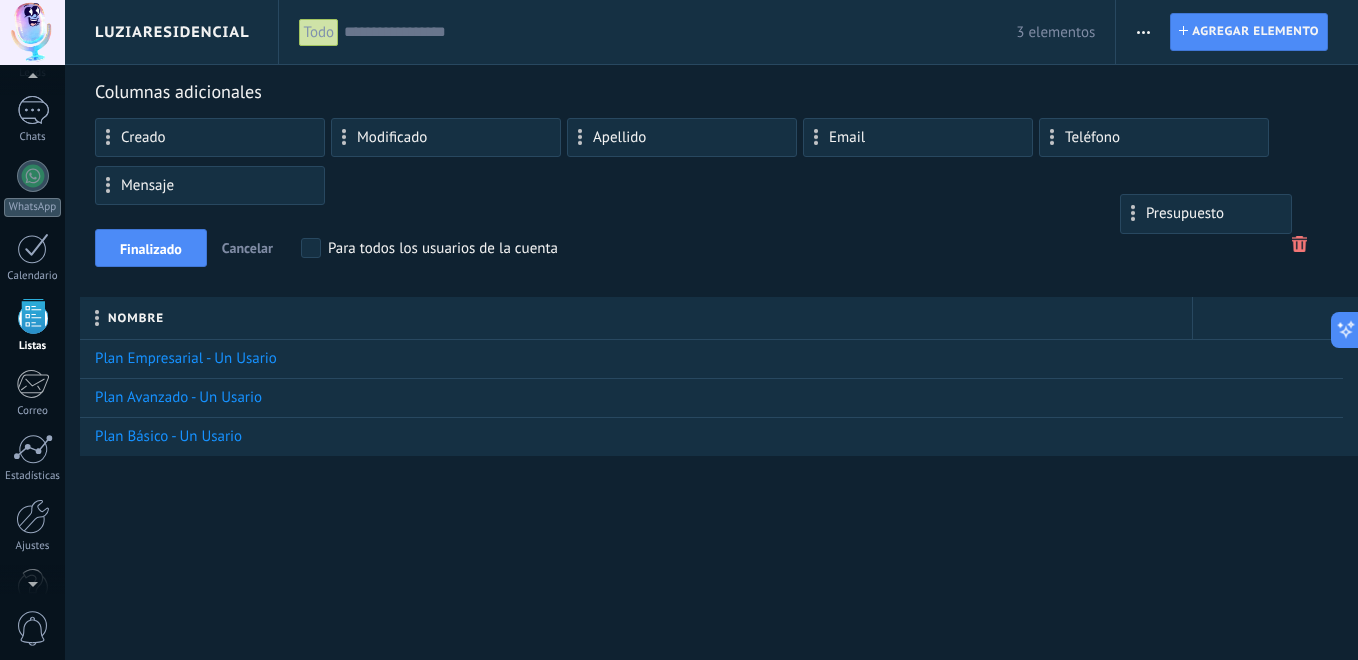 drag, startPoint x: 1213, startPoint y: 318, endPoint x: 1133, endPoint y: 203, distance: 140.08926 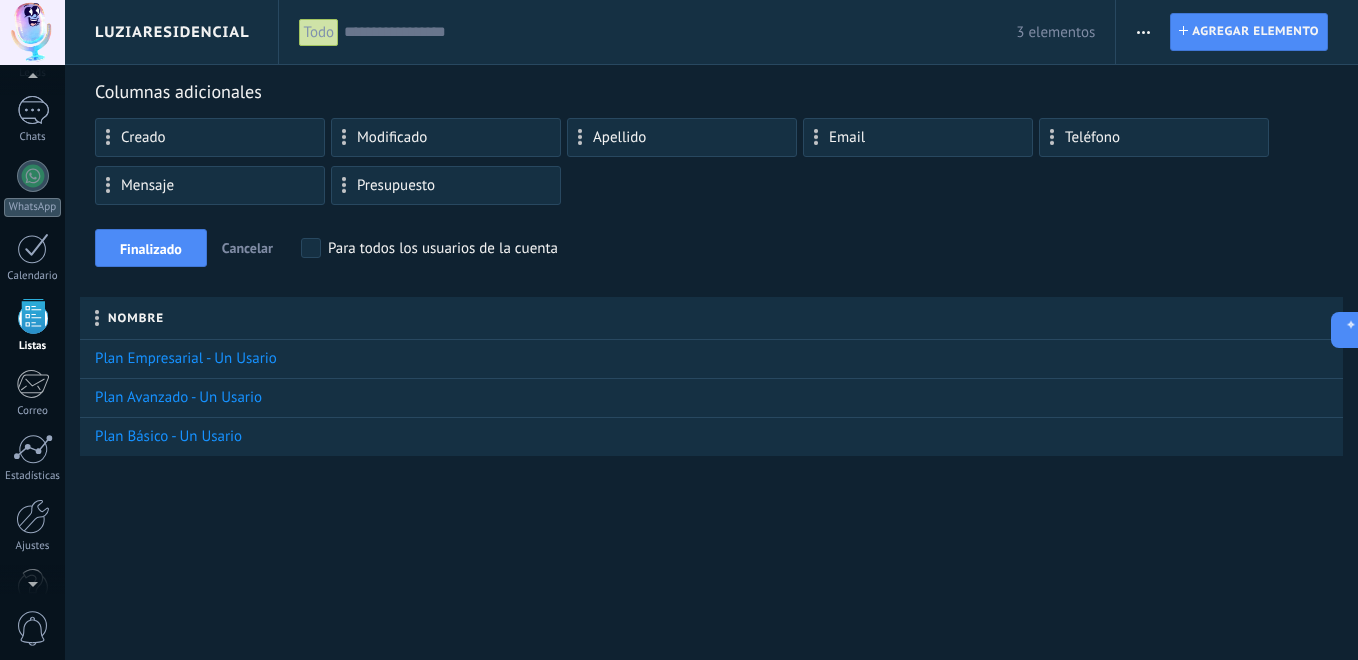 click on "Apellido" at bounding box center (682, 137) 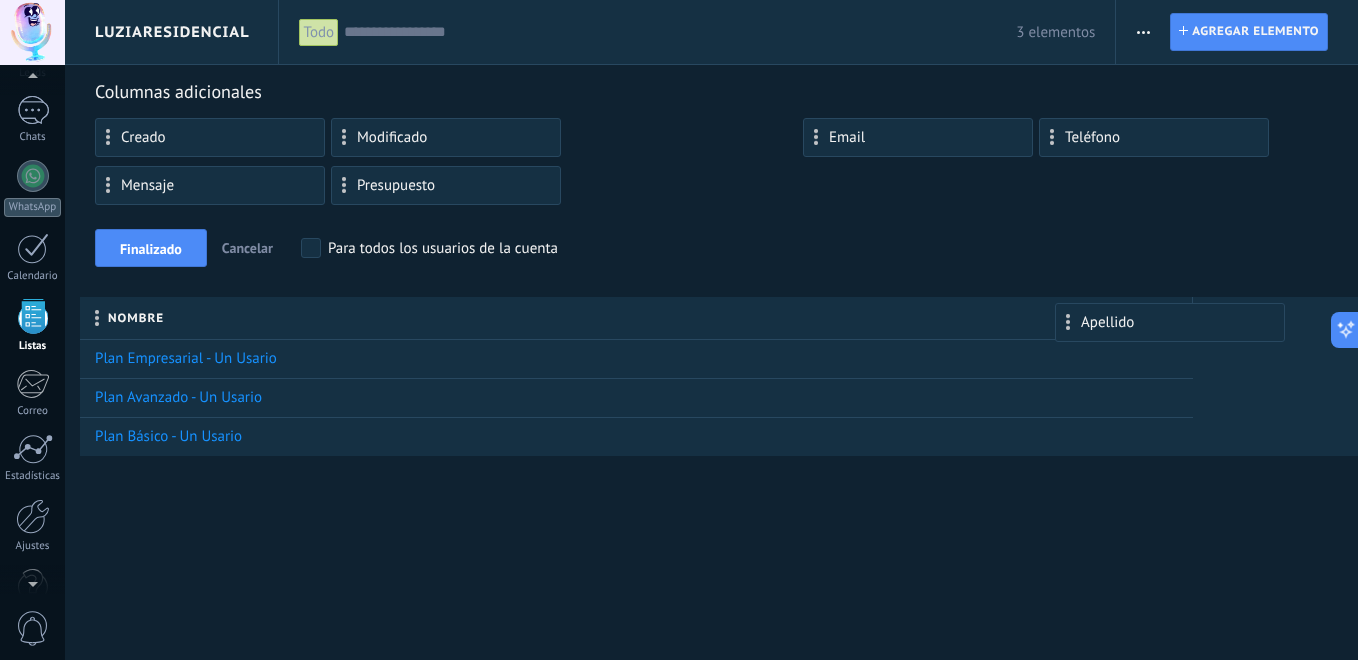 drag, startPoint x: 618, startPoint y: 139, endPoint x: 1106, endPoint y: 313, distance: 518.09265 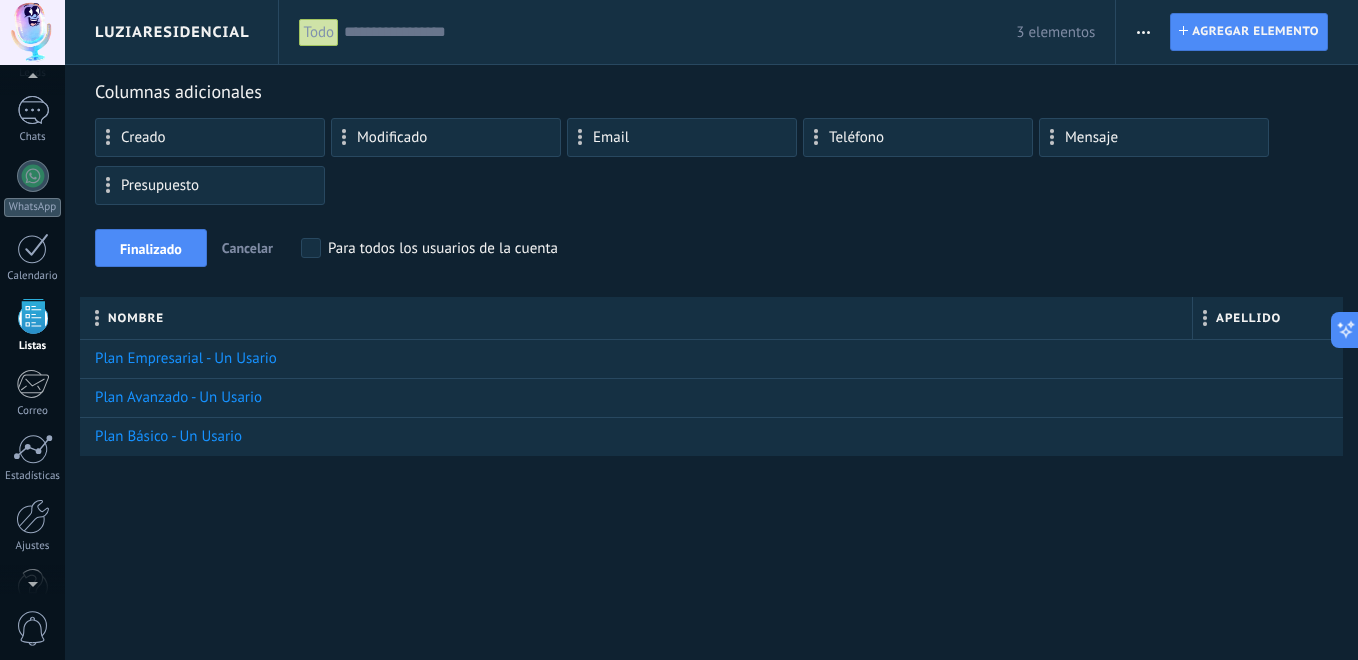 click on "Para todos los usuarios de la cuenta" at bounding box center [443, 249] 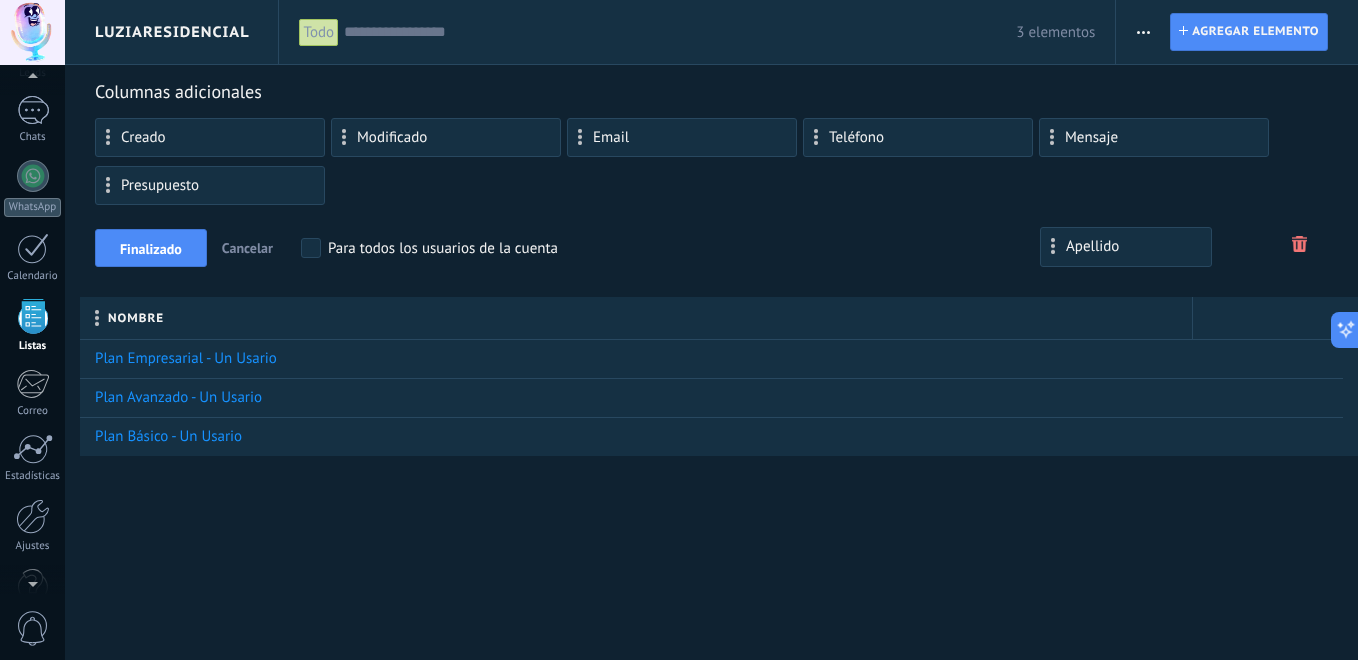 drag, startPoint x: 1230, startPoint y: 328, endPoint x: 904, endPoint y: 215, distance: 345.029 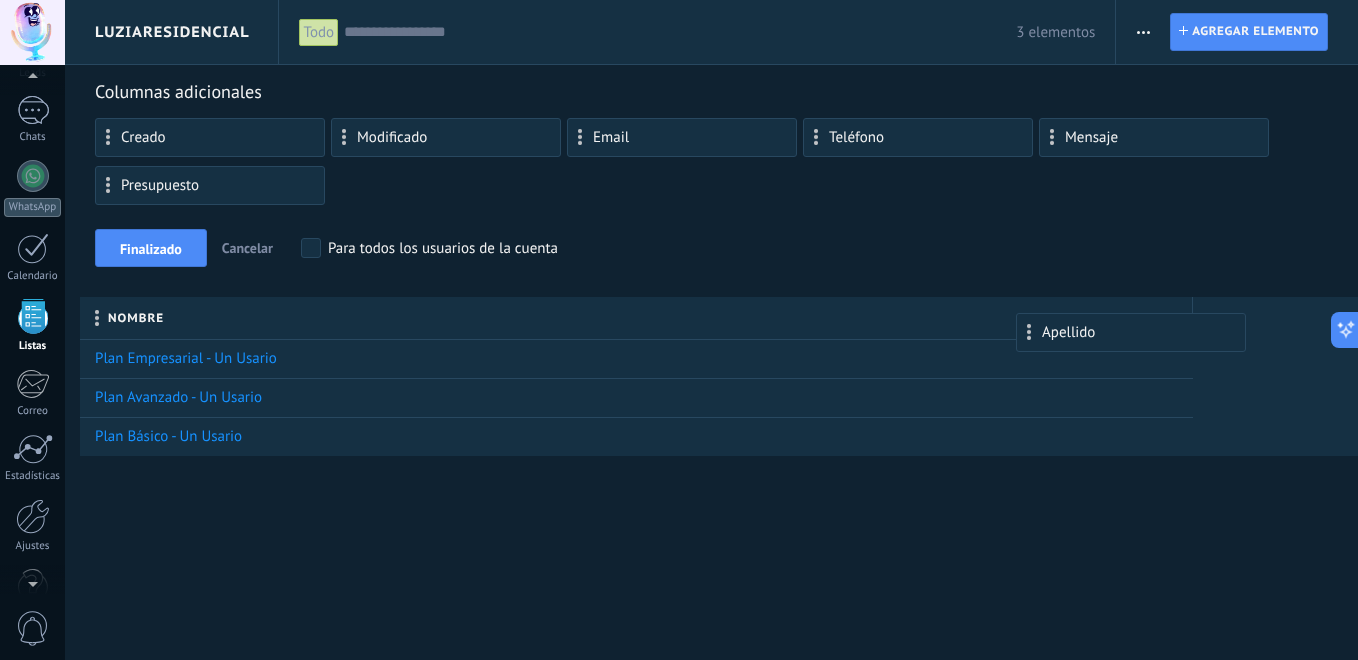 drag, startPoint x: 507, startPoint y: 189, endPoint x: 1192, endPoint y: 323, distance: 697.9835 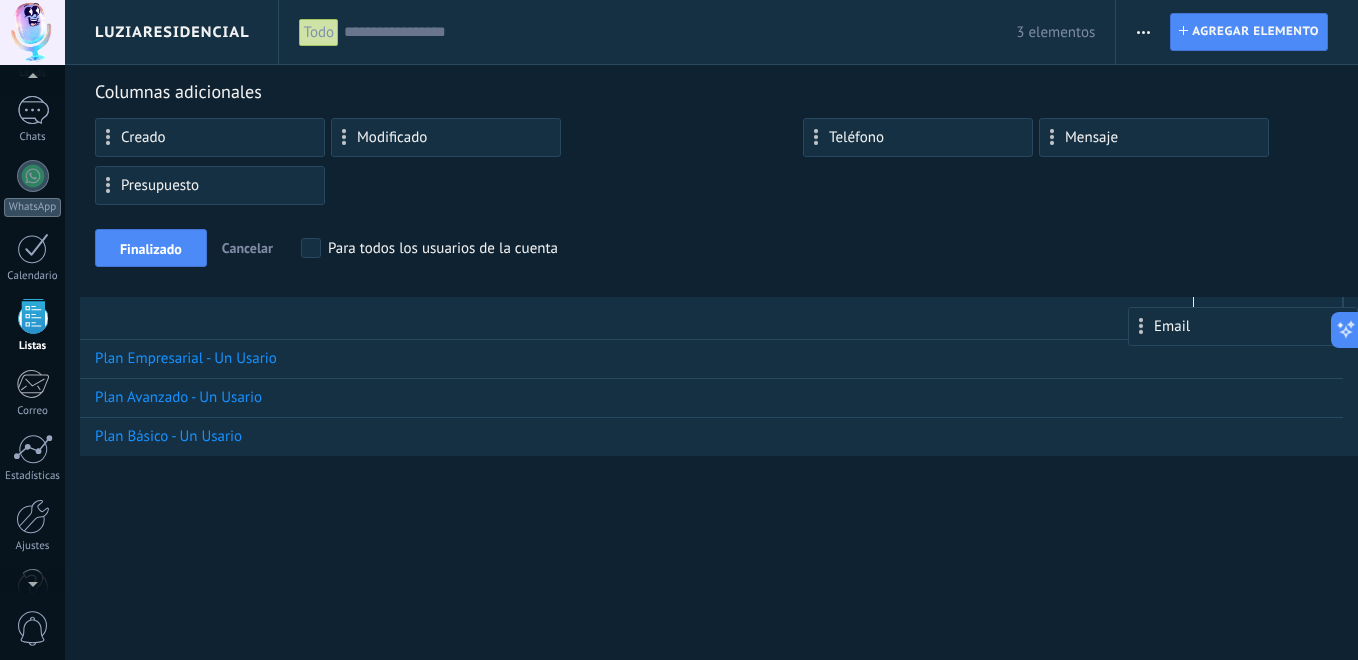 drag, startPoint x: 621, startPoint y: 147, endPoint x: 1275, endPoint y: 317, distance: 675.7337 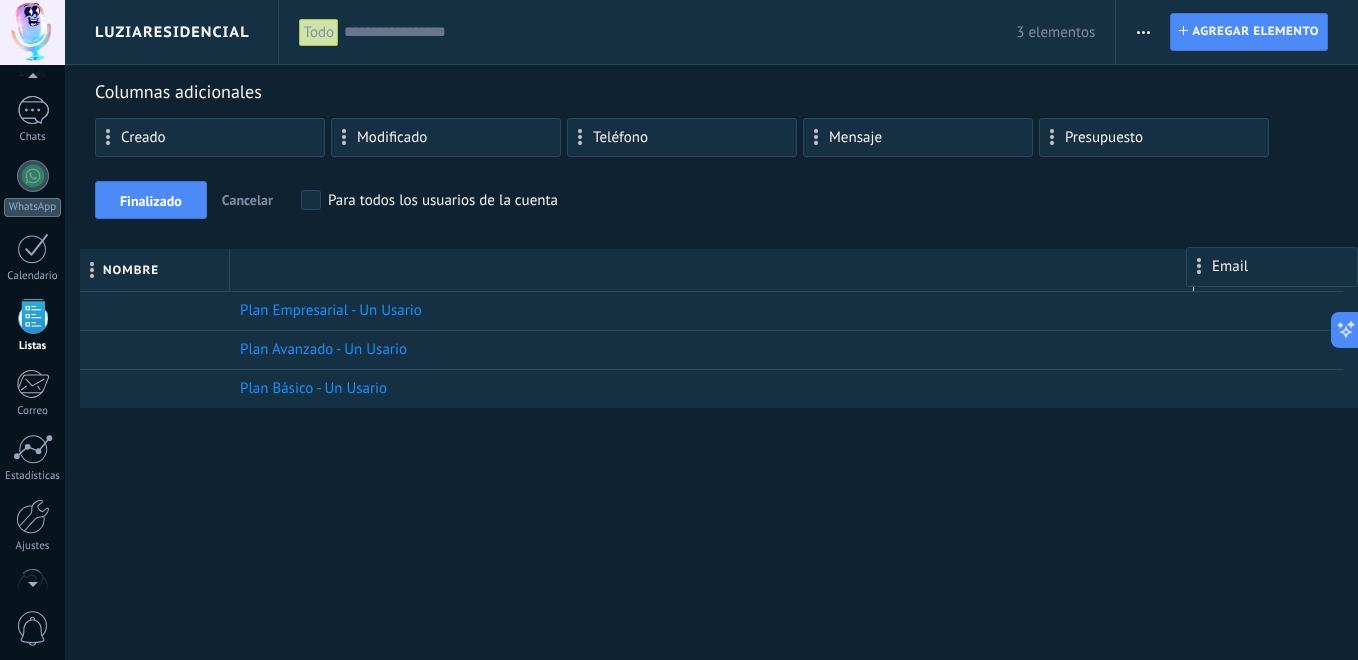 drag, startPoint x: 146, startPoint y: 275, endPoint x: 1277, endPoint y: 265, distance: 1131.0442 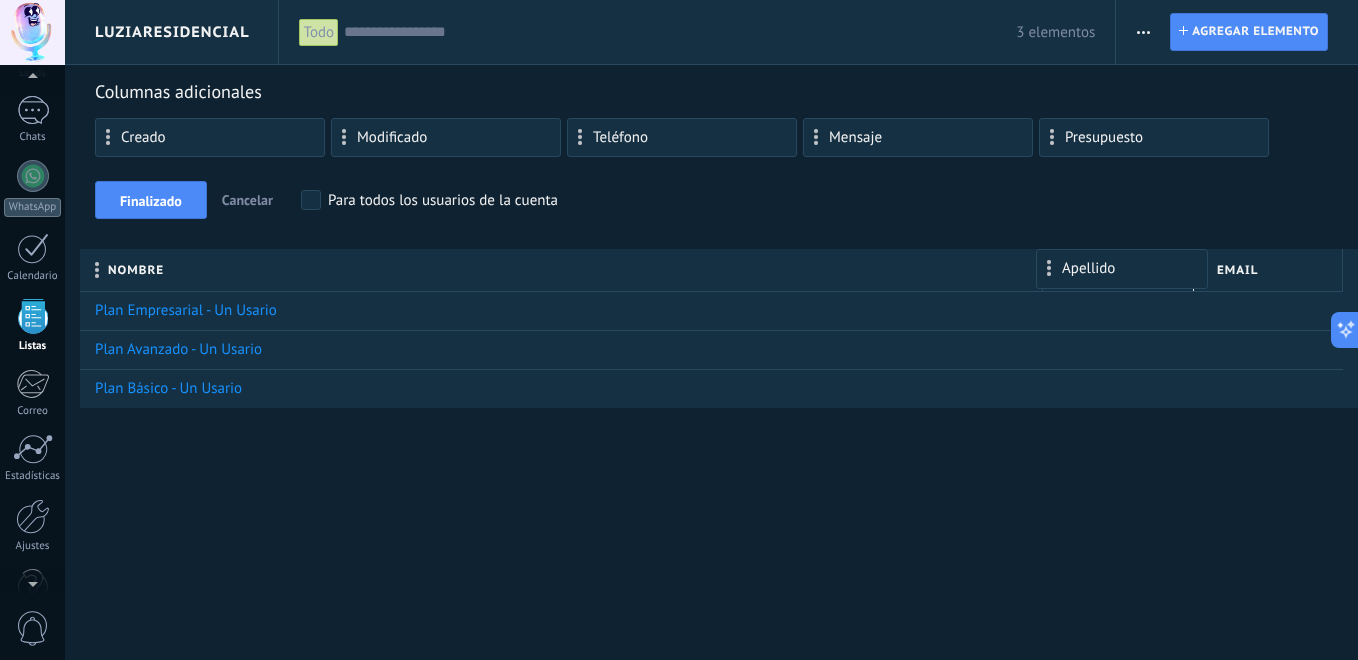 drag, startPoint x: 1228, startPoint y: 269, endPoint x: 1071, endPoint y: 269, distance: 157 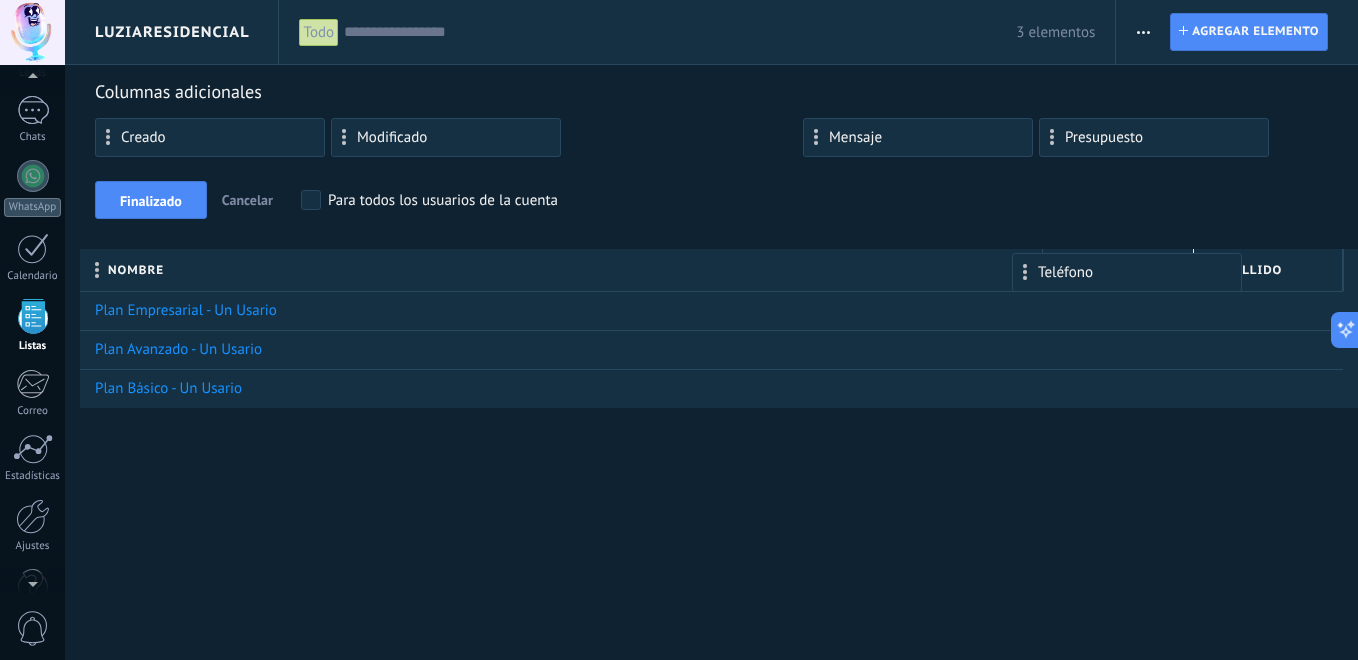 drag, startPoint x: 670, startPoint y: 140, endPoint x: 1115, endPoint y: 263, distance: 461.68604 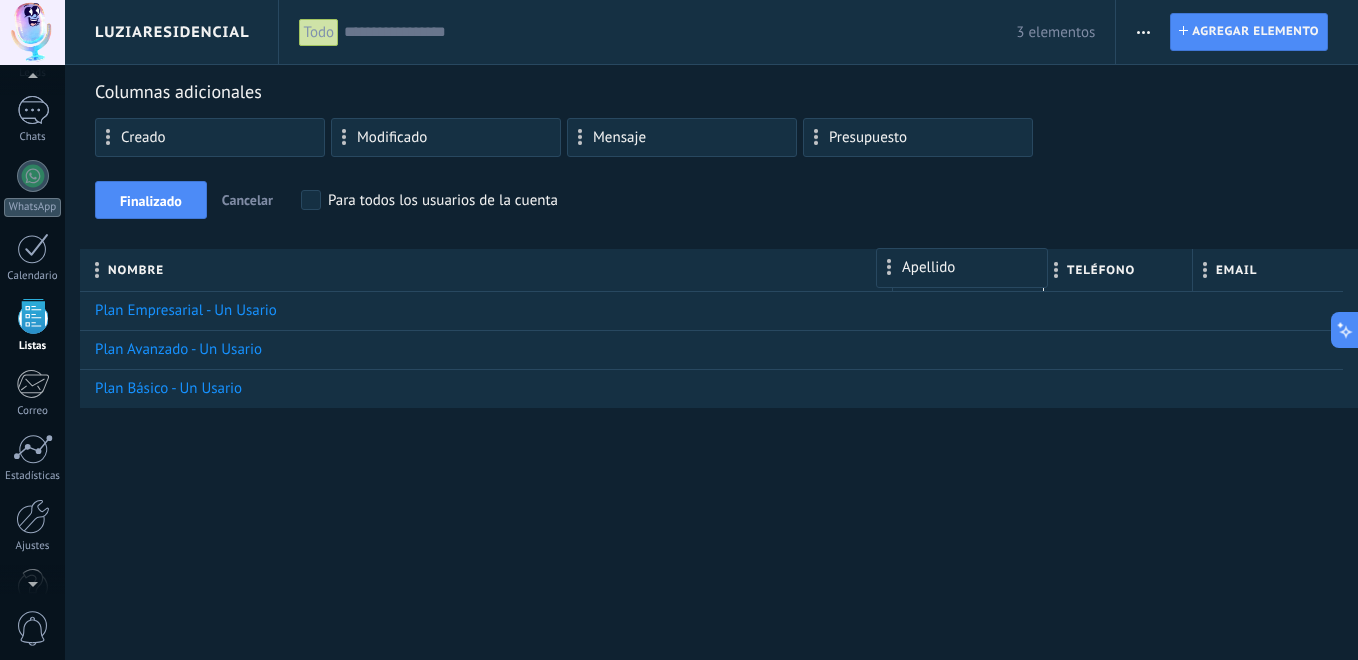 drag, startPoint x: 1115, startPoint y: 284, endPoint x: 864, endPoint y: 261, distance: 252.05157 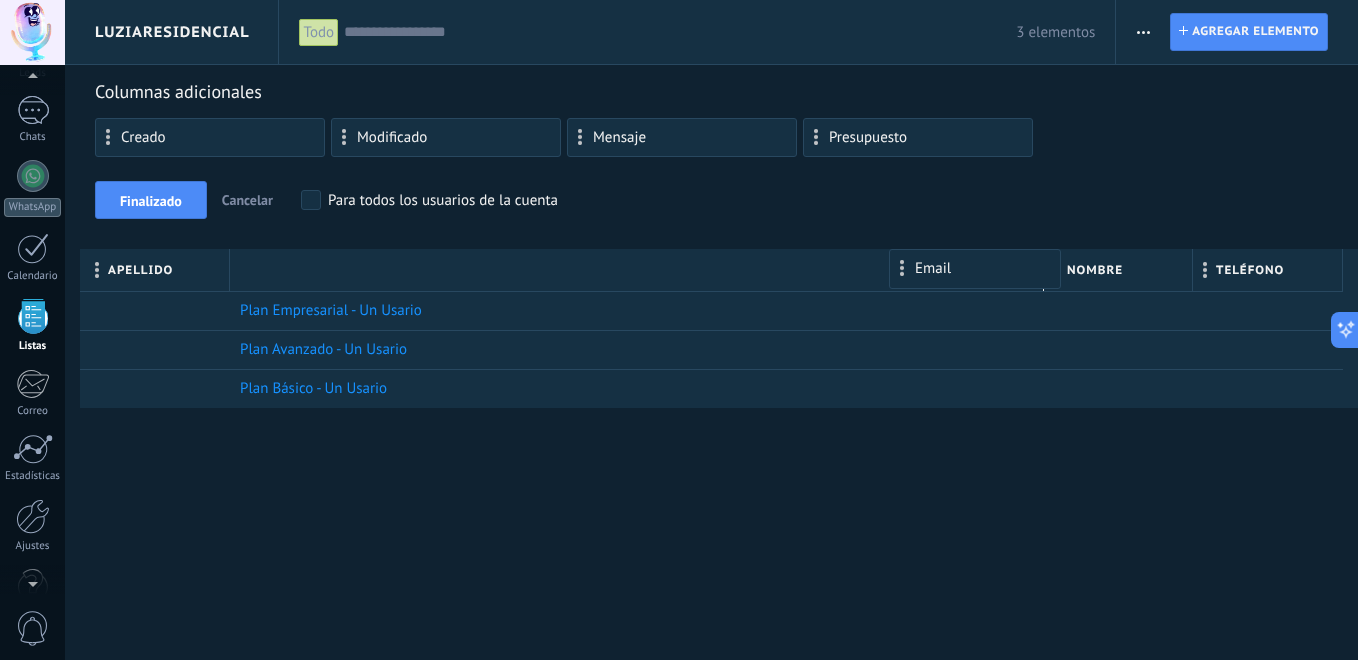 drag, startPoint x: 1245, startPoint y: 273, endPoint x: 941, endPoint y: 269, distance: 304.0263 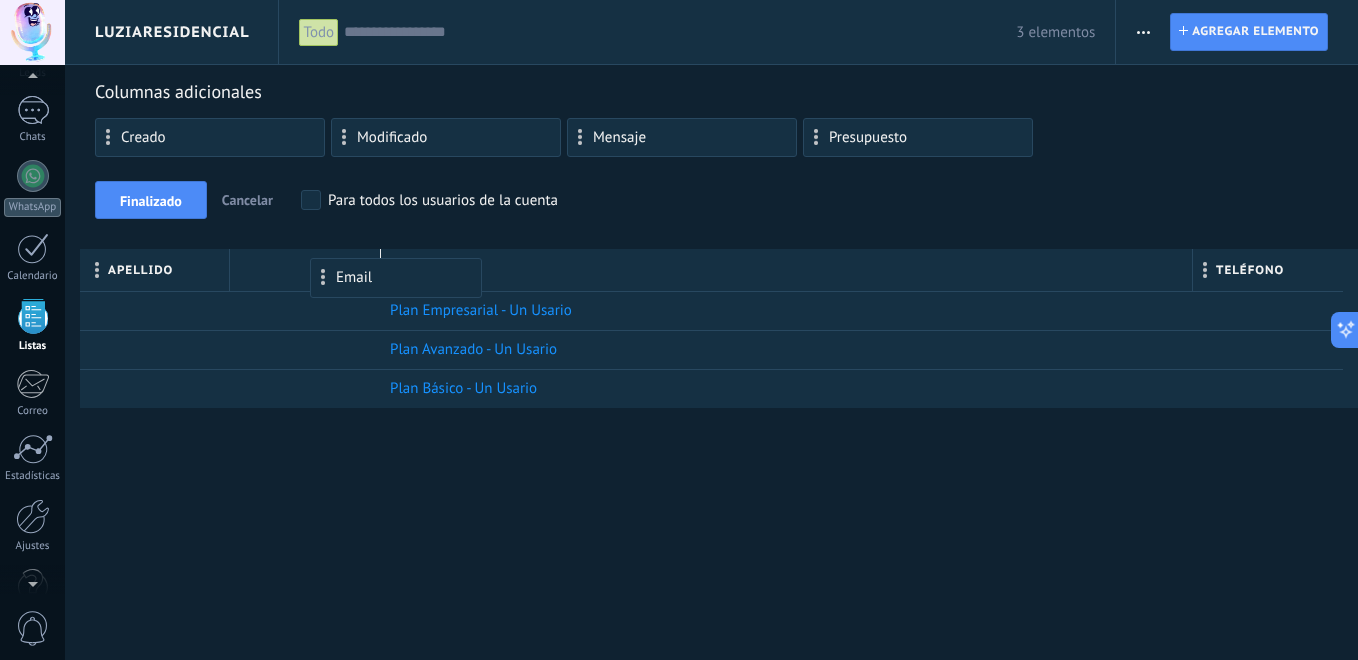 drag, startPoint x: 278, startPoint y: 280, endPoint x: 483, endPoint y: 282, distance: 205.00975 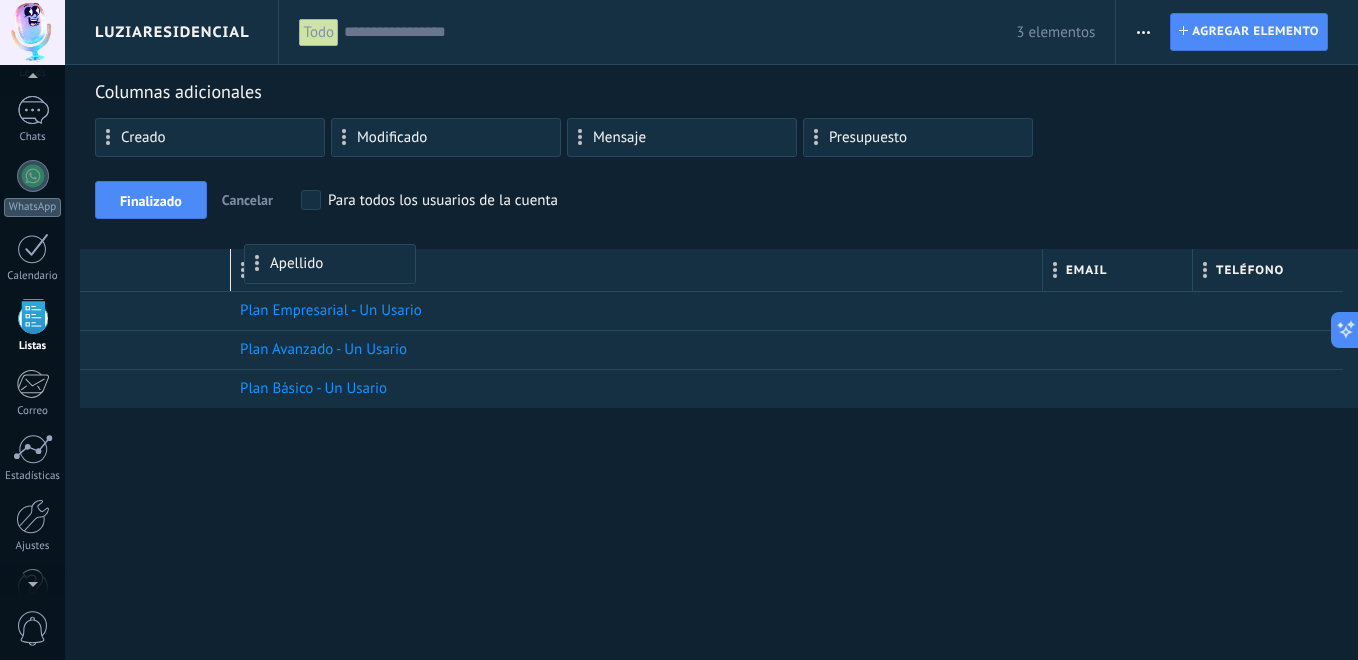 drag, startPoint x: 163, startPoint y: 269, endPoint x: 334, endPoint y: 264, distance: 171.07309 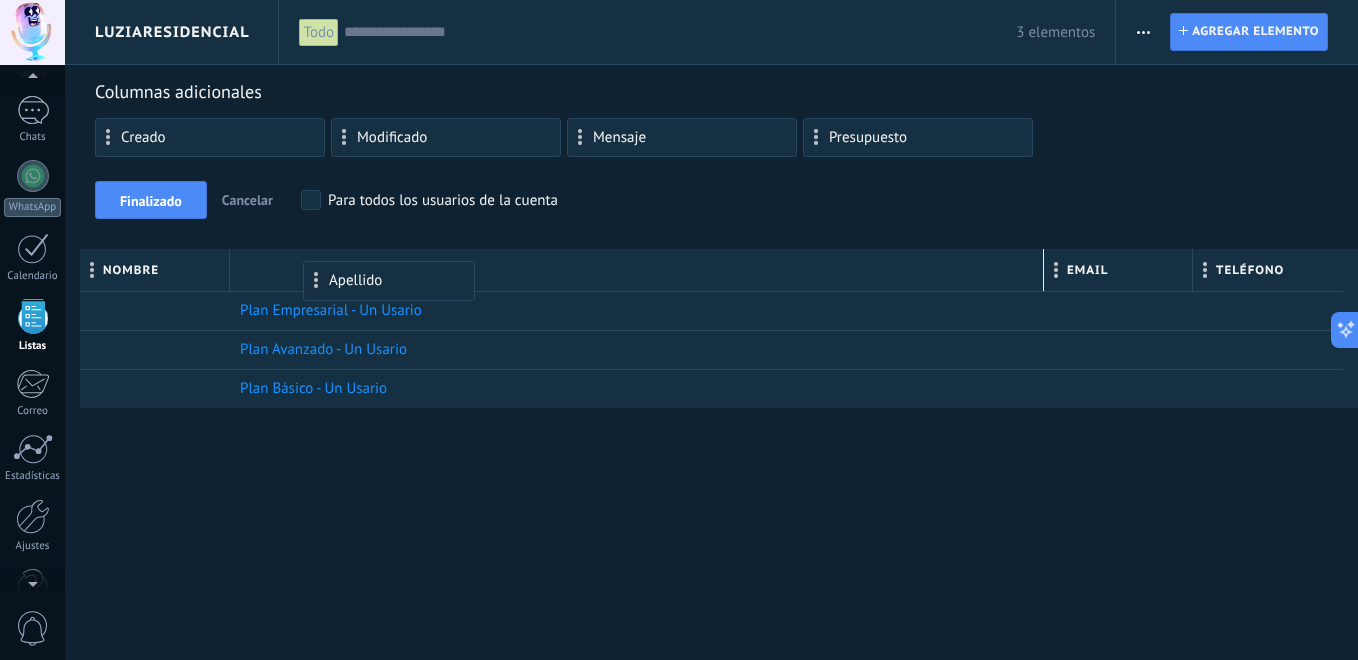 drag, startPoint x: 157, startPoint y: 277, endPoint x: 395, endPoint y: 283, distance: 238.07562 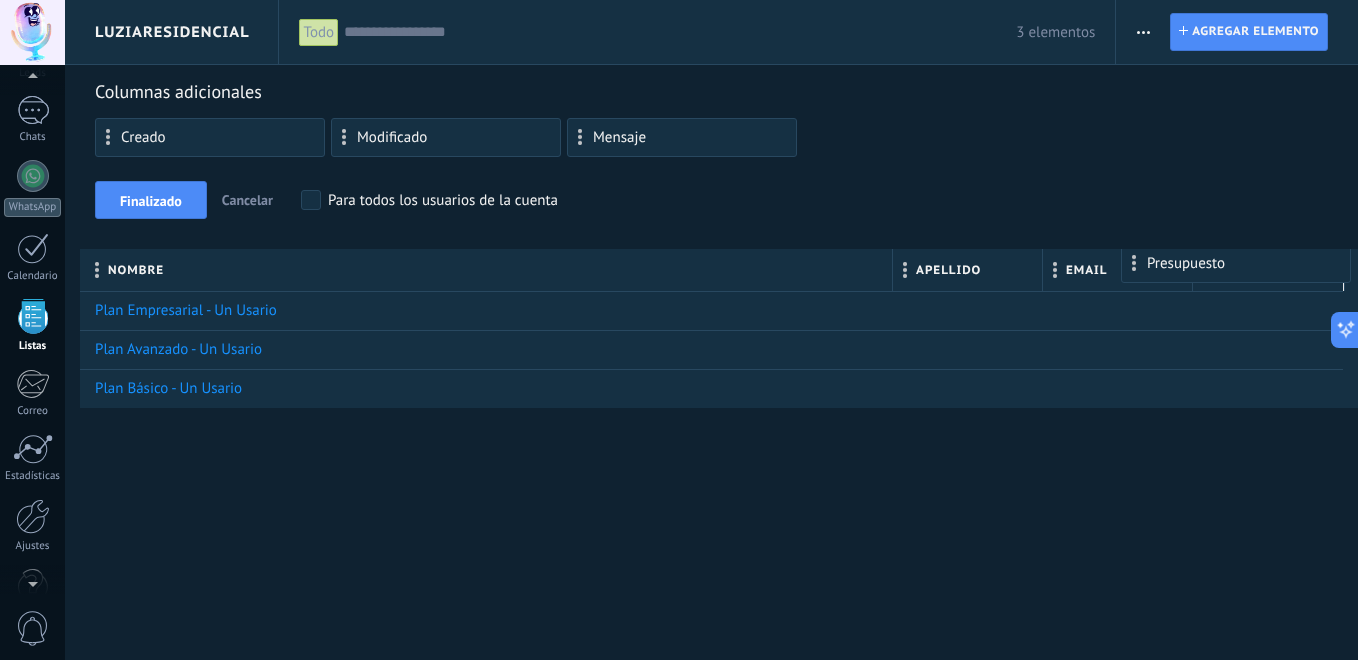 drag, startPoint x: 881, startPoint y: 148, endPoint x: 1199, endPoint y: 254, distance: 335.20145 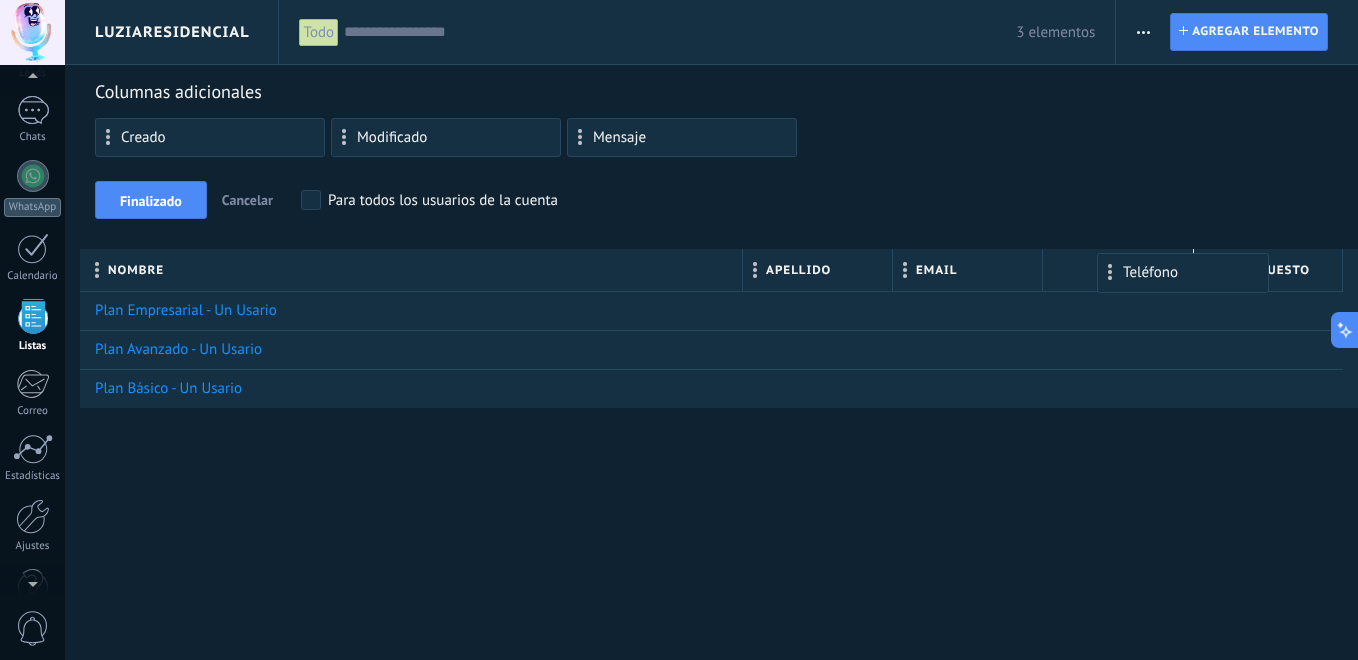 drag, startPoint x: 1237, startPoint y: 273, endPoint x: 1136, endPoint y: 273, distance: 101 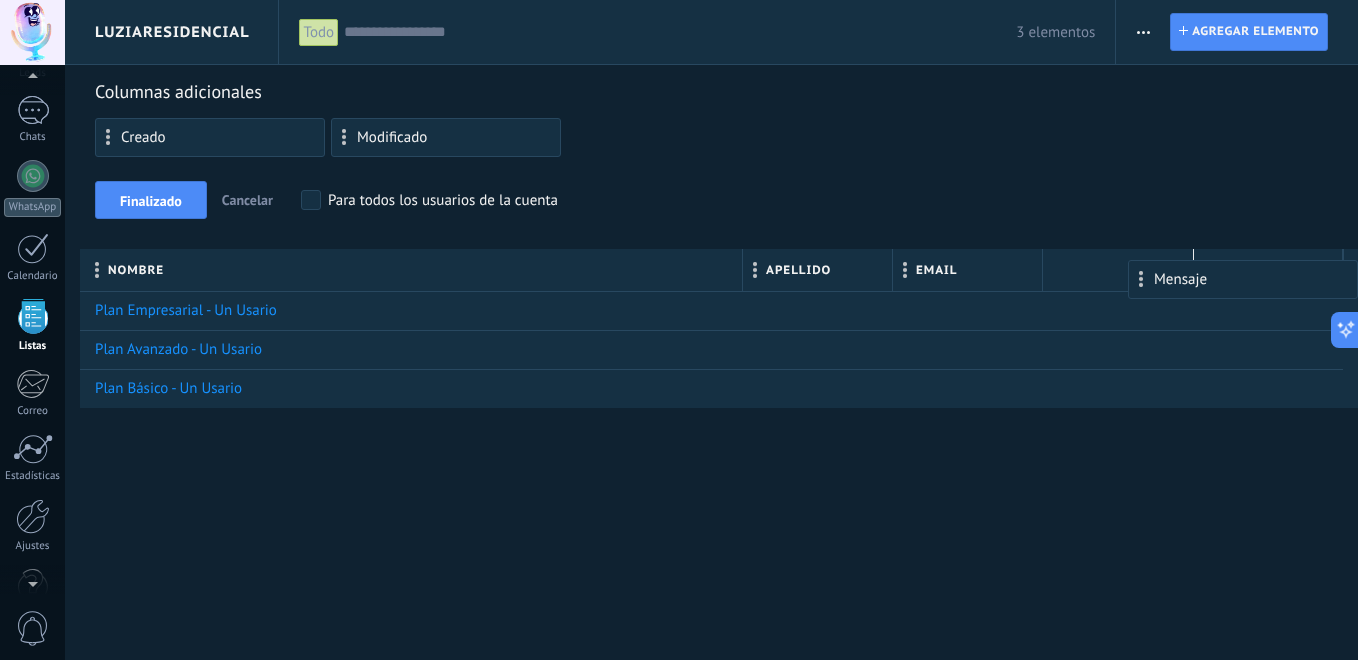 drag, startPoint x: 622, startPoint y: 140, endPoint x: 1222, endPoint y: 270, distance: 613.9218 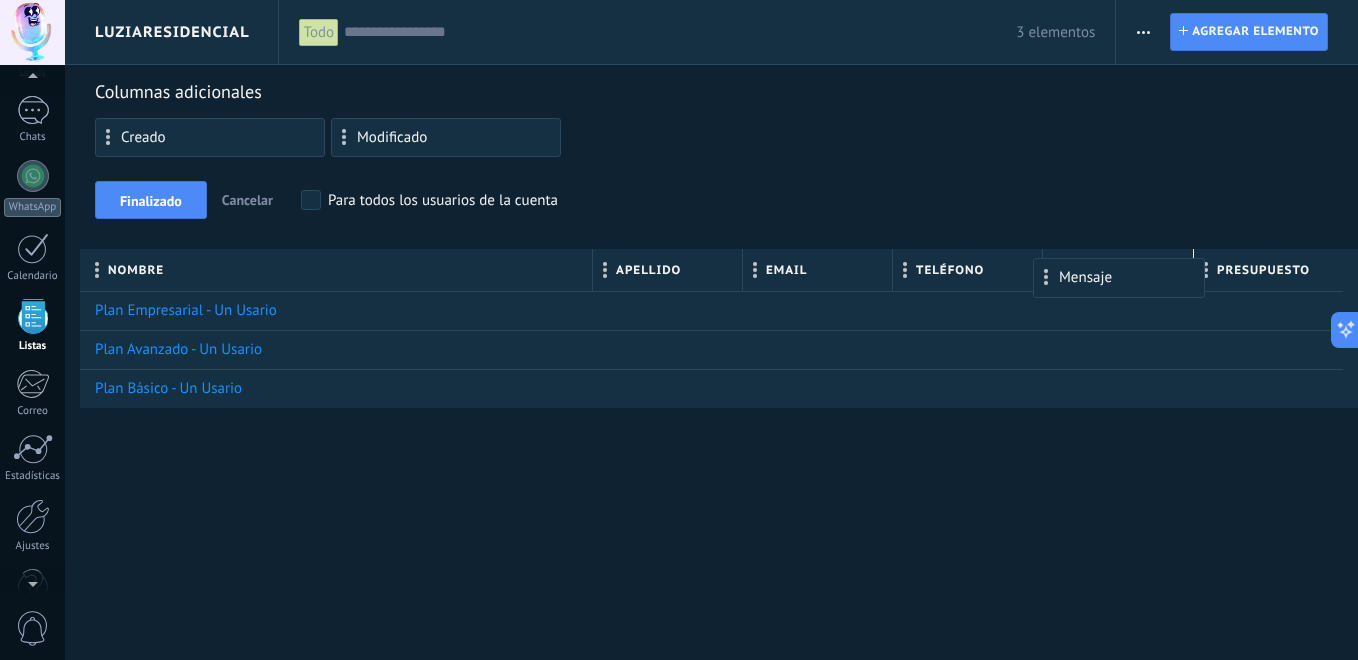 drag, startPoint x: 938, startPoint y: 277, endPoint x: 1092, endPoint y: 277, distance: 154 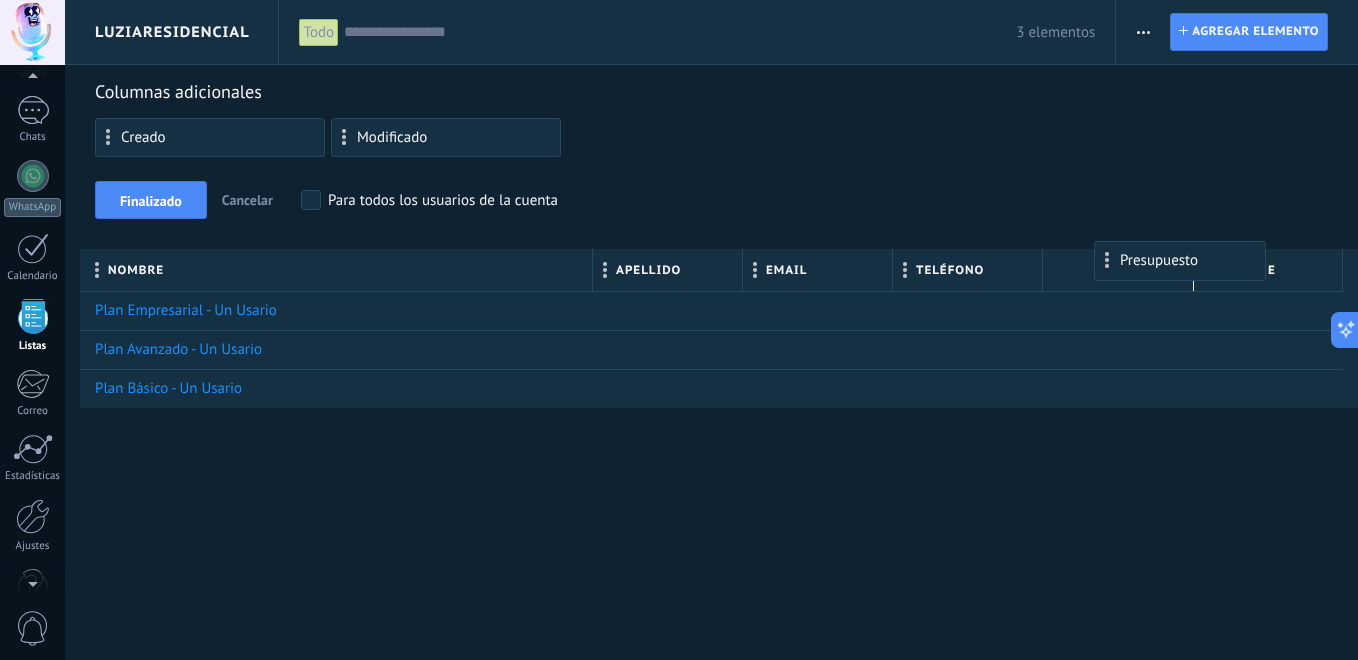 drag, startPoint x: 1259, startPoint y: 270, endPoint x: 1160, endPoint y: 261, distance: 99.40825 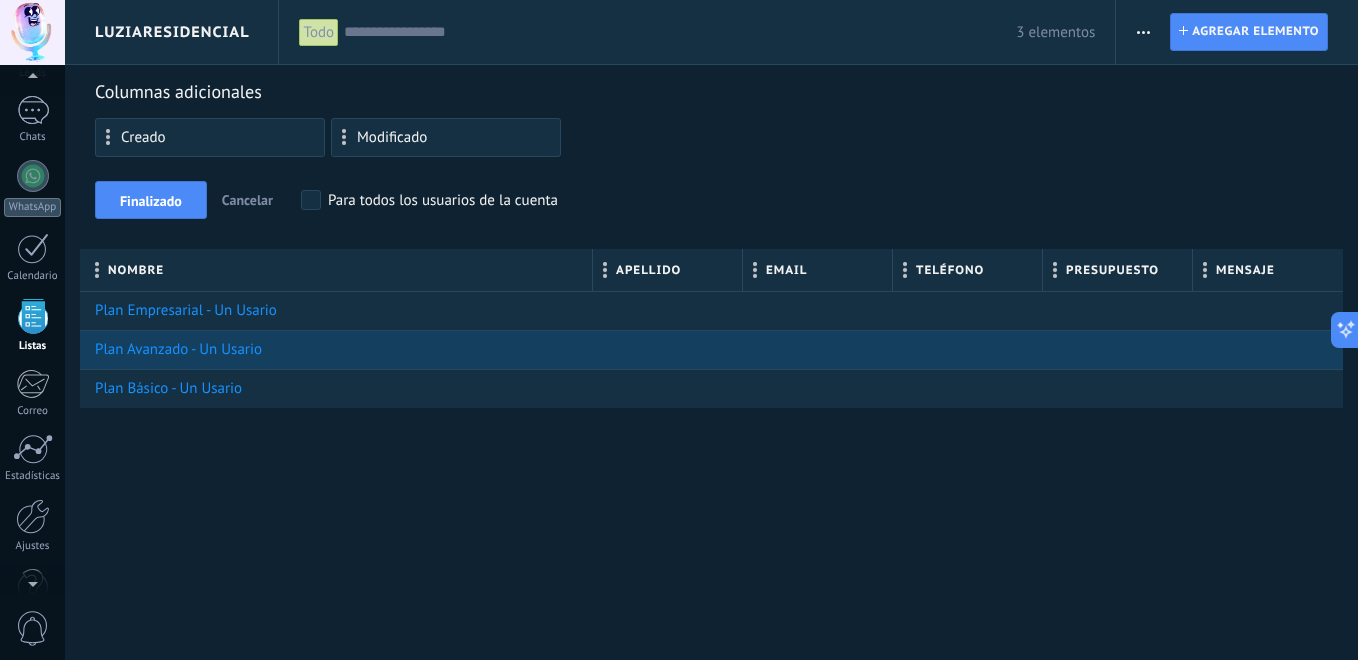 click on "Nombre Apellido Email Teléfono Presupuesto Mensaje    Plan Empresarial - Un Usario    Plan Avanzado - Un Usario    Plan Básico - Un Usario" at bounding box center [719, 328] 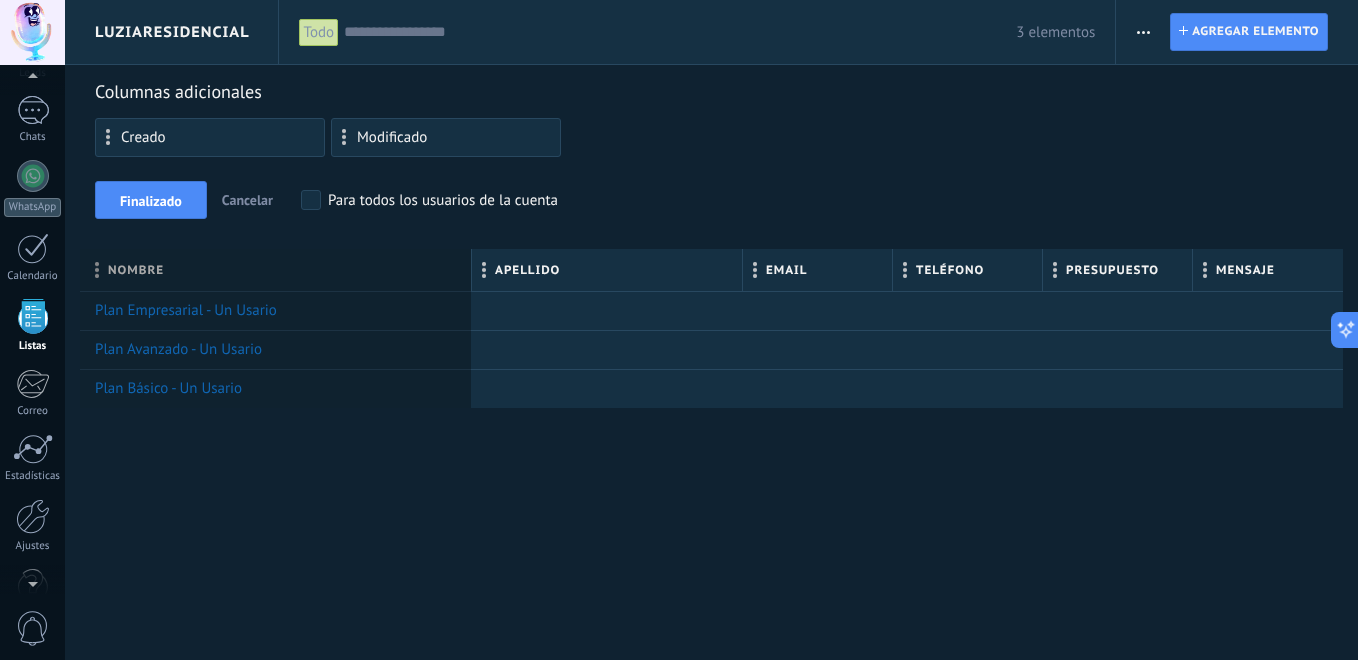 scroll, scrollTop: 19, scrollLeft: 0, axis: vertical 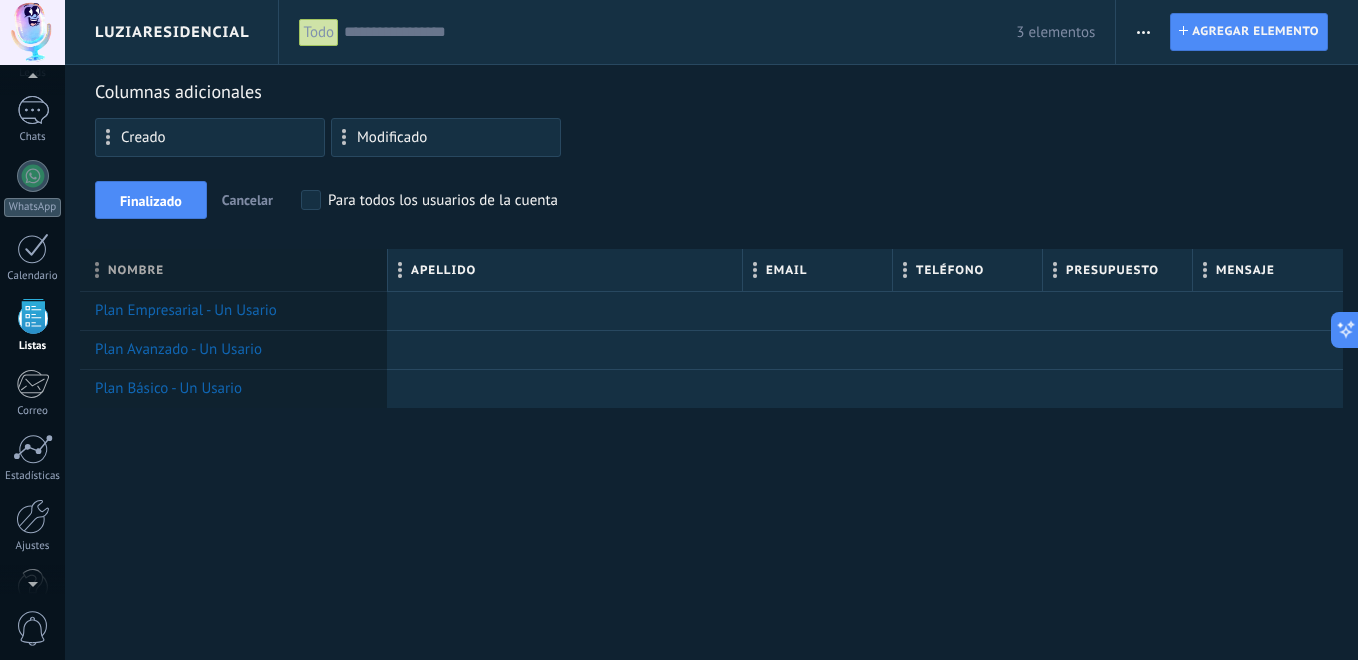 drag, startPoint x: 590, startPoint y: 266, endPoint x: 385, endPoint y: 271, distance: 205.06097 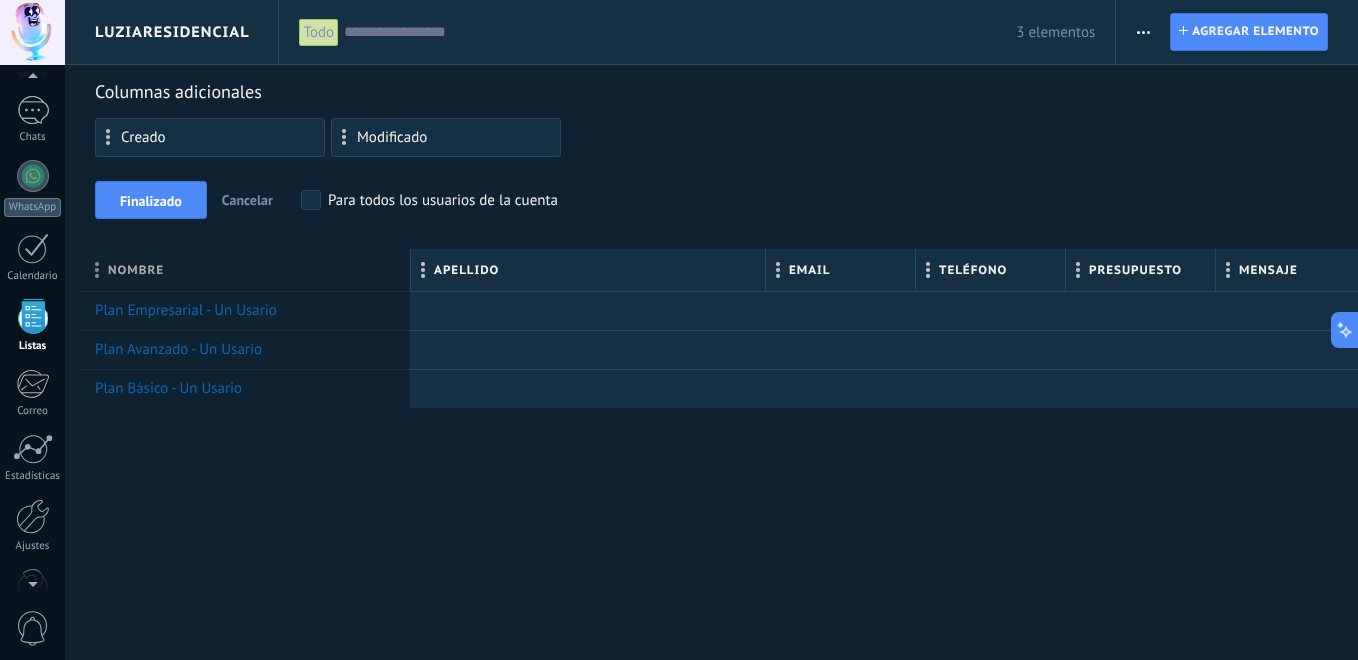 drag, startPoint x: 388, startPoint y: 262, endPoint x: 411, endPoint y: 262, distance: 23 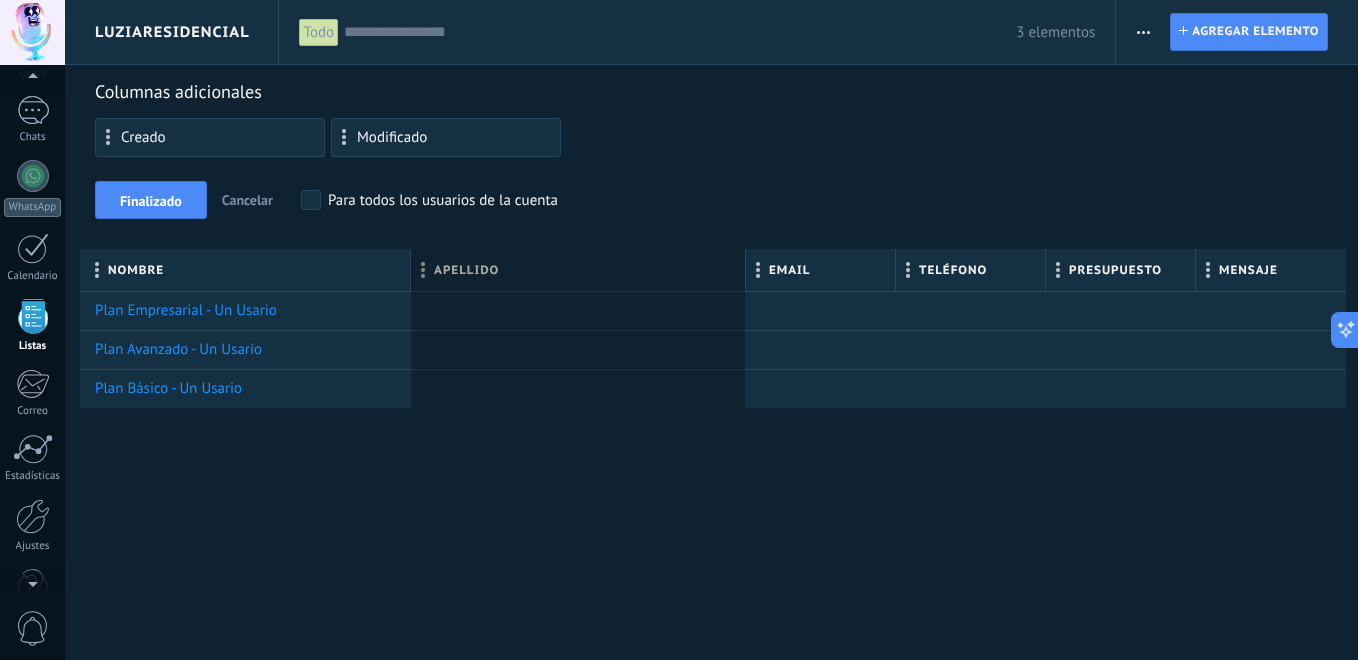 drag, startPoint x: 763, startPoint y: 266, endPoint x: 737, endPoint y: 267, distance: 26.019224 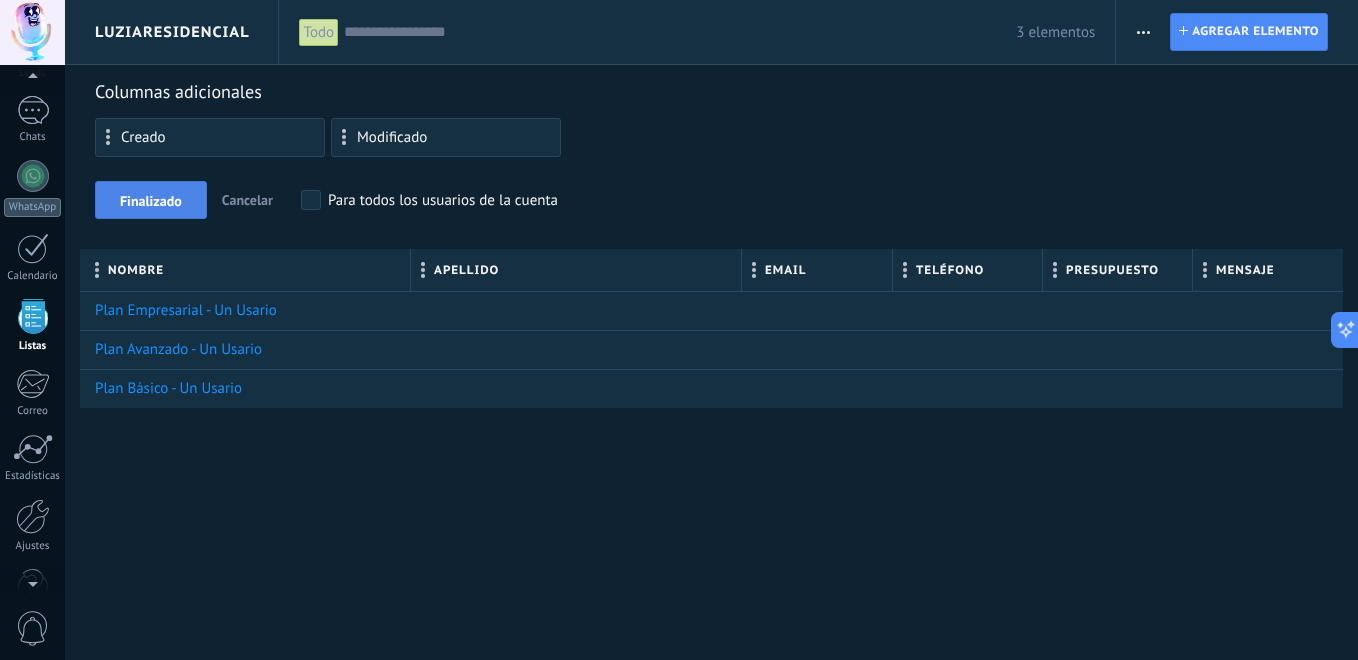 click on "Finalizado" at bounding box center [151, 200] 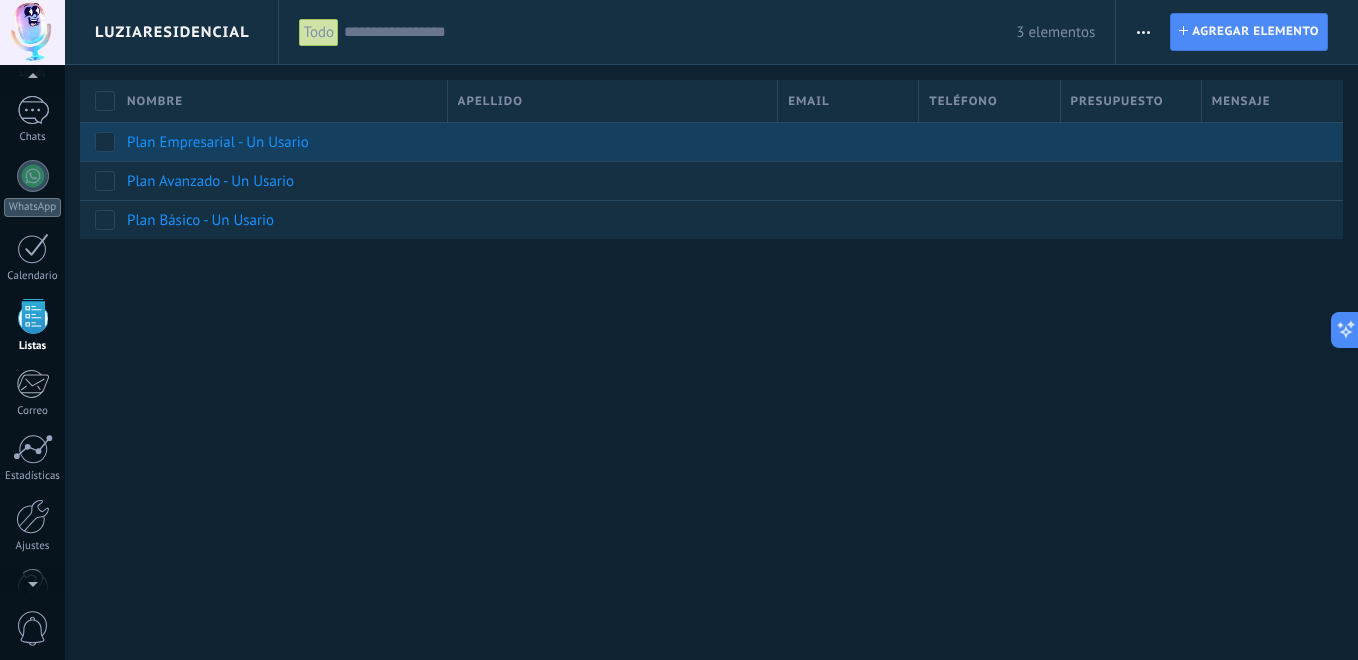 click on "Plan Empresarial - Un Usario" at bounding box center [218, 142] 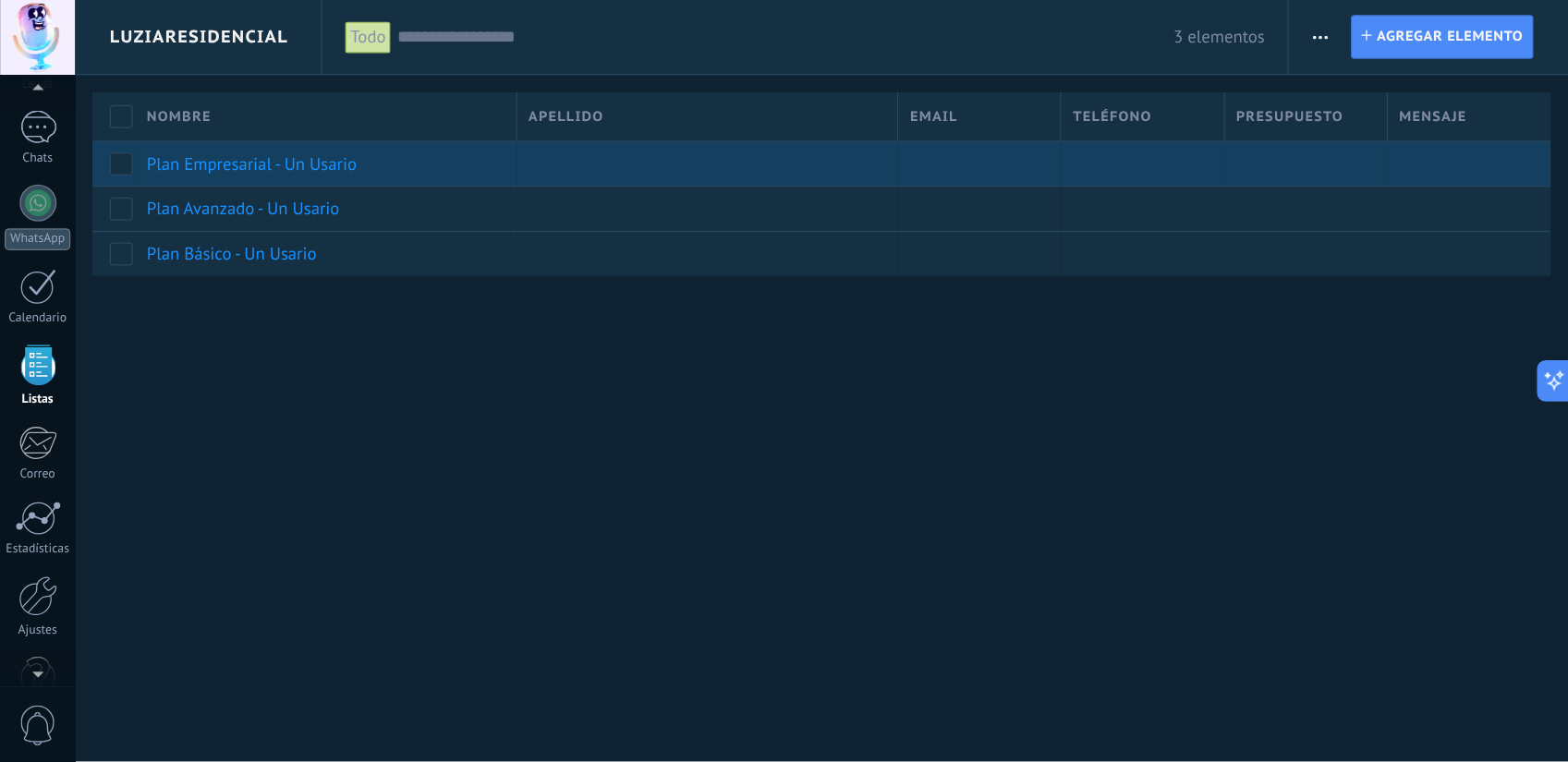 scroll, scrollTop: 18, scrollLeft: 0, axis: vertical 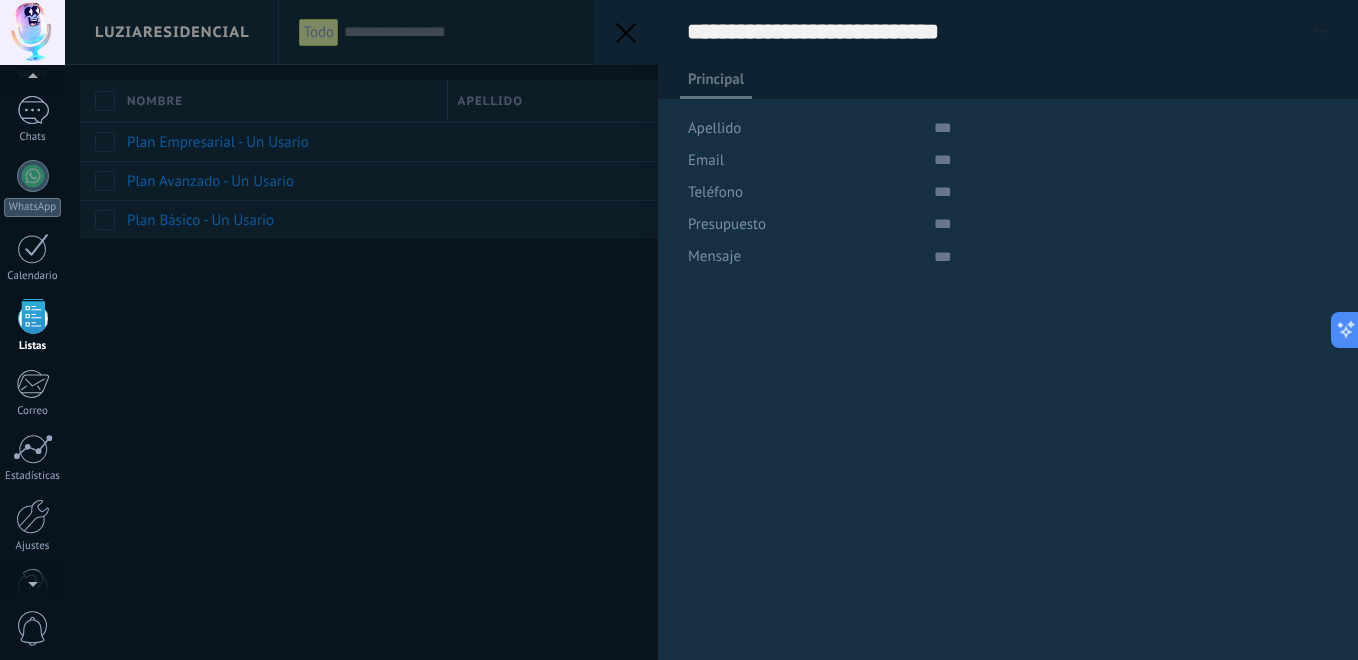 click on "**********" at bounding box center [711, 330] 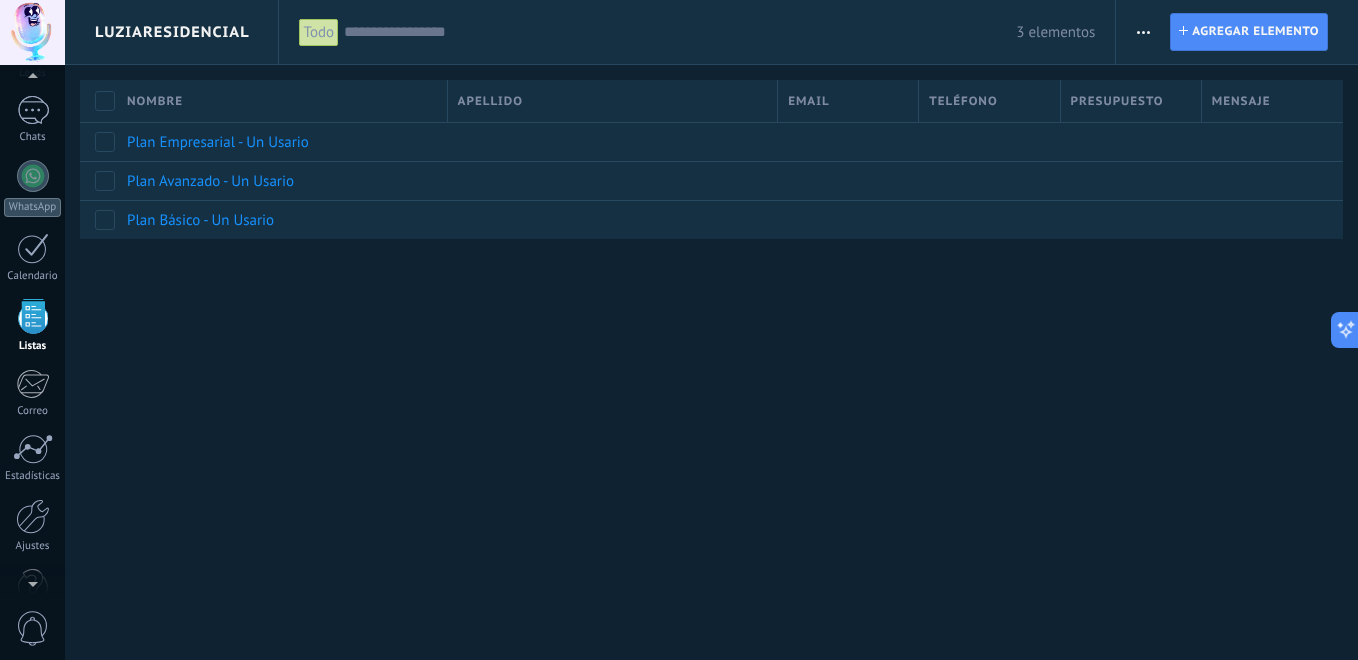 click at bounding box center (1143, 32) 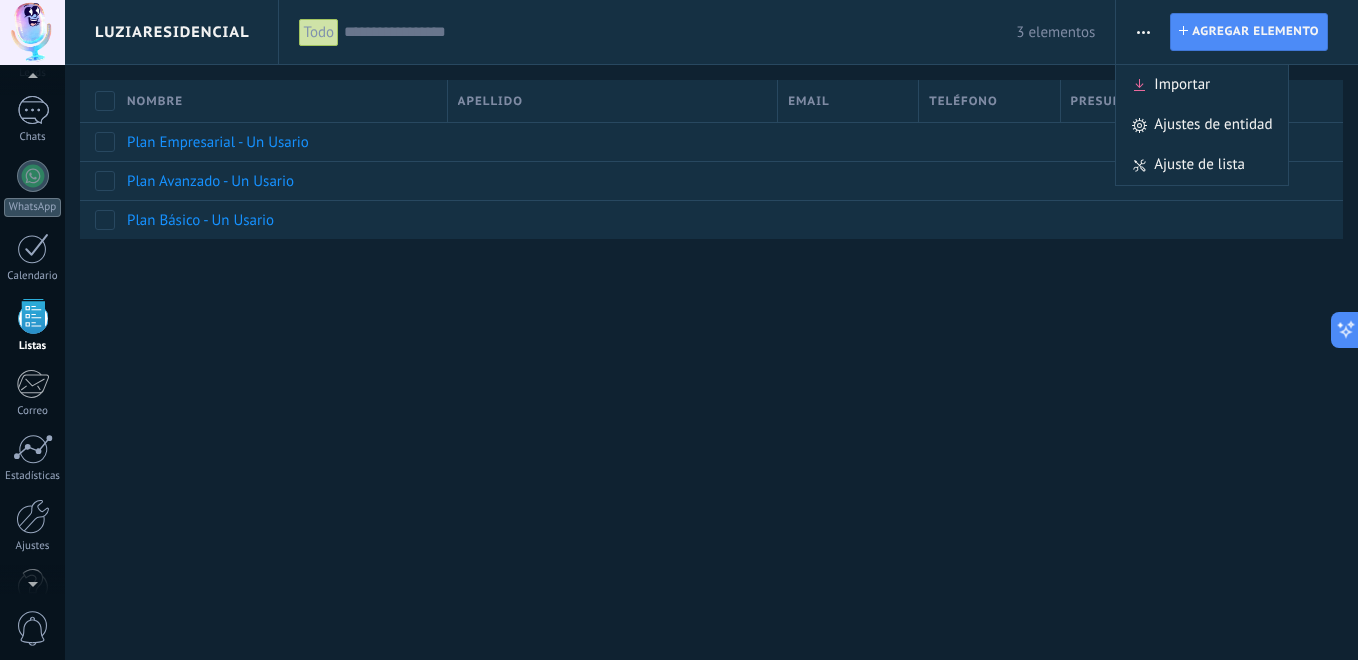 click at bounding box center (1143, 32) 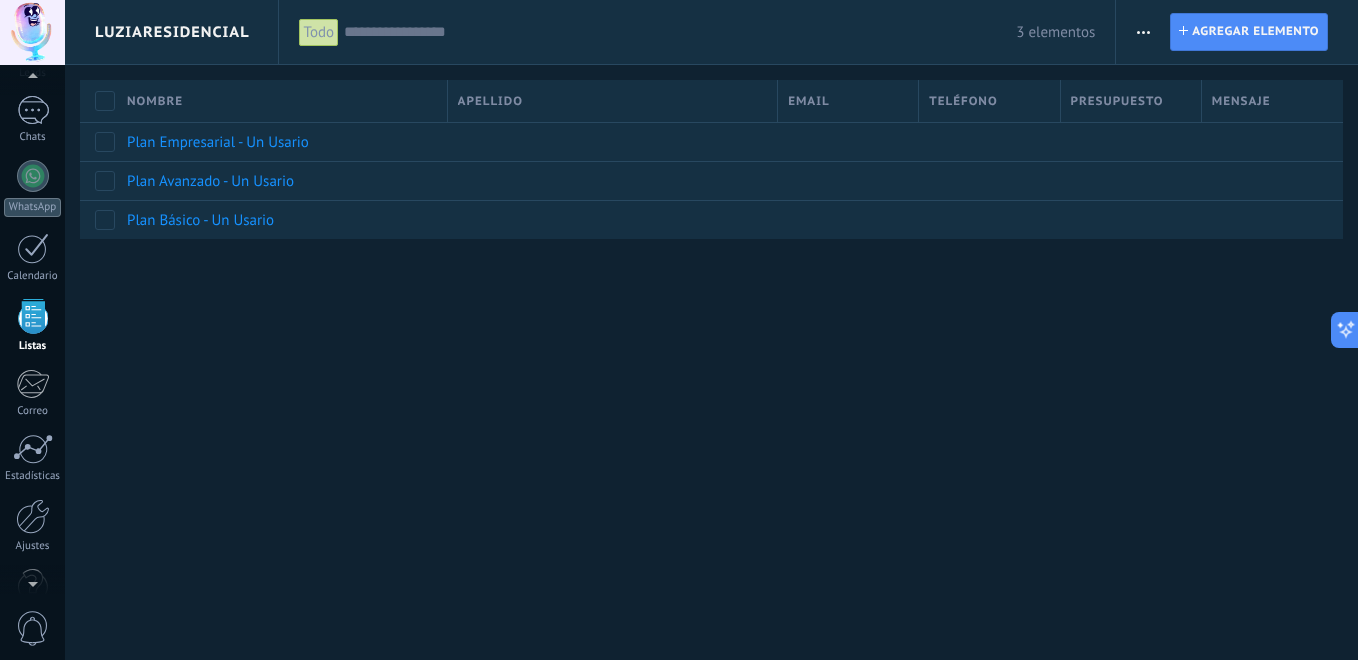 drag, startPoint x: 136, startPoint y: 155, endPoint x: 781, endPoint y: 378, distance: 682.46173 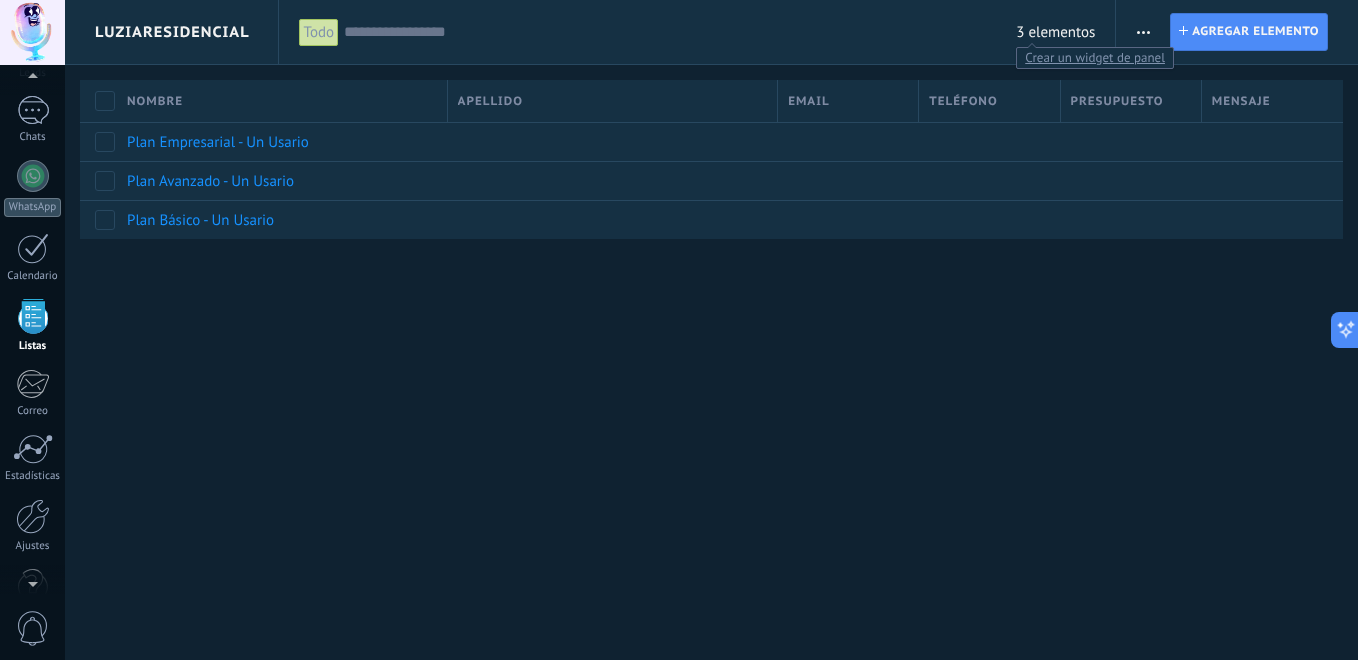 click on "3 elementos" at bounding box center (1055, 32) 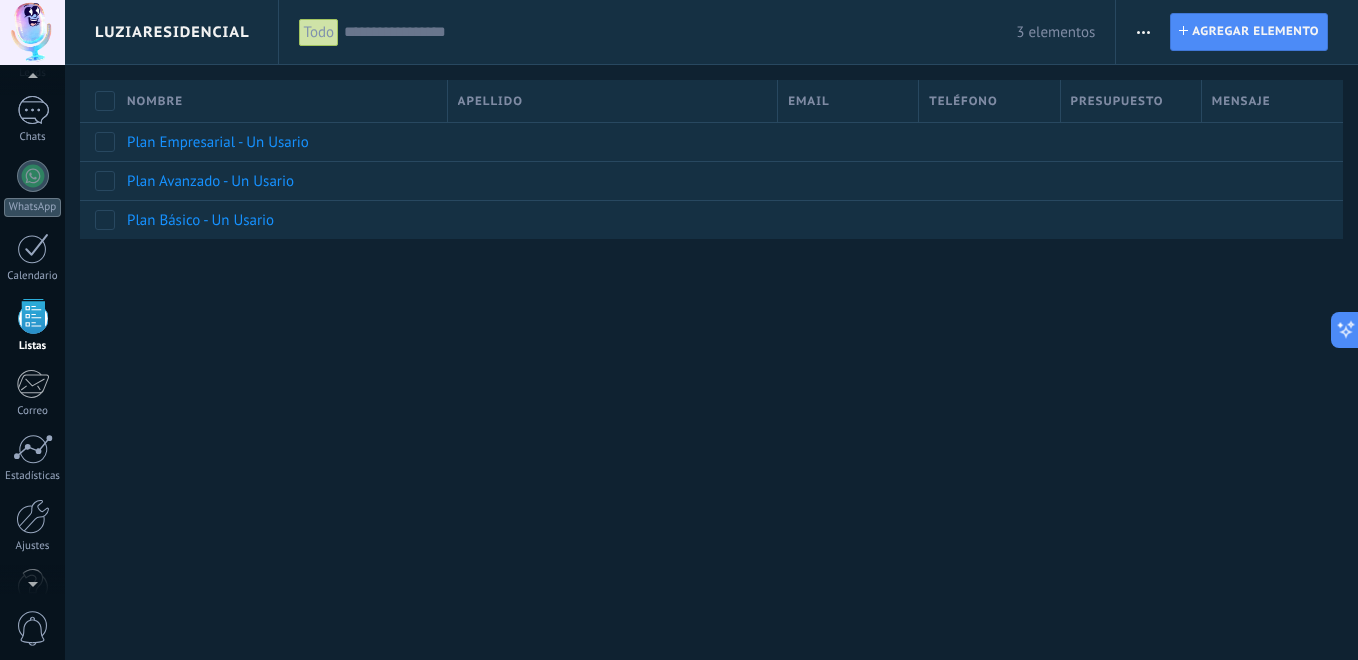 click at bounding box center [1143, 32] 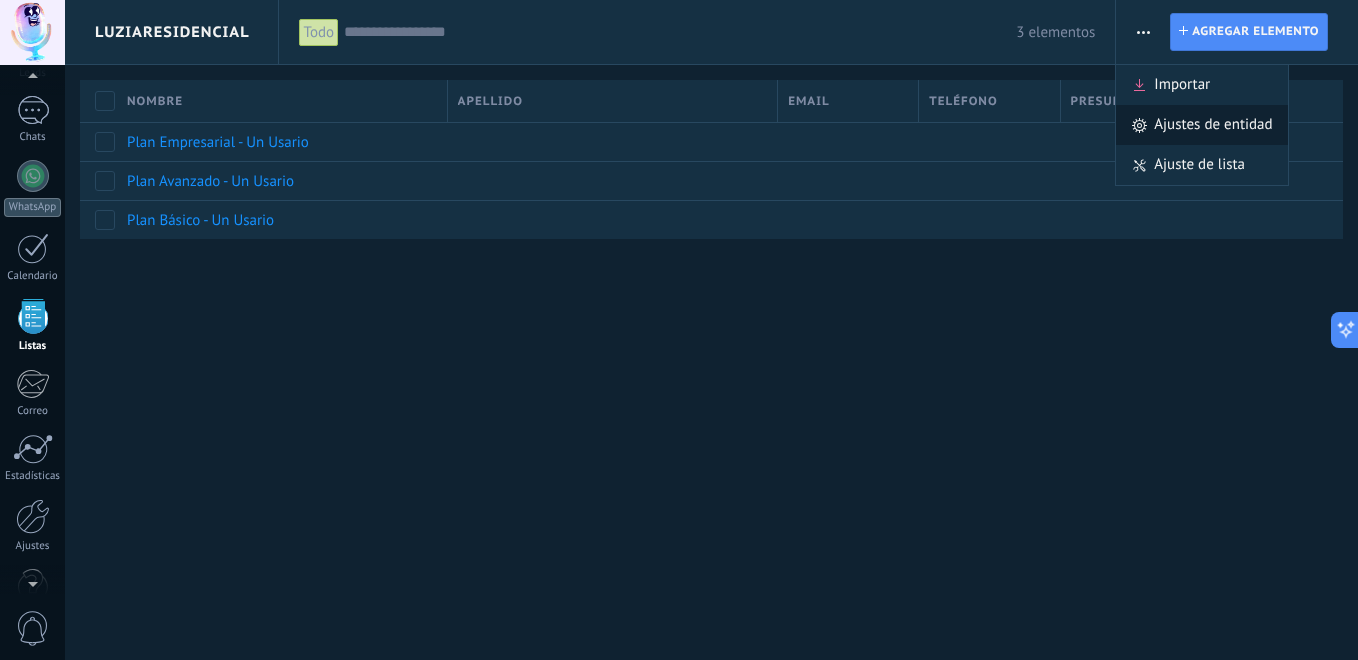 click on "Ajustes de entidad" at bounding box center [1213, 125] 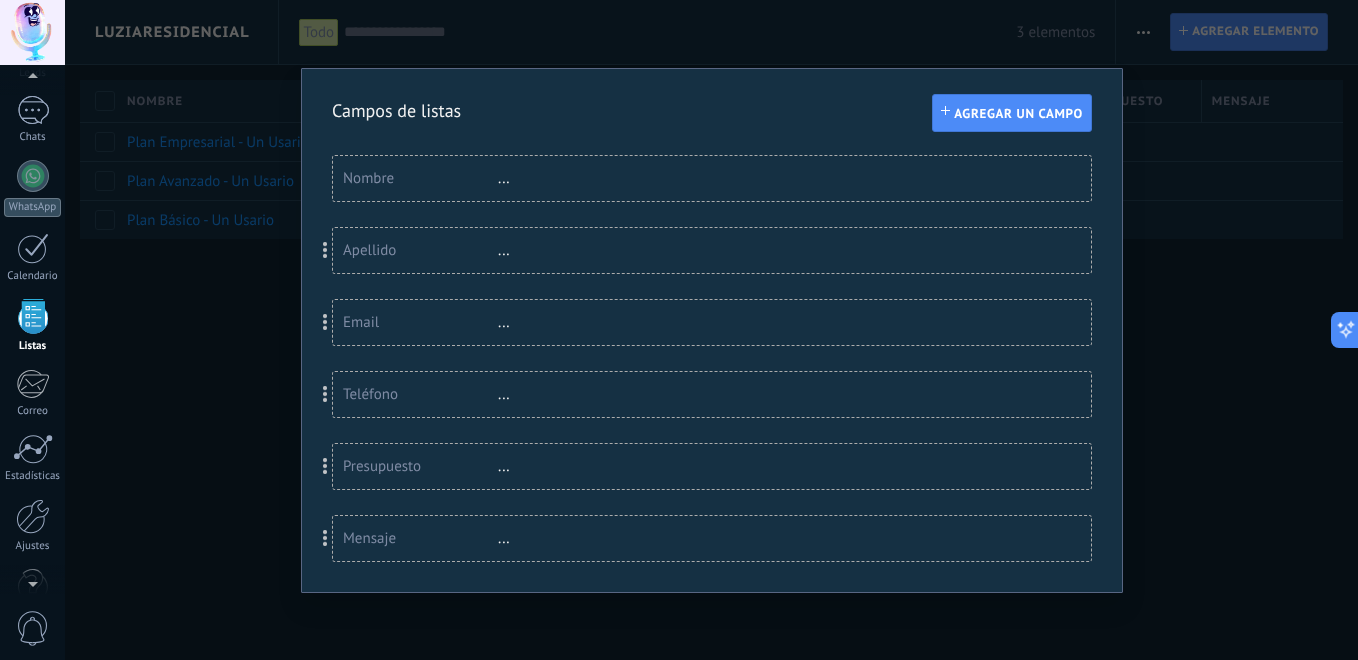 click on "Campos de listas Agregar un campo Usted ha alcanzado la cantidad máxima de los campos añadidos en la tarifa Periodo de prueba Nombre ... Apellido ... Email ... Teléfono ... Presupuesto ... Mensaje ..." at bounding box center [711, 330] 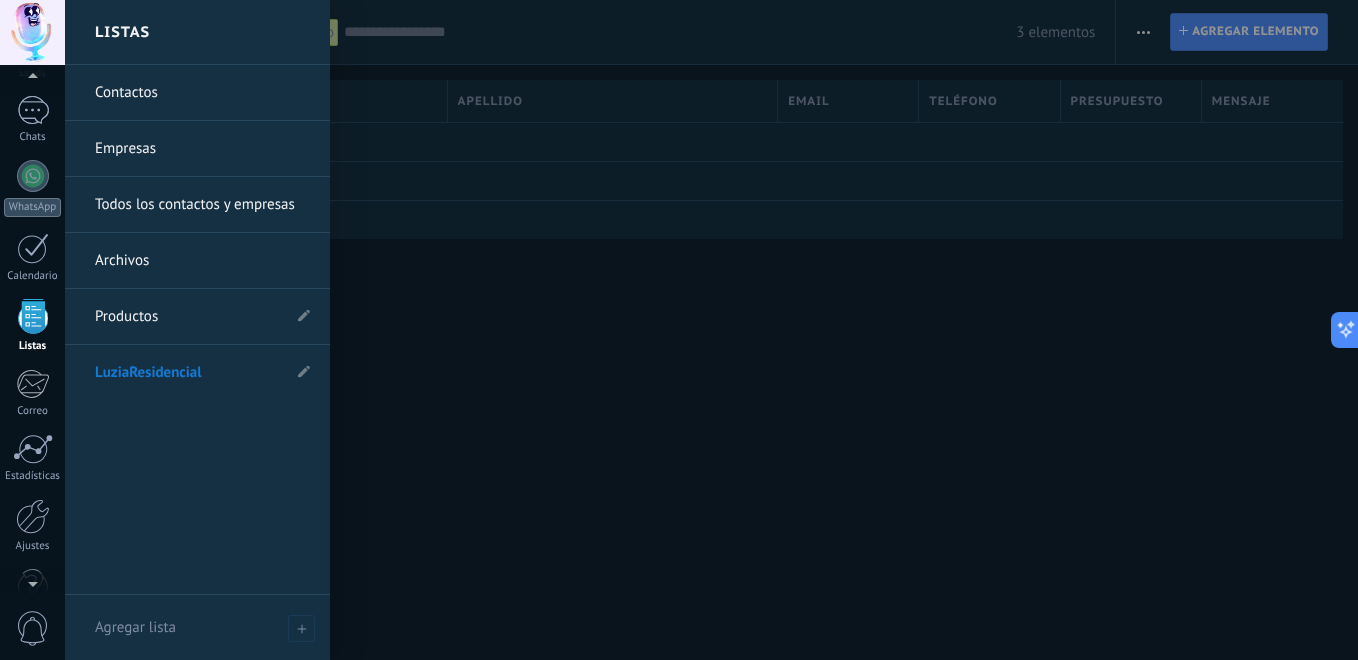 click on "Archivos" at bounding box center (202, 261) 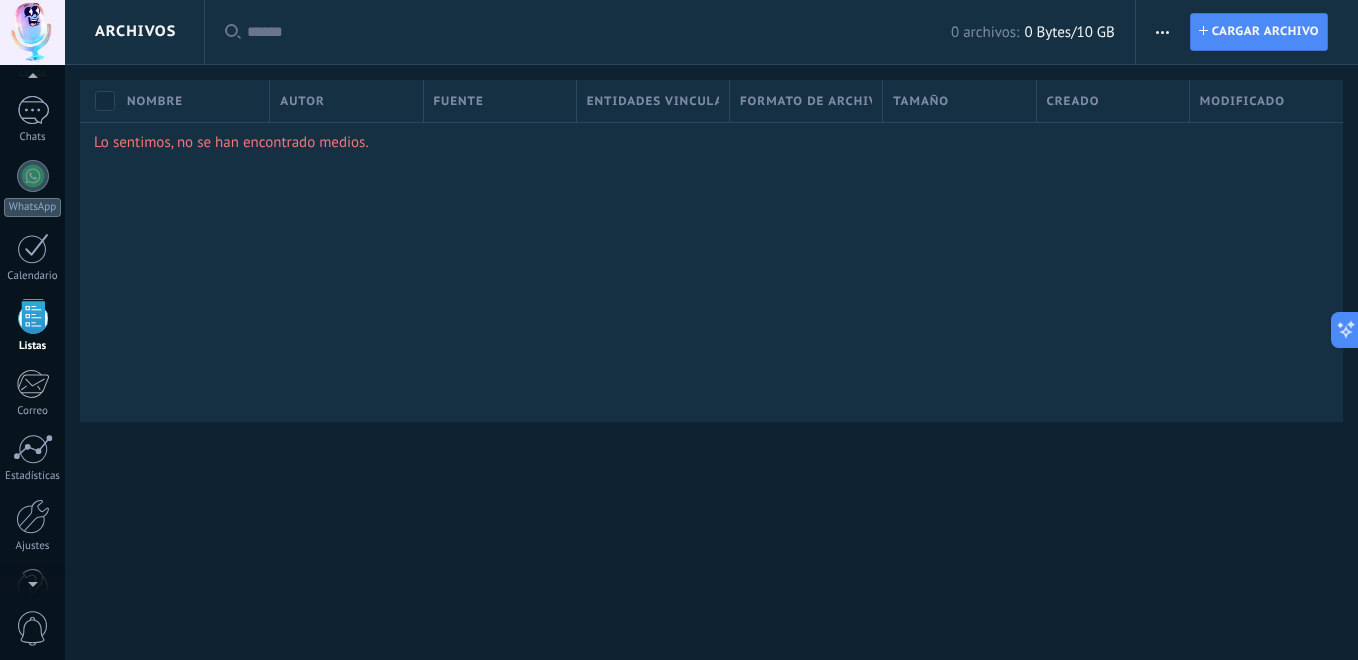 click at bounding box center [1162, 32] 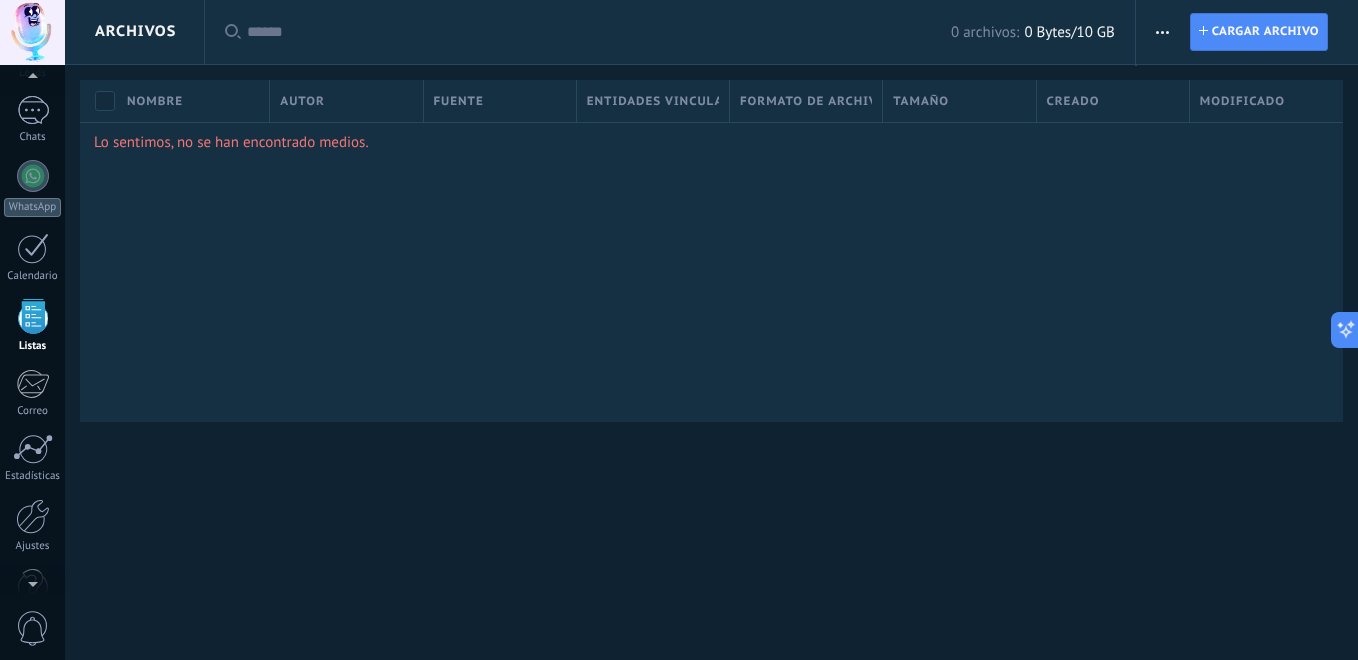click 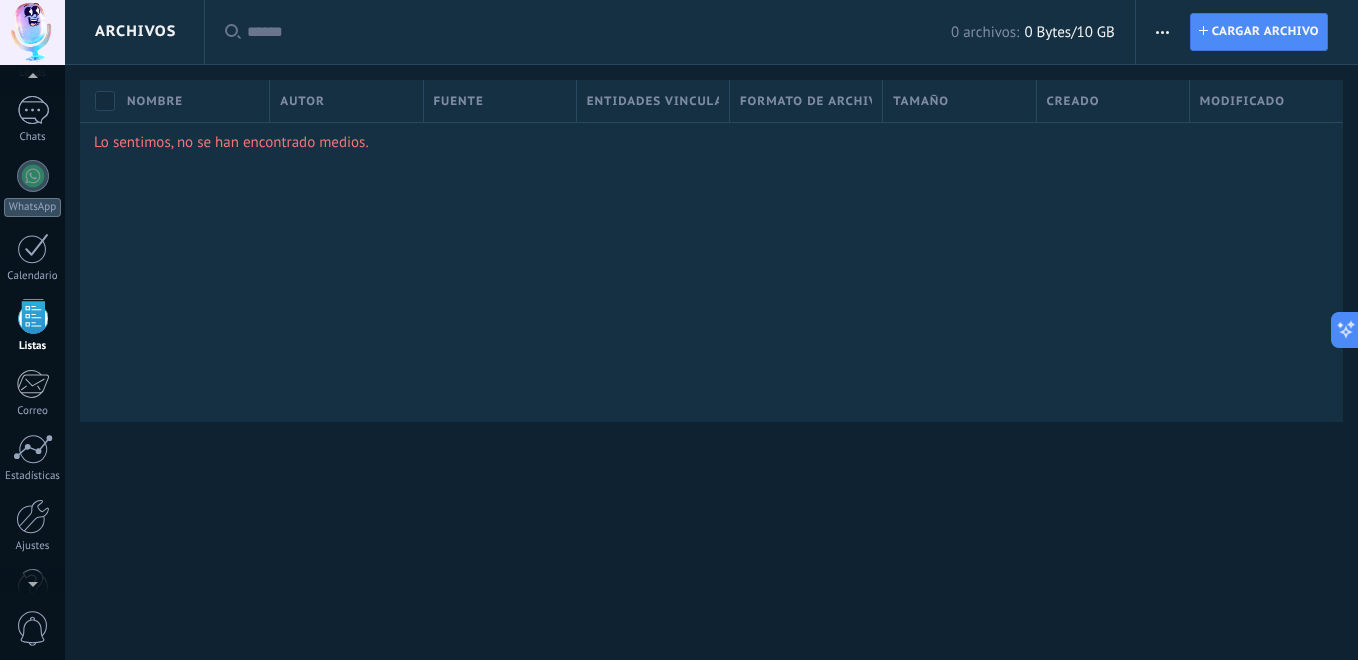 click at bounding box center (1162, 32) 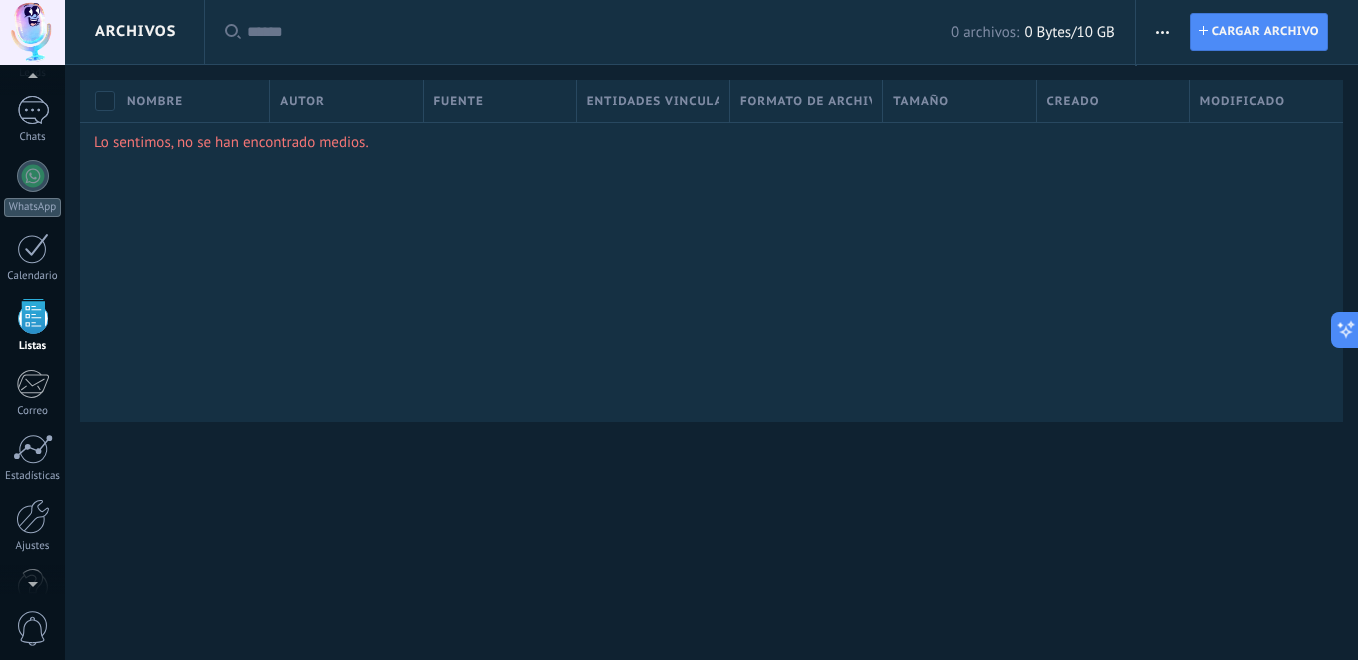 click at bounding box center [1162, 32] 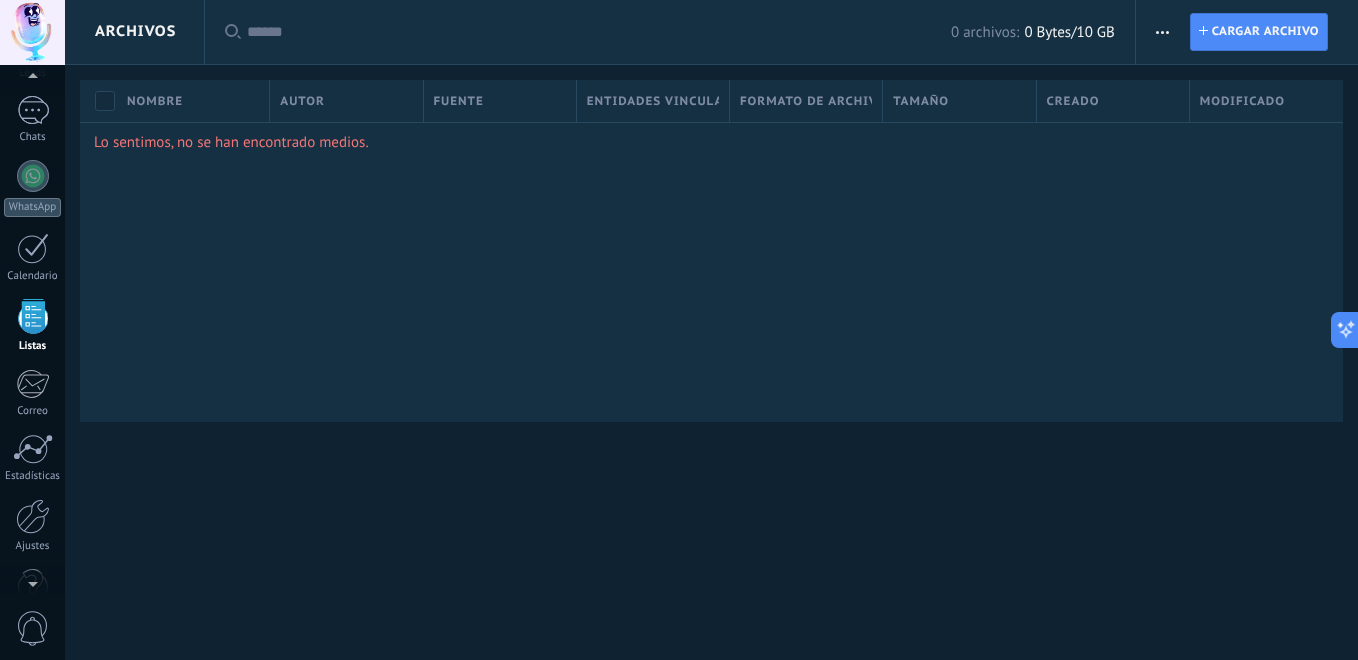 click on "Creado" at bounding box center [1113, 101] 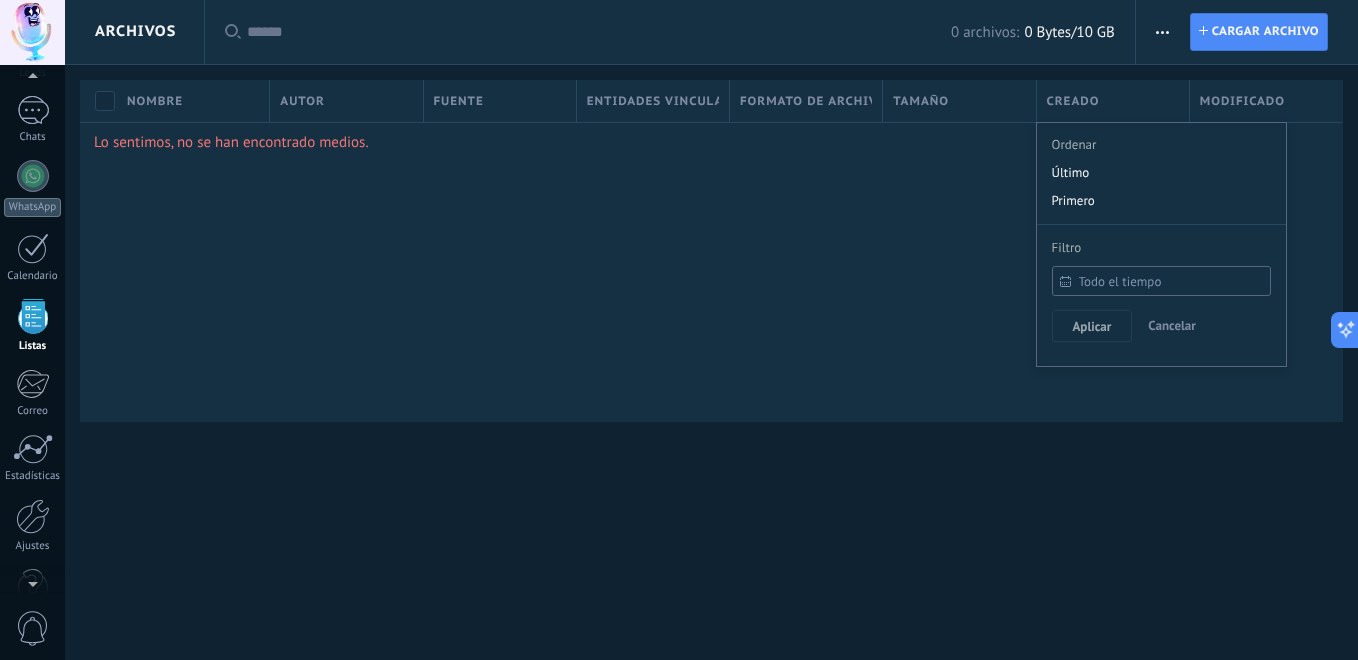 click on "Lo sentimos, no se han encontrado medios." at bounding box center (711, 272) 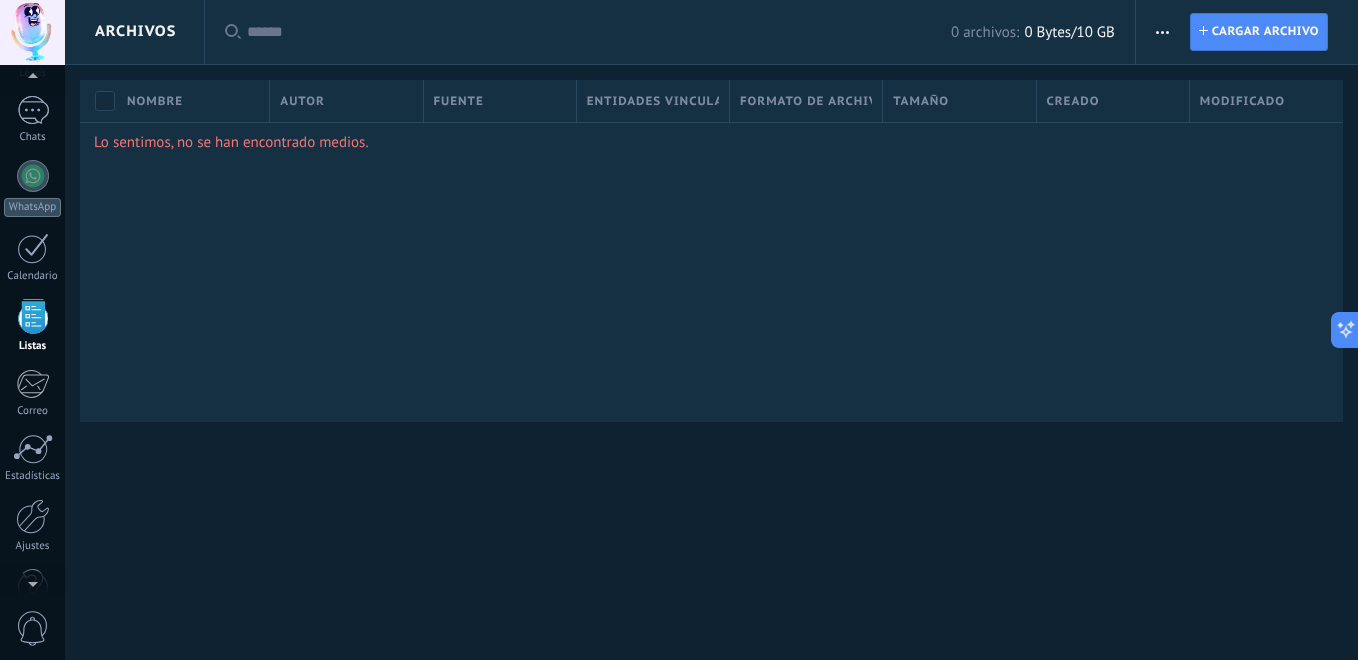 click at bounding box center (1162, 32) 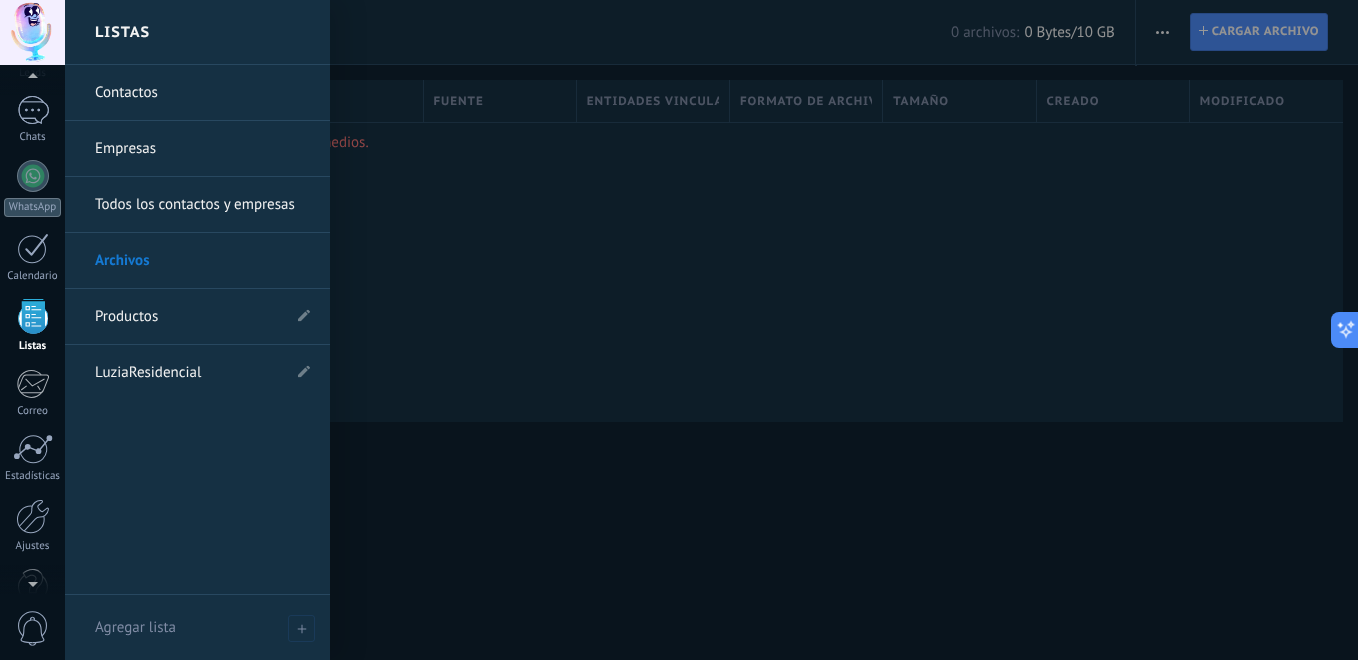 click on "LuziaResidencial" at bounding box center (187, 373) 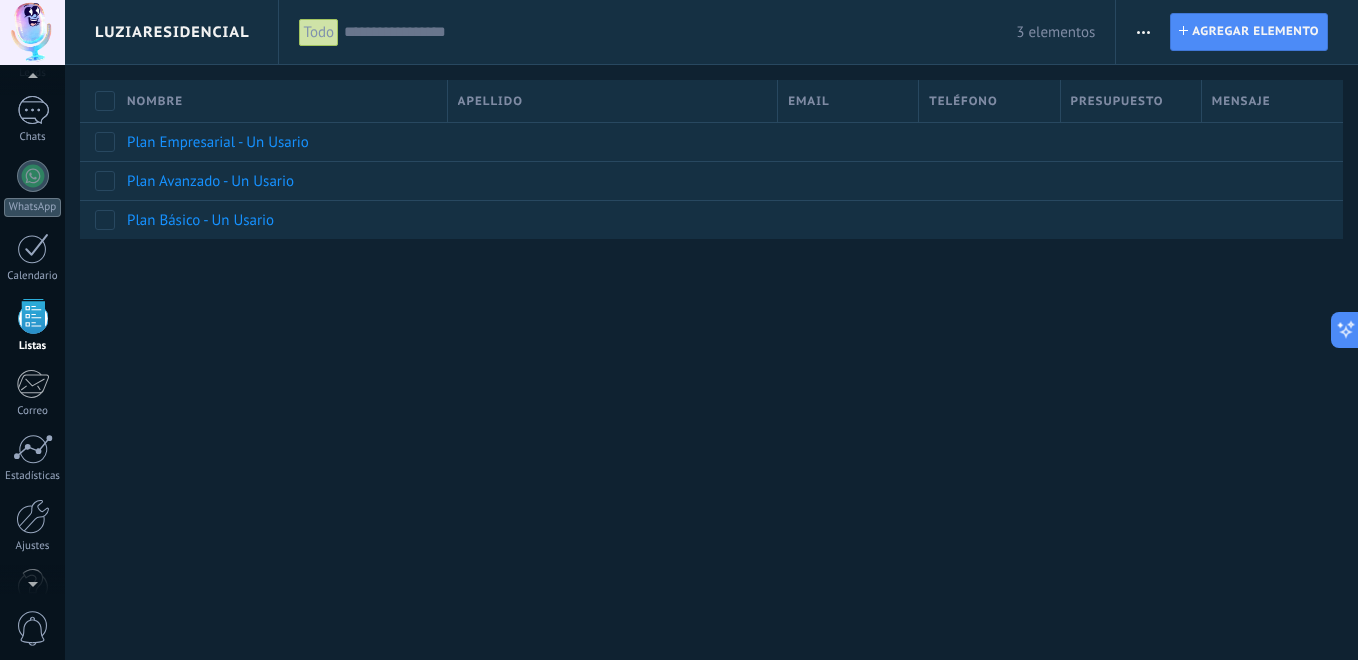 click 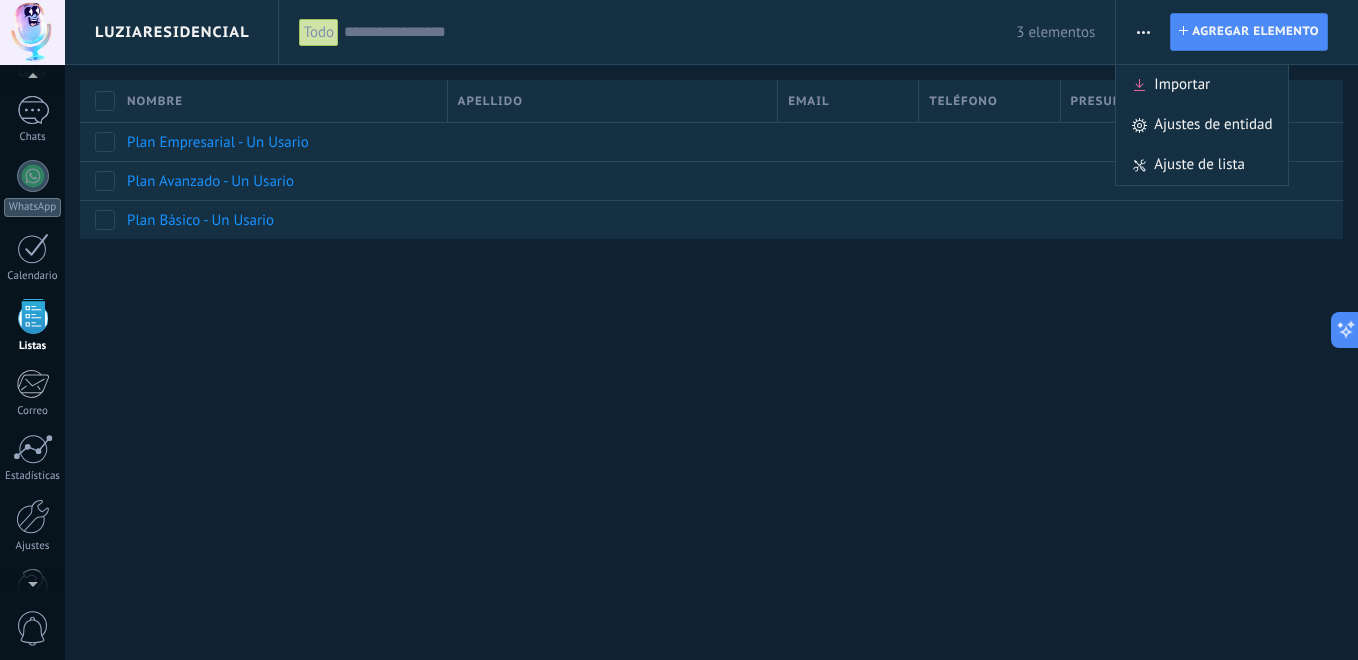 click 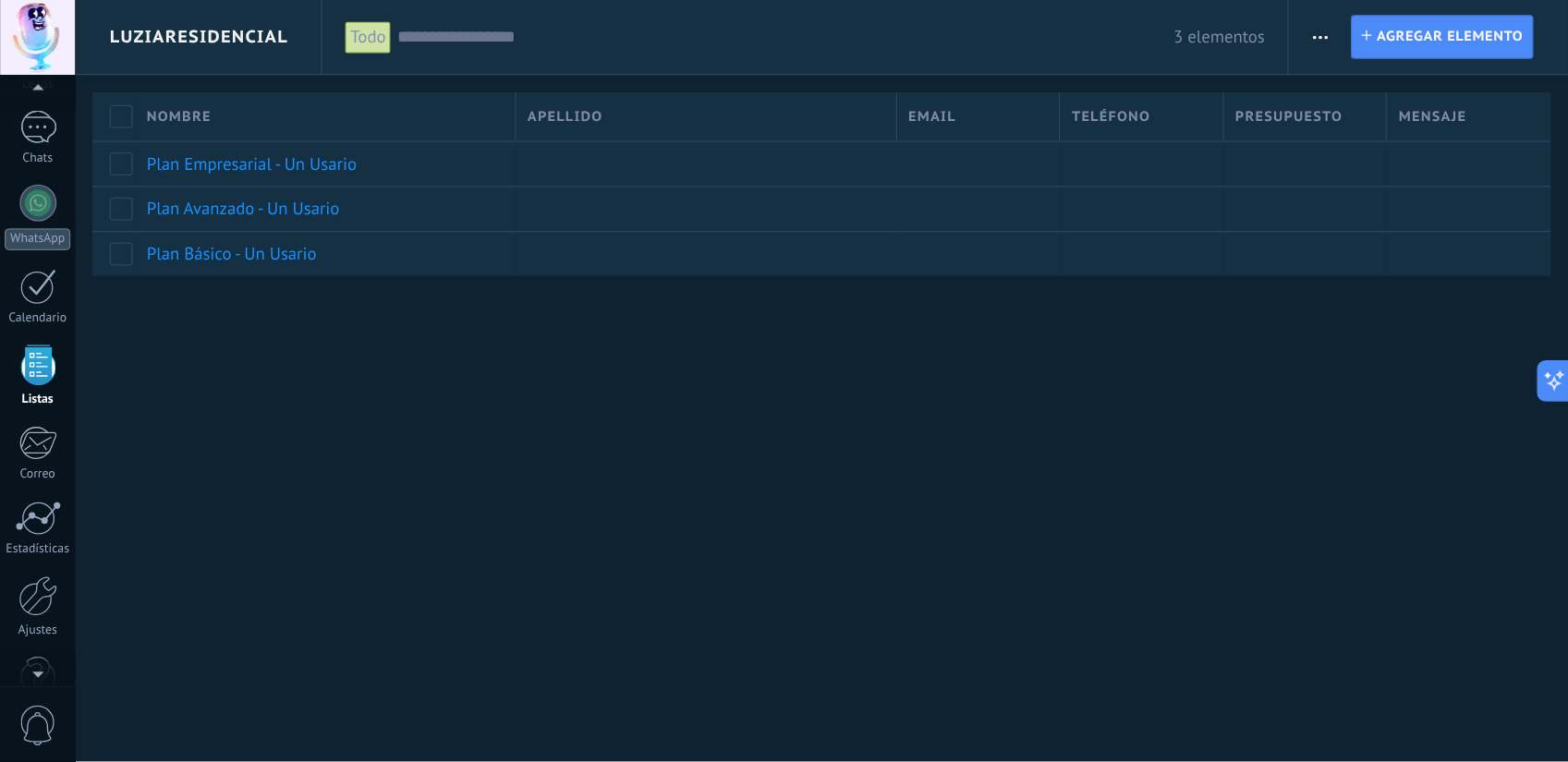 scroll, scrollTop: 6, scrollLeft: 0, axis: vertical 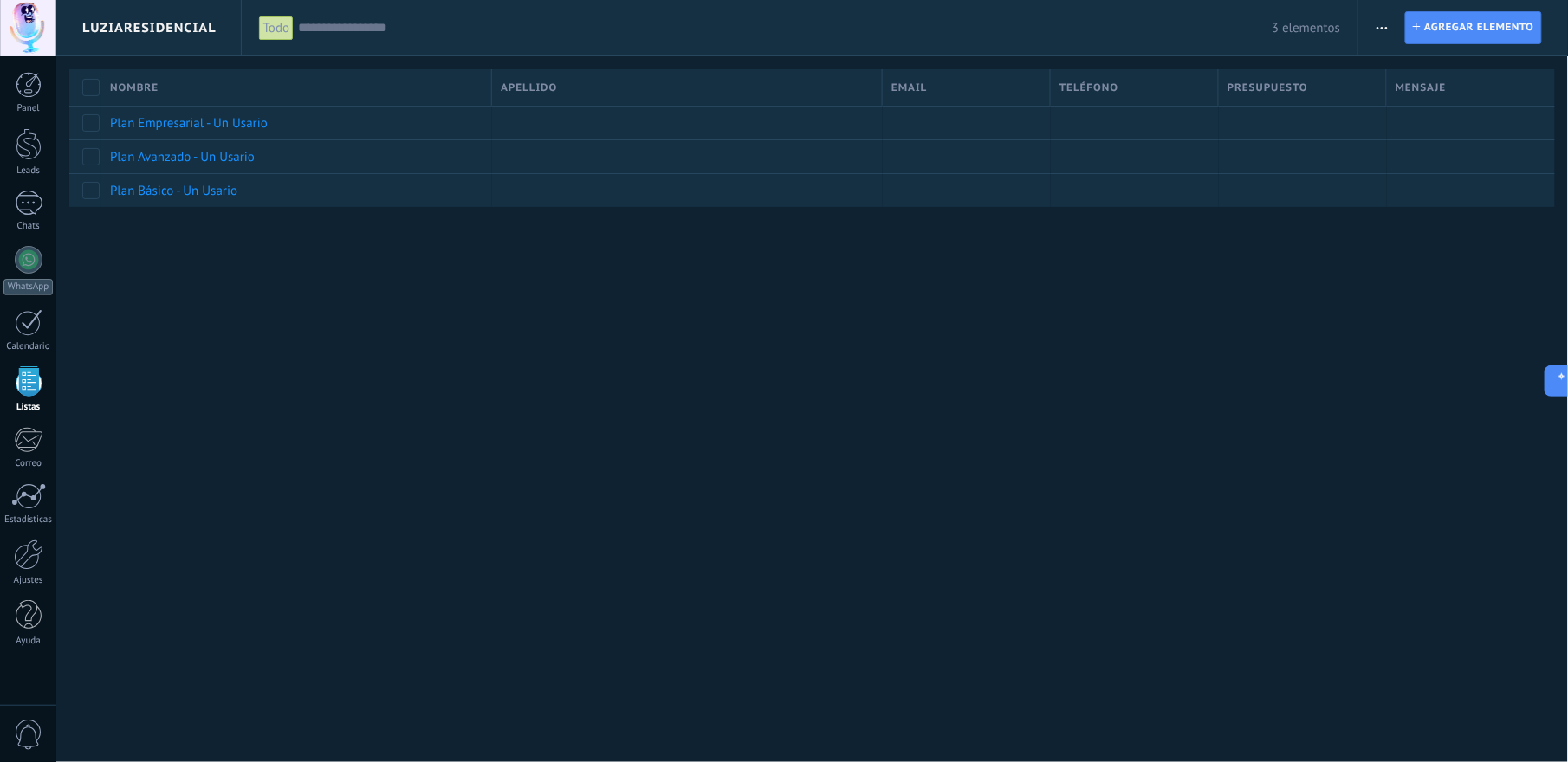 drag, startPoint x: 1104, startPoint y: 0, endPoint x: 590, endPoint y: 256, distance: 574.223 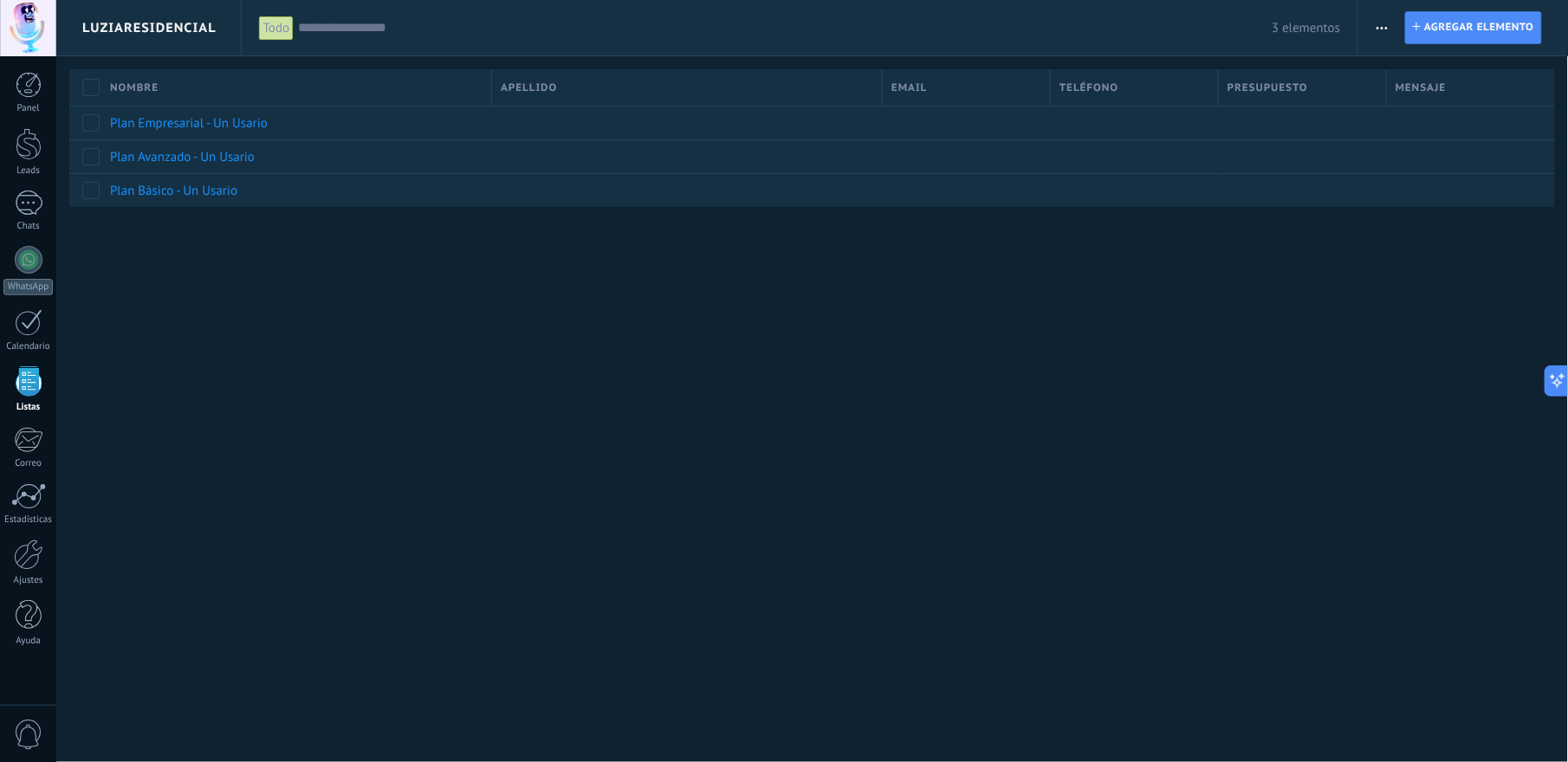click 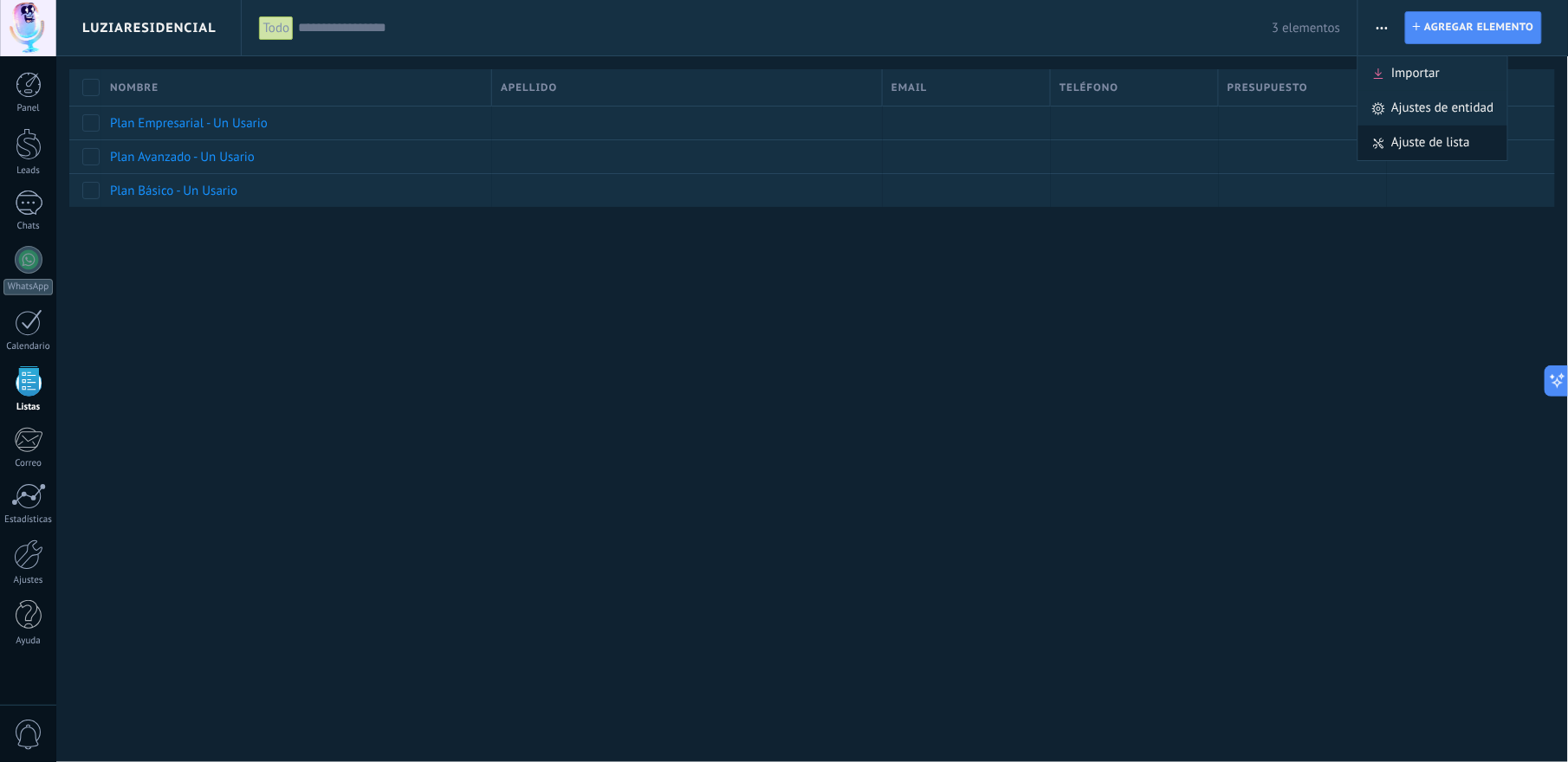 click on "Ajuste de lista" at bounding box center (1432, 143) 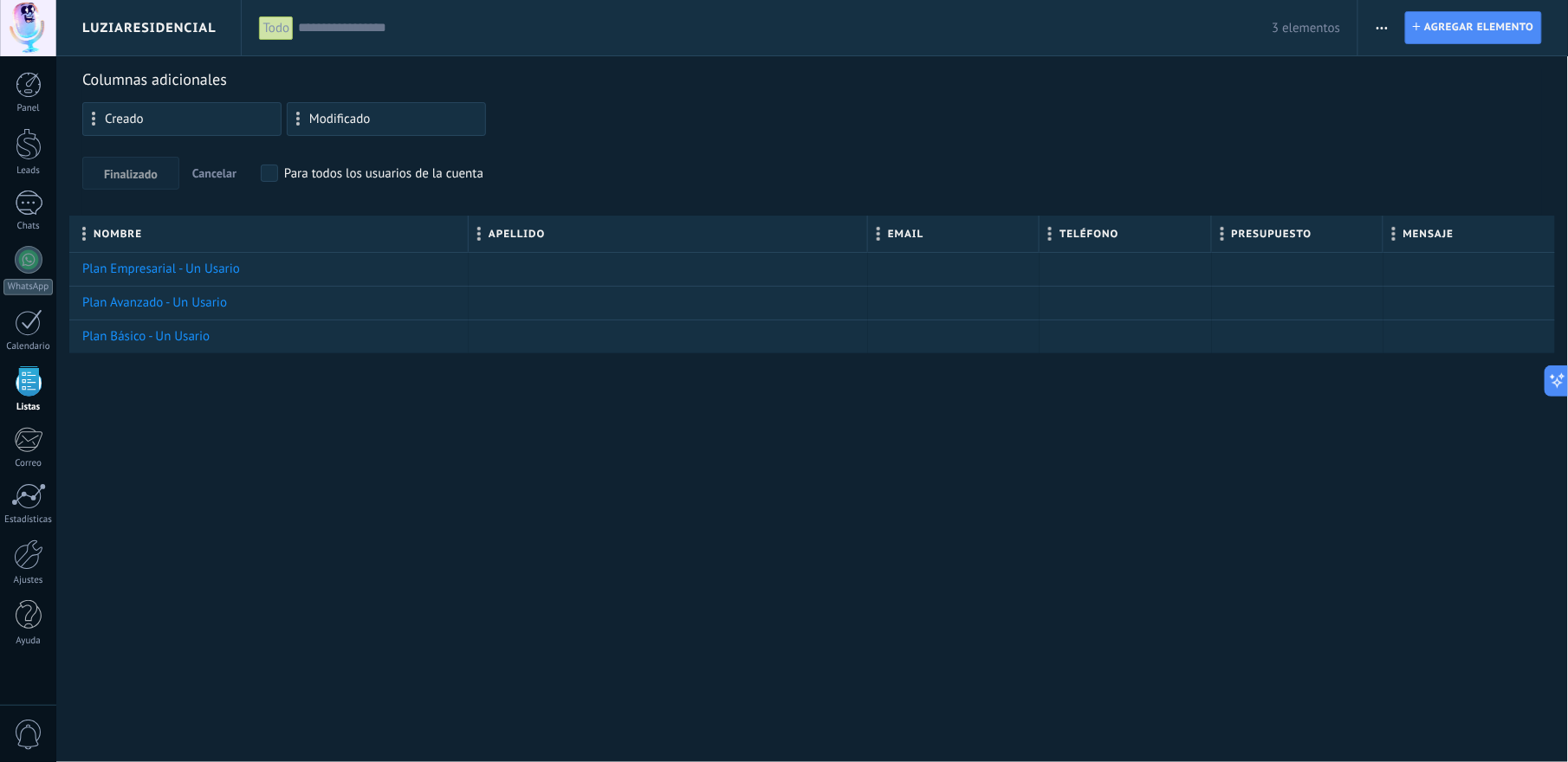 click 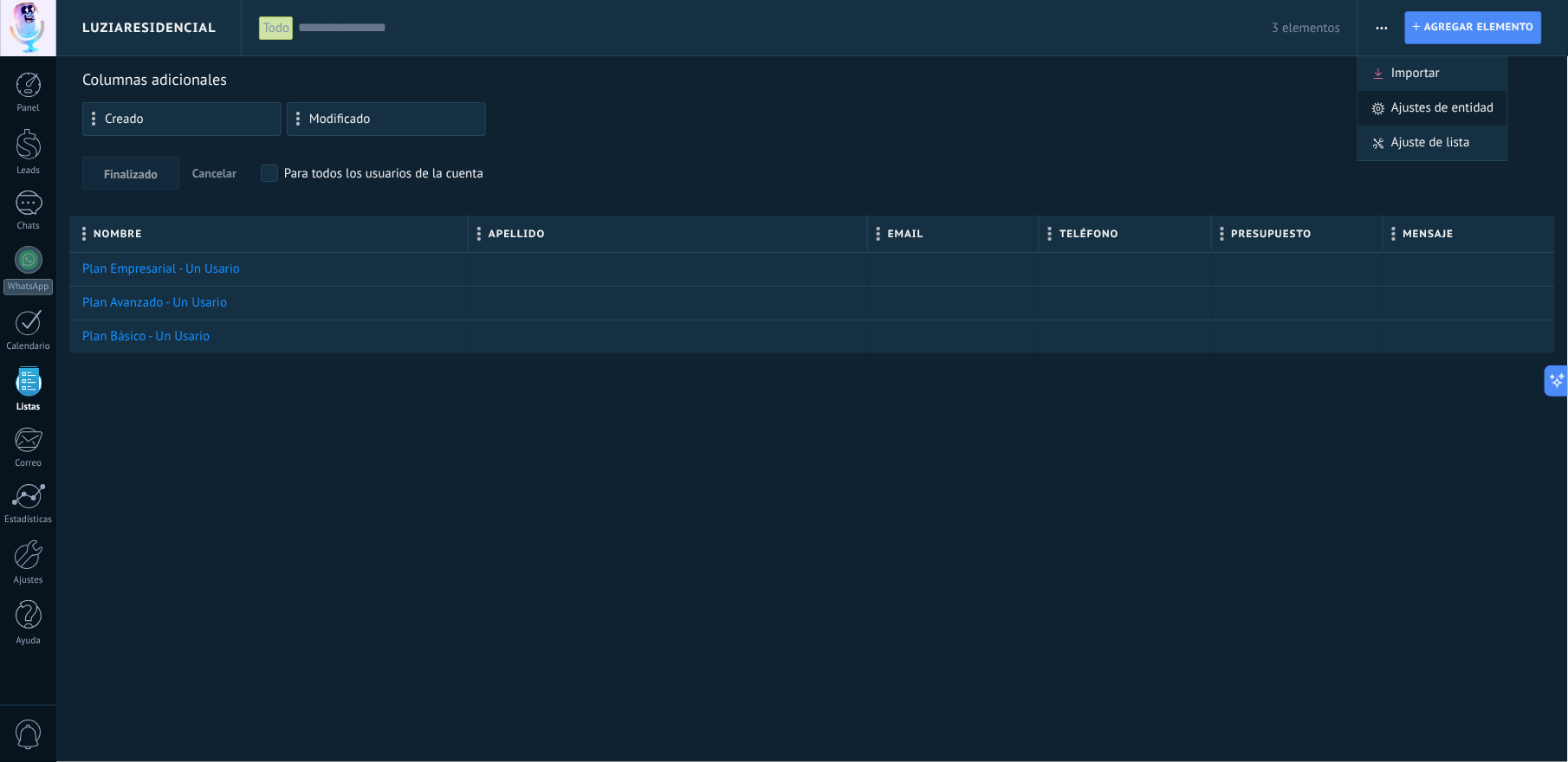 click on "Ajustes de entidad" at bounding box center [1442, 108] 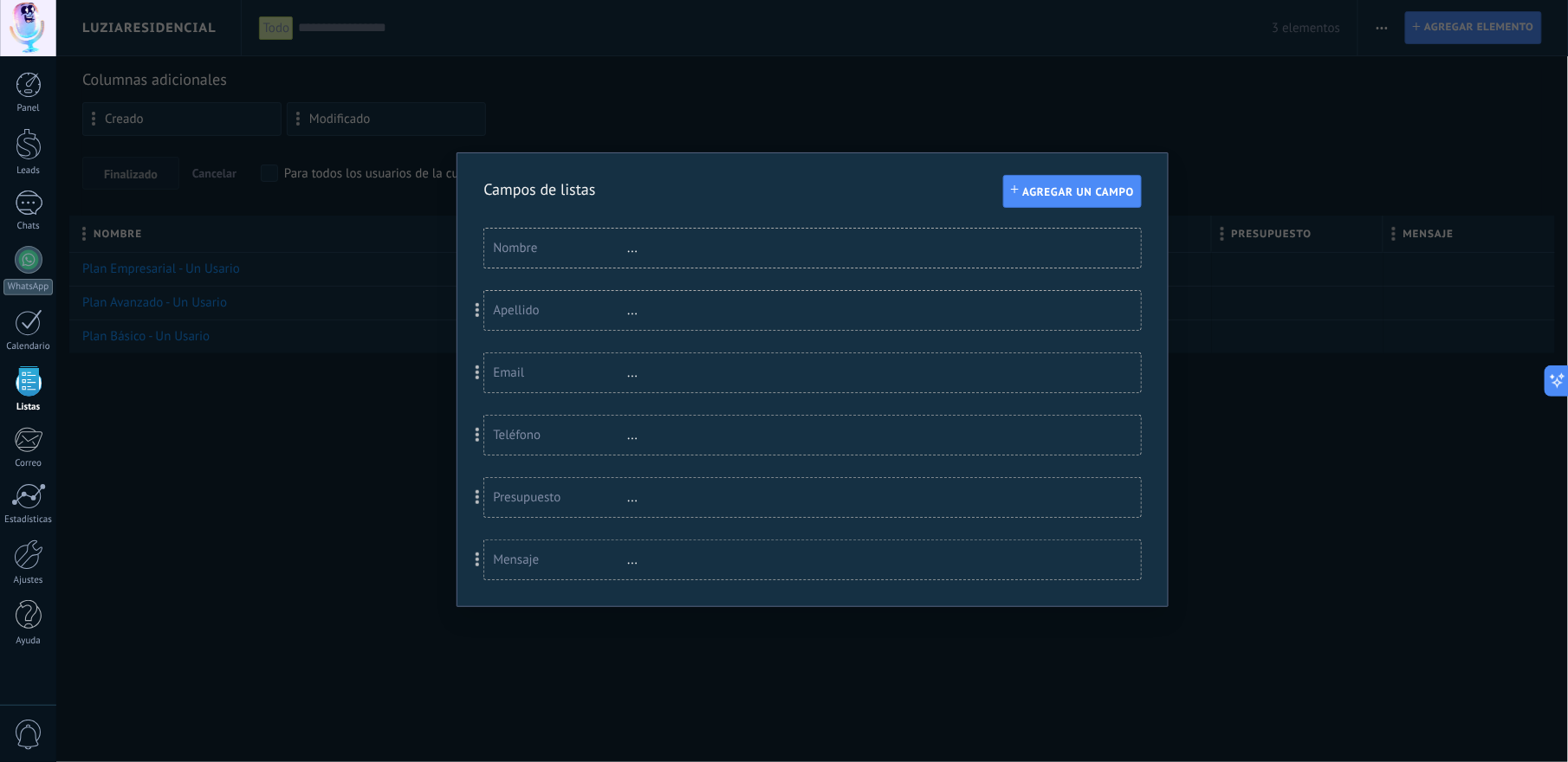 click on "Campos de listas Agregar un campo Usted ha alcanzado la cantidad máxima de los campos añadidos en la tarifa Periodo de prueba Nombre ... Apellido ... Email ... Teléfono ... Presupuesto ... Mensaje ..." at bounding box center (812, 381) 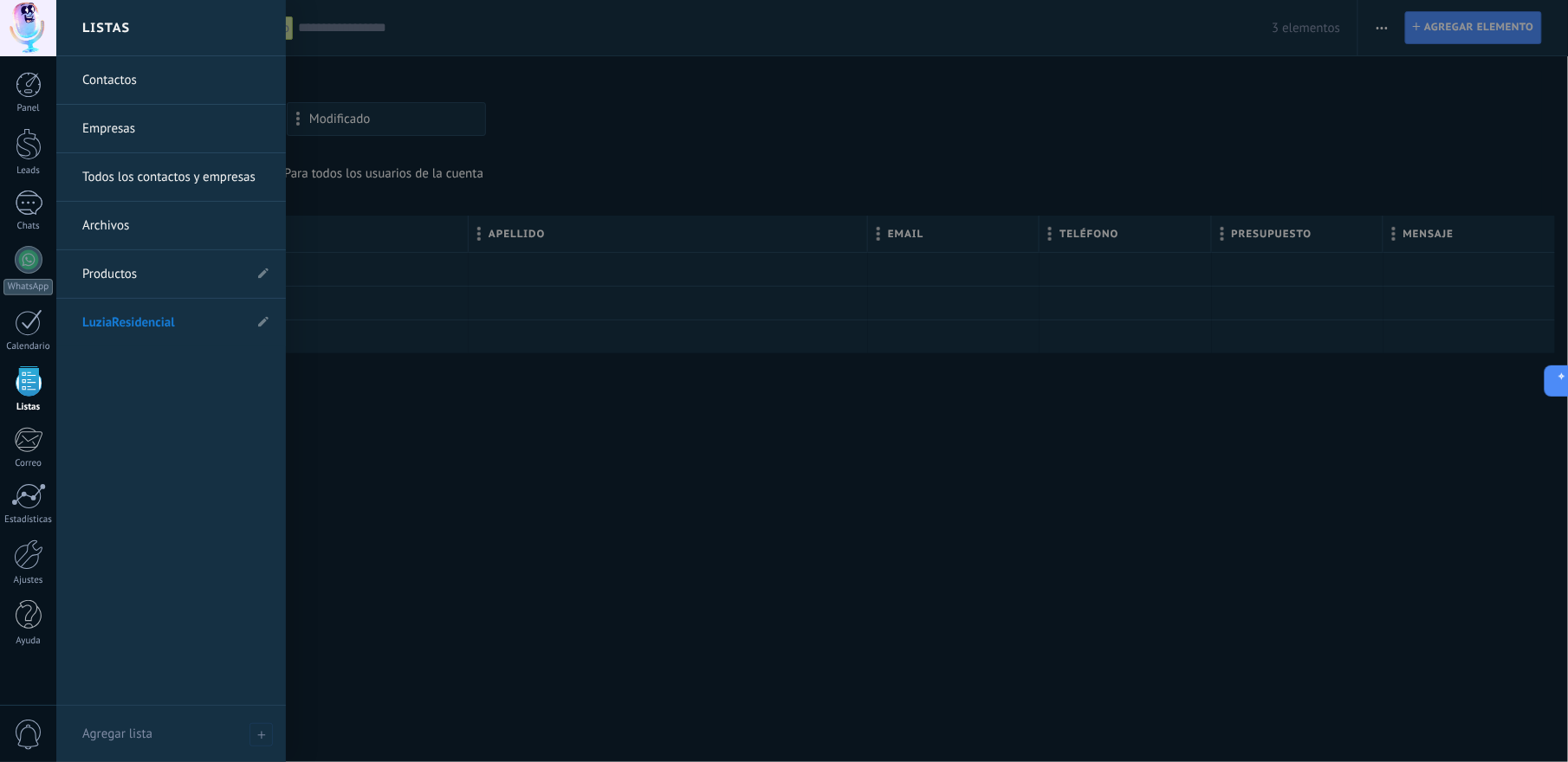 click on "Listas" at bounding box center (29, 407) 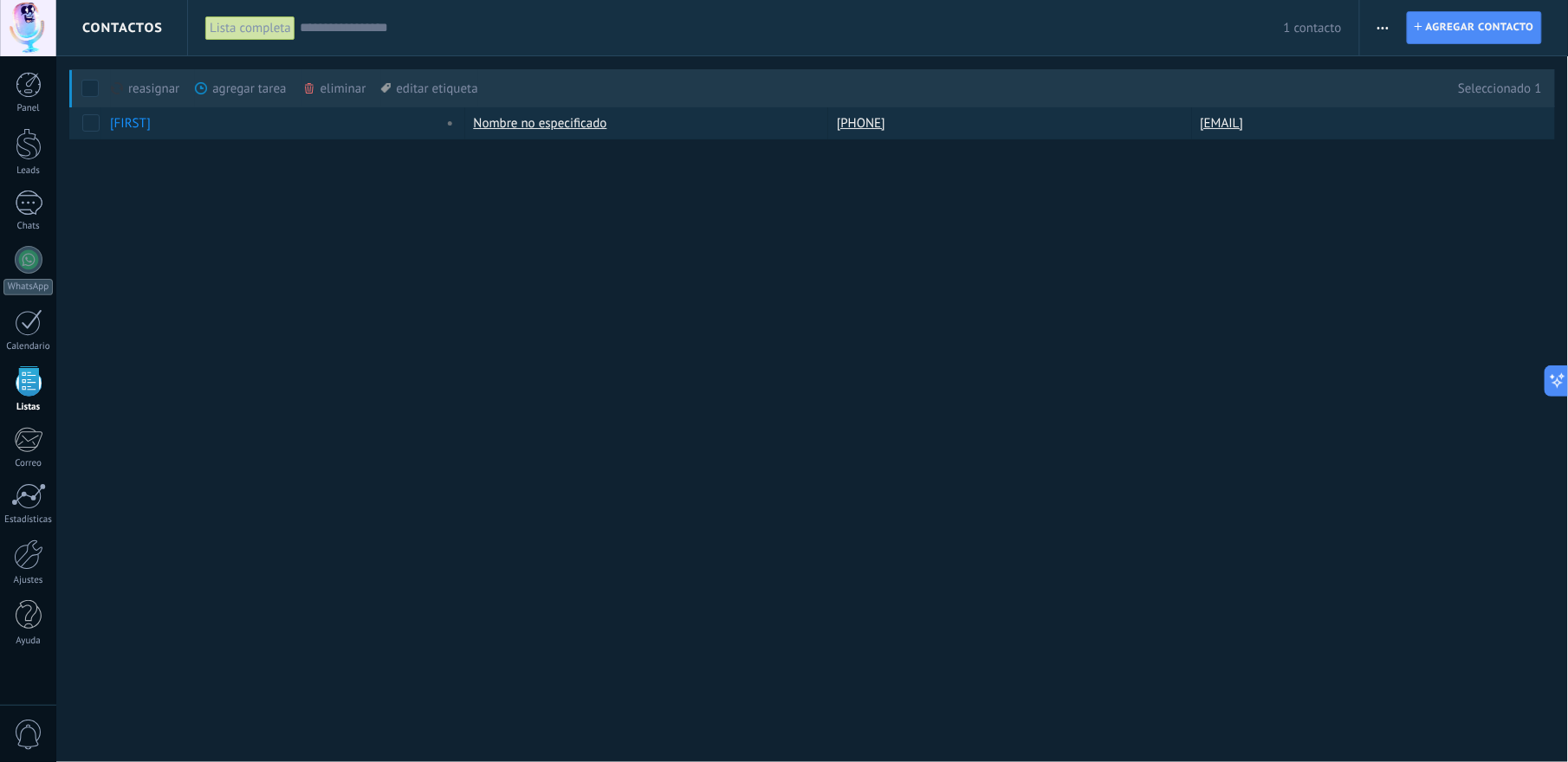 click on "eliminar màs" at bounding box center (364, 88) 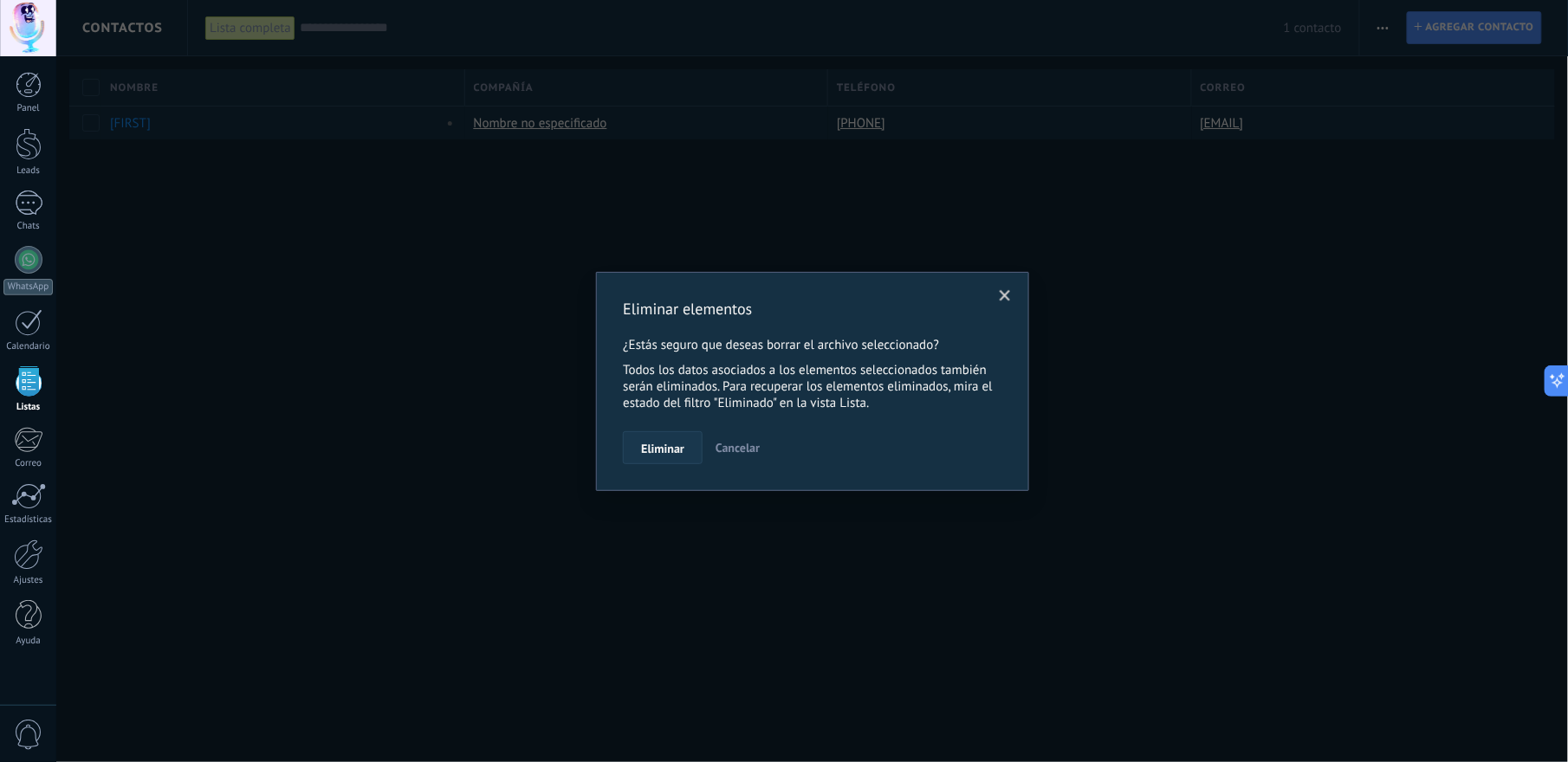 click on "Eliminar" at bounding box center (663, 448) 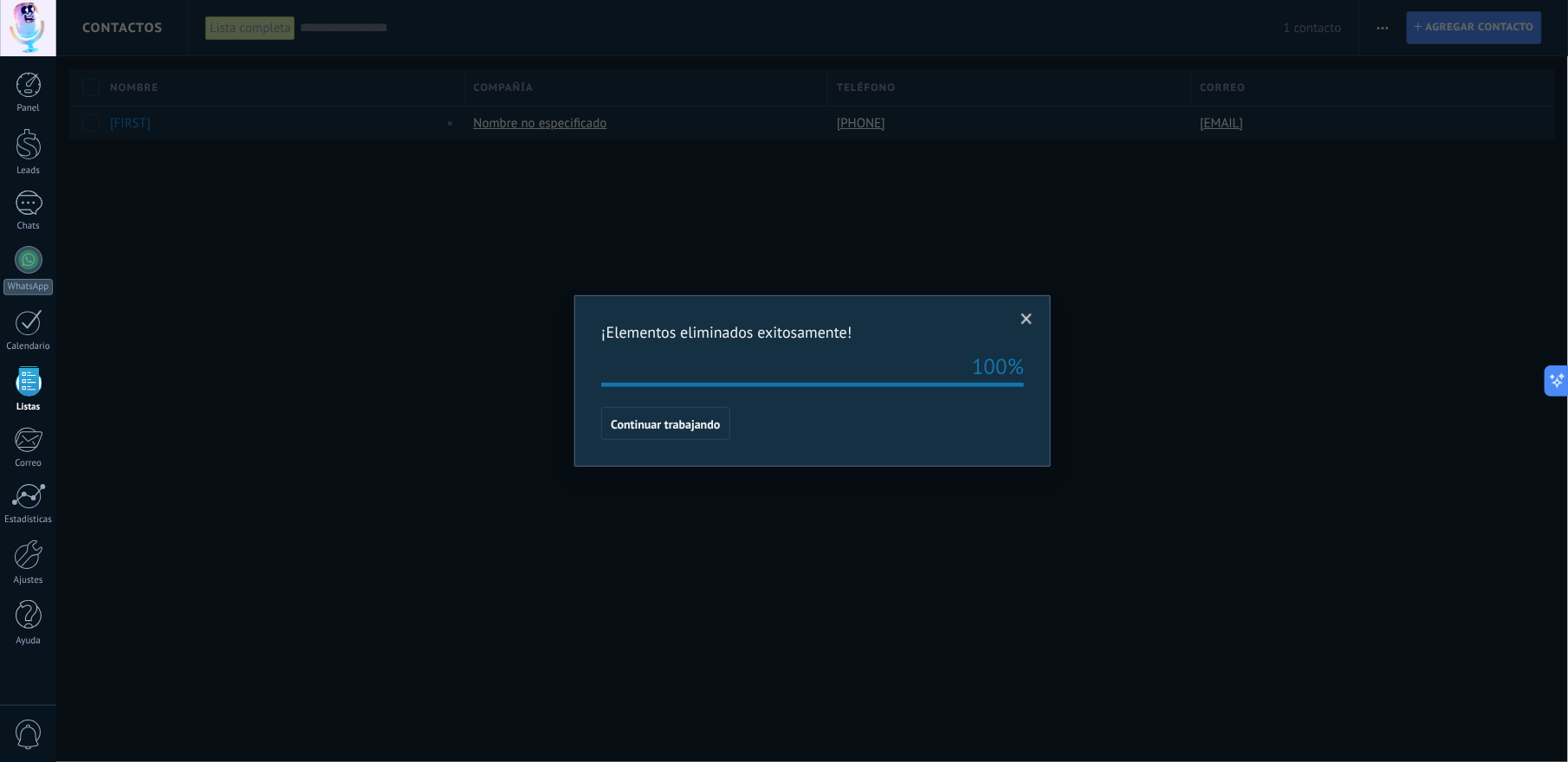 click at bounding box center (1027, 320) 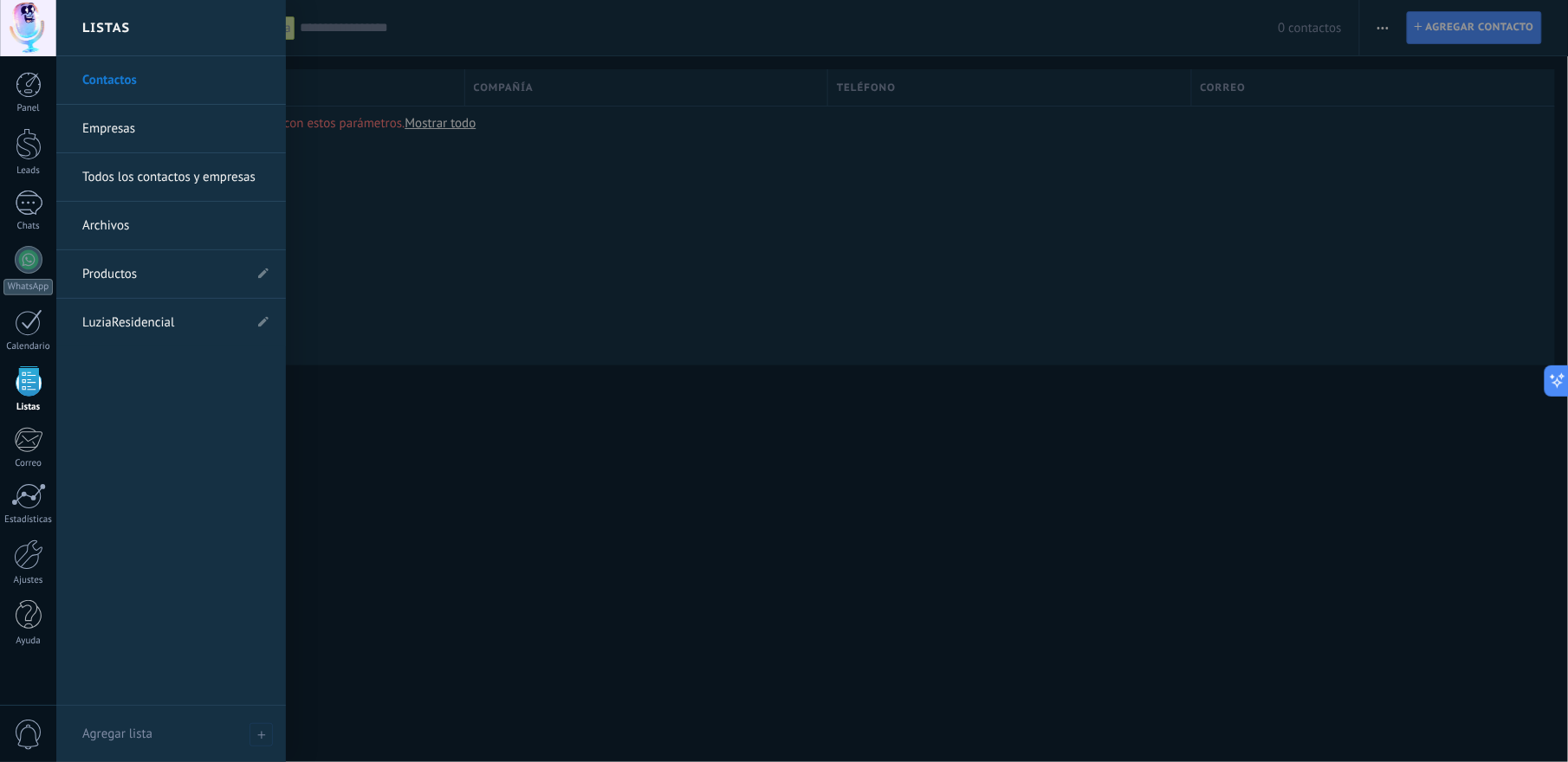 click on "Archivos" at bounding box center [175, 226] 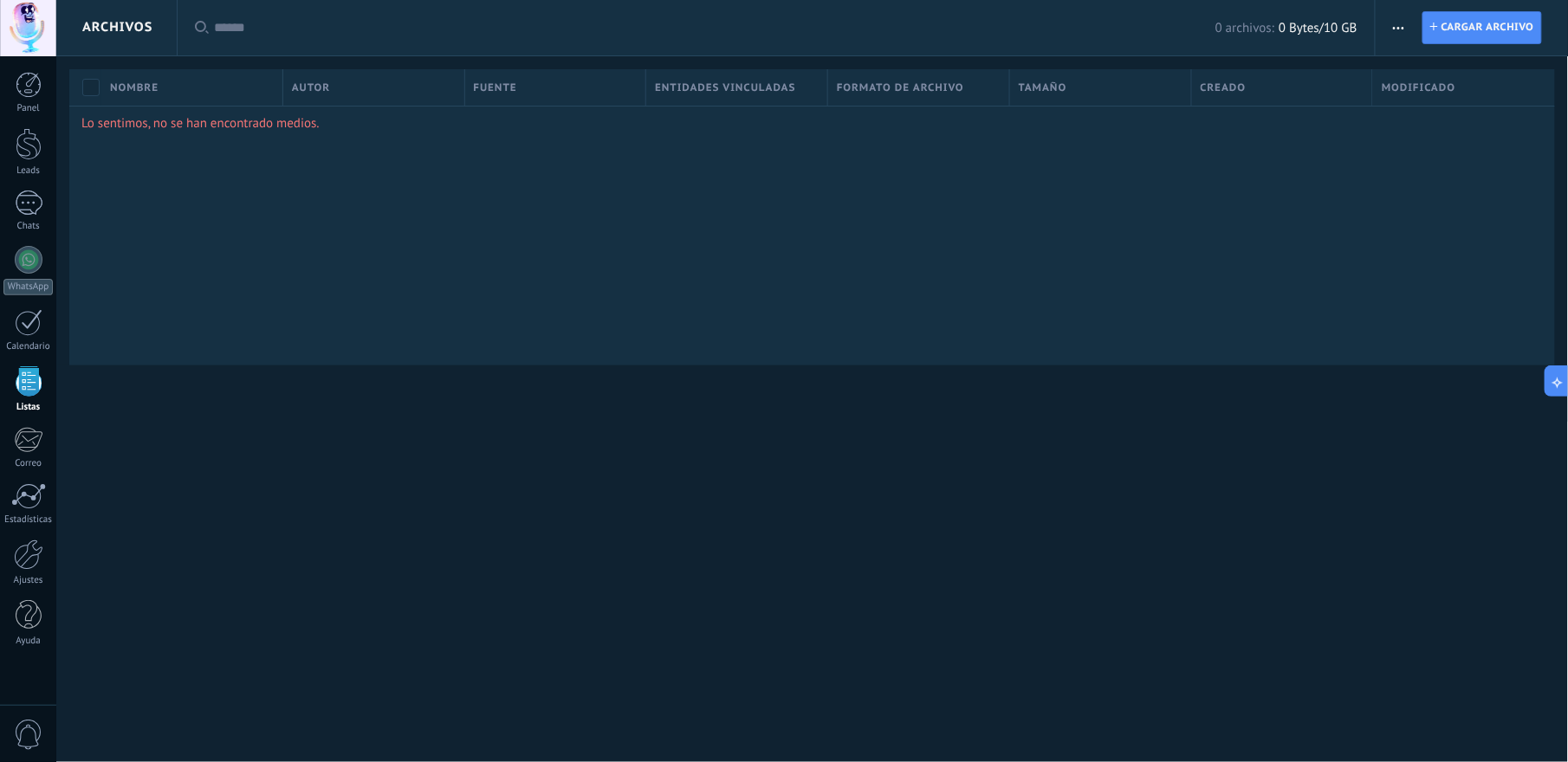 click at bounding box center (1398, 28) 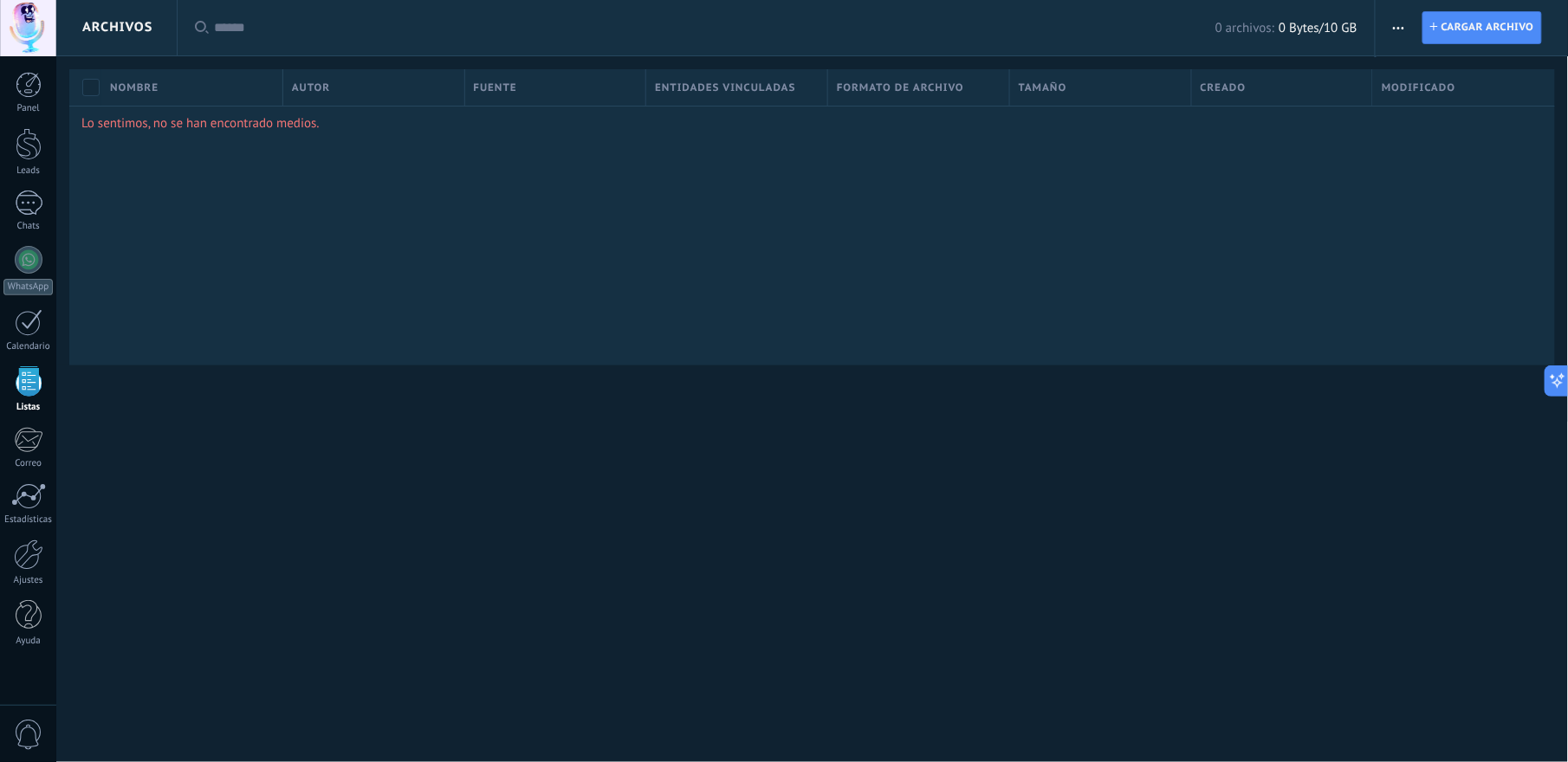 click at bounding box center [1398, 28] 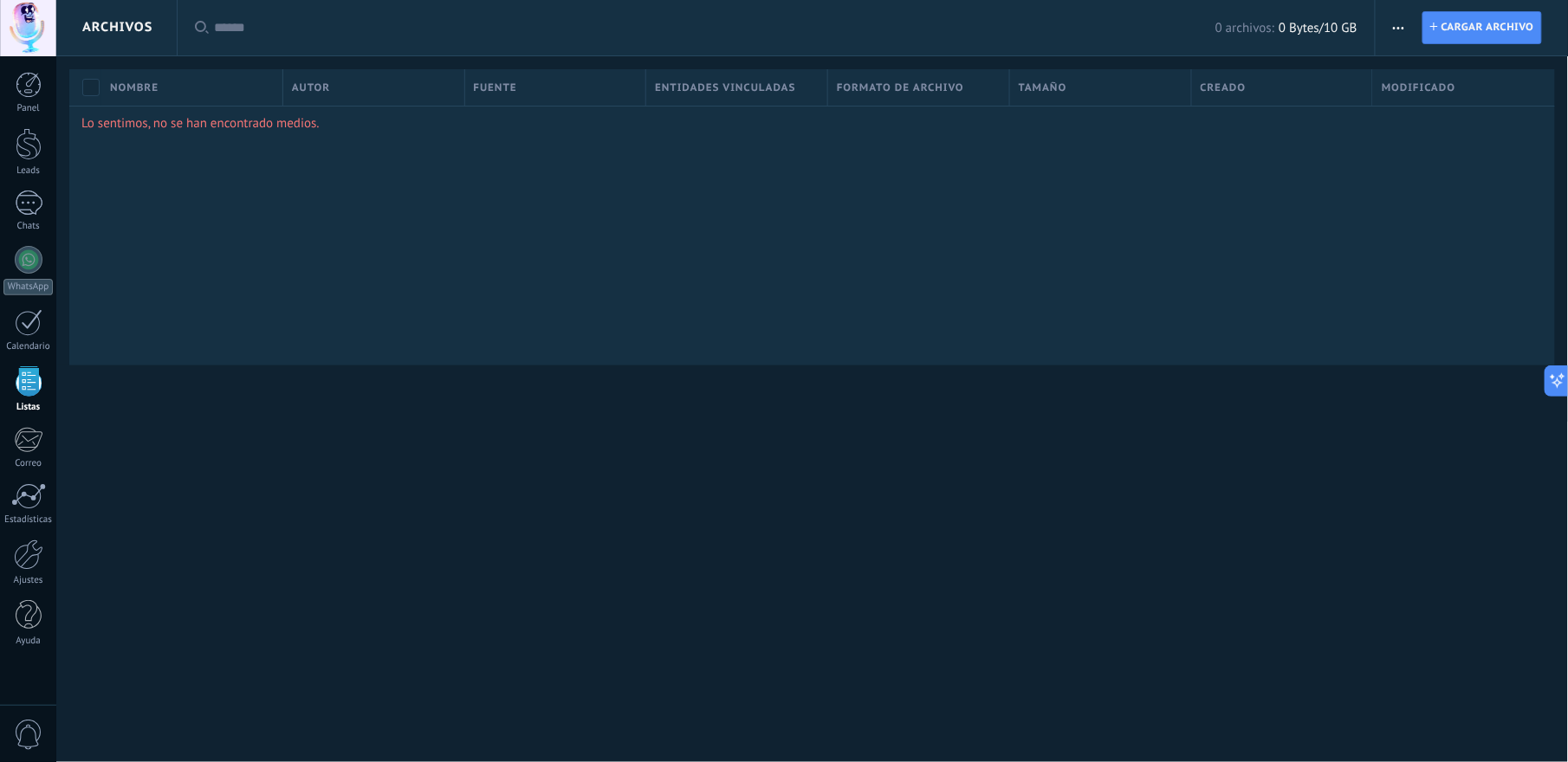 click at bounding box center (1398, 28) 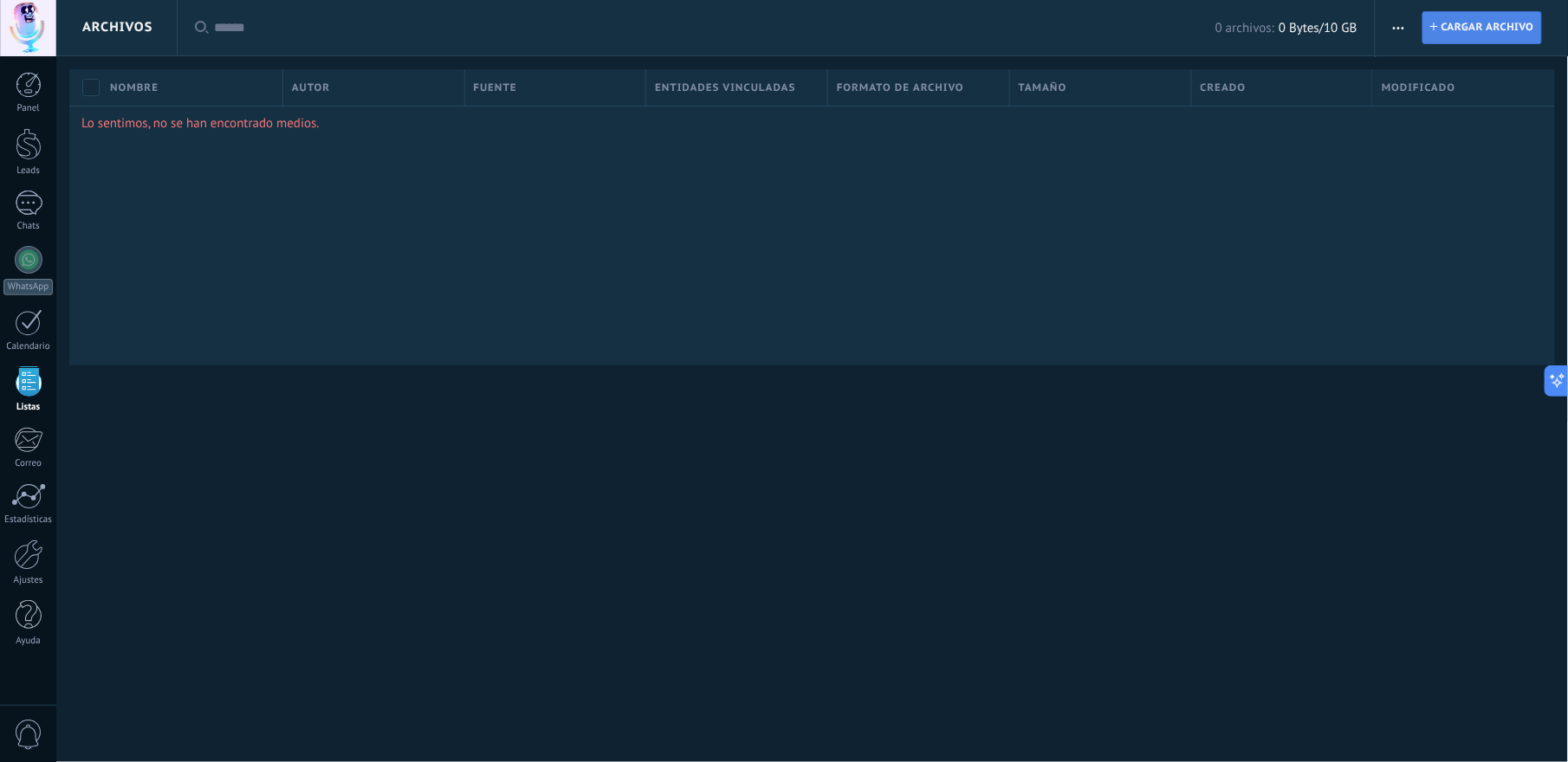 click on "Cargar archivo" at bounding box center [1487, 28] 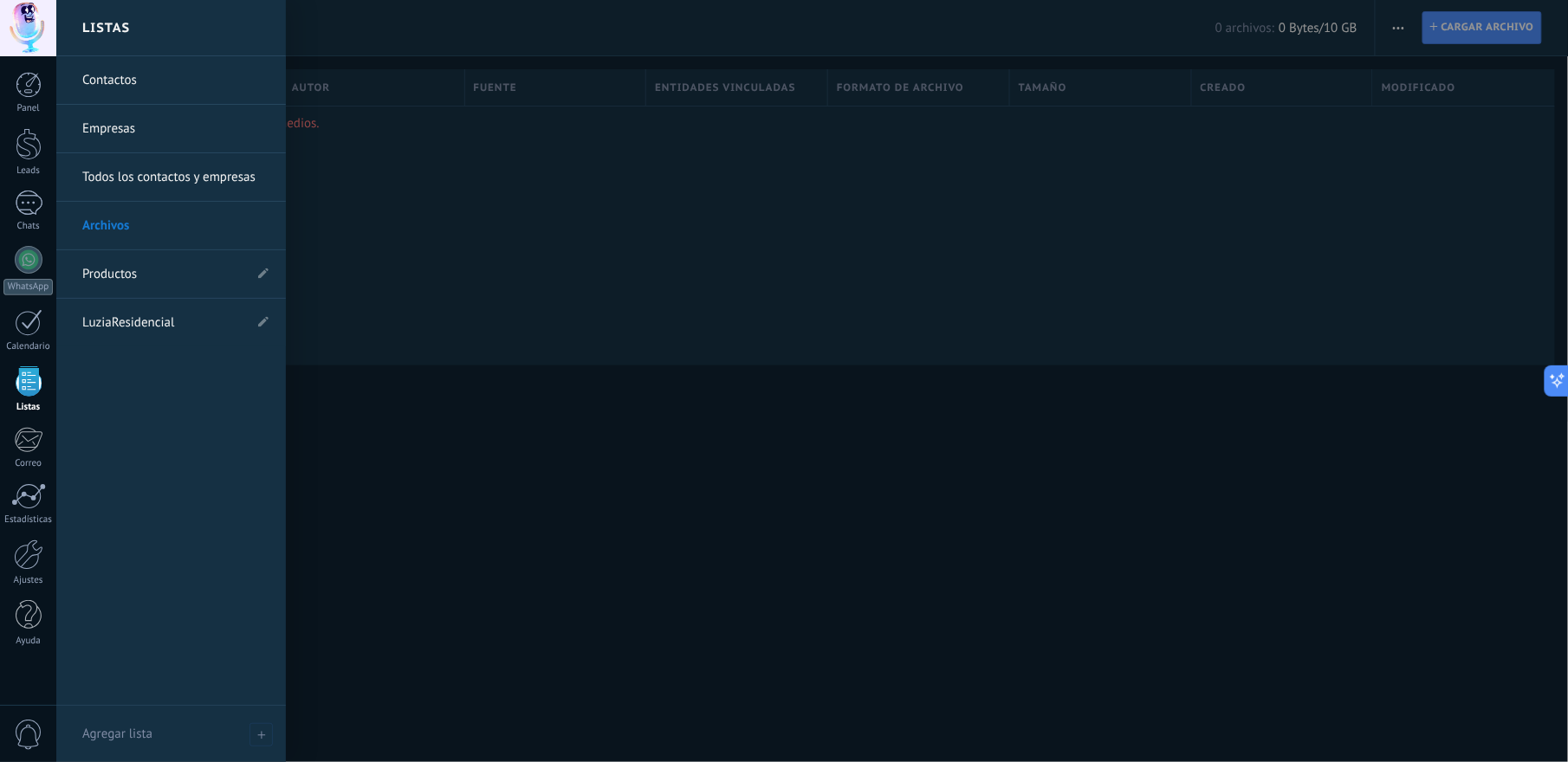 click on "Listas" at bounding box center (28, 390) 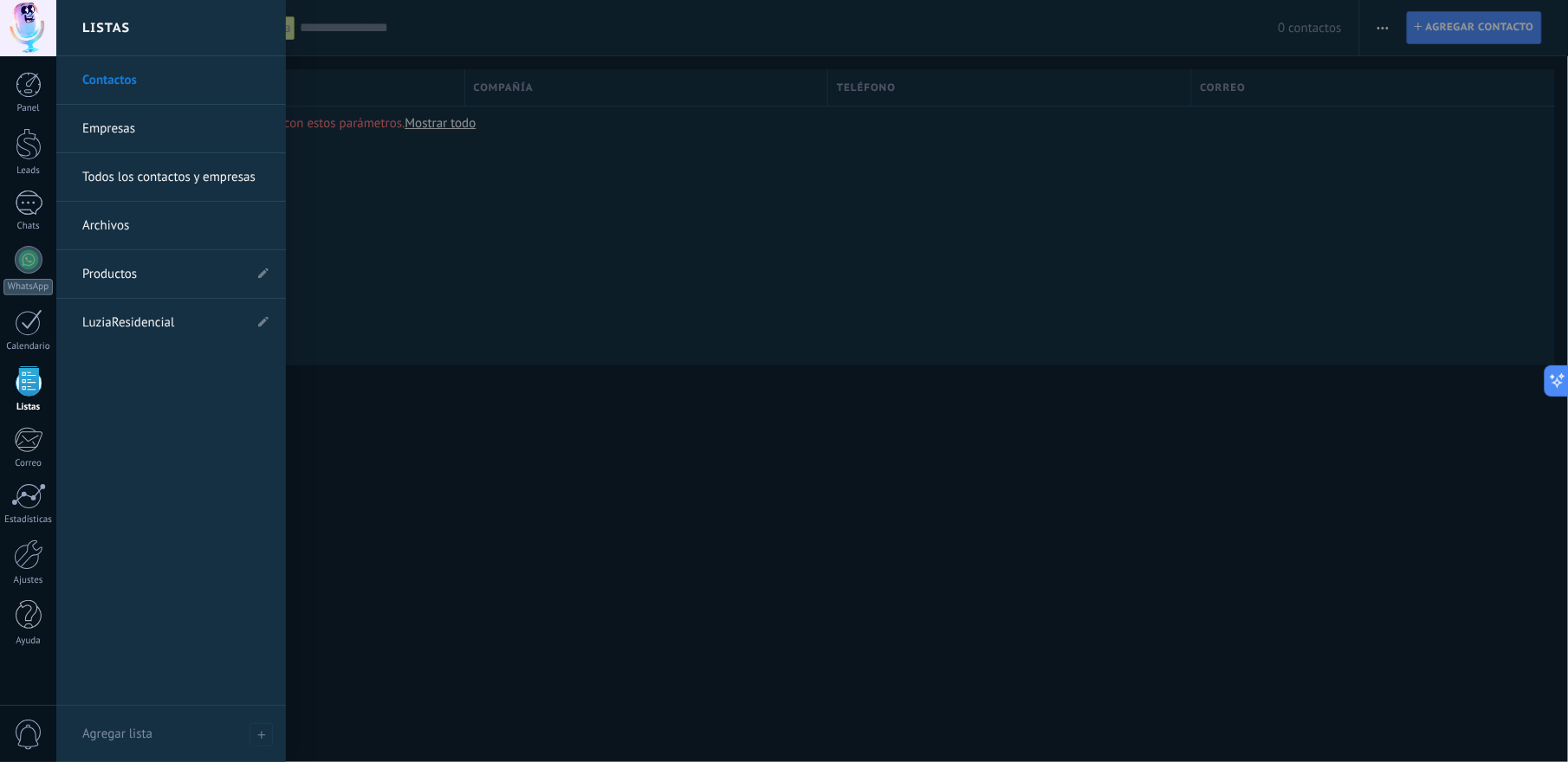 click on "Contactos" at bounding box center (175, 81) 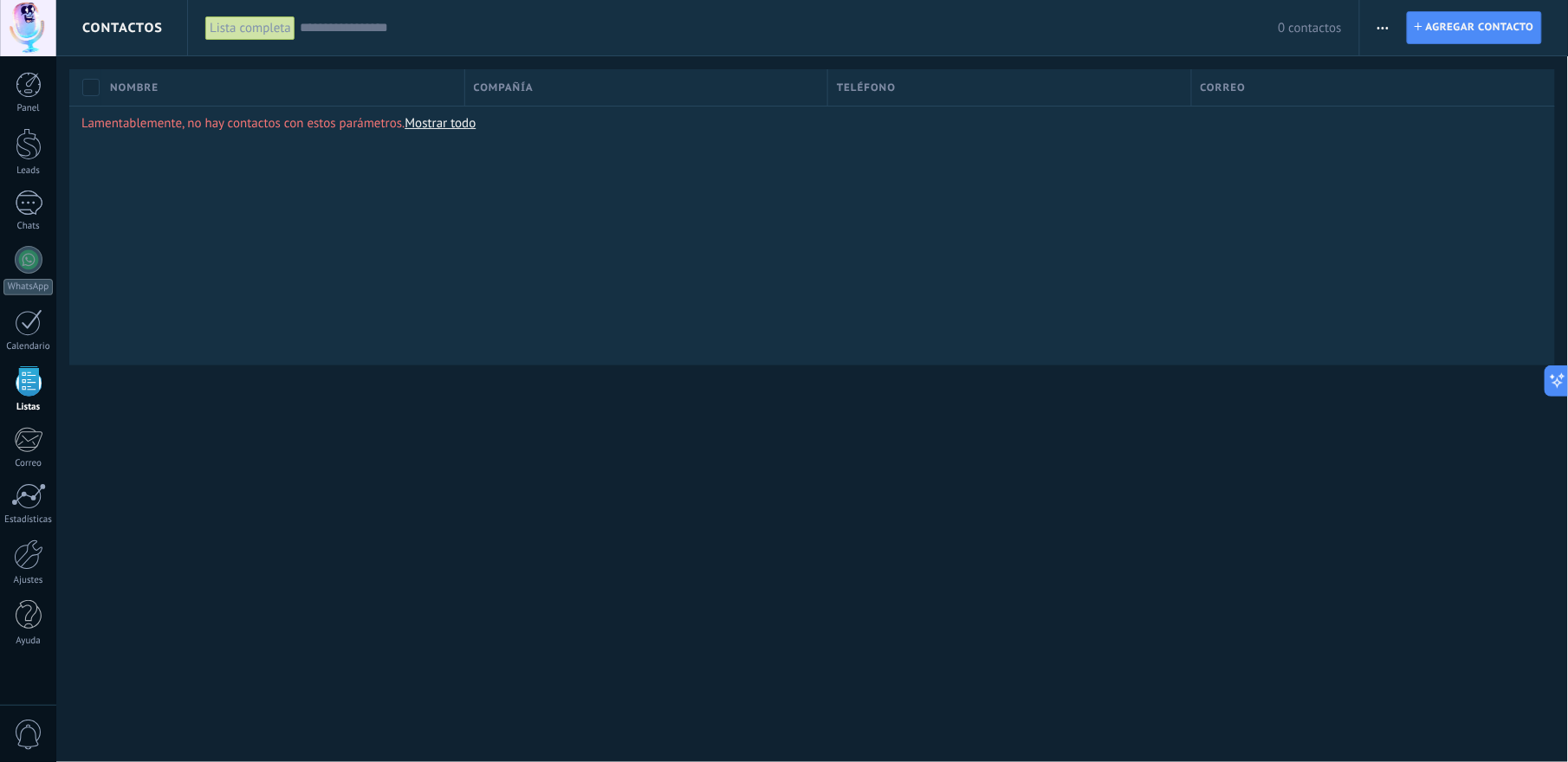 click 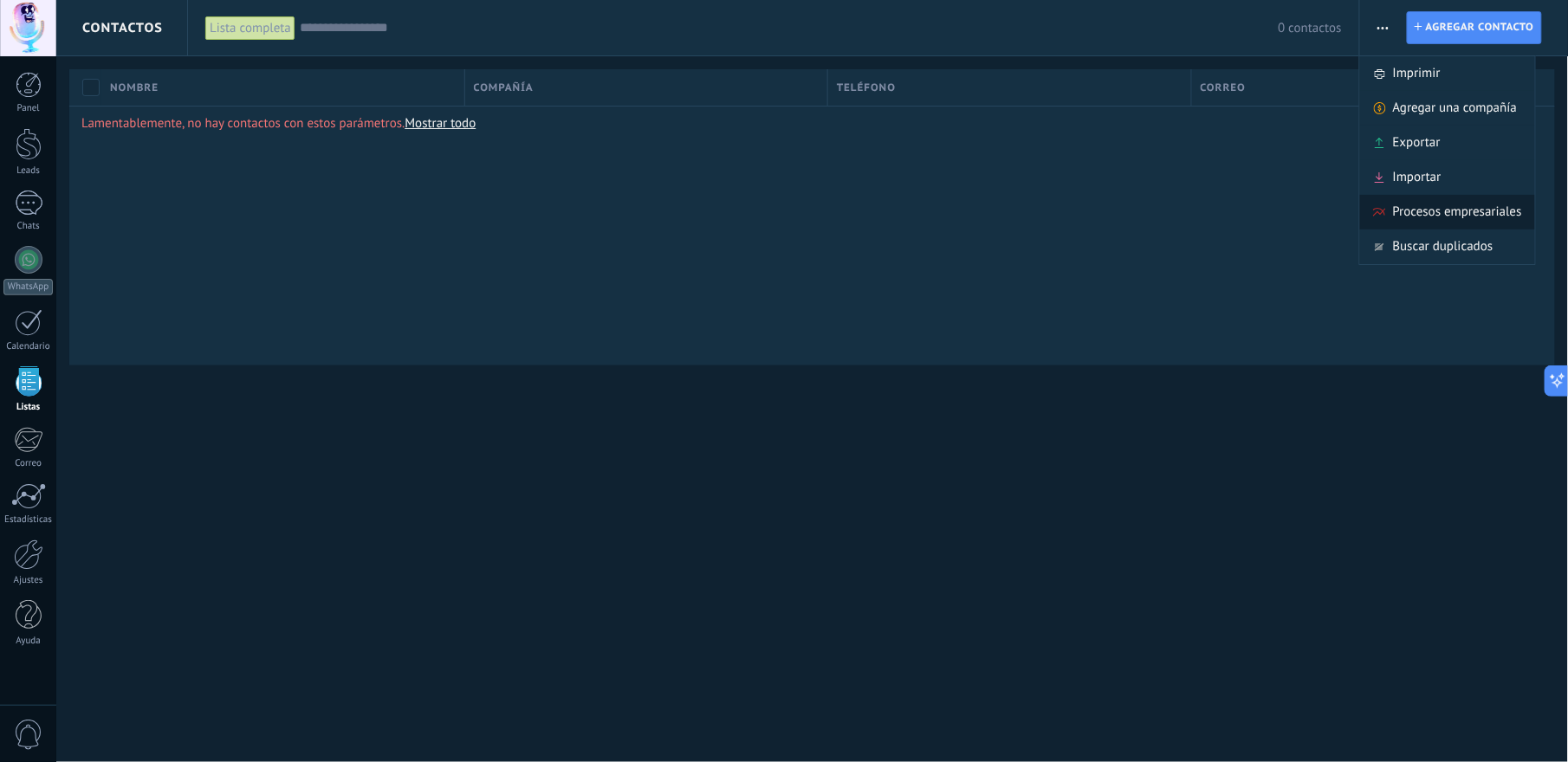 click on "Procesos empresariales" at bounding box center (1457, 212) 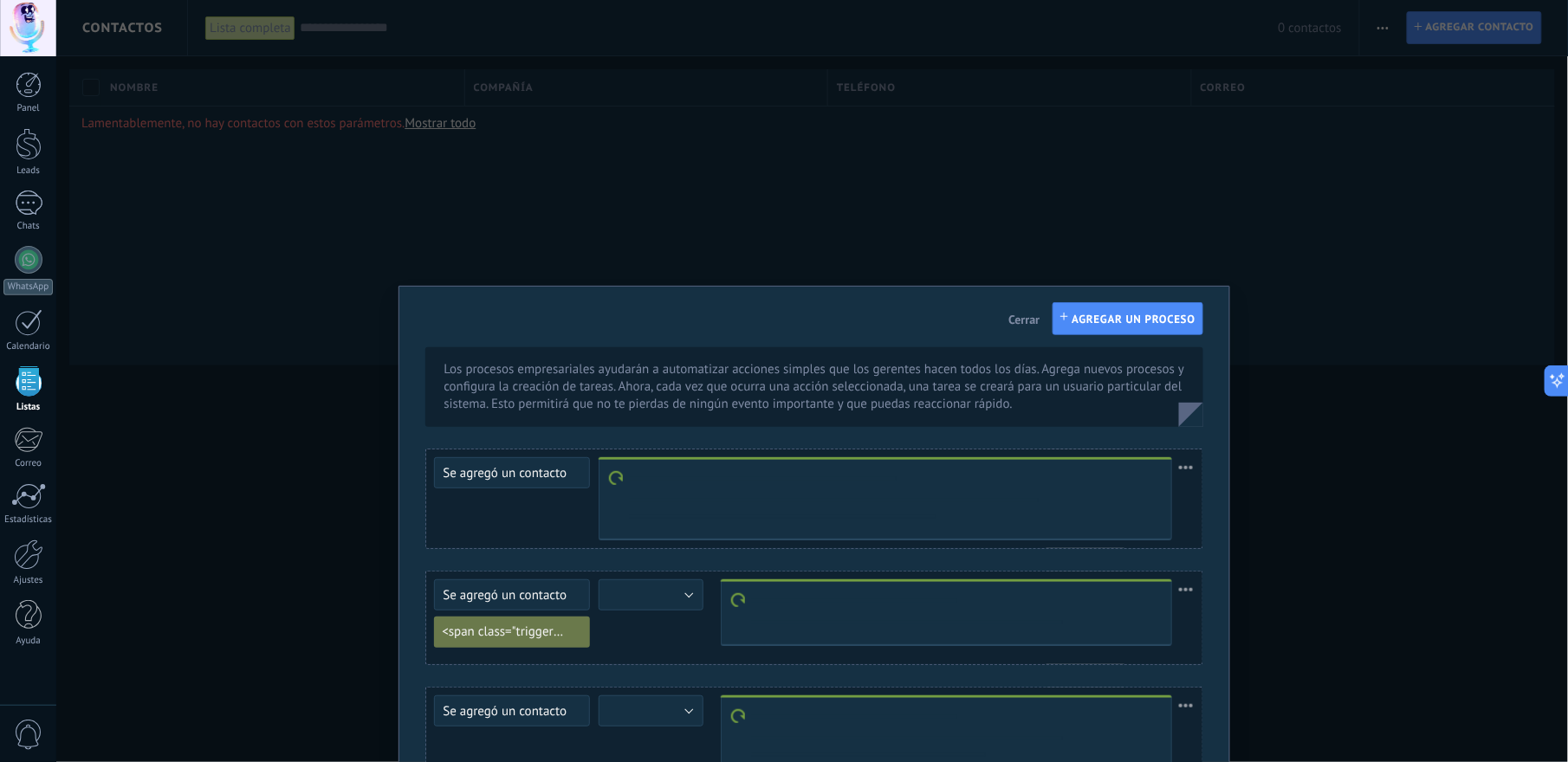 click on "Los procesos empresariales ayudarán a automatizar acciones simples que los gerentes hacen todos los días. Agrega nuevos procesos y configura la creación de tareas. Ahora, cada vez que ocurra una acción seleccionada, una tarea se creará para un usuario particular del sistema. Esto permitirá que no te pierdas de ningún evento importante y que puedas reaccionar rápido. Se agregó un contacto Se agregó una compañía Se agregó un contacto eliminar editar Se agregó un contacto Se agregó una compañía Se agregó un contacto <span class="triggers_plug__line" style="width: 80%; background: #313942; opacity: 0.3;"></span> <span class="triggers_plug__line" style="width: 80%; background: #313942; opacity: 0.3;"></span> Crear una tarea Crear una tarea eliminar editar Se agregó un contacto Se agregó una compañía Se agregó un contacto Crear una tarea Crear una tarea eliminar editar Cerrar Agregar un proceso" at bounding box center [812, 381] 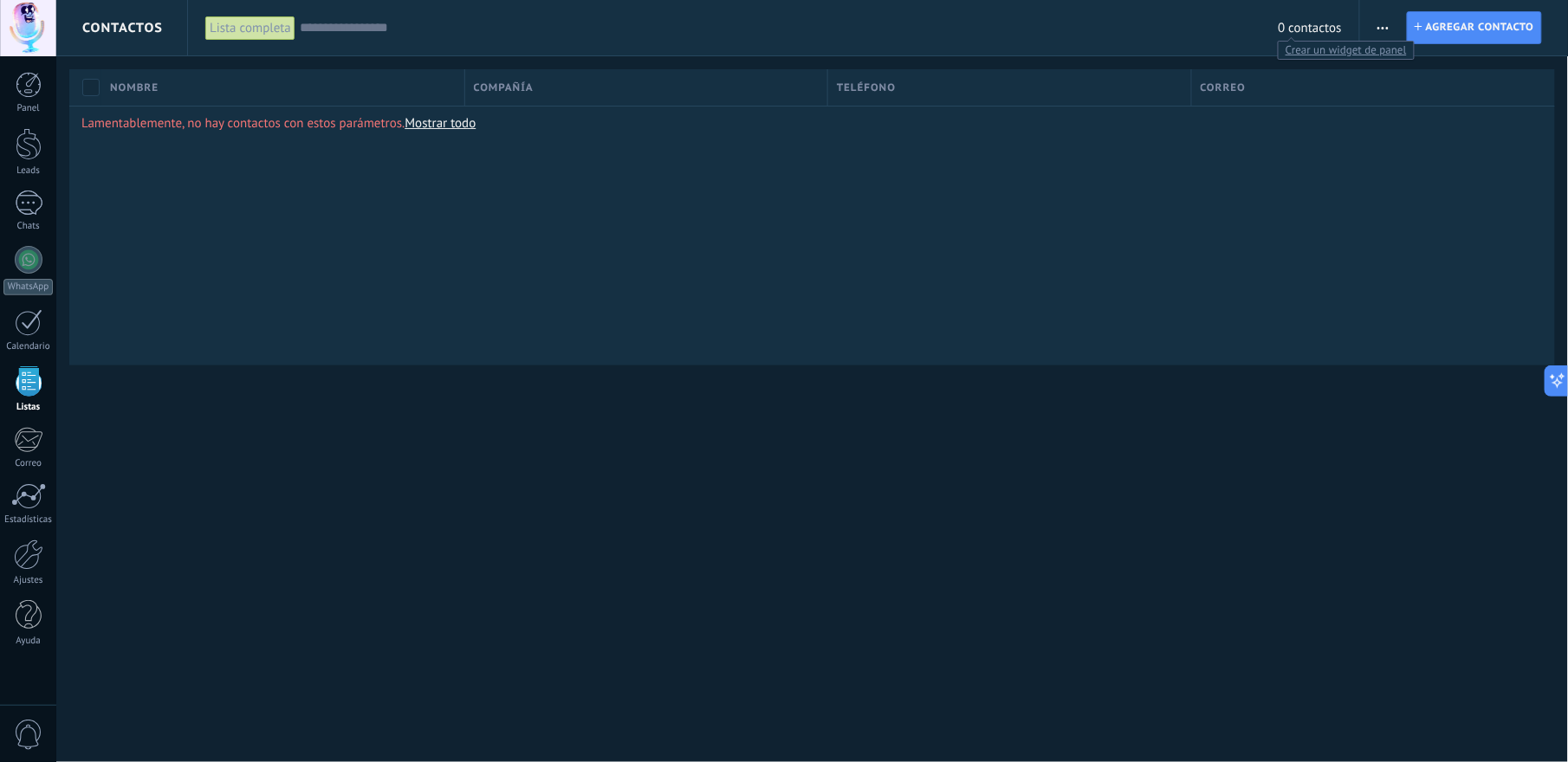 click on "0 contactos" at bounding box center (1309, 28) 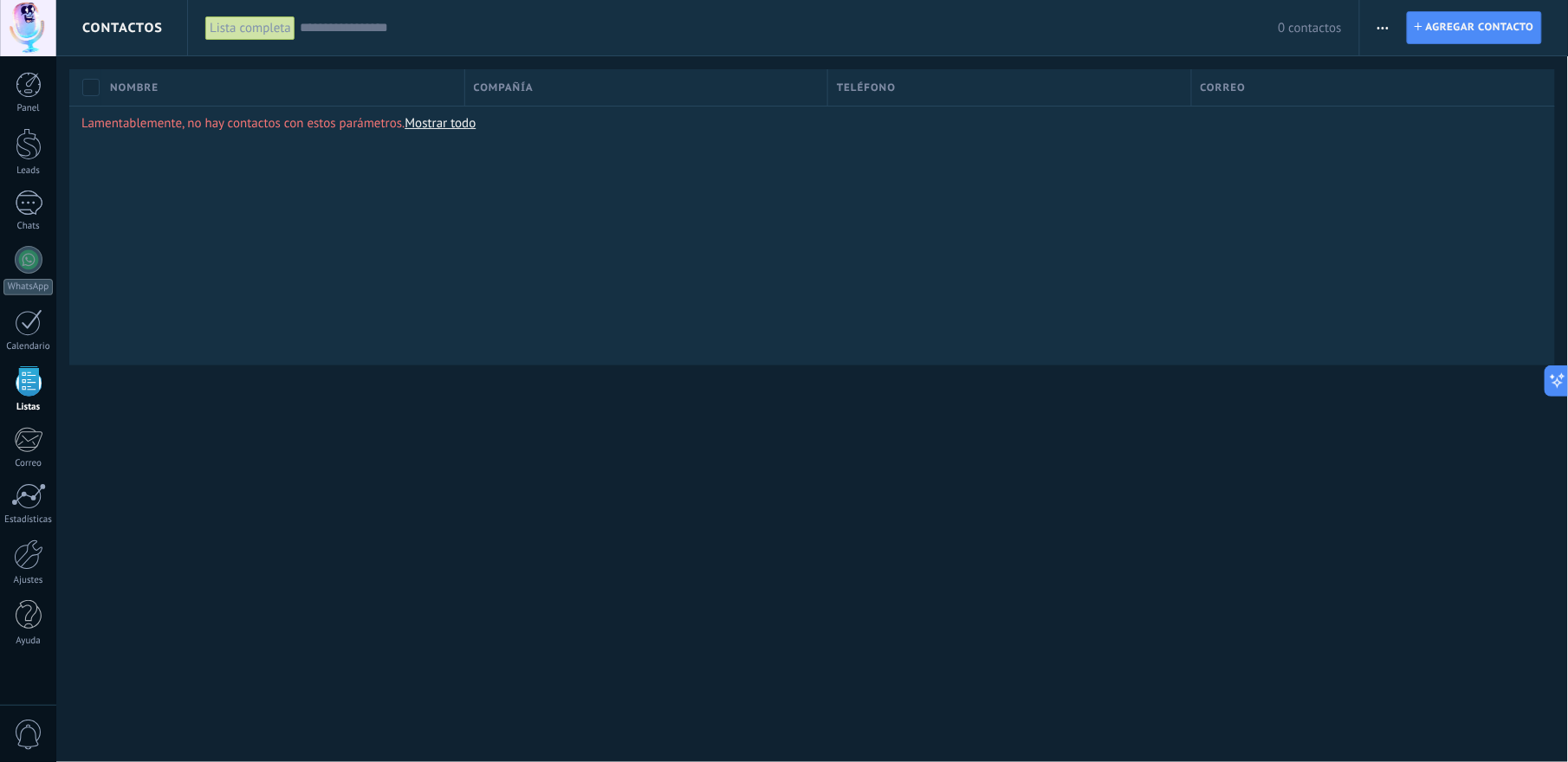 click on "Contactos Lista completa Aplicar 0 contactos Lista completa Contactos sin tareas Contactos con tareas atrasadas Sin leads Eliminados Guardar Todo el tiempo Todo el tiempo Hoy Ayer Últimos  ** 30  dias Esta semana La última semana Este mes El mes pasado Este trimestre Este año Sin leads Sin la apertura de la causa Contacto inicial Negociación Debate contractual Discusión de contrato Leads ganados Leads perdidos Contacto Fin Cancelar Seleccionar todo Presupuesto insuficiente No hay necesidad para el producto No satisfecho con las condiciones Comprado del competidor Razón no definida Razones de pérdidas Seleccionar todo Hoy Mañana Esta semana Este mes Este trimestre No hay tareas atrasadas Todo valores Etiquetas Administrar etiquetas No tienes etiquetas conectadas Aplicar Restablecer Imprimir Agregar una compañía Exportar Importar Procesos empresariales Buscar duplicados Contacto Agregar contacto Columnas adicionales Cargo (contacto) Creado por Dirección (compañía) Fecha de Creación Leads Hecho" at bounding box center (812, 210) 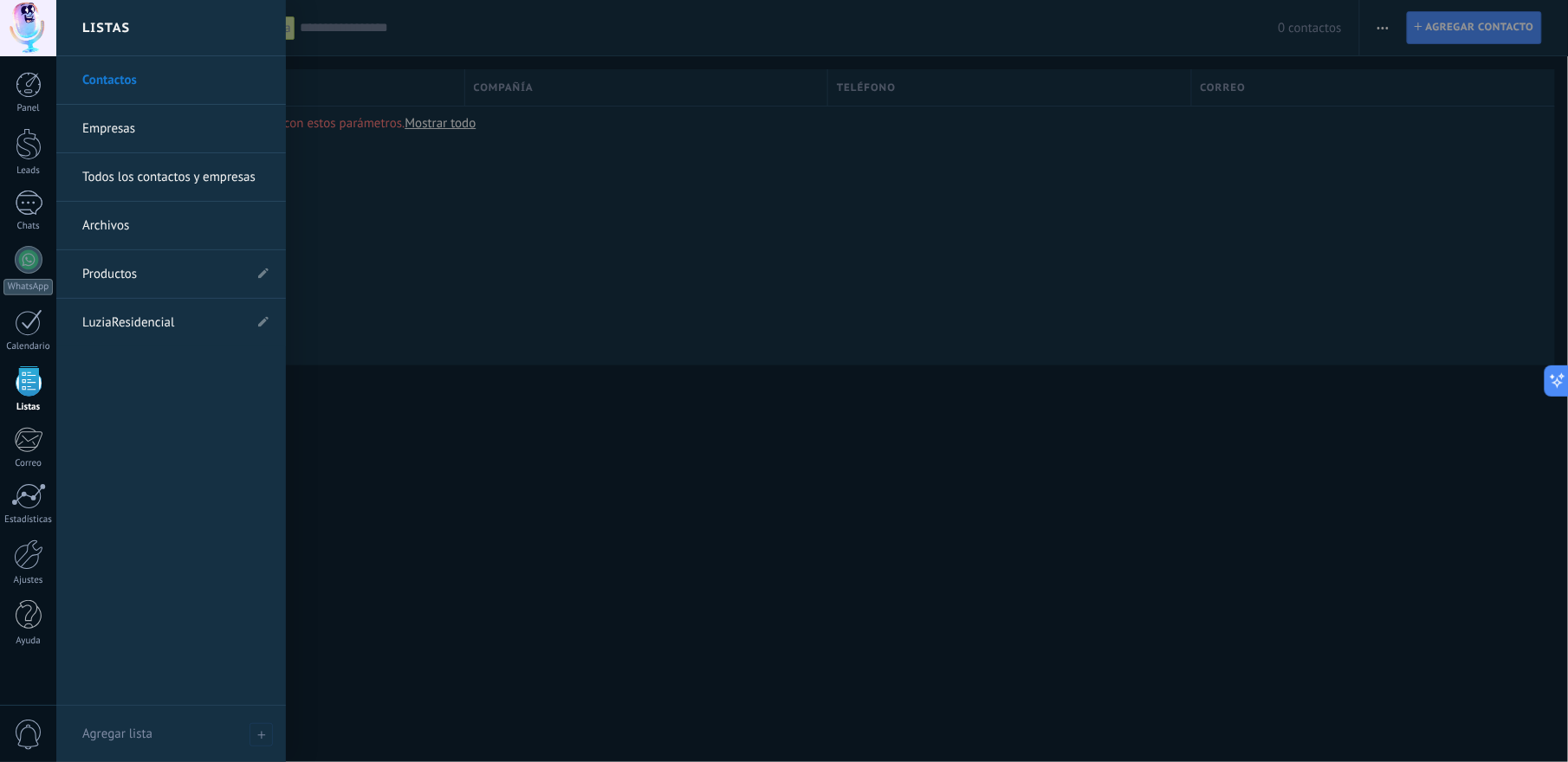 click on "LuziaResidencial" at bounding box center (162, 323) 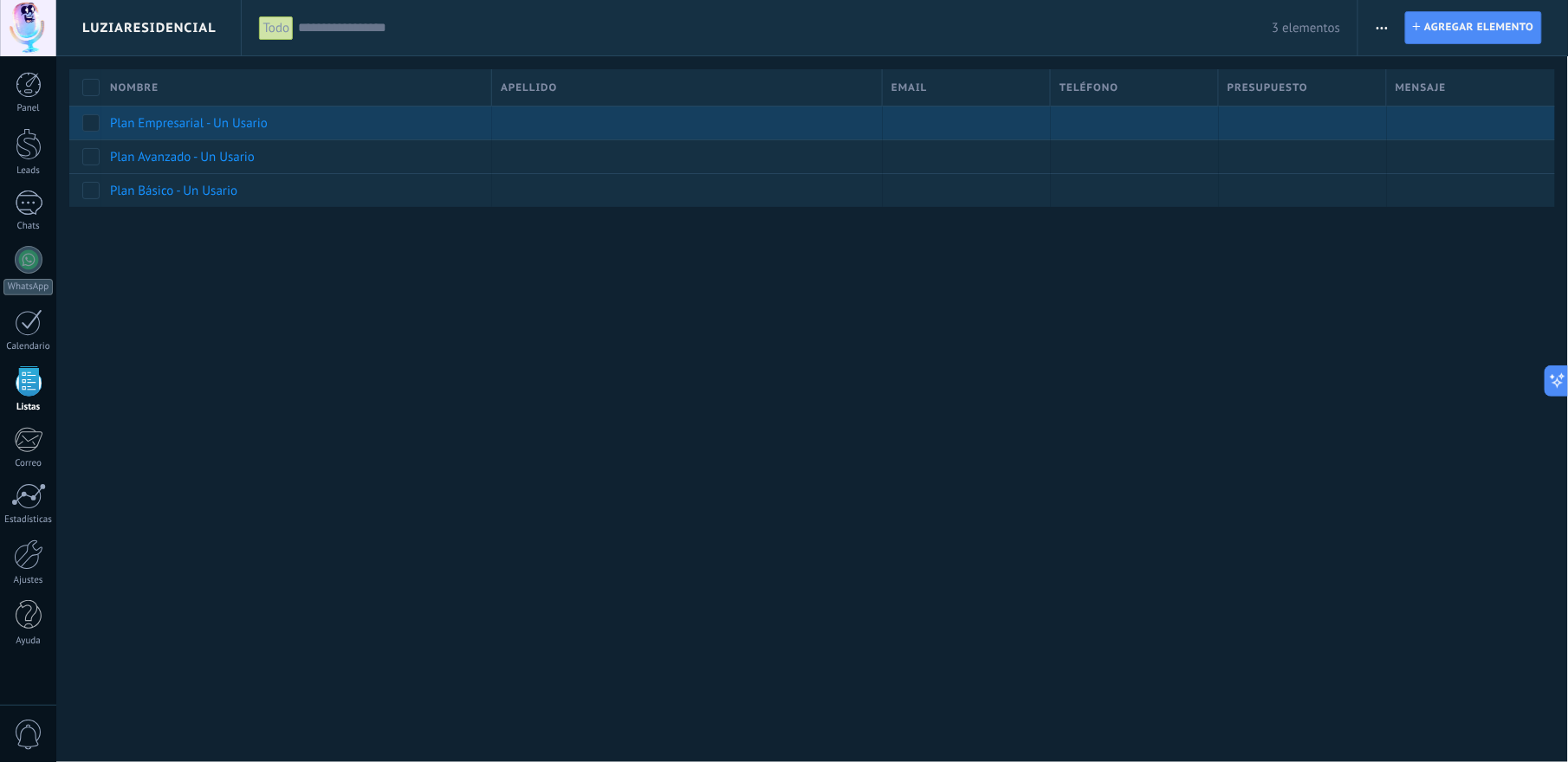click on "Plan Empresarial - Un Usario" at bounding box center [189, 123] 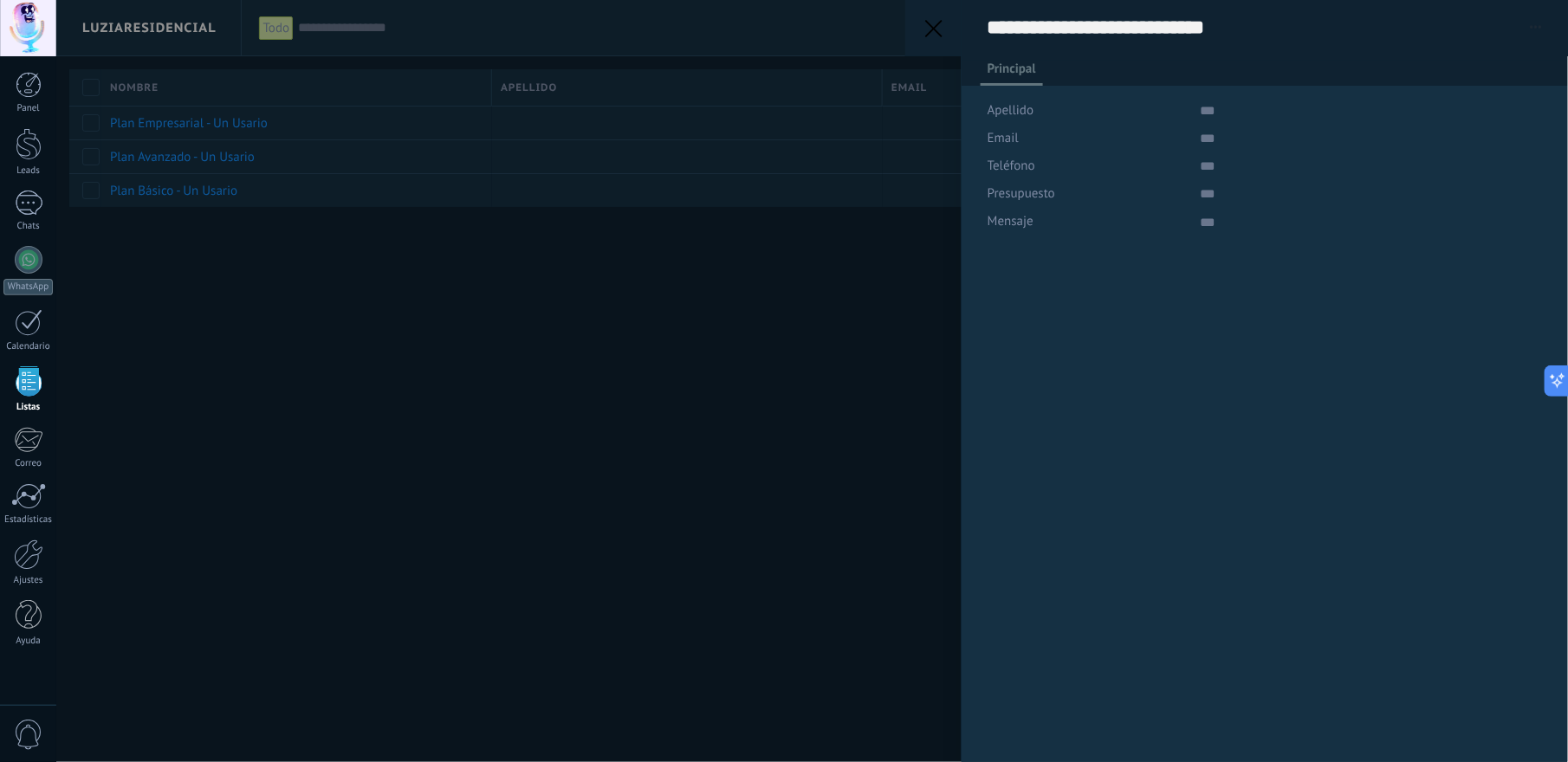 scroll, scrollTop: 17, scrollLeft: 0, axis: vertical 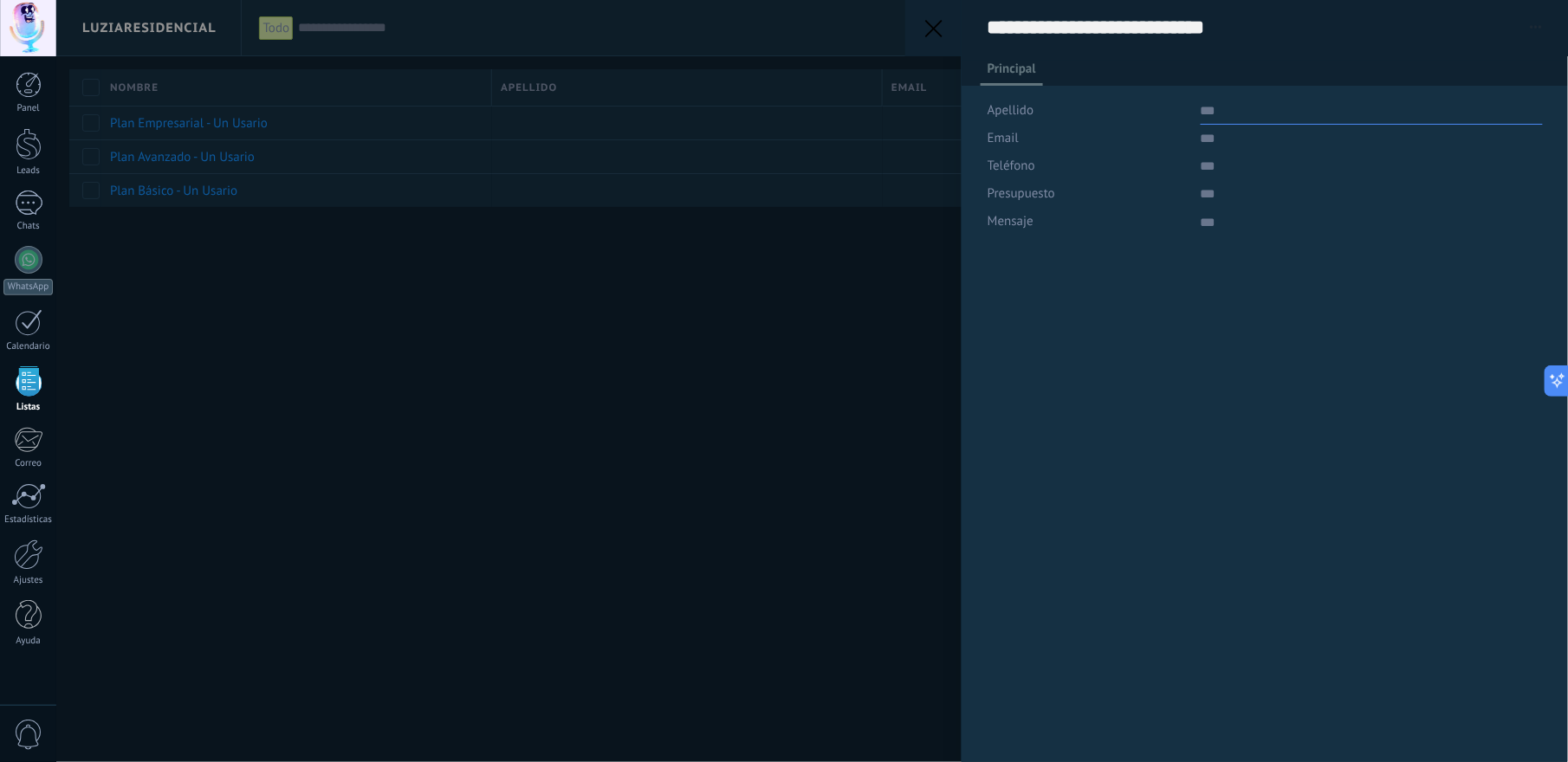 click at bounding box center [1371, 111] 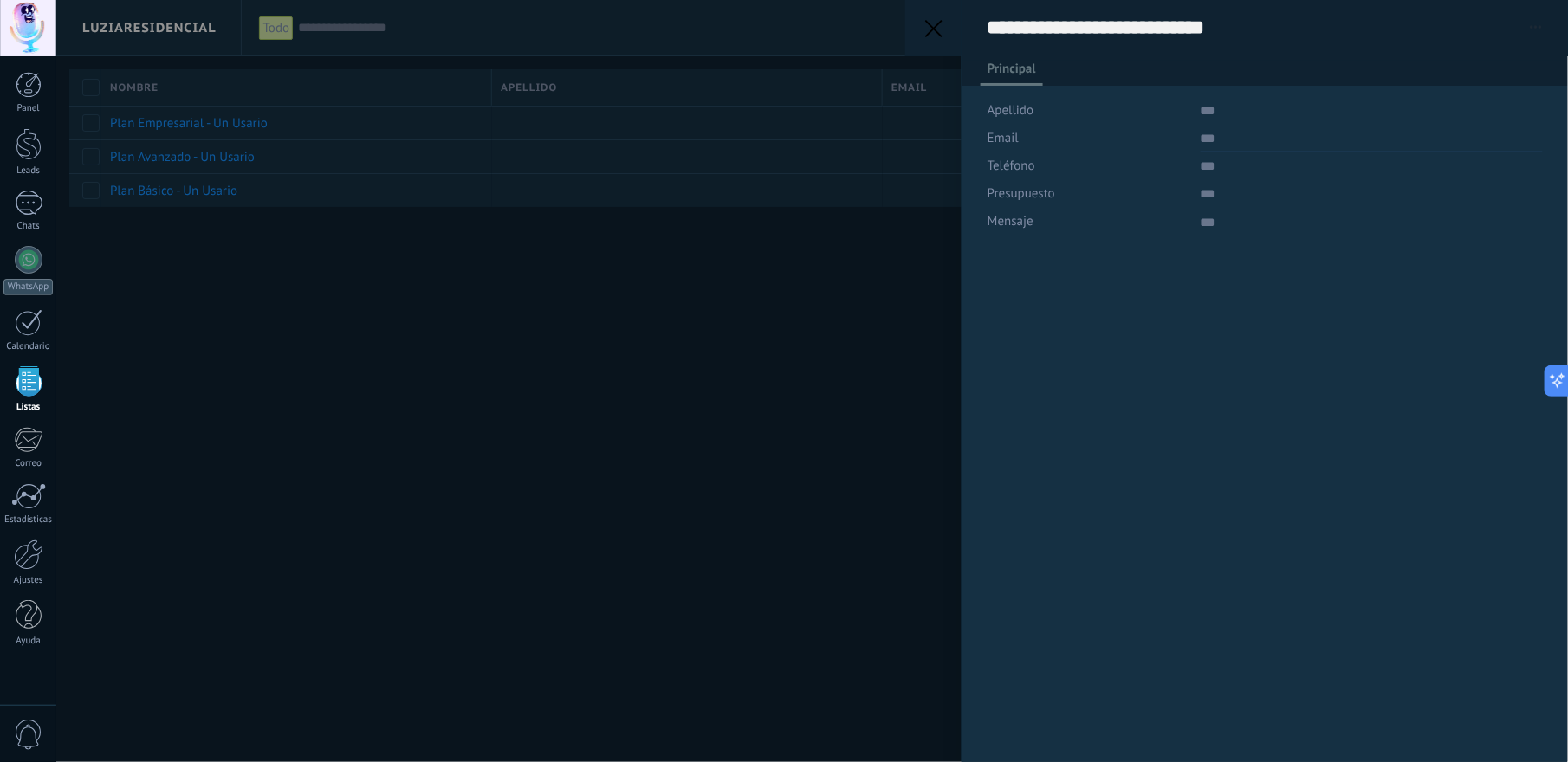 click at bounding box center (1371, 139) 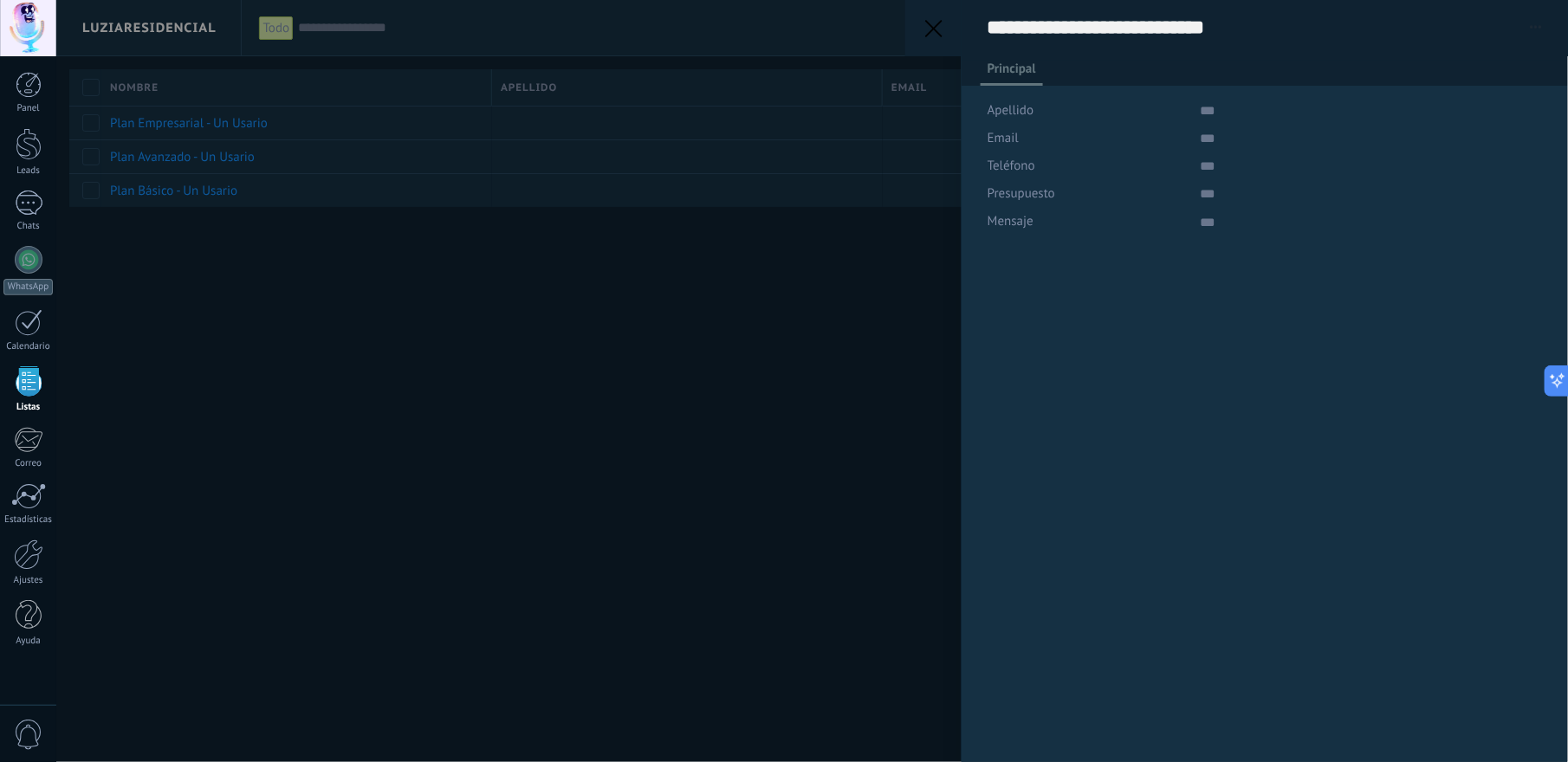 click on "Presupuesto" at bounding box center [1087, 194] 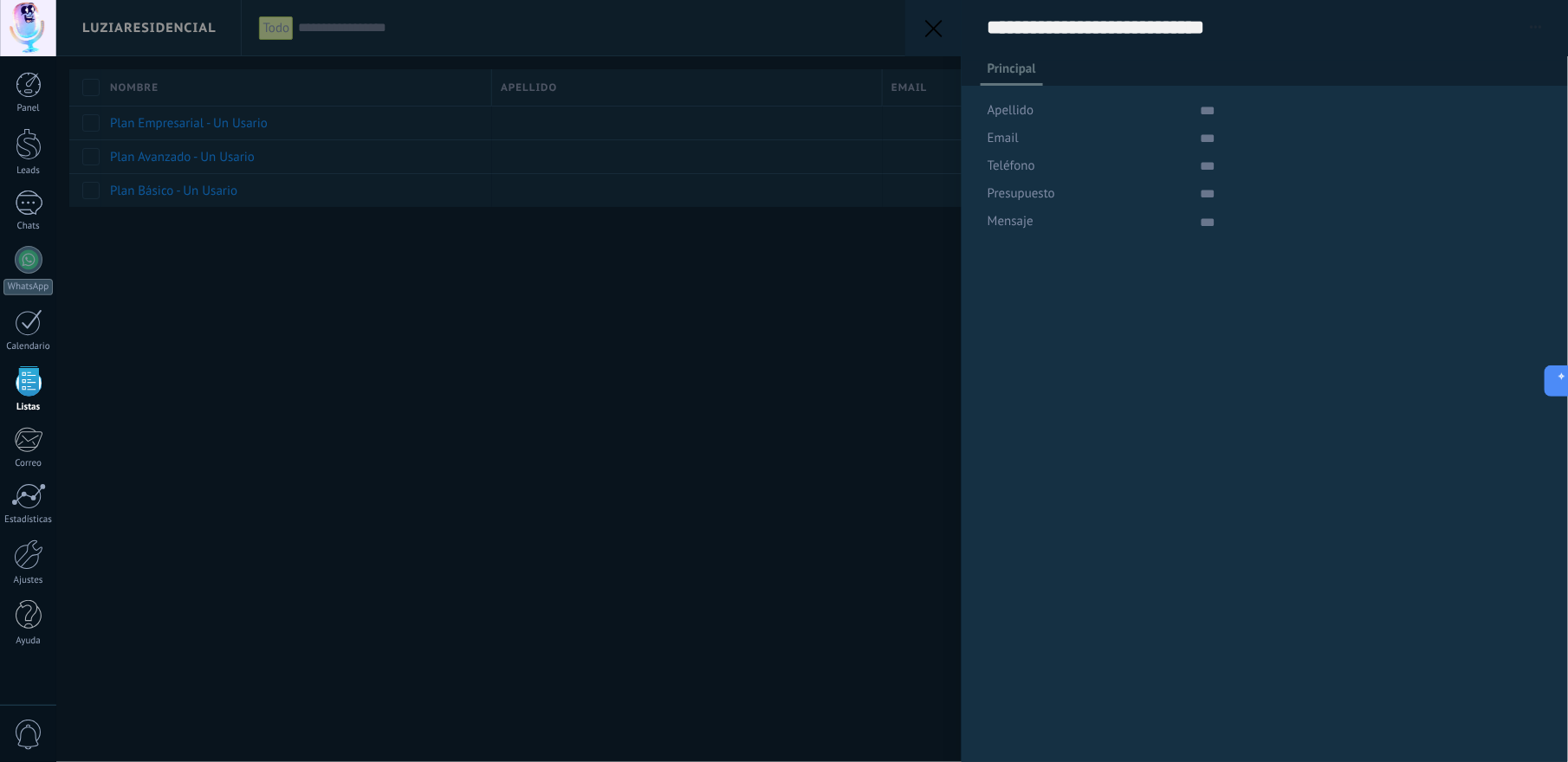 click on "Teléfono" at bounding box center (1011, 165) 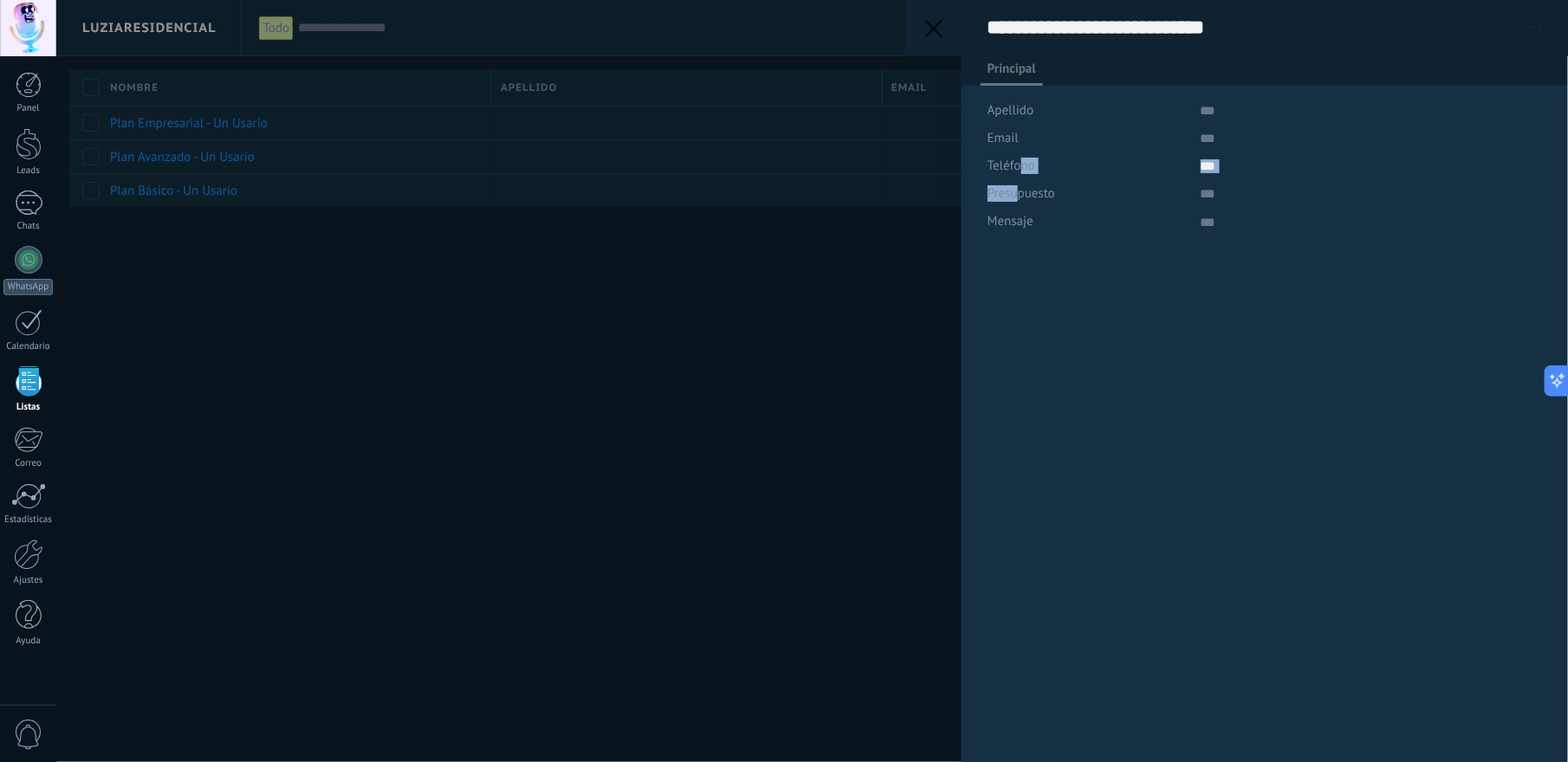 drag, startPoint x: 1023, startPoint y: 171, endPoint x: 1013, endPoint y: 192, distance: 23.259407 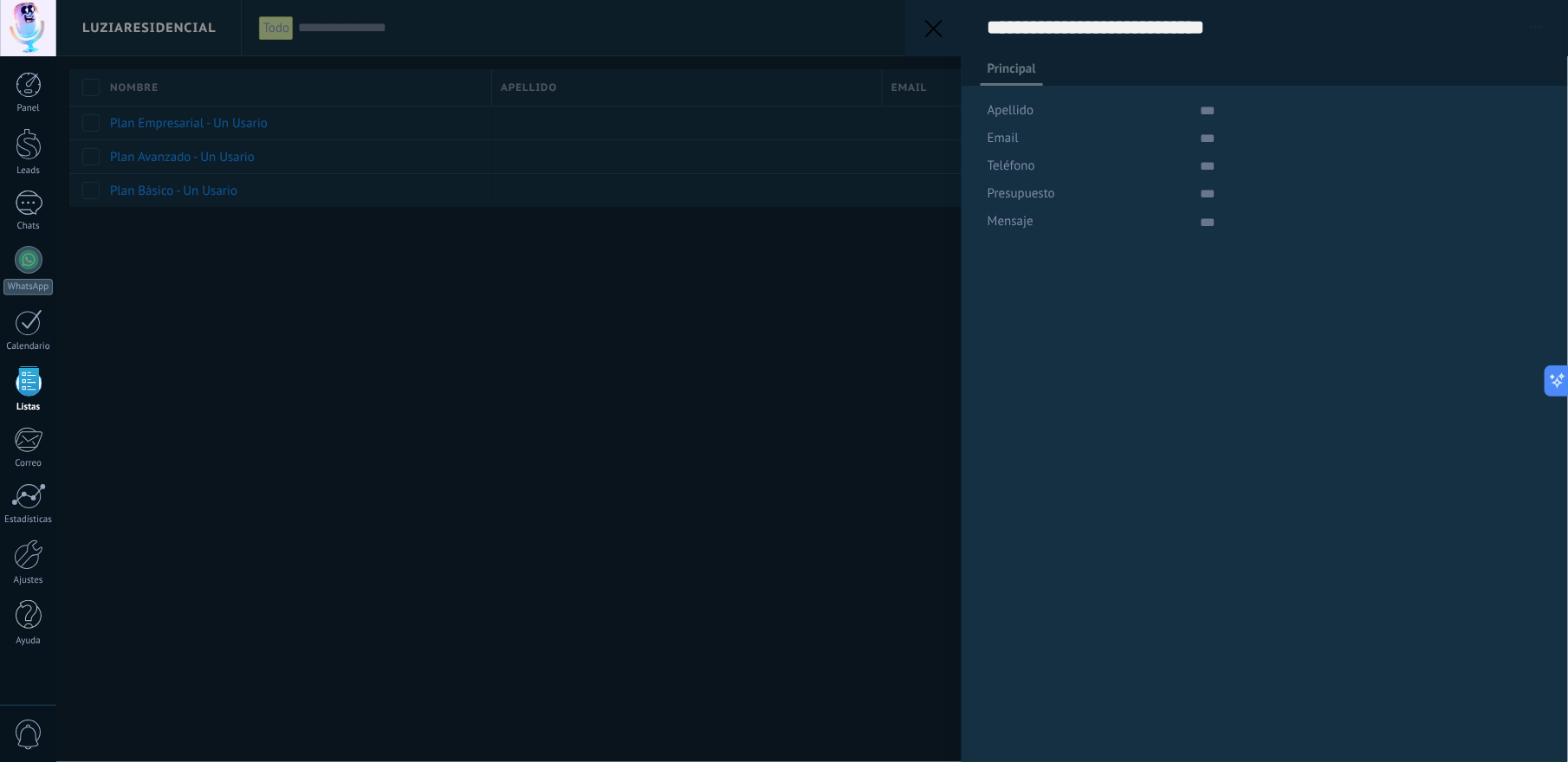drag, startPoint x: 1013, startPoint y: 192, endPoint x: 971, endPoint y: 216, distance: 48.373546 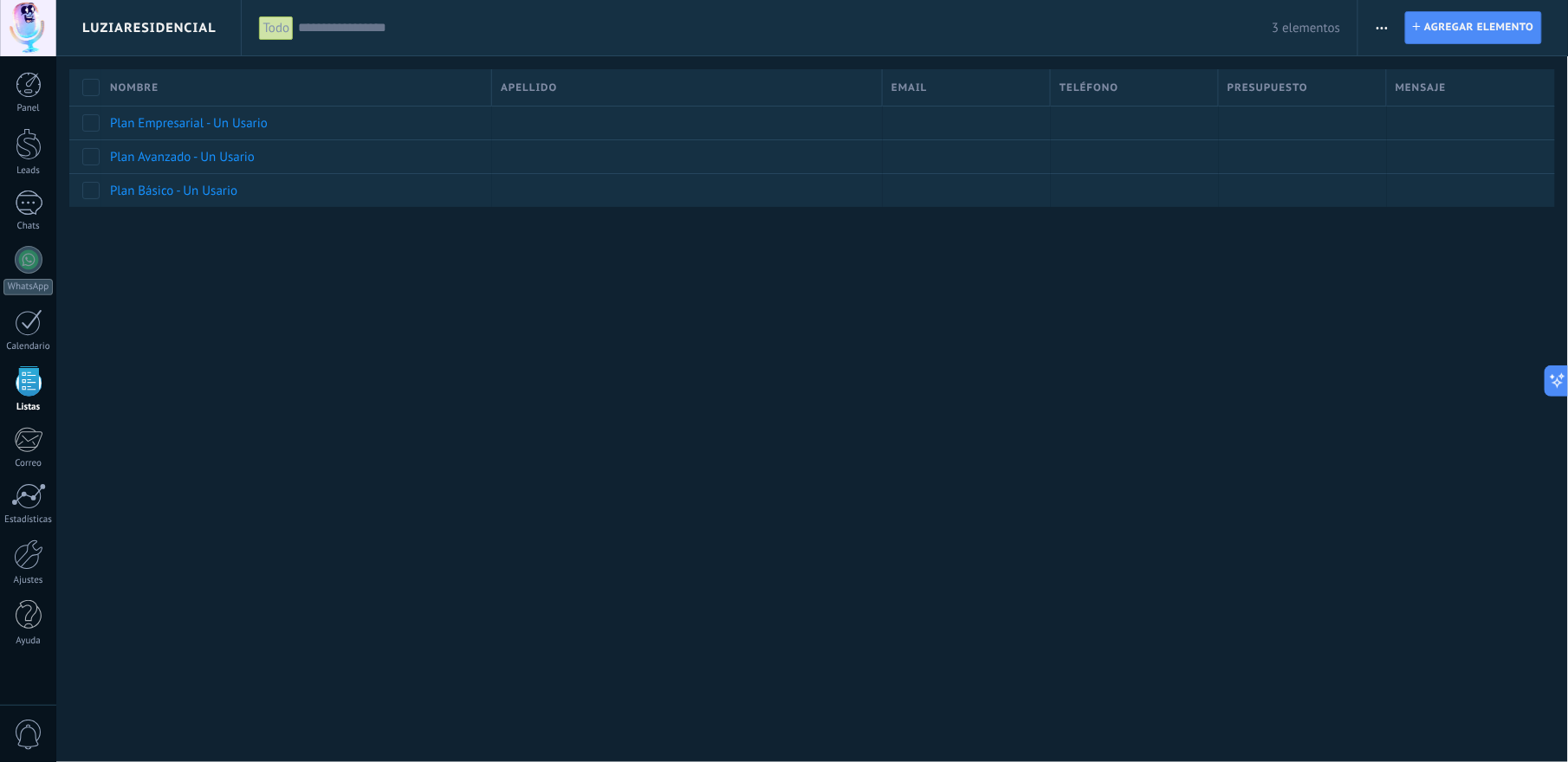 drag, startPoint x: 75, startPoint y: 88, endPoint x: 892, endPoint y: 426, distance: 884.1567 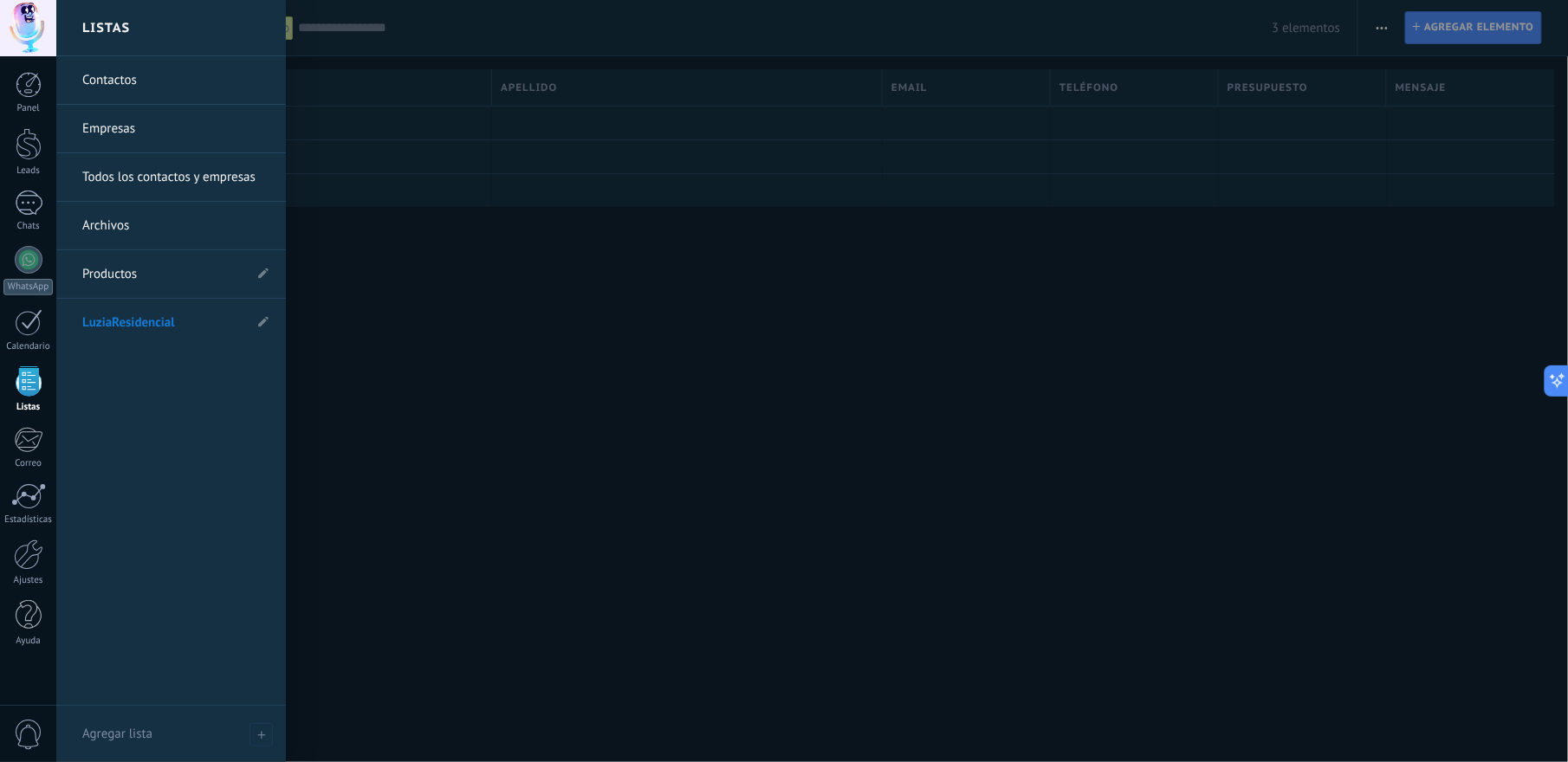 click on "Listas" at bounding box center (28, 390) 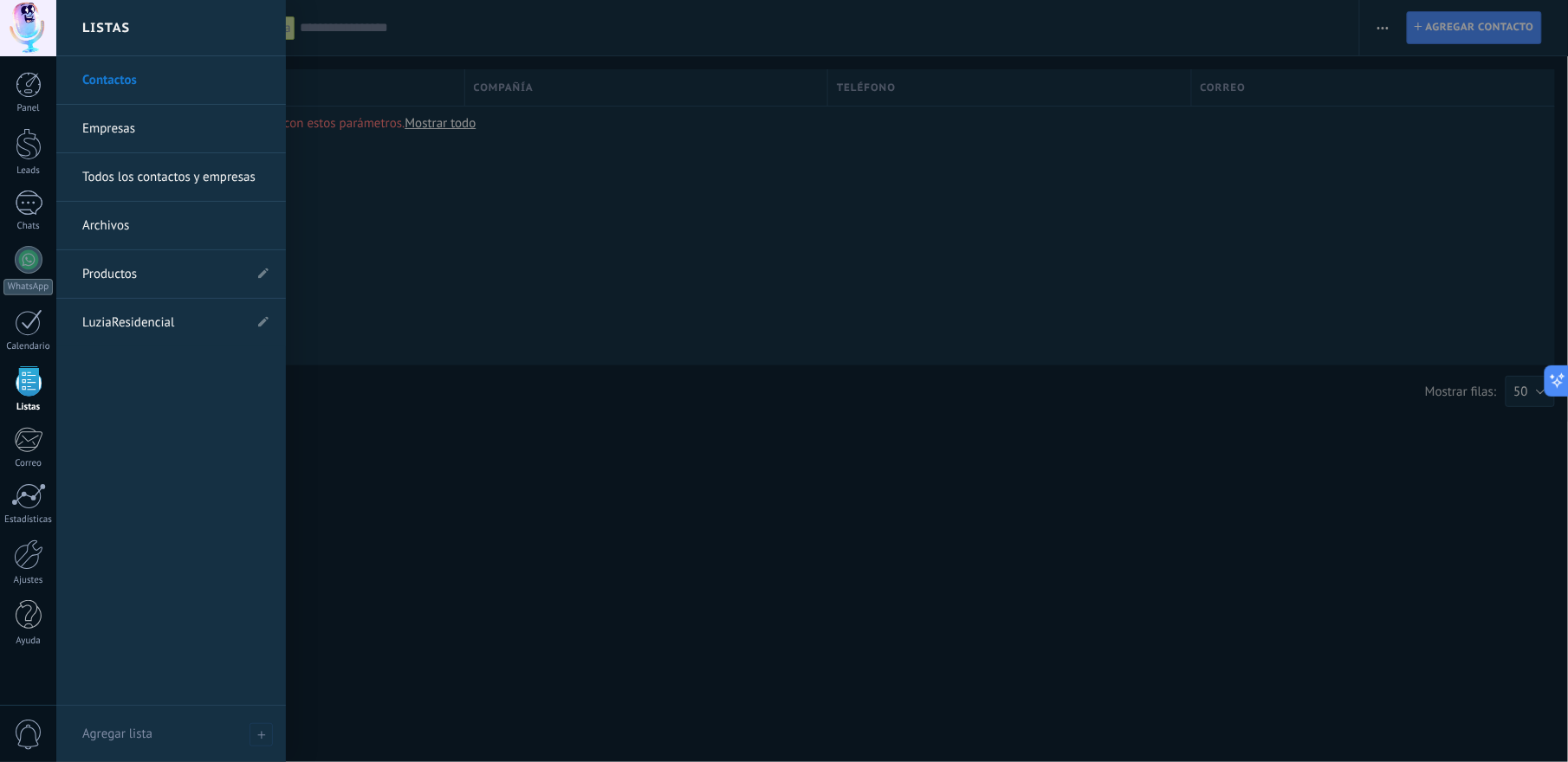 click at bounding box center [29, 381] 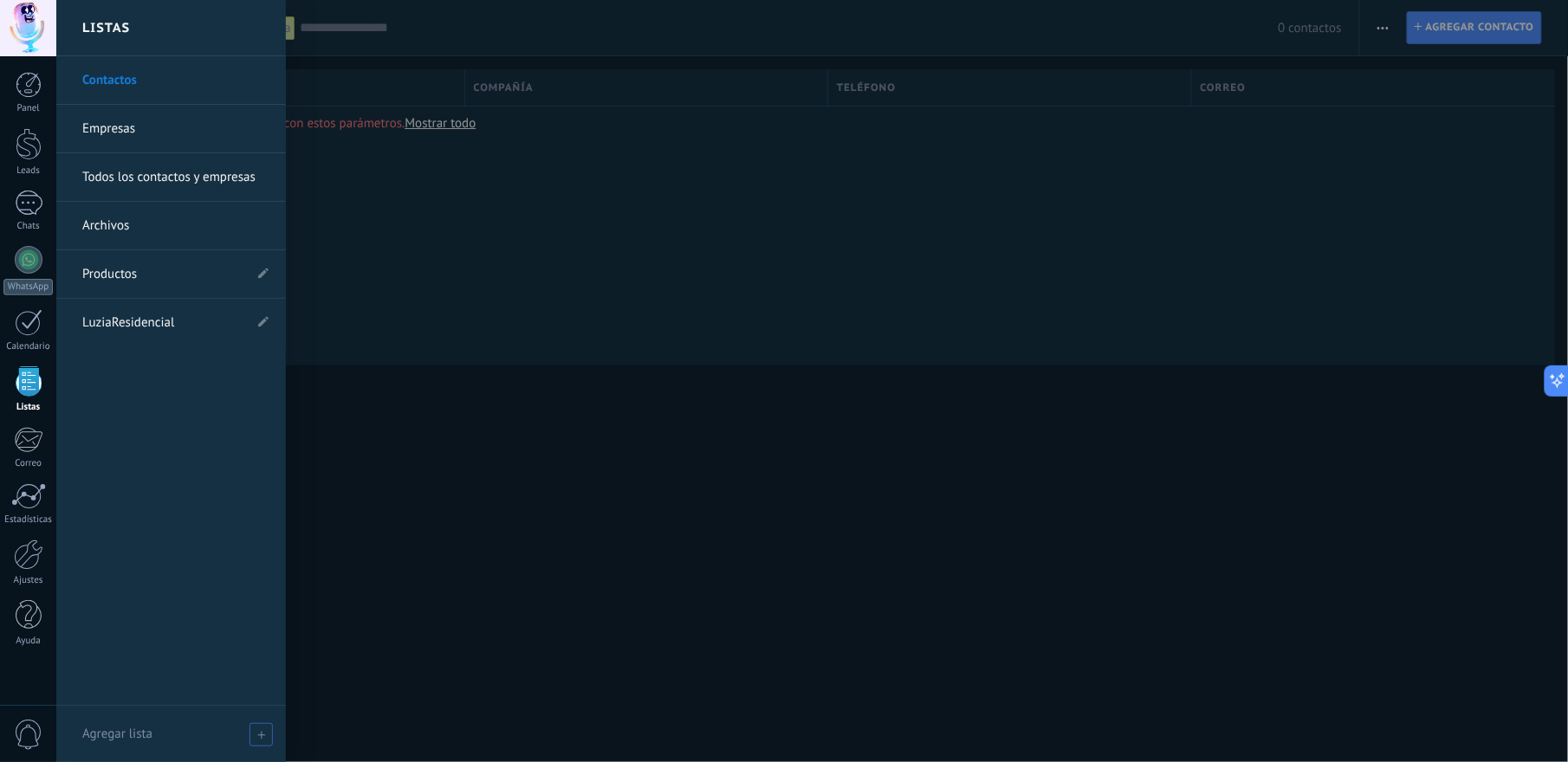 click on "Agregar lista" at bounding box center (117, 733) 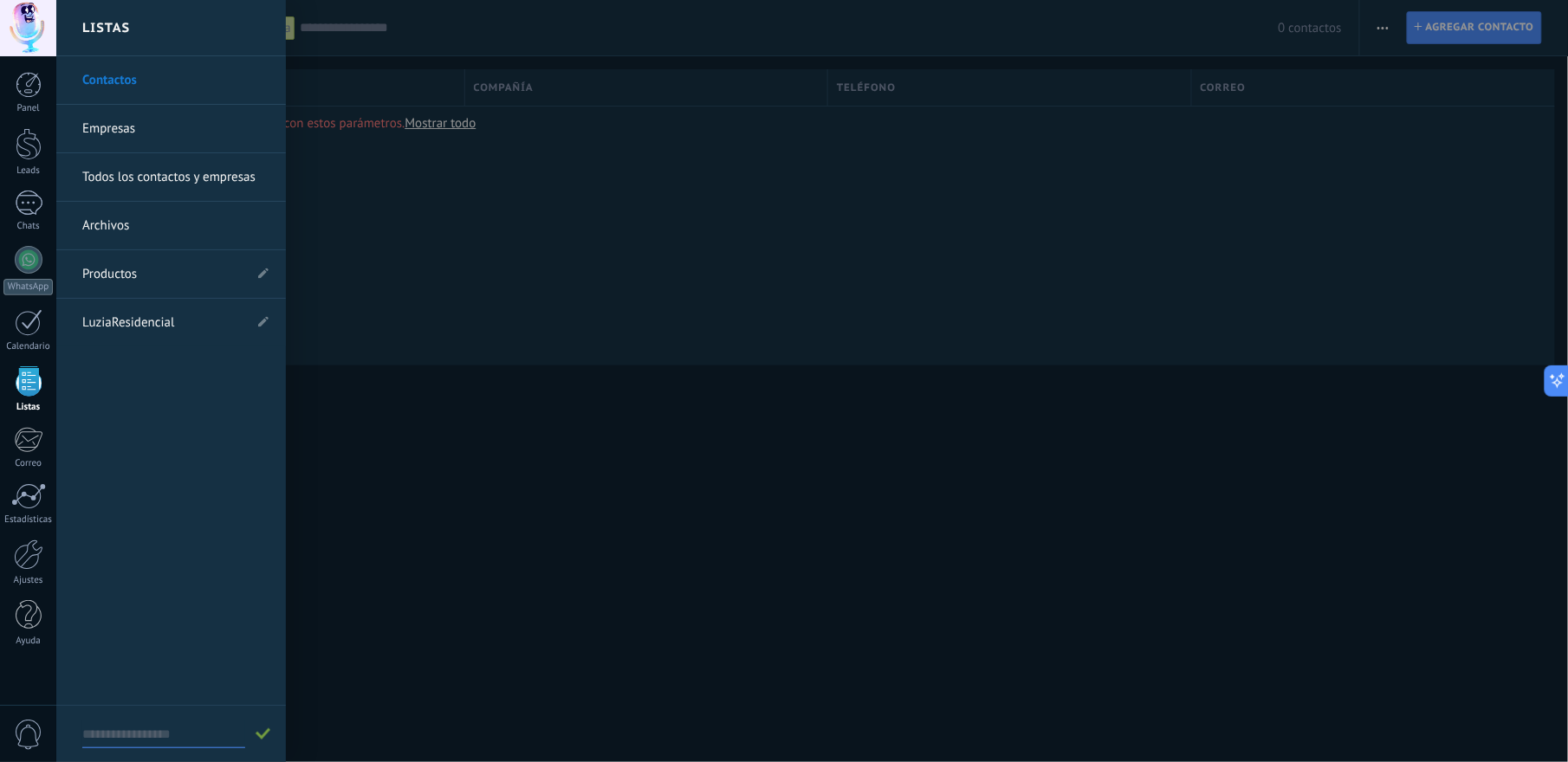 click on "Contactos Empresas Todos los contactos y empresas Archivos Productos LuziaResidencial" at bounding box center [171, 381] 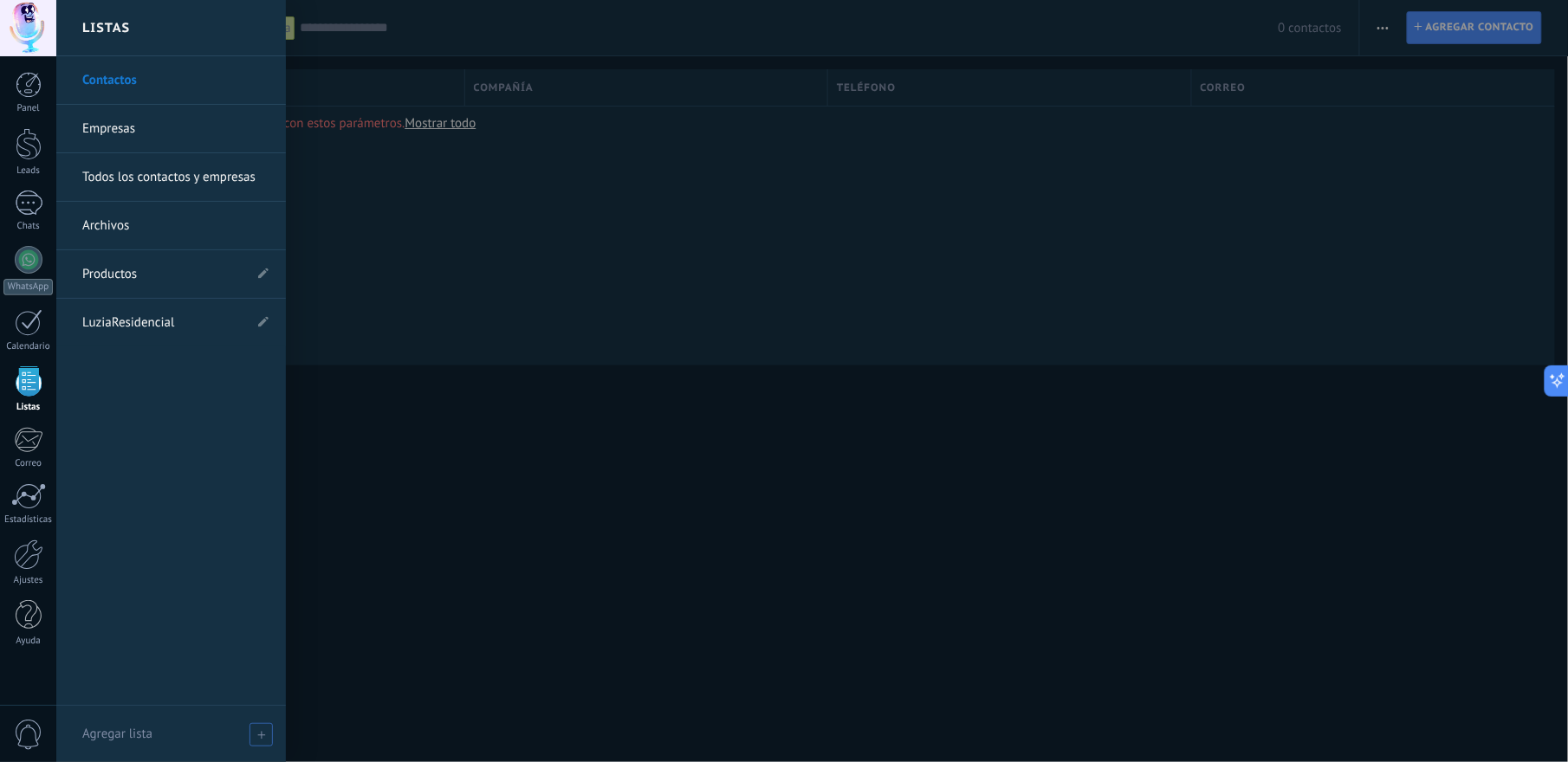 click on "Productos" at bounding box center [162, 274] 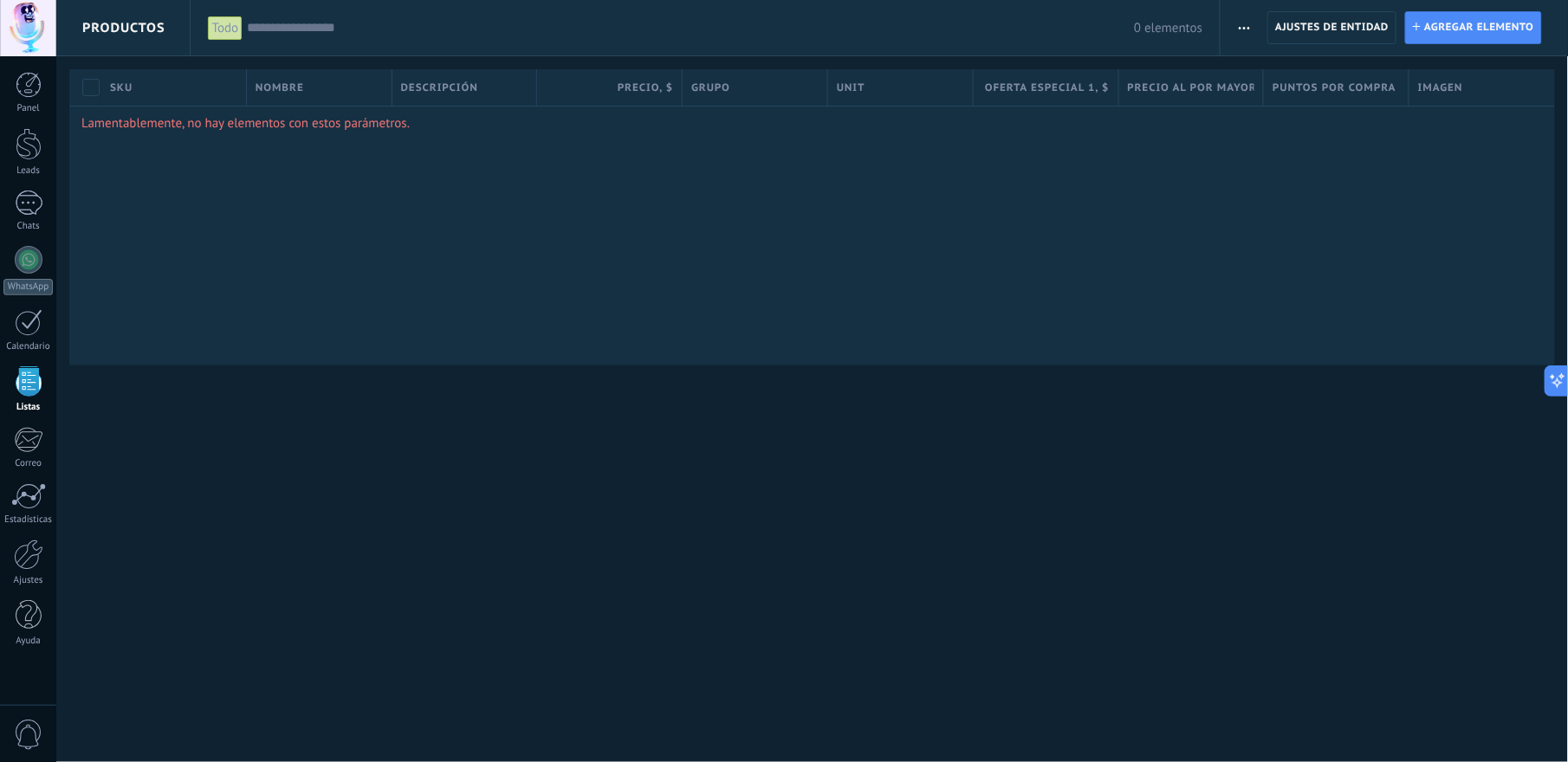 click at bounding box center [1244, 28] 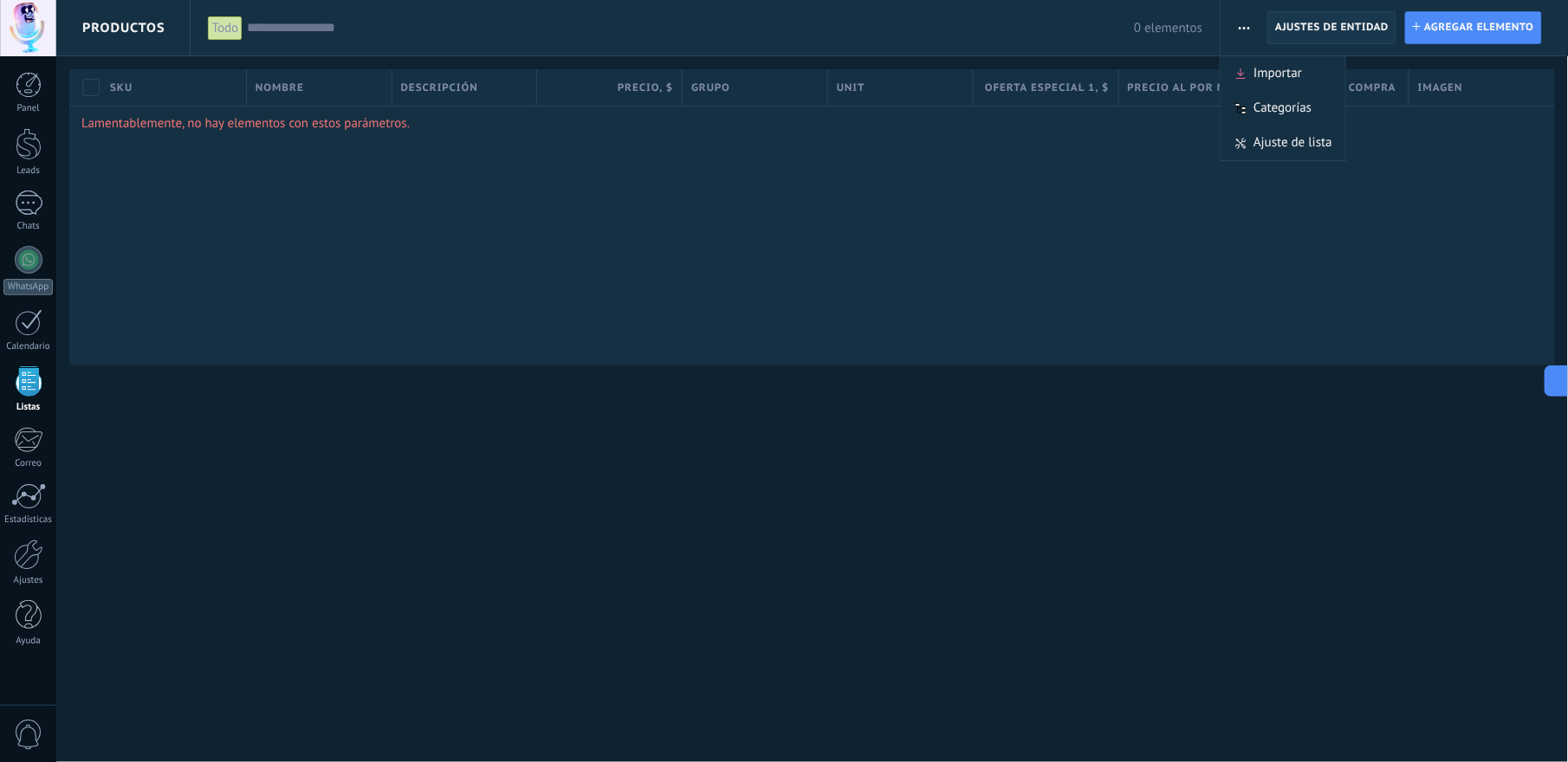 click on "Ajustes de entidad" at bounding box center [1332, 28] 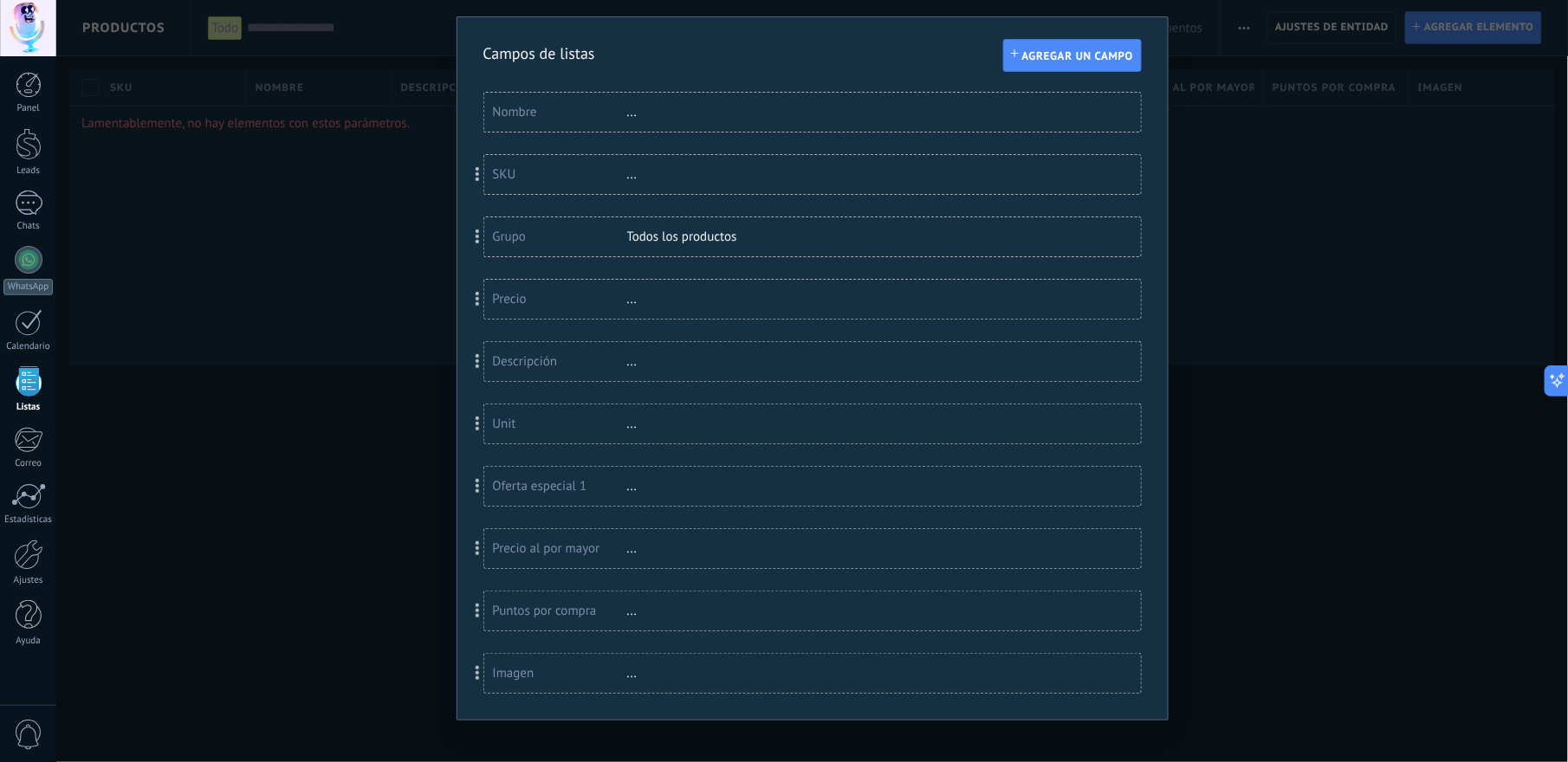 scroll, scrollTop: 59, scrollLeft: 0, axis: vertical 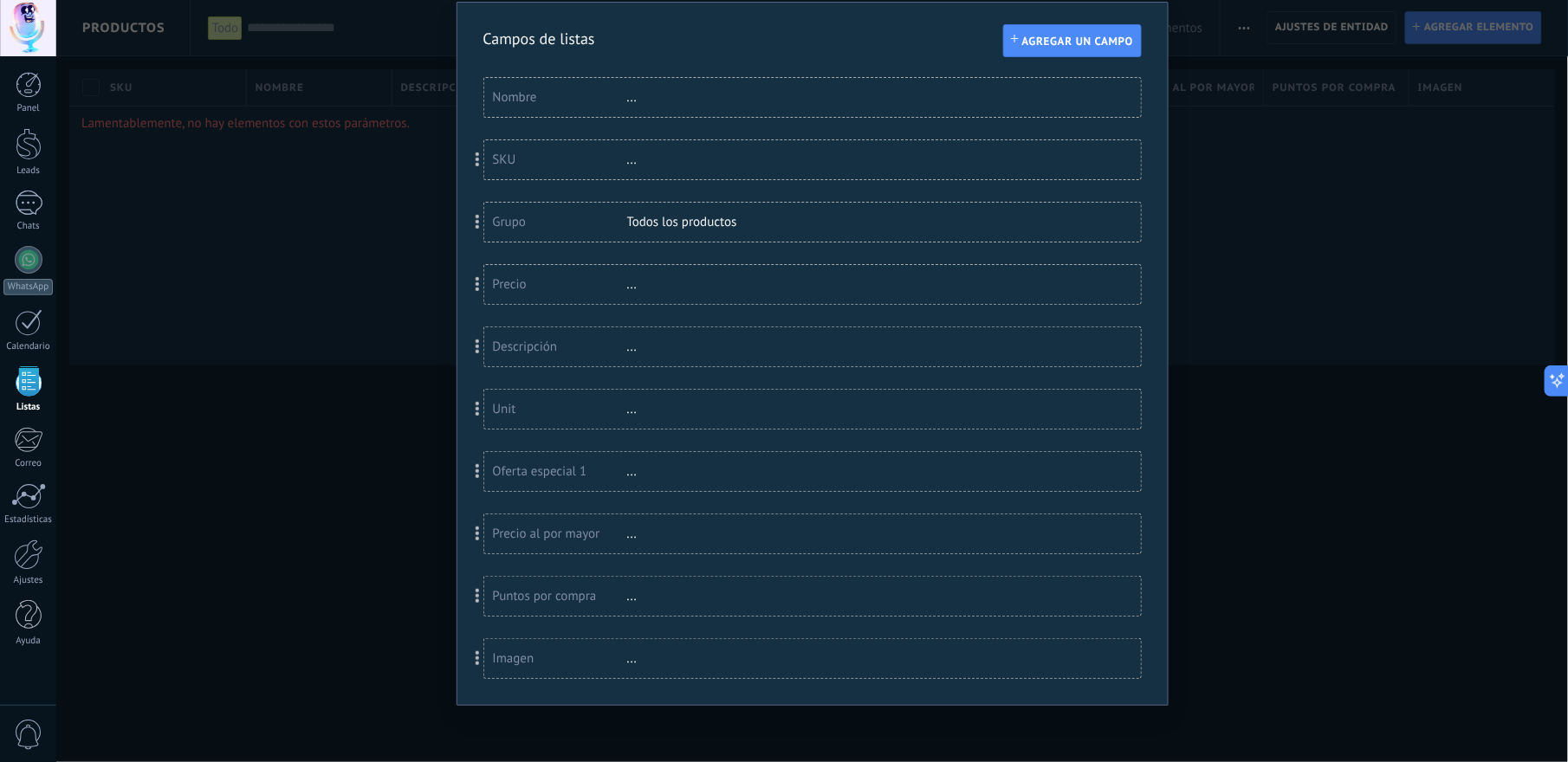 click at bounding box center [478, 409] 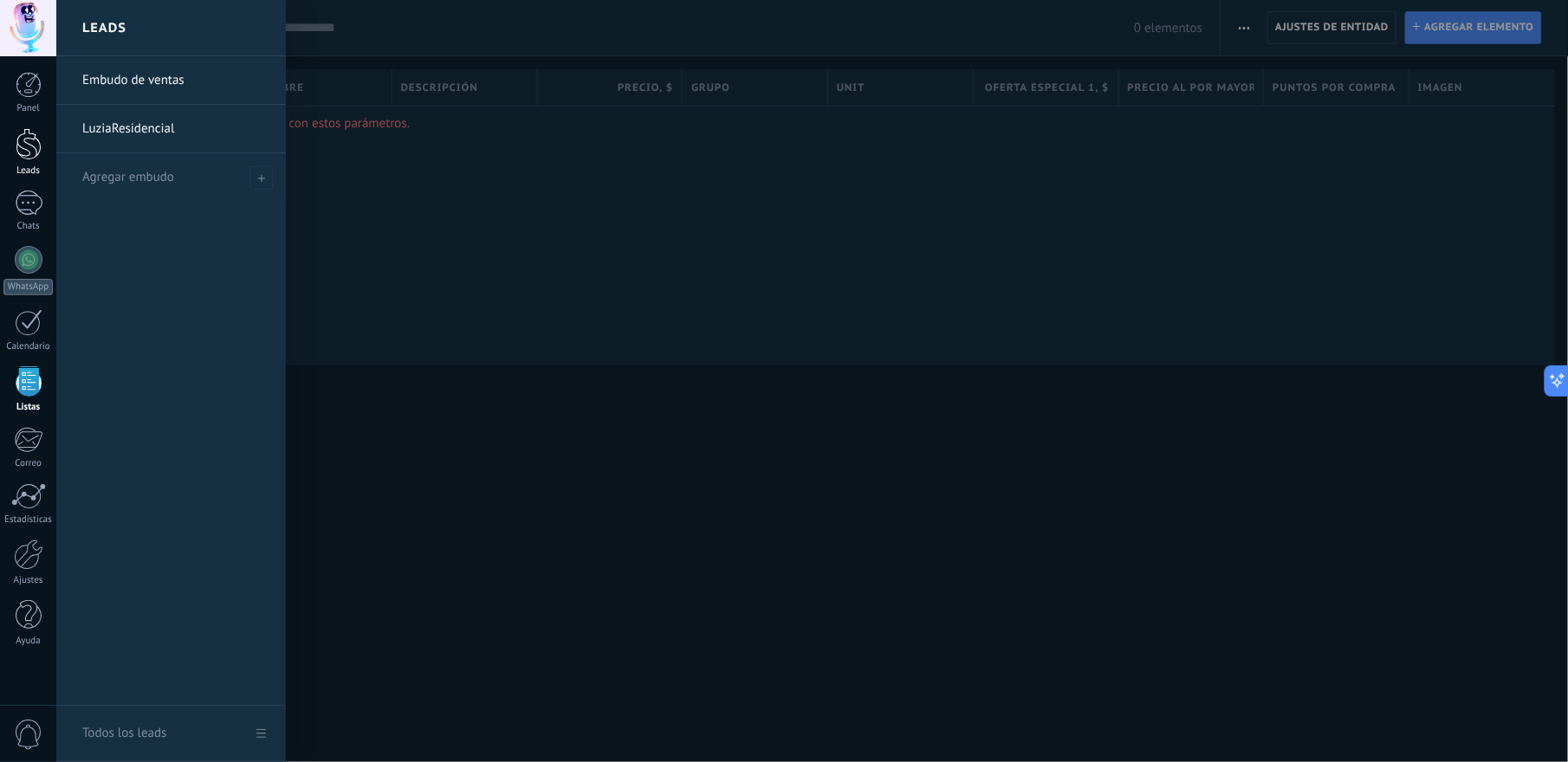 click at bounding box center (29, 144) 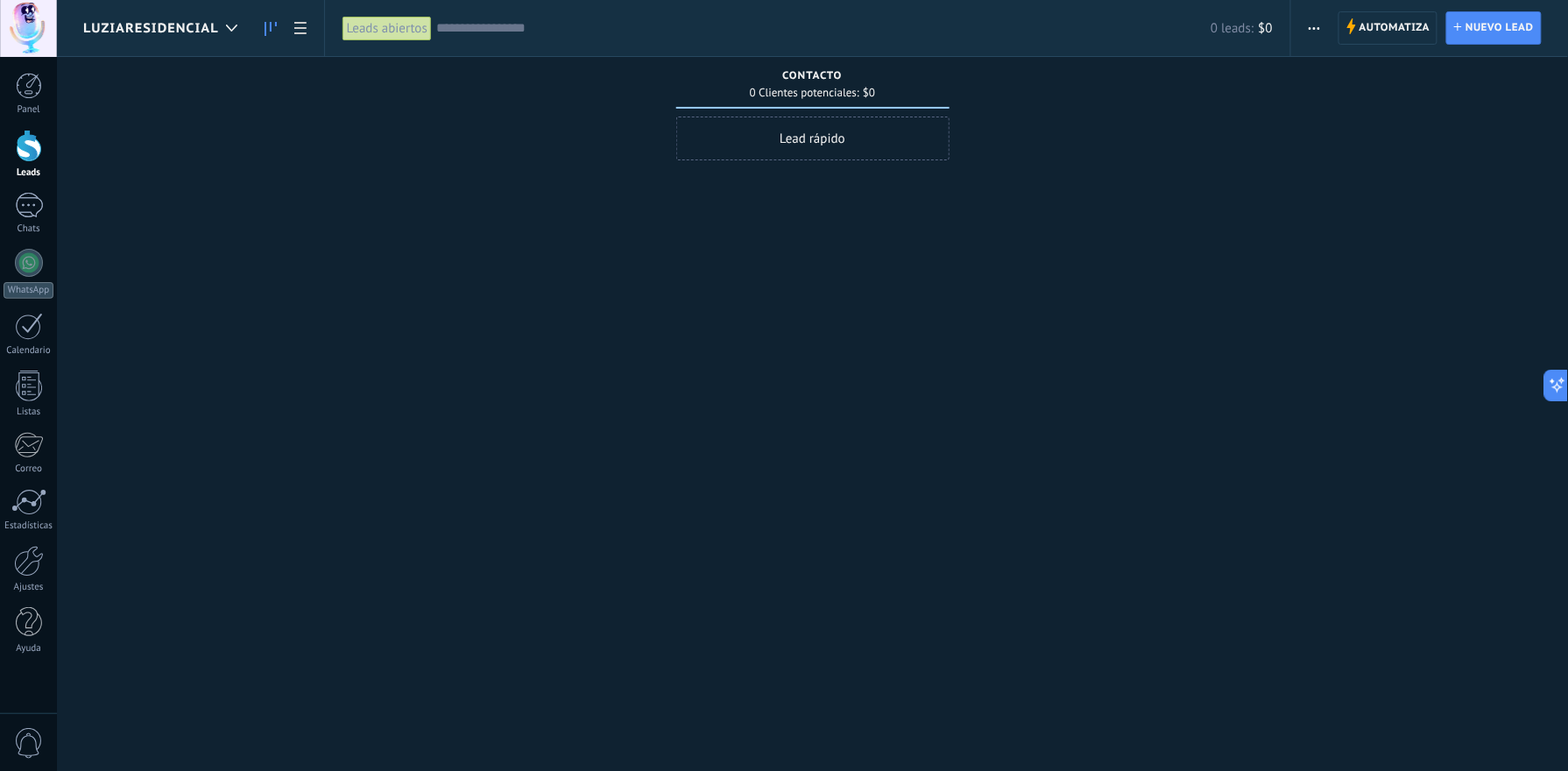 click on "Lead rápido" at bounding box center [813, 138] 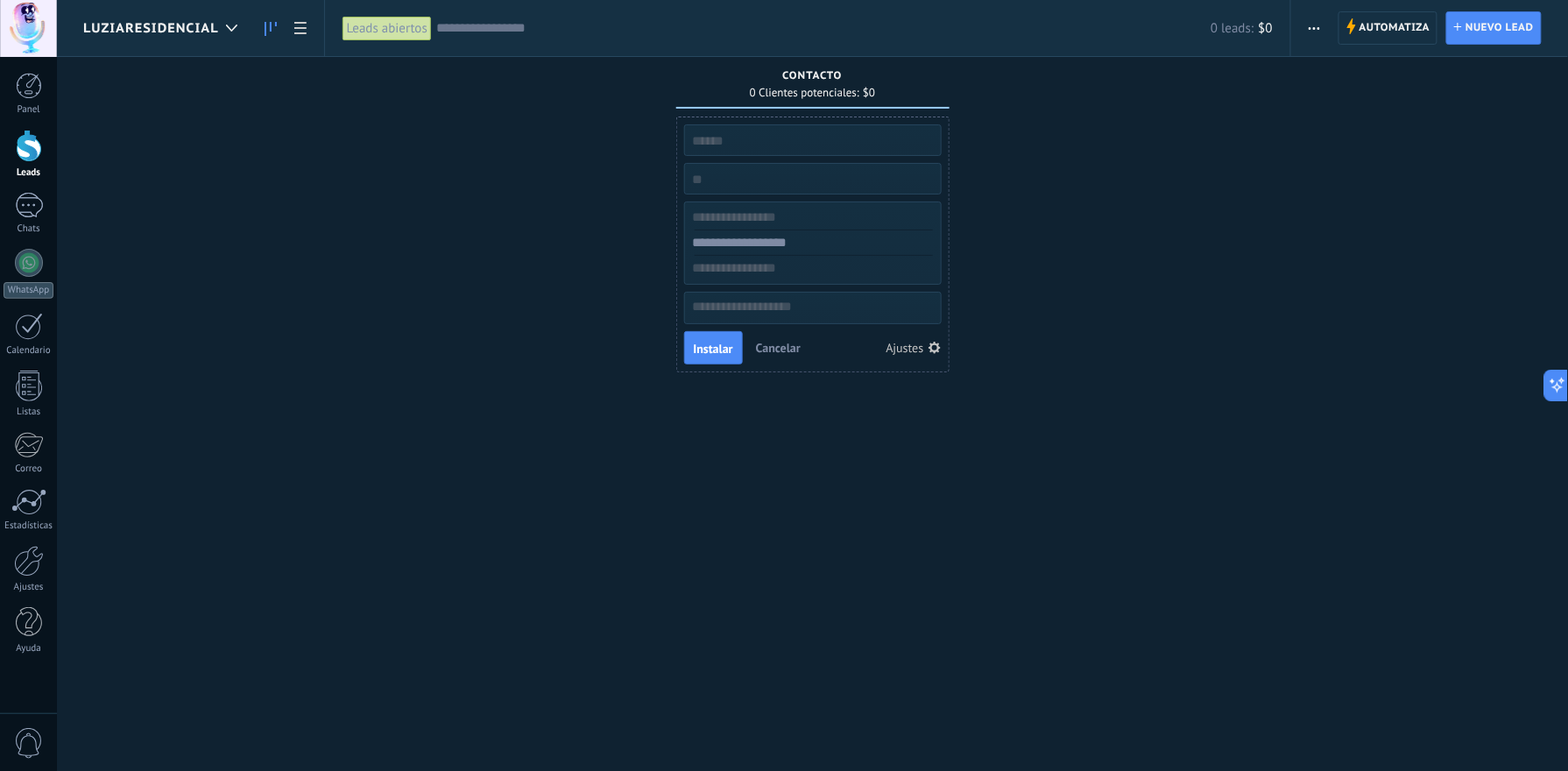 click on "Cancelar" at bounding box center (778, 348) 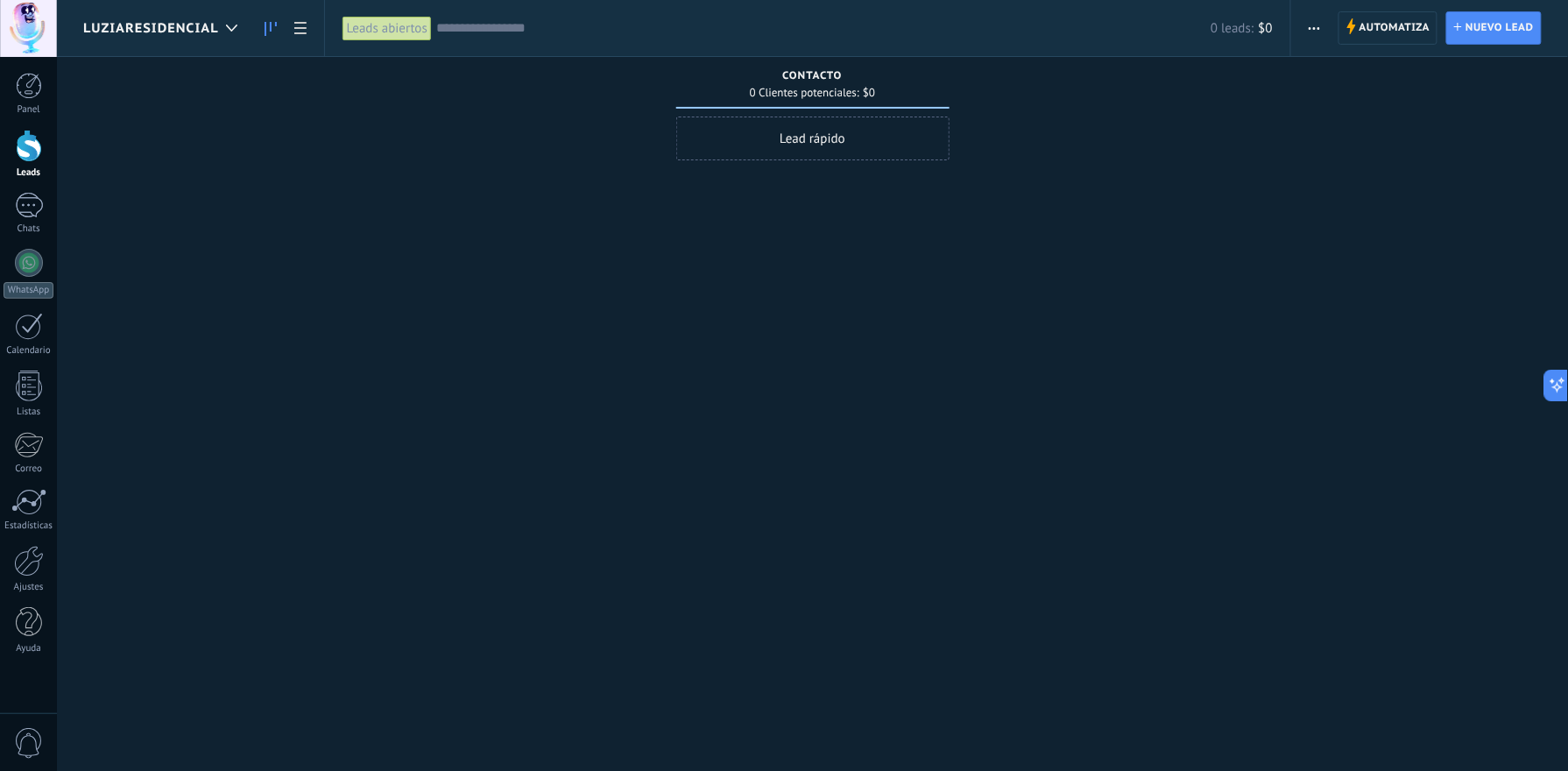click at bounding box center (1314, 28) 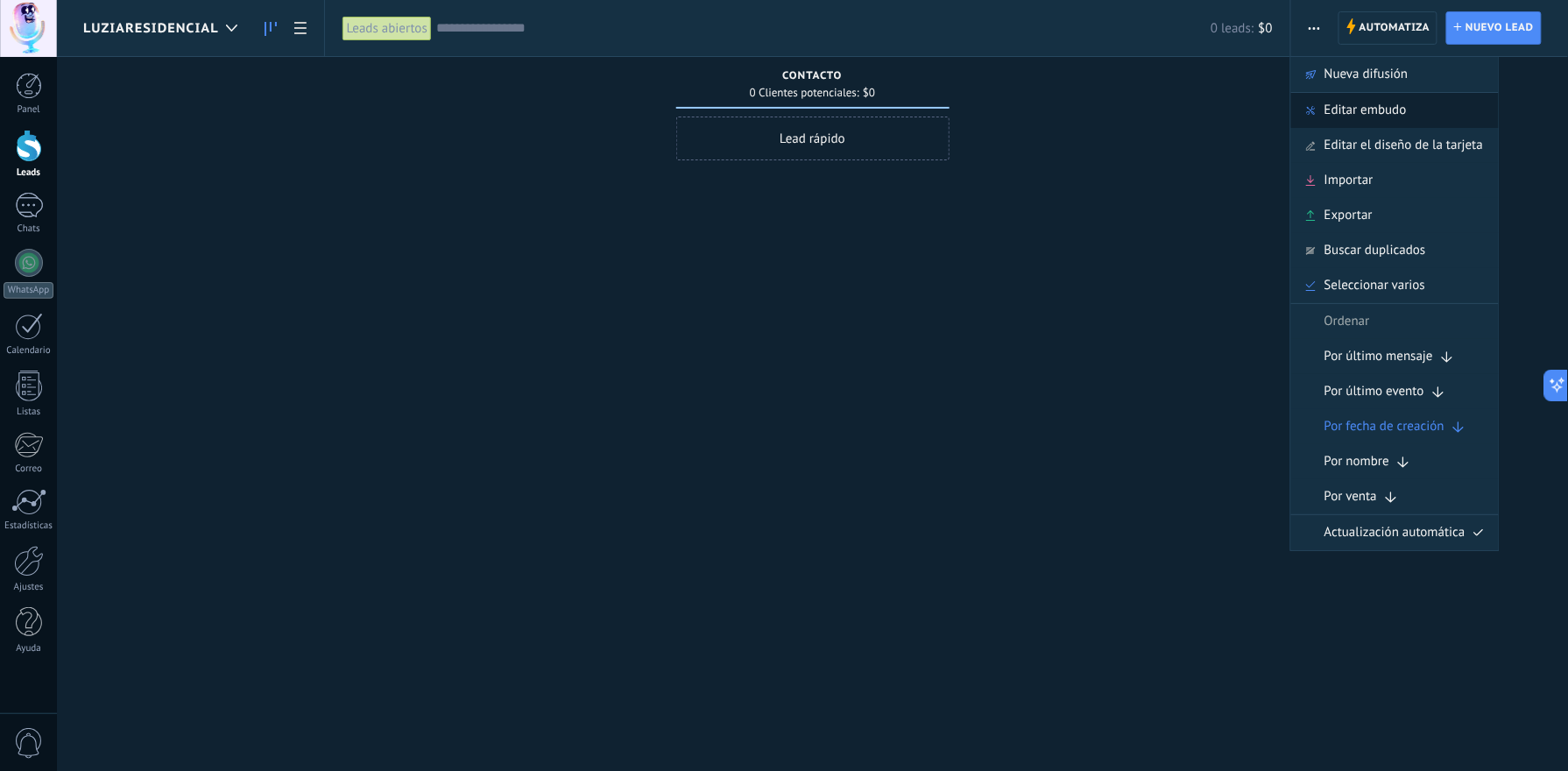 click on "Editar embudo" at bounding box center (1366, 110) 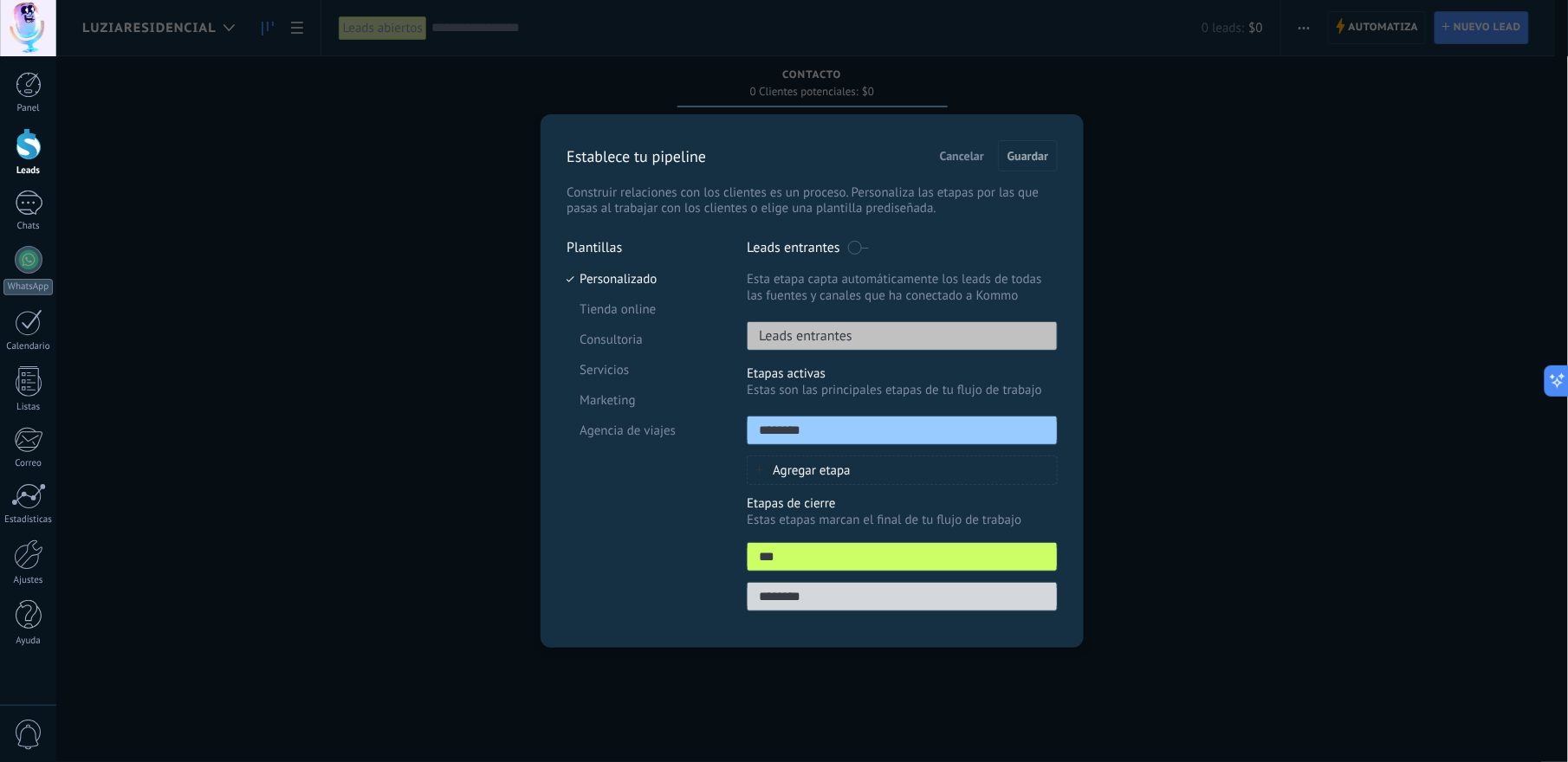 click on "Cancelar" at bounding box center [962, 156] 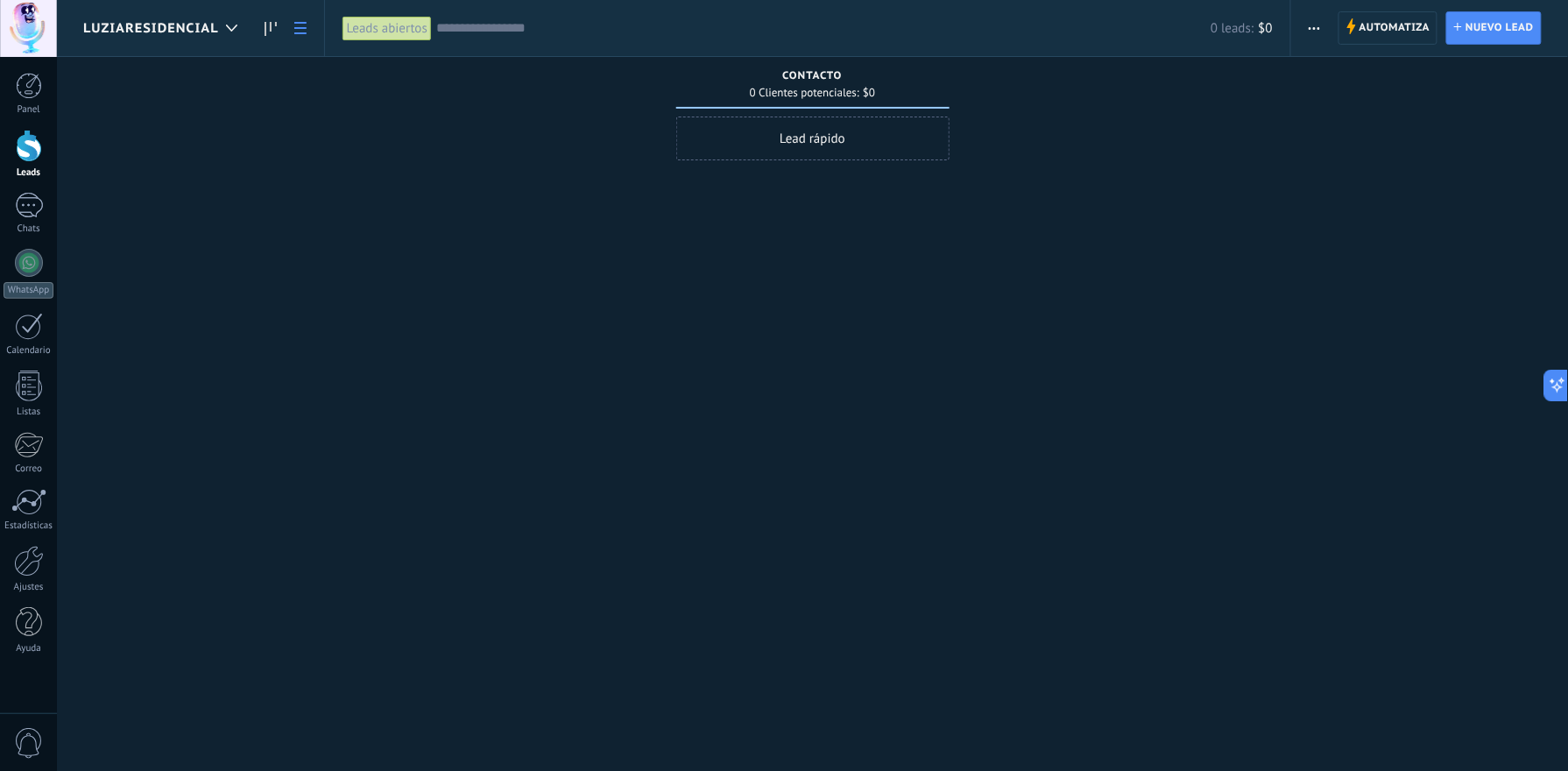 click 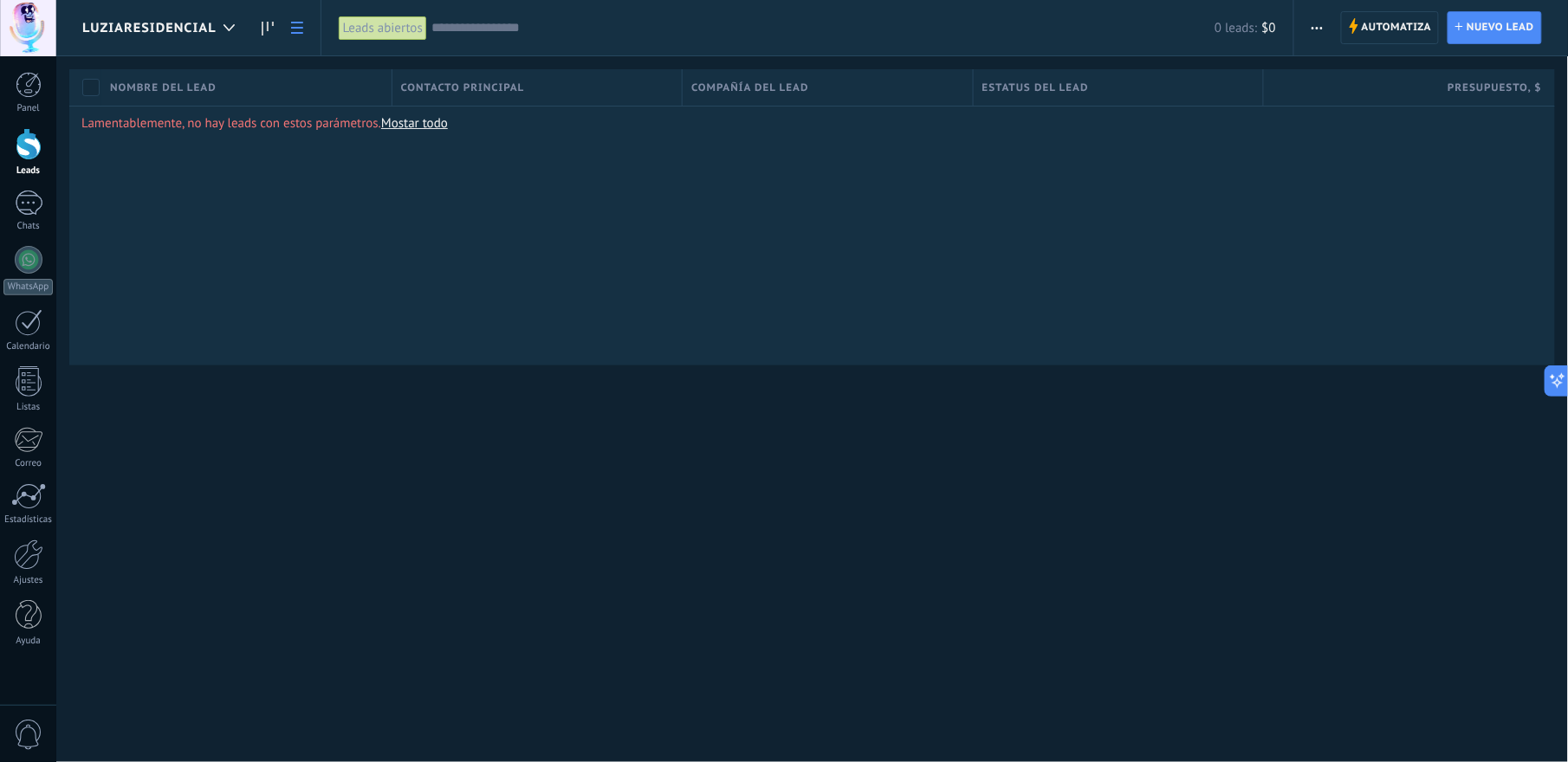 click at bounding box center [1317, 28] 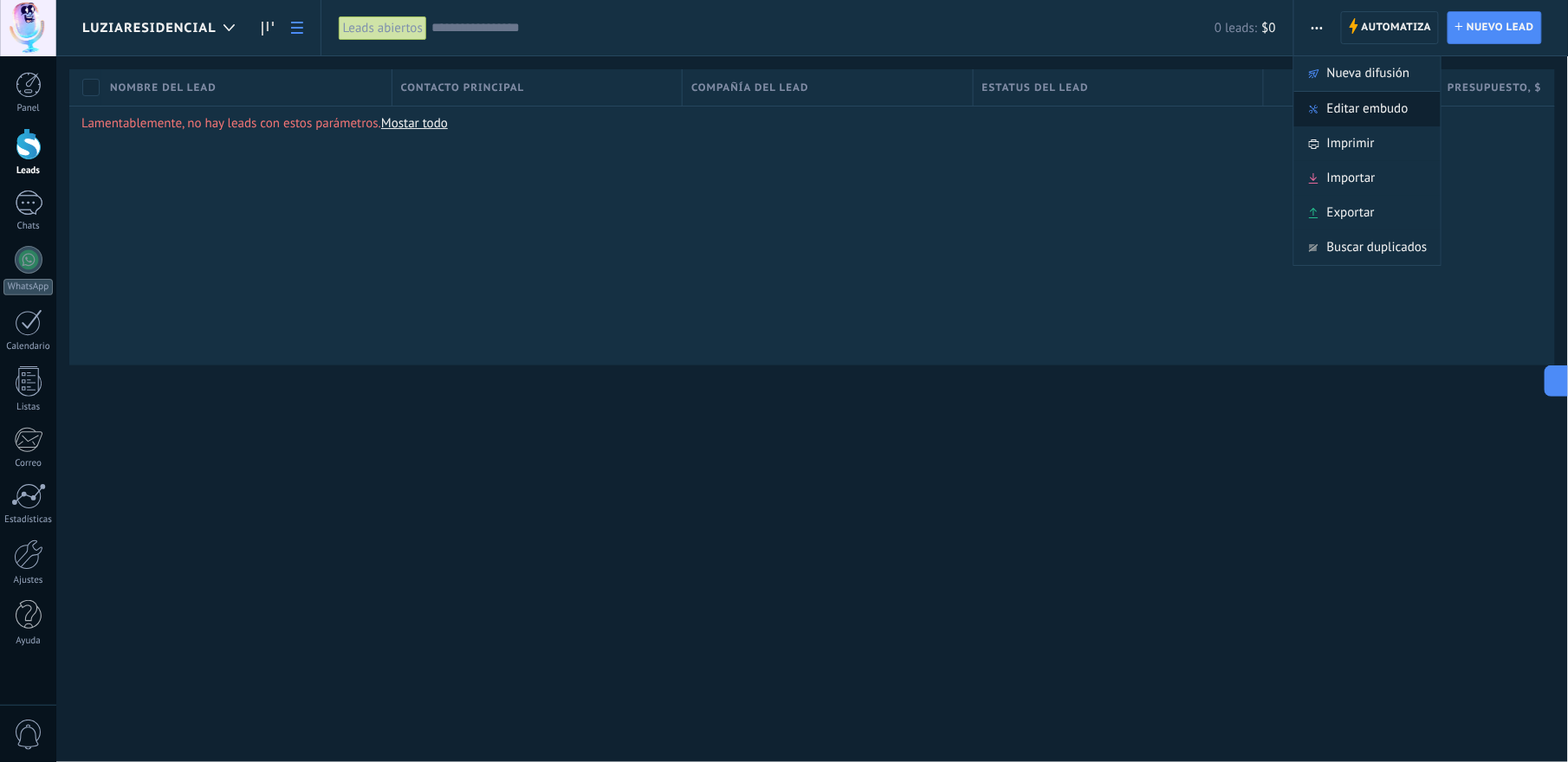 click on "Editar embudo" at bounding box center [1368, 109] 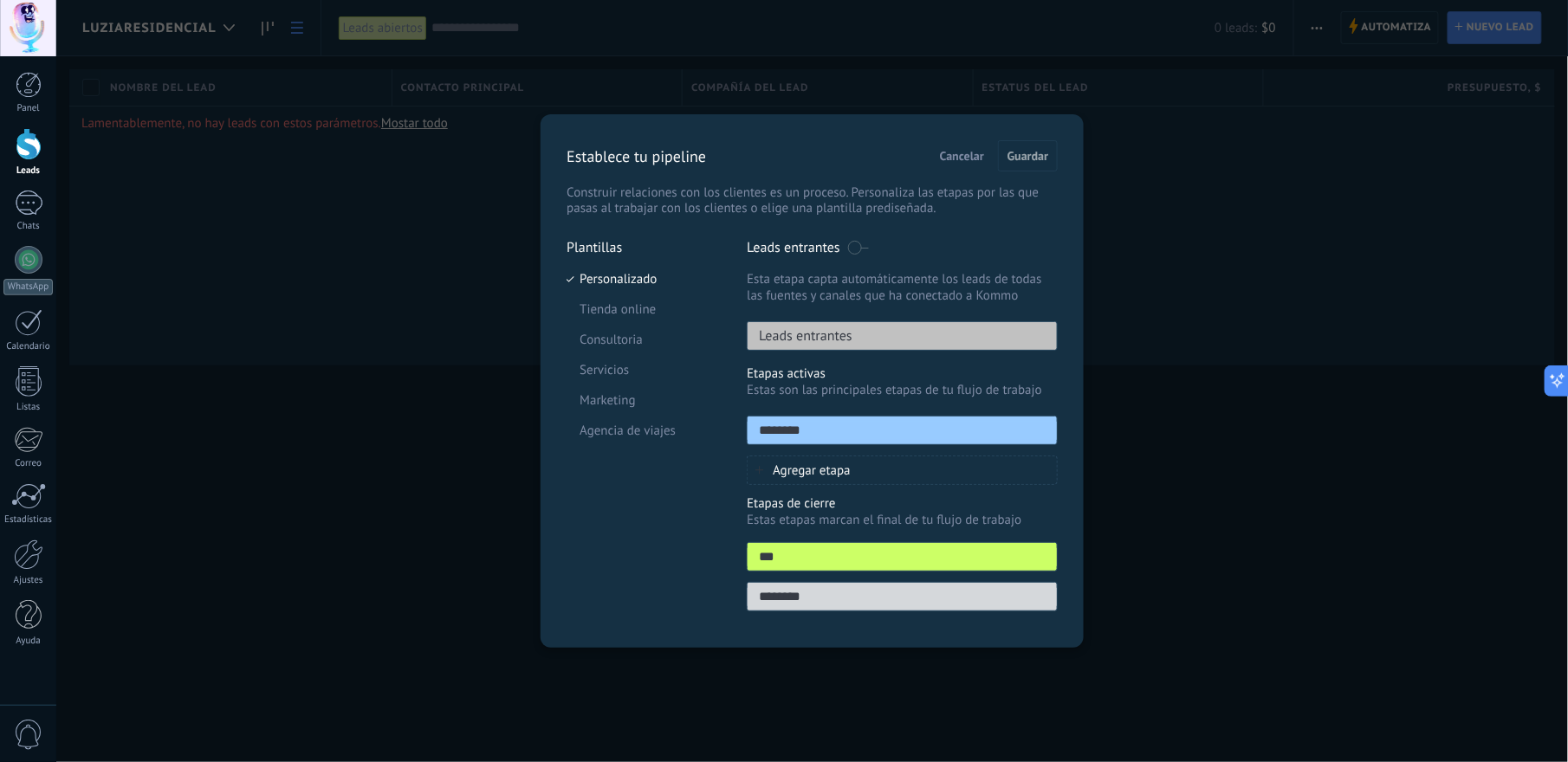 click on "Leads entrantes Esta etapa capta automáticamente los leads de todas las fuentes y canales que ha conectado a Kommo Leads entrantes" at bounding box center [902, 294] 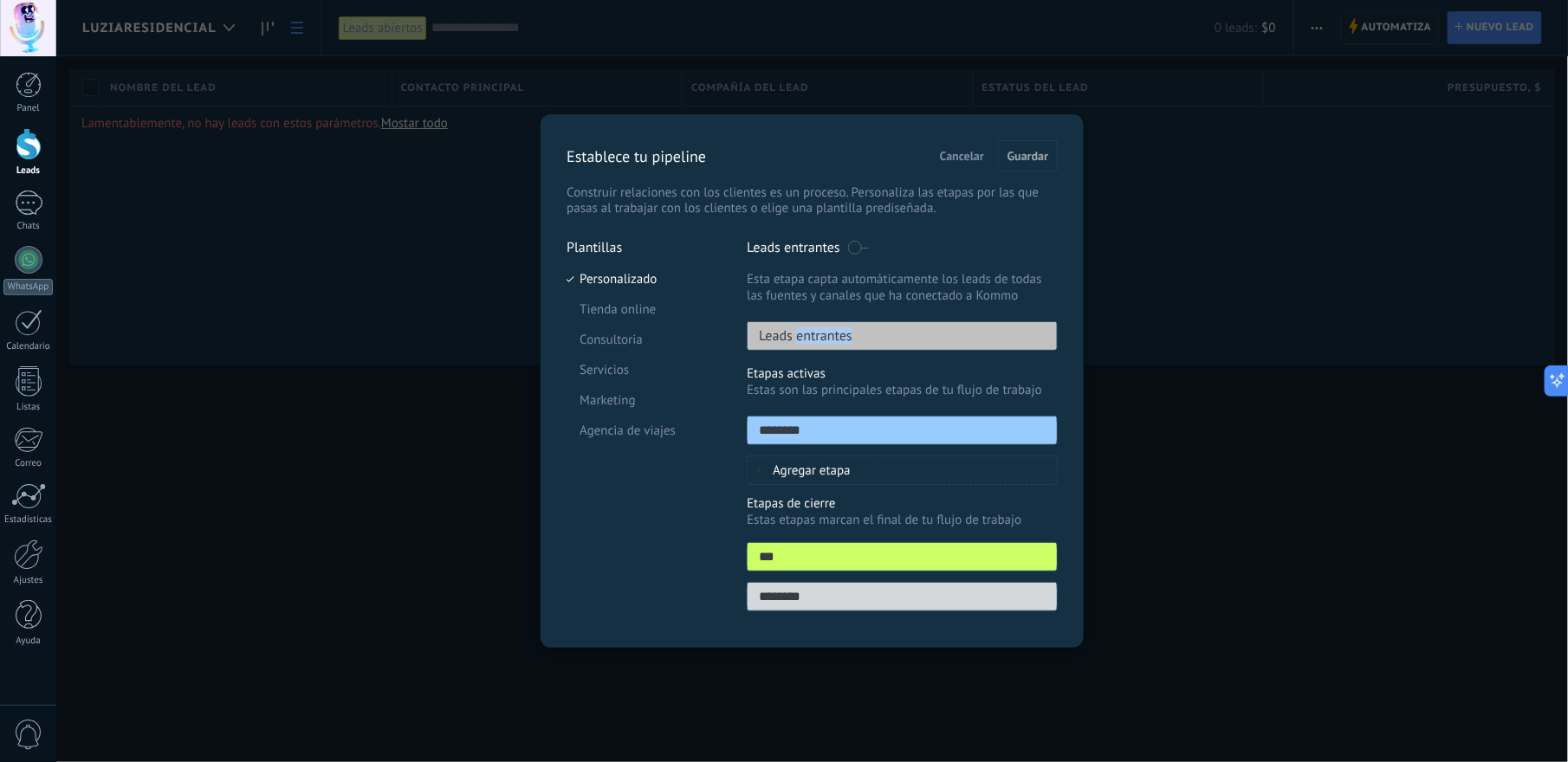 click on "Leads entrantes" at bounding box center (800, 336) 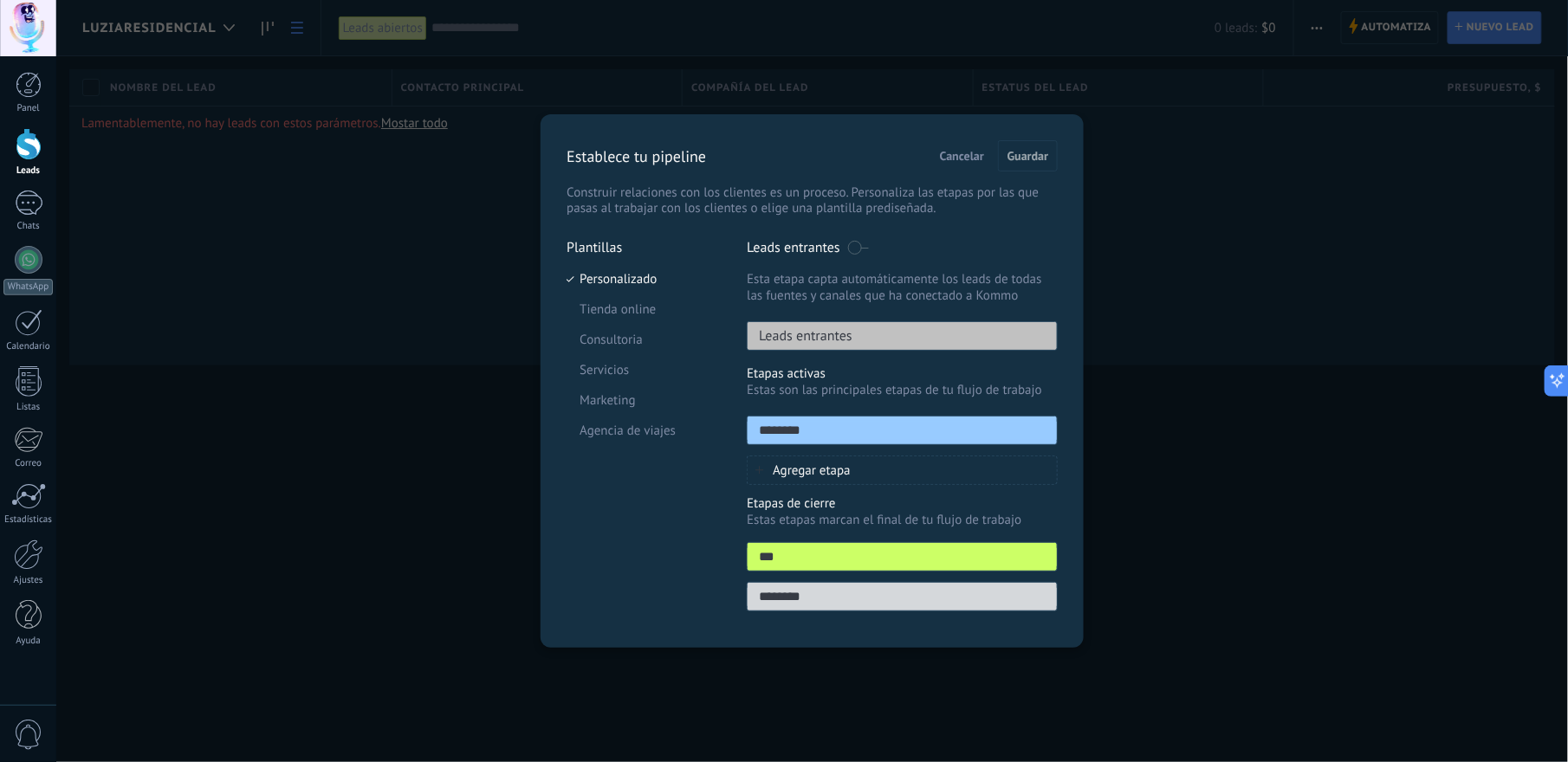 click on "Establece tu pipeline Cancelar Guardar Construir relaciones con los clientes es un proceso. Personaliza las etapas por las que pasas al trabajar con los clientes o elige una plantilla prediseñada." at bounding box center (812, 178) 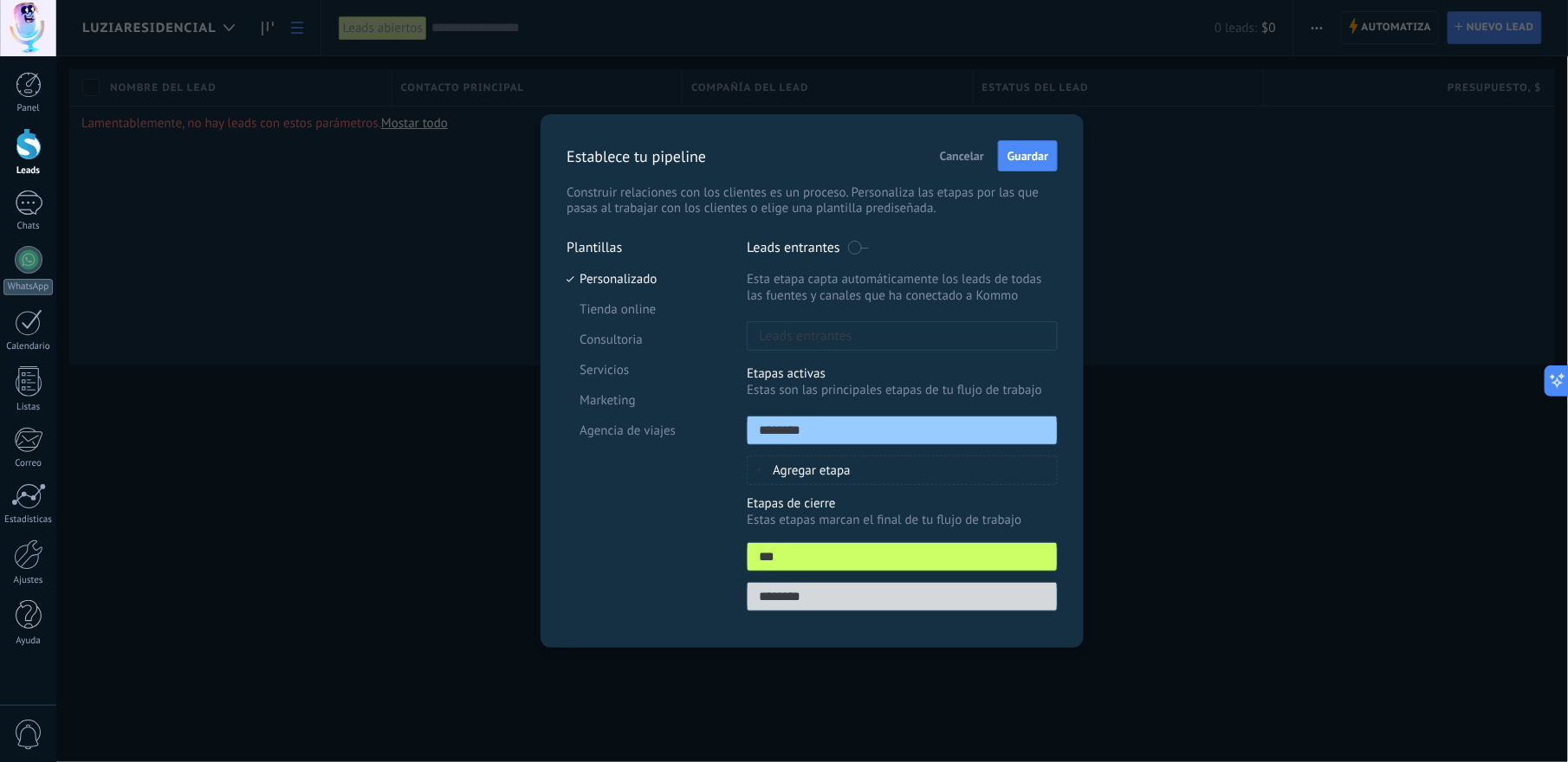 click on "Cancelar" at bounding box center [962, 156] 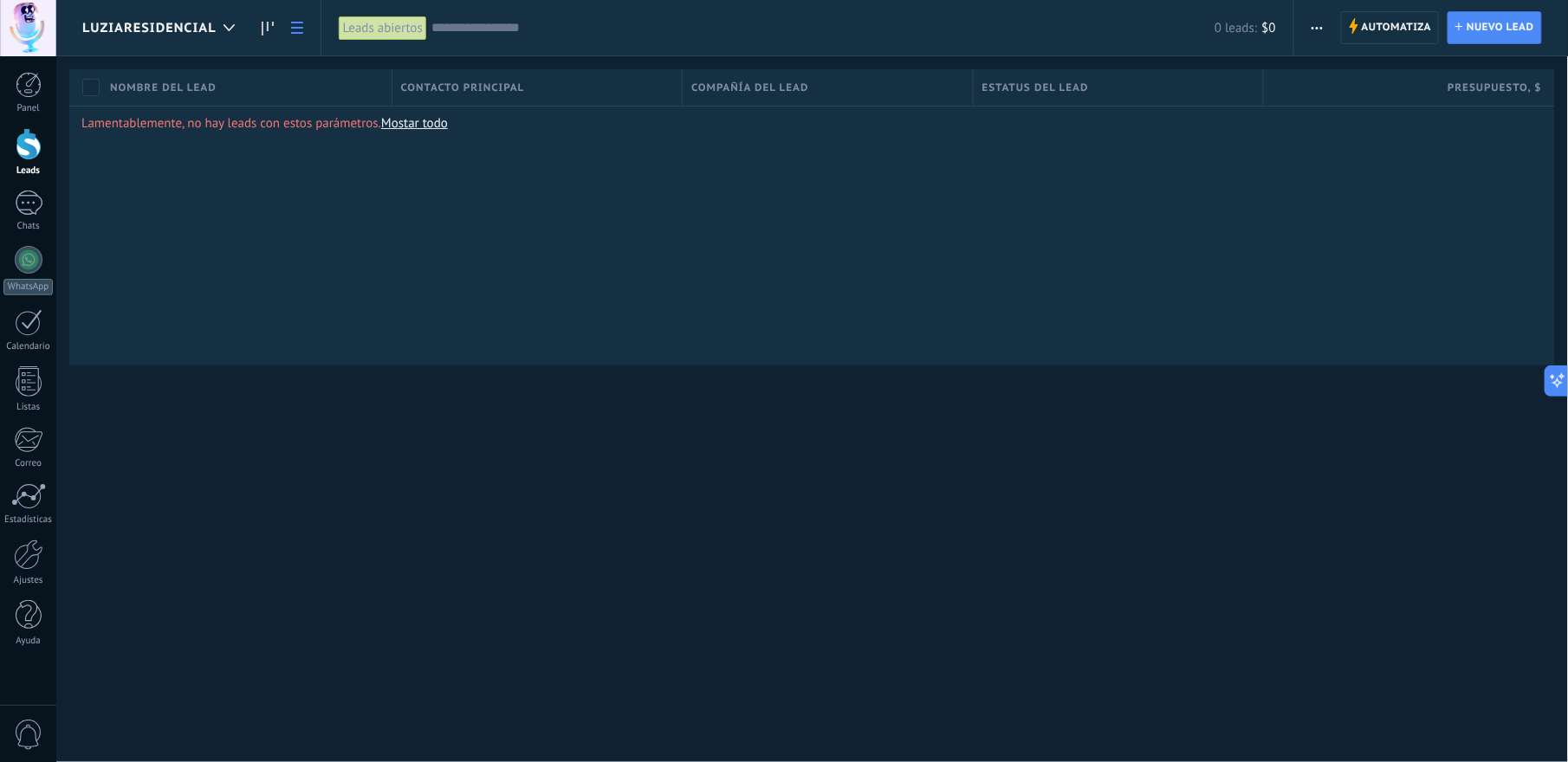 click on "Automatiza Nueva difusión Editar embudo Imprimir Importar Exportar Buscar duplicados Automatiza Automatiza Lead Nuevo lead" at bounding box center (1431, 28) 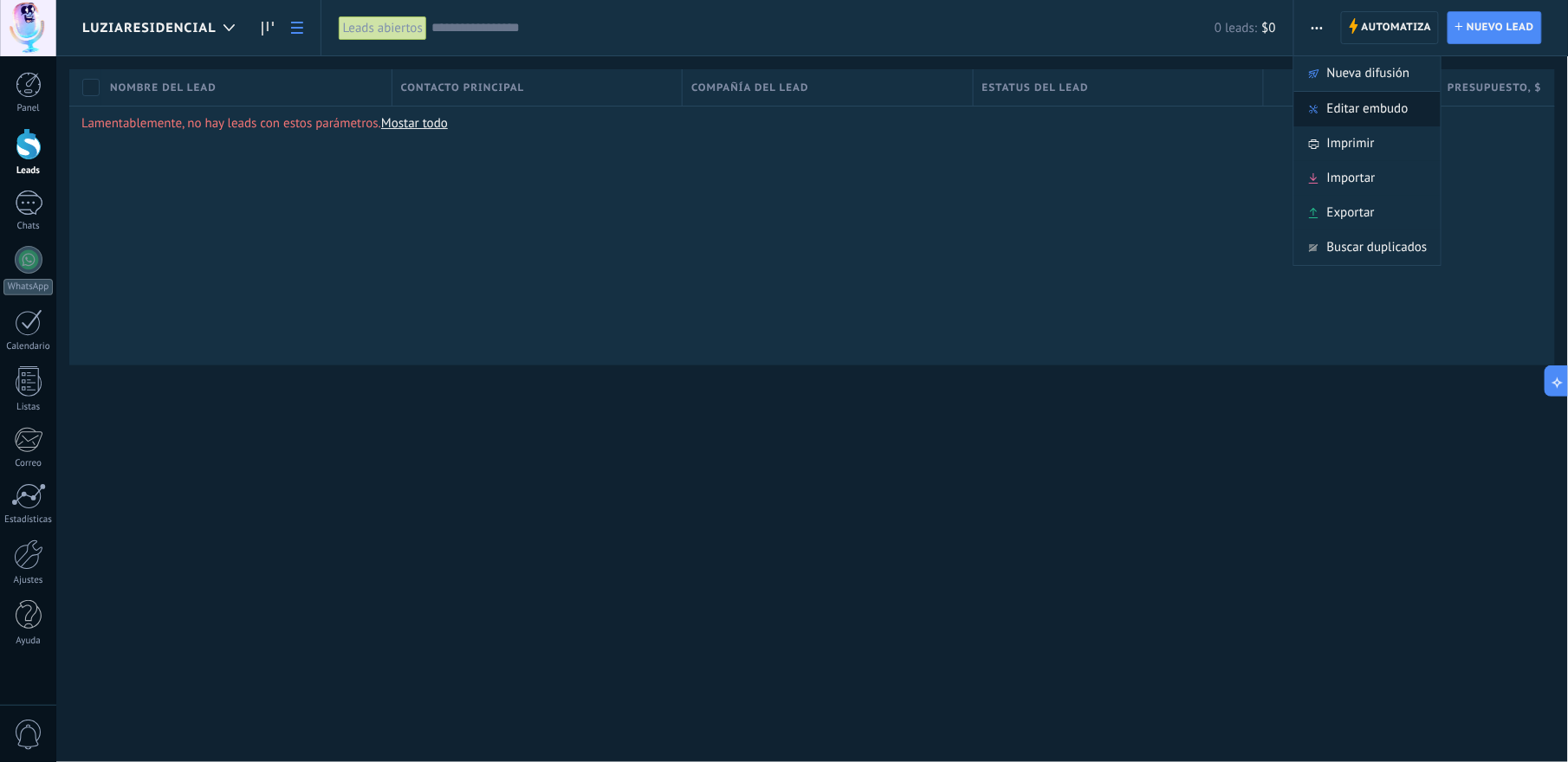 click on "Editar embudo" at bounding box center [1368, 109] 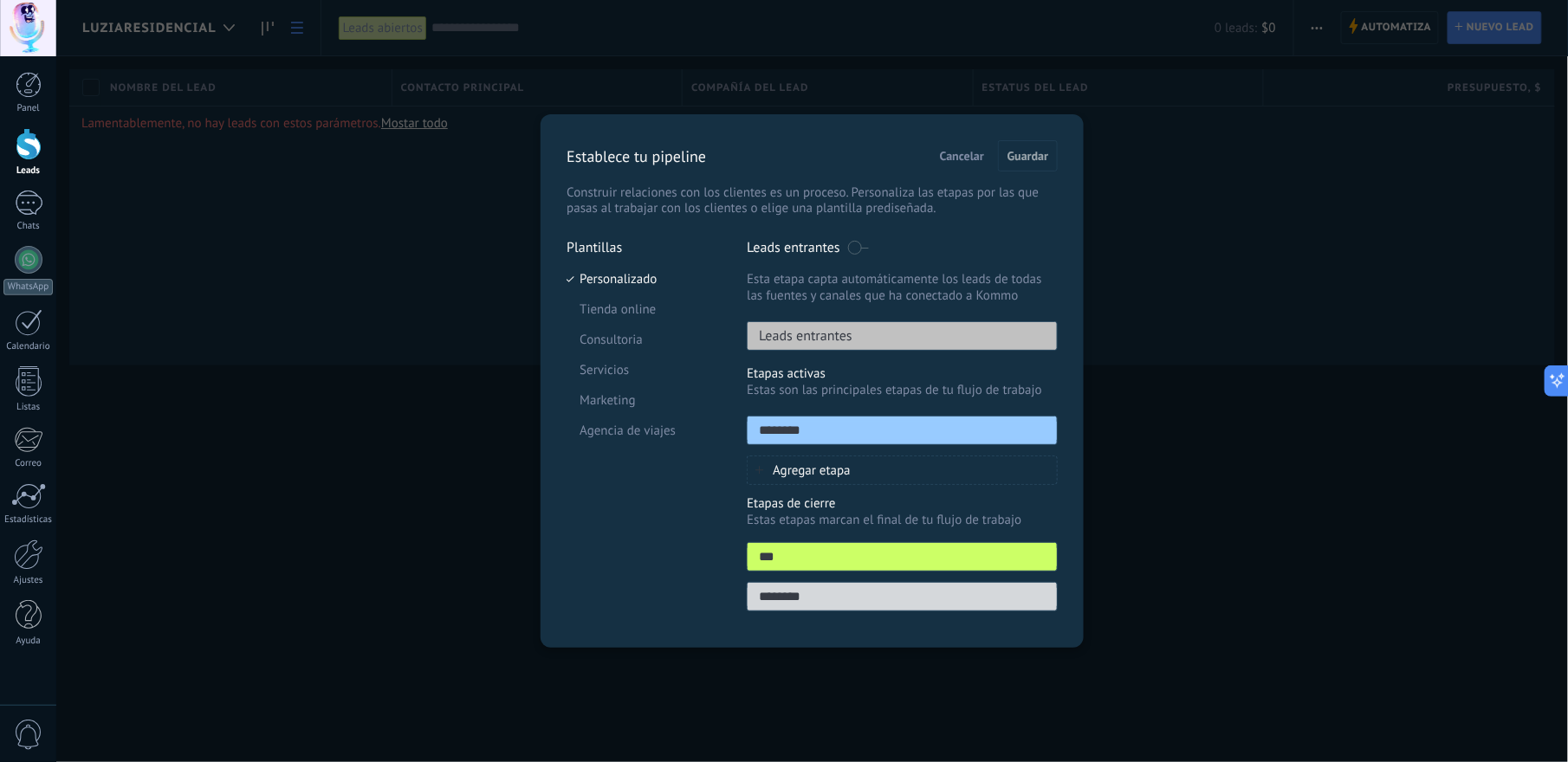 click at bounding box center (858, 248) 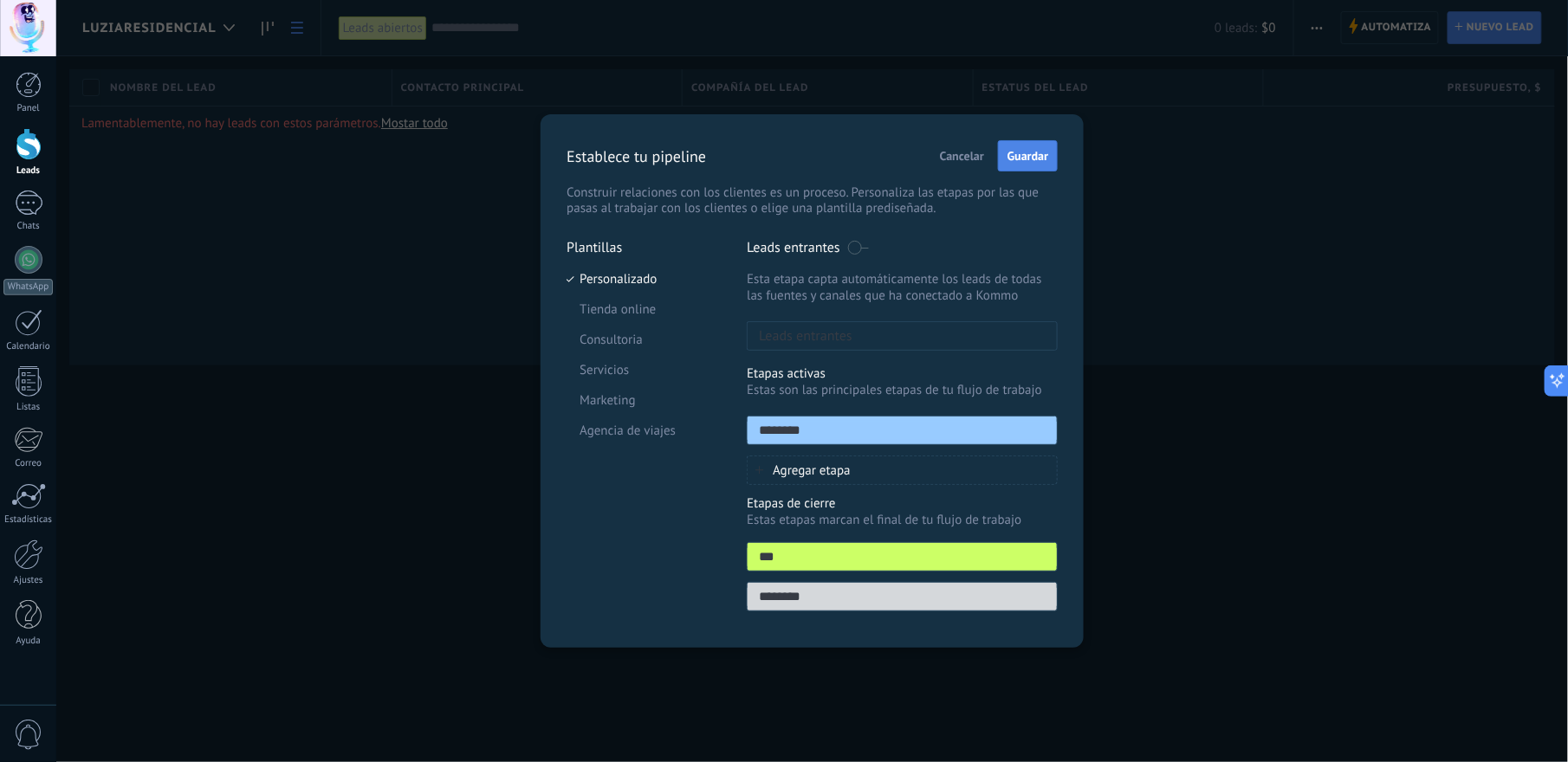 click on "Guardar" at bounding box center [1027, 156] 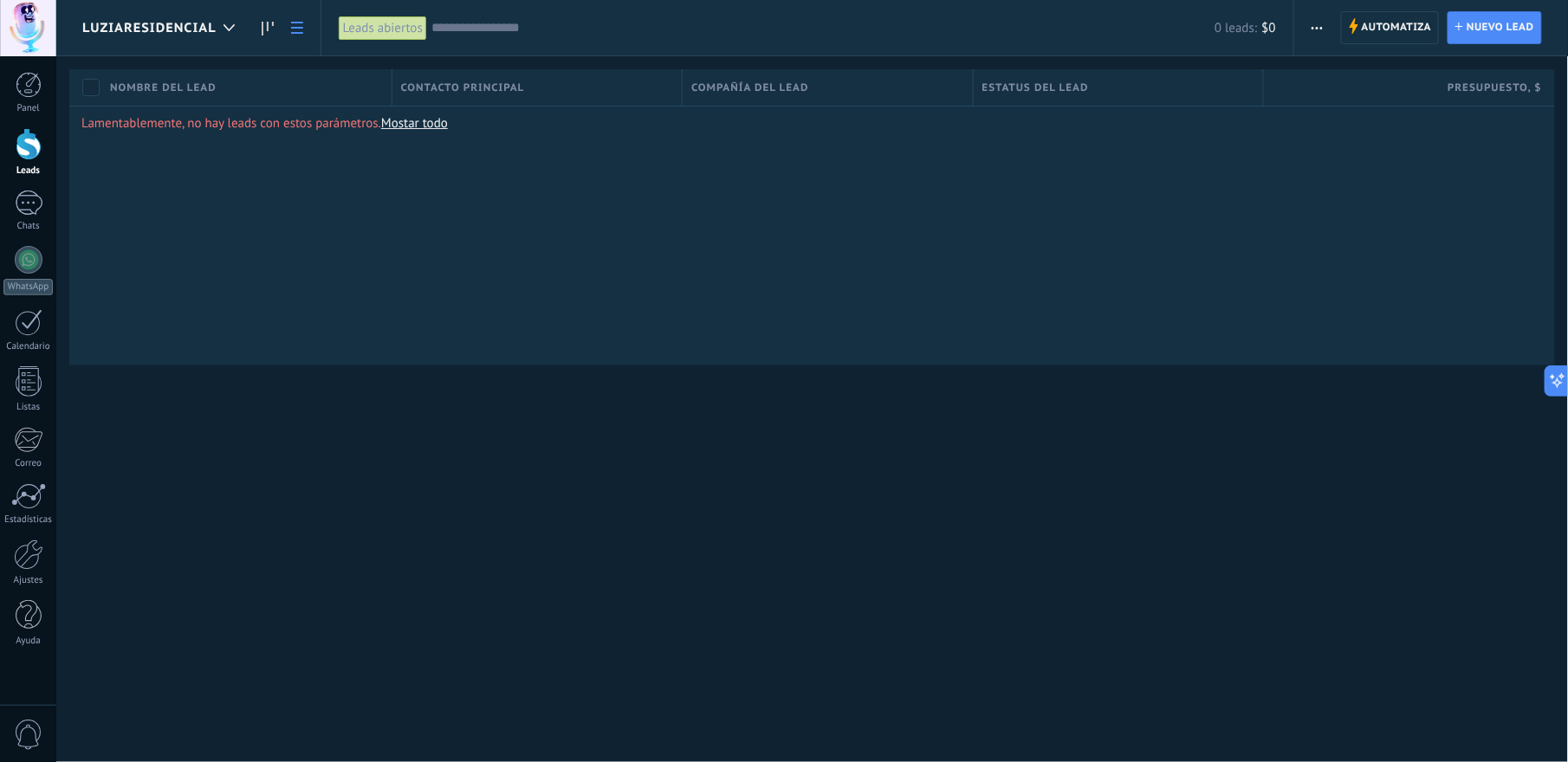 click at bounding box center (1317, 28) 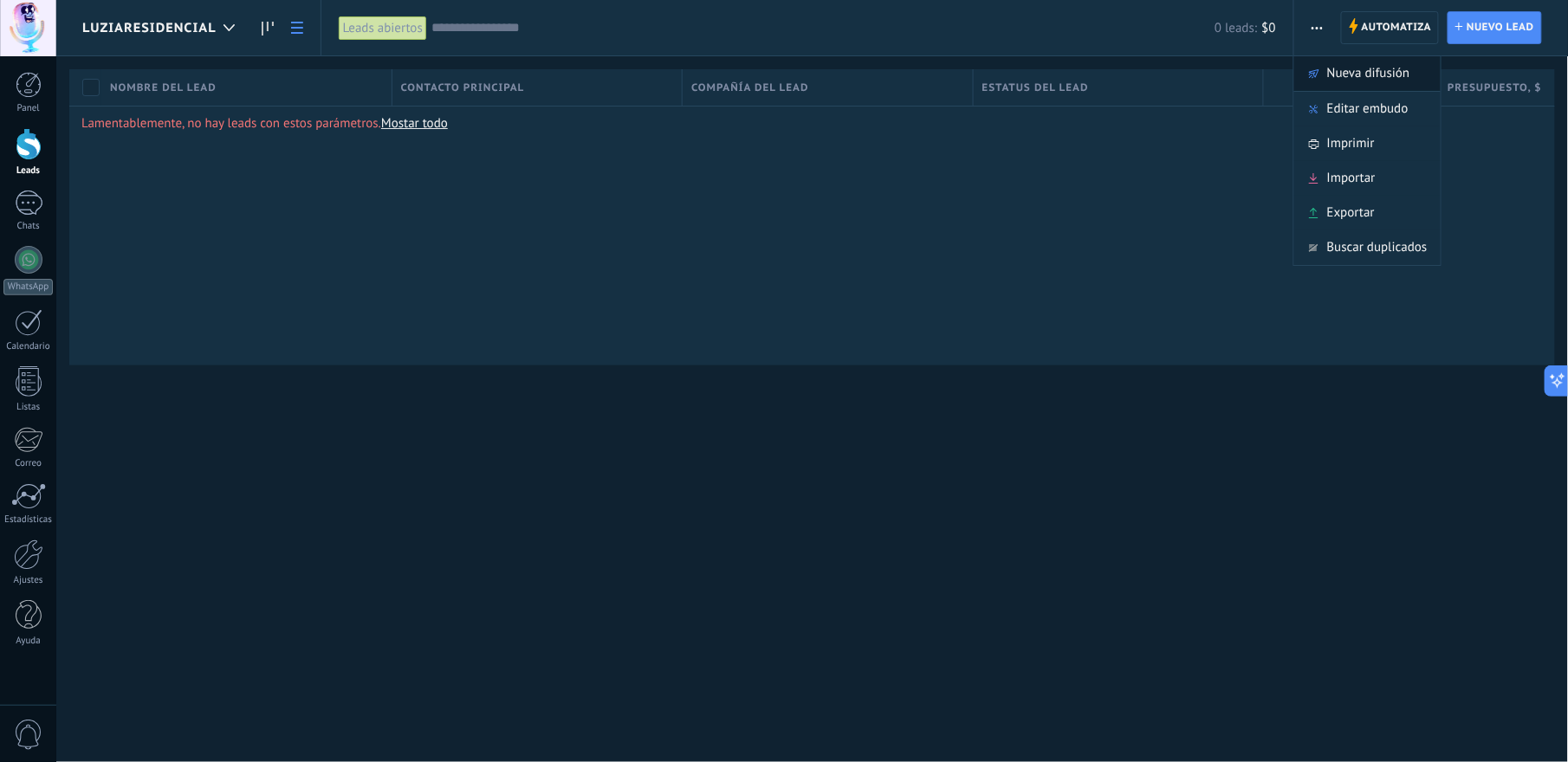 click on "Nueva difusión" at bounding box center [1369, 74] 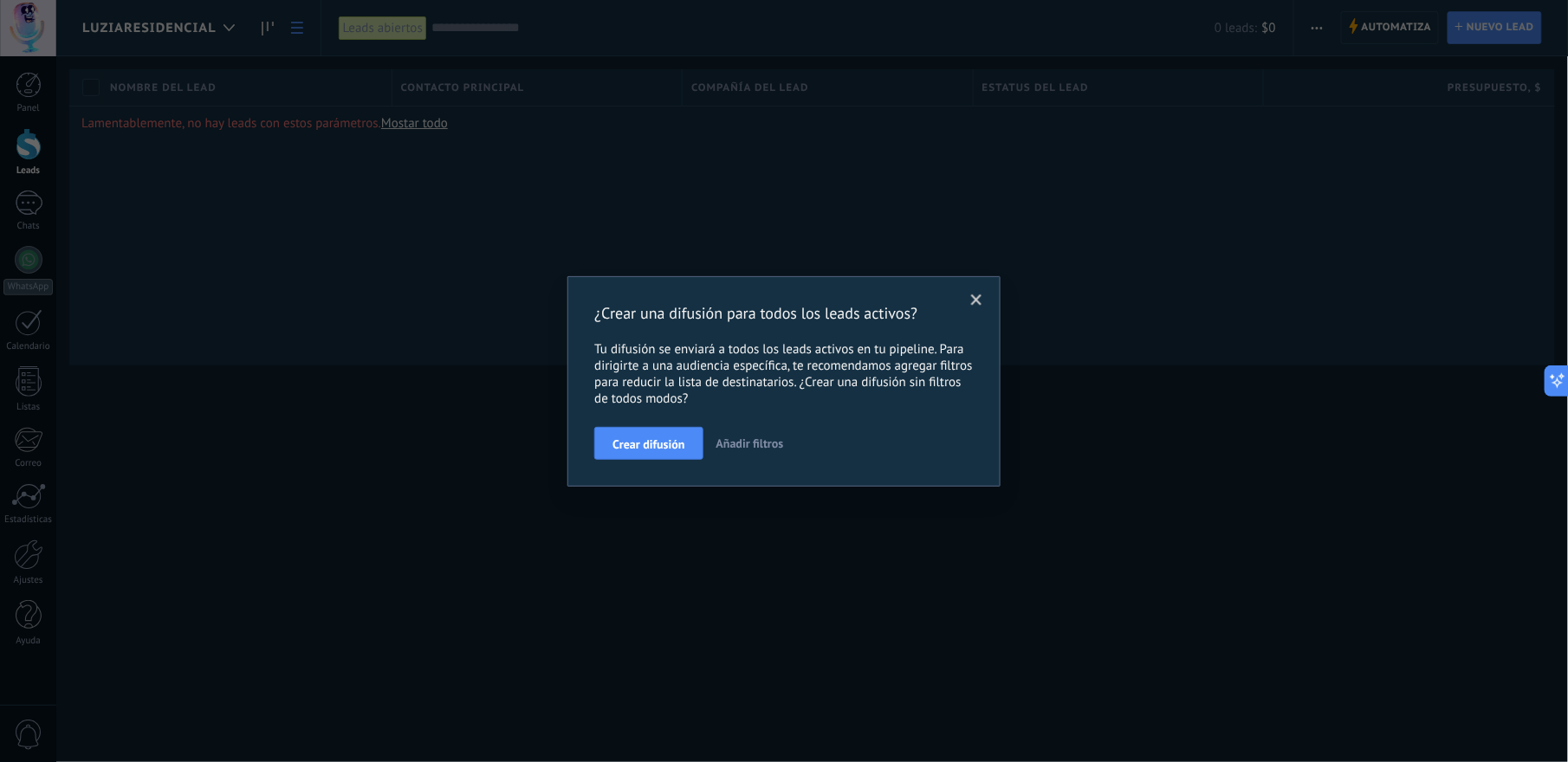 click at bounding box center (976, 300) 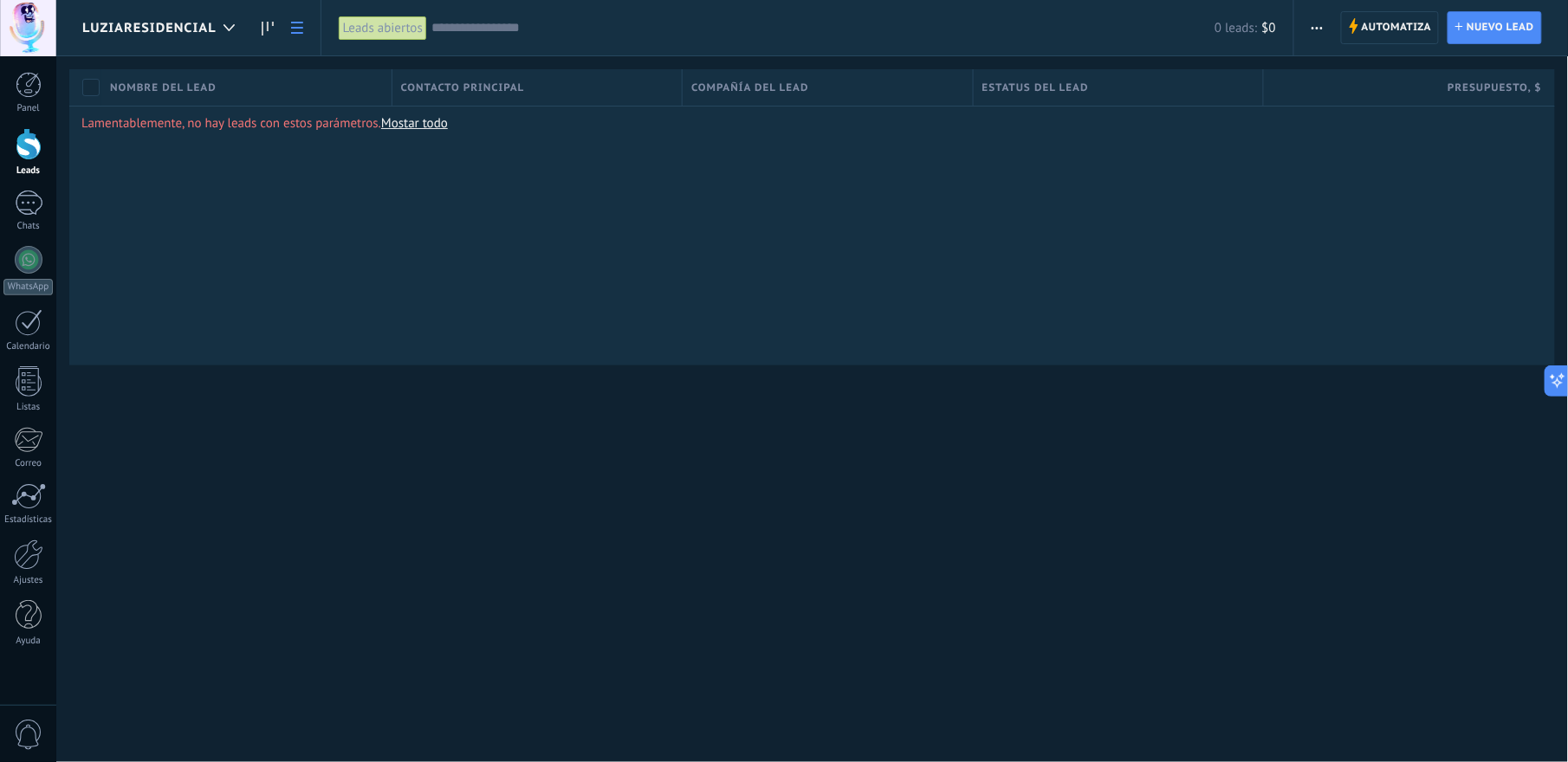 click at bounding box center [1317, 28] 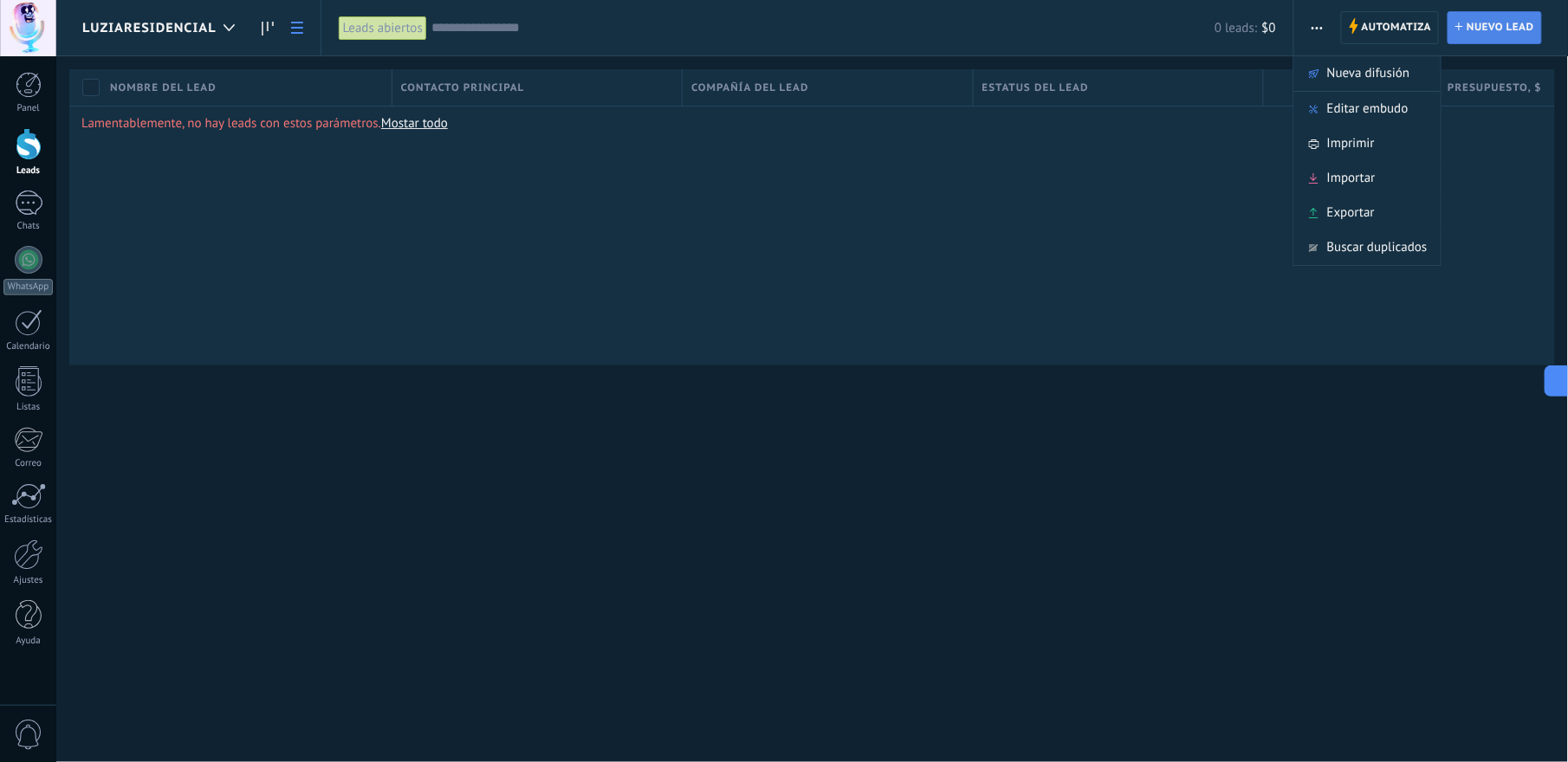 click on "Nuevo lead" at bounding box center (1500, 28) 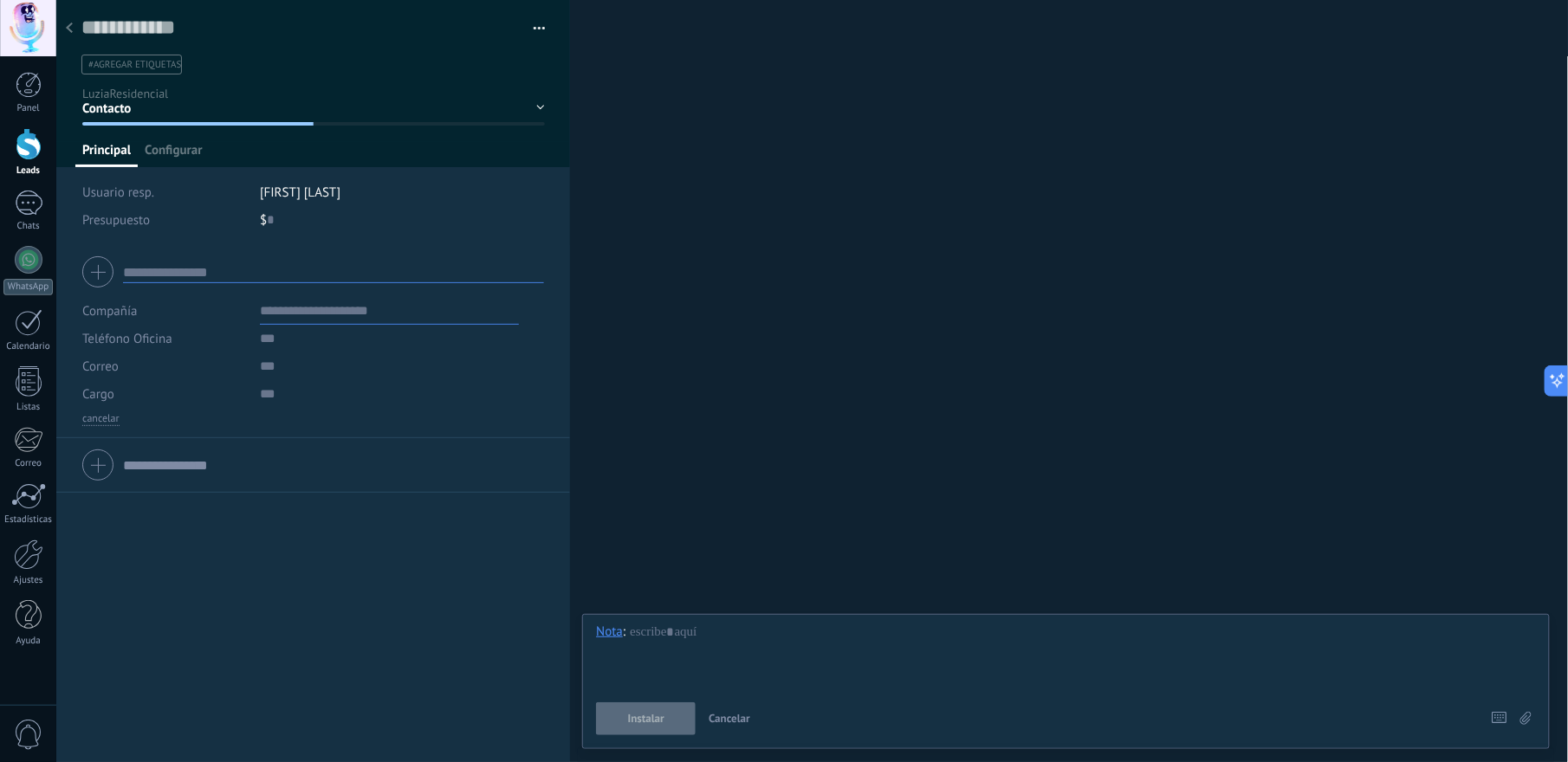 click on "Contacto
Fin
Cancelar" at bounding box center [0, 0] 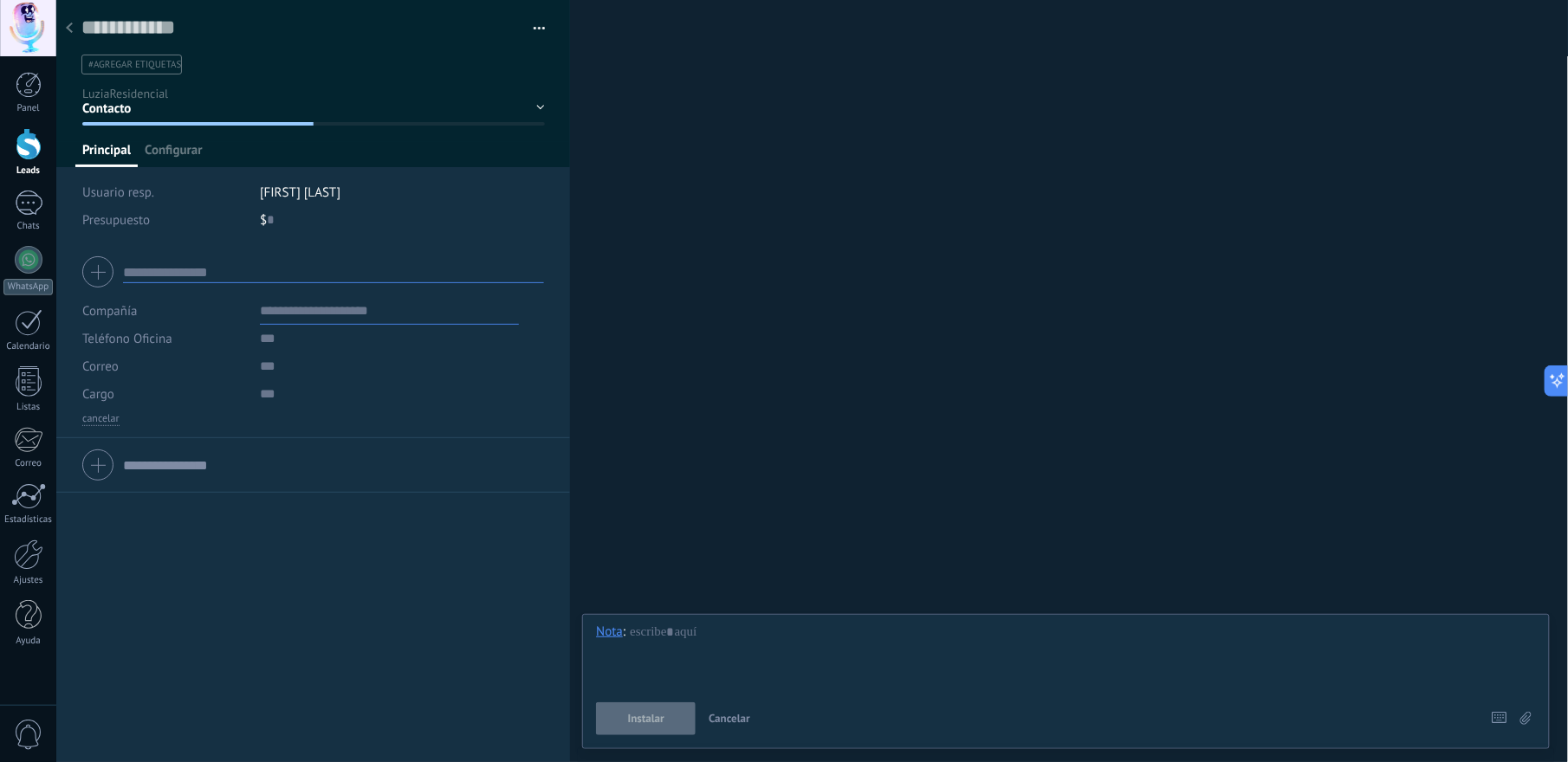scroll, scrollTop: 33, scrollLeft: 0, axis: vertical 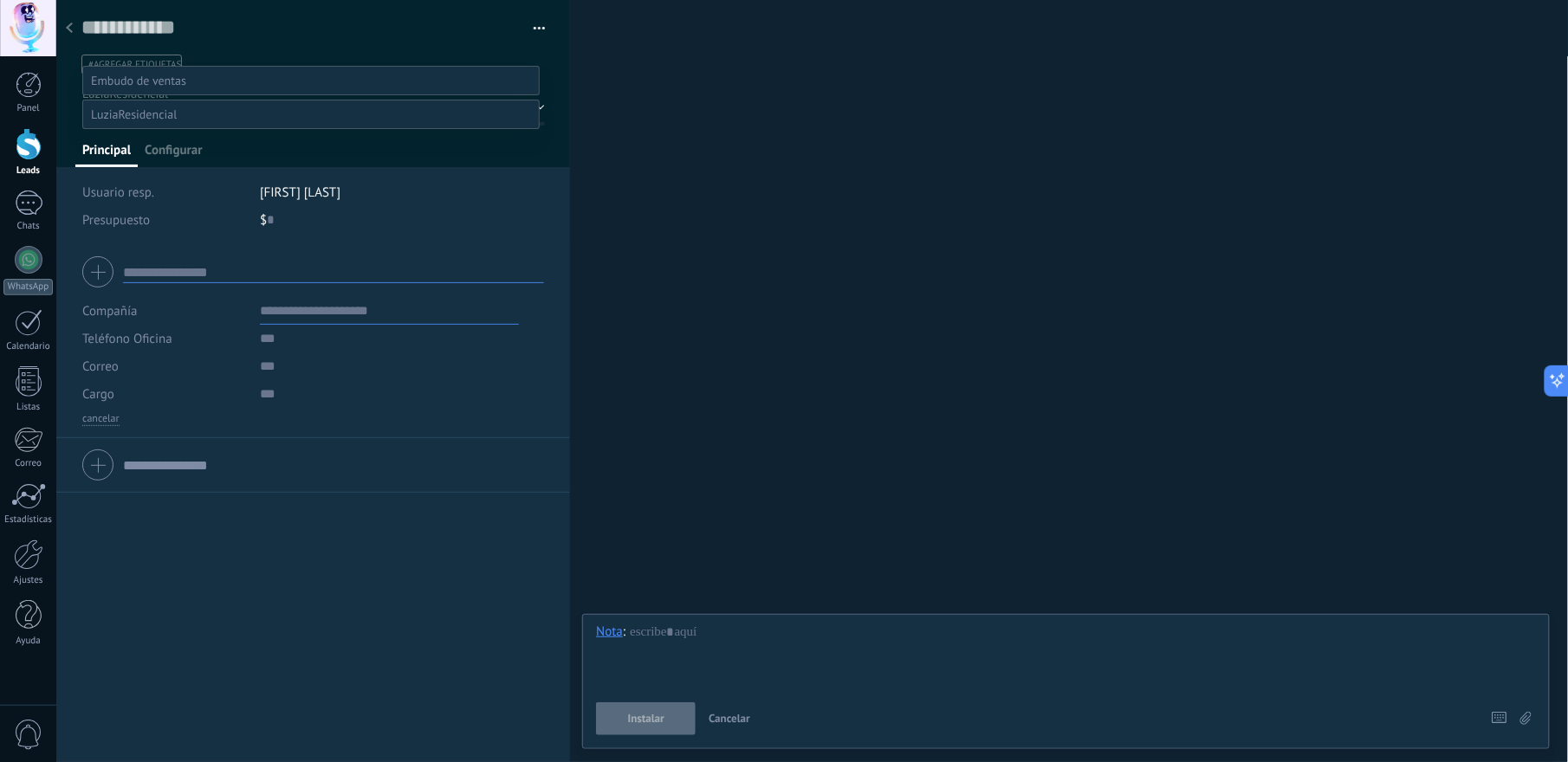 click on "Contacto inicial
Negociación
Debate contractual
Discusión de contrato
Leads ganados" at bounding box center [311, 414] 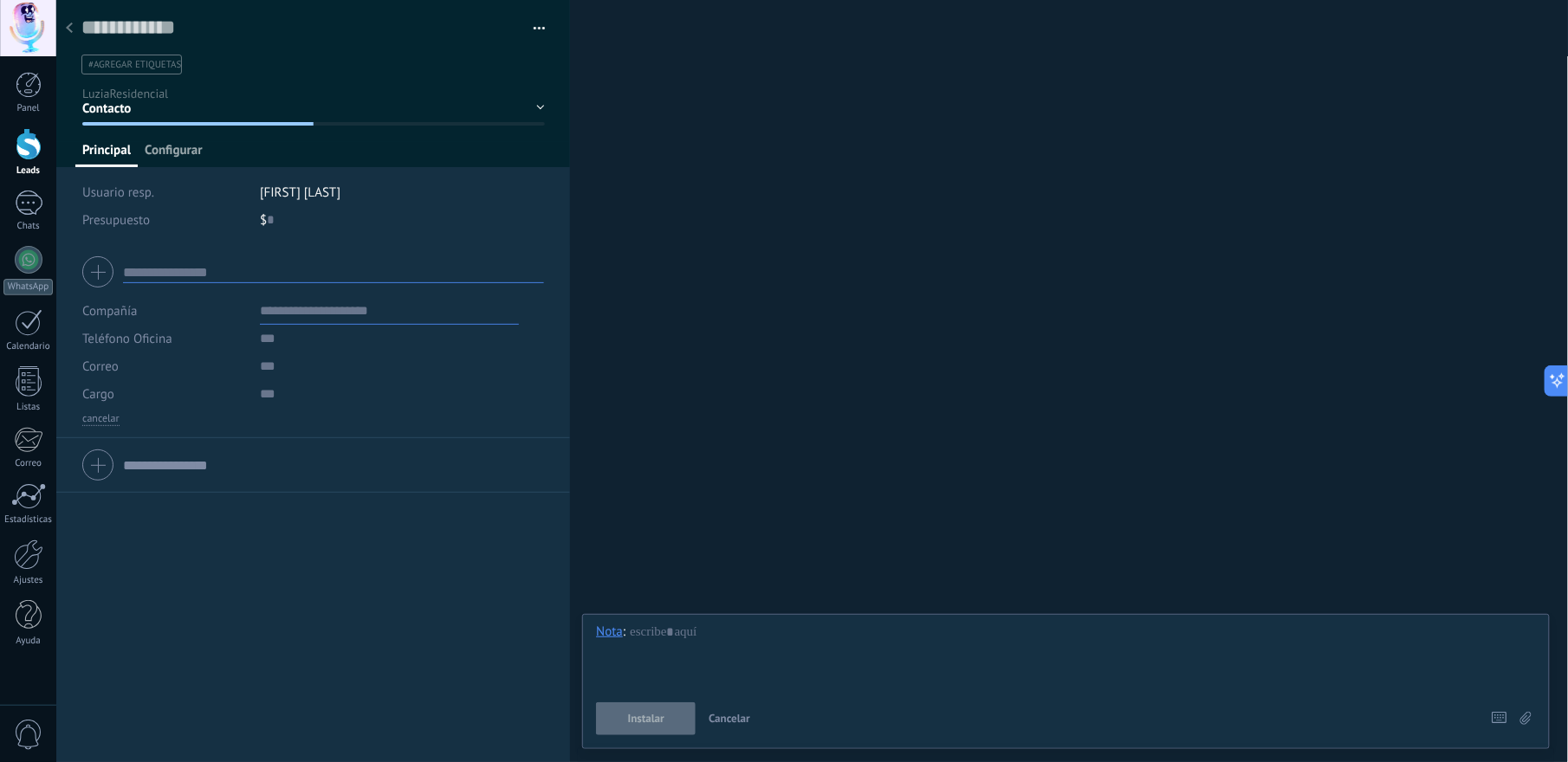 click on "Configurar" at bounding box center (173, 154) 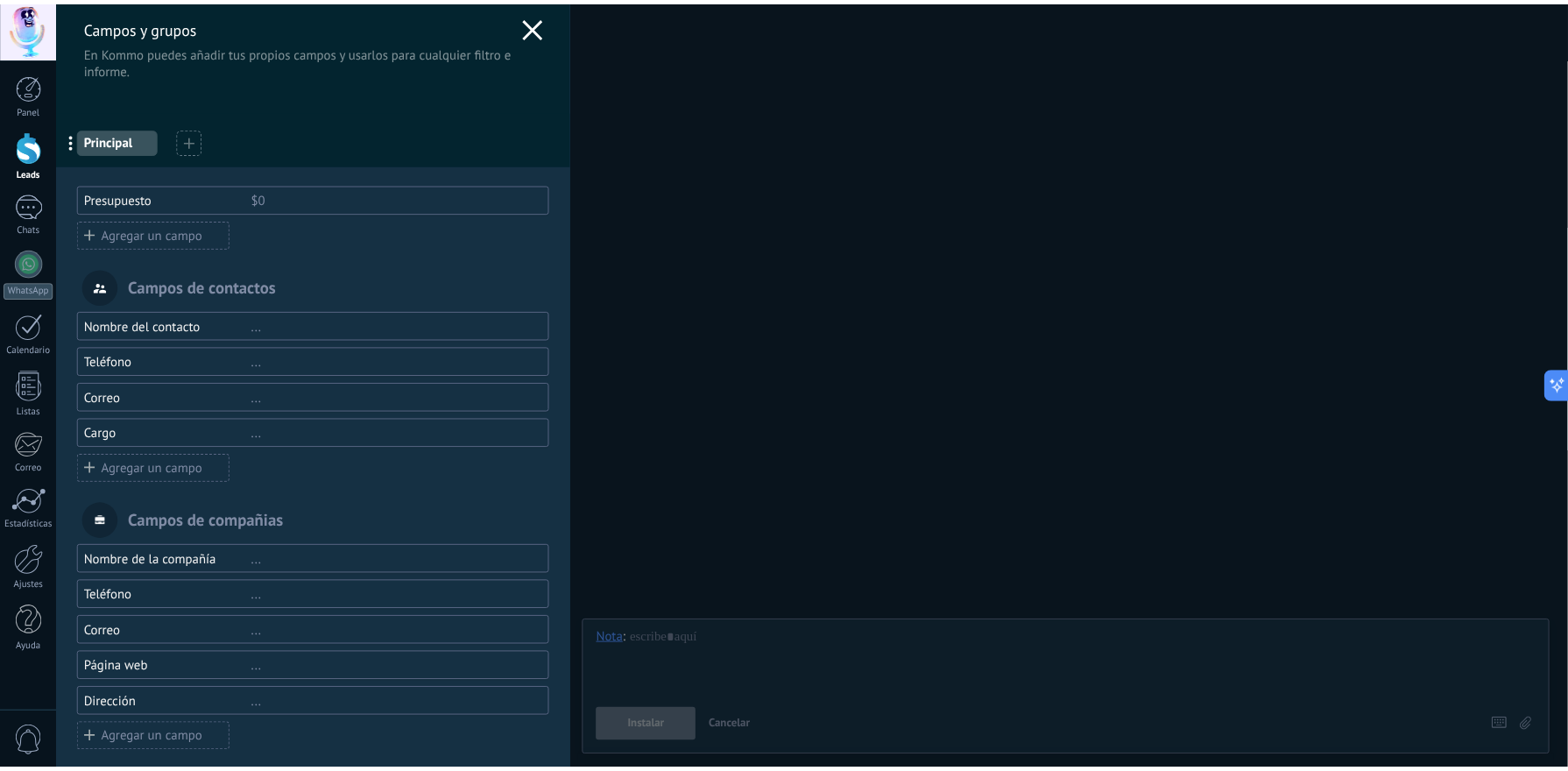 scroll, scrollTop: 0, scrollLeft: 0, axis: both 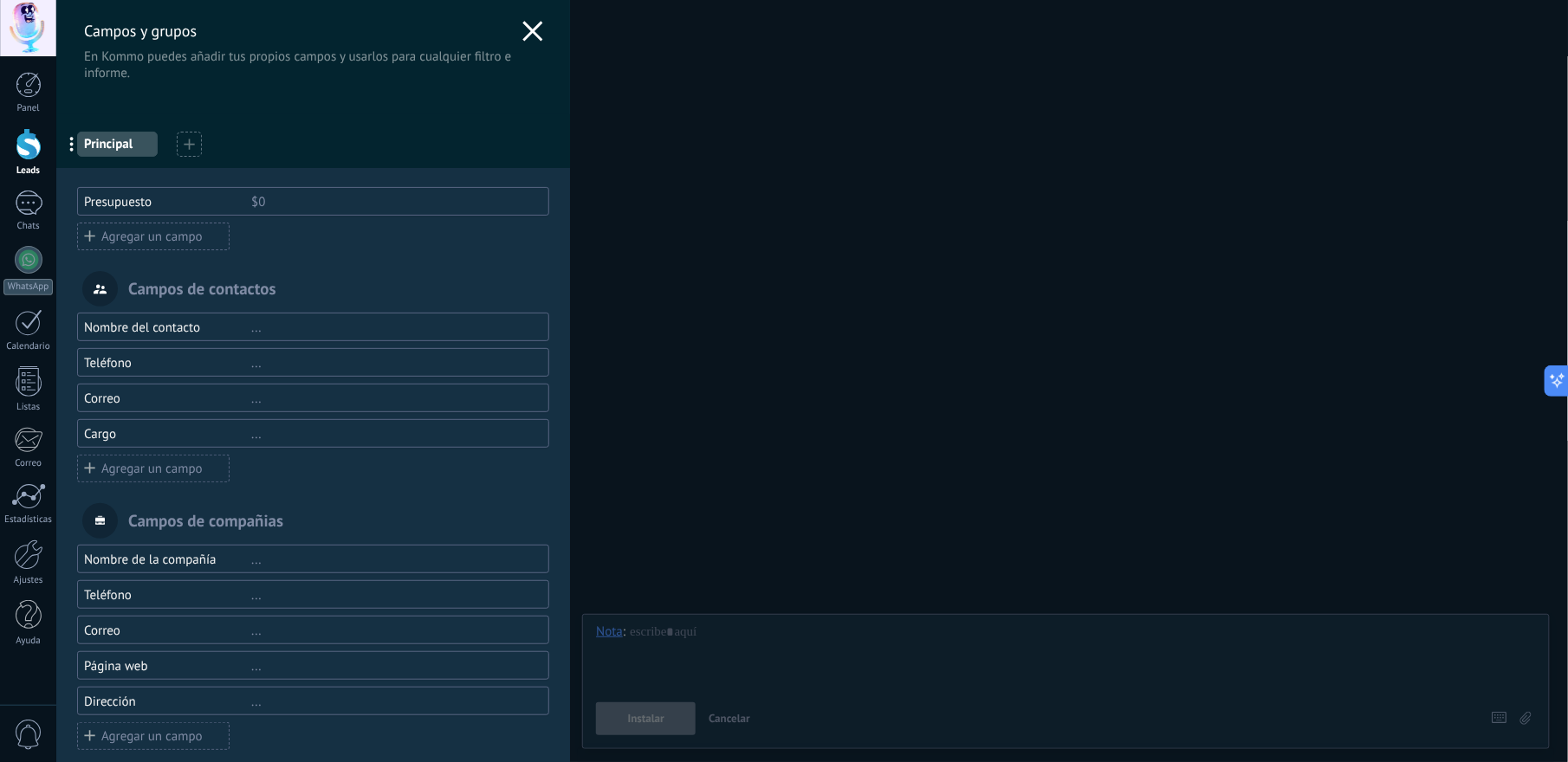 click at bounding box center (533, 33) 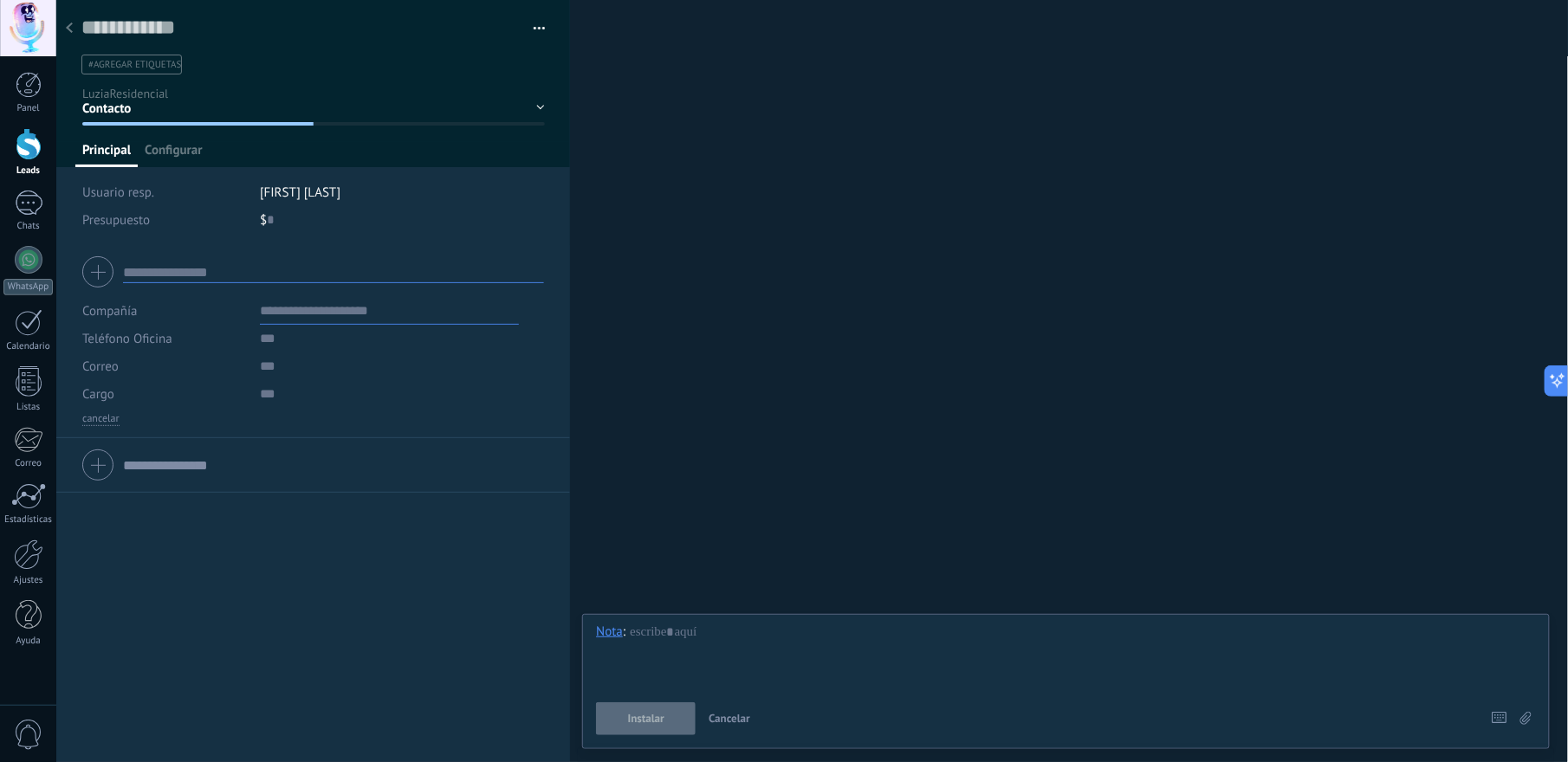 click on "Cancelar" at bounding box center (729, 719) 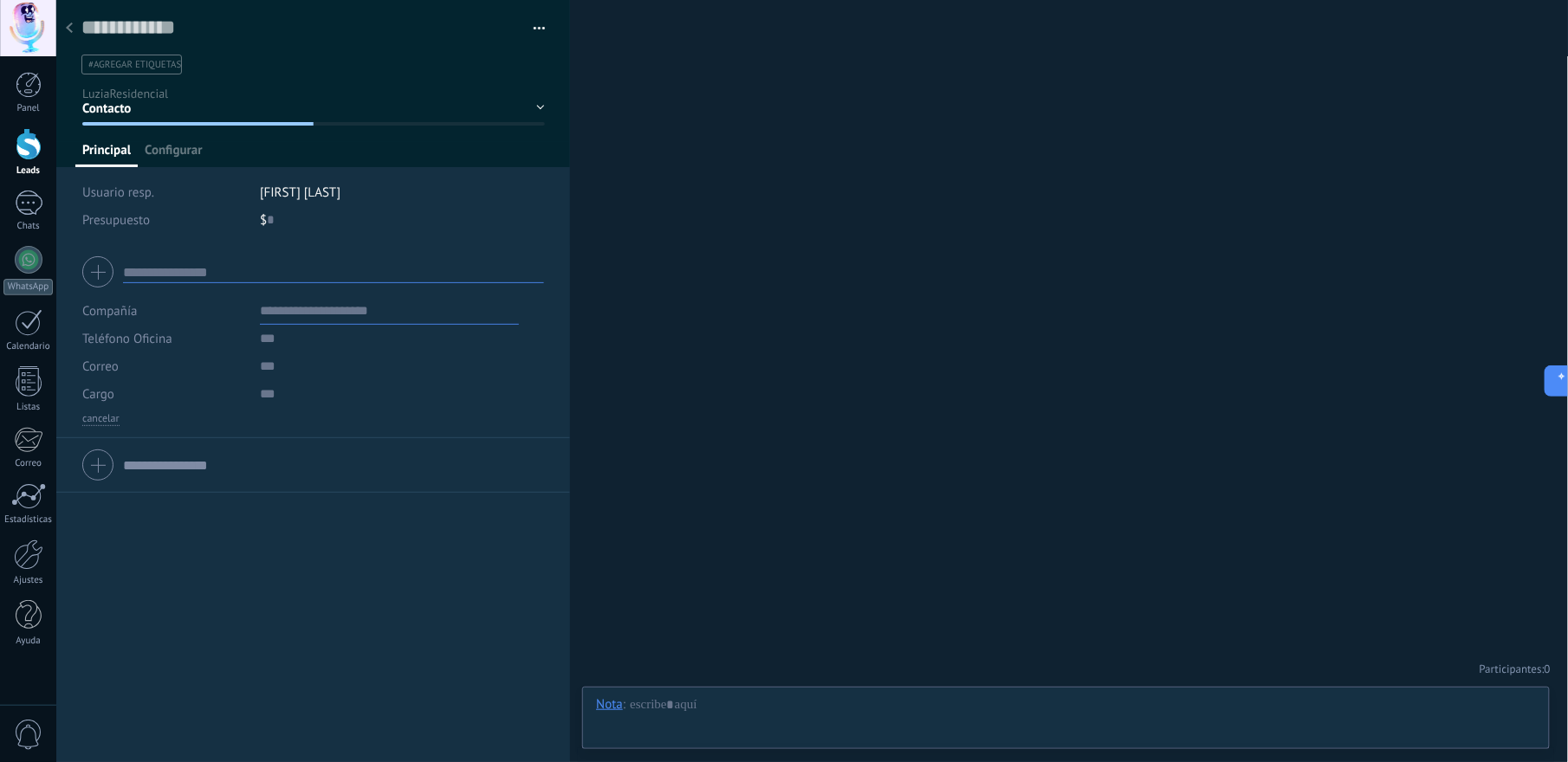click at bounding box center (69, 29) 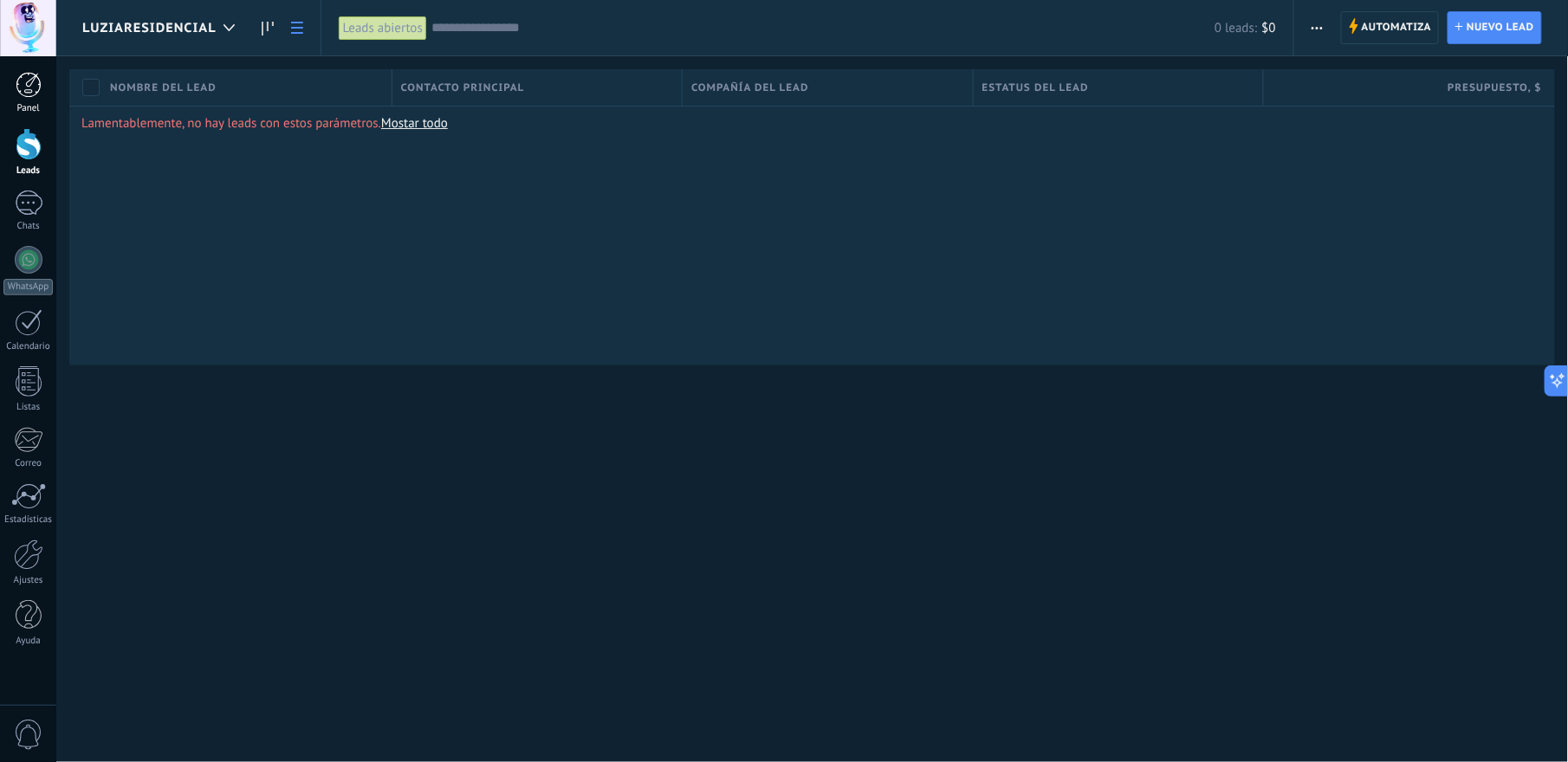 click on "Panel" at bounding box center (29, 108) 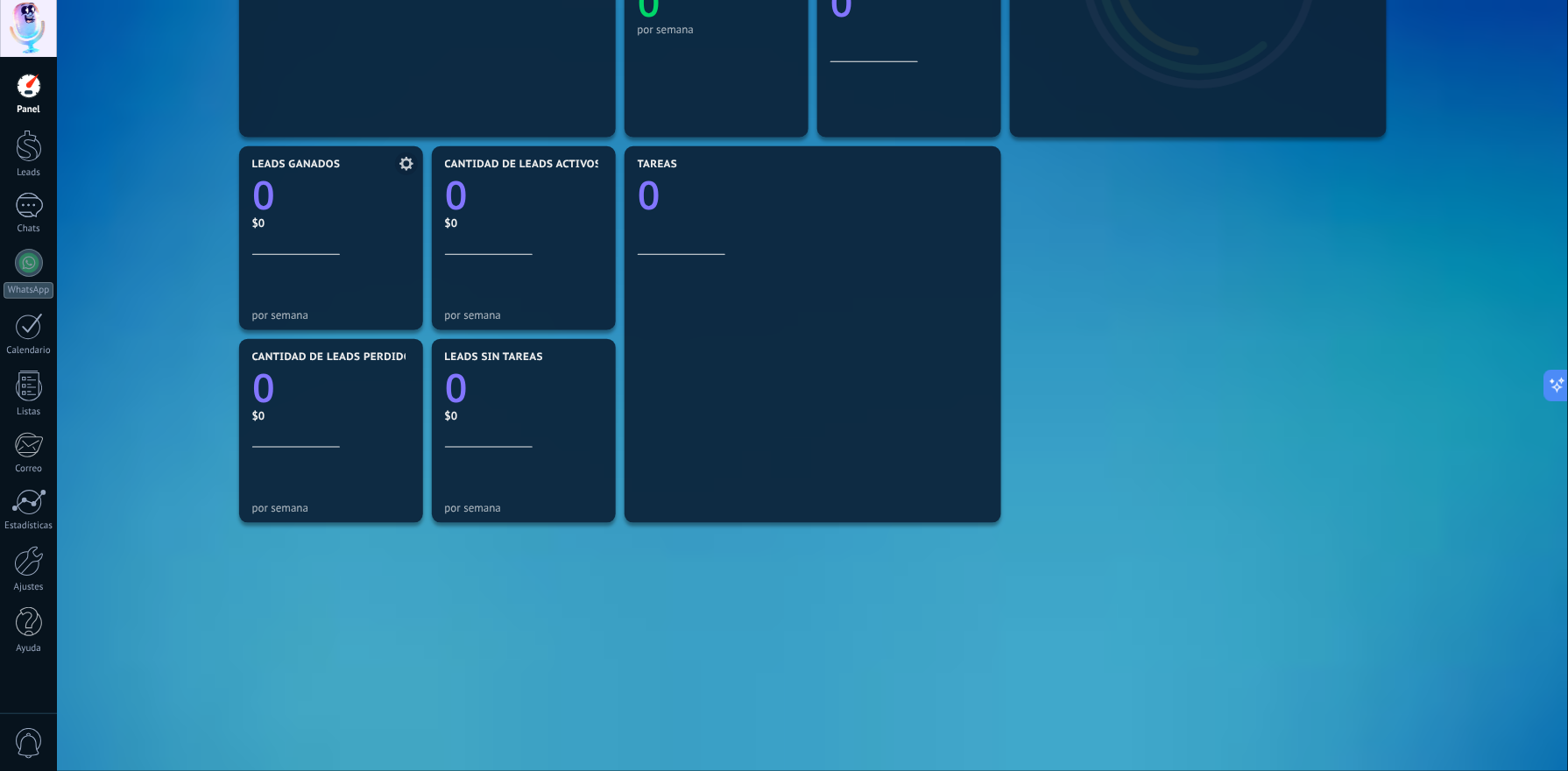 scroll, scrollTop: 468, scrollLeft: 0, axis: vertical 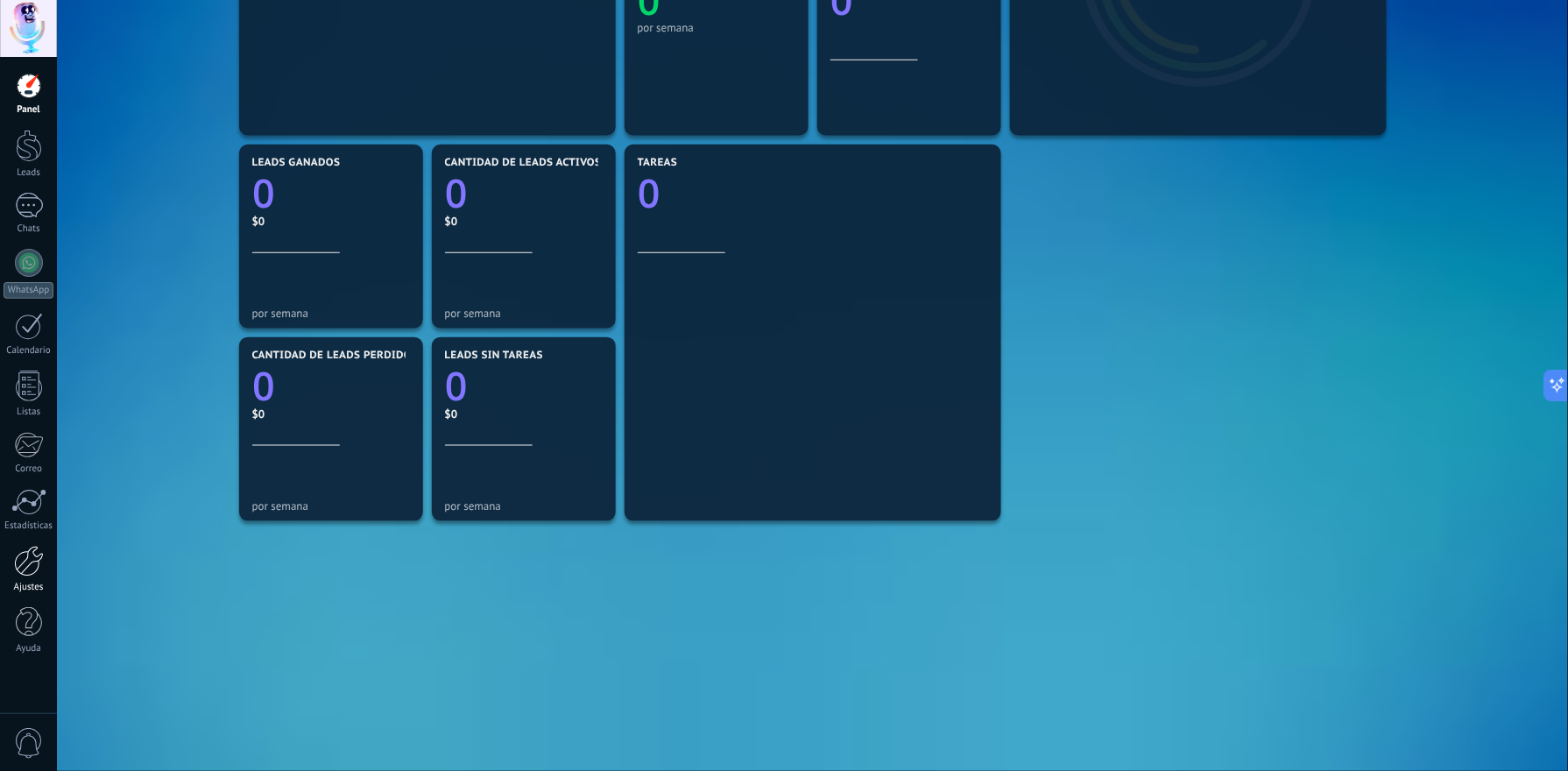 click on "Ajustes" at bounding box center [28, 569] 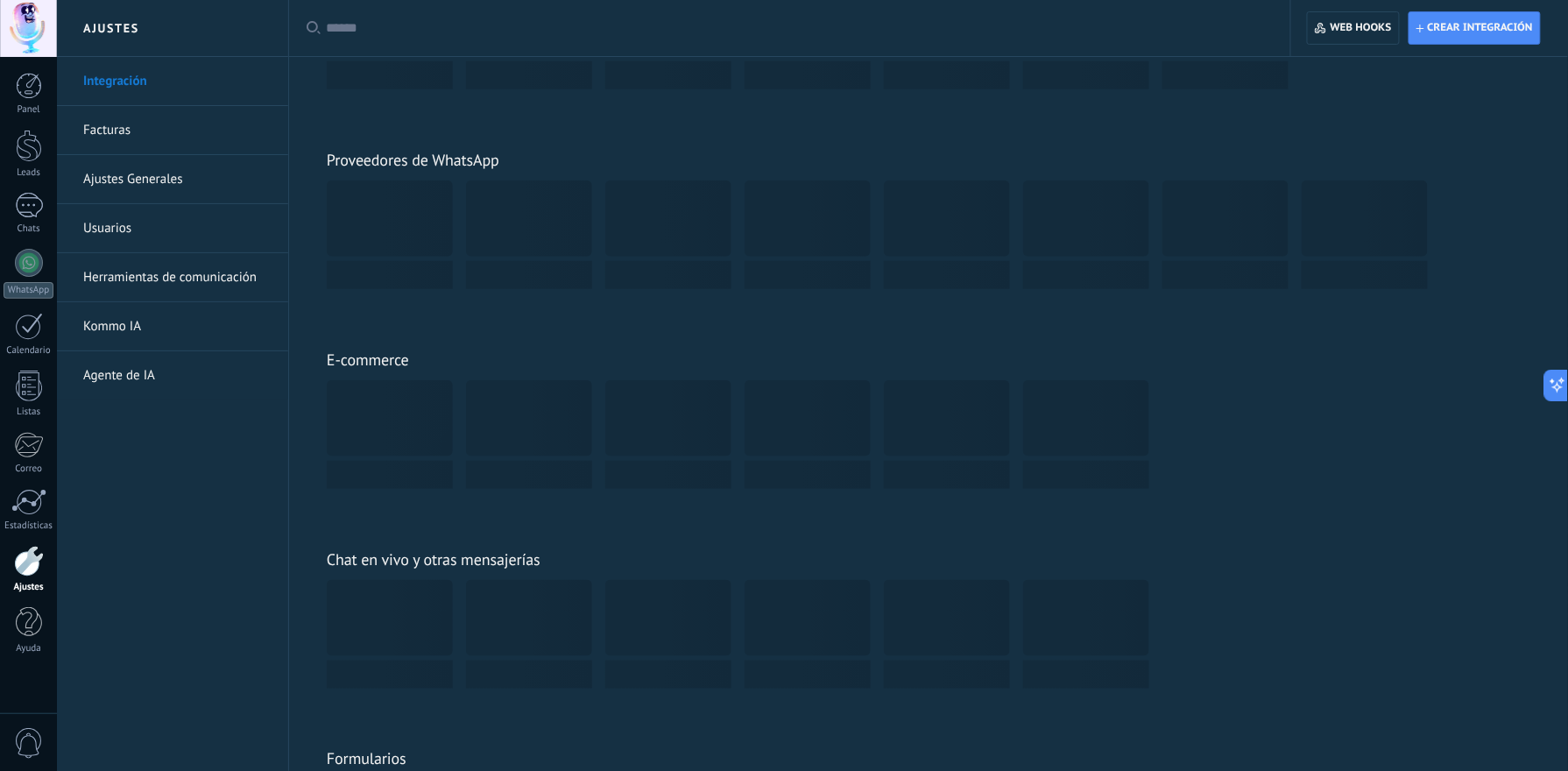 scroll, scrollTop: 0, scrollLeft: 0, axis: both 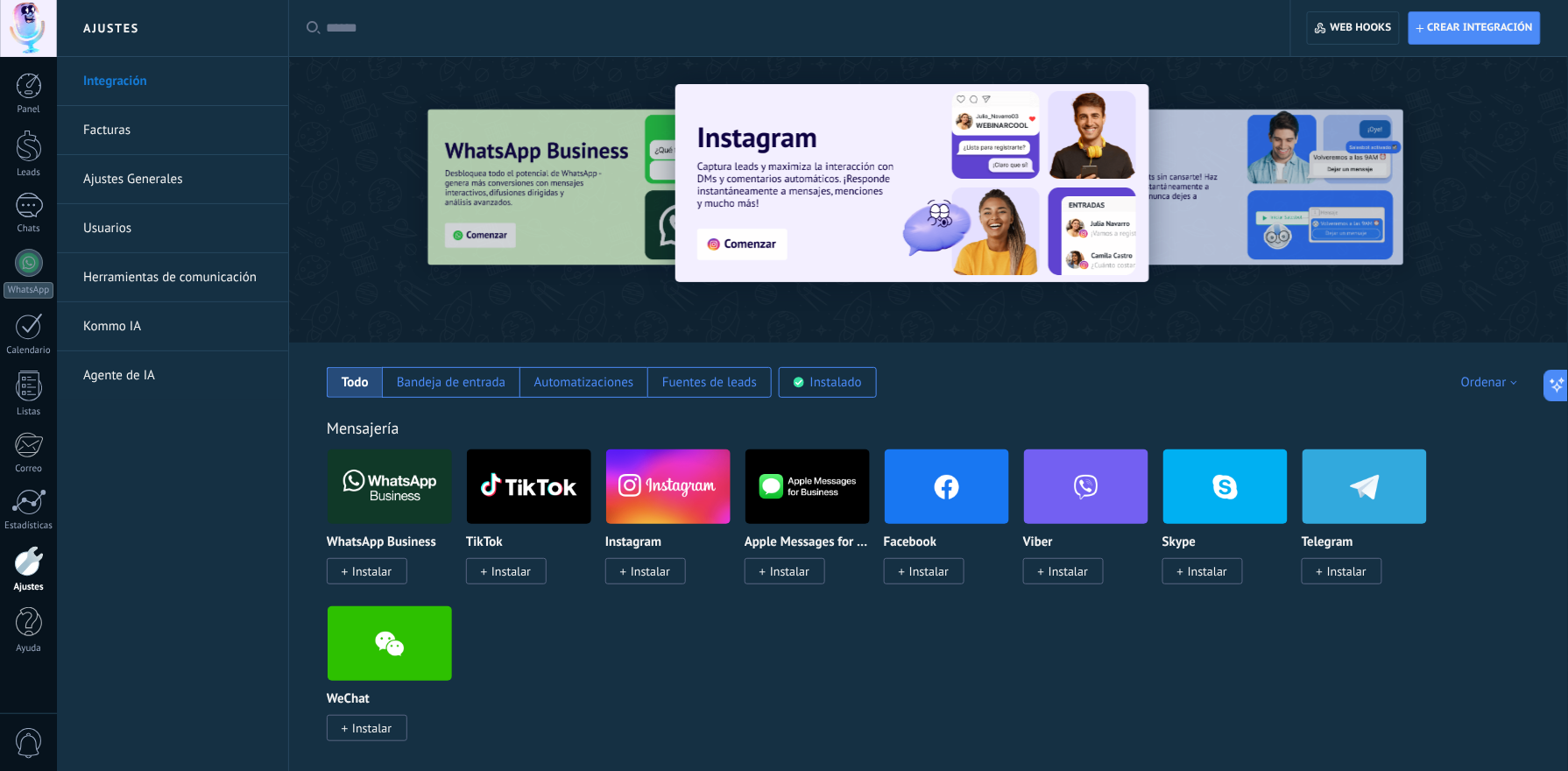 click on "Ajustes Generales" at bounding box center [177, 180] 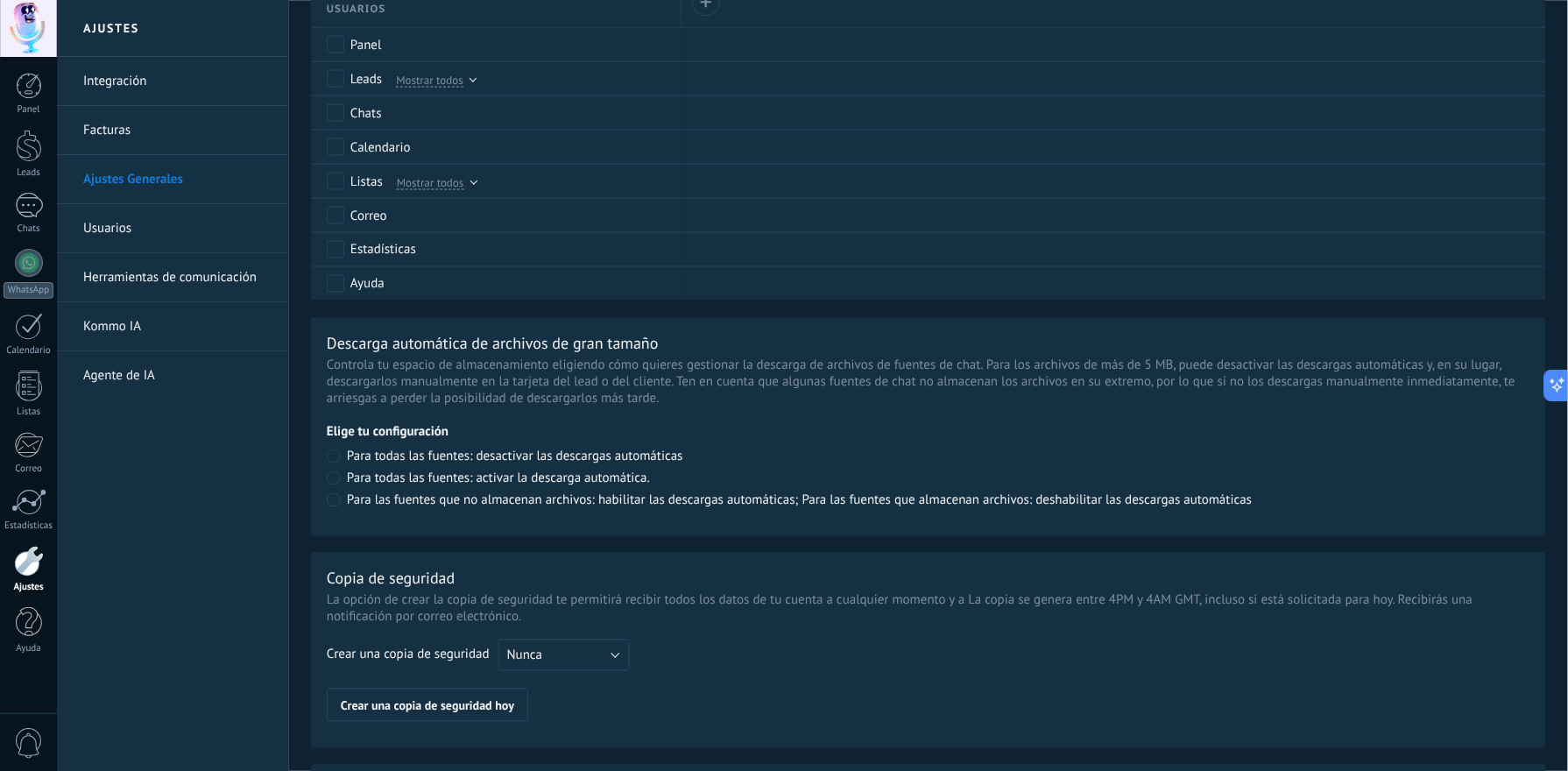 scroll, scrollTop: 874, scrollLeft: 0, axis: vertical 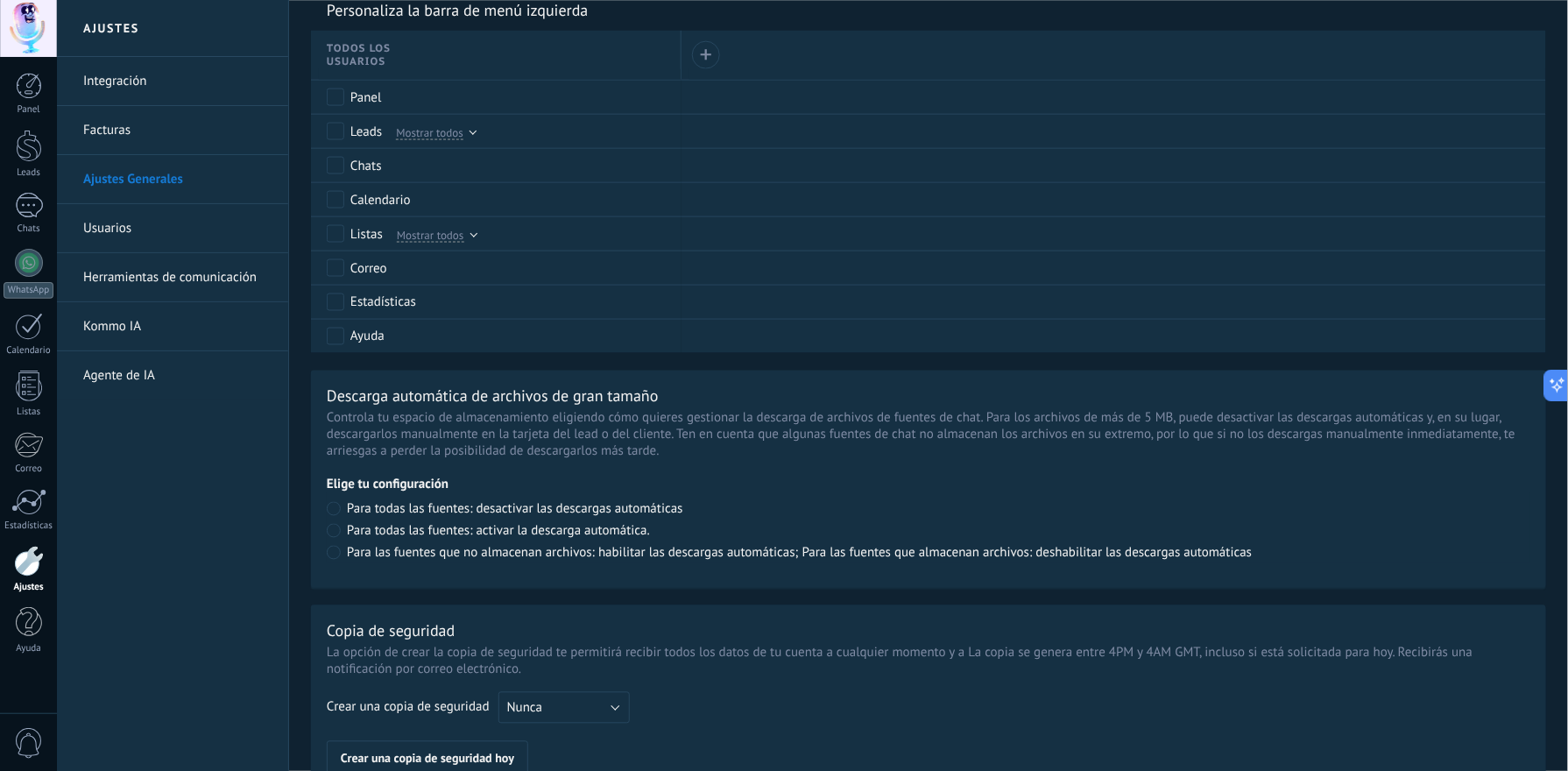 click on "Herramientas de comunicación" at bounding box center [177, 278] 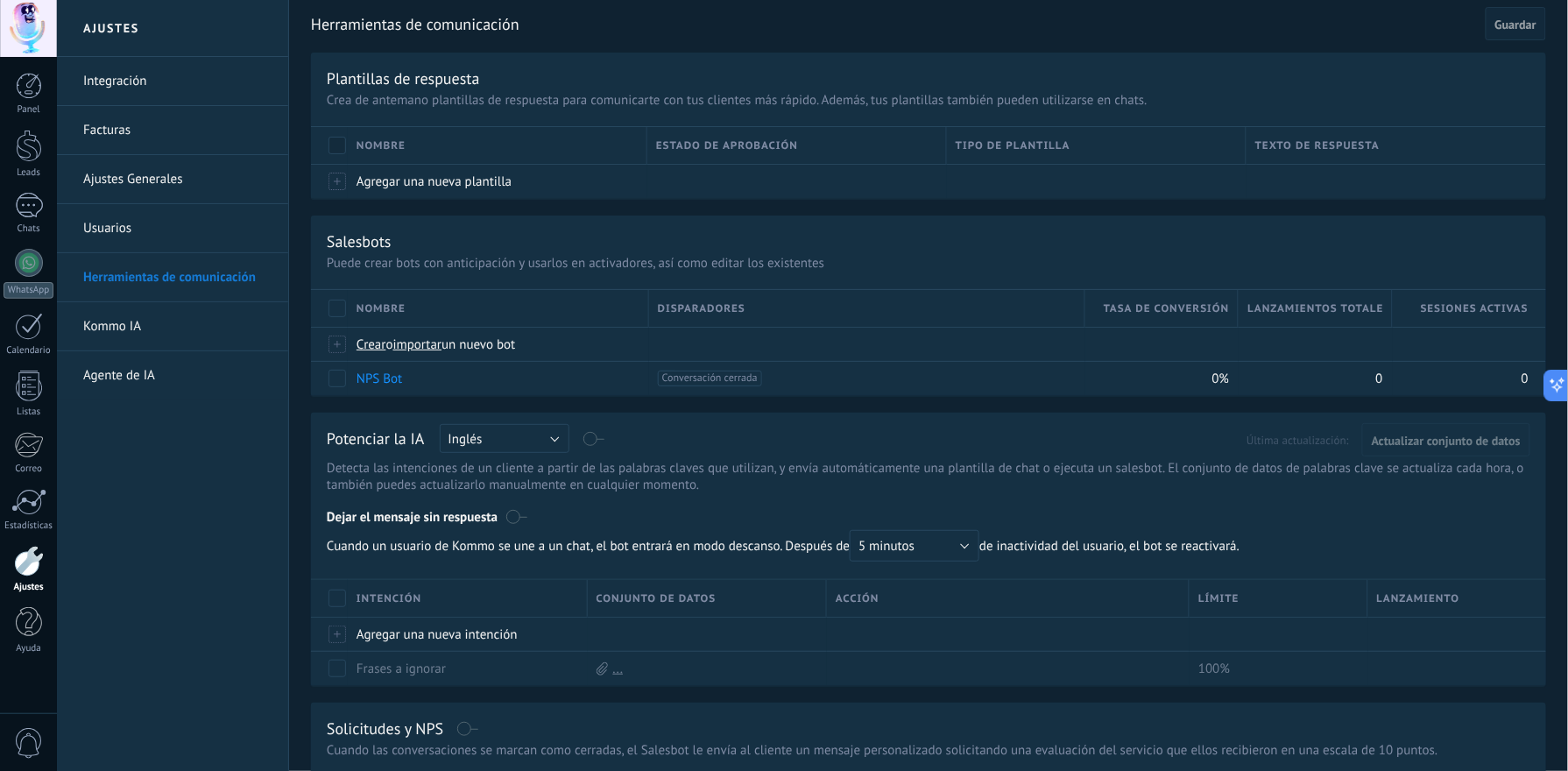 scroll, scrollTop: 0, scrollLeft: 0, axis: both 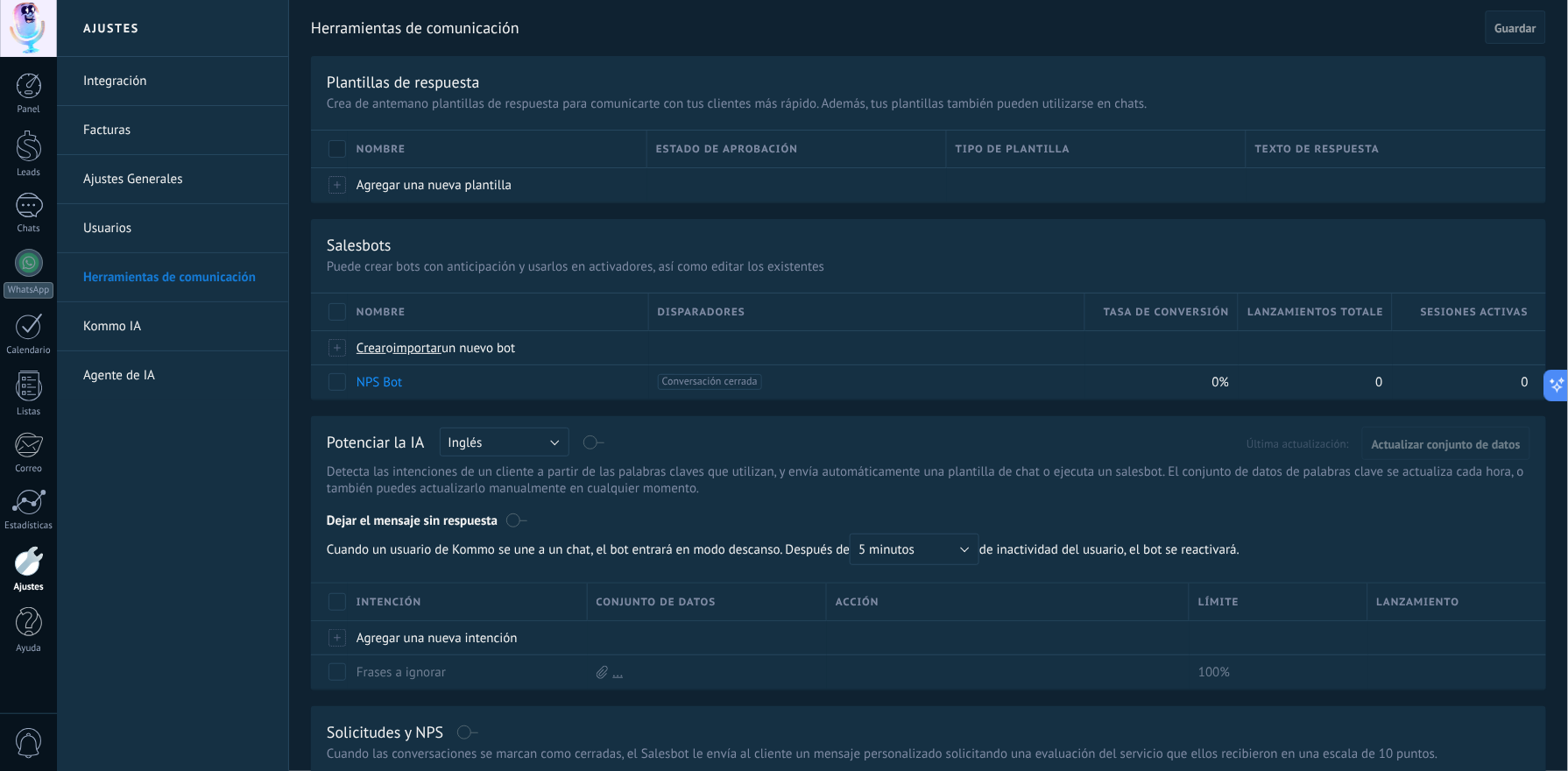 click on "Integración" at bounding box center (177, 81) 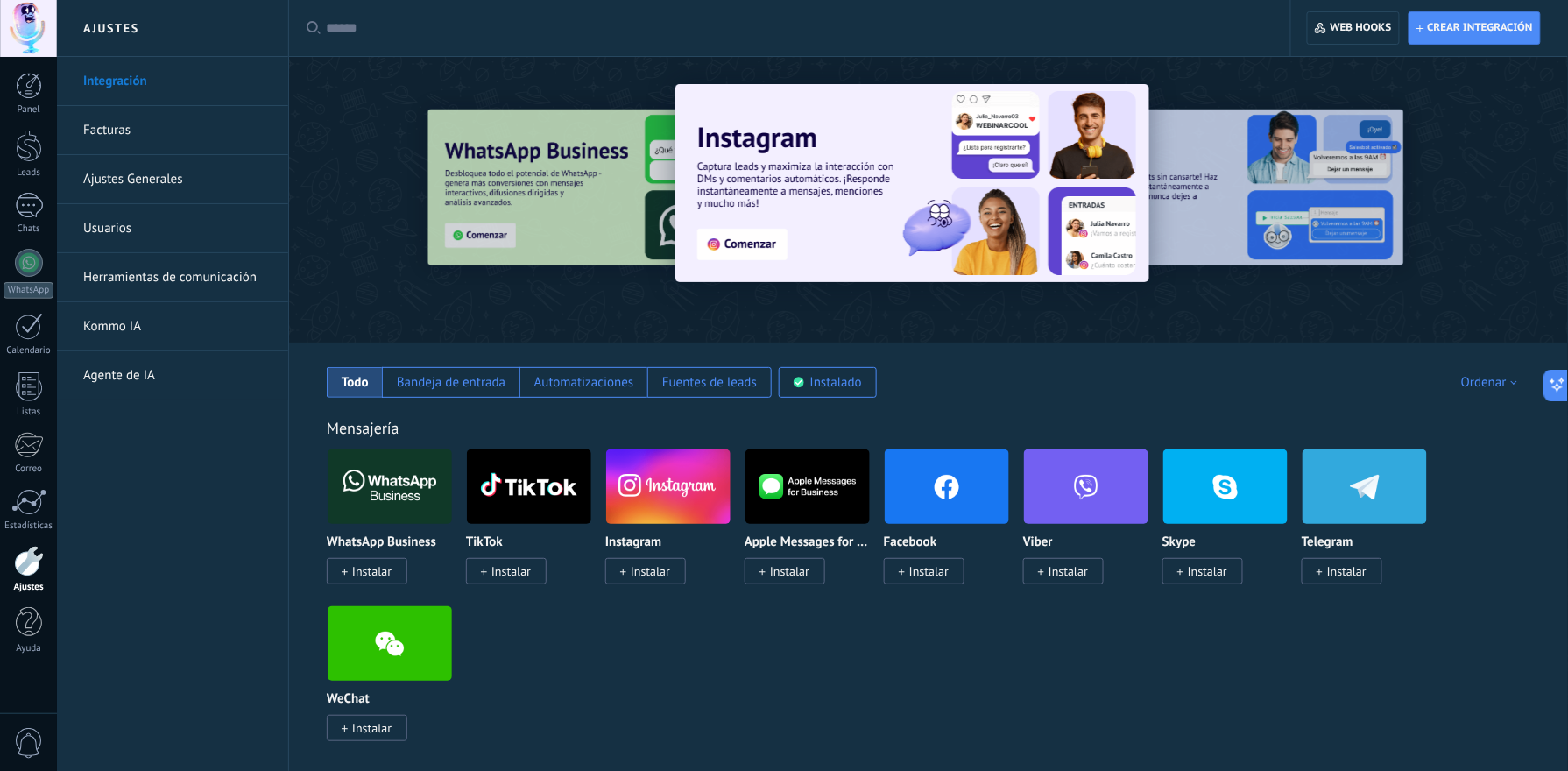 click on "Facturas" at bounding box center [177, 131] 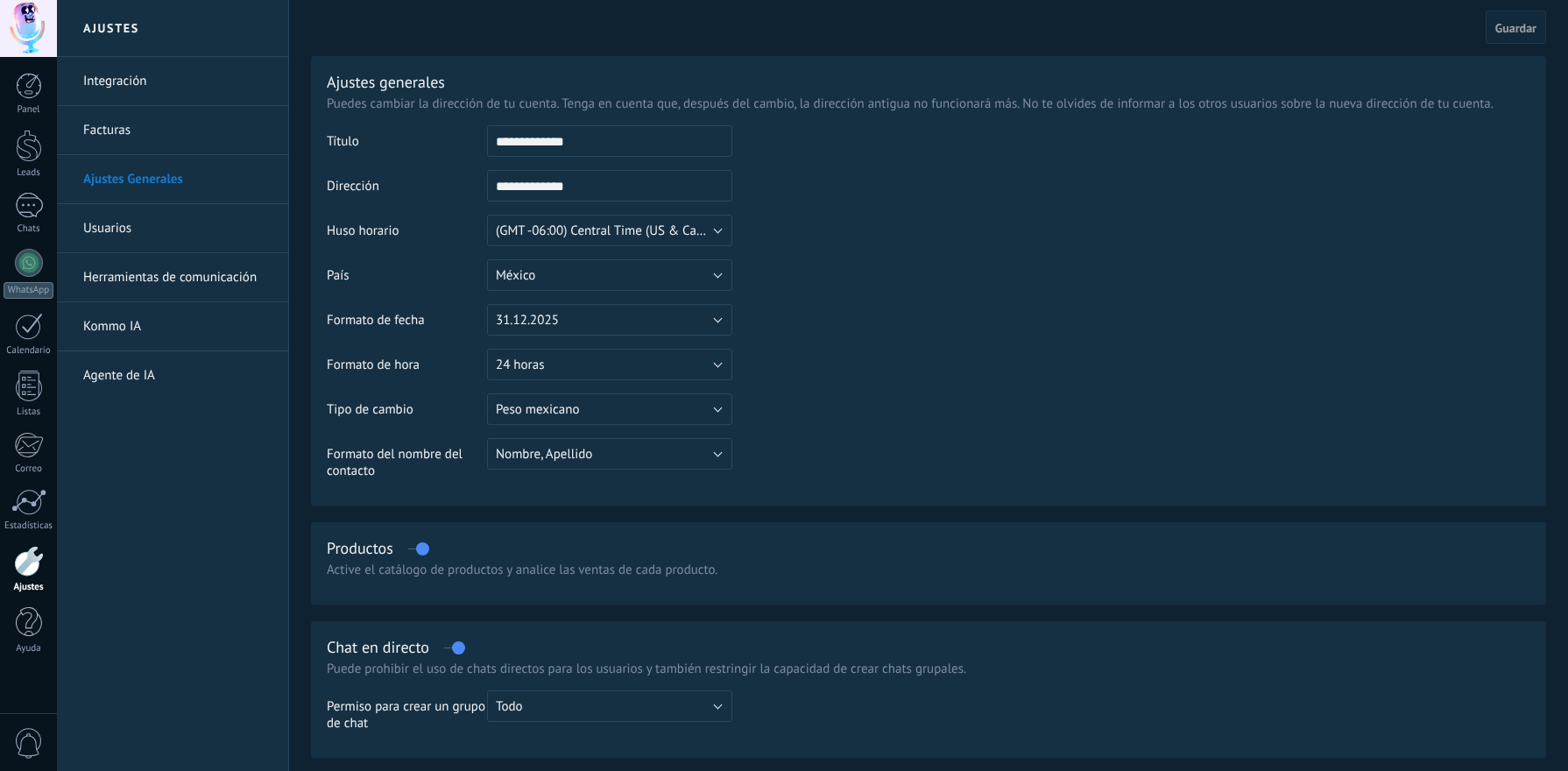 scroll, scrollTop: 0, scrollLeft: 0, axis: both 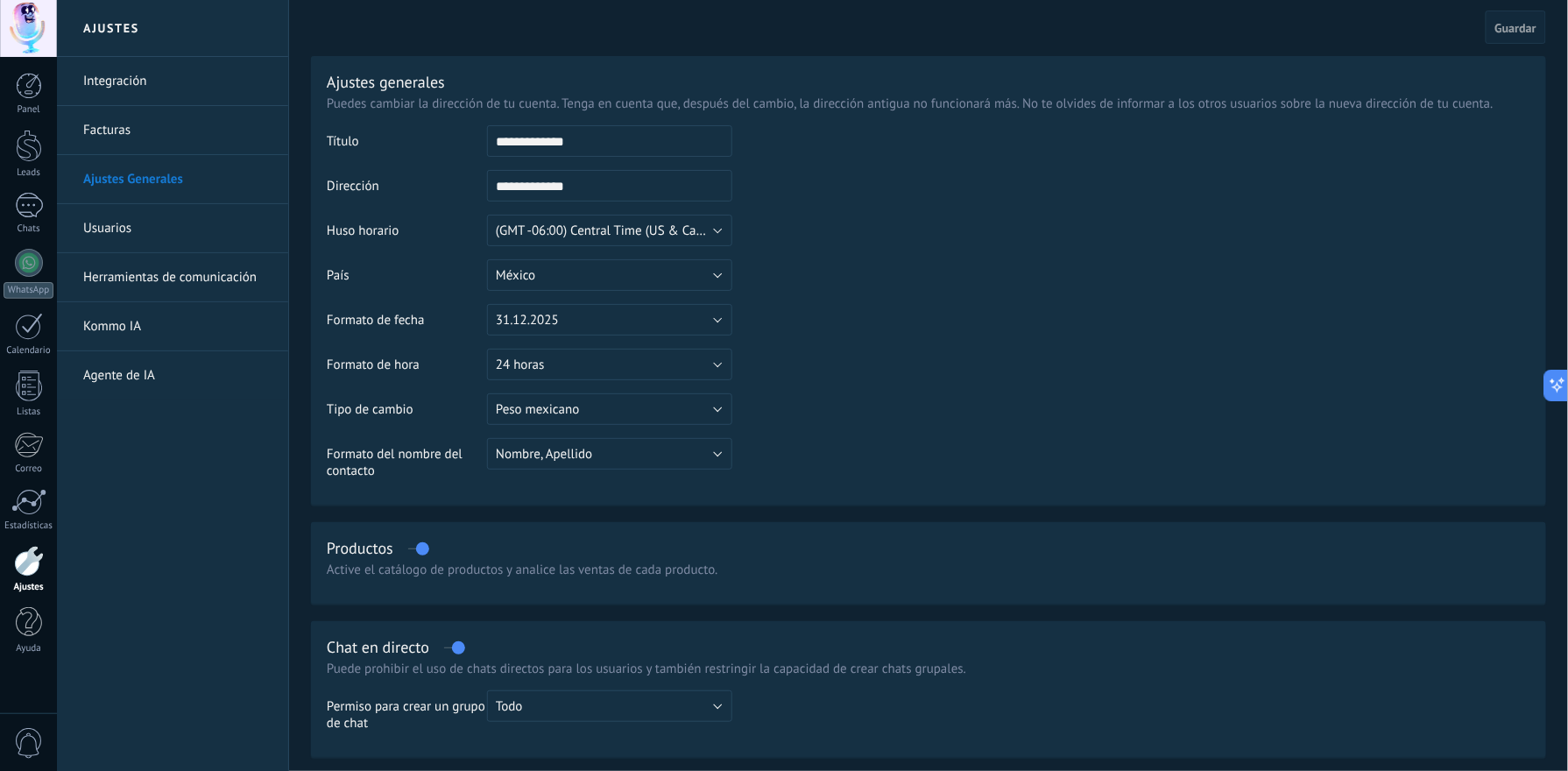 click on "Usuarios" at bounding box center [177, 229] 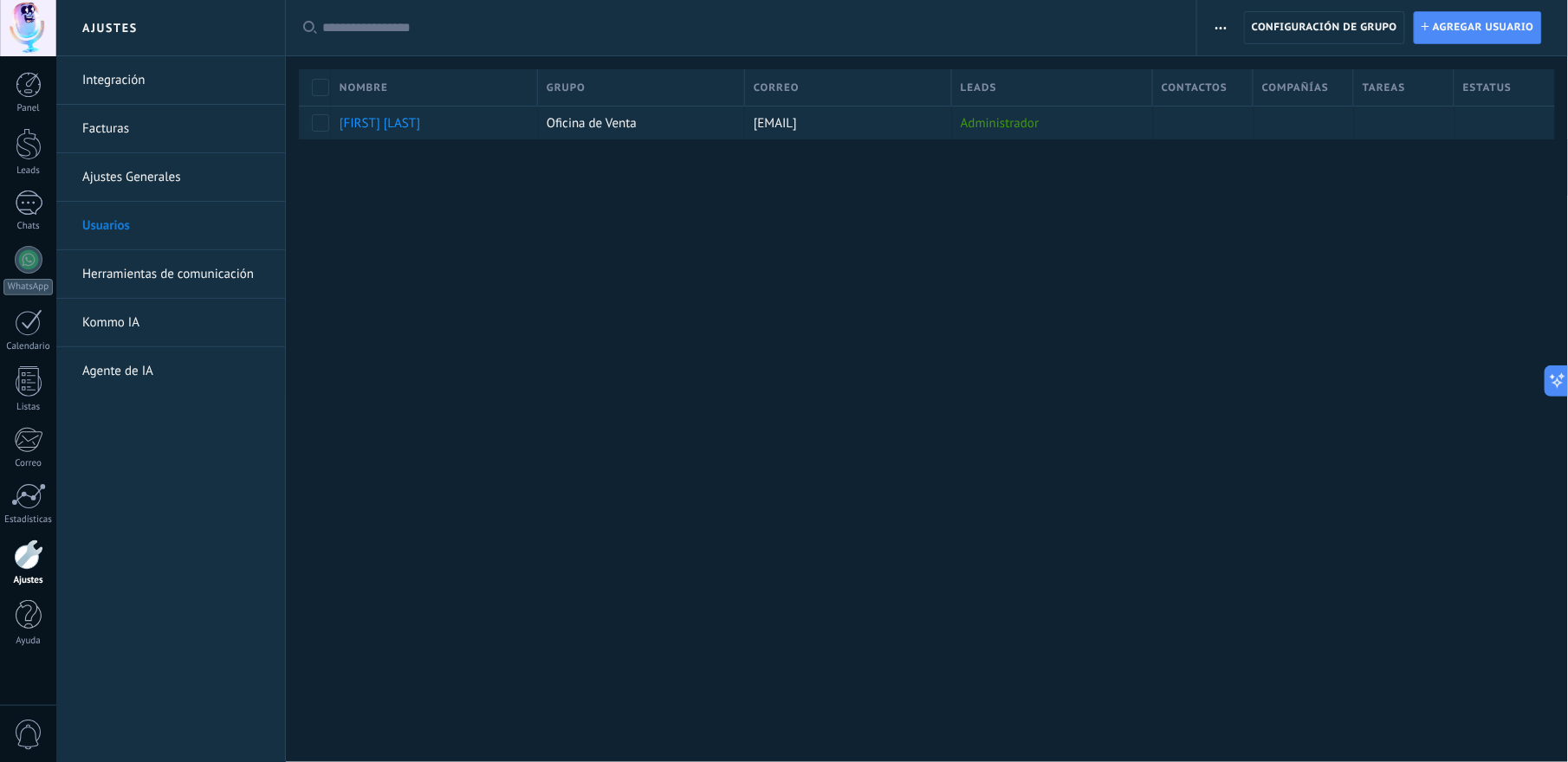 click at bounding box center [1221, 28] 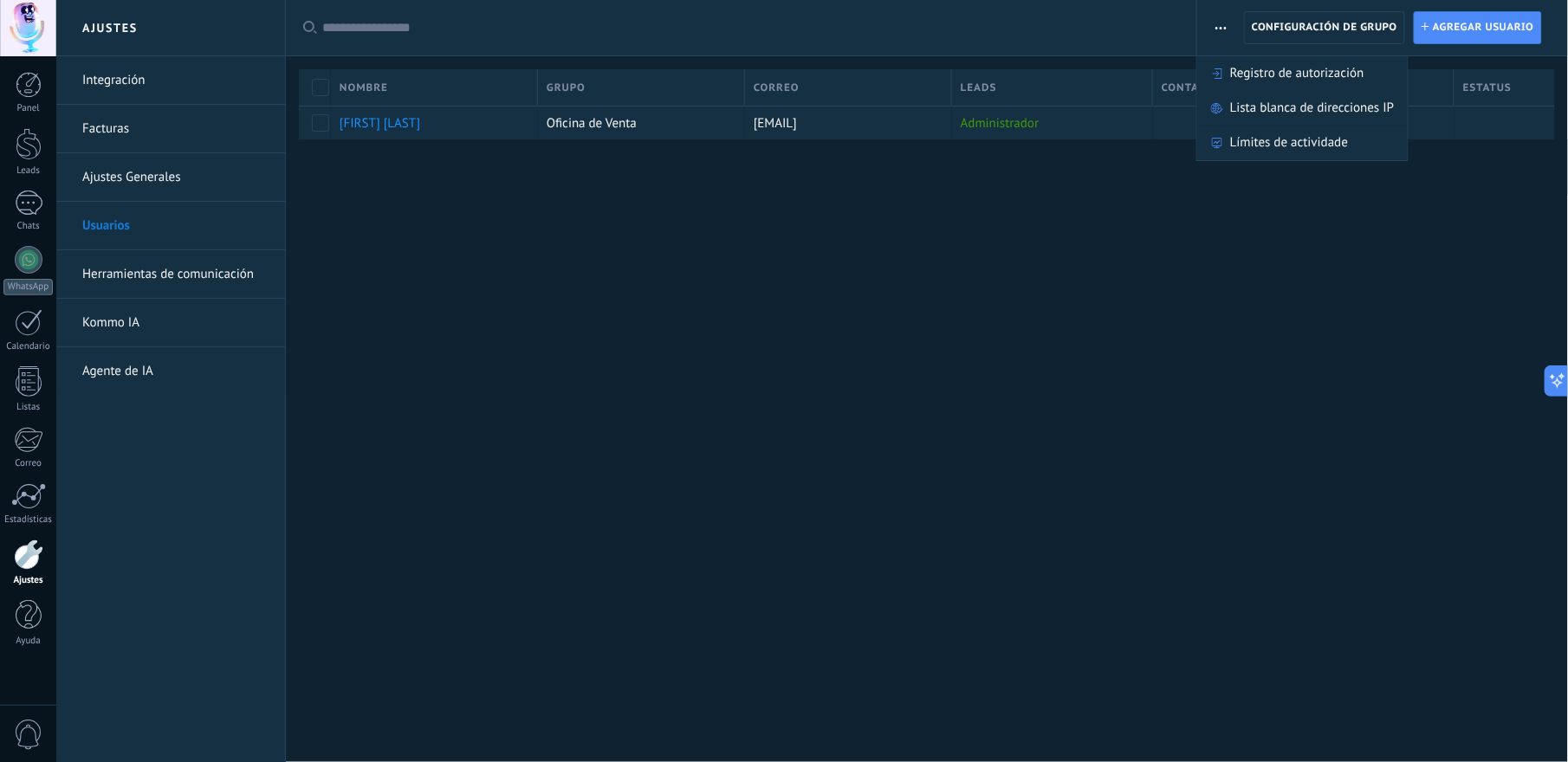 click at bounding box center (1221, 28) 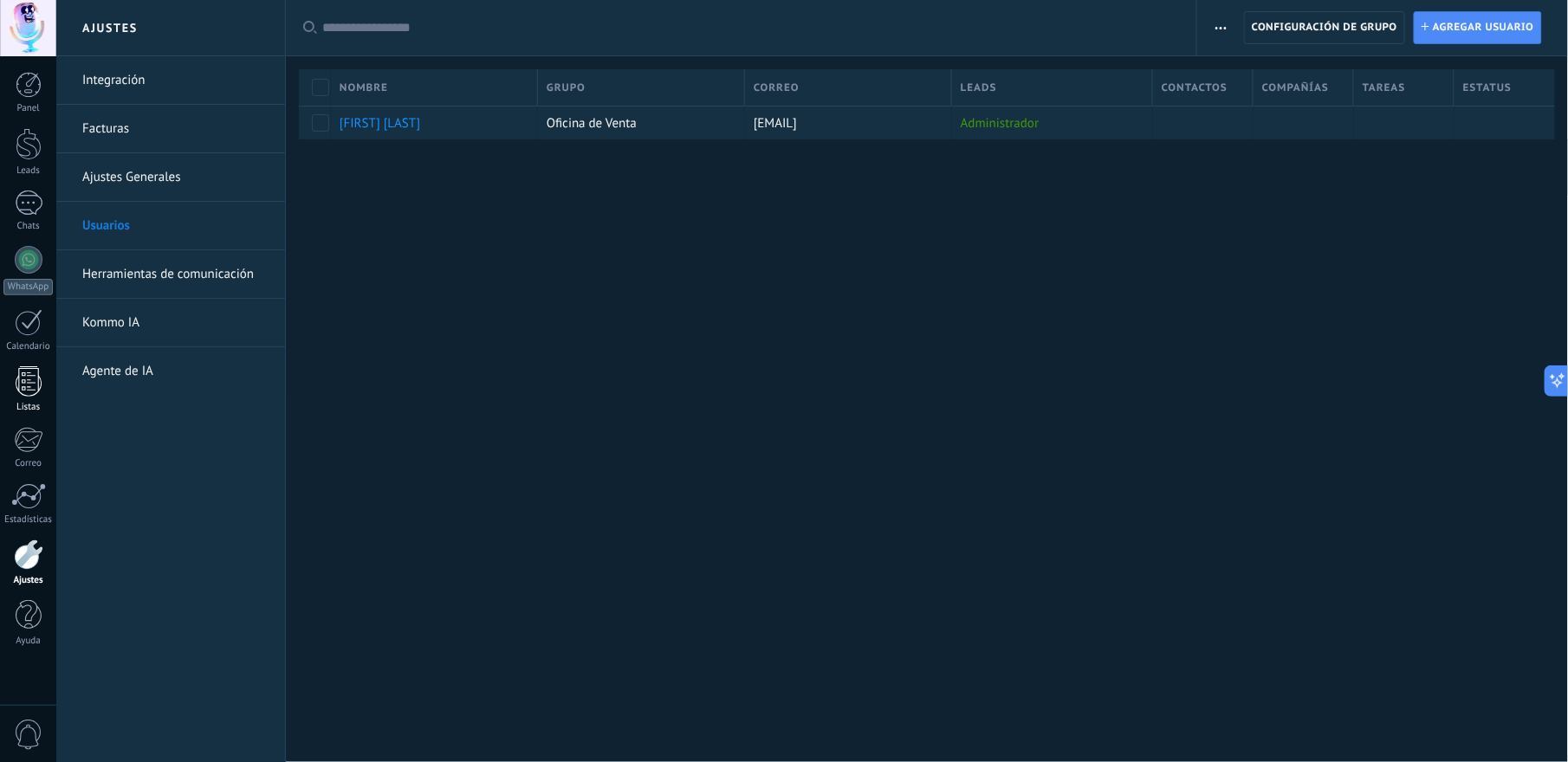 click on "Listas" at bounding box center [28, 390] 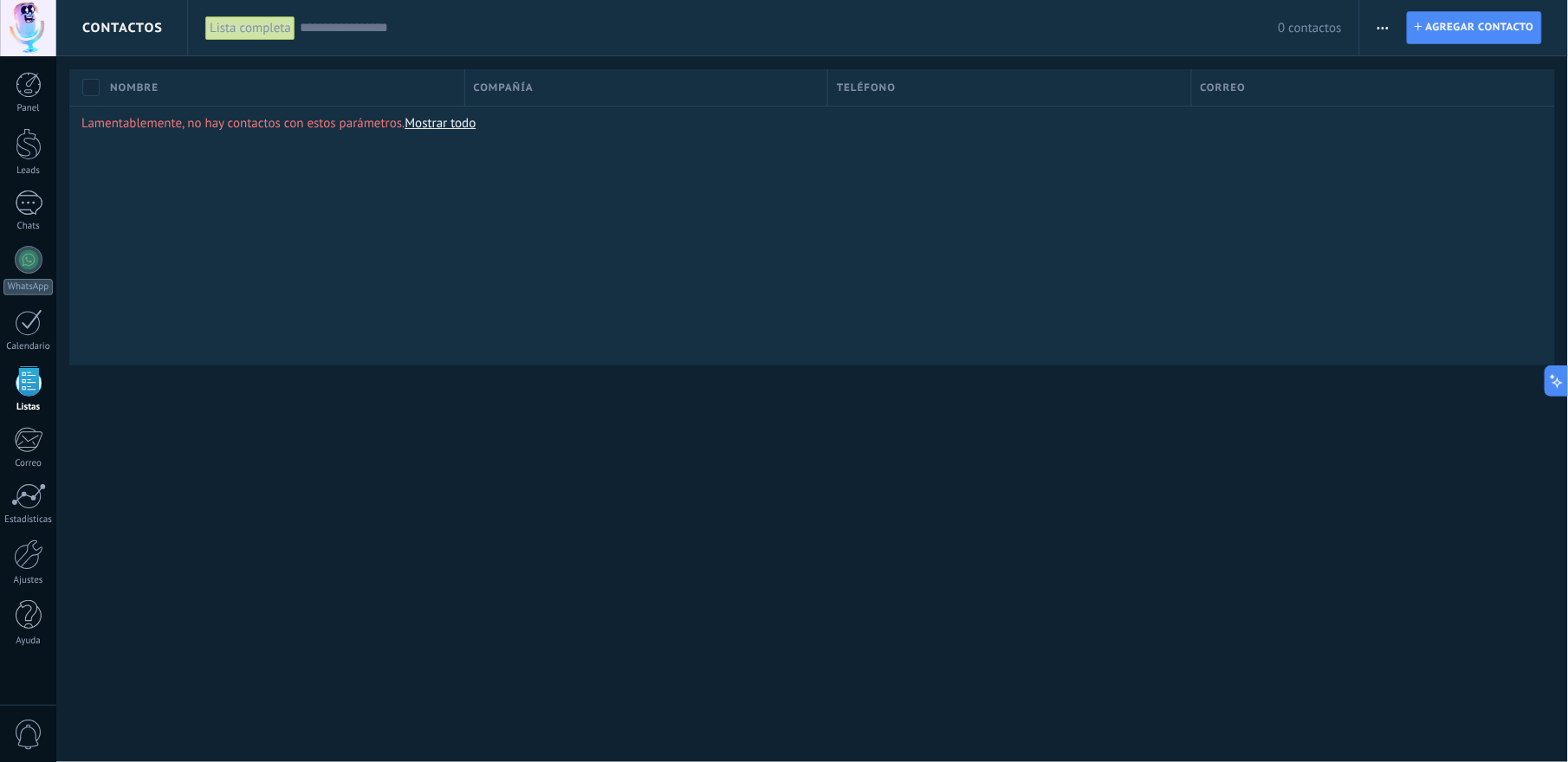 click on "Contactos" at bounding box center [122, 28] 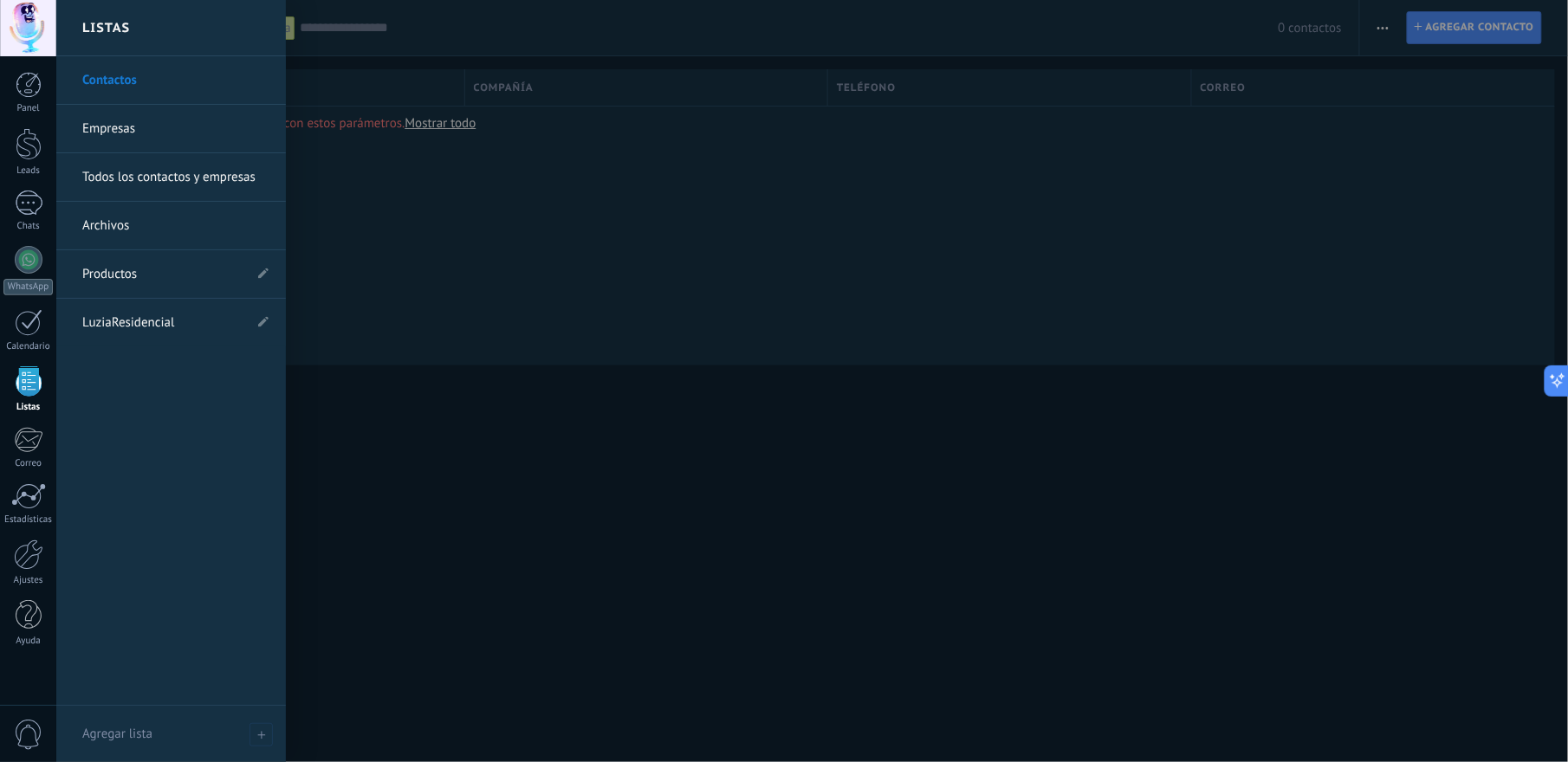 click on "LuziaResidencial" at bounding box center [162, 323] 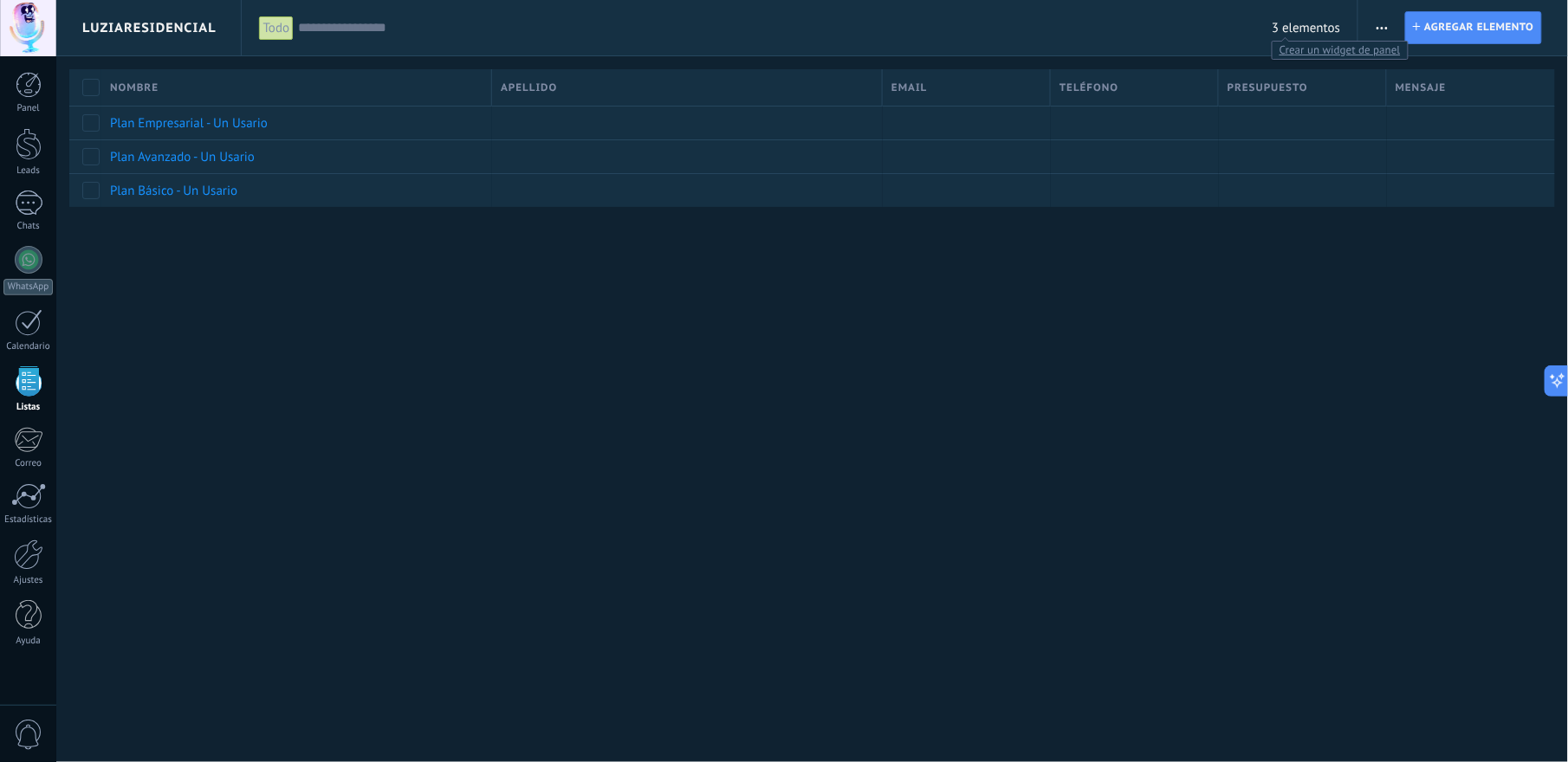 click on "3 elementos" at bounding box center (1306, 28) 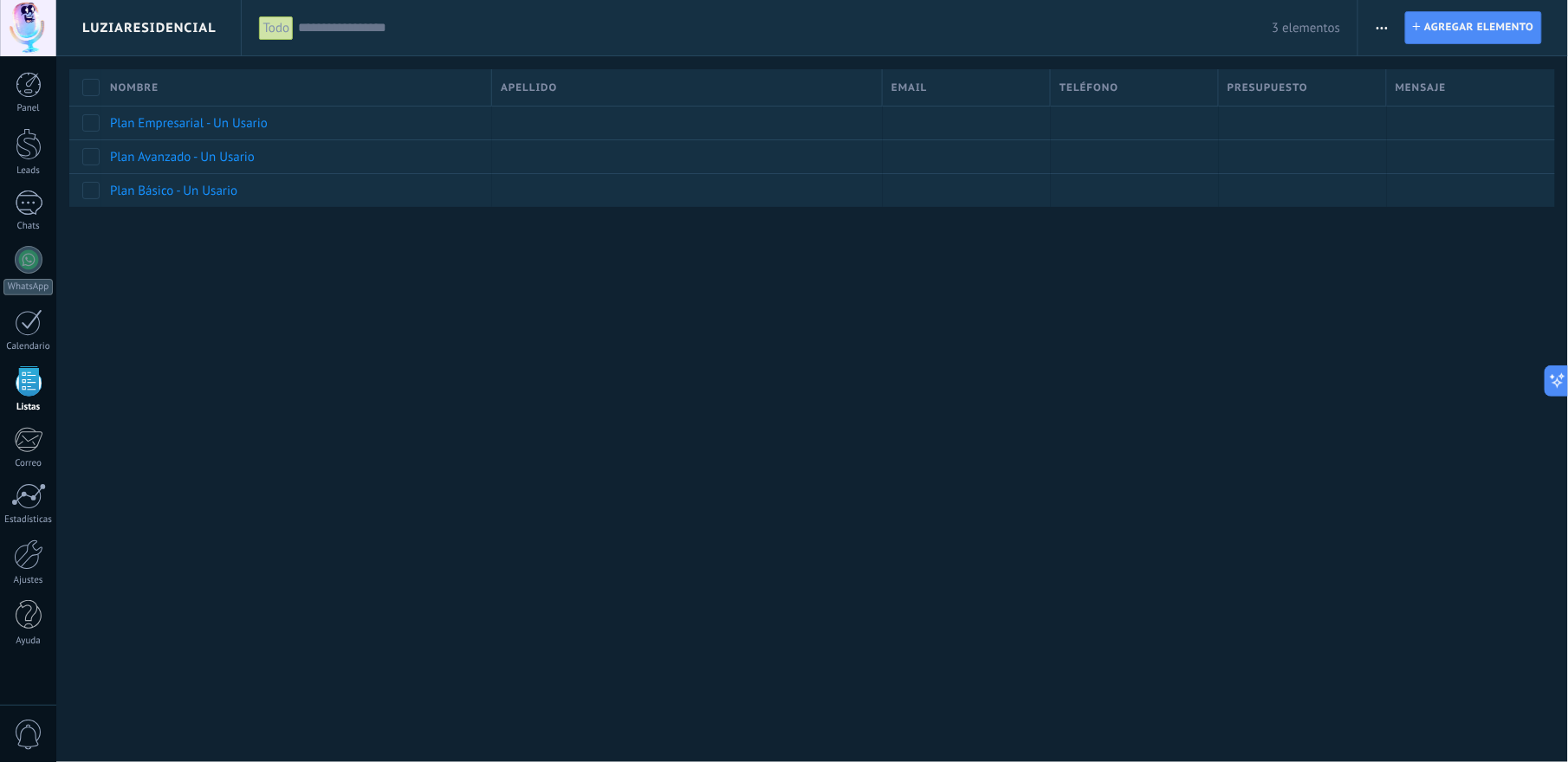 click on "3 elementos" at bounding box center [819, 28] 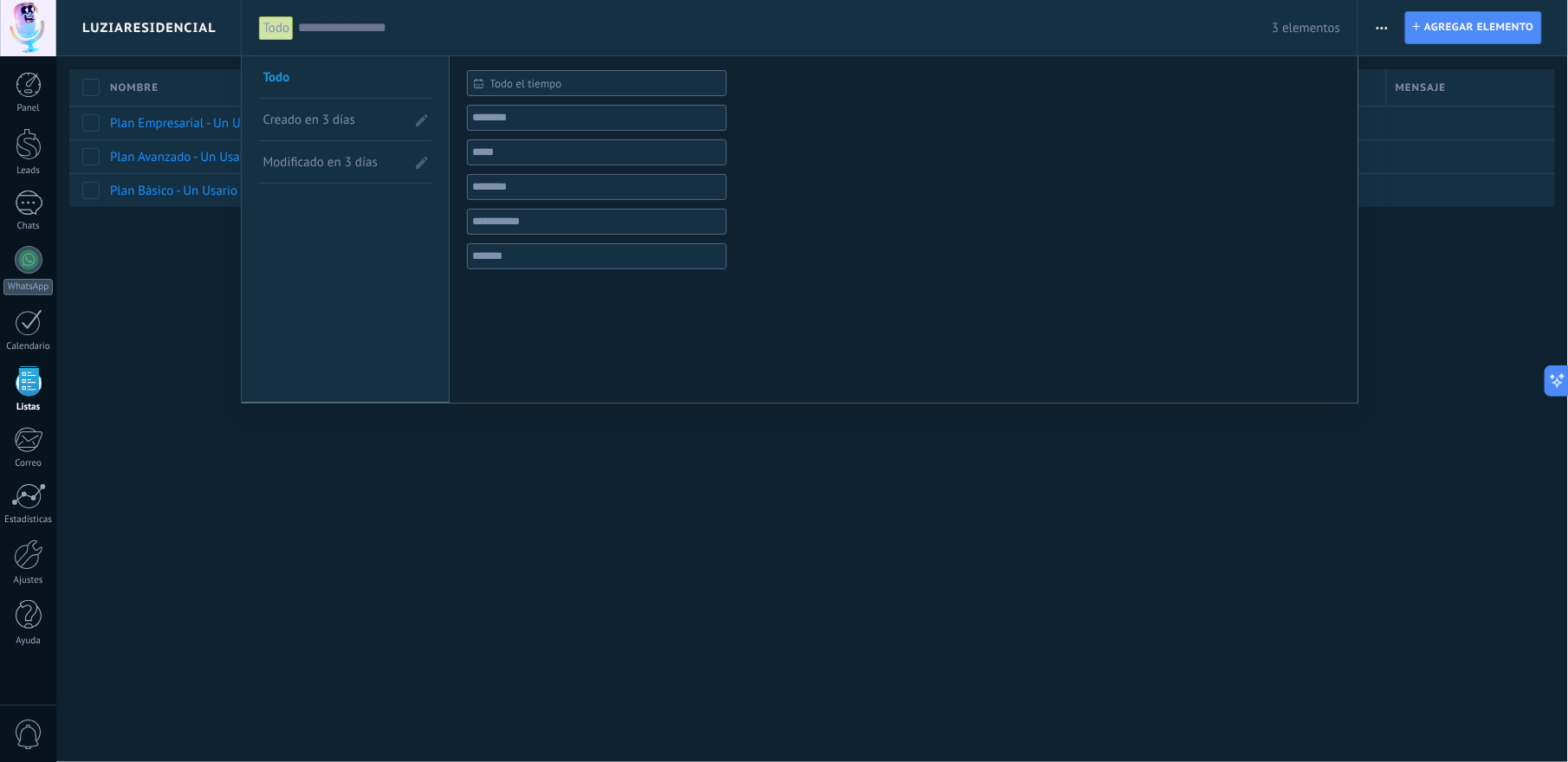 click at bounding box center (784, 381) 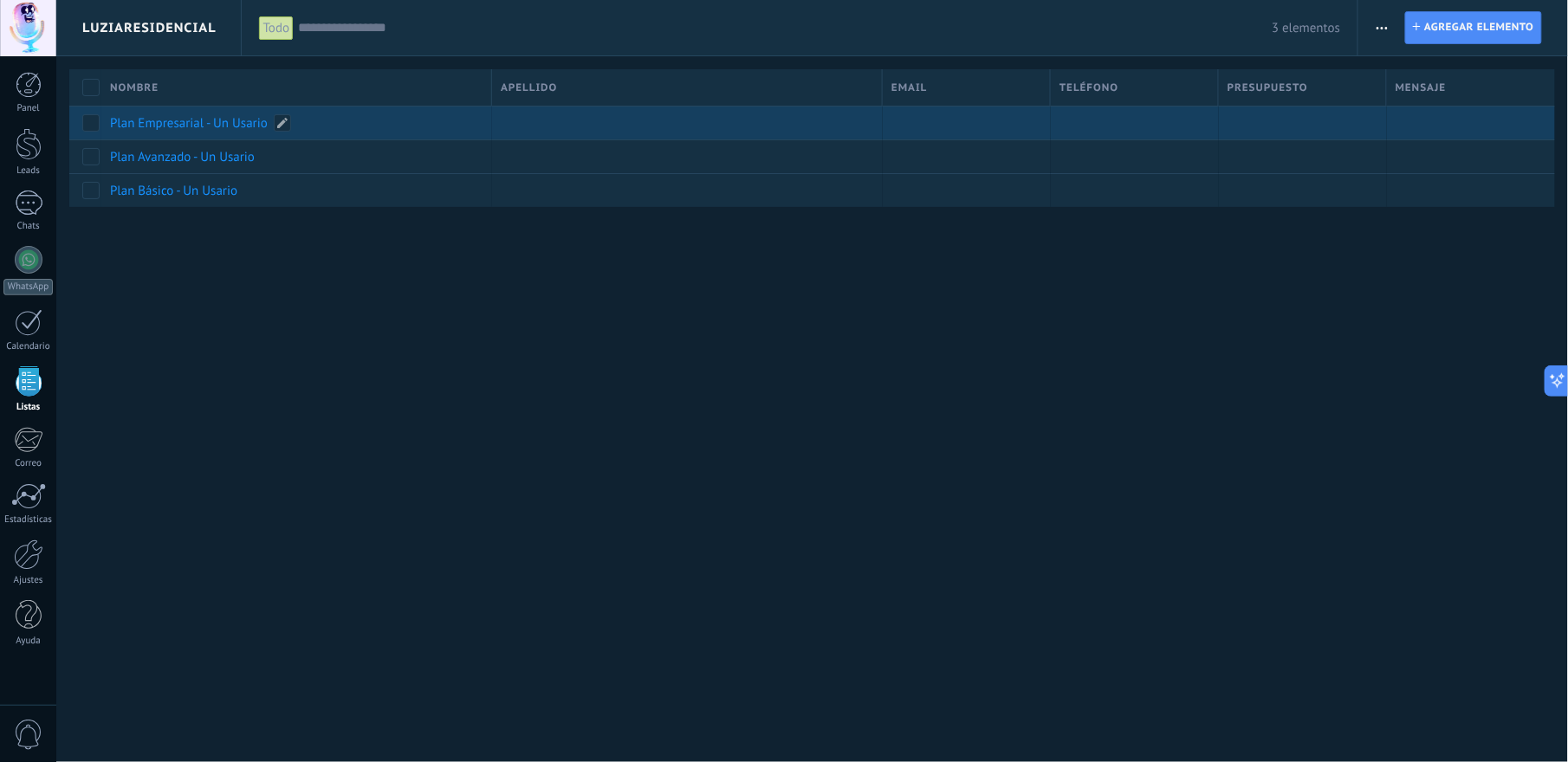 click on "Plan Empresarial - Un Usario" at bounding box center [296, 123] 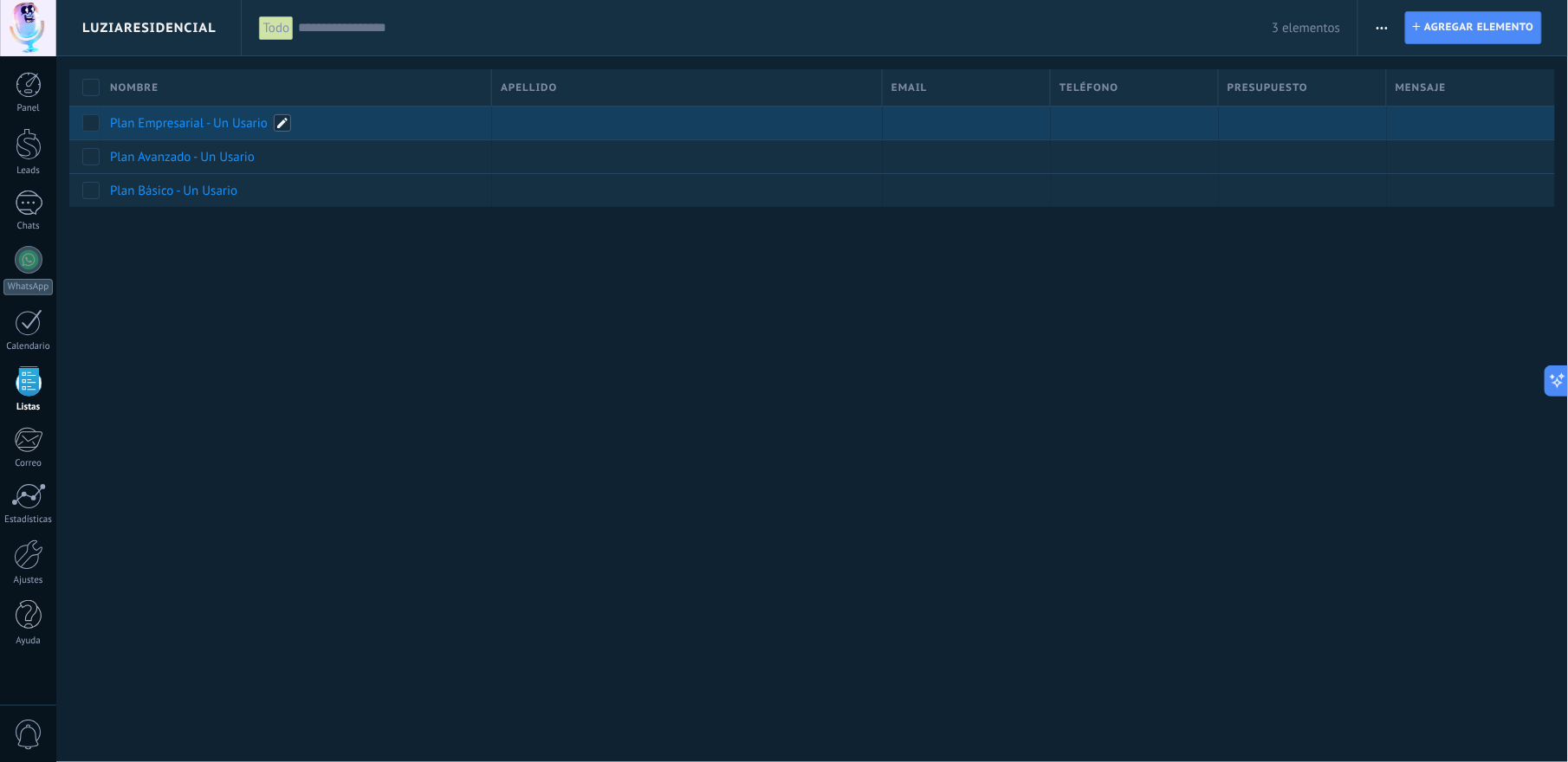 click at bounding box center [282, 123] 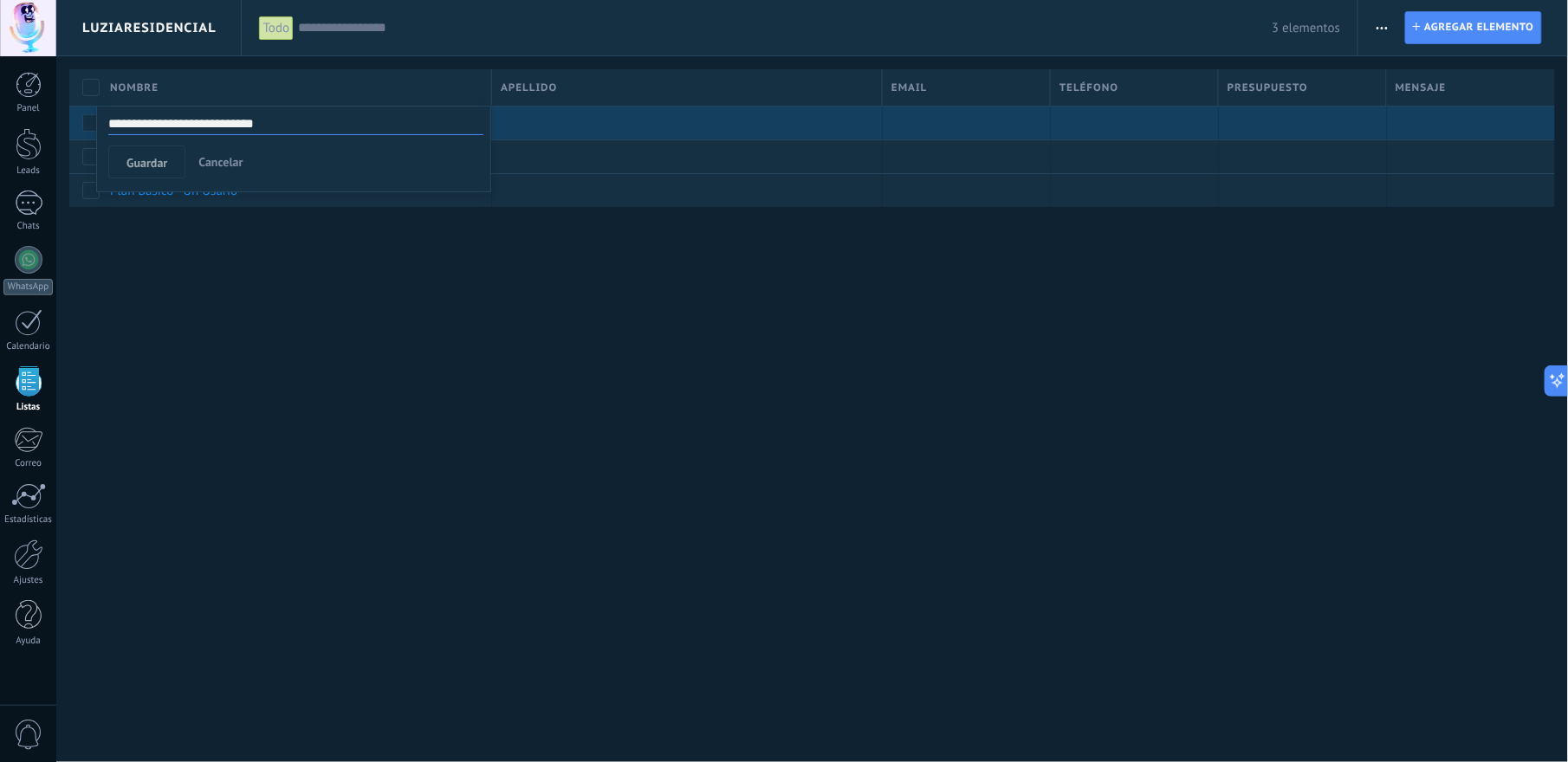 click on "Cancelar" at bounding box center [220, 162] 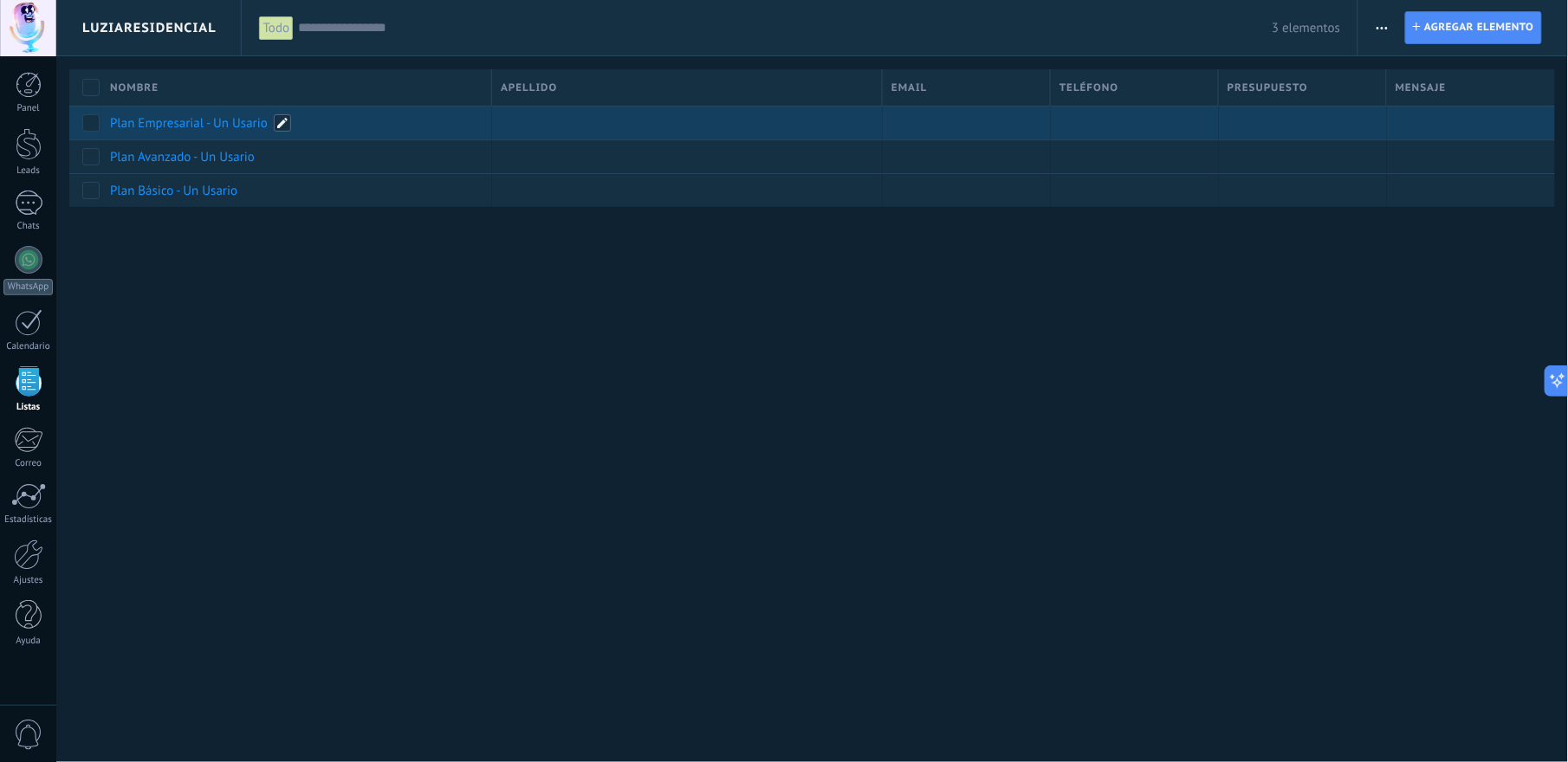 click at bounding box center (282, 123) 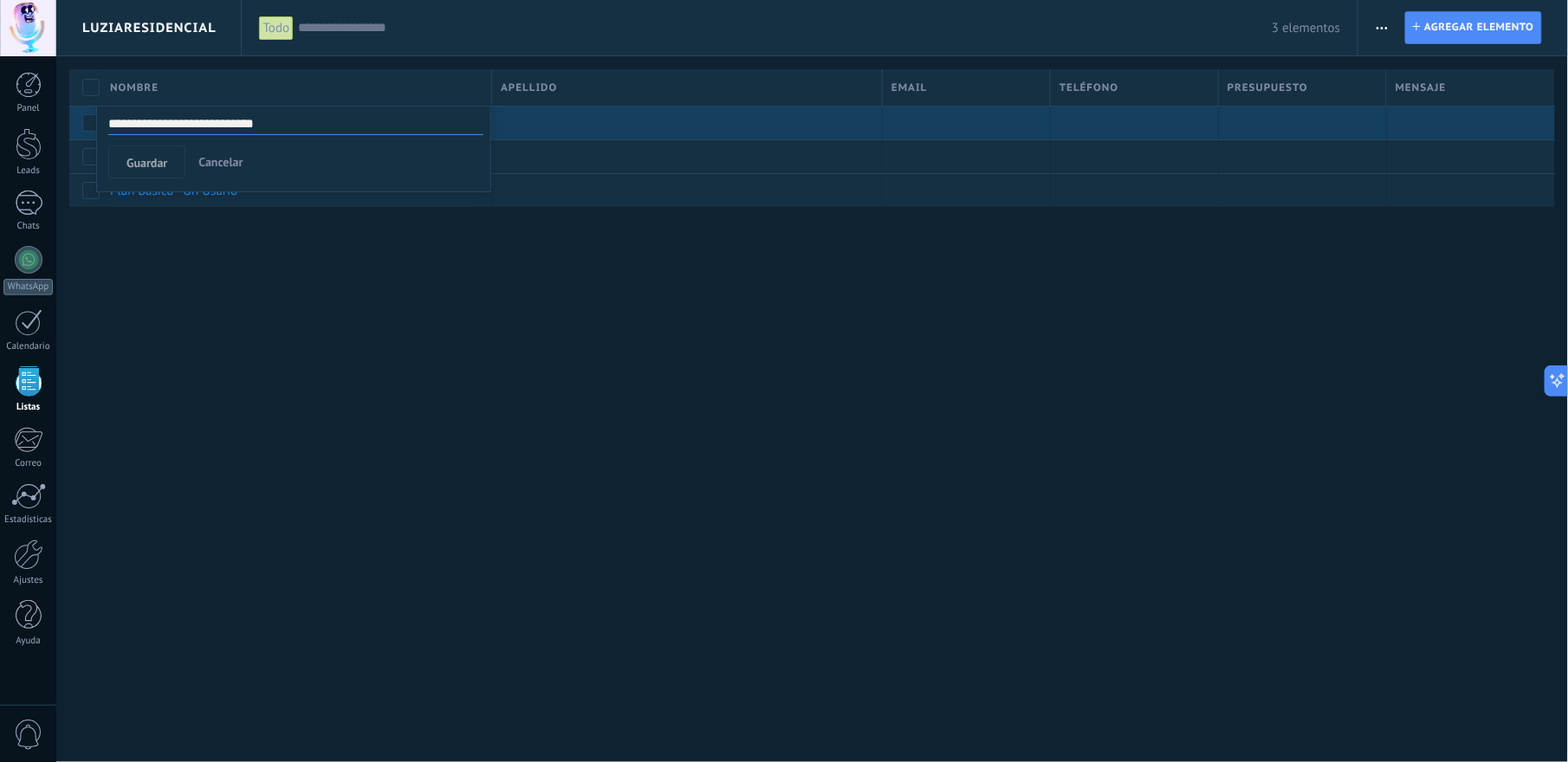 click on "Cancelar" at bounding box center (220, 162) 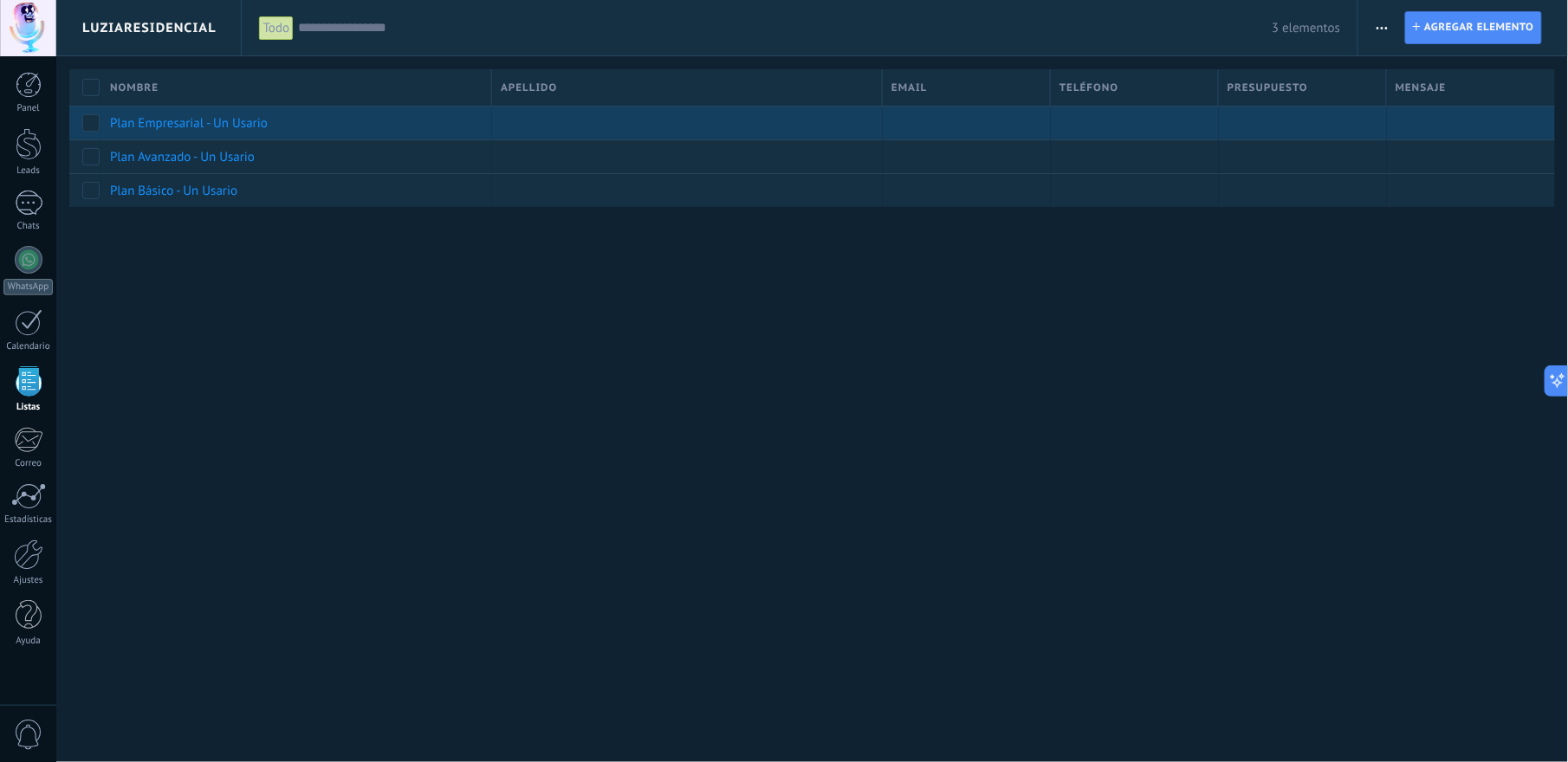 click at bounding box center (1382, 28) 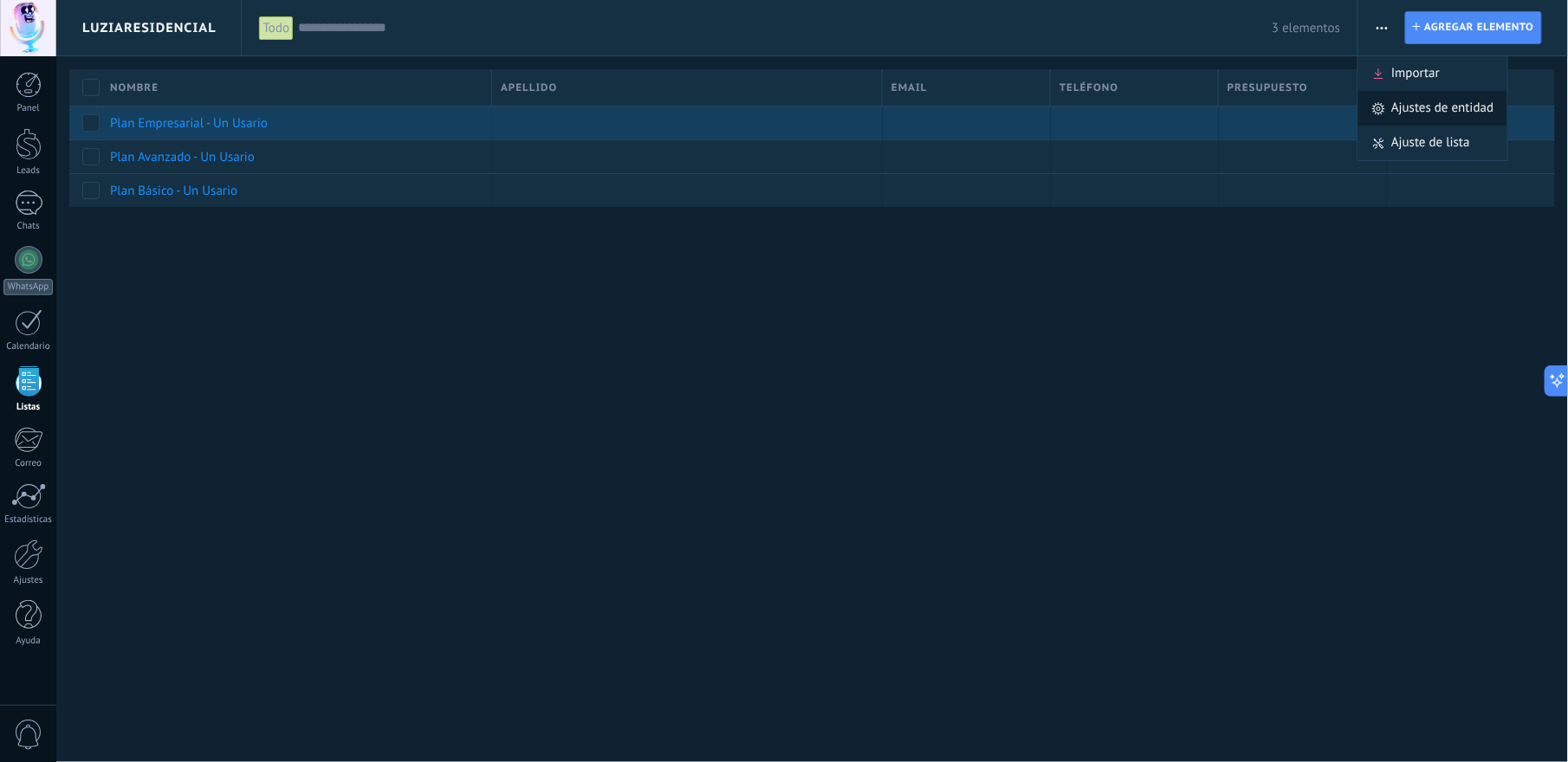 click on "Ajustes de entidad" at bounding box center (1442, 108) 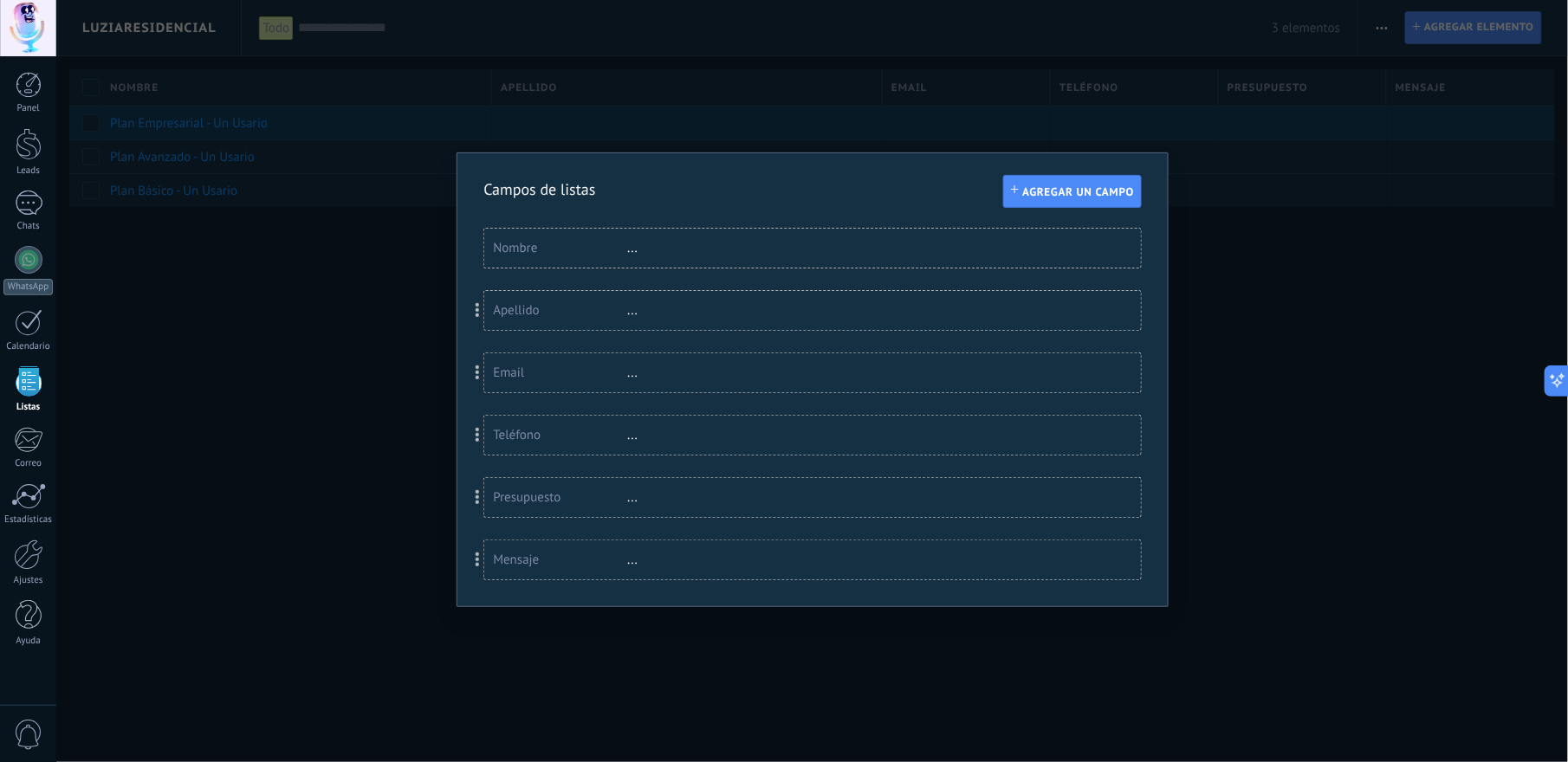 click on "Campos de listas Agregar un campo Usted ha alcanzado la cantidad máxima de los campos añadidos en la tarifa Periodo de prueba Nombre ... Apellido ... Email ... Teléfono ... Presupuesto ... Mensaje ..." at bounding box center (812, 381) 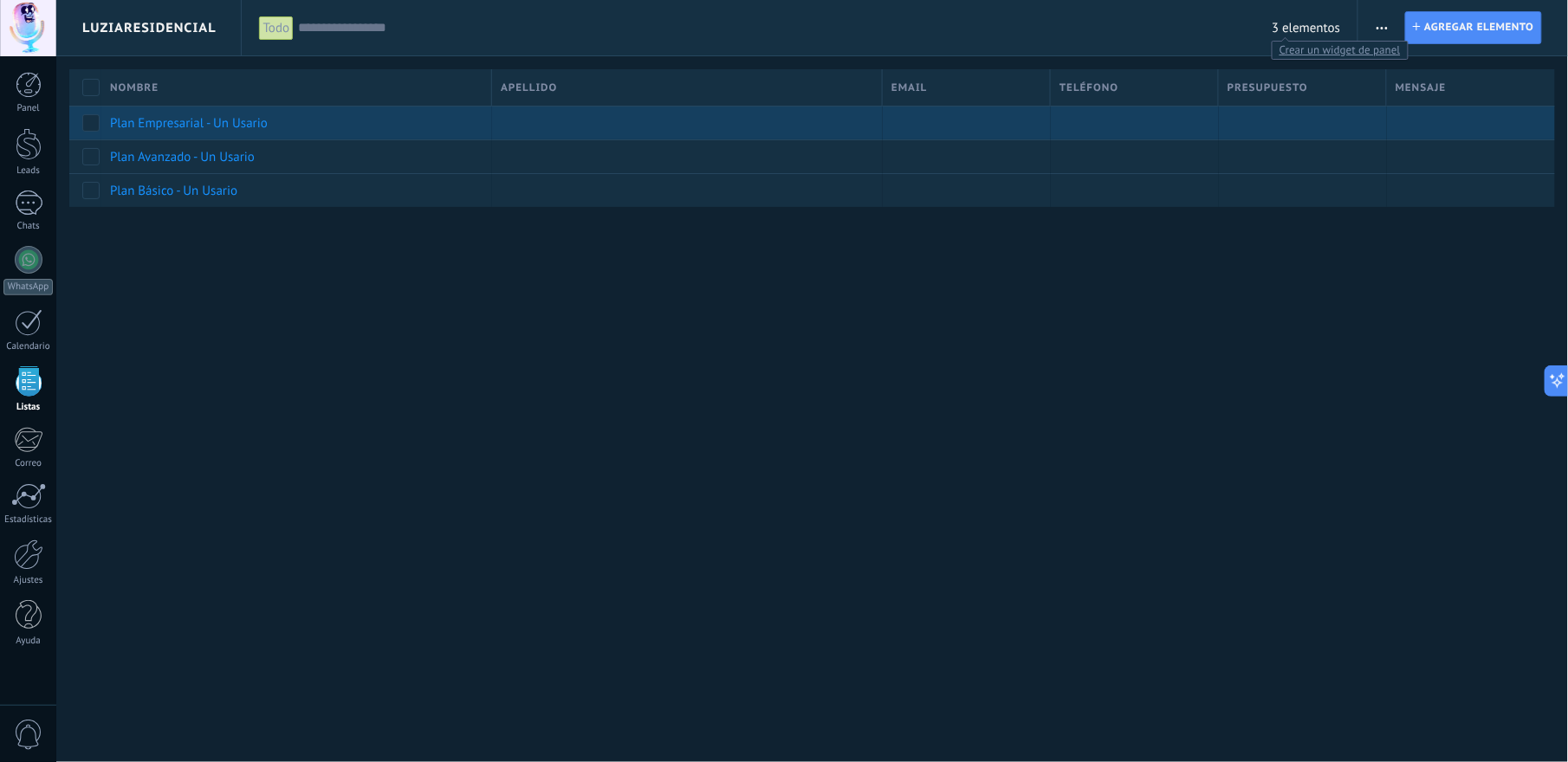 click on "3 elementos" at bounding box center [1306, 28] 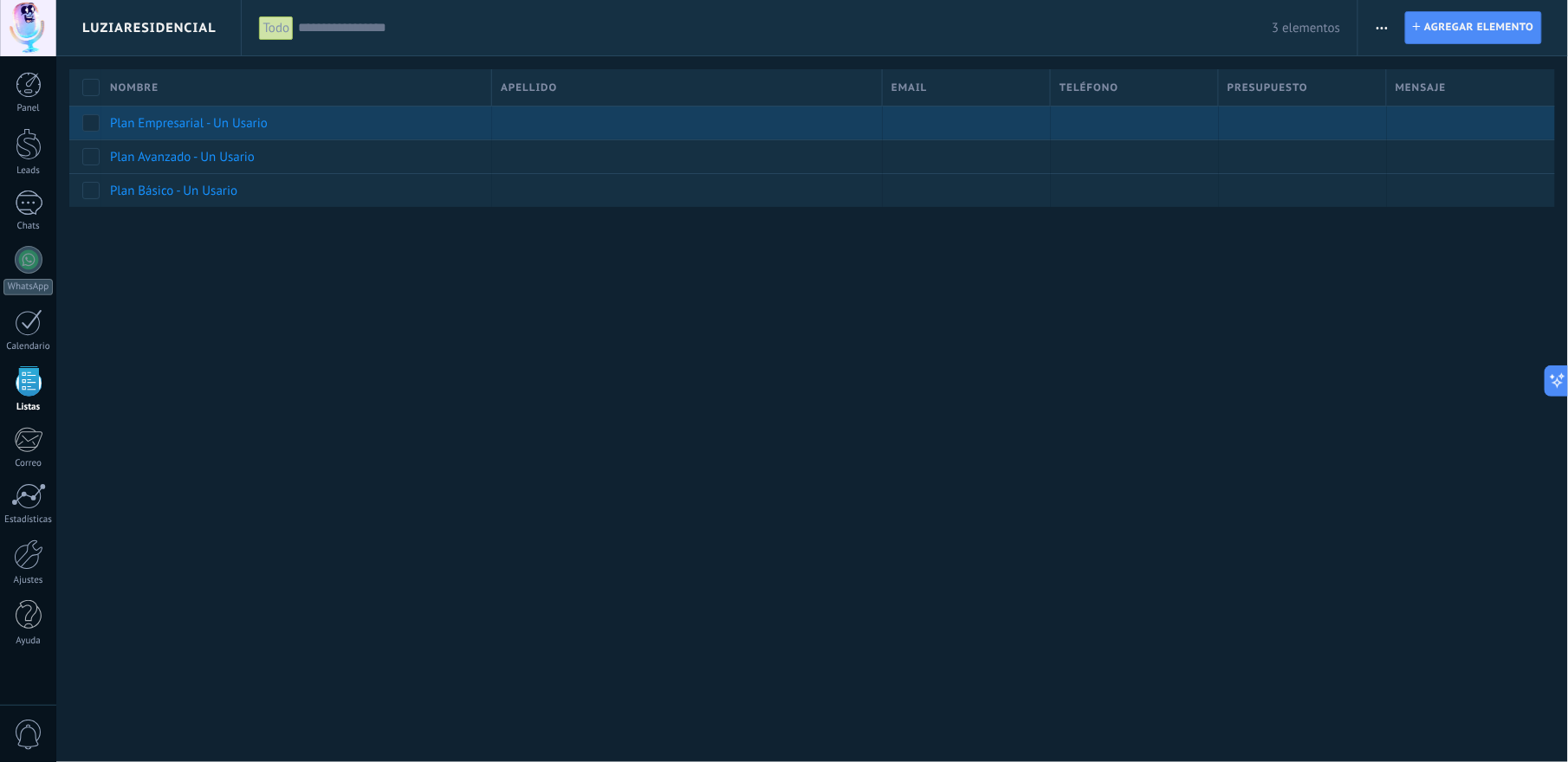 click 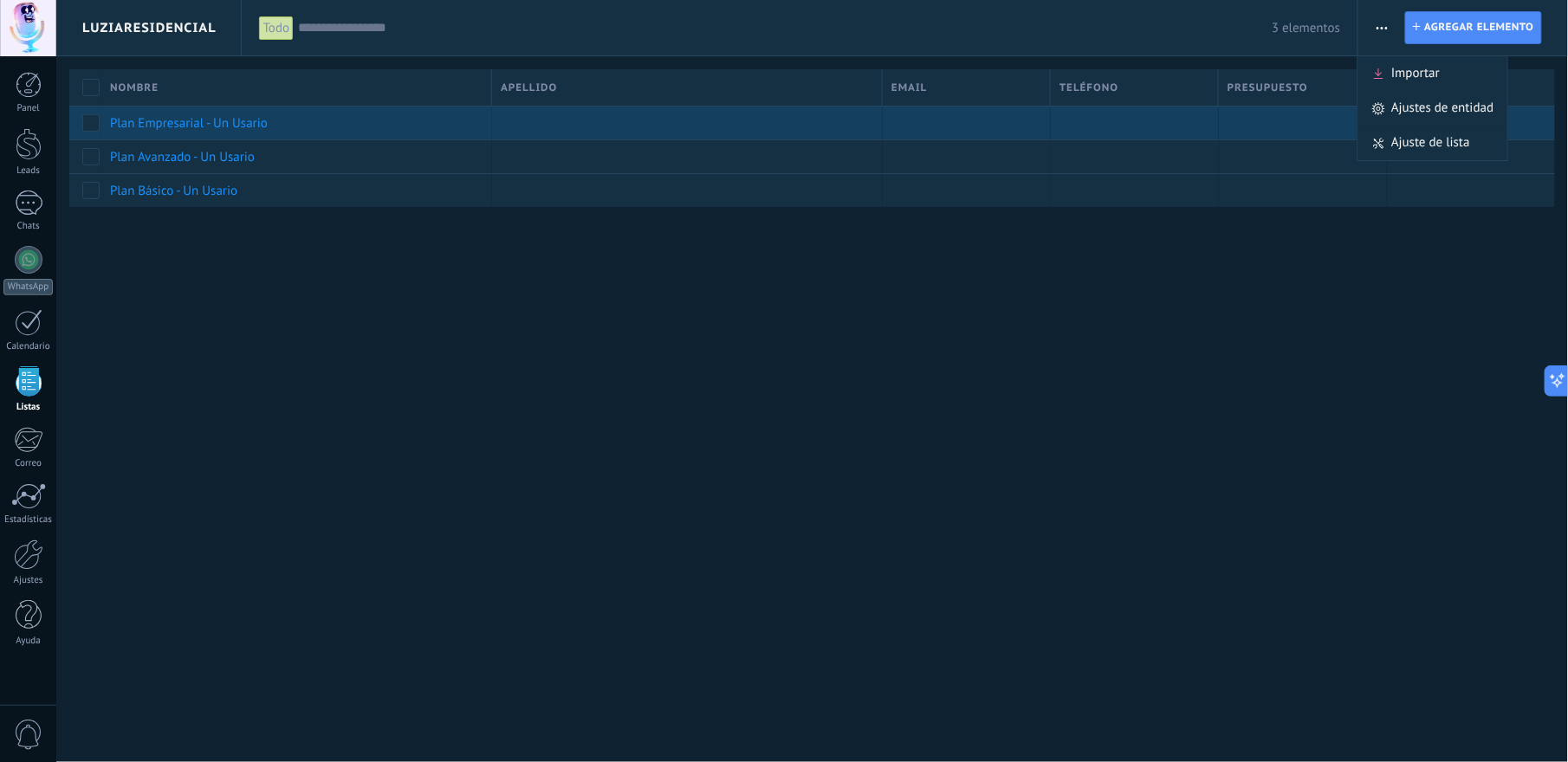 click at bounding box center (85, 87) 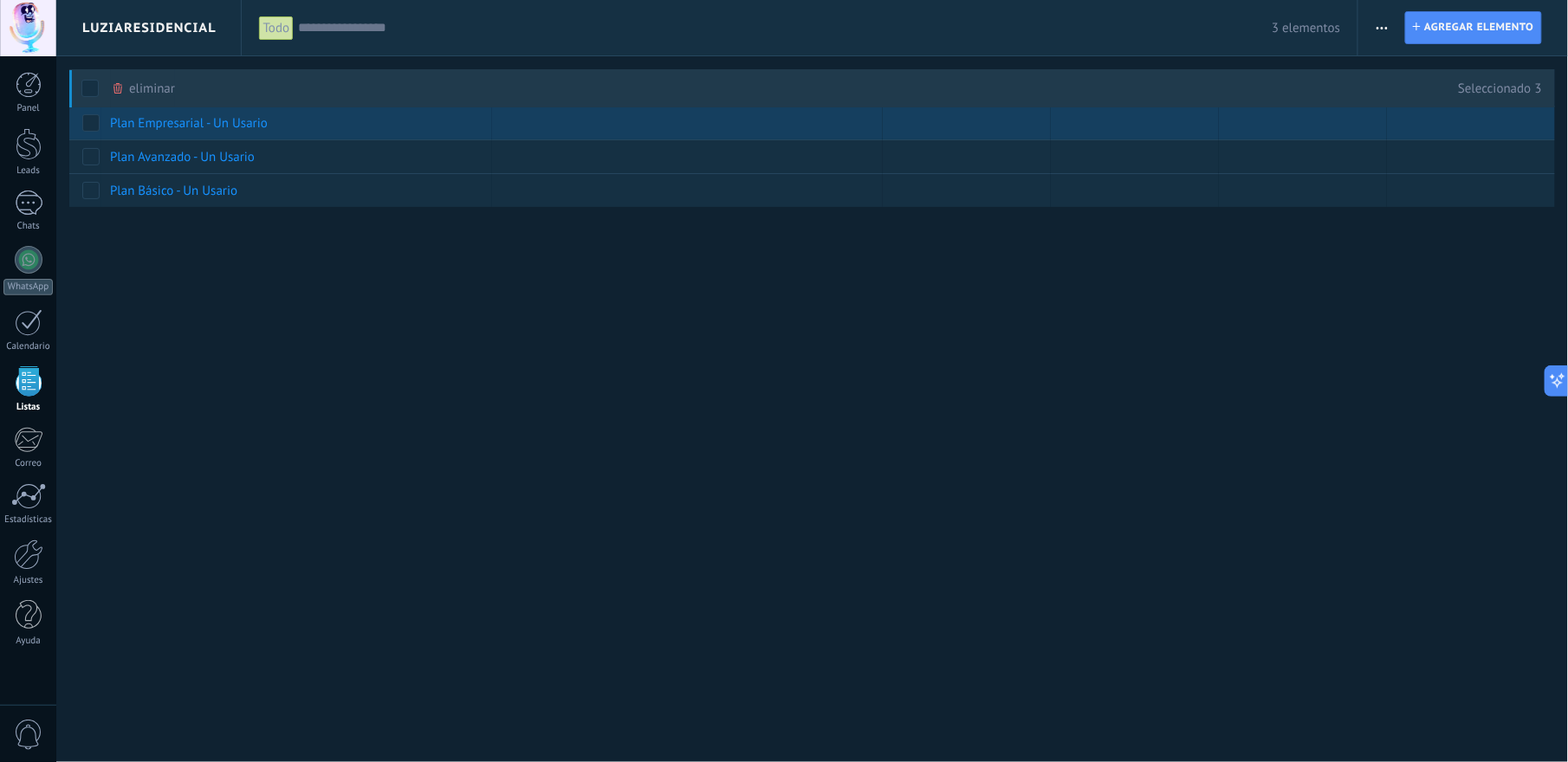 click at bounding box center (1382, 28) 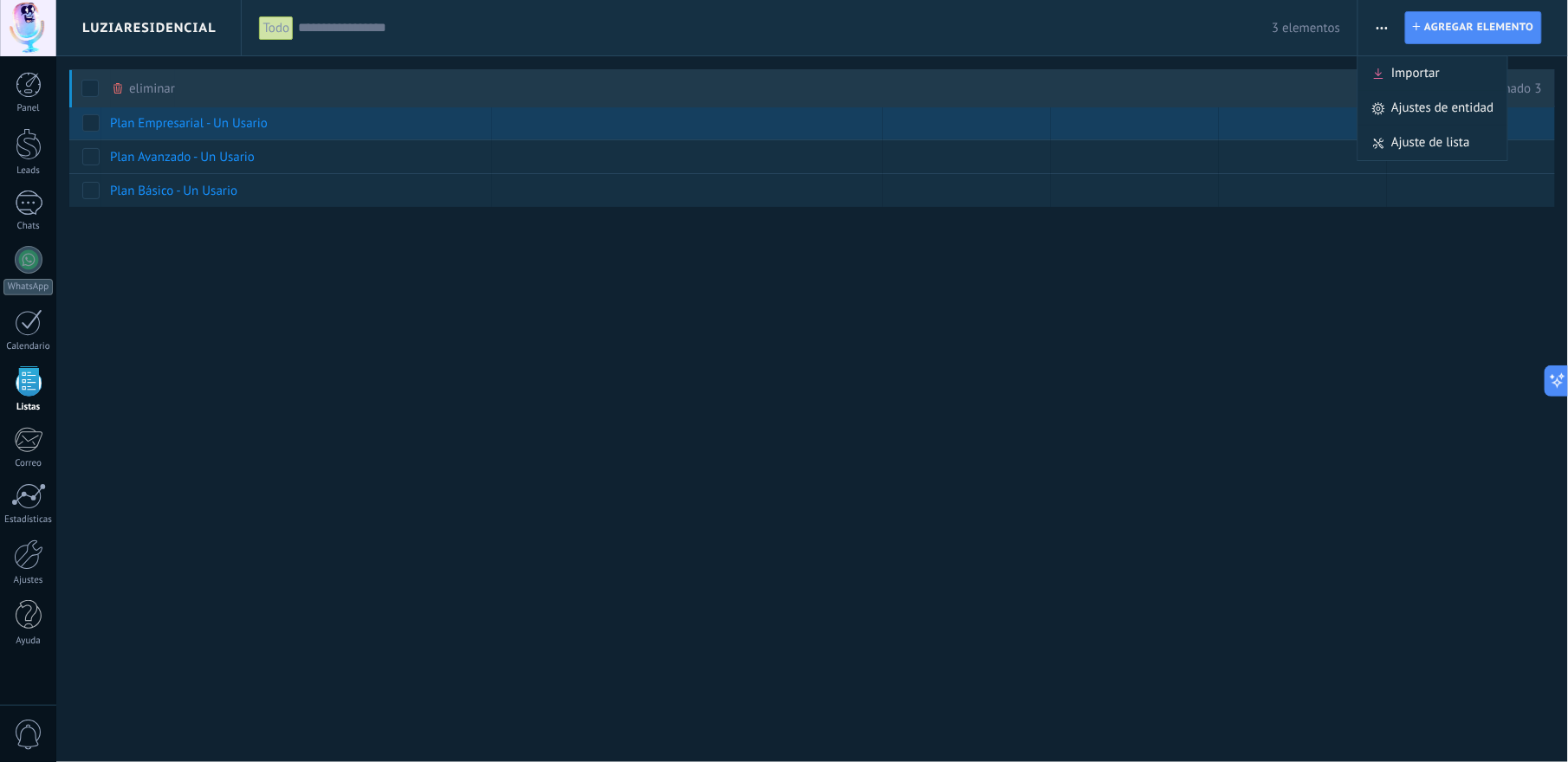 click on "**********" at bounding box center (812, 381) 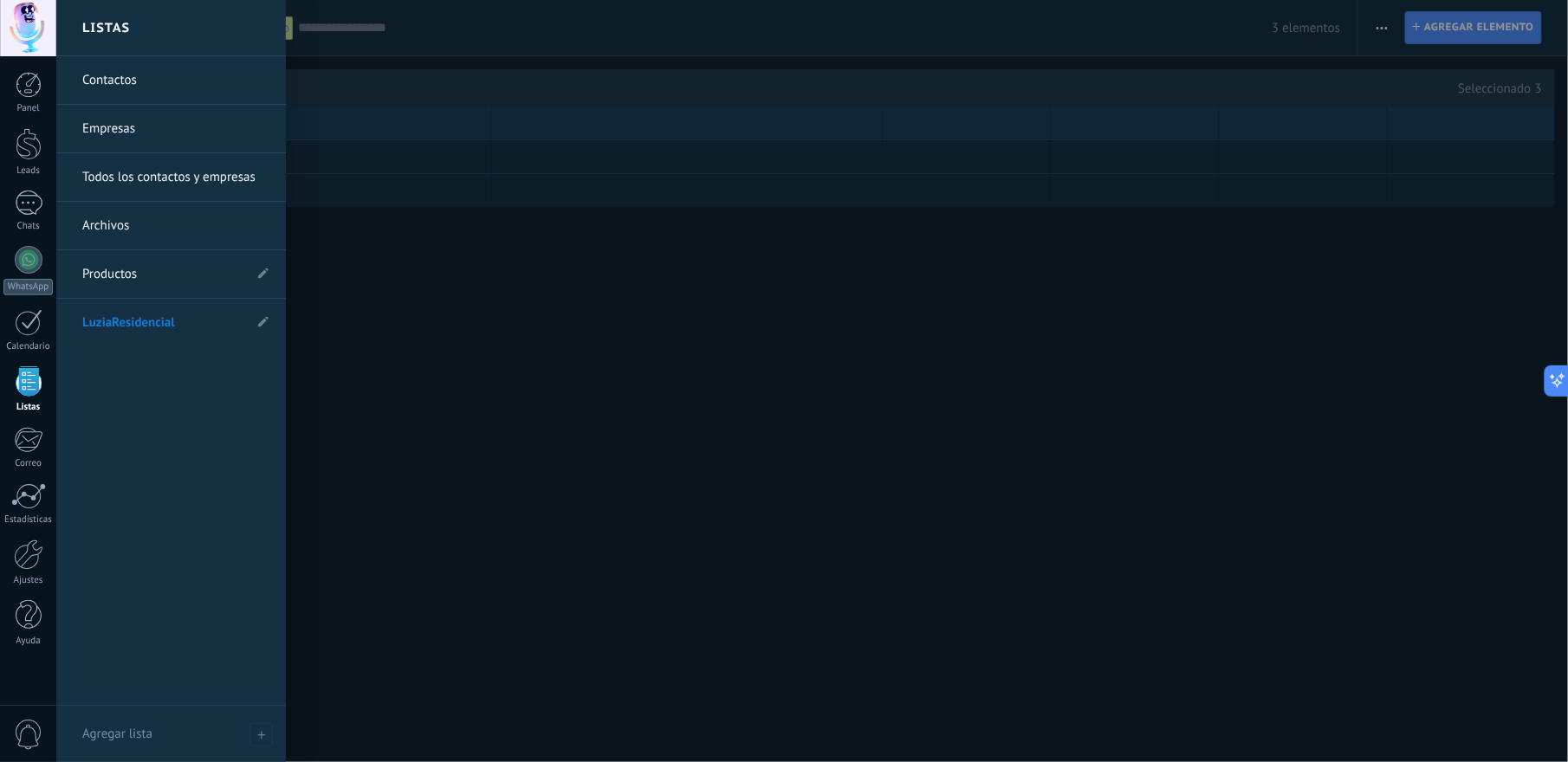 click on "LuziaResidencial" at bounding box center (162, 323) 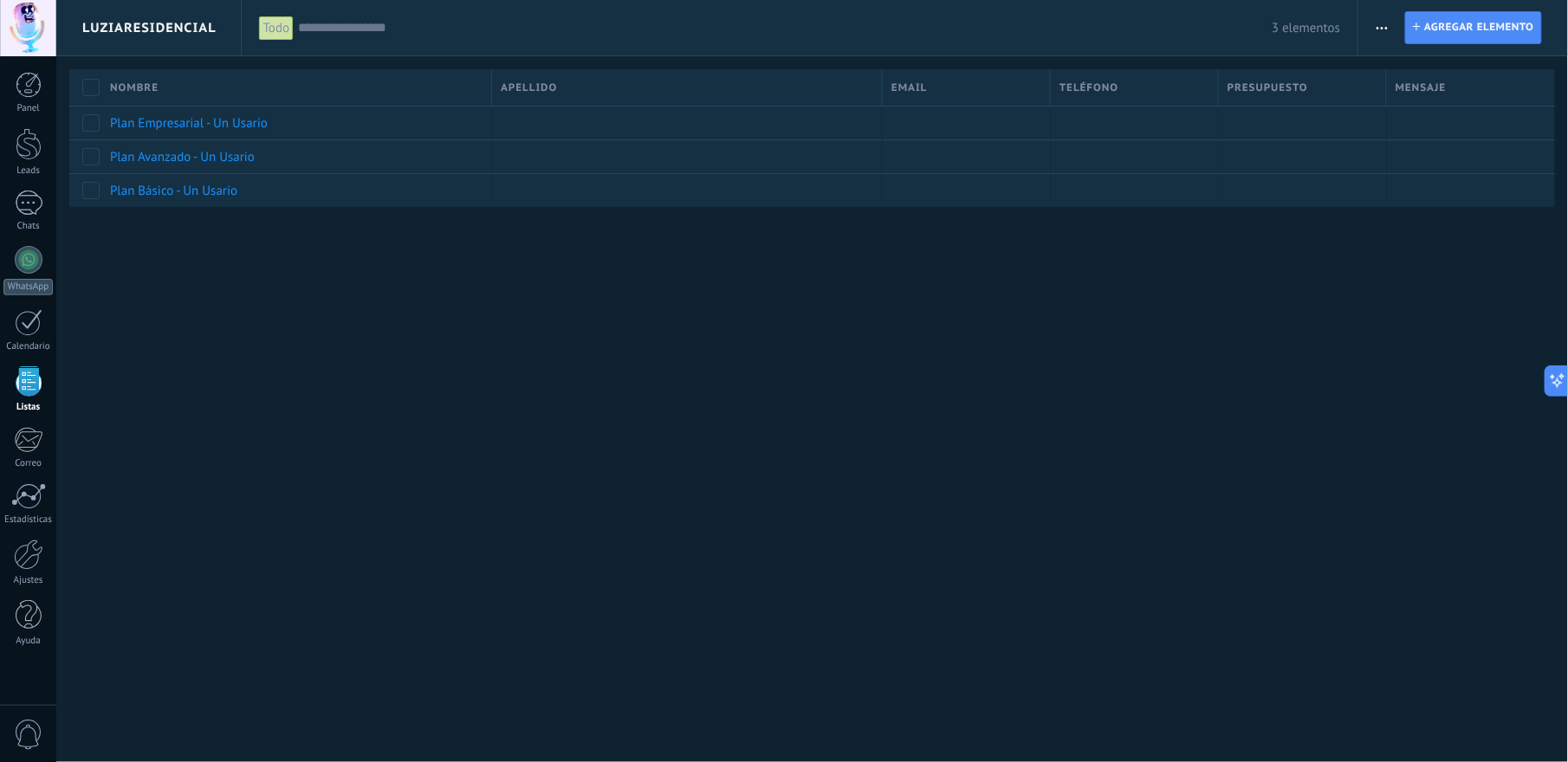 click on "LuziaResidencial" at bounding box center (149, 28) 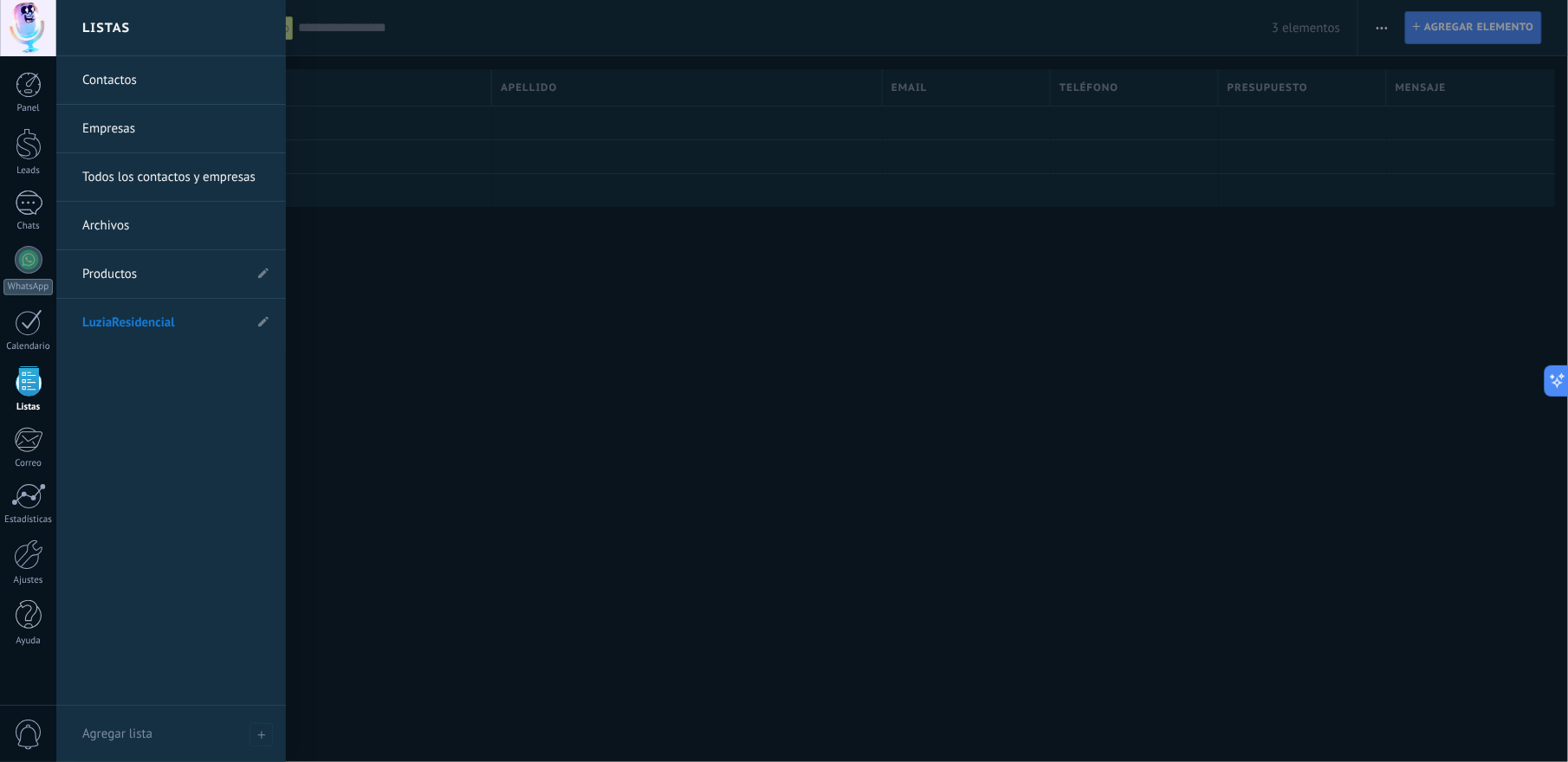 click at bounding box center (840, 381) 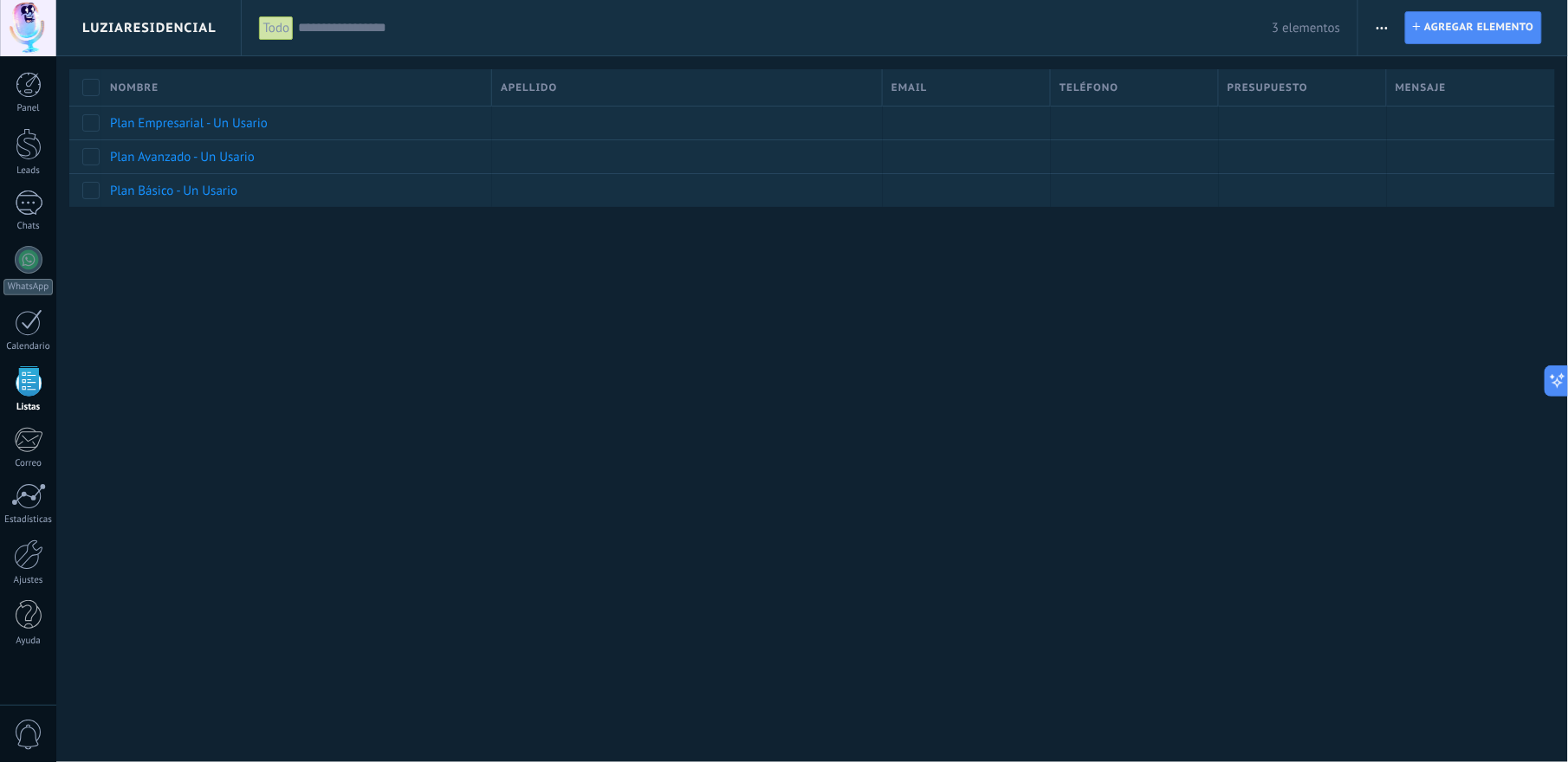 click 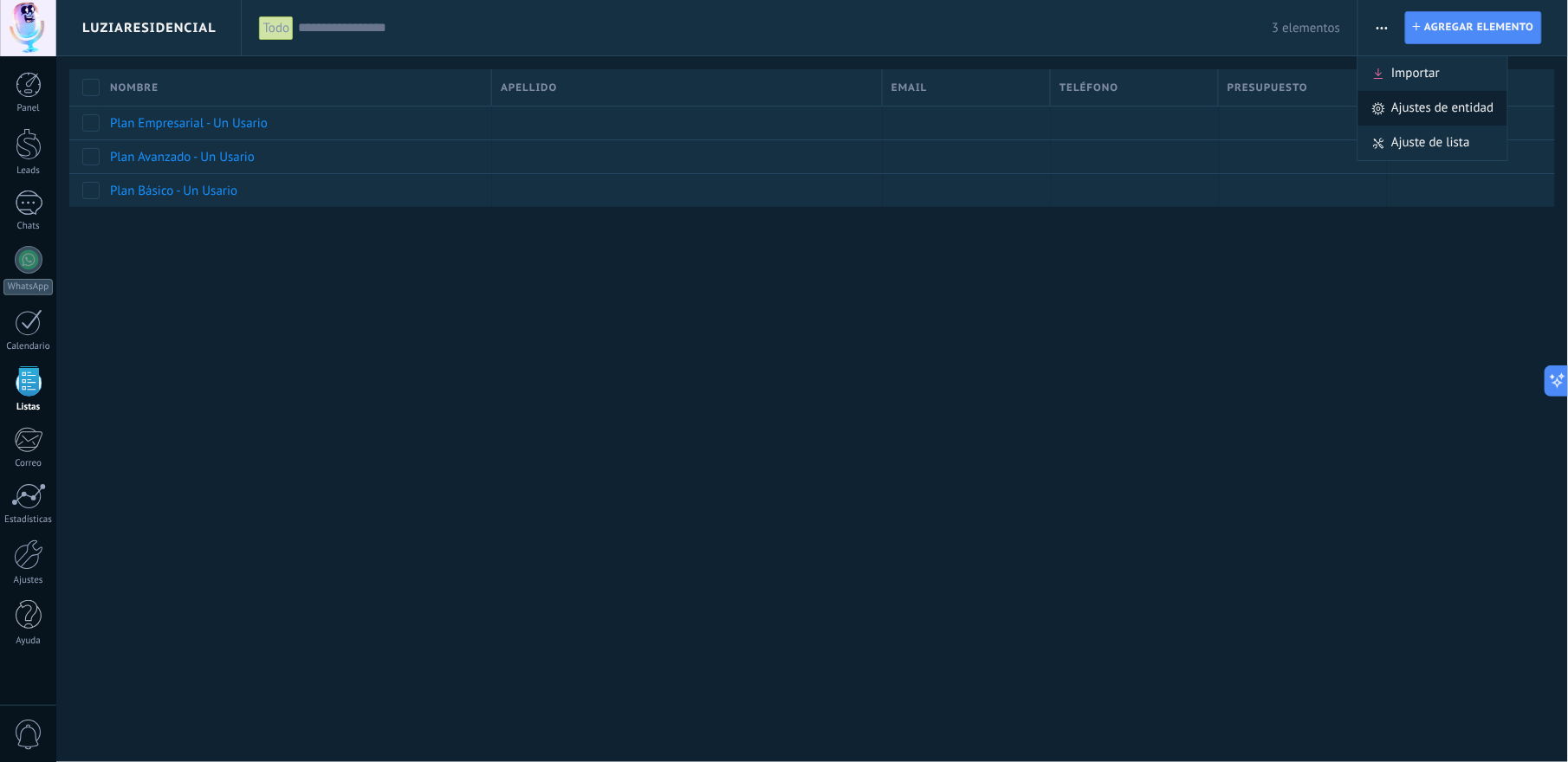 click on "Ajustes de entidad" at bounding box center (1442, 108) 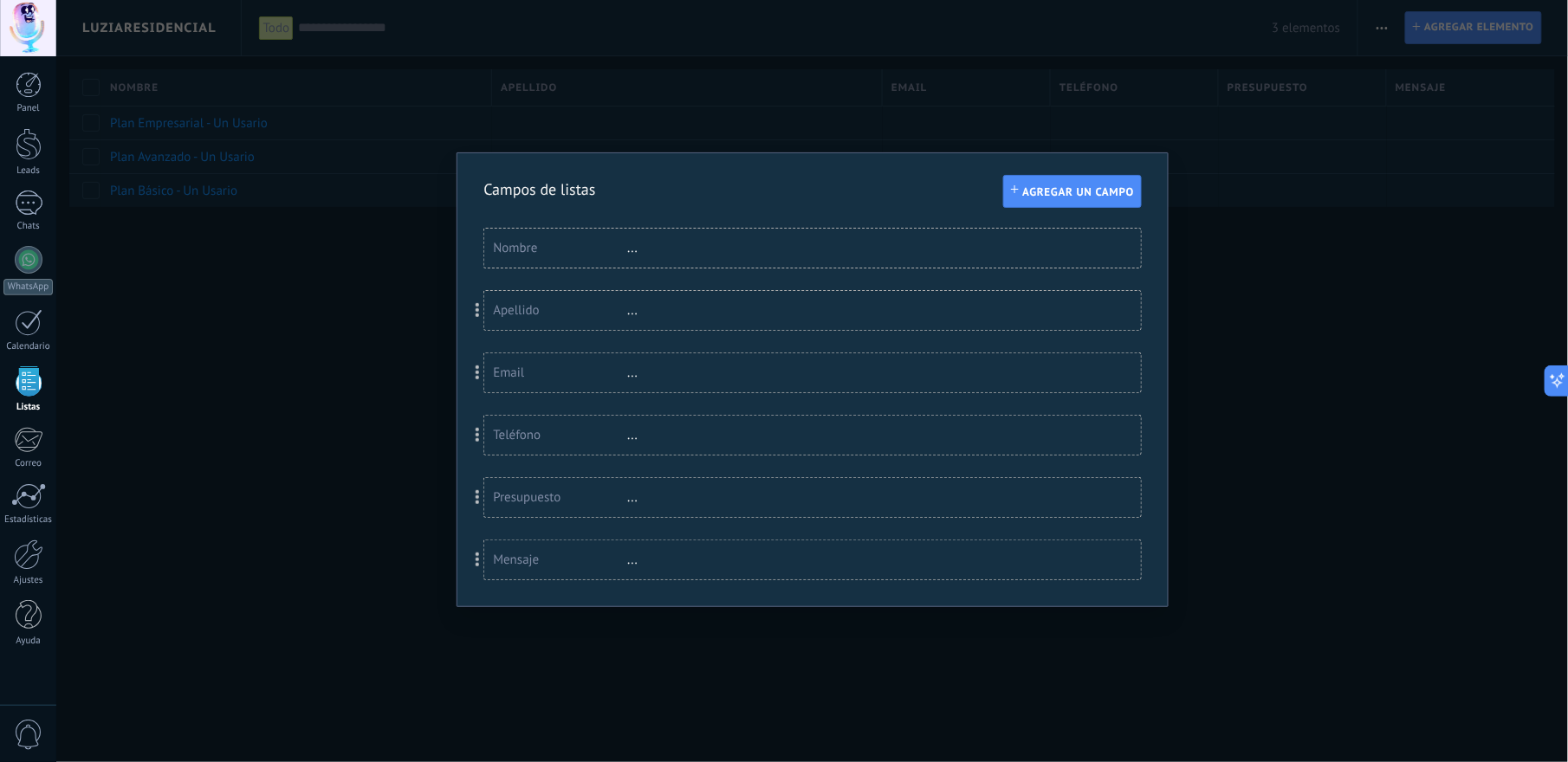 click on "Campos de listas Agregar un campo Usted ha alcanzado la cantidad máxima de los campos añadidos en la tarifa Periodo de prueba Nombre ... Apellido ... Email ... Teléfono ... Presupuesto ... Mensaje ..." at bounding box center [812, 381] 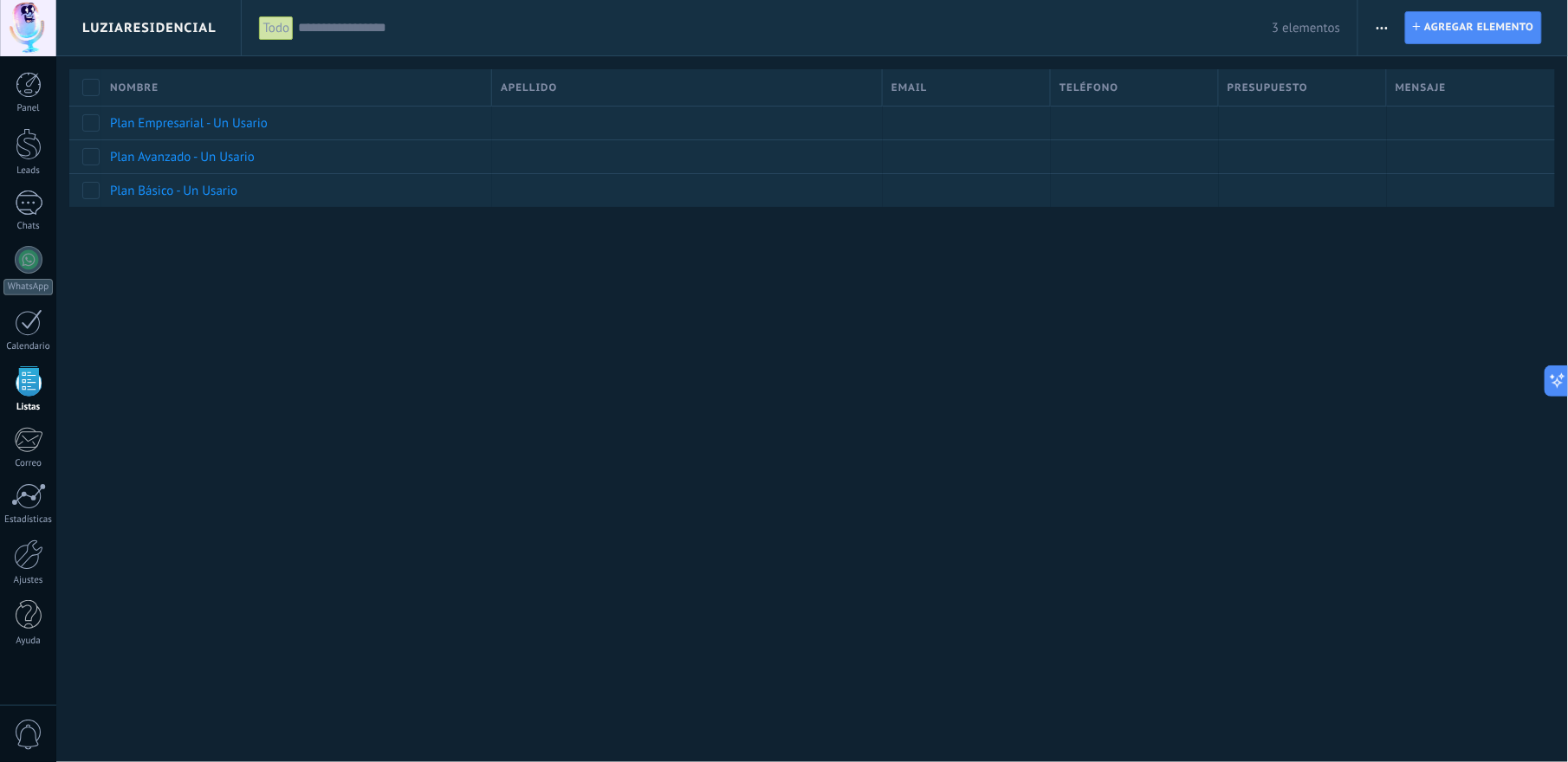 click at bounding box center (1382, 28) 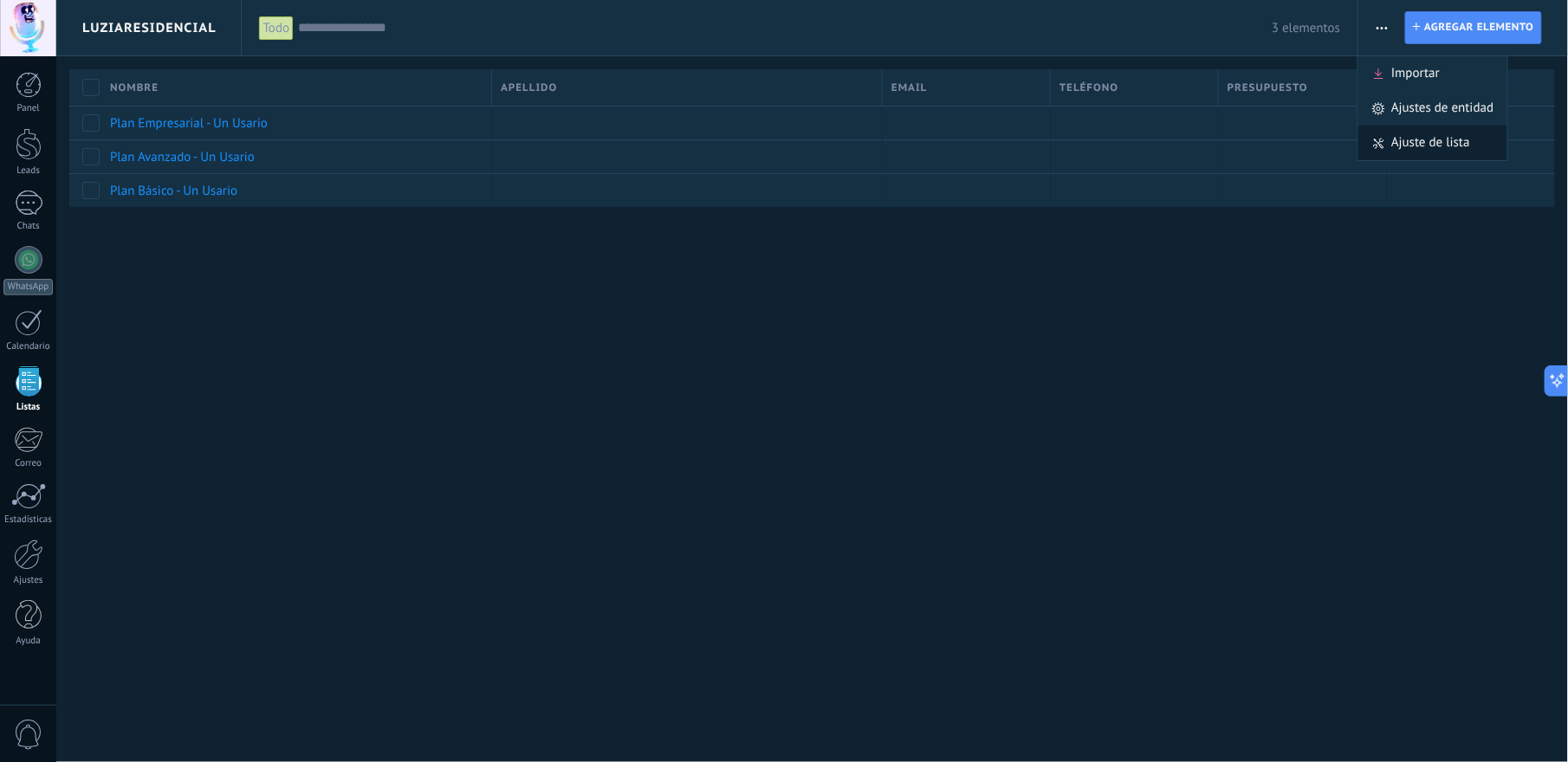 click on "Ajuste de lista" at bounding box center [1430, 143] 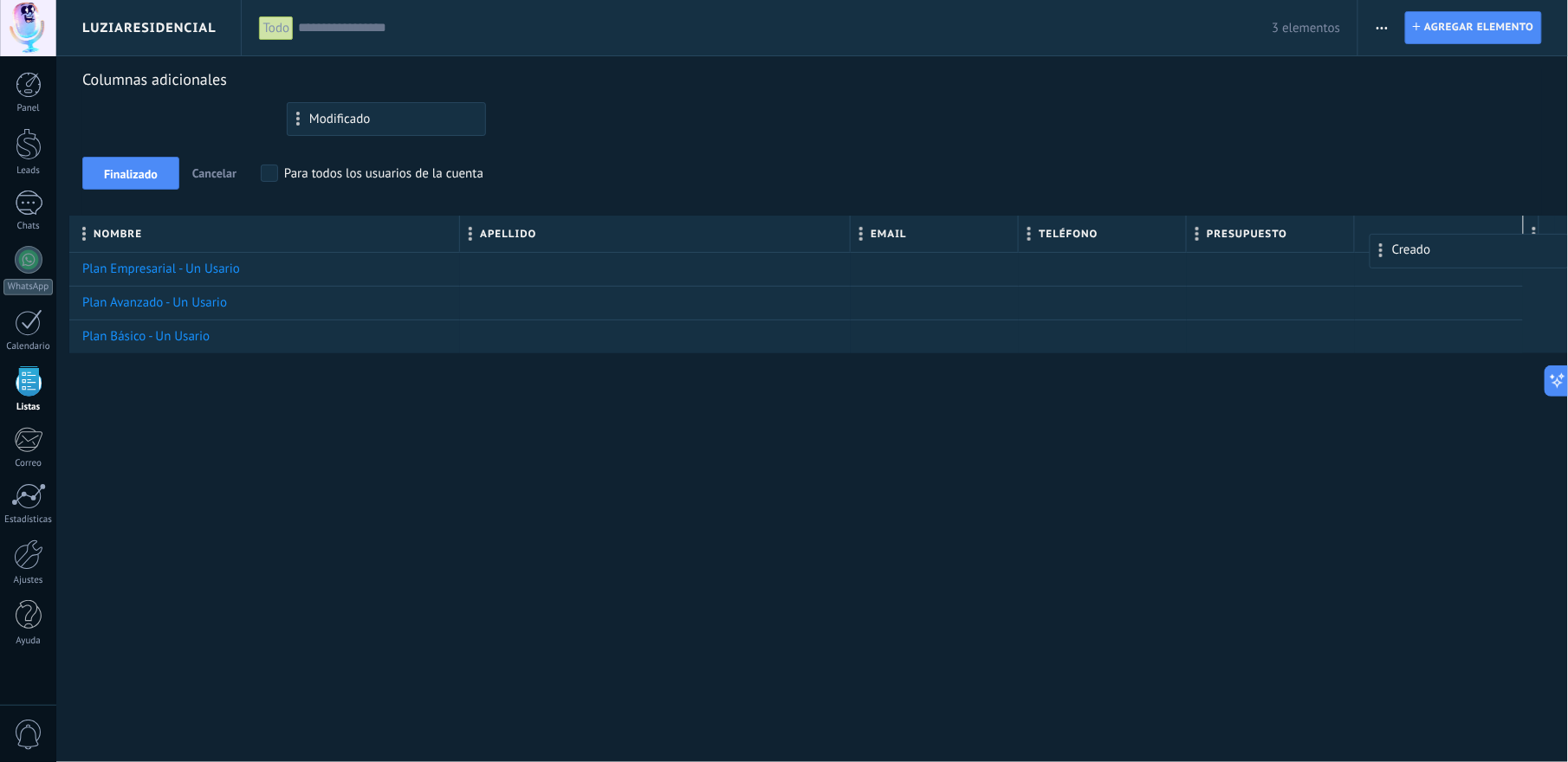 drag, startPoint x: 194, startPoint y: 118, endPoint x: 1515, endPoint y: 244, distance: 1326.9955 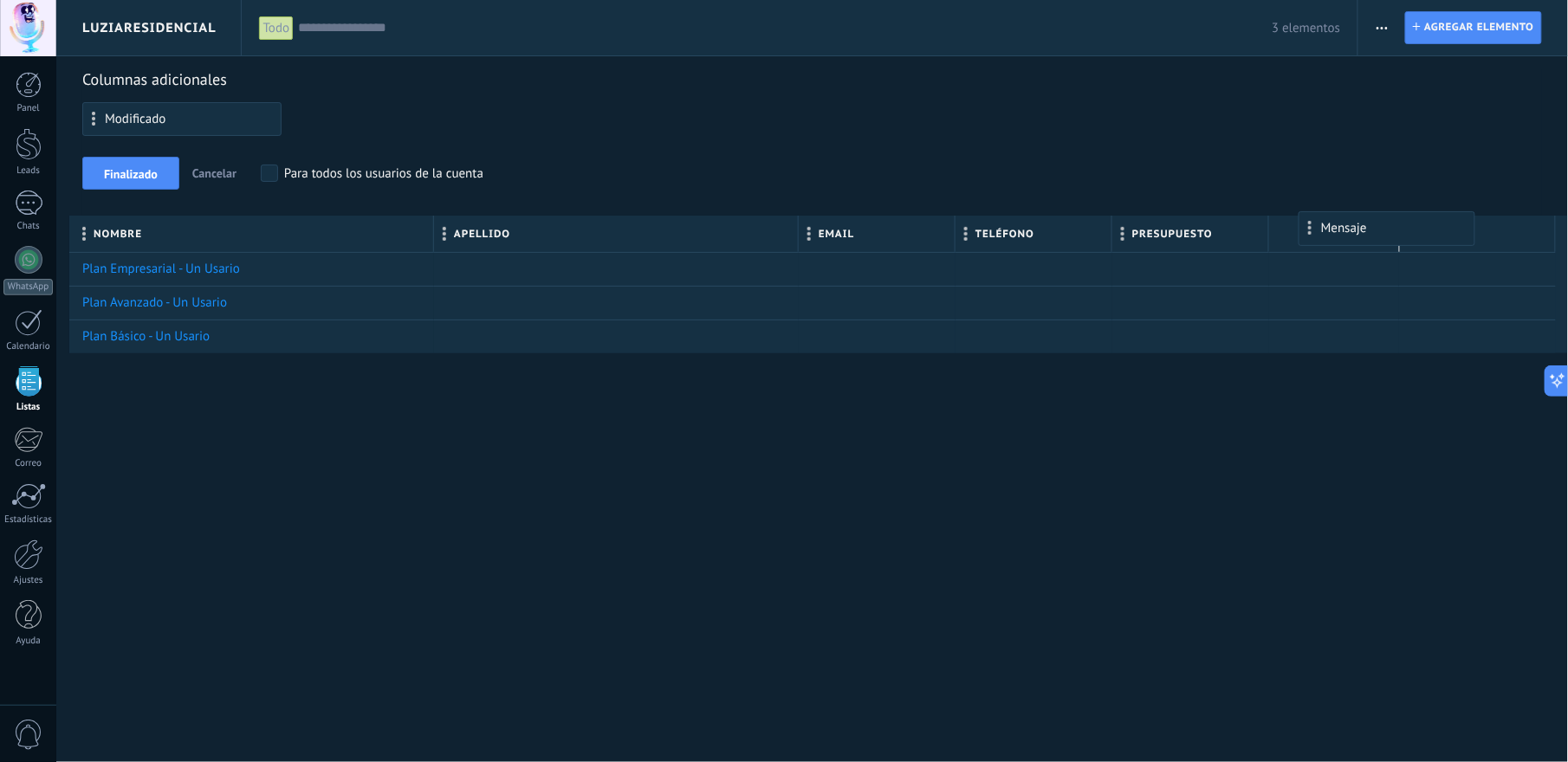drag, startPoint x: 1433, startPoint y: 229, endPoint x: 1332, endPoint y: 229, distance: 101 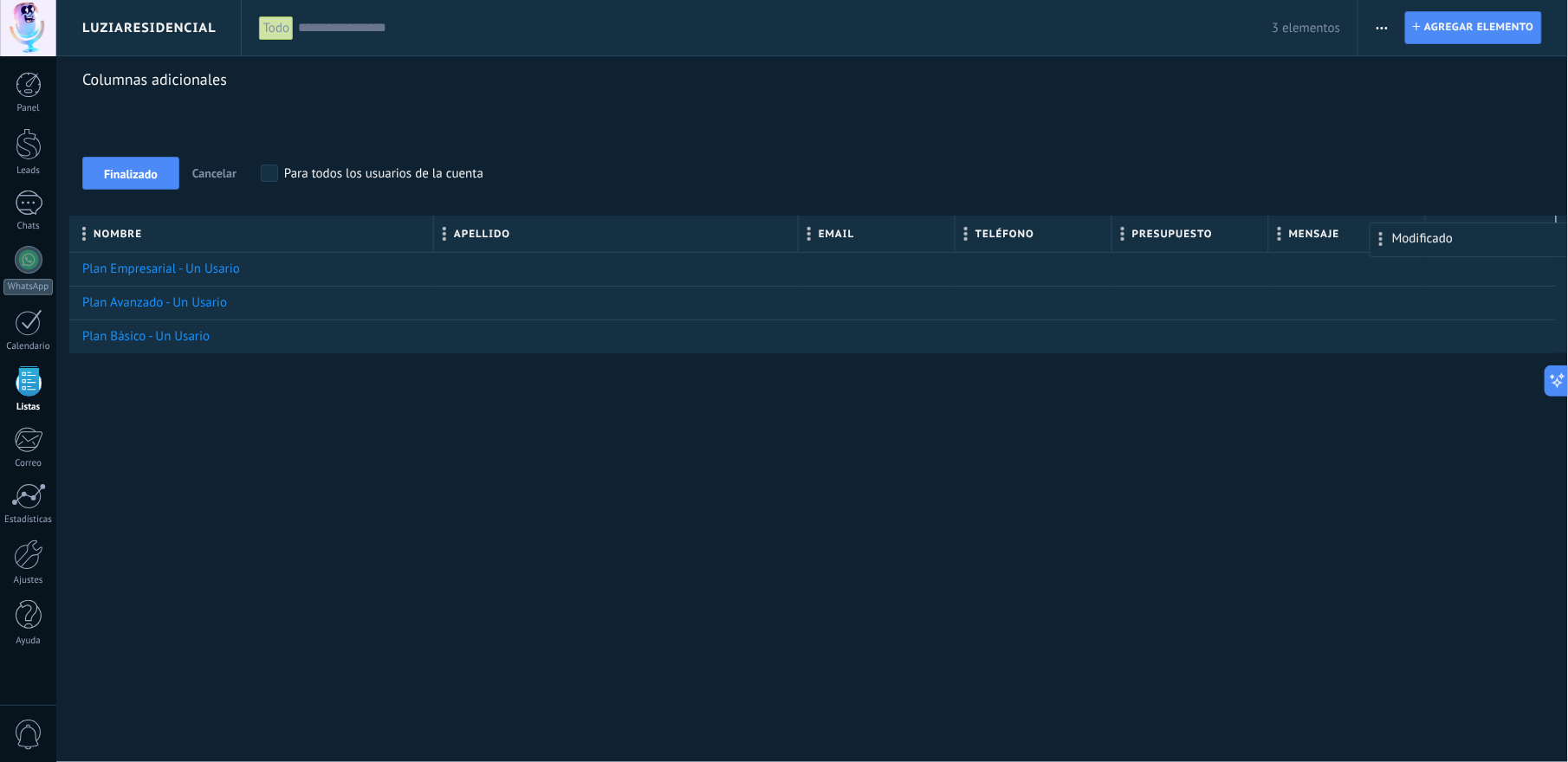 drag, startPoint x: 161, startPoint y: 121, endPoint x: 1478, endPoint y: 233, distance: 1321.7538 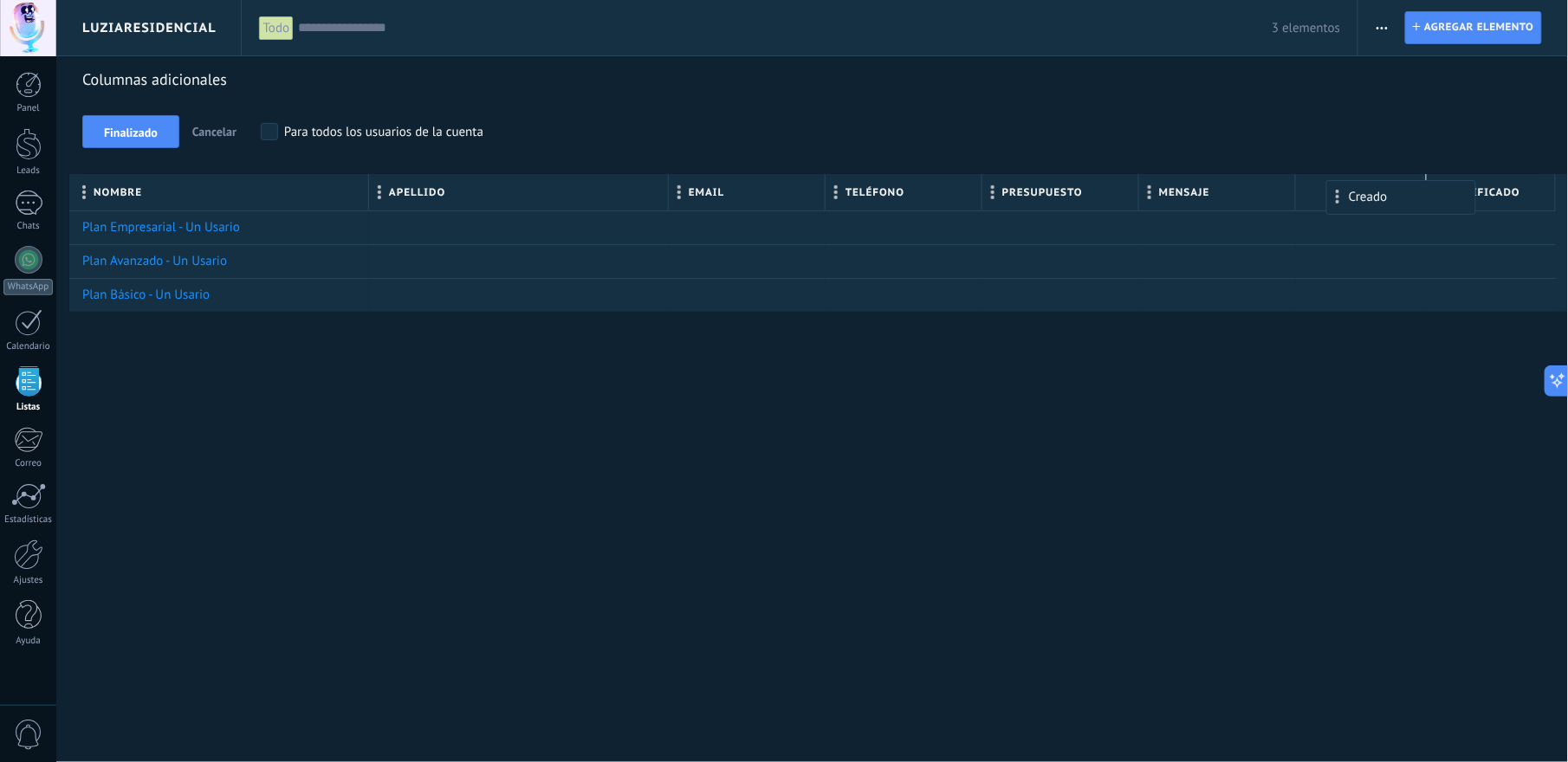 drag, startPoint x: 1467, startPoint y: 195, endPoint x: 1367, endPoint y: 197, distance: 100.02 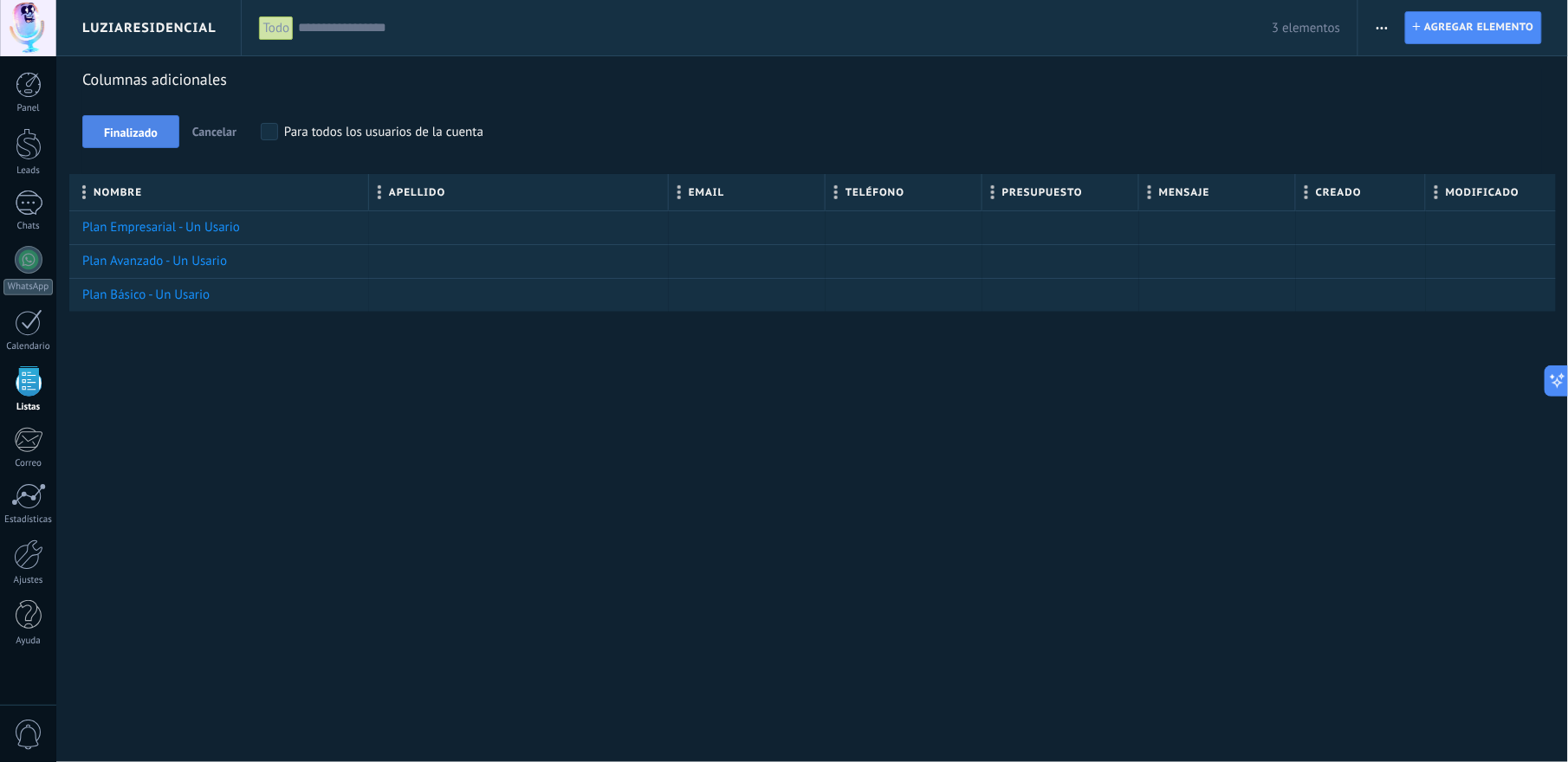 click on "Finalizado" at bounding box center [131, 132] 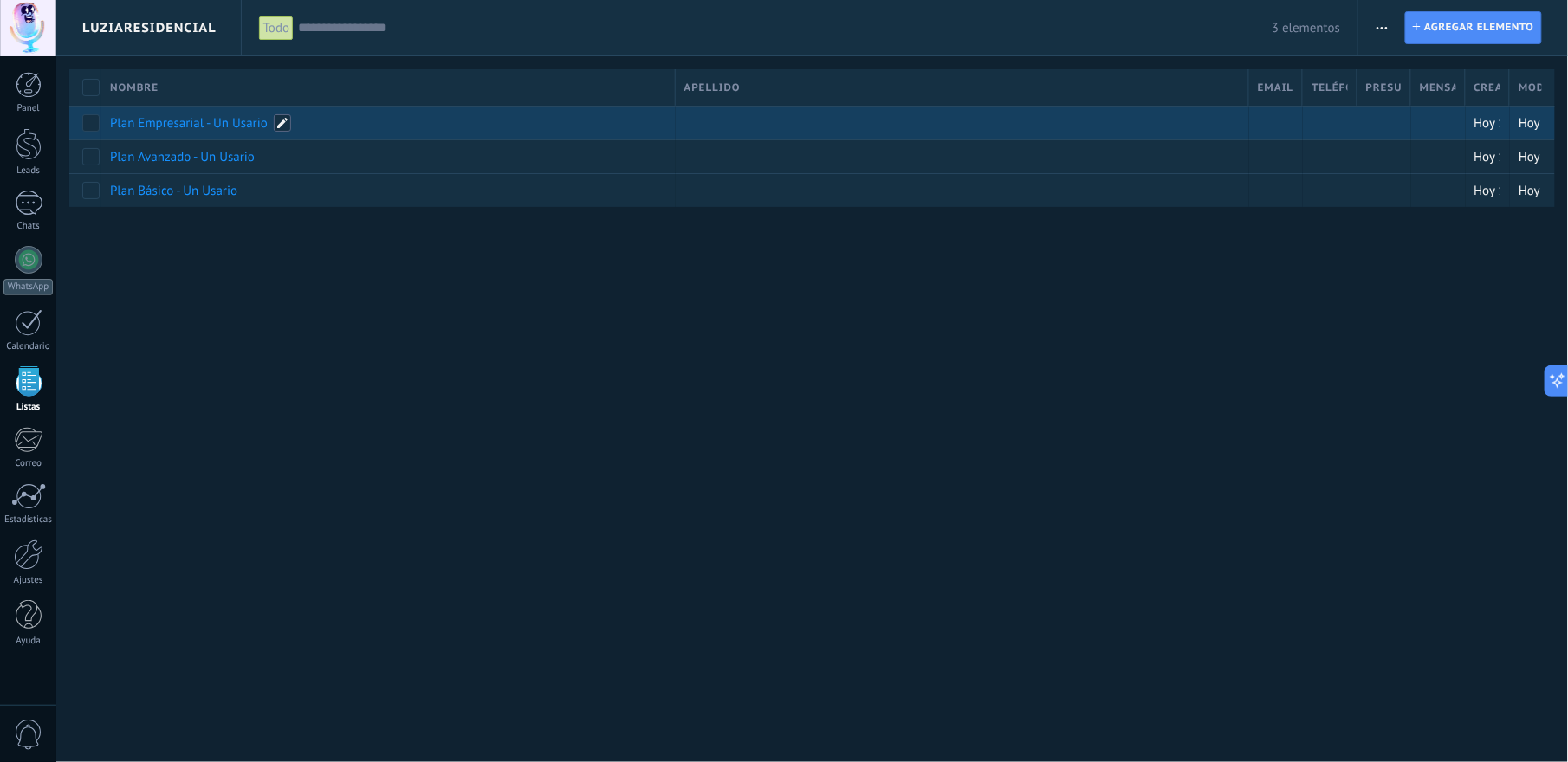click at bounding box center (282, 123) 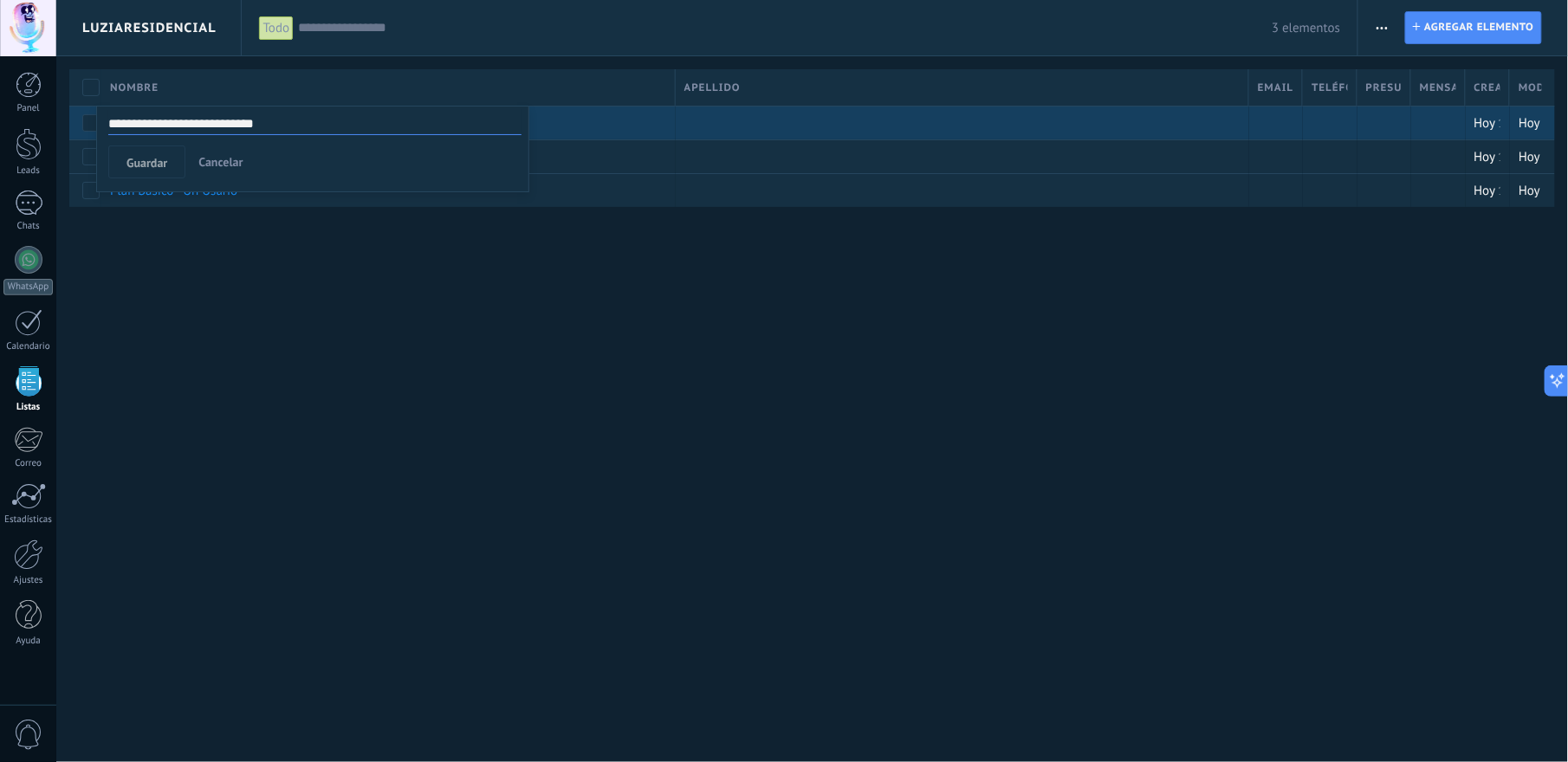 click on "Cancelar" at bounding box center [220, 162] 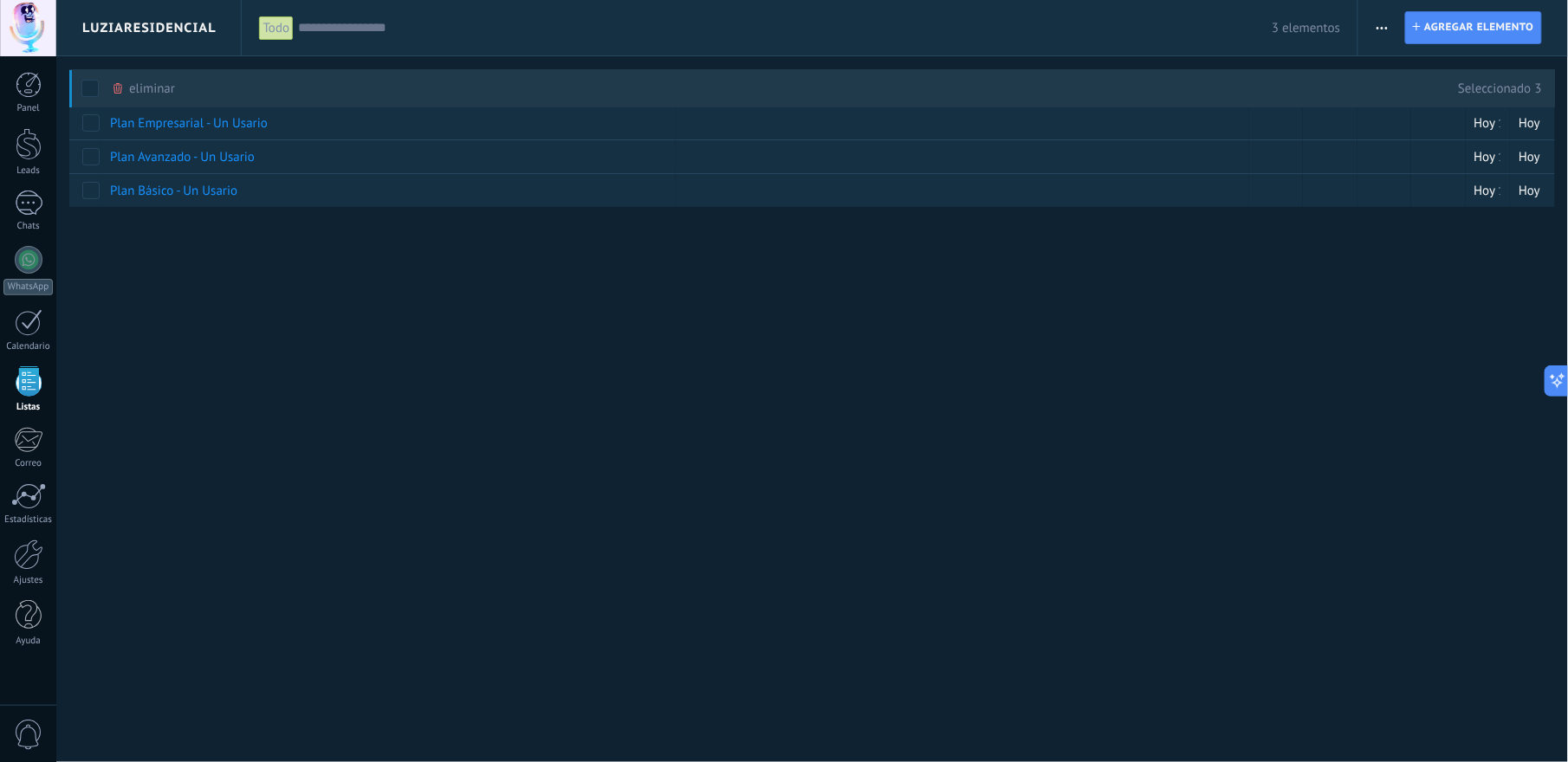 click on "eliminar màs" at bounding box center [143, 88] 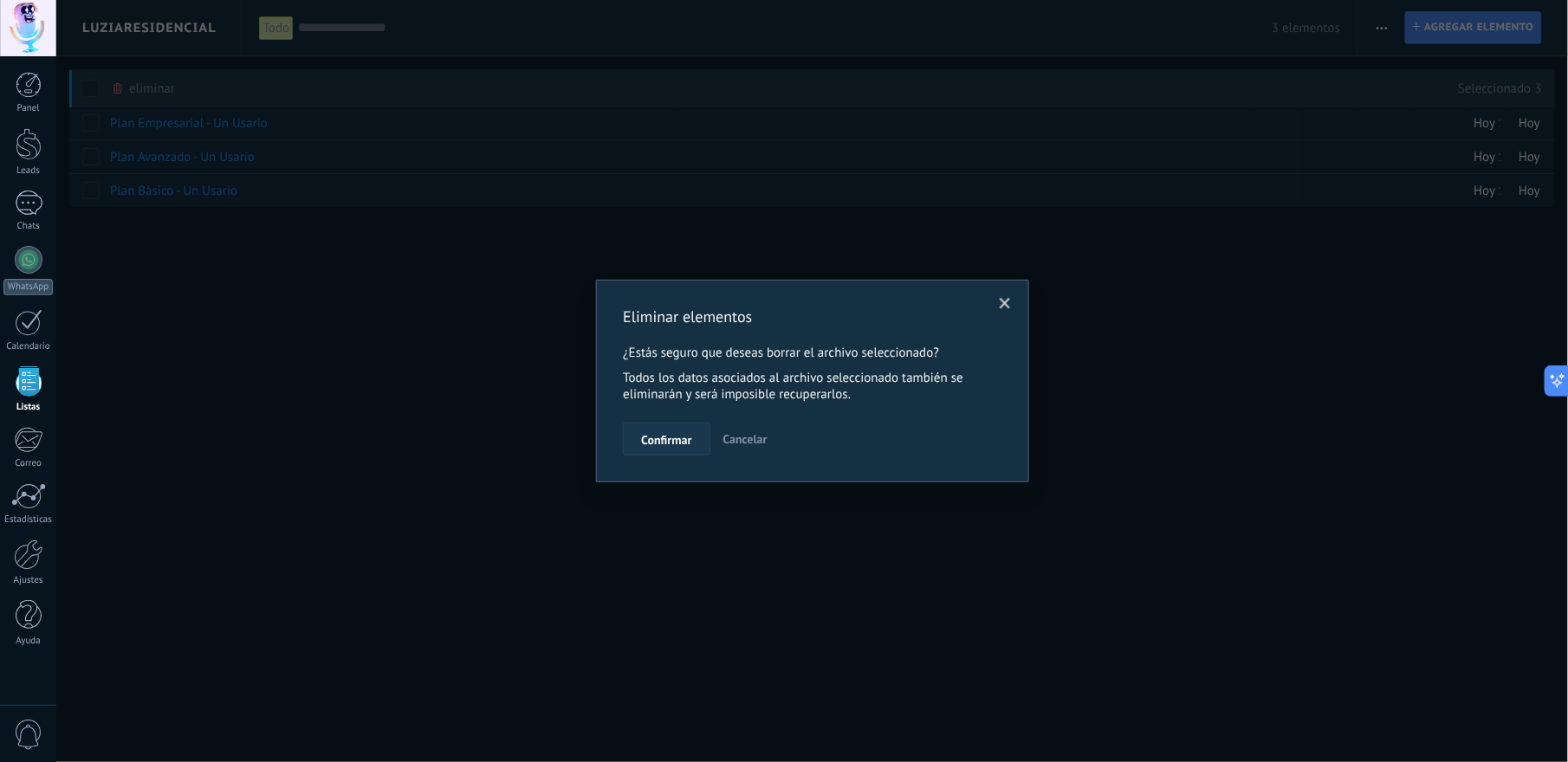 click on "Confirmar" at bounding box center (666, 439) 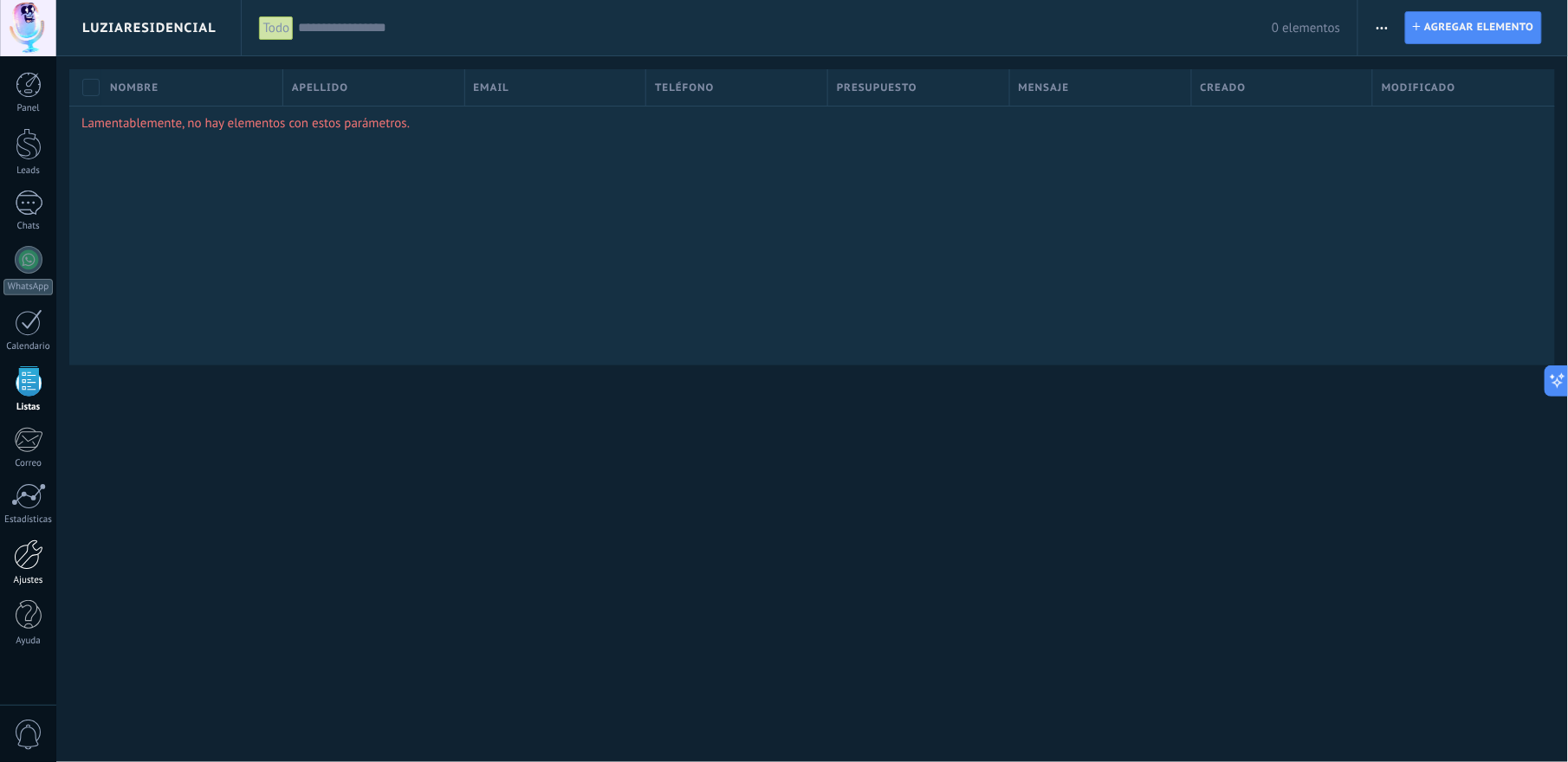 click at bounding box center (29, 554) 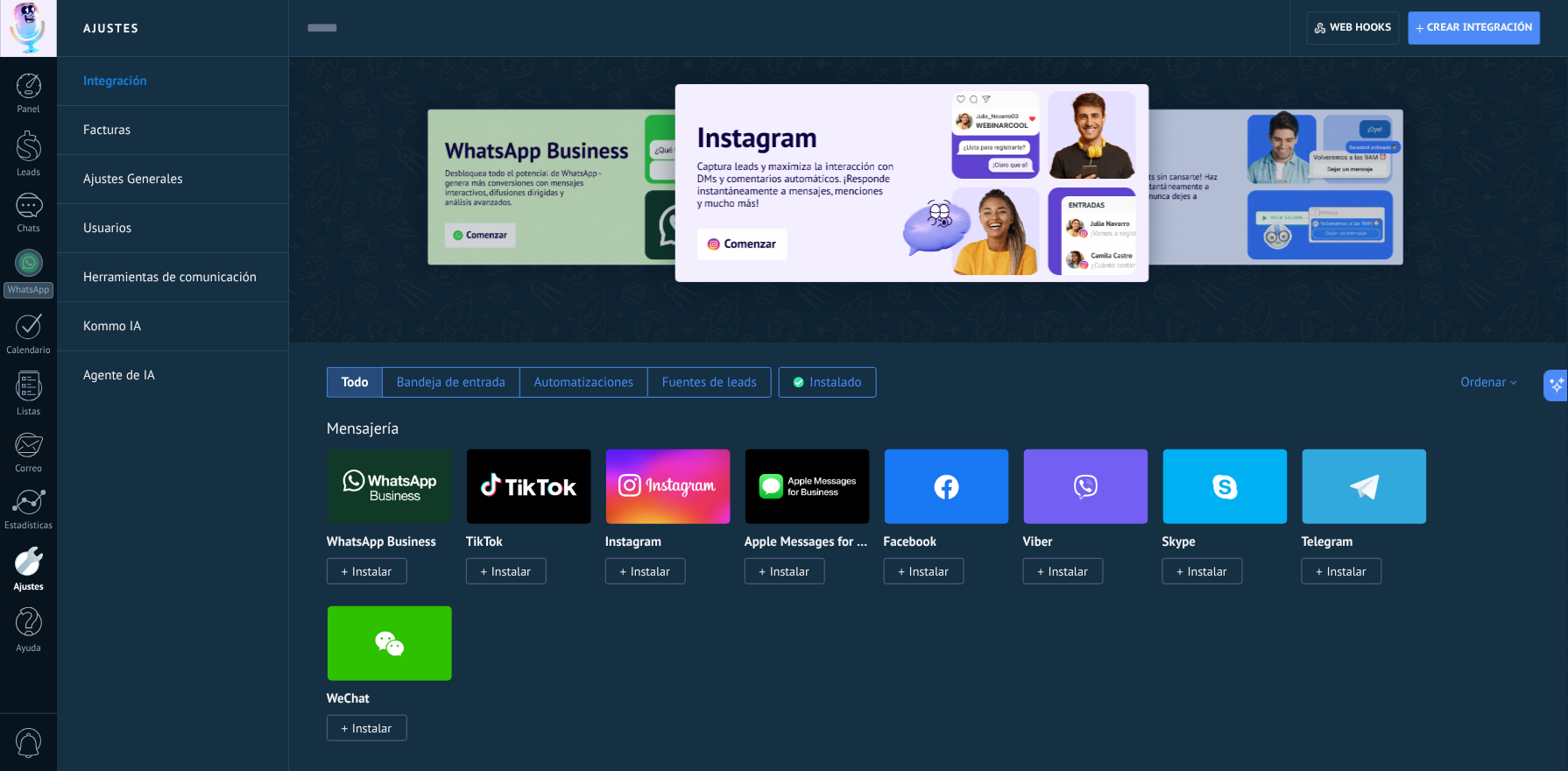 click on "Kommo IA" at bounding box center [177, 327] 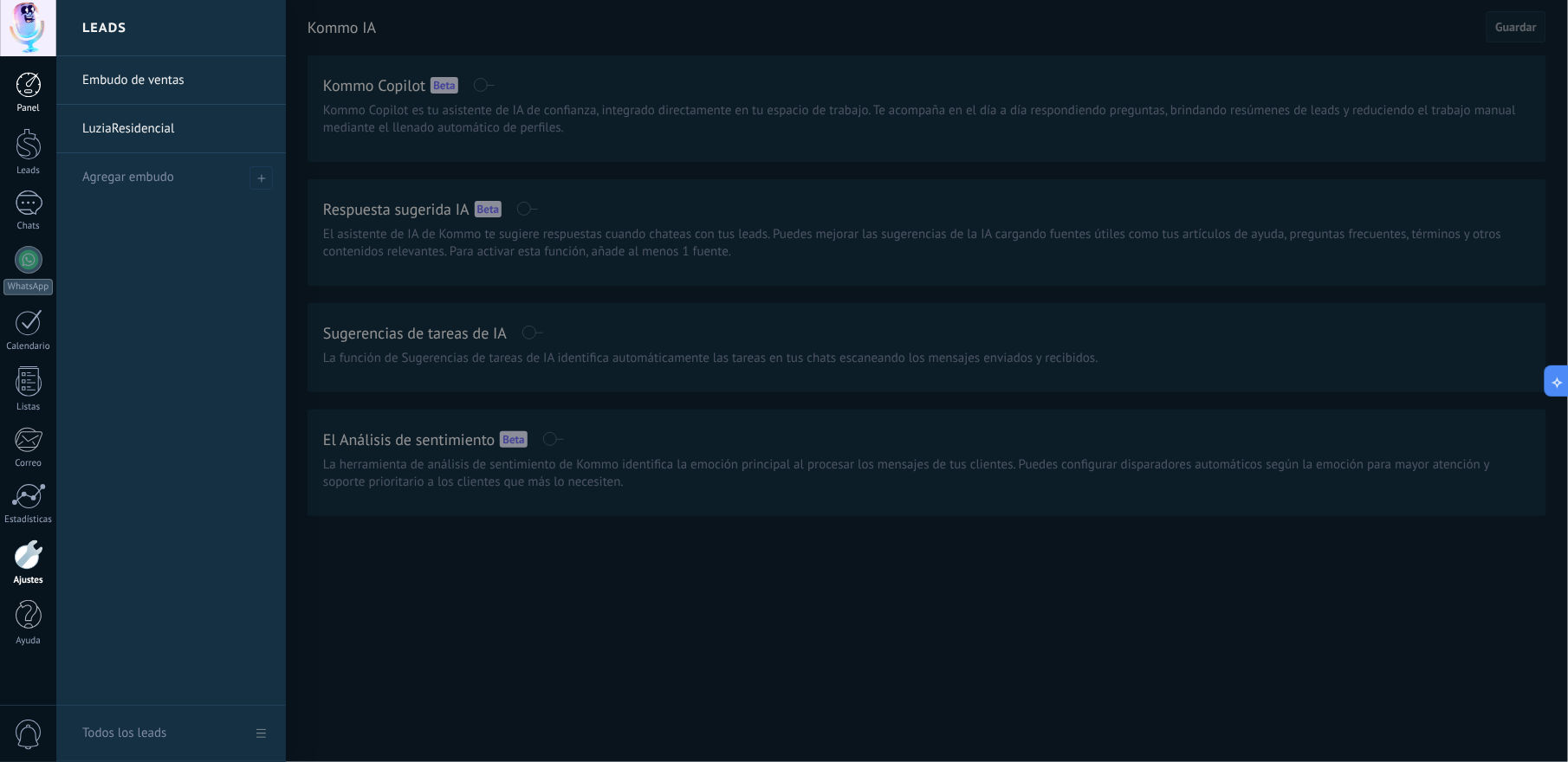 click at bounding box center [29, 85] 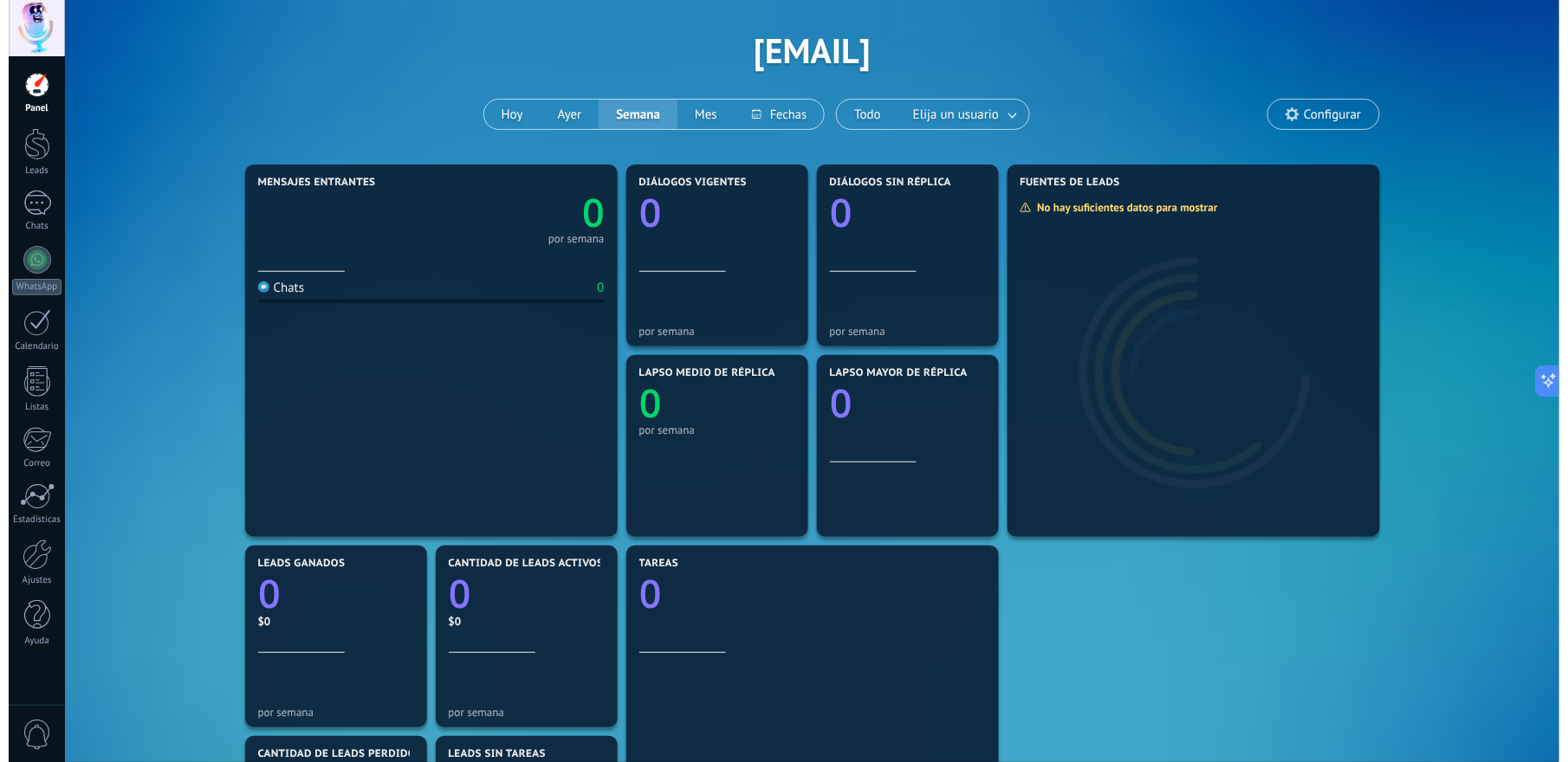 scroll, scrollTop: 0, scrollLeft: 0, axis: both 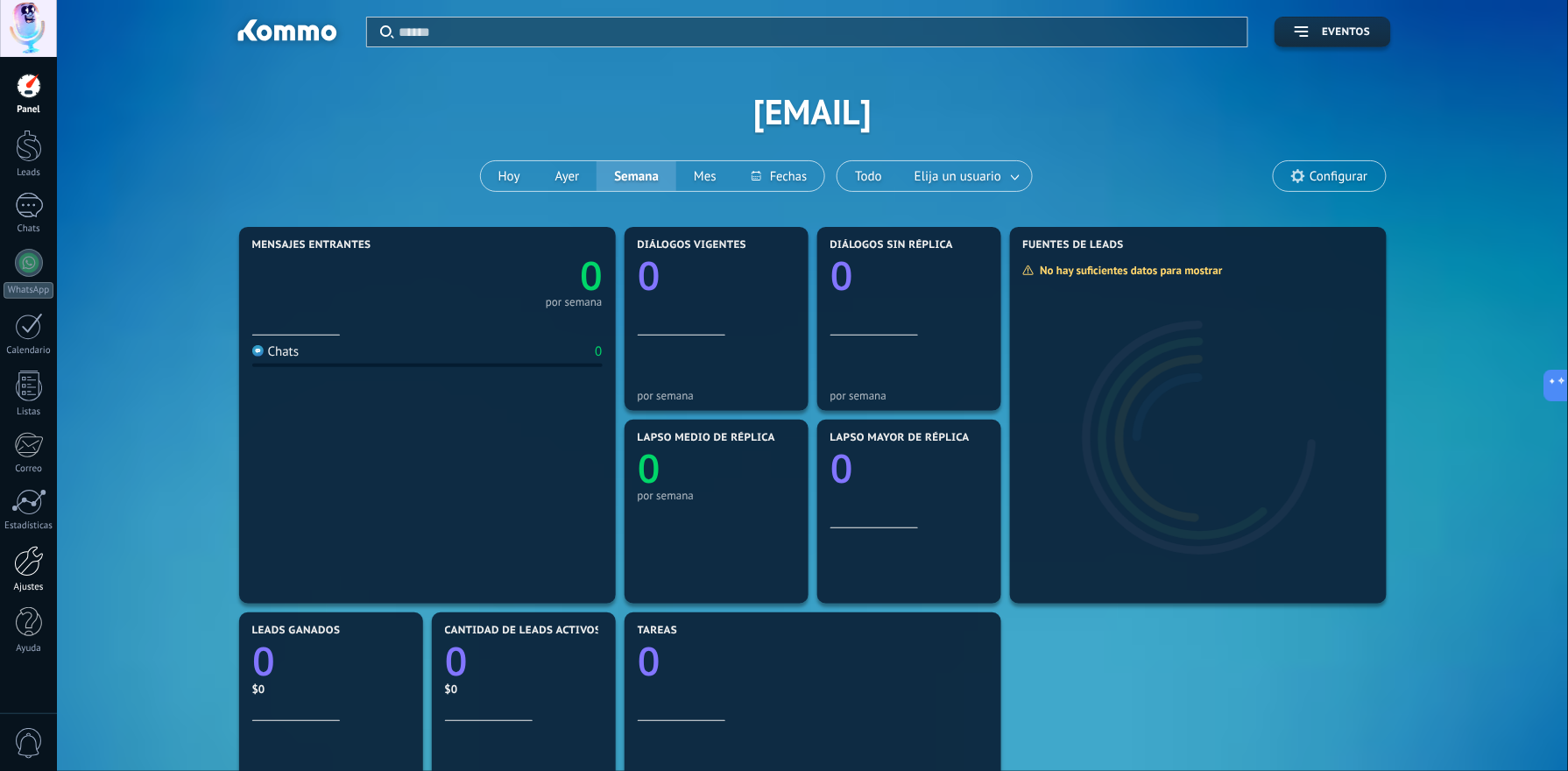 click at bounding box center (29, 561) 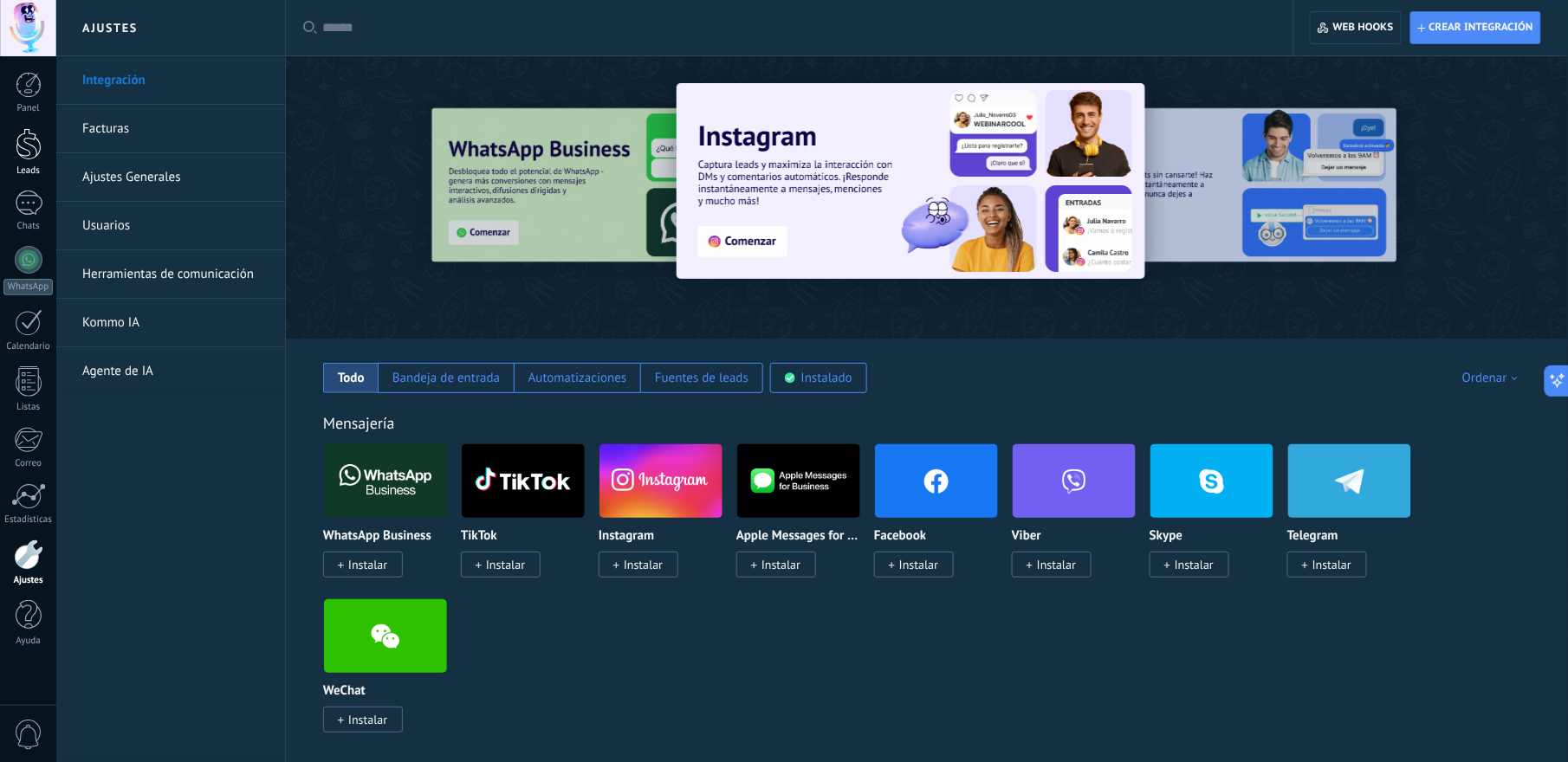 click at bounding box center [29, 144] 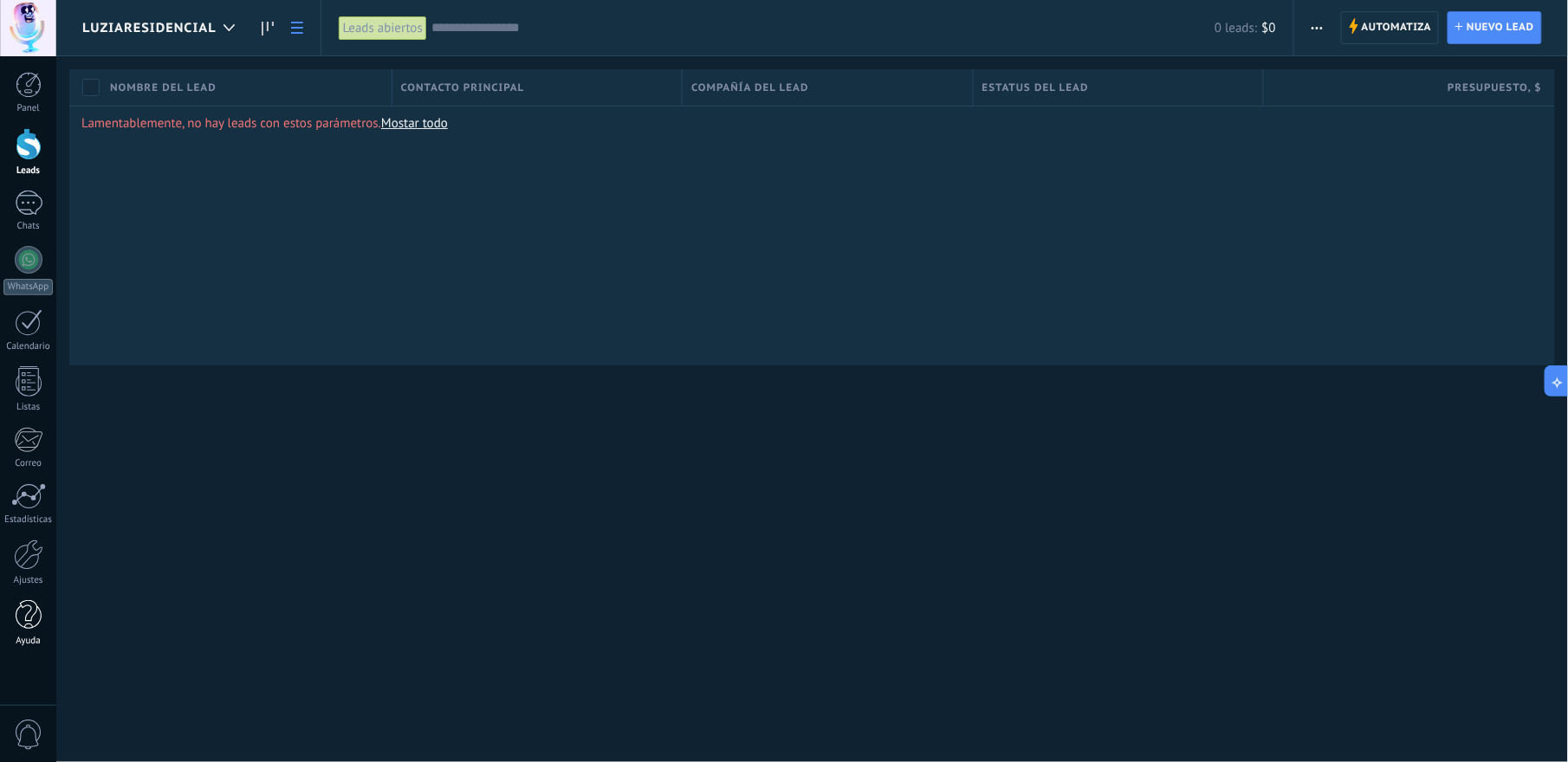 click at bounding box center (29, 615) 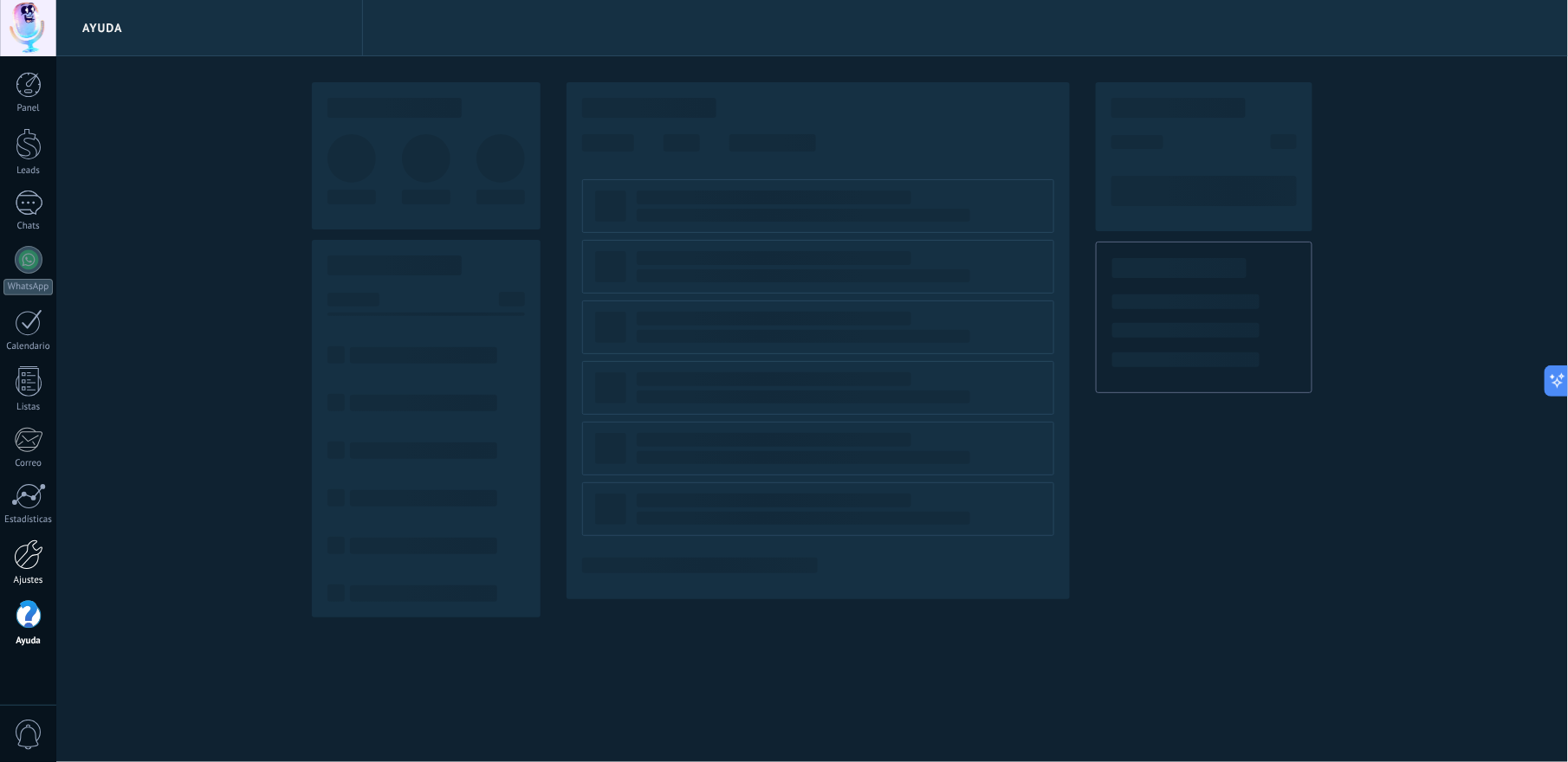 click at bounding box center (29, 554) 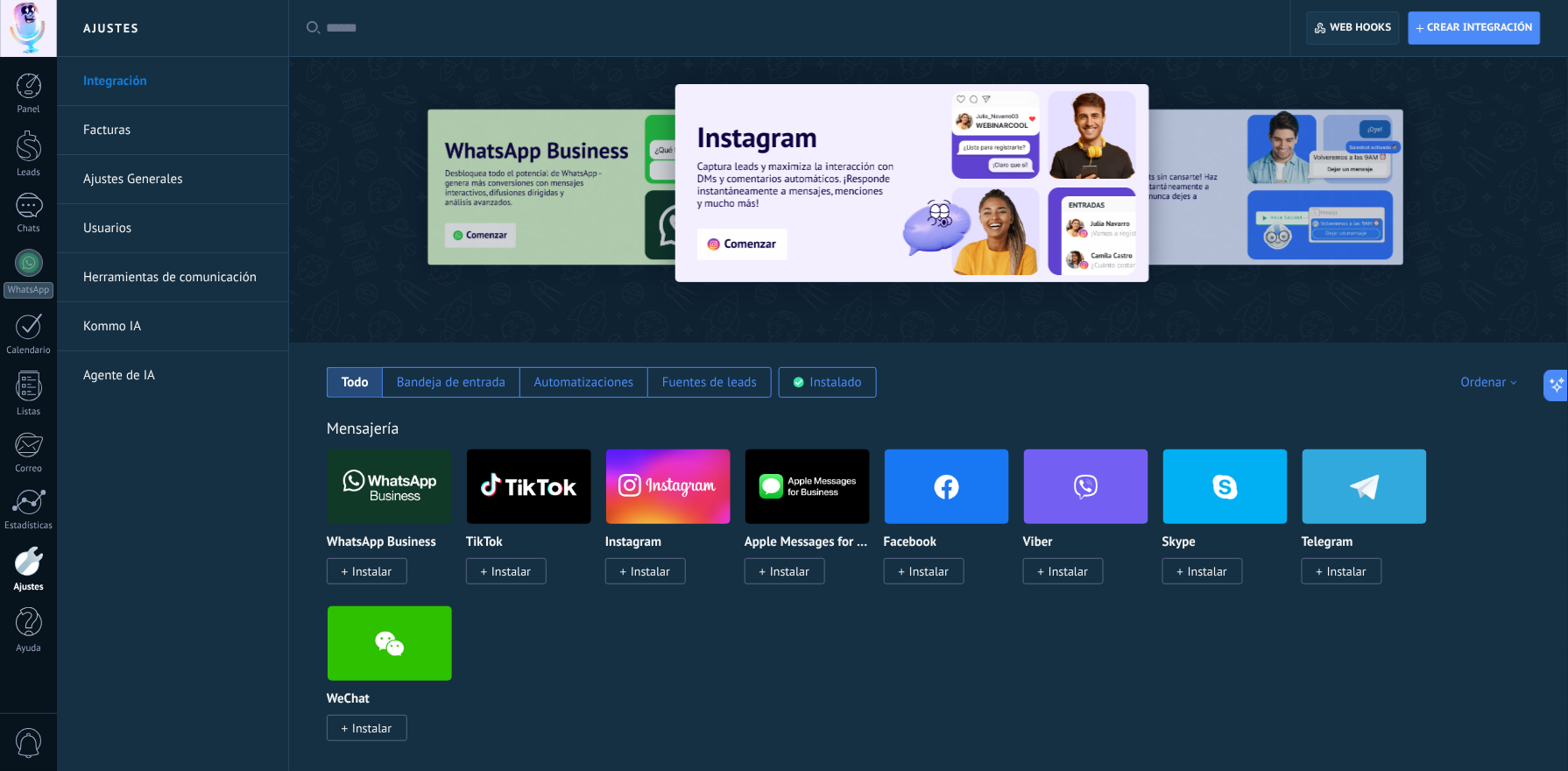 click on "Web hooks  0" at bounding box center (1361, 28) 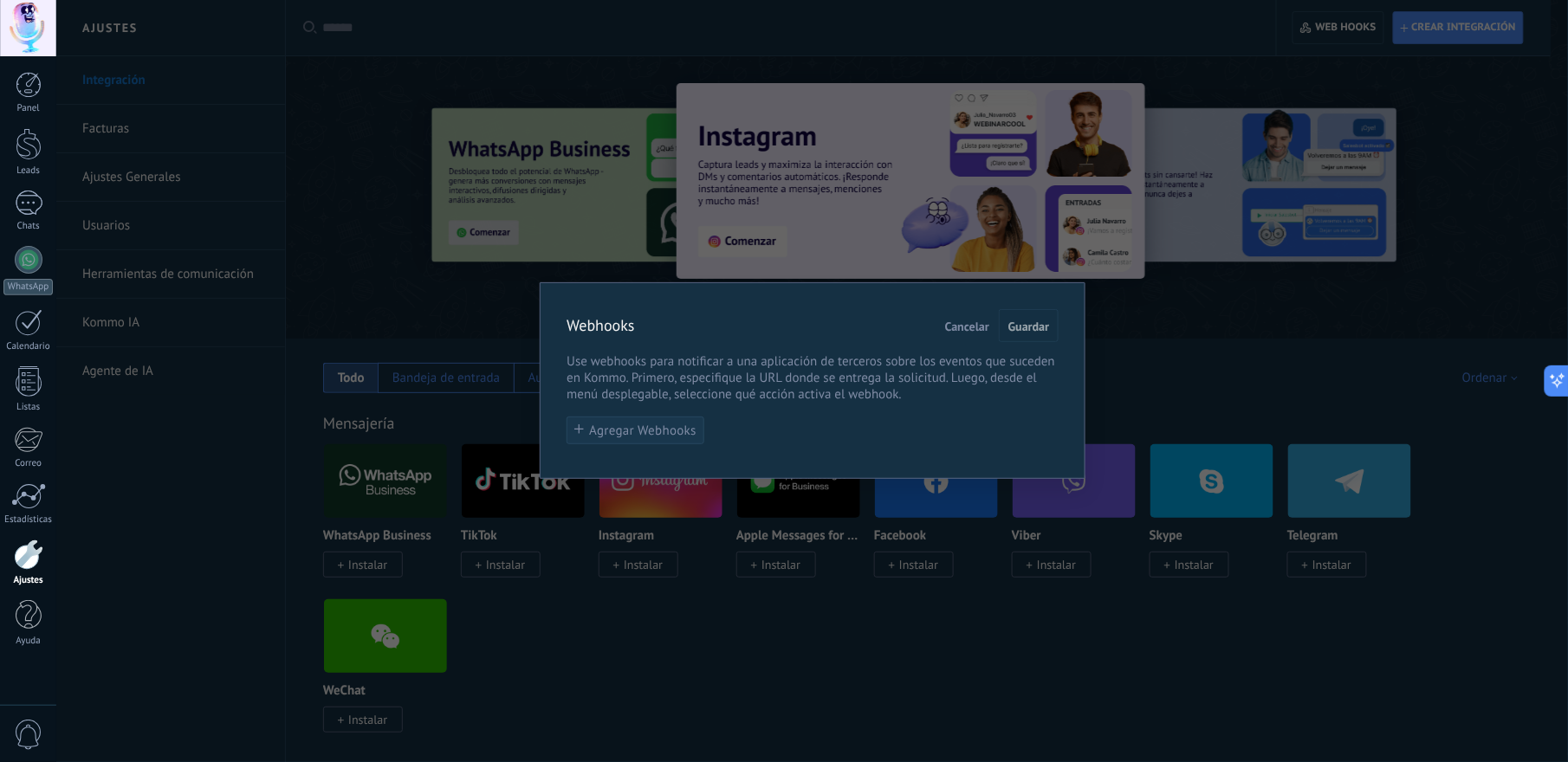 click on "Agregar Webhooks" at bounding box center [643, 430] 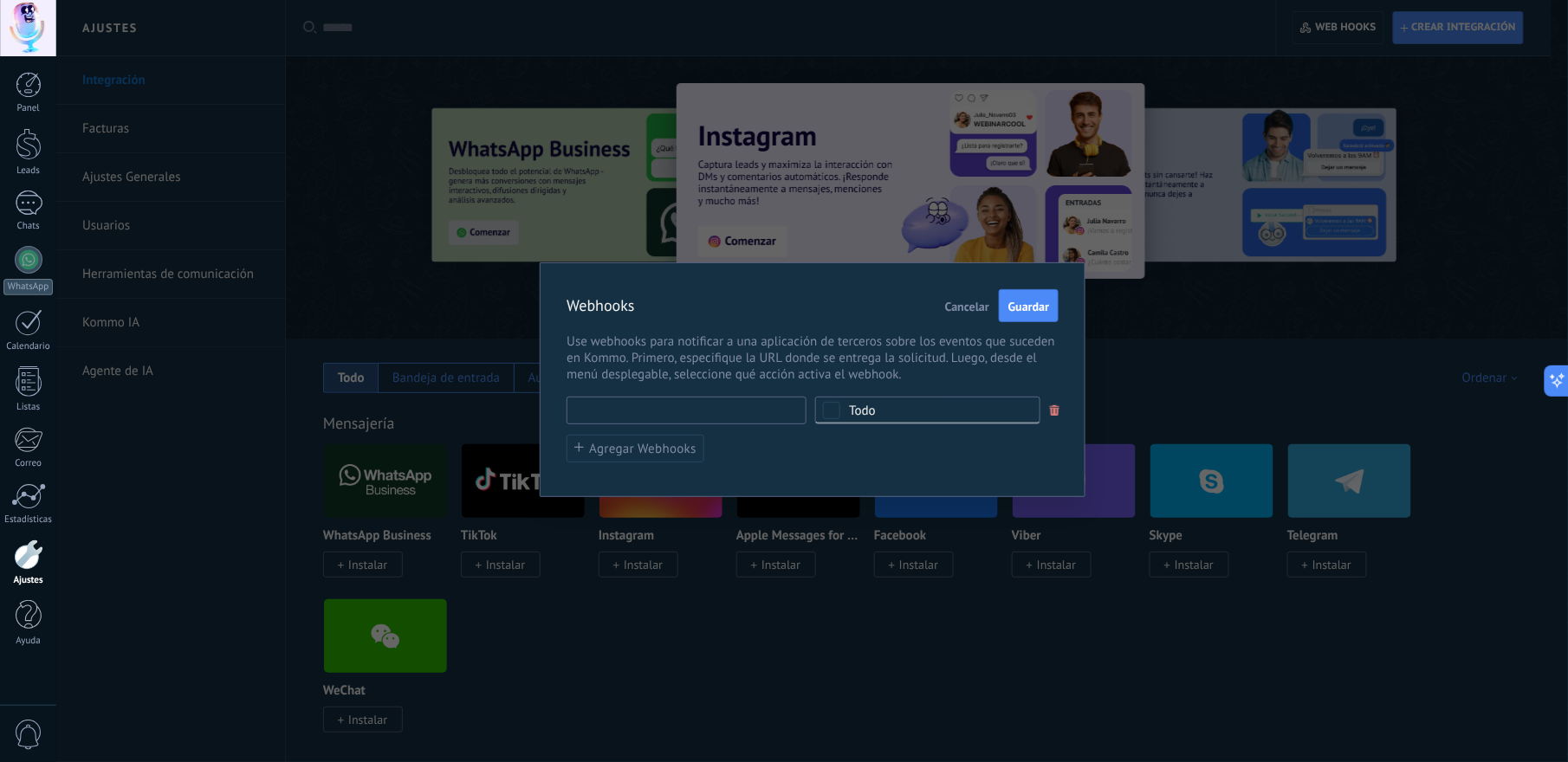 click at bounding box center [686, 410] 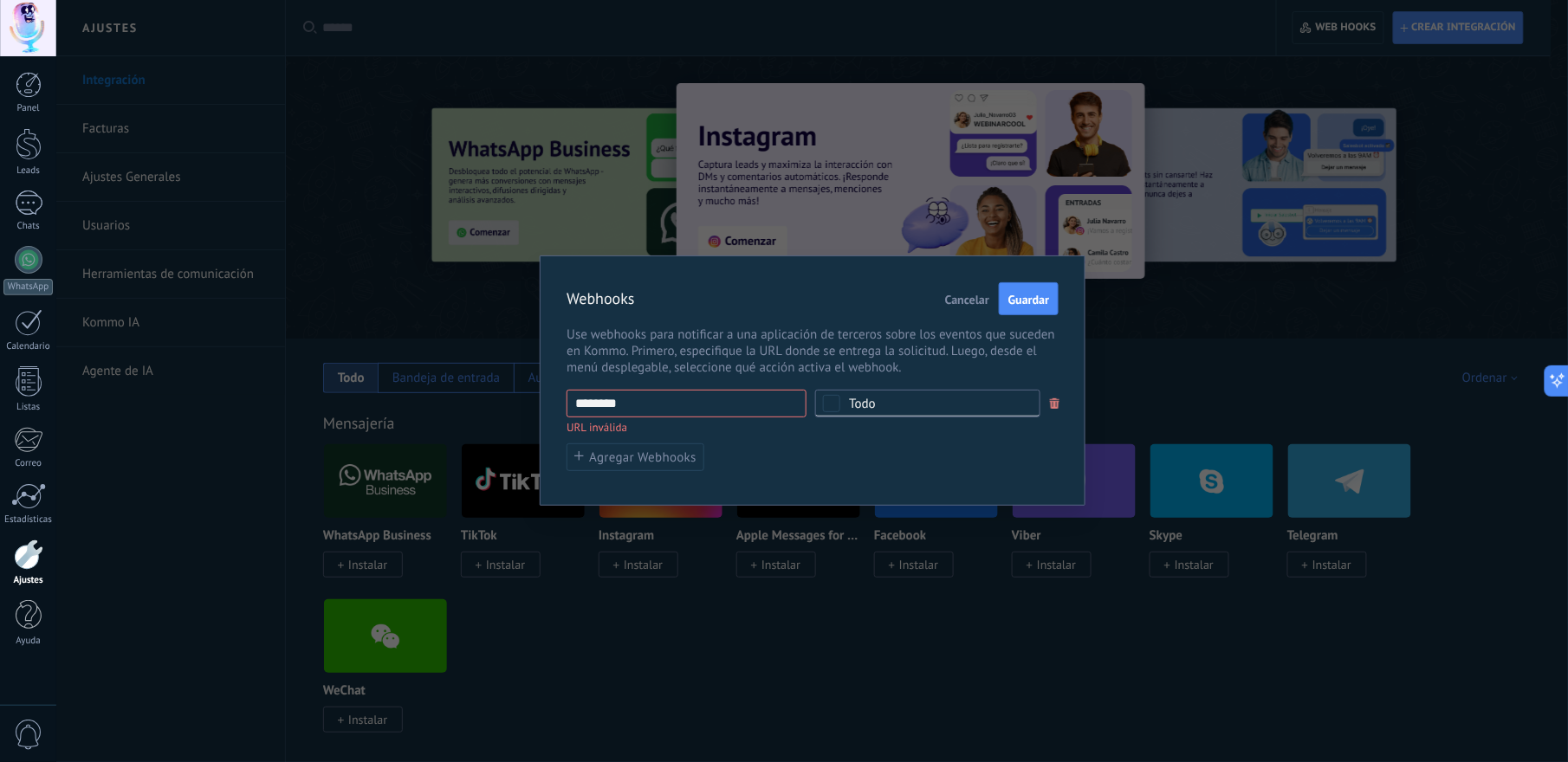 click on "Todo" at bounding box center (928, 404) 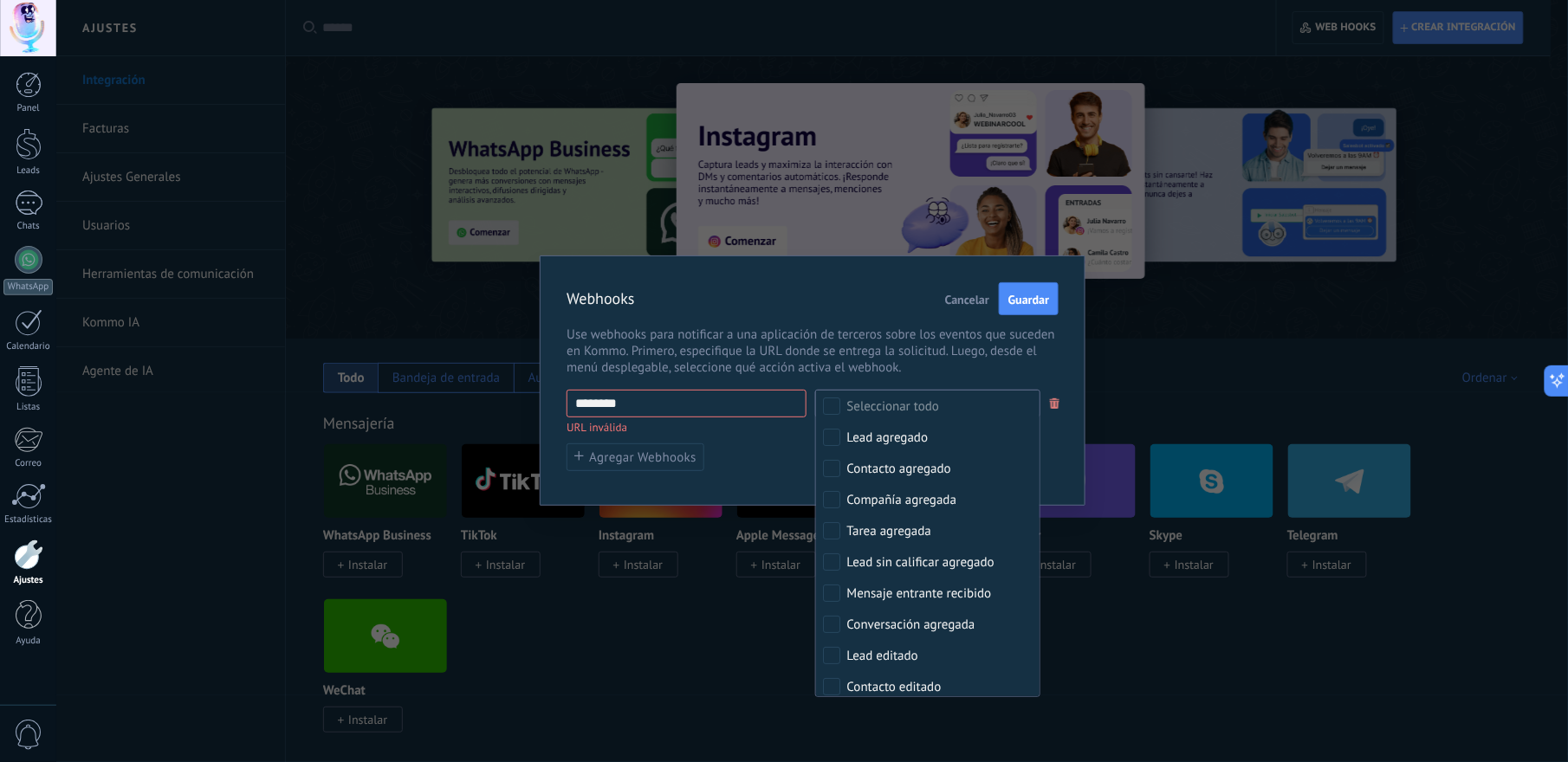 click on "******** URL inválida Seleccionar todo Lead agregado Contacto agregado Compañía agregada Tarea agregada Lead sin calificar agregado Mensaje entrante recibido Conversación agregada Lead editado Contacto editado Campaña editada Tarea editada Lead entrante editado Conversación editada Lead eliminado Contacto eliminado Compañía eliminada Tarea eliminada Lead sin calificar borrado Lead restaurado Contacto restaurado Compañía restaurada El estado del lead cambiado Us. resp. del lead cambiado Us. resp. del contacto cambiado Us. resp. de la compañía cambiado Us. resp. de la tarea cambiado Nota agregada al lead Nota agregada al contacto Nota agregada a la compañía Añadir elemento a Productos Actualización en Productos eliminar elemento de Productos Añadir elemento a LuziaResidencial Actualización en LuziaResidencial eliminar elemento de LuziaResidencial Todo Agregar Webhooks" at bounding box center [813, 430] 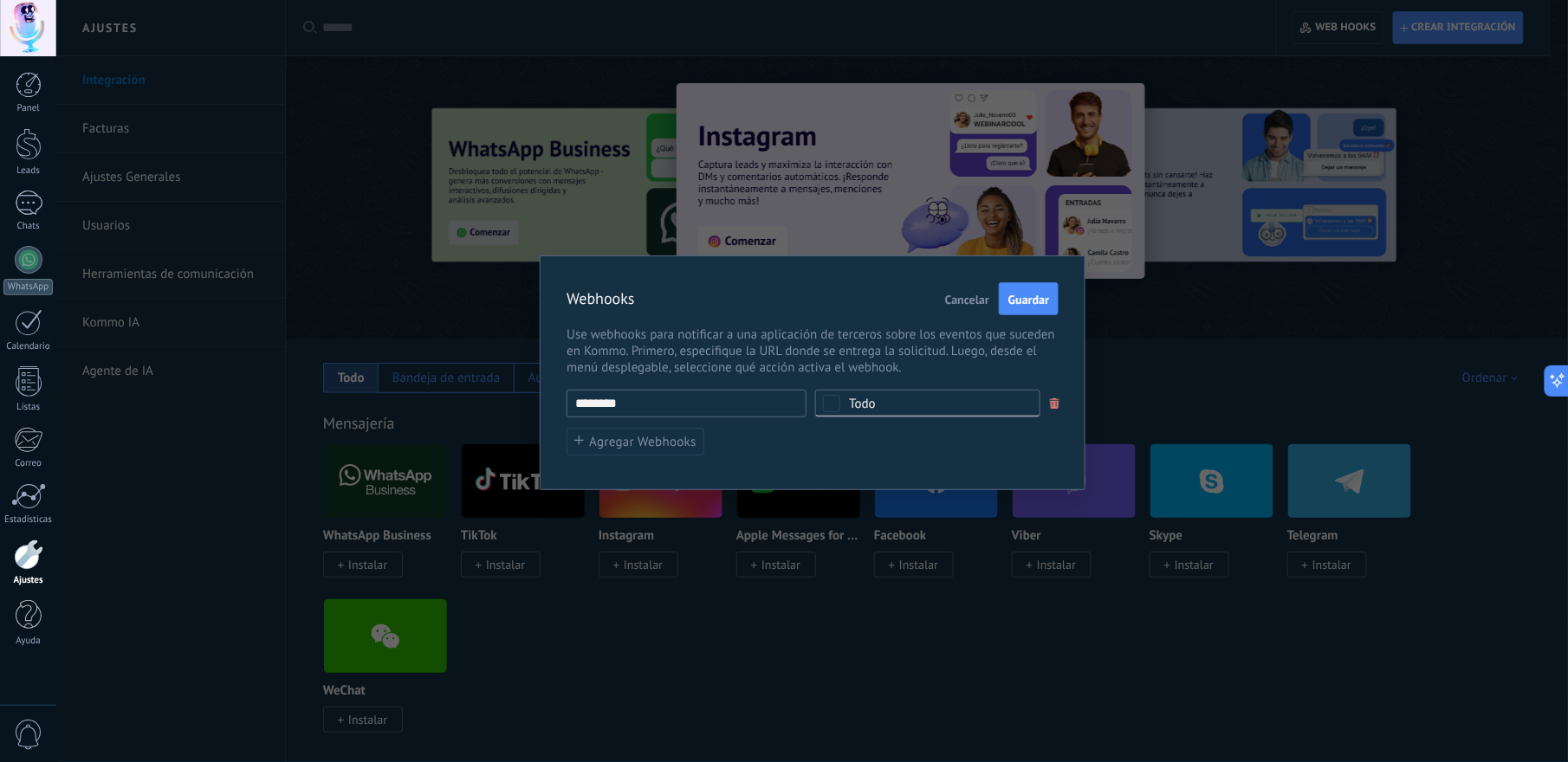 click on "********" at bounding box center (686, 404) 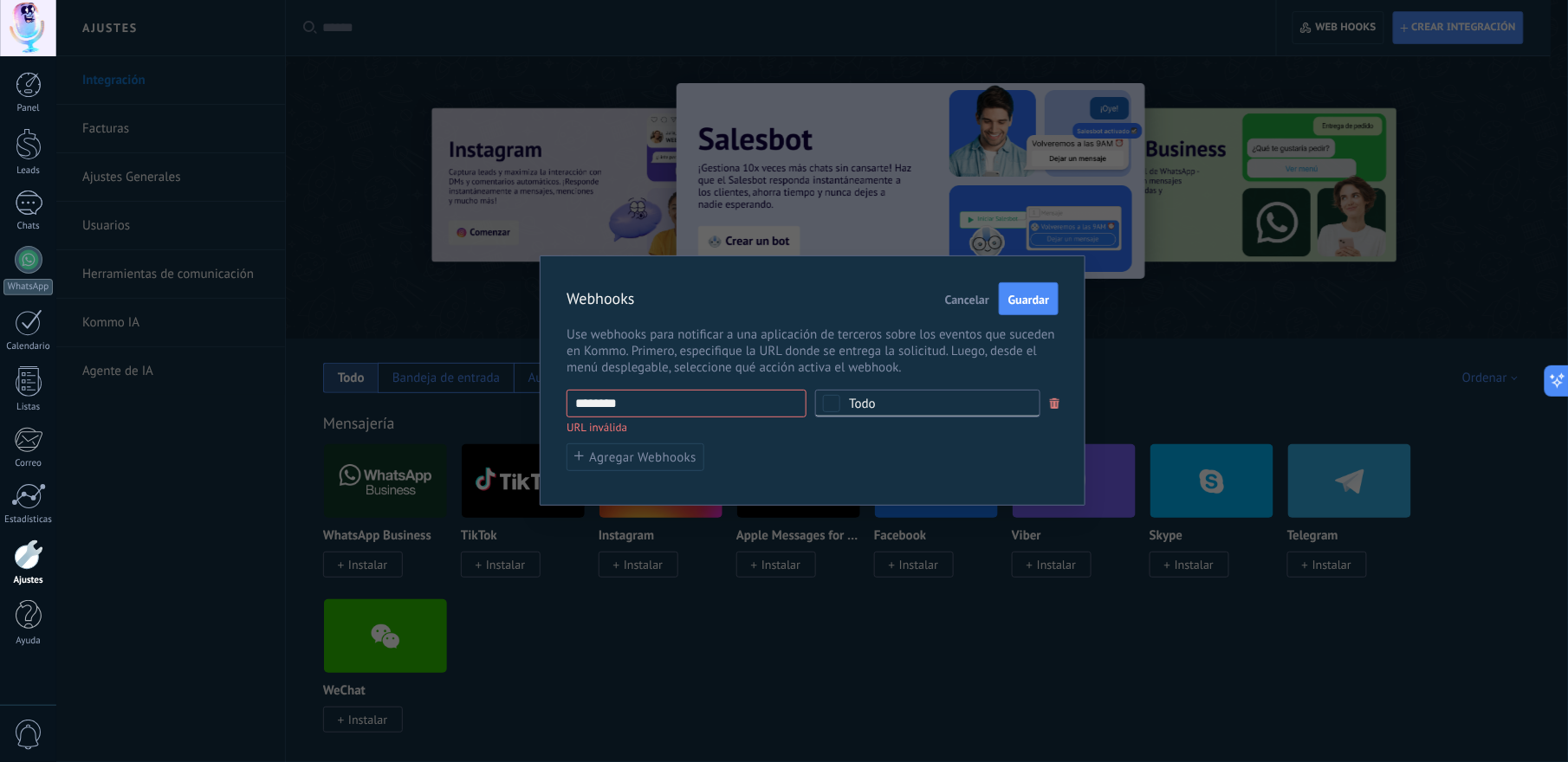click on "Todo" at bounding box center (928, 404) 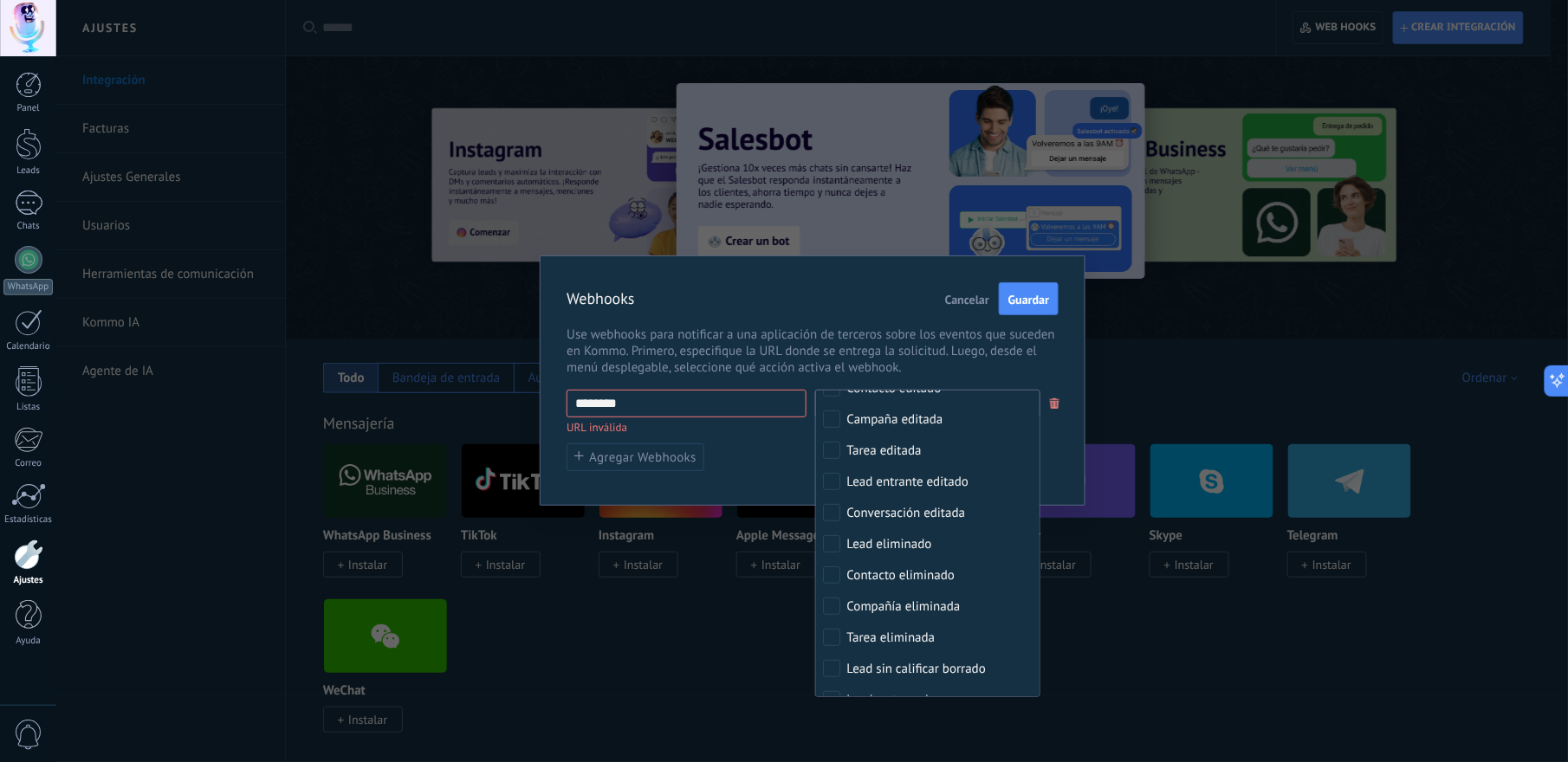 scroll, scrollTop: 838, scrollLeft: 0, axis: vertical 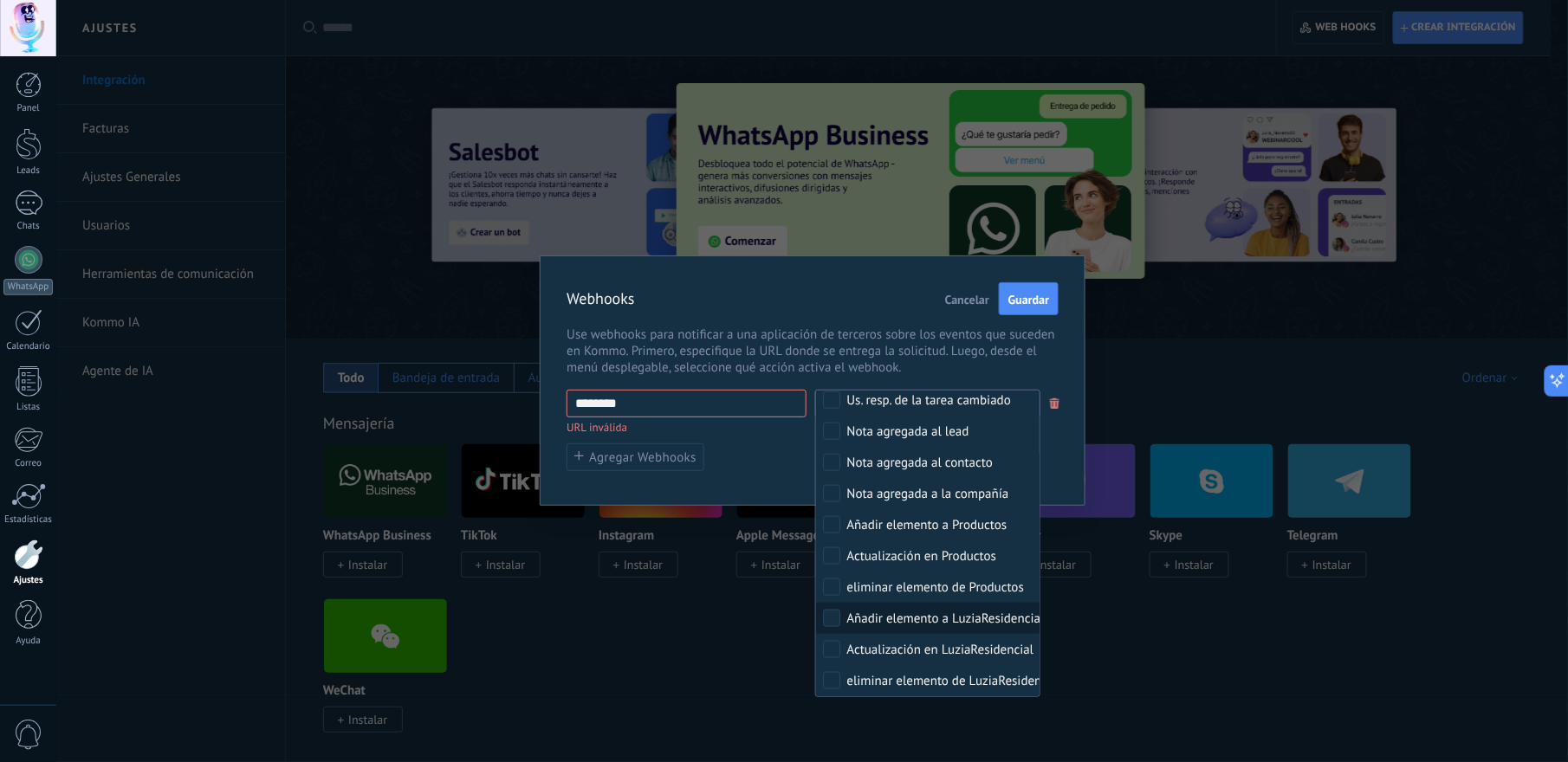 click on "Añadir elemento a LuziaResidencial" at bounding box center (945, 619) 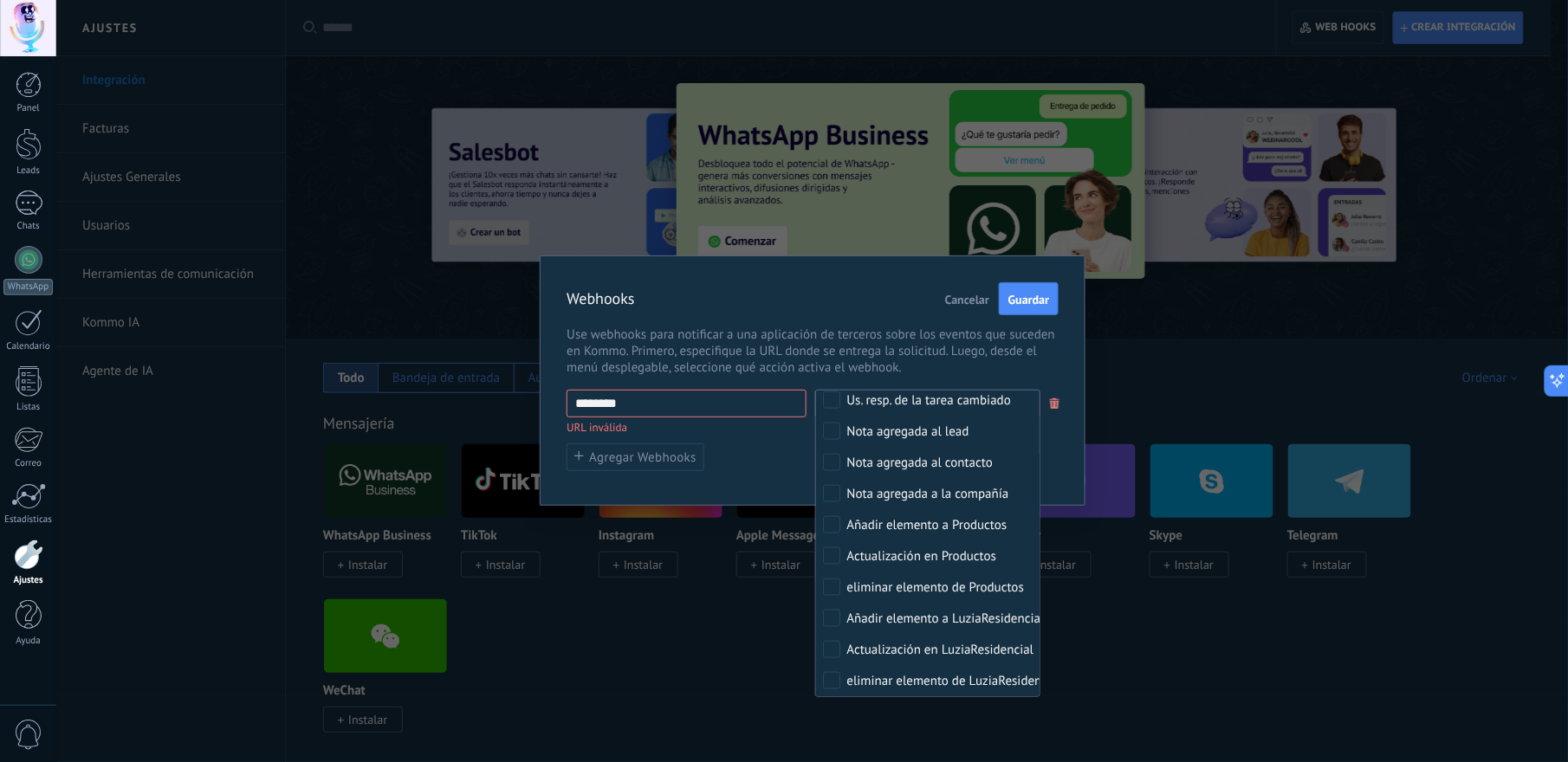 click on "Use webhooks para notificar a una aplicación de terceros sobre los eventos que suceden en Kommo. Primero, especifique la URL donde se entrega la solicitud. Luego, desde el menú desplegable, seleccione qué acción activa el webhook." at bounding box center [813, 351] 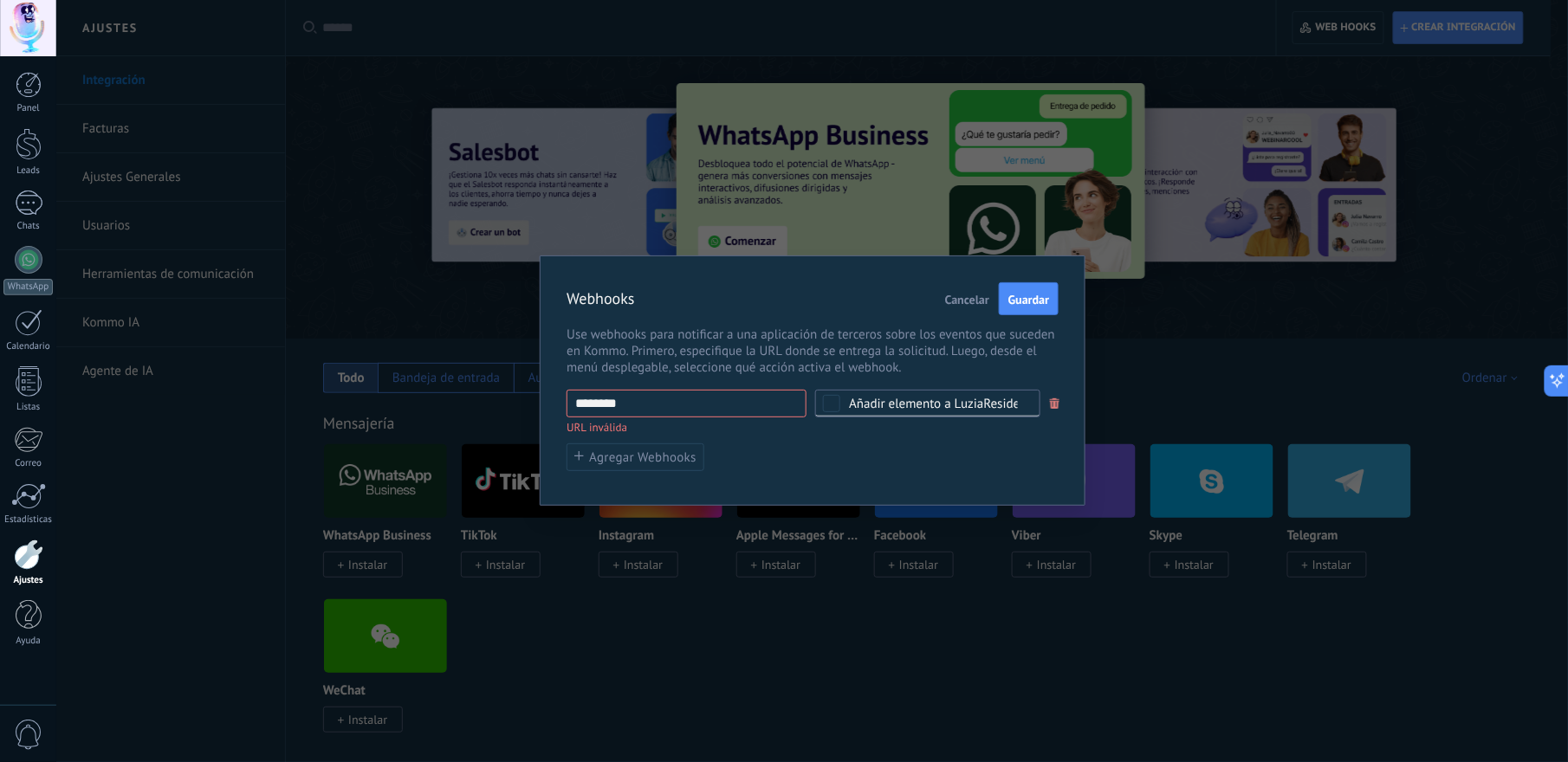 click on "********" at bounding box center [686, 404] 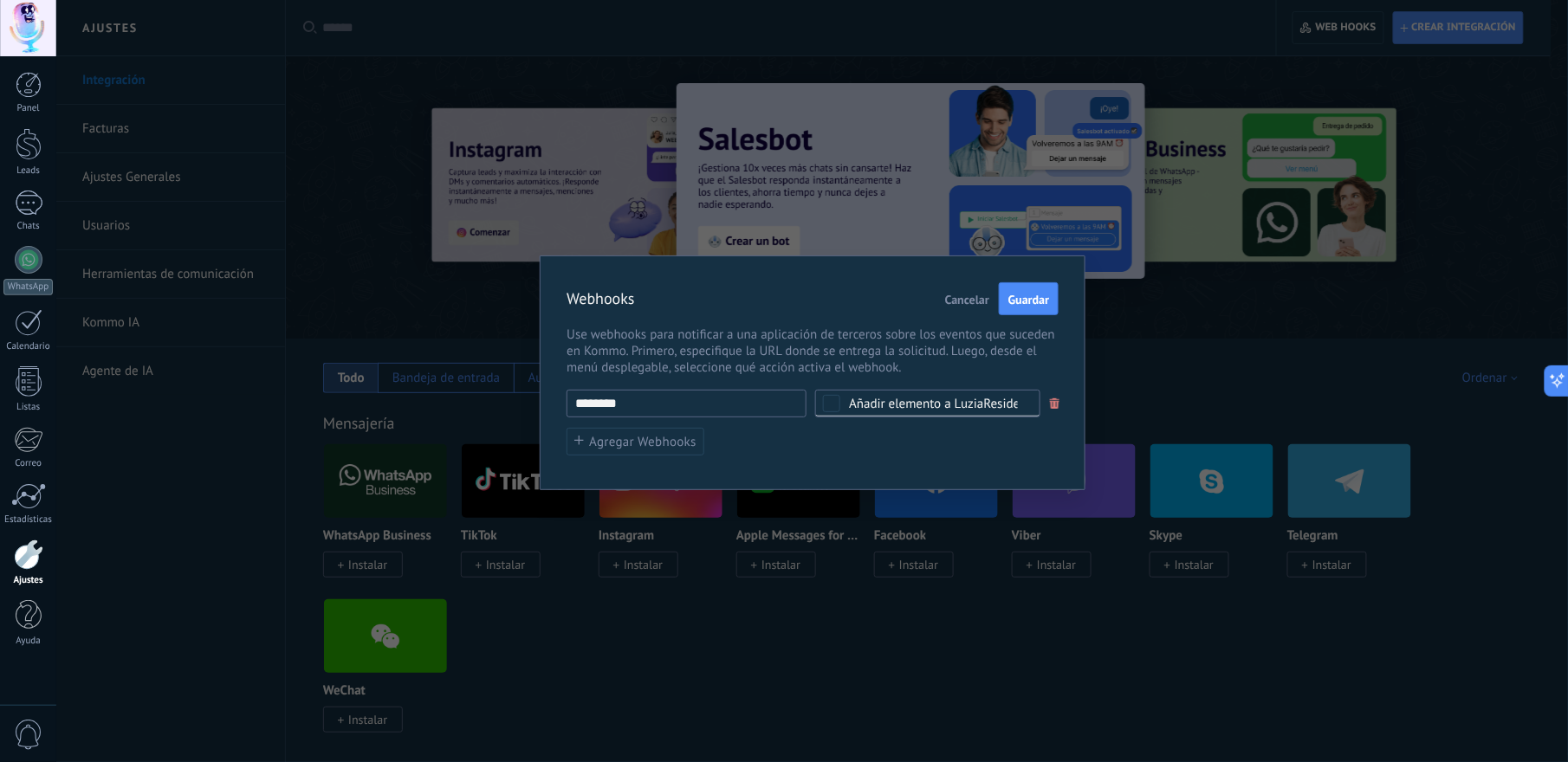 click on "********" at bounding box center (686, 404) 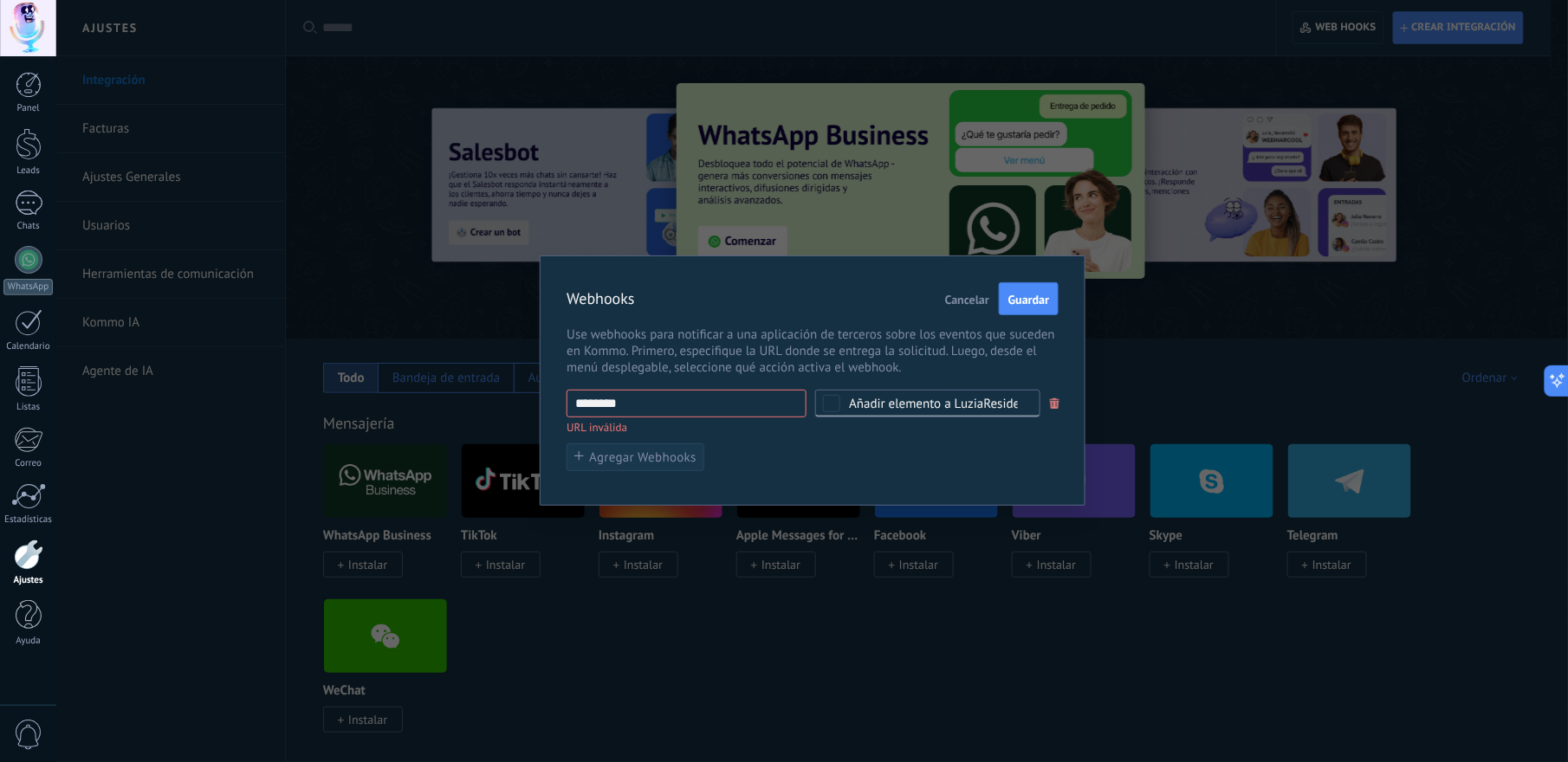 click on "Webhooks Cancelar Guardar Use webhooks para notificar a una aplicación de terceros sobre los eventos que suceden en Kommo. Primero, especifique la URL donde se entrega la solicitud. Luego, desde el menú desplegable, seleccione qué acción activa el webhook. ******** URL inválida Ninguno Lead agregado Contacto agregado Compañía agregada Tarea agregada Lead sin calificar agregado Mensaje entrante recibido Conversación agregada Lead editado Contacto editado Campaña editada Tarea editada Lead entrante editado Conversación editada Lead eliminado Contacto eliminado Compañía eliminada Tarea eliminada Lead sin calificar borrado Lead restaurado Contacto restaurado Compañía restaurada El estado del lead cambiado Us. resp. del lead cambiado Us. resp. del contacto cambiado Us. resp. de la compañía cambiado Us. resp. de la tarea cambiado Nota agregada al lead Nota agregada al contacto Nota agregada a la compañía Añadir elemento a Productos Actualización en Productos eliminar elemento de Productos" at bounding box center (813, 380) 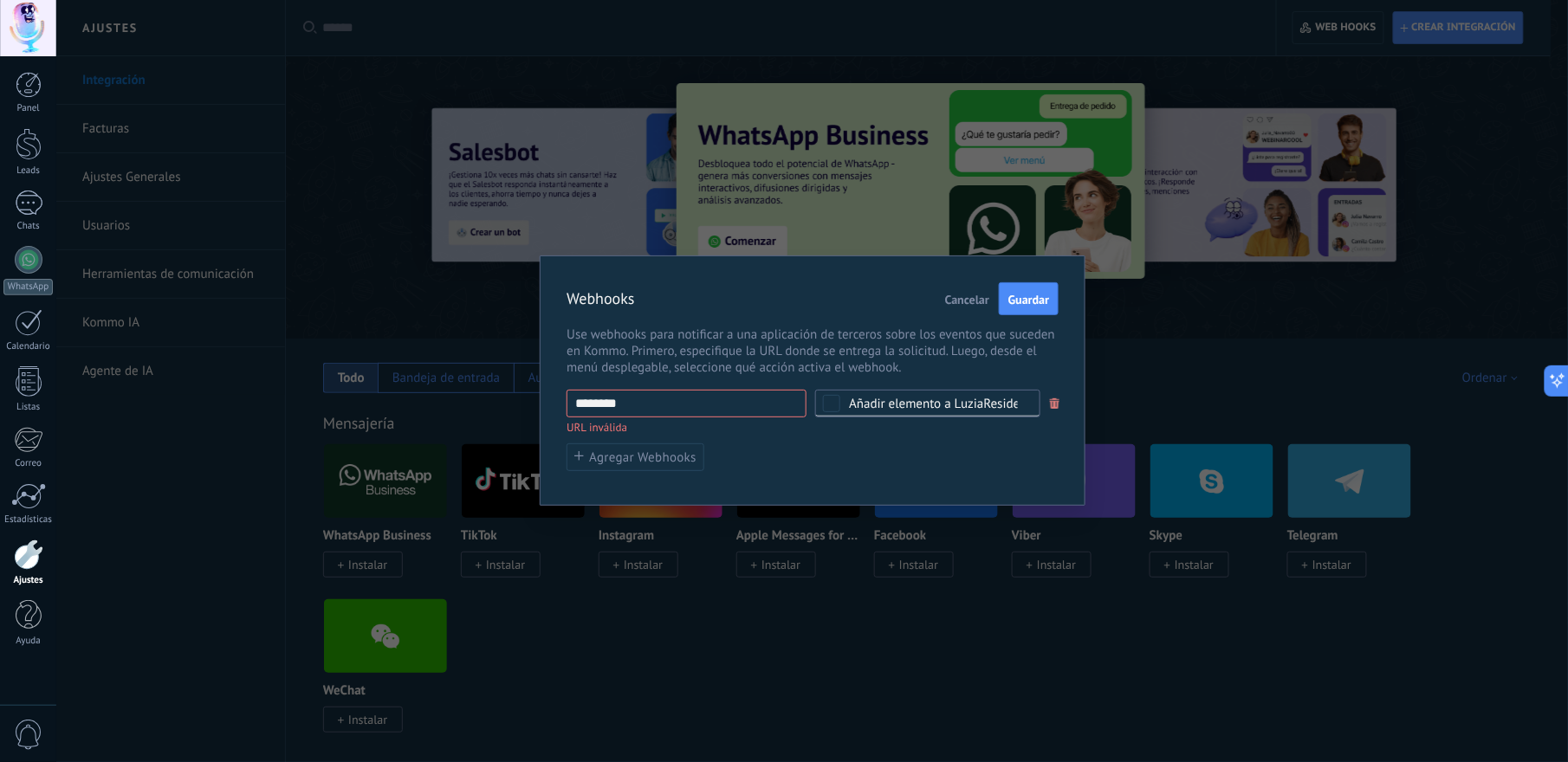 click on "********" at bounding box center [686, 404] 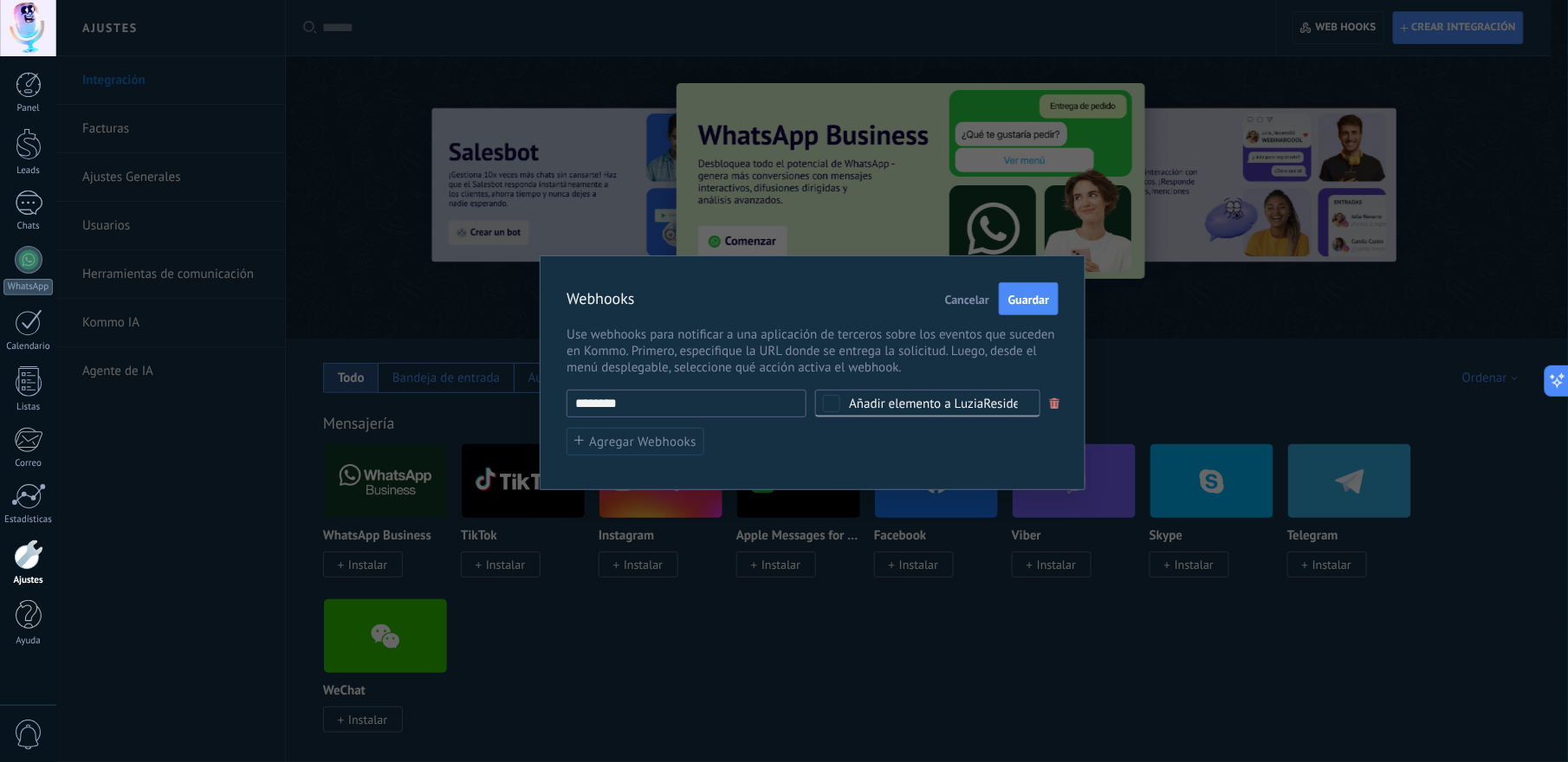 paste on "**********" 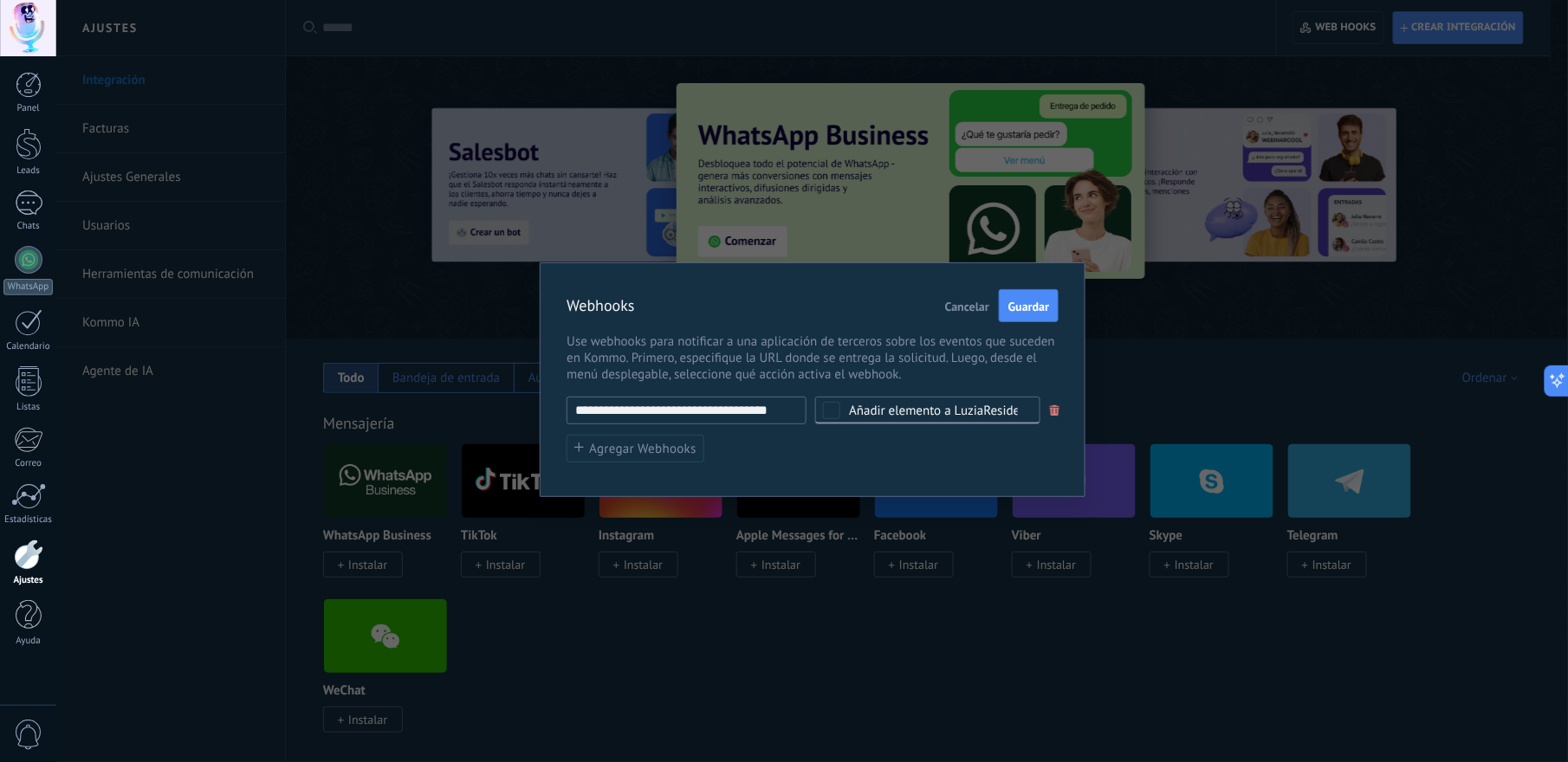 scroll, scrollTop: 0, scrollLeft: 4, axis: horizontal 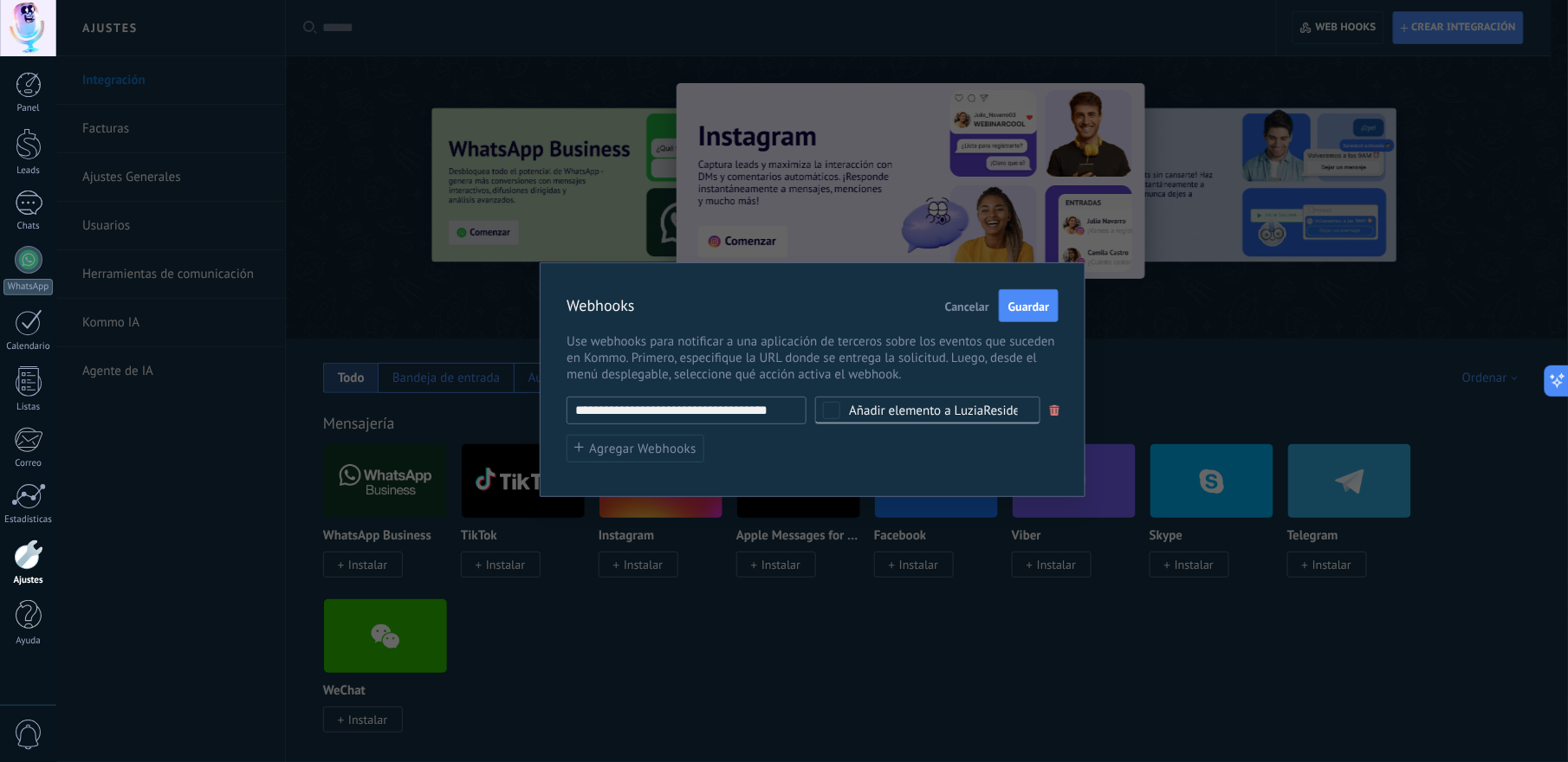 type on "**********" 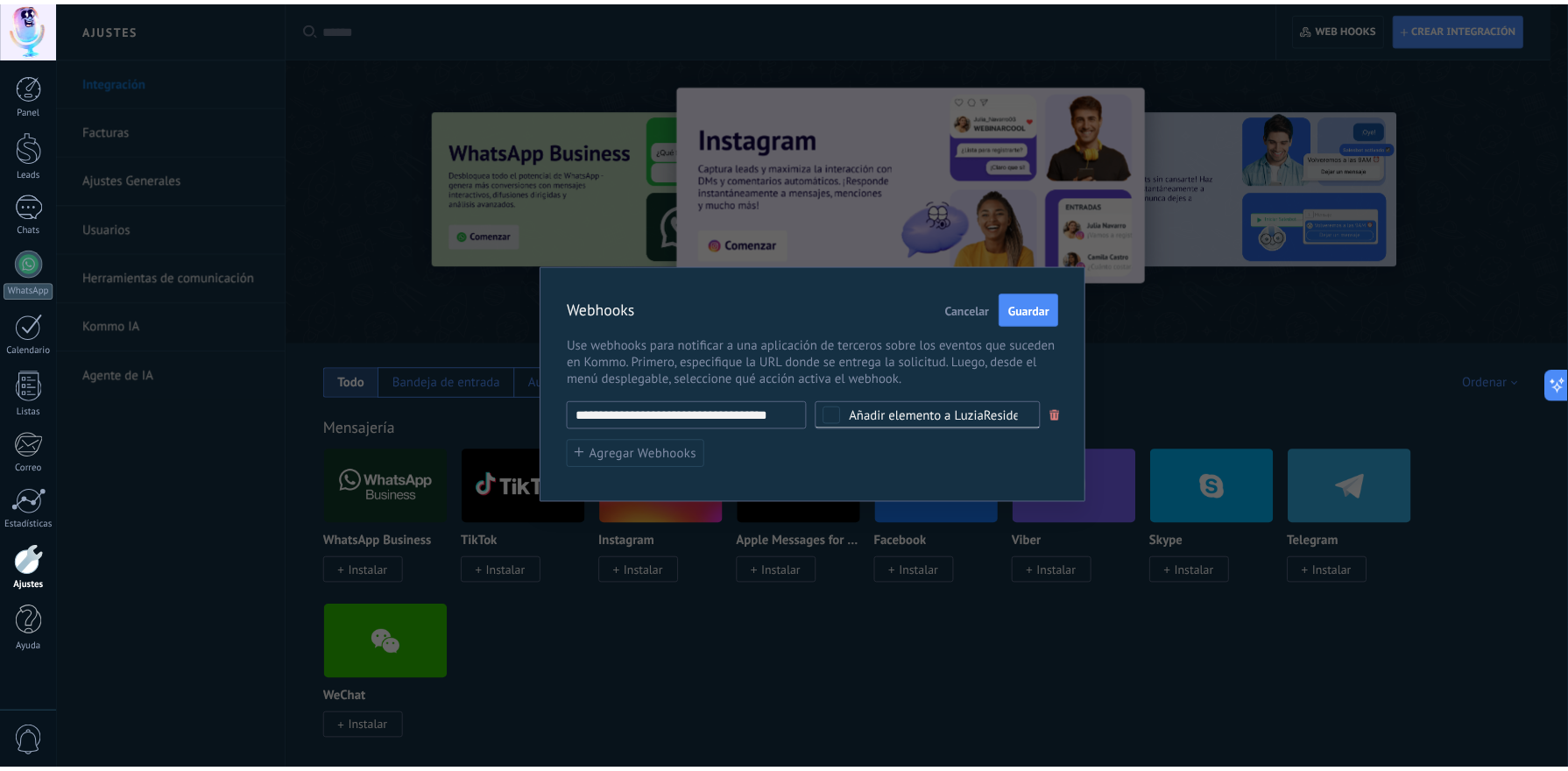 scroll, scrollTop: 0, scrollLeft: 0, axis: both 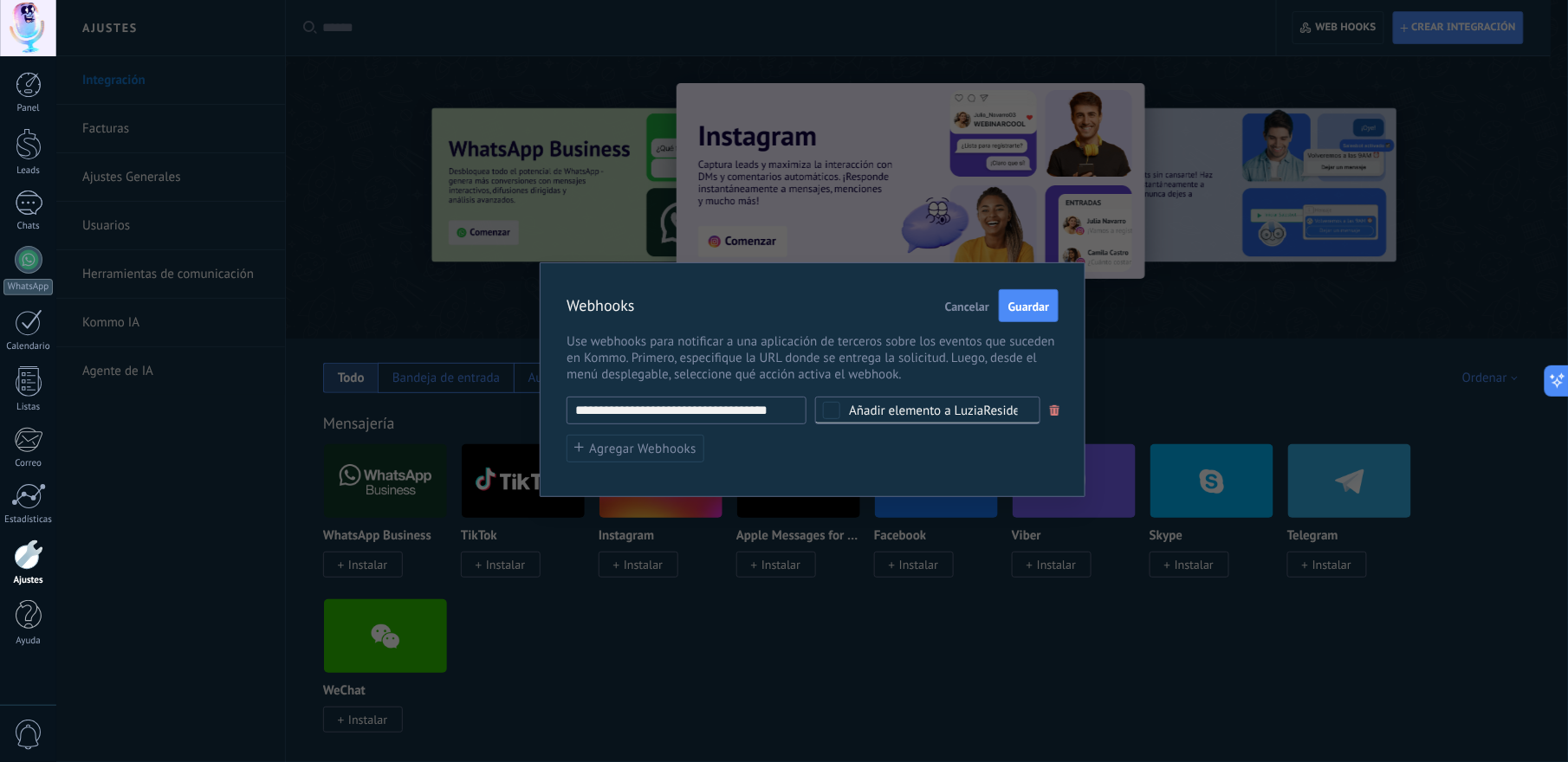 click on "Añadir elemento a LuziaResidencial" at bounding box center [948, 410] 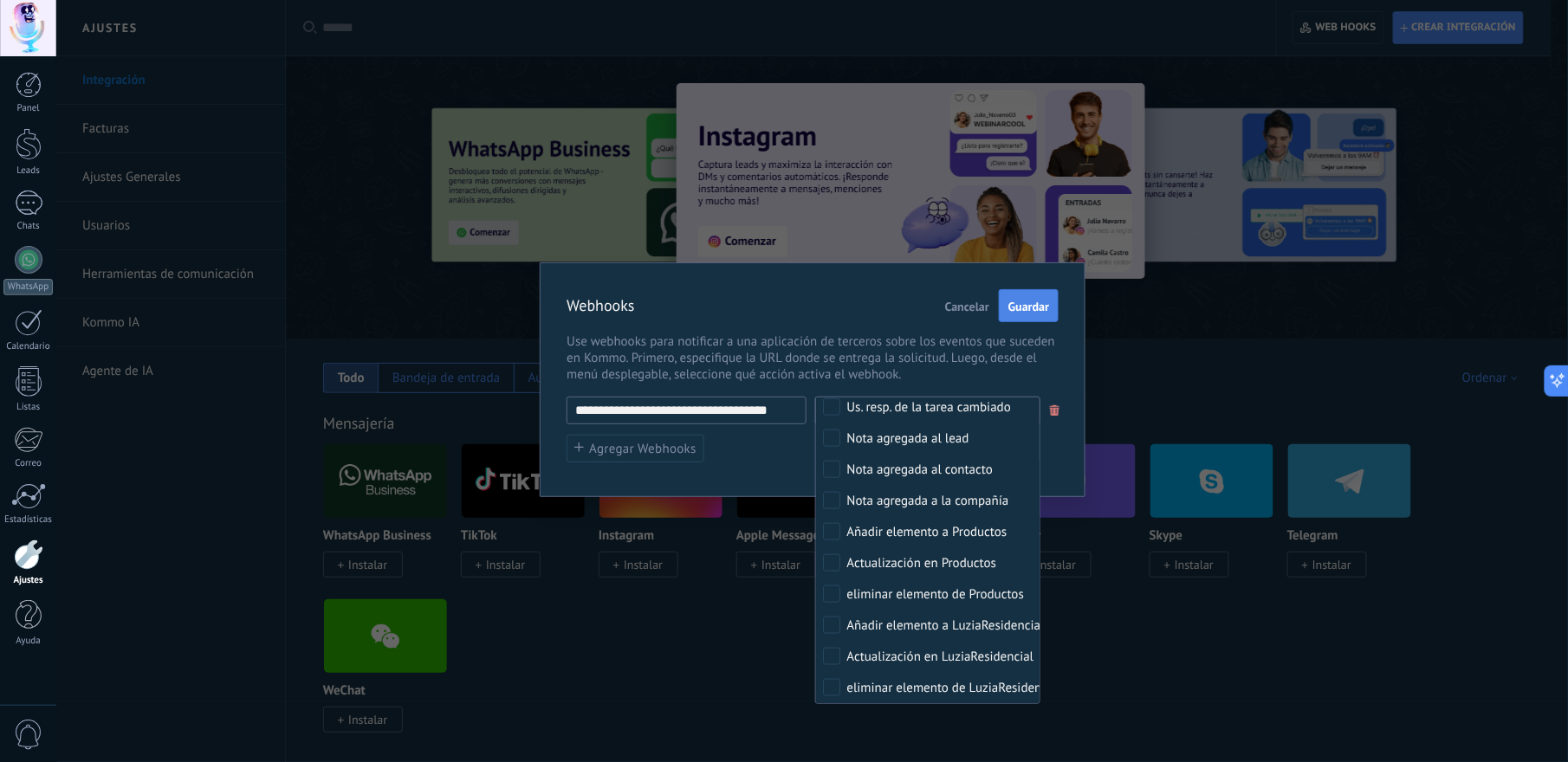 click on "Guardar" at bounding box center [1028, 306] 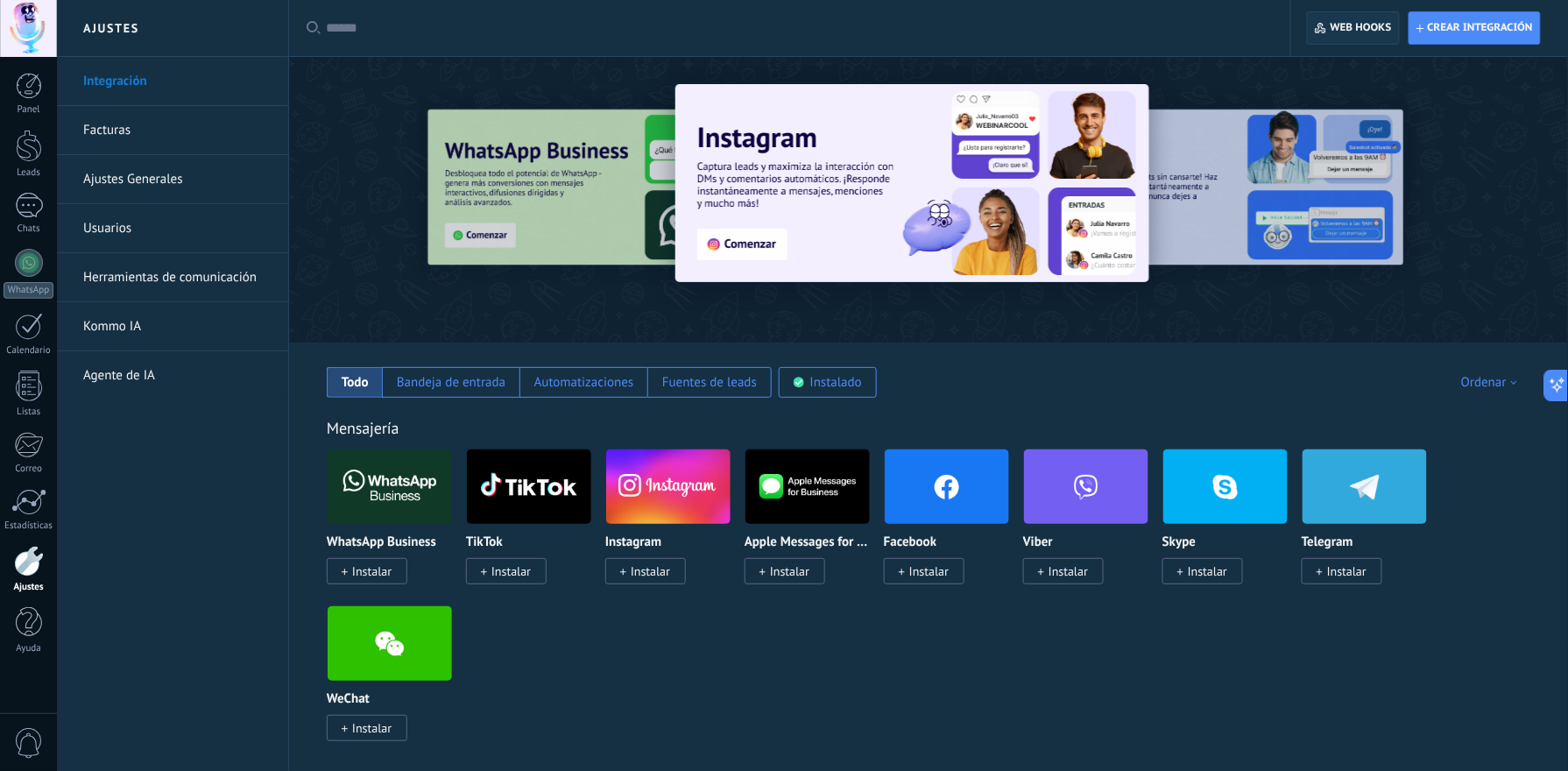 click 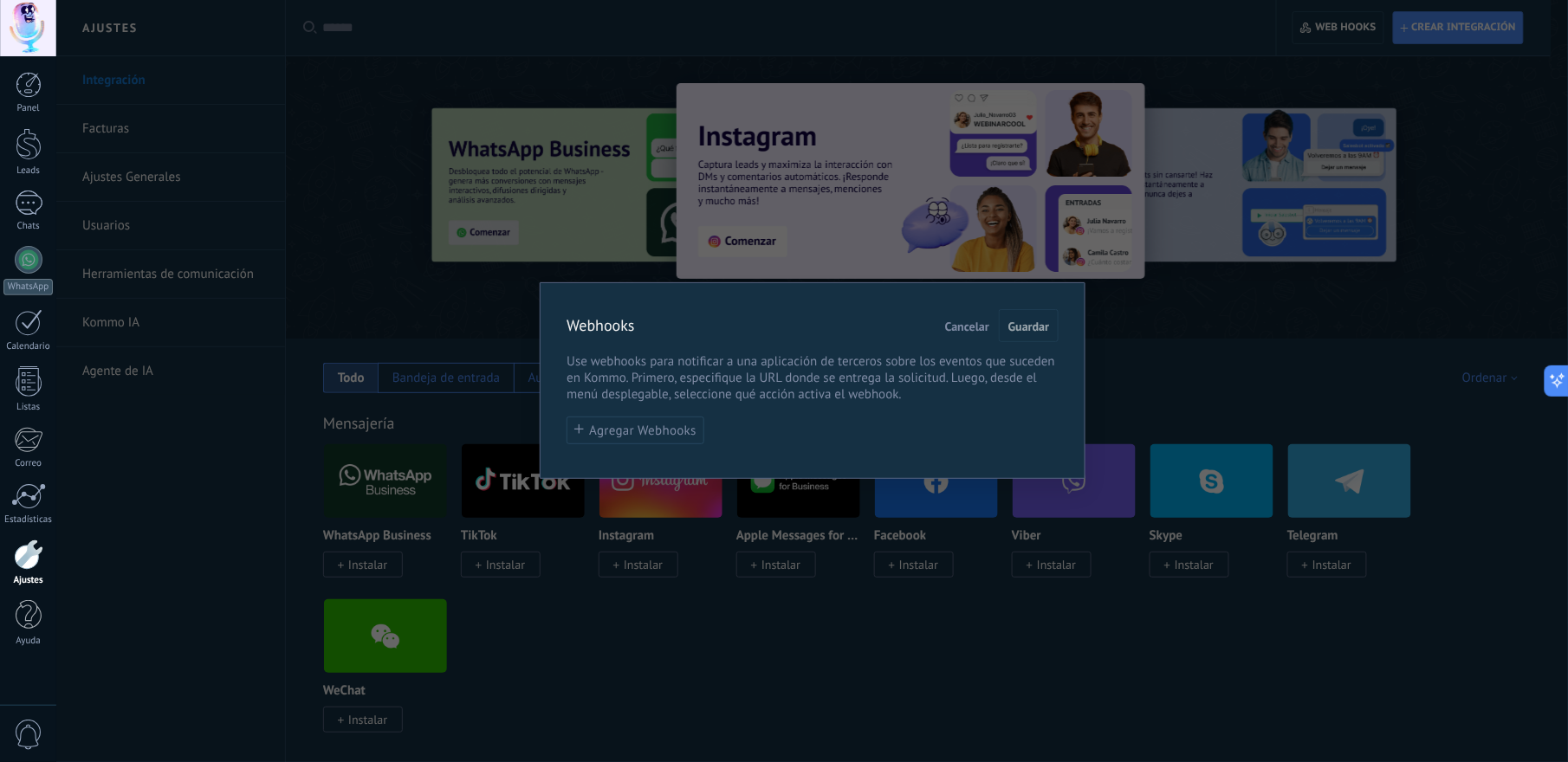 click on "Cancelar" at bounding box center [967, 326] 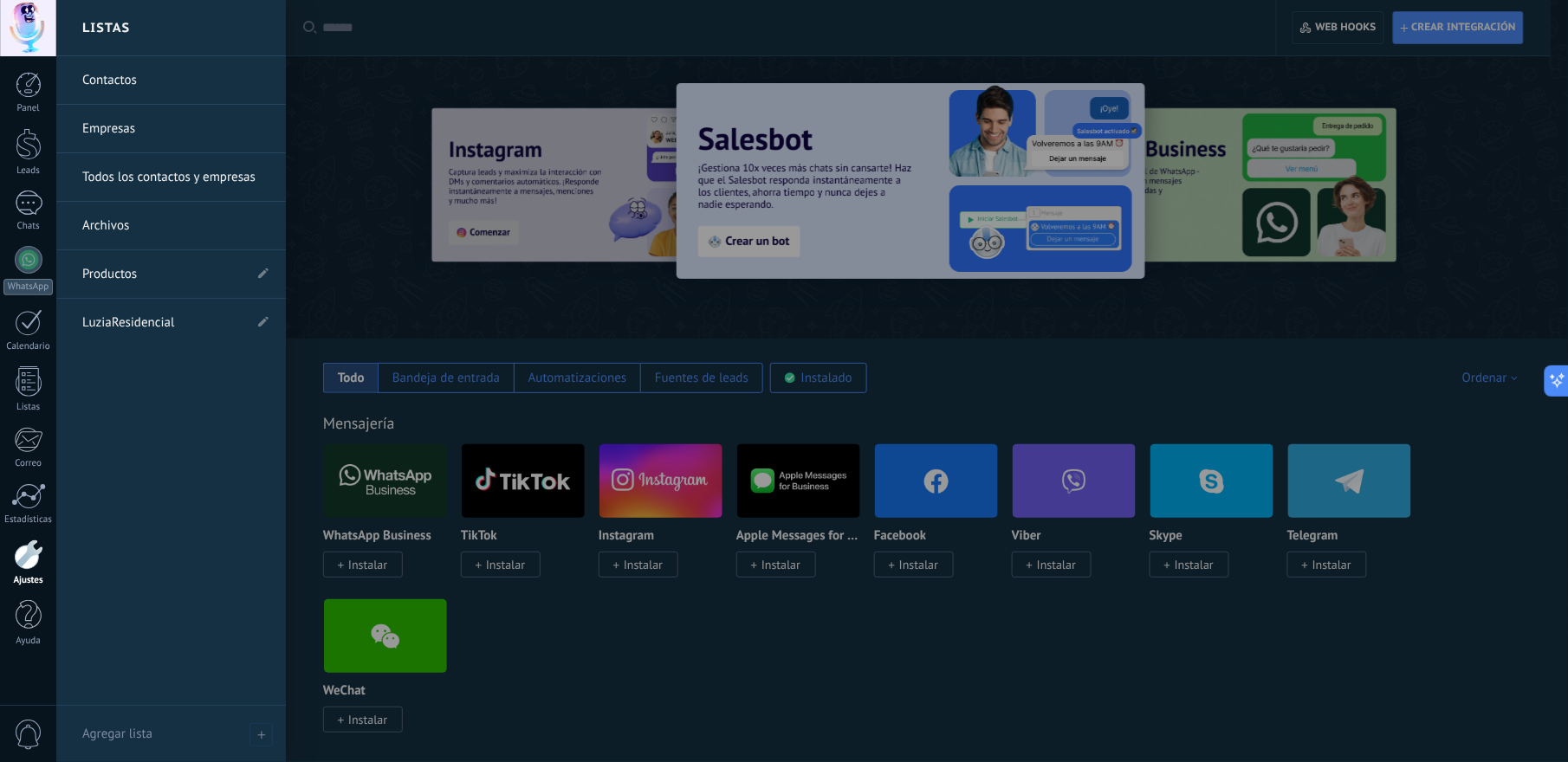 click on "LuziaResidencial" at bounding box center (162, 323) 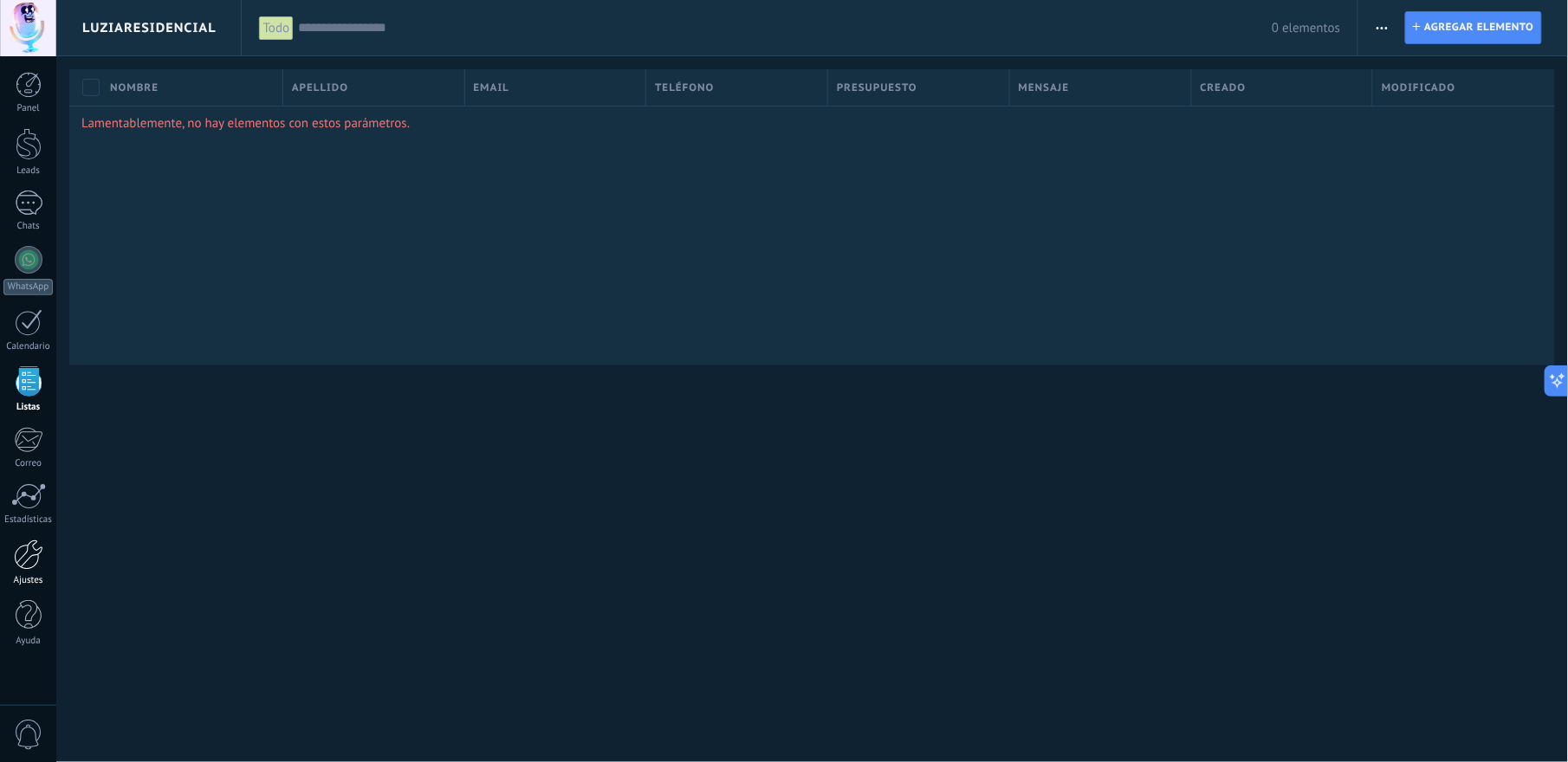 click on "Ajustes" at bounding box center [28, 563] 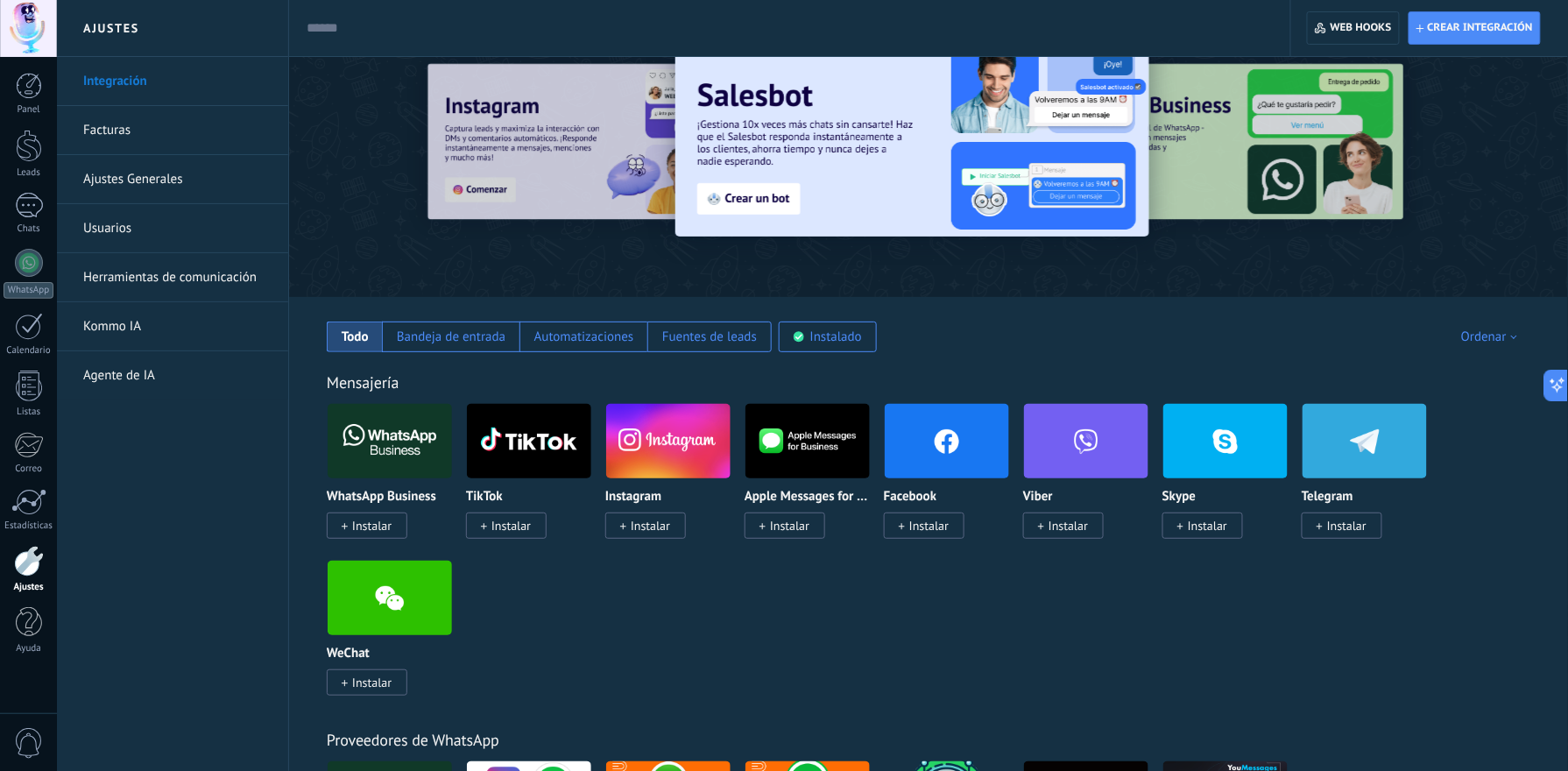 scroll, scrollTop: 0, scrollLeft: 0, axis: both 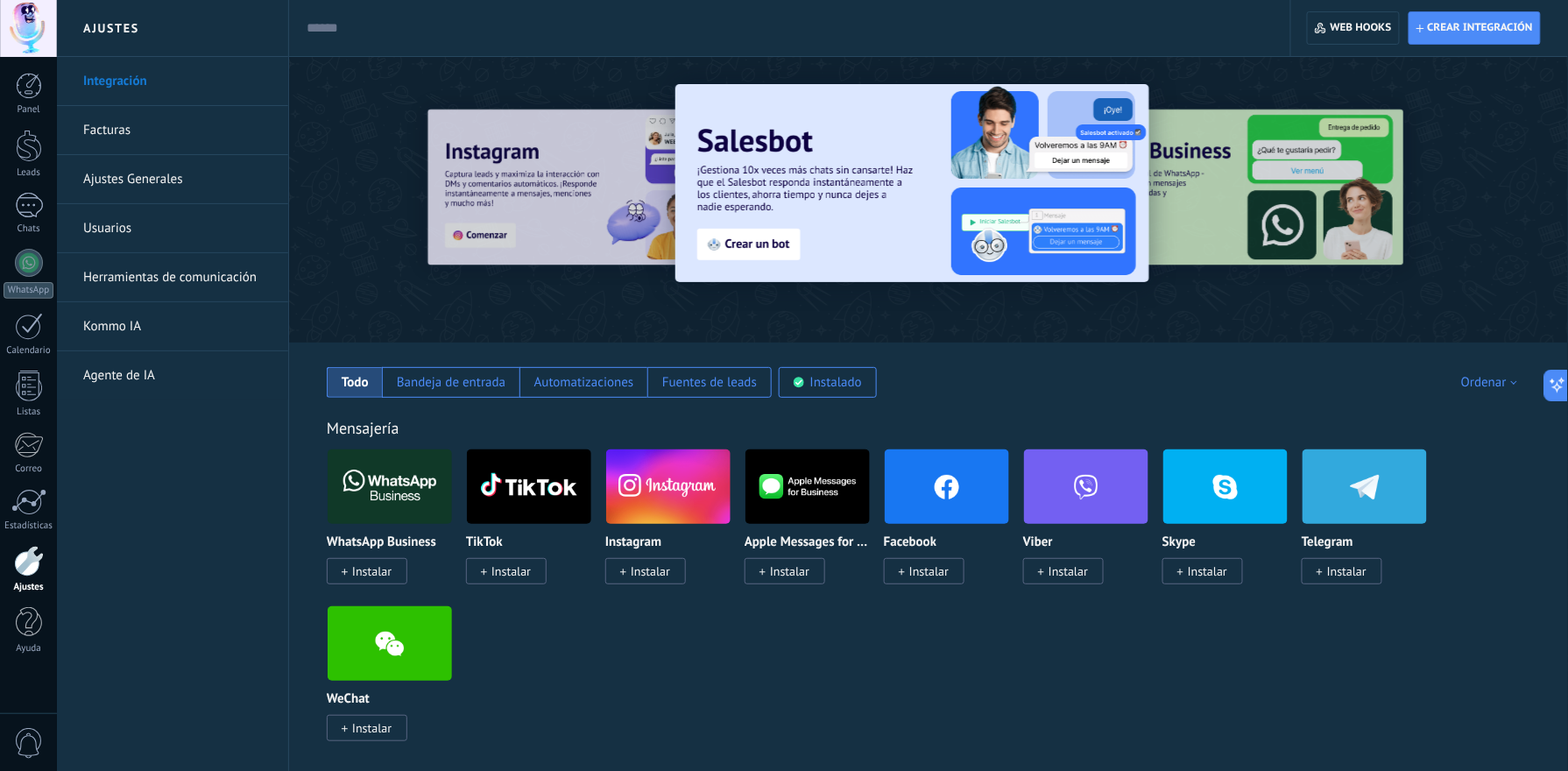 click on "0" at bounding box center [29, 743] 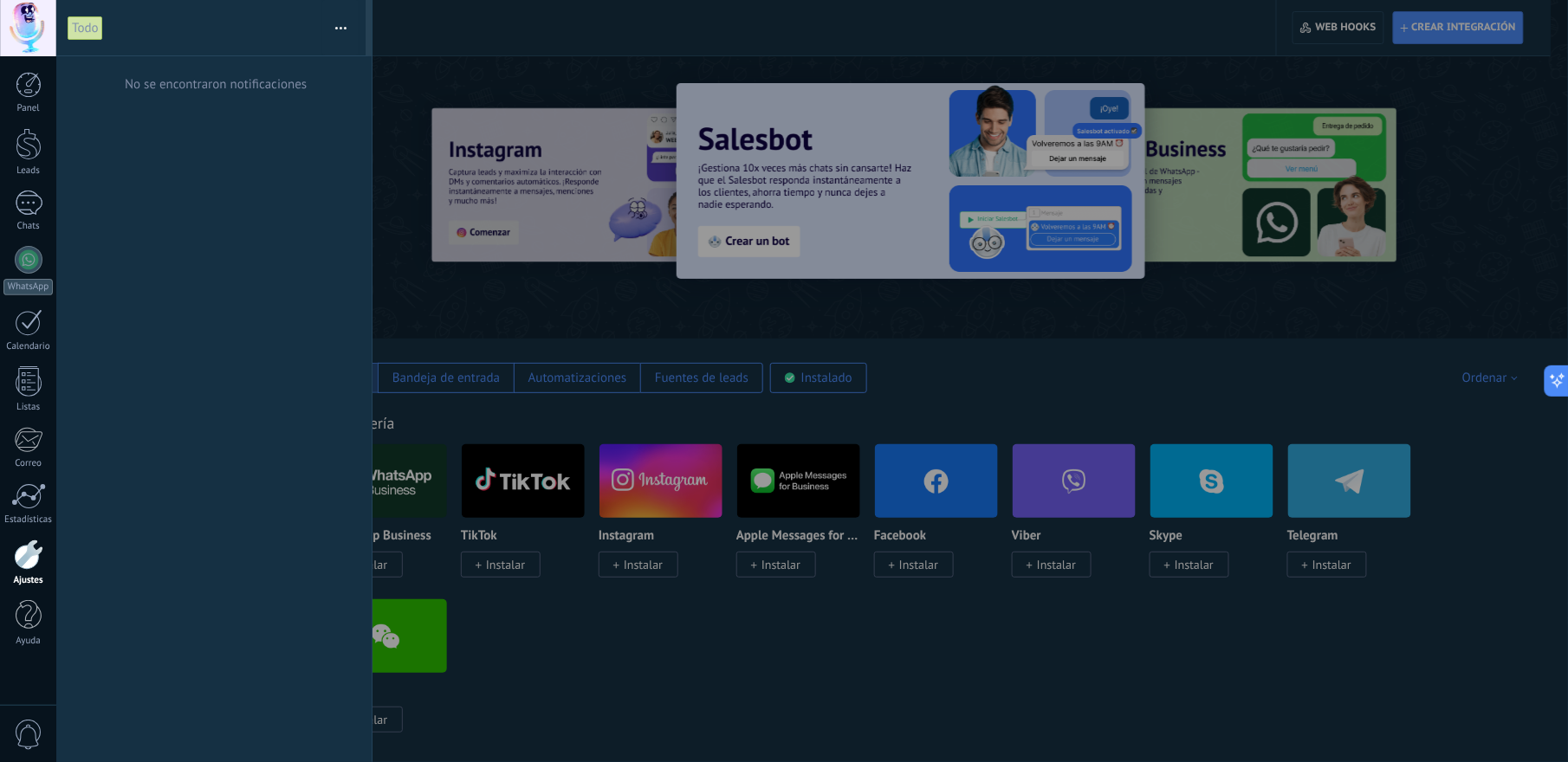 click at bounding box center [784, 381] 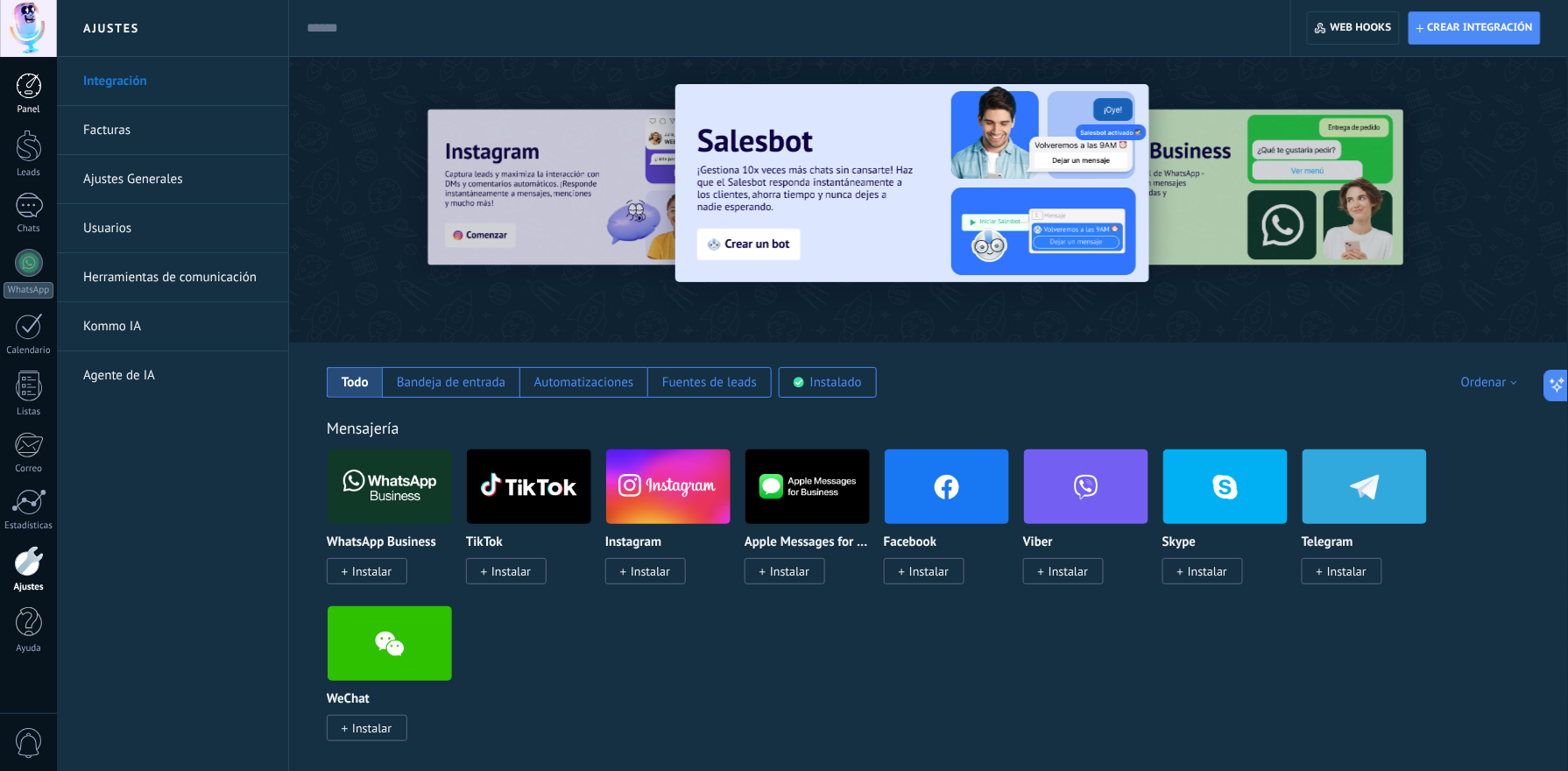 click on "Panel" at bounding box center [28, 94] 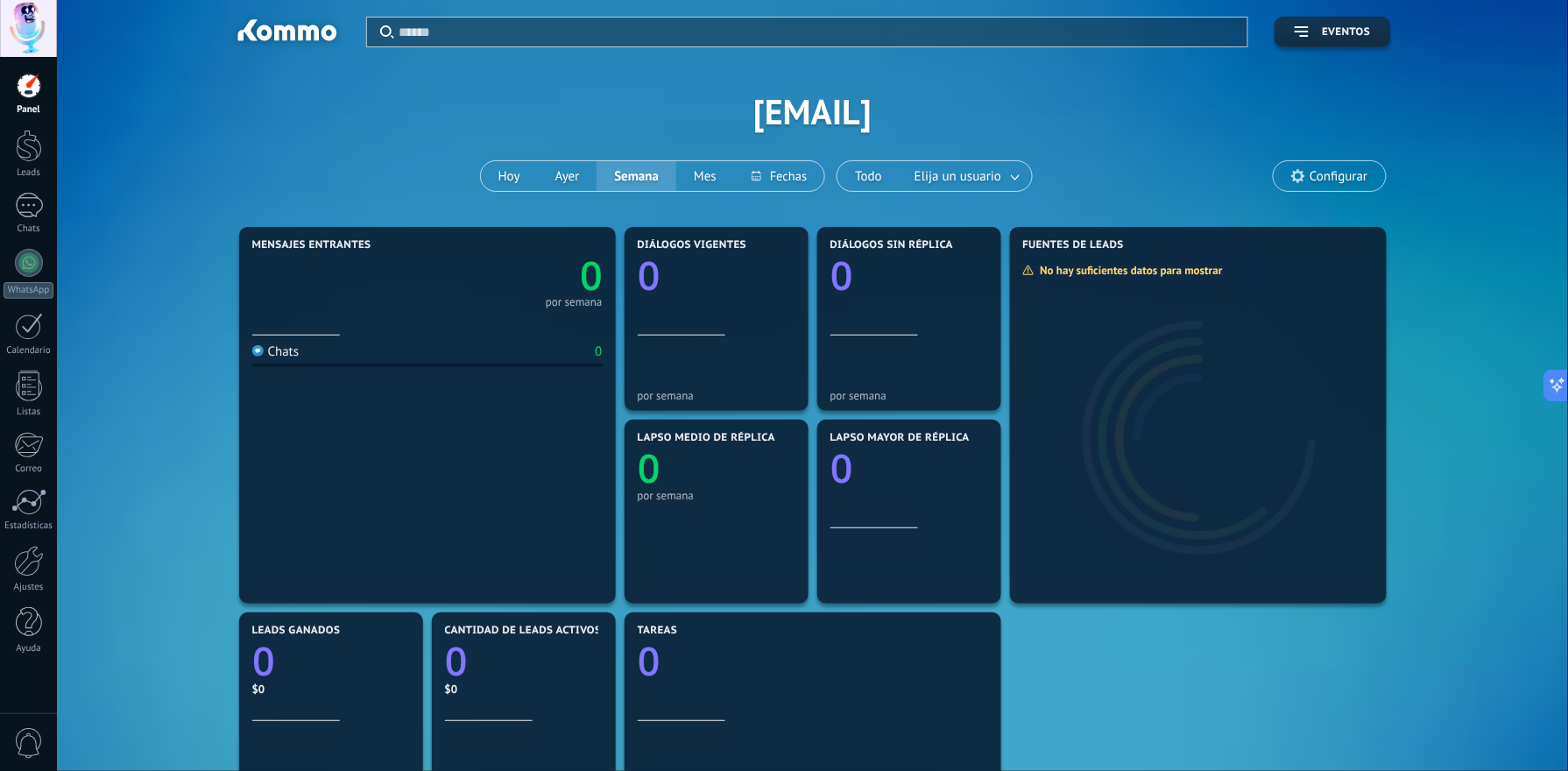 click at bounding box center [28, 28] 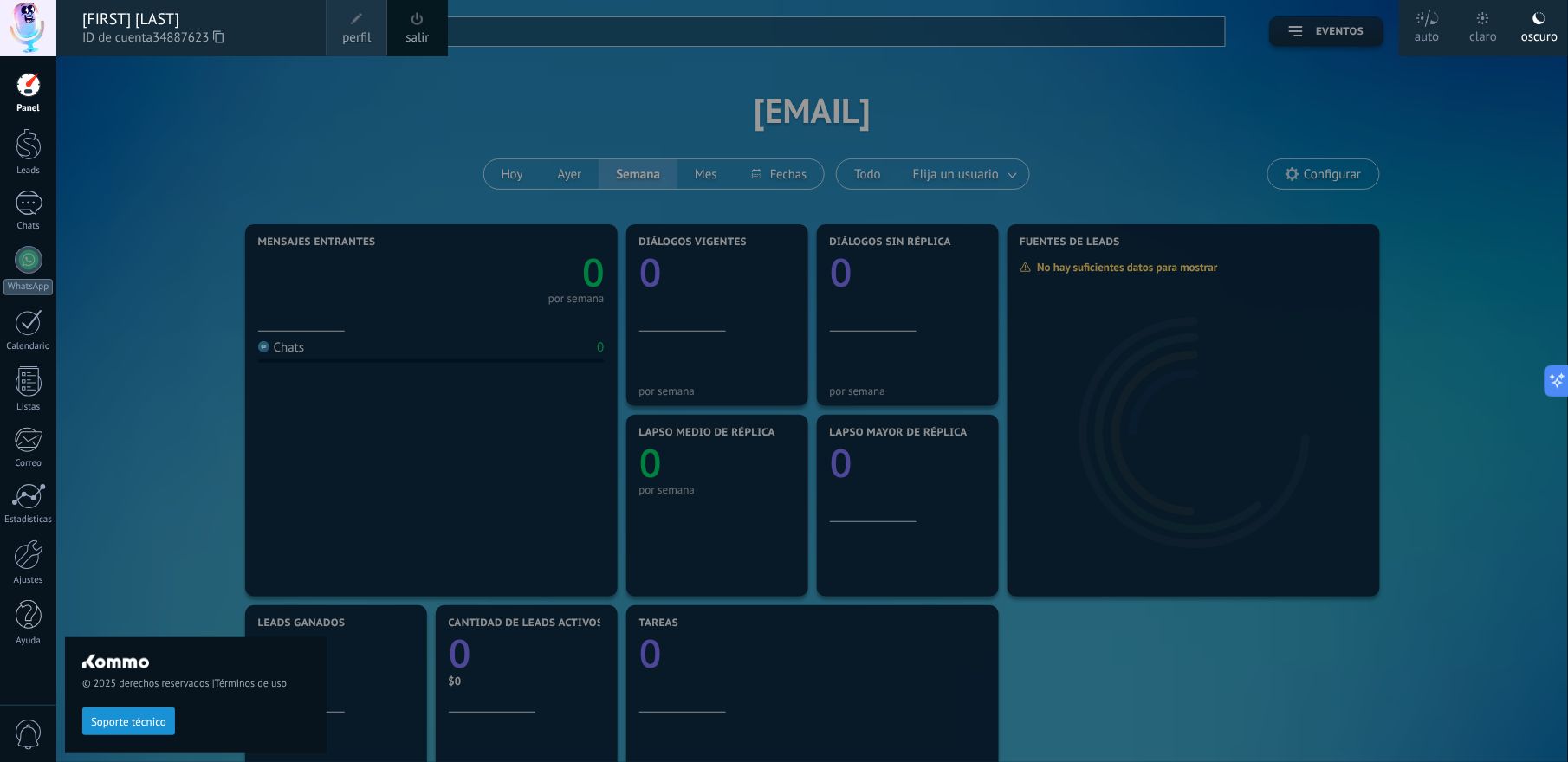 click on "perfil" at bounding box center (356, 38) 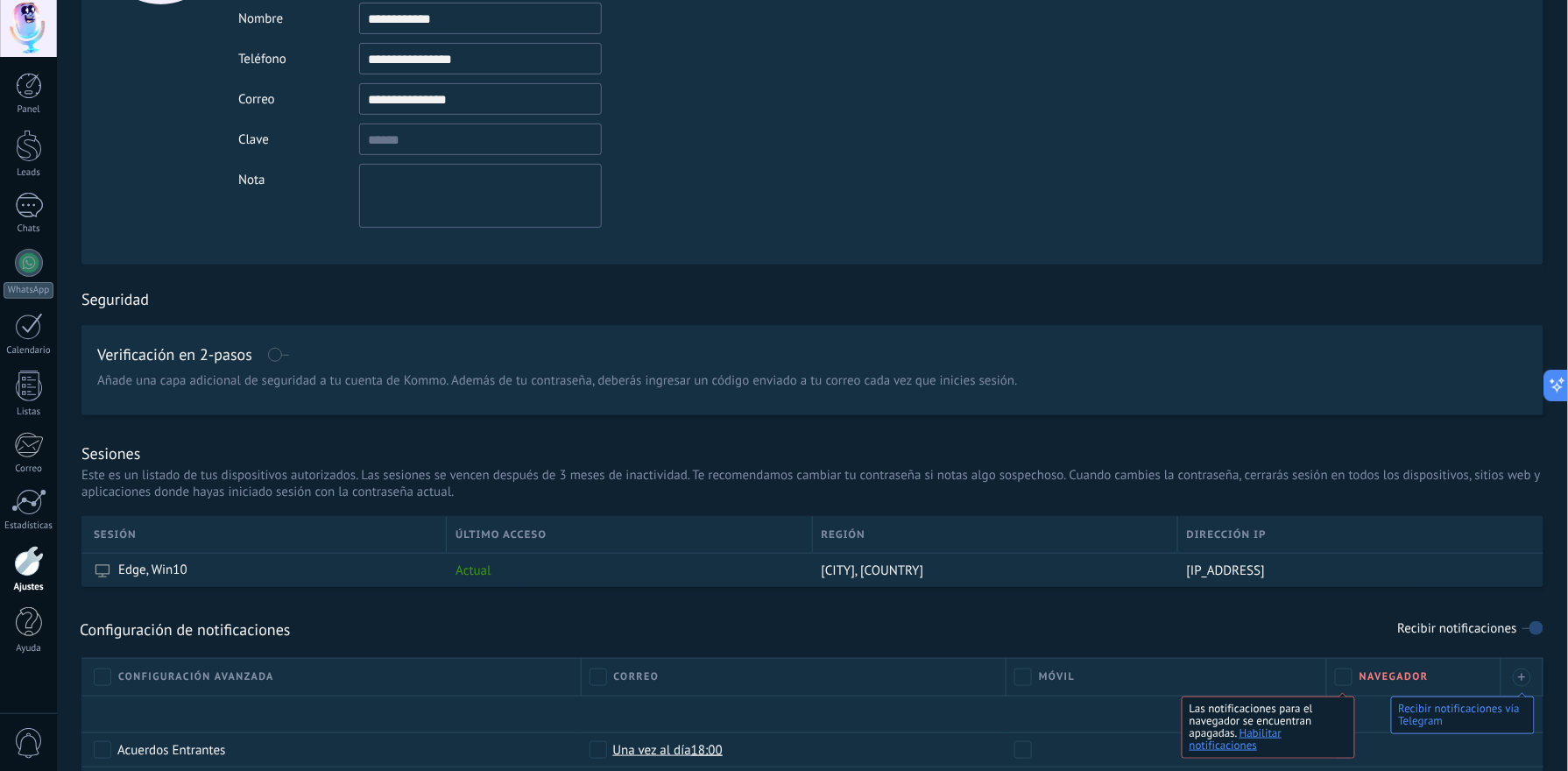 scroll, scrollTop: 0, scrollLeft: 0, axis: both 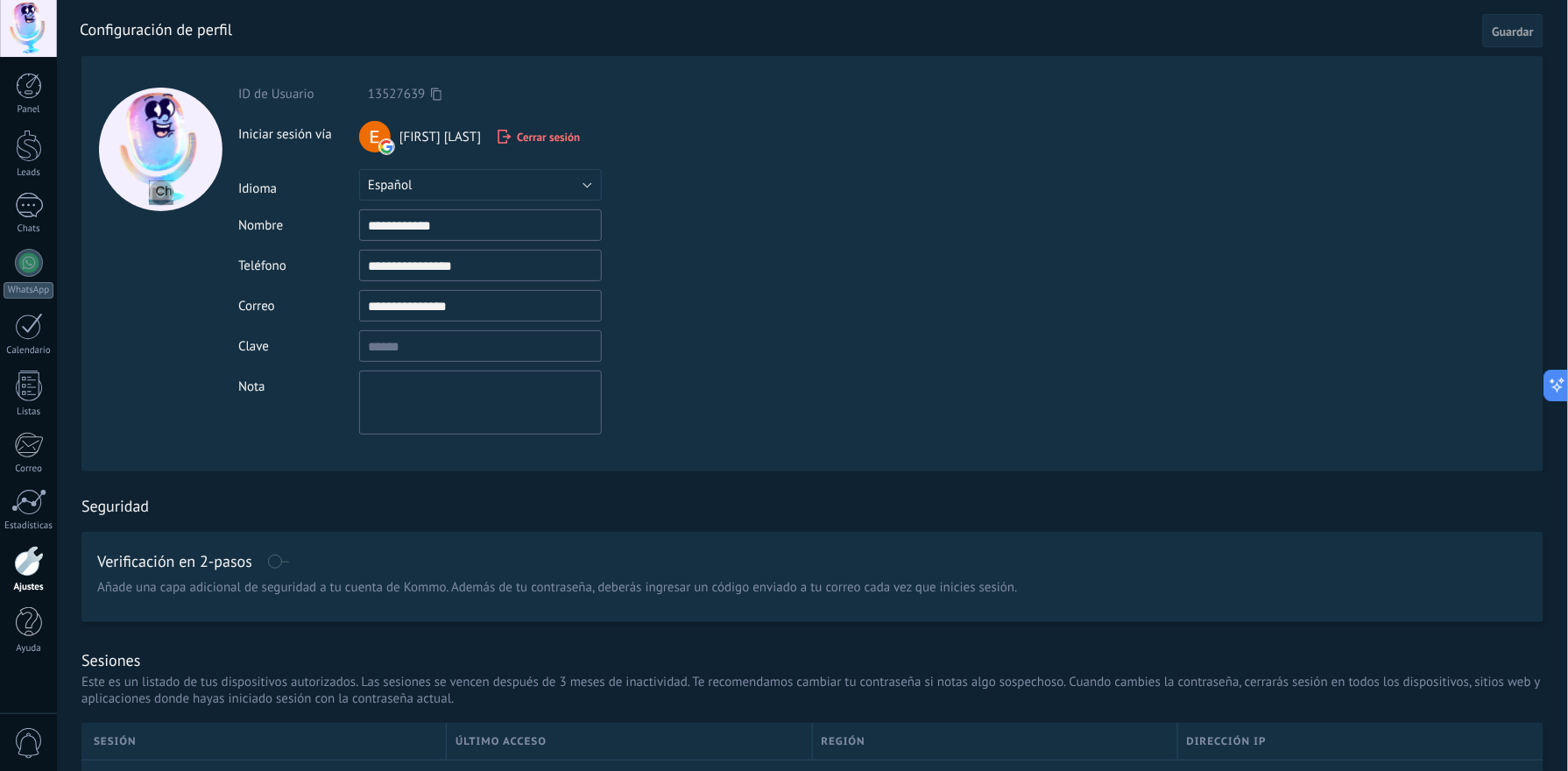 click on "Guardar" at bounding box center (1513, 32) 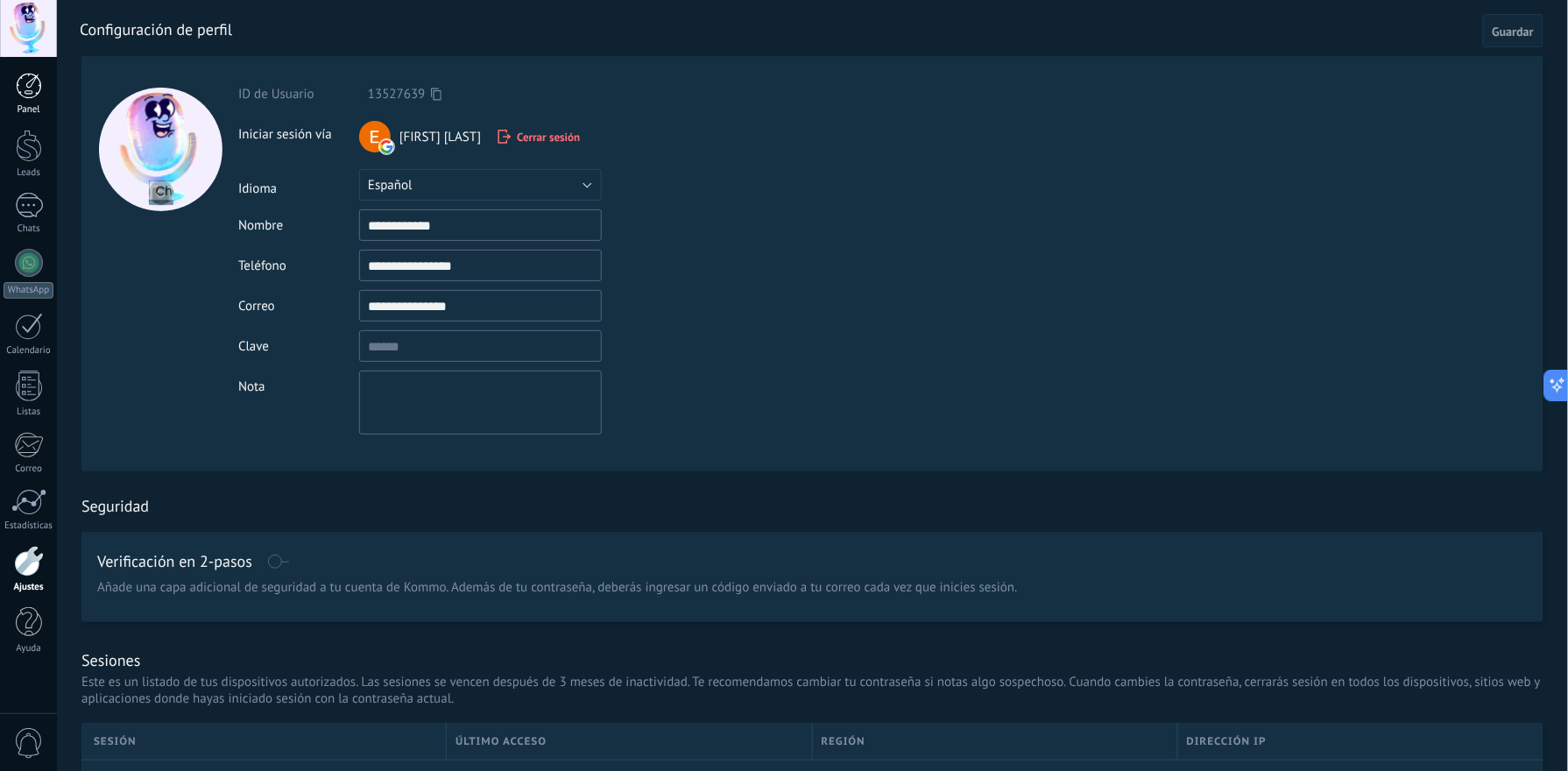 click at bounding box center [29, 86] 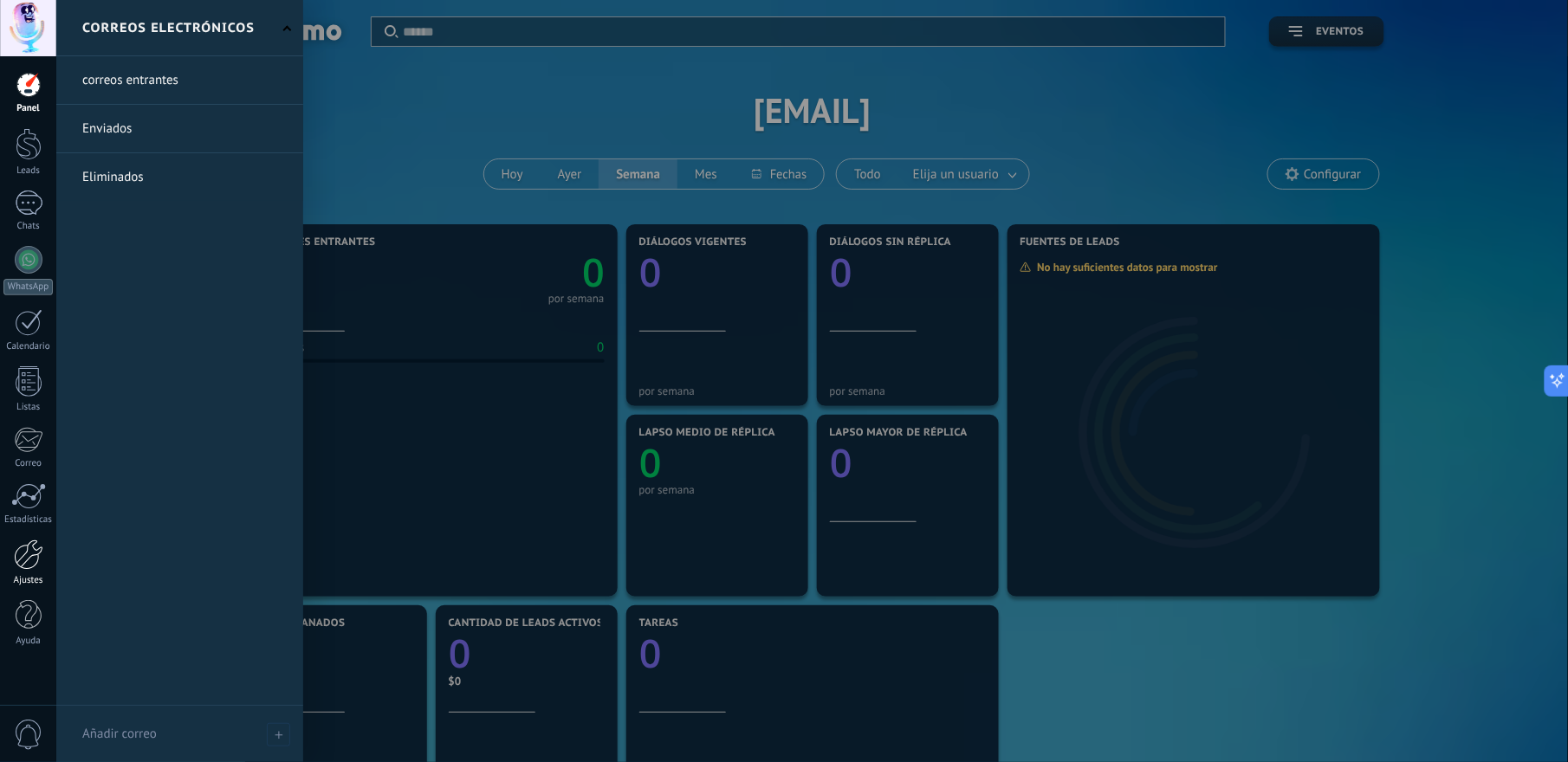 click at bounding box center (29, 554) 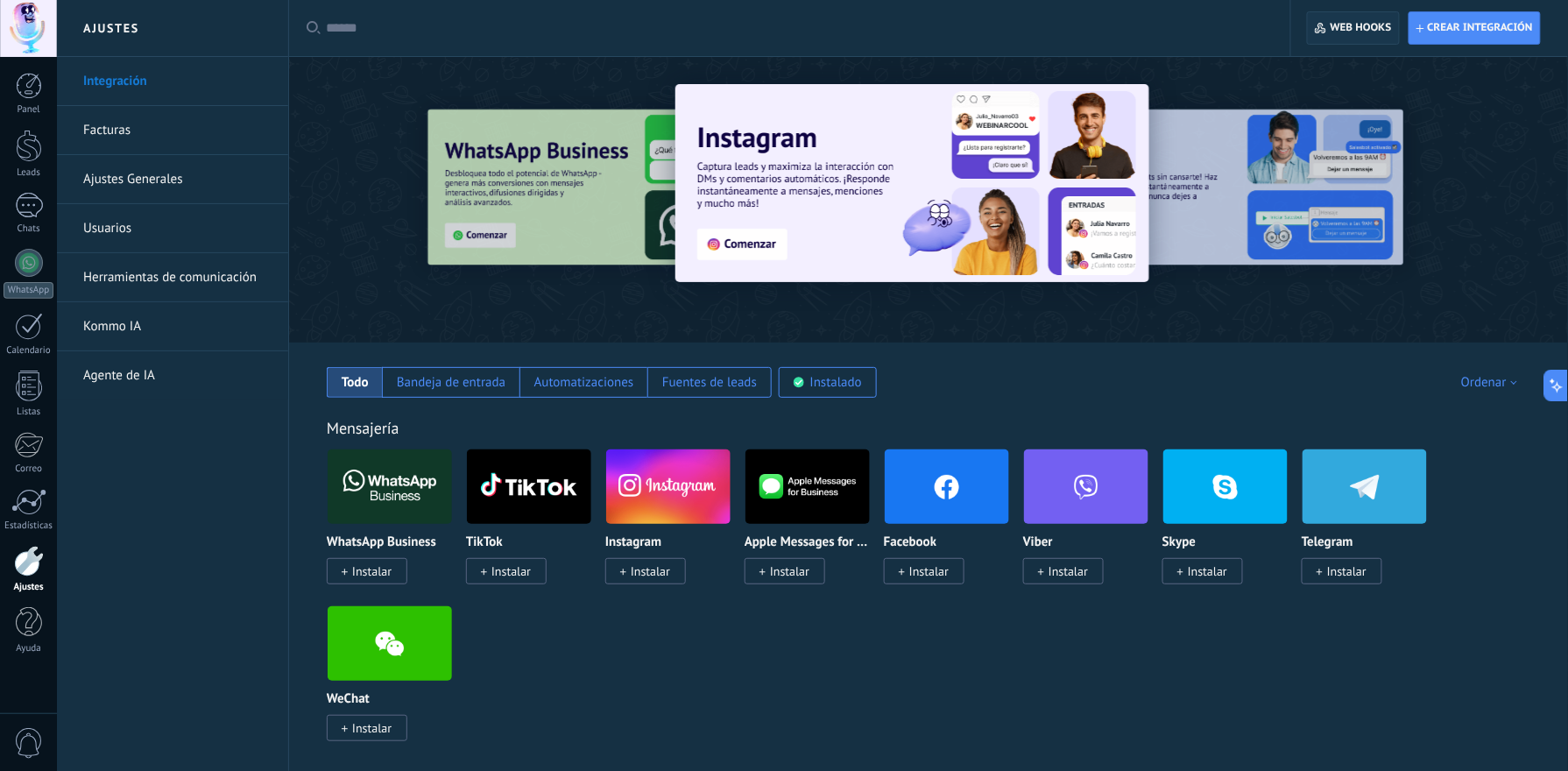 click on "Web hooks  0" at bounding box center (1353, 28) 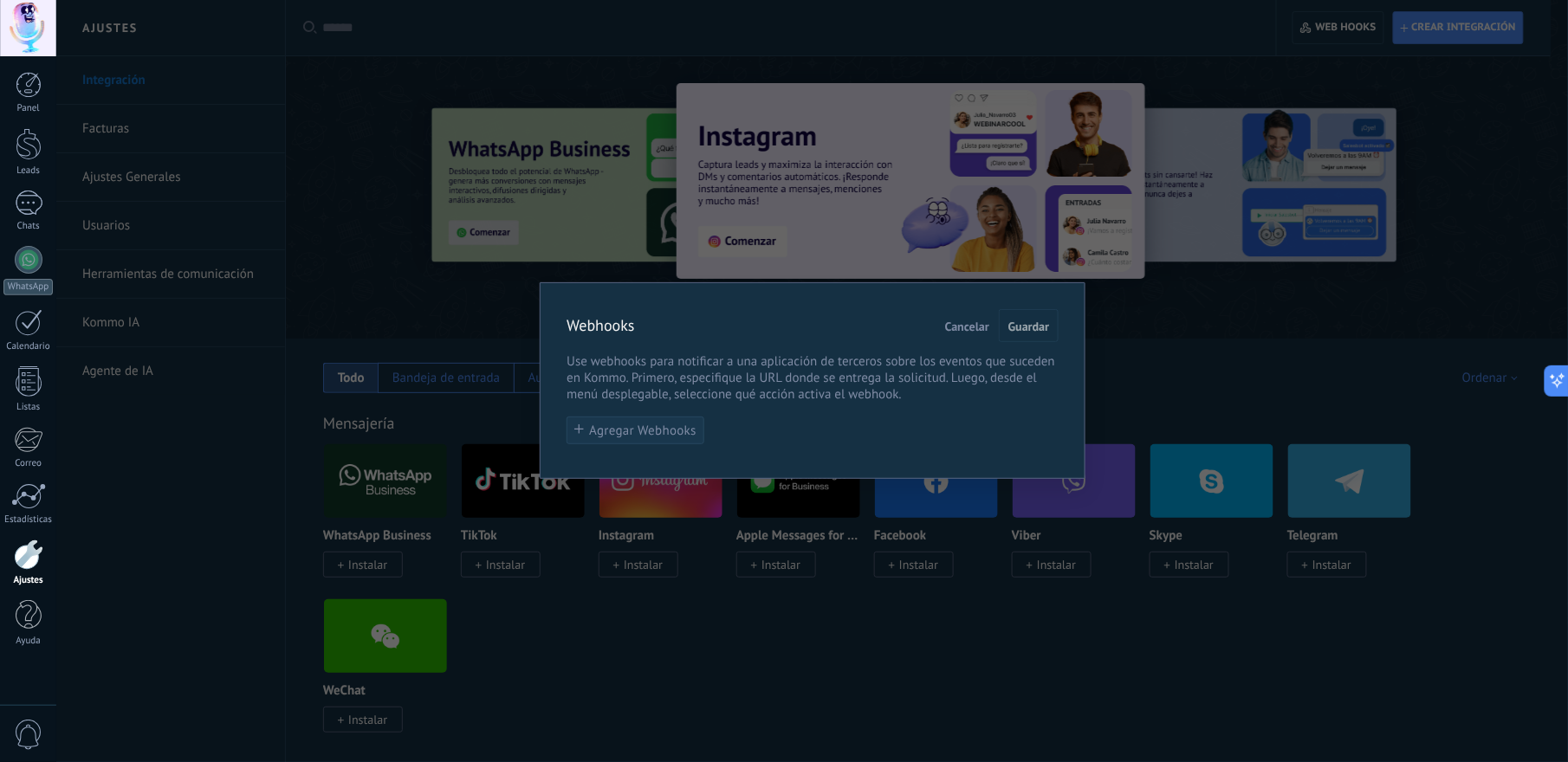 click on "Agregar Webhooks" at bounding box center (643, 430) 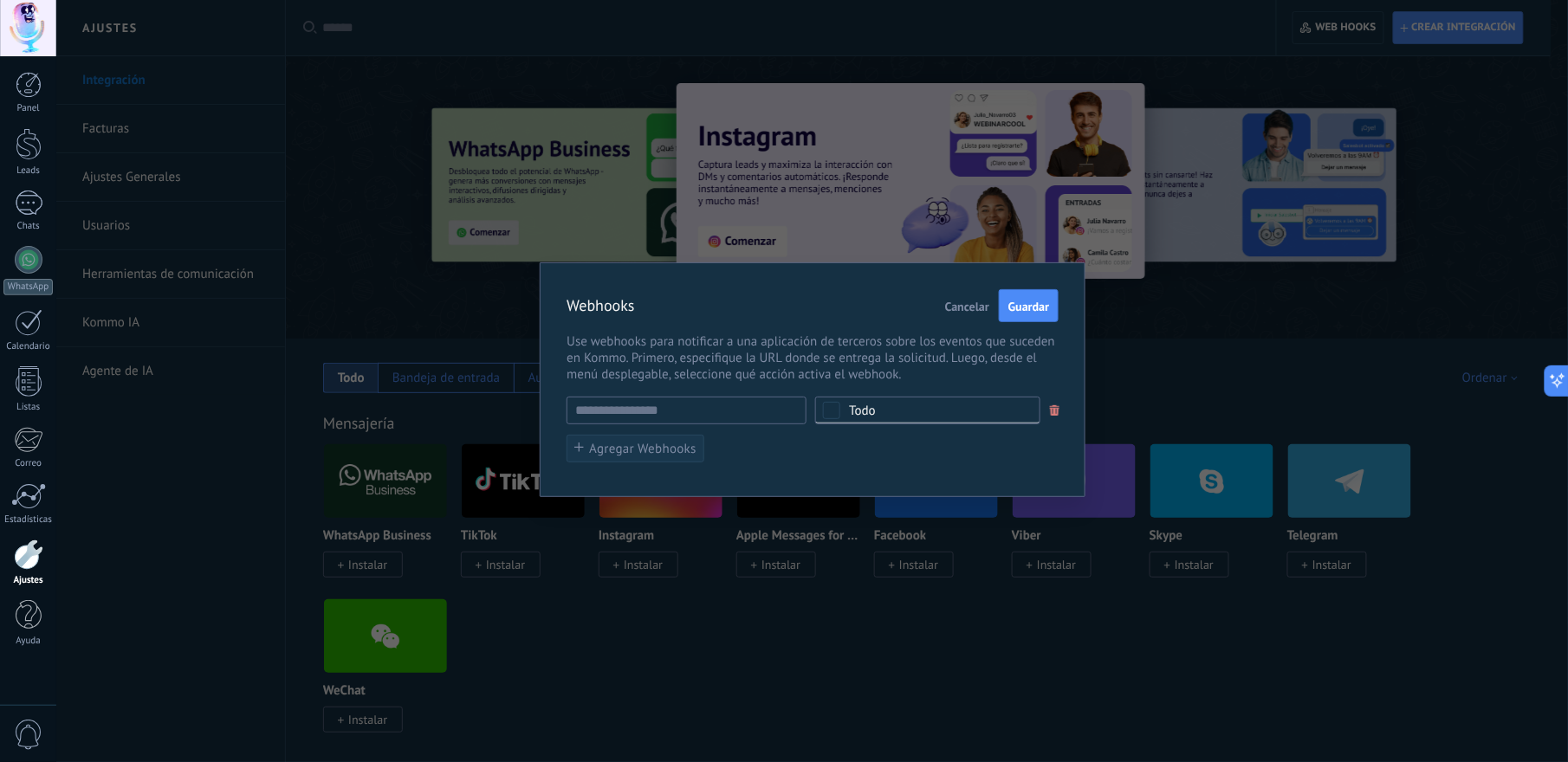 click on "Agregar Webhooks" at bounding box center [643, 449] 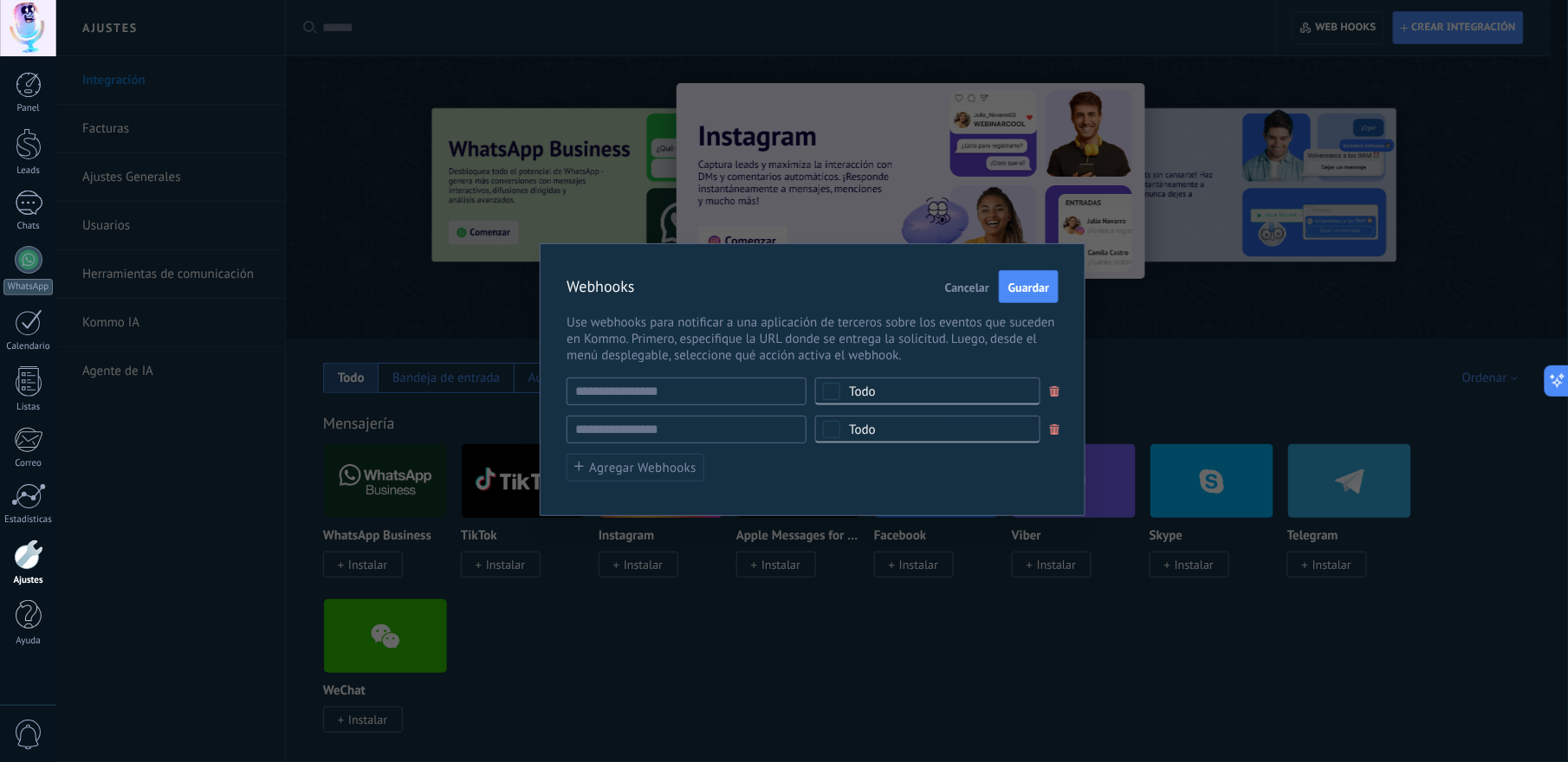 click at bounding box center [1055, 429] 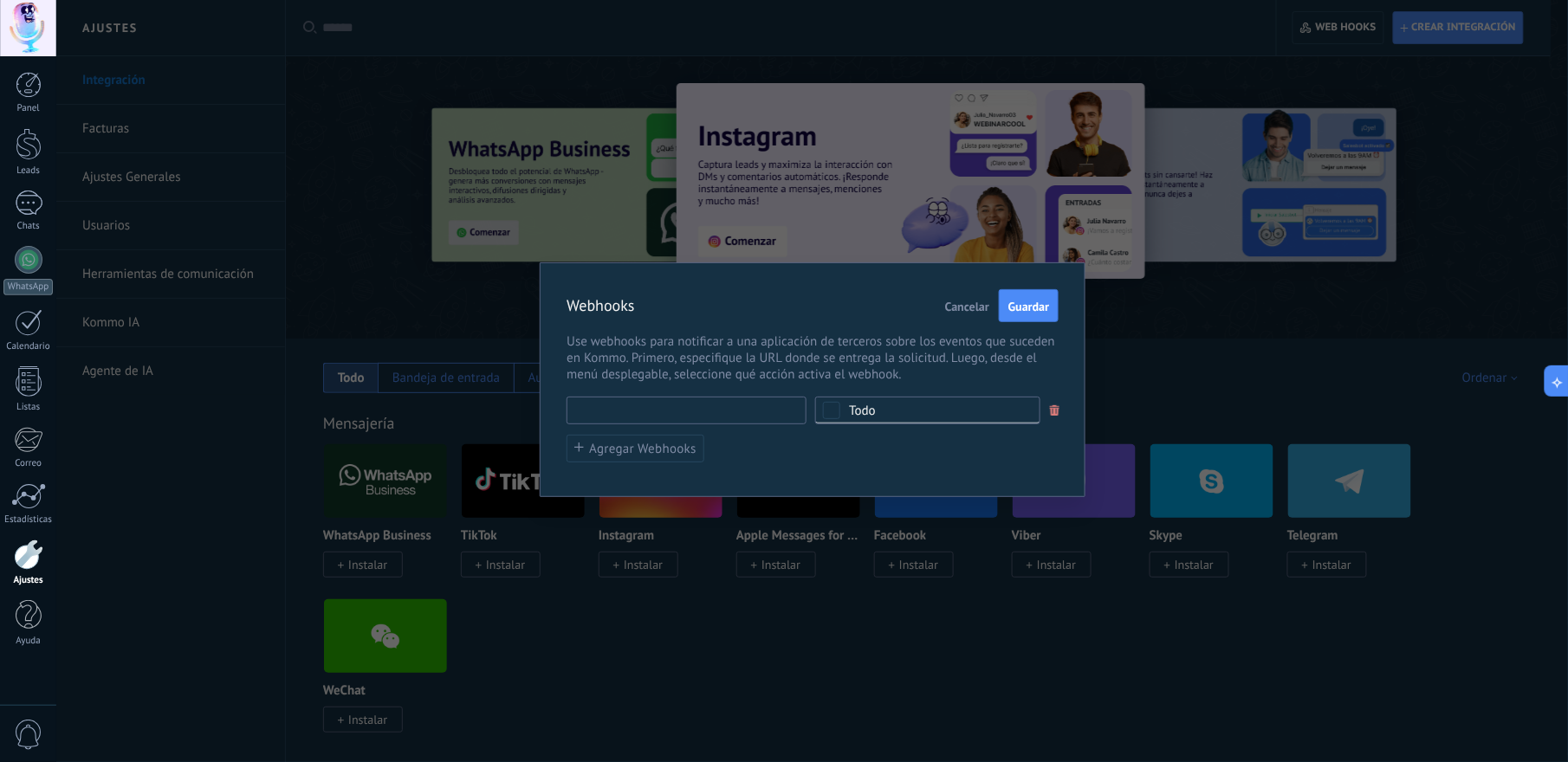click at bounding box center (686, 410) 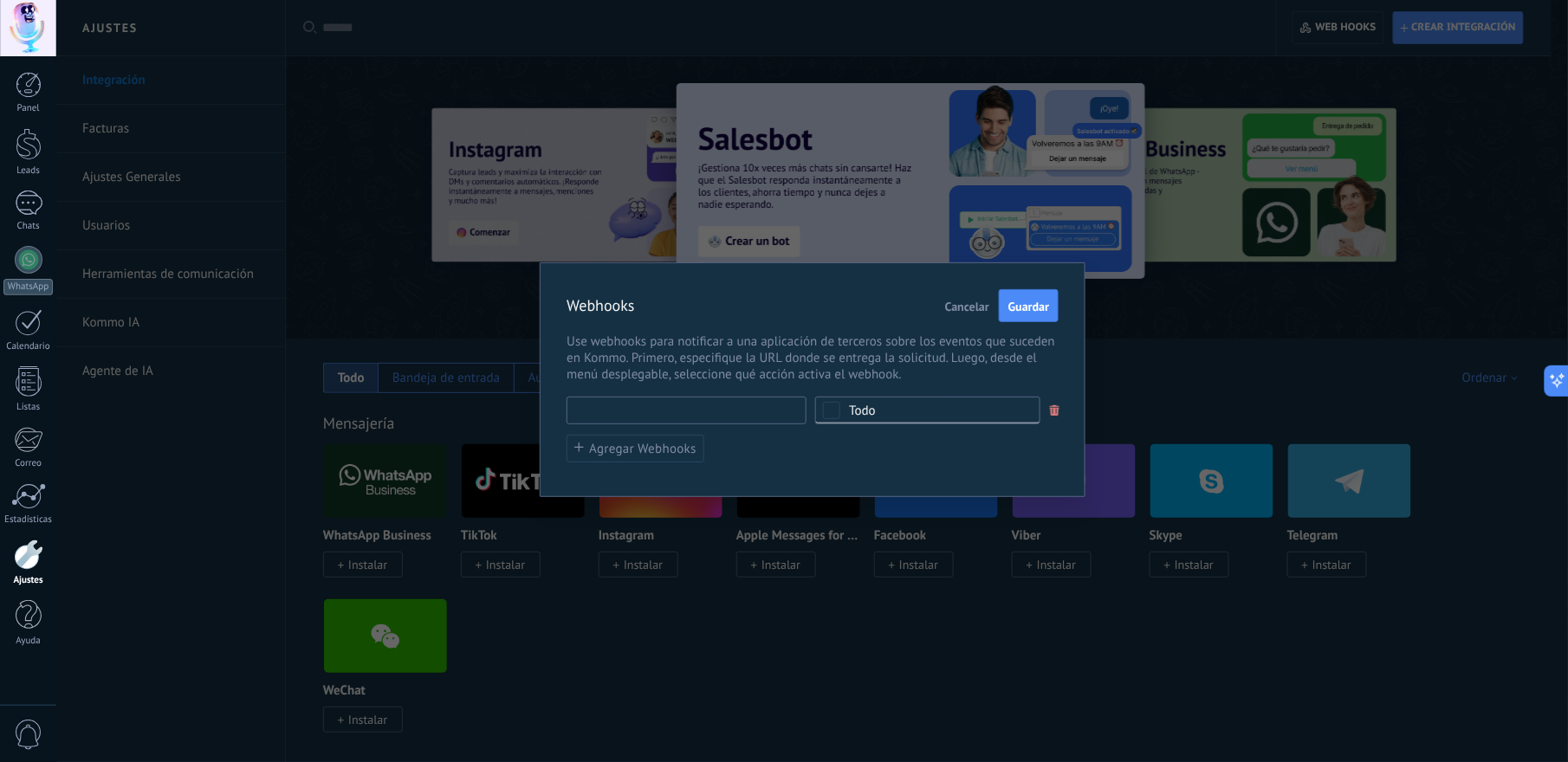 click at bounding box center (686, 410) 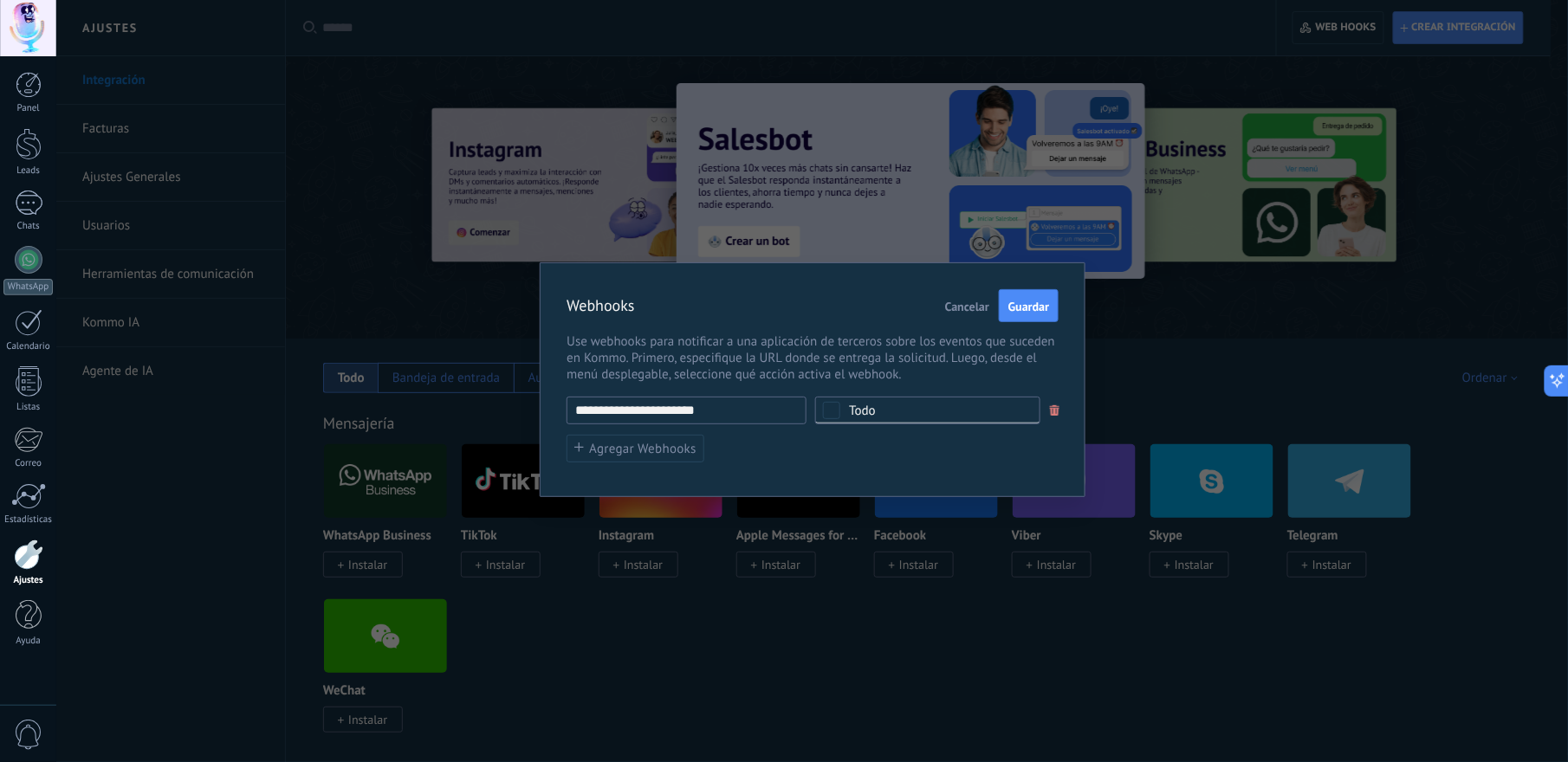 type on "**********" 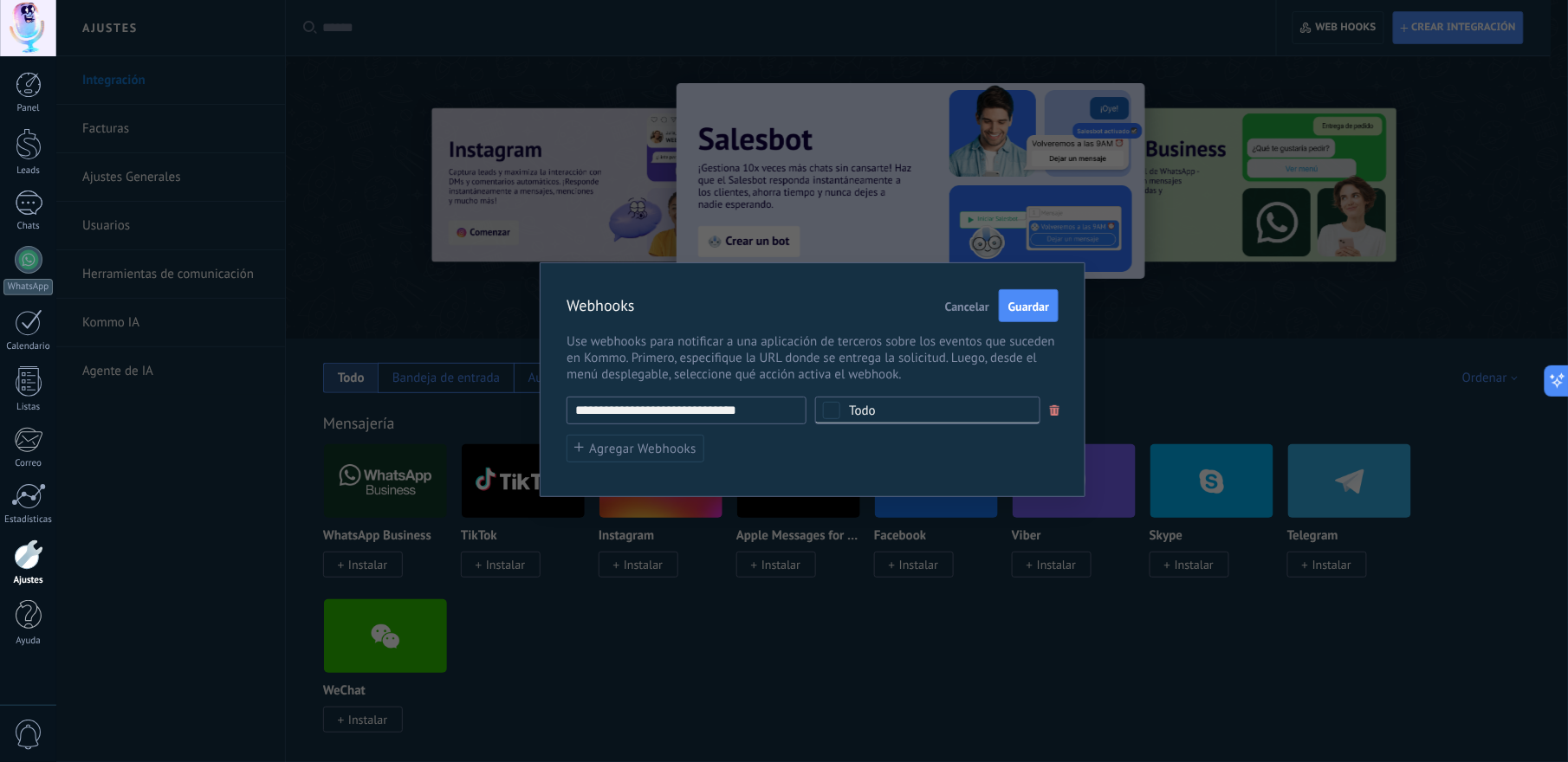 click on "Todo" at bounding box center (933, 410) 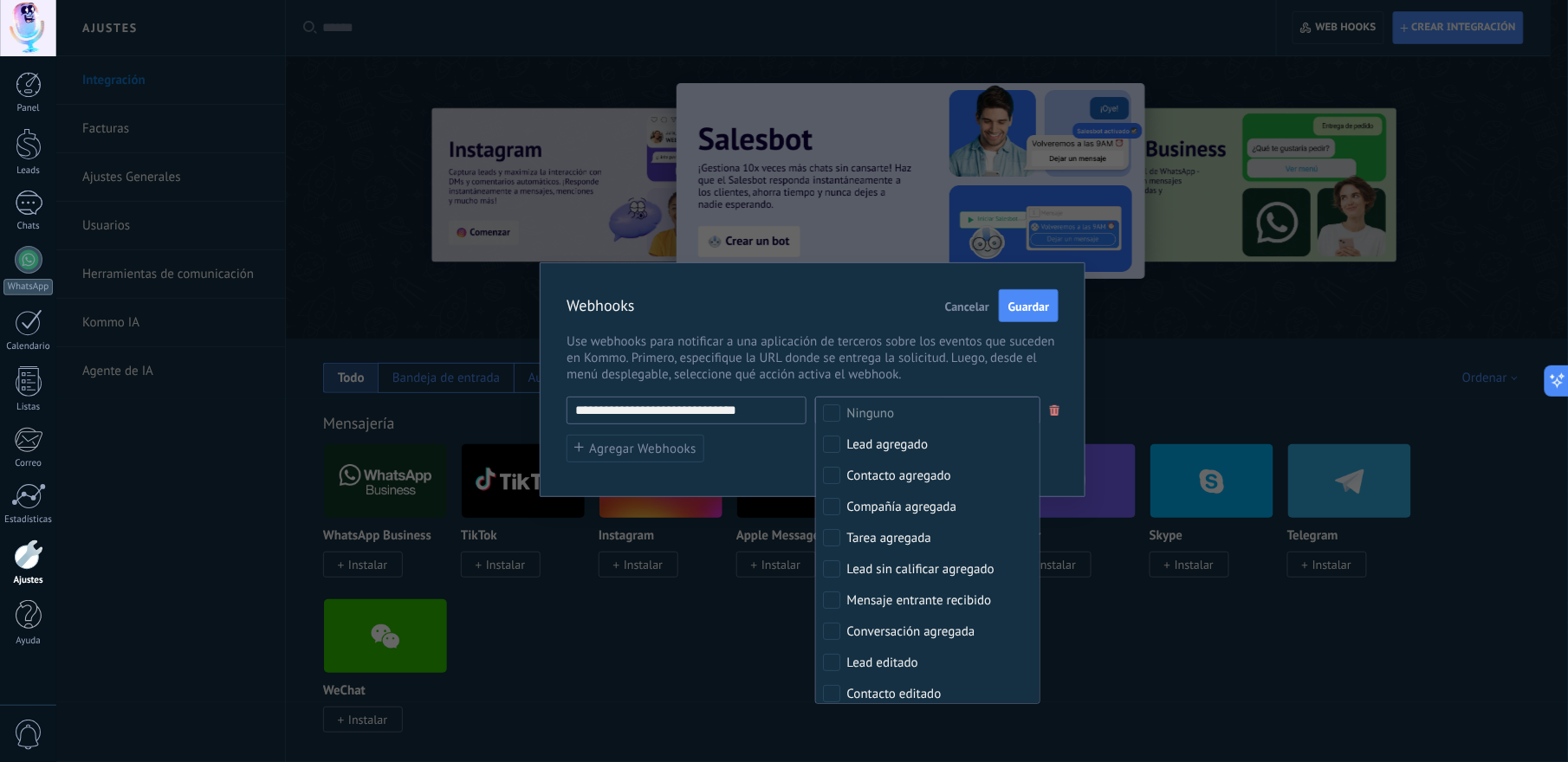 click on "**********" at bounding box center (812, 381) 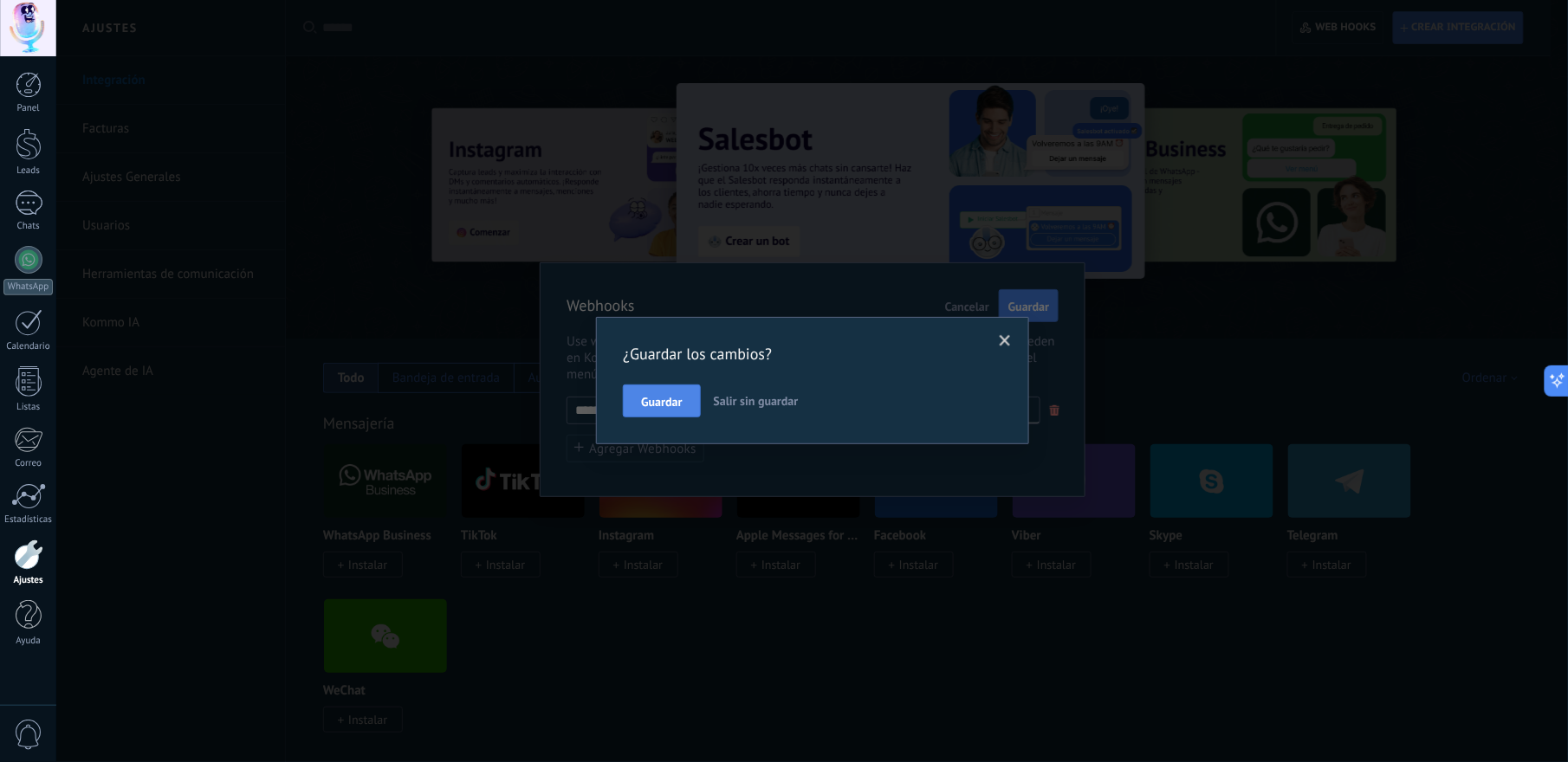 click on "Guardar" at bounding box center (661, 401) 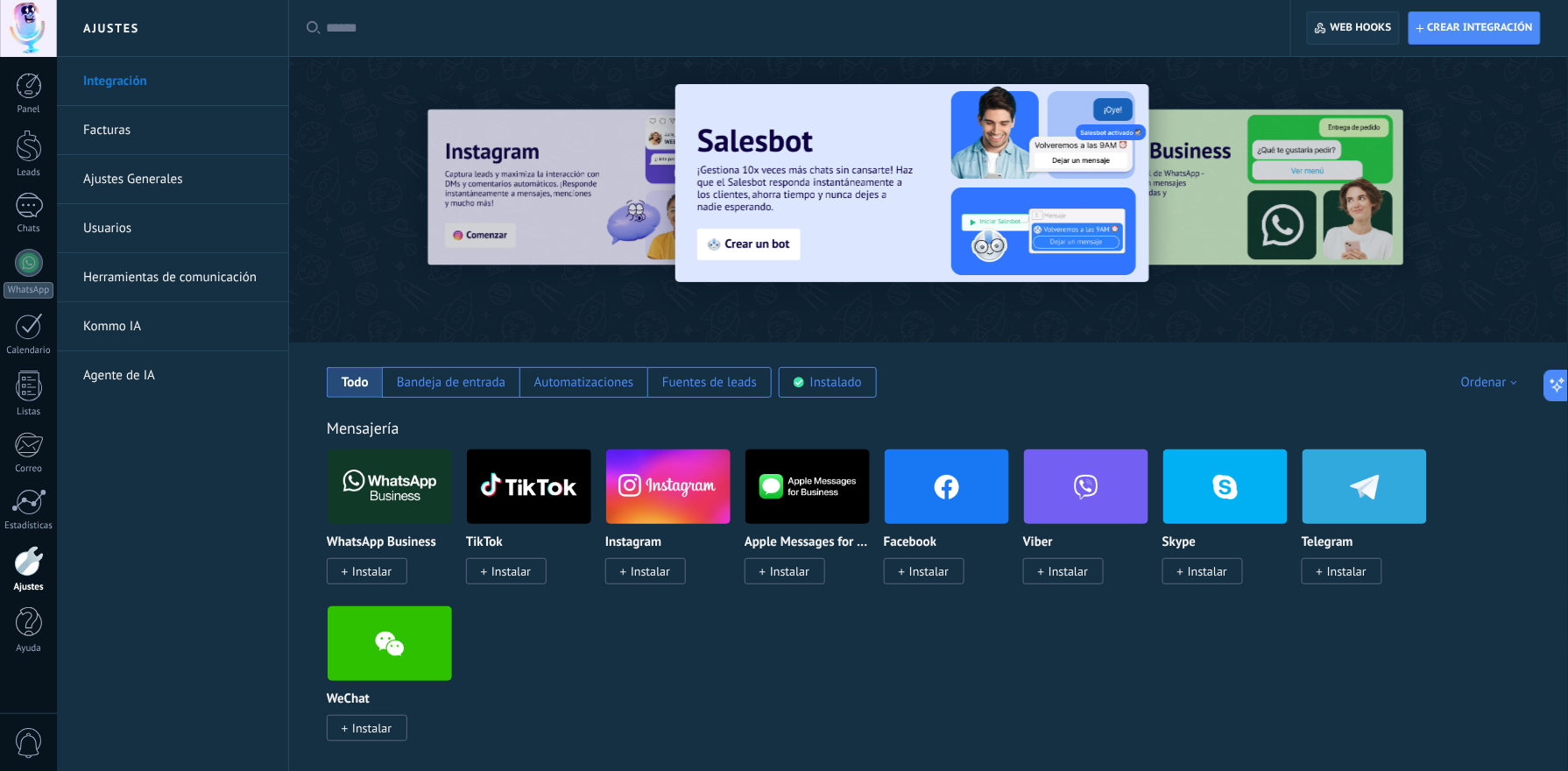 click on "Web hooks  0" at bounding box center [1361, 28] 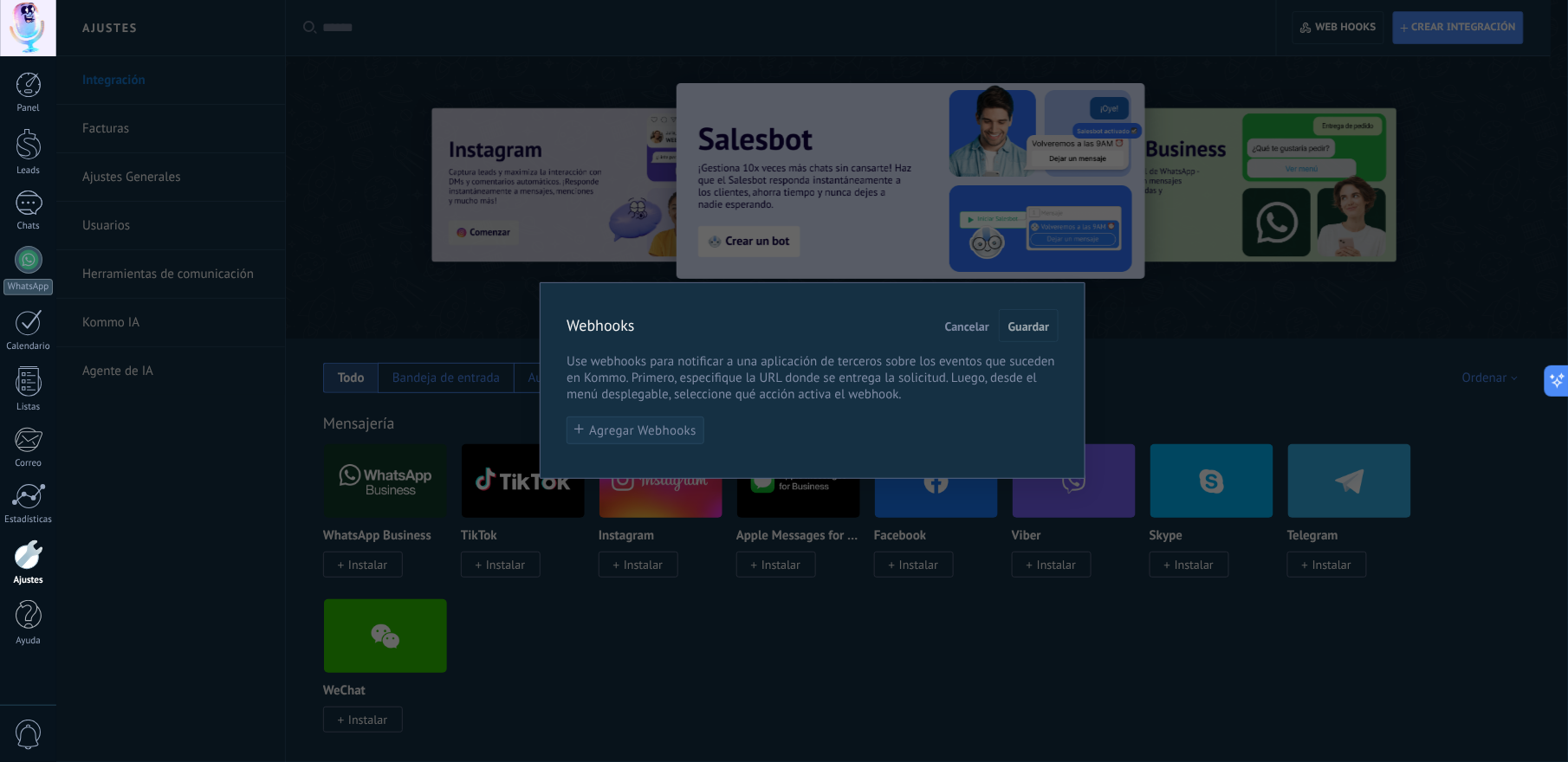 click on "Agregar Webhooks" at bounding box center [643, 430] 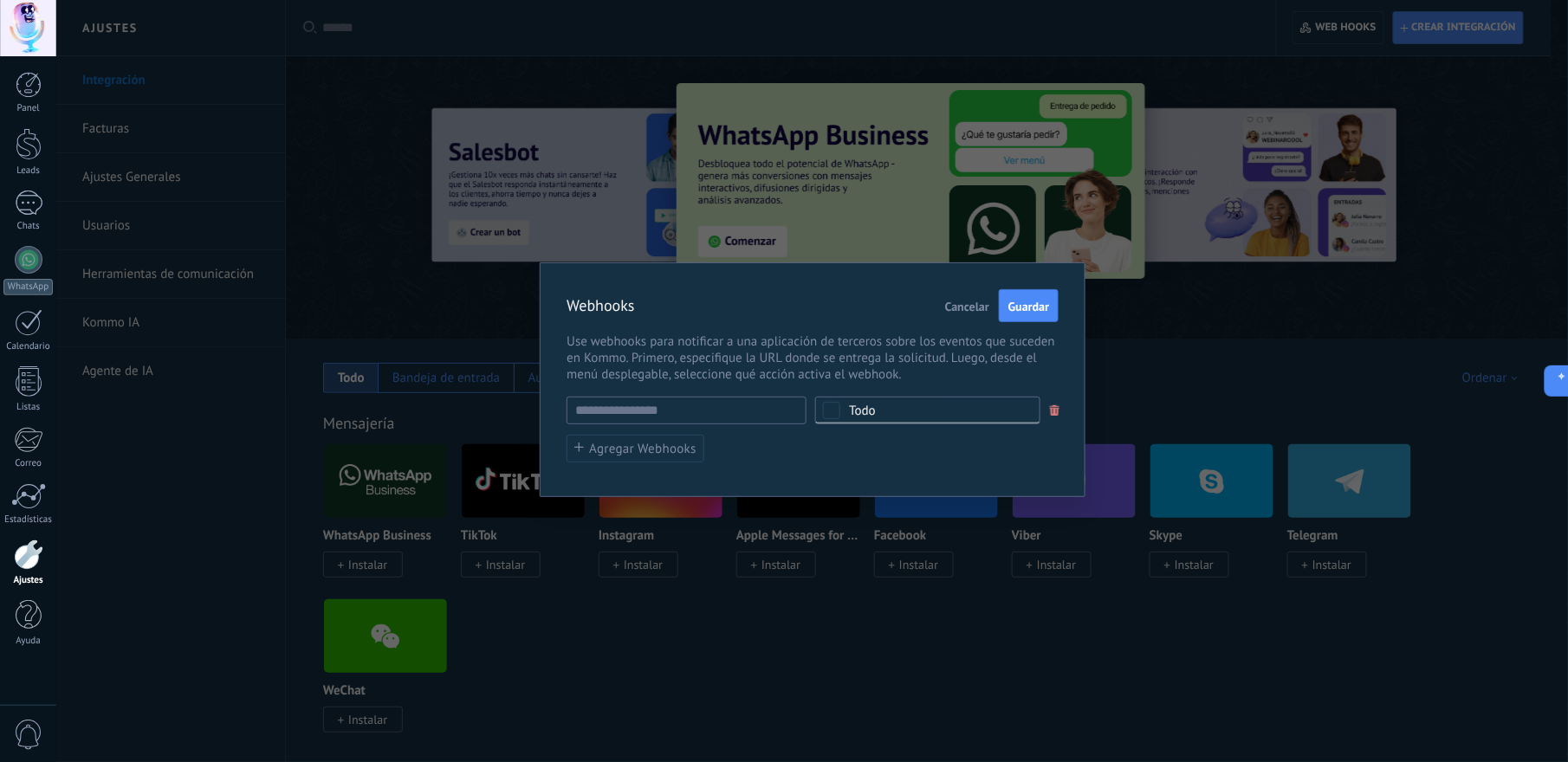 click on "URL inválida Seleccionar todo Lead agregado Contacto agregado Compañía agregada Tarea agregada Lead sin calificar agregado Mensaje entrante recibido Conversación agregada Lead editado Contacto editado Campaña editada Tarea editada Lead entrante editado Conversación editada Lead eliminado Contacto eliminado Compañía eliminada Tarea eliminada Lead sin calificar borrado Lead restaurado Contacto restaurado Compañía restaurada El estado del lead cambiado Us. resp. del lead cambiado Us. resp. del contacto cambiado Us. resp. de la compañía cambiado Us. resp. de la tarea cambiado Nota agregada al lead Nota agregada al contacto Nota agregada a la compañía Añadir elemento a Productos Actualización en Productos eliminar elemento de Productos Añadir elemento a LuziaResidencial Actualización en LuziaResidencial eliminar elemento de LuziaResidencial Todo" at bounding box center (813, 410) 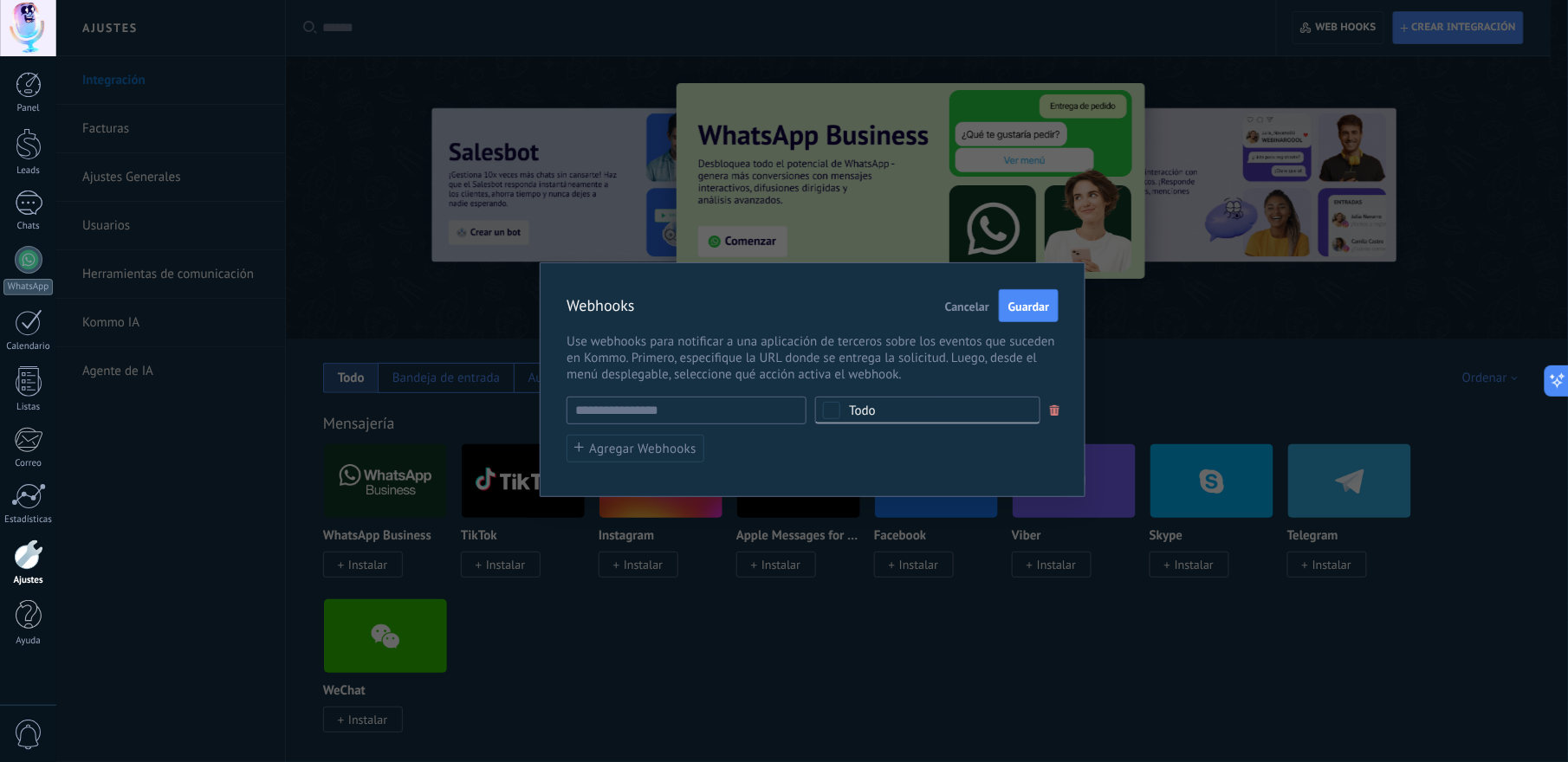click on "URL inválida Seleccionar todo Lead agregado Contacto agregado Compañía agregada Tarea agregada Lead sin calificar agregado Mensaje entrante recibido Conversación agregada Lead editado Contacto editado Campaña editada Tarea editada Lead entrante editado Conversación editada Lead eliminado Contacto eliminado Compañía eliminada Tarea eliminada Lead sin calificar borrado Lead restaurado Contacto restaurado Compañía restaurada El estado del lead cambiado Us. resp. del lead cambiado Us. resp. del contacto cambiado Us. resp. de la compañía cambiado Us. resp. de la tarea cambiado Nota agregada al lead Nota agregada al contacto Nota agregada a la compañía Añadir elemento a Productos Actualización en Productos eliminar elemento de Productos Añadir elemento a LuziaResidencial Actualización en LuziaResidencial eliminar elemento de LuziaResidencial Todo" at bounding box center (813, 410) 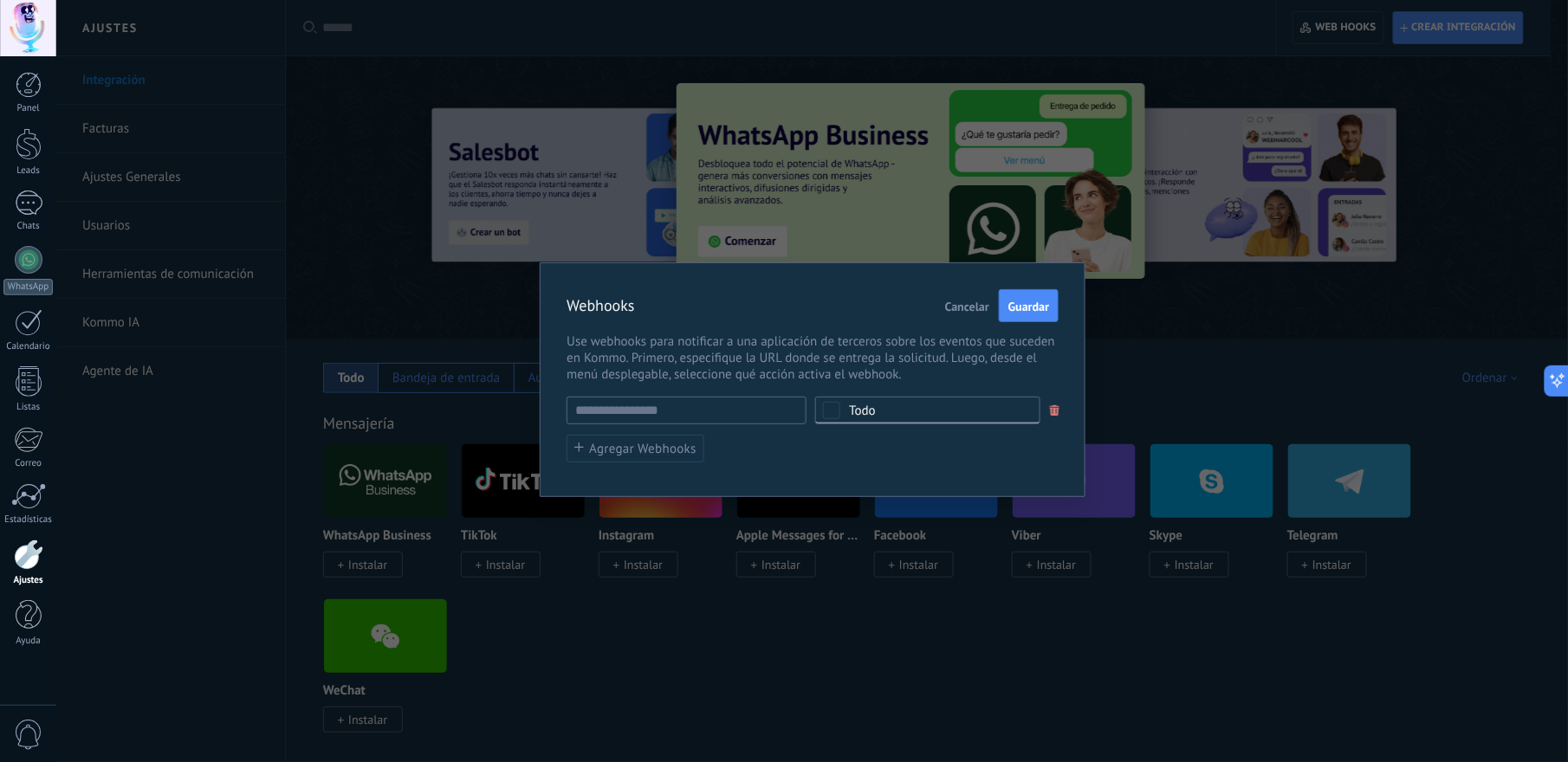 click on "URL inválida Seleccionar todo Lead agregado Contacto agregado Compañía agregada Tarea agregada Lead sin calificar agregado Mensaje entrante recibido Conversación agregada Lead editado Contacto editado Campaña editada Tarea editada Lead entrante editado Conversación editada Lead eliminado Contacto eliminado Compañía eliminada Tarea eliminada Lead sin calificar borrado Lead restaurado Contacto restaurado Compañía restaurada El estado del lead cambiado Us. resp. del lead cambiado Us. resp. del contacto cambiado Us. resp. de la compañía cambiado Us. resp. de la tarea cambiado Nota agregada al lead Nota agregada al contacto Nota agregada a la compañía Añadir elemento a Productos Actualización en Productos eliminar elemento de Productos Añadir elemento a LuziaResidencial Actualización en LuziaResidencial eliminar elemento de LuziaResidencial Todo" at bounding box center [813, 410] 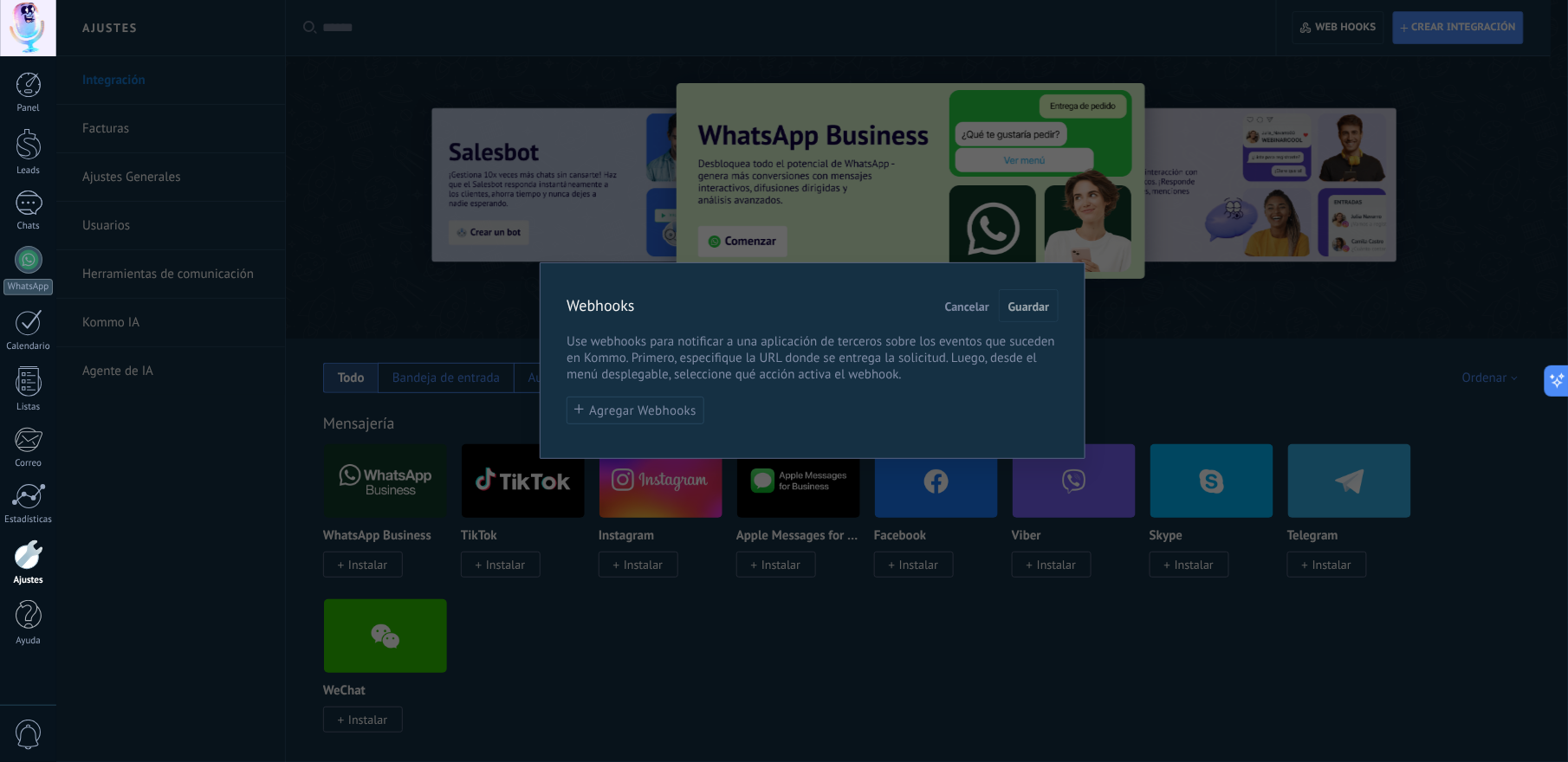 click on "Webhooks Cancelar Guardar Use webhooks para notificar a una aplicación de terceros sobre los eventos que suceden en Kommo. Primero, especifique la URL donde se entrega la solicitud. Luego, desde el menú desplegable, seleccione qué acción activa el webhook. Agregar Webhooks" at bounding box center [813, 360] 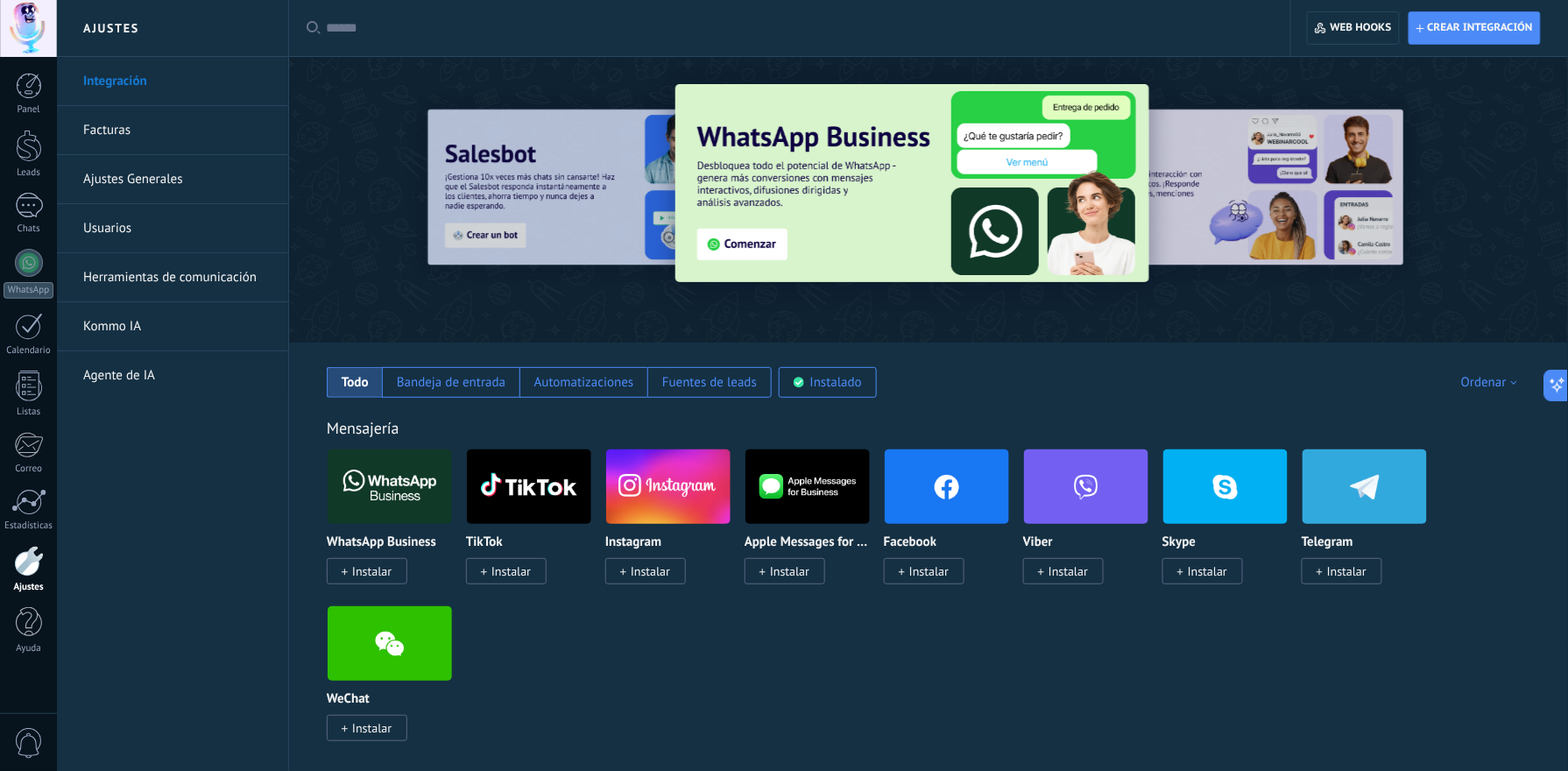 click on "Herramientas de comunicación" at bounding box center [177, 278] 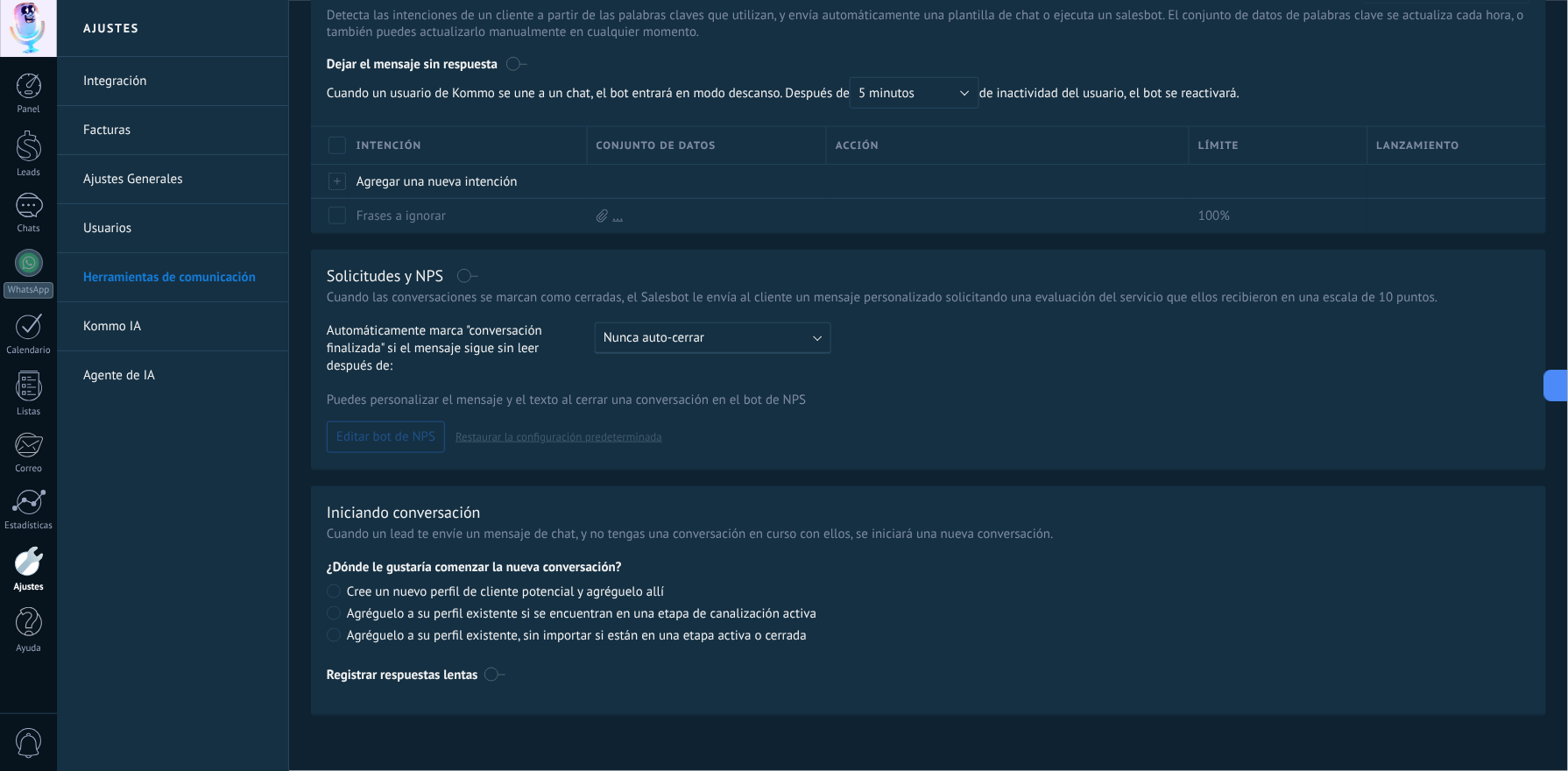 scroll, scrollTop: 0, scrollLeft: 0, axis: both 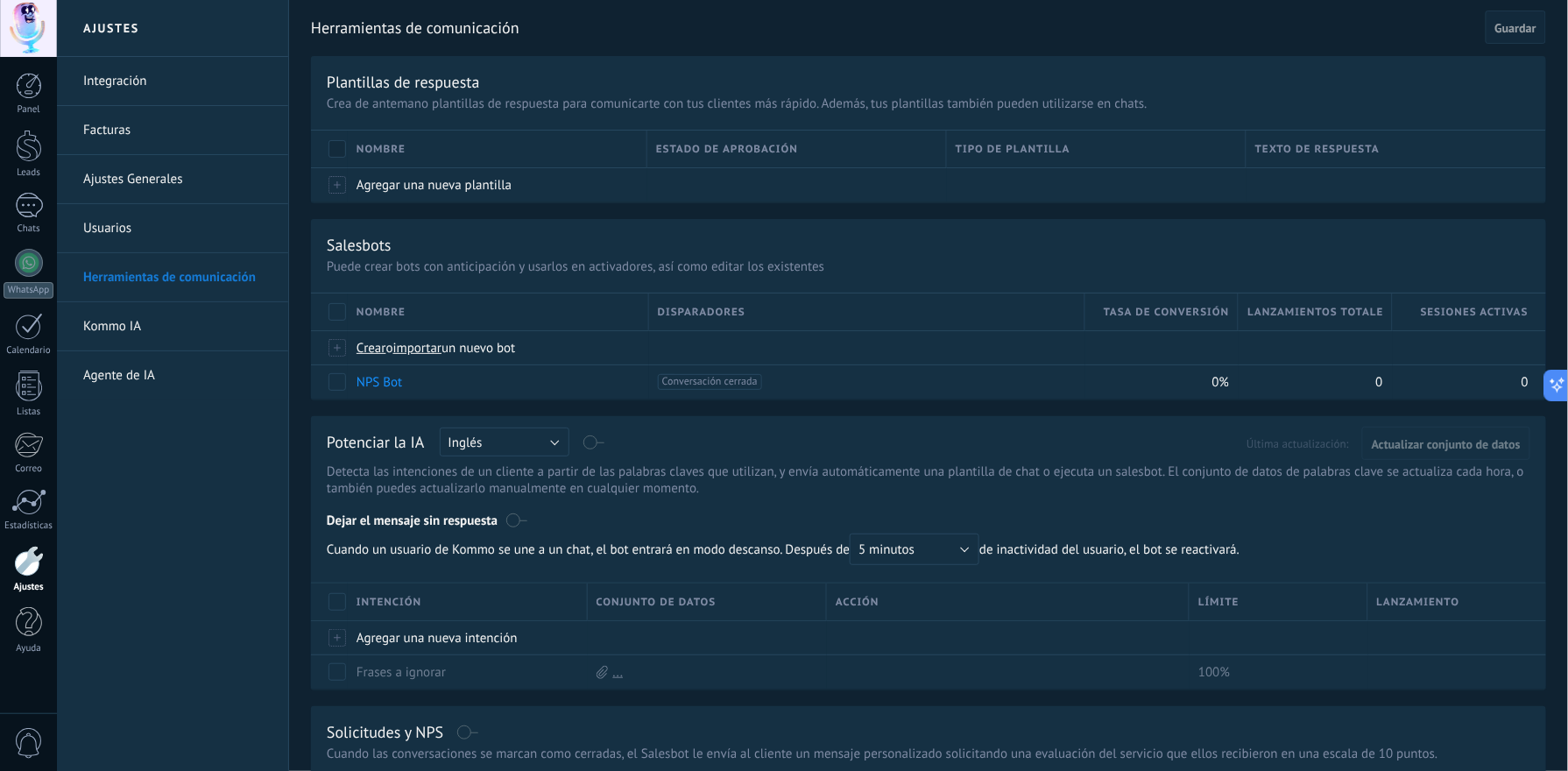 click on "Usuarios" at bounding box center (177, 229) 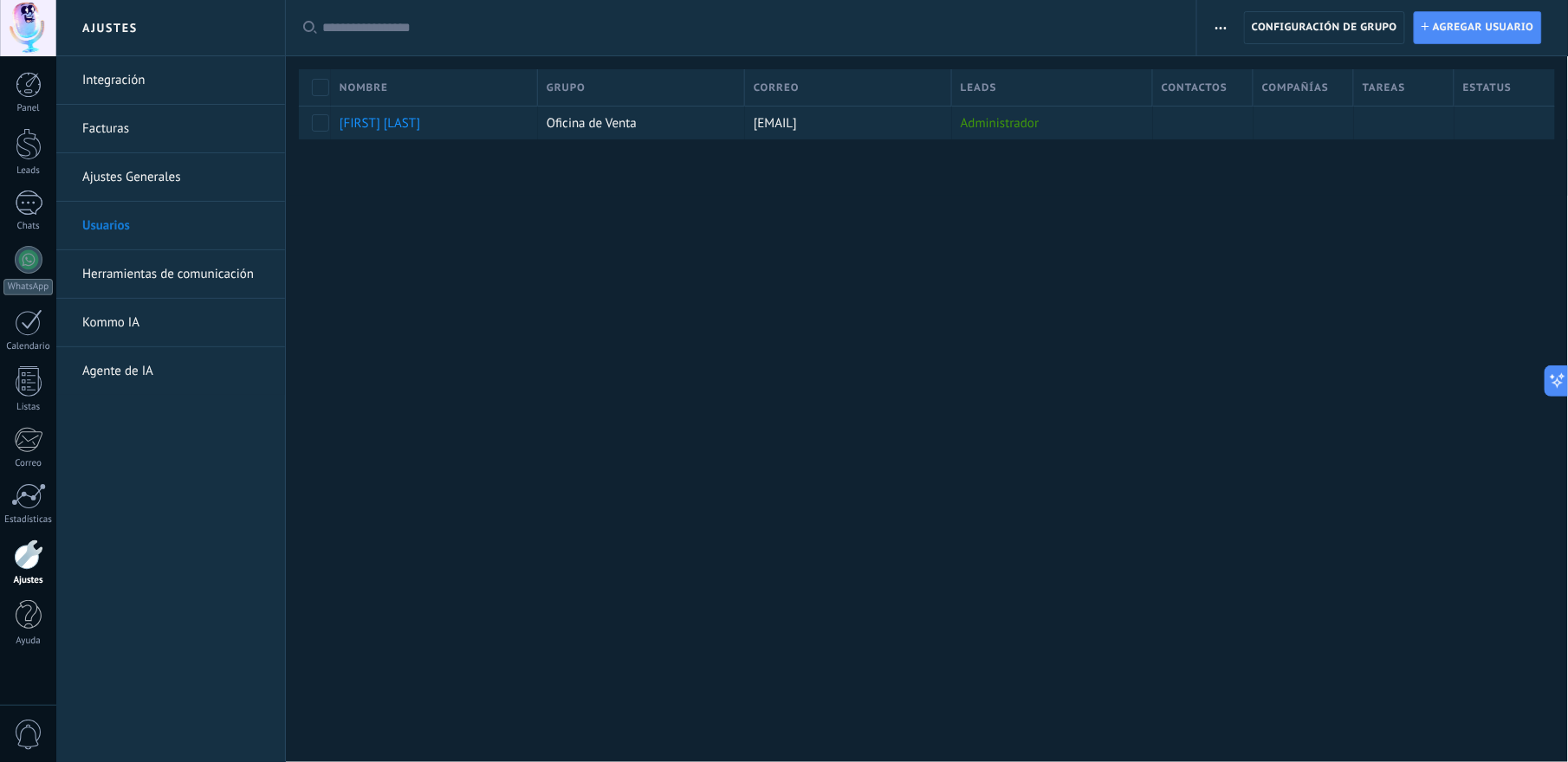 click on "Ajustes Generales" at bounding box center (175, 178) 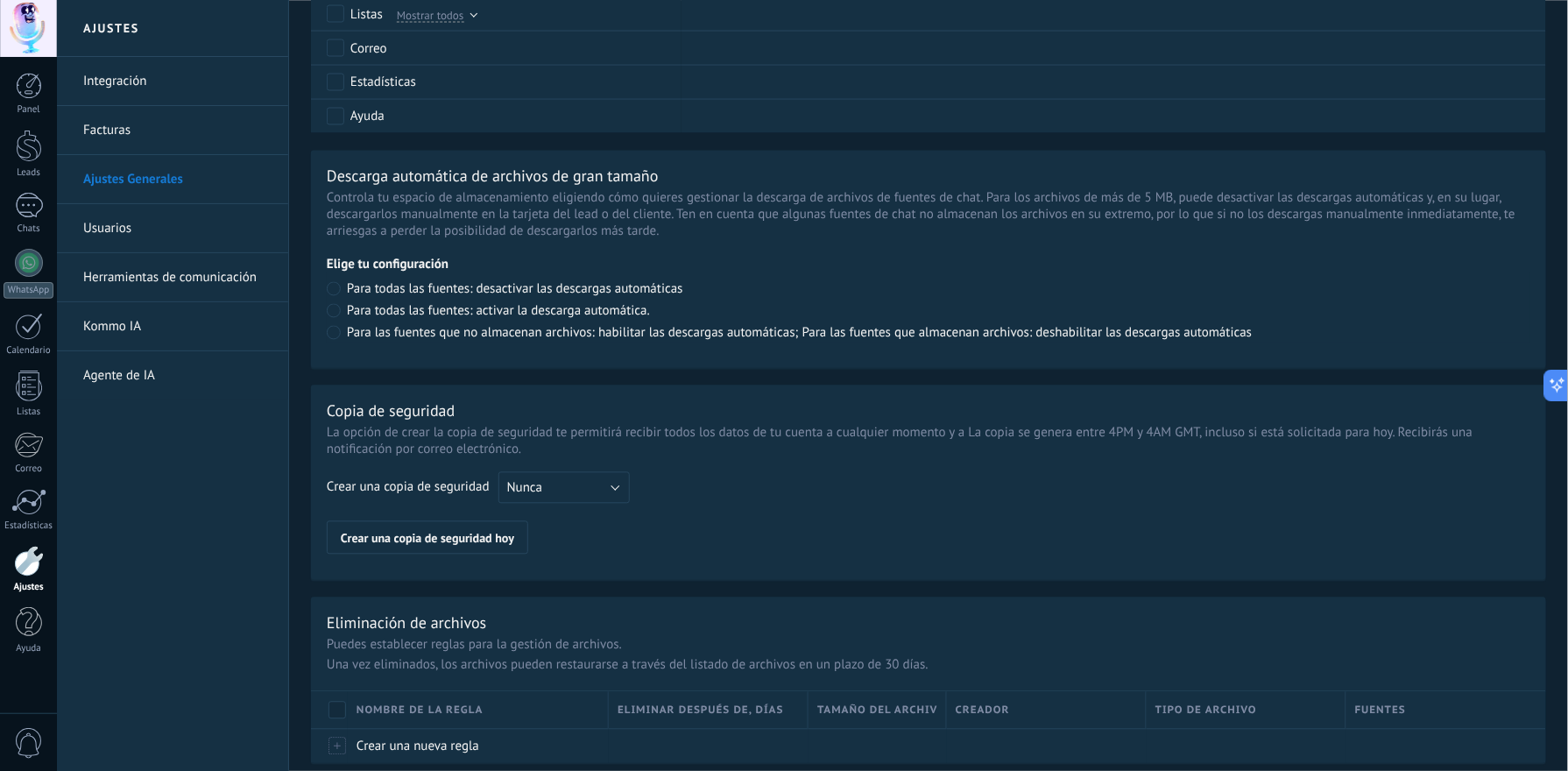 scroll, scrollTop: 1146, scrollLeft: 0, axis: vertical 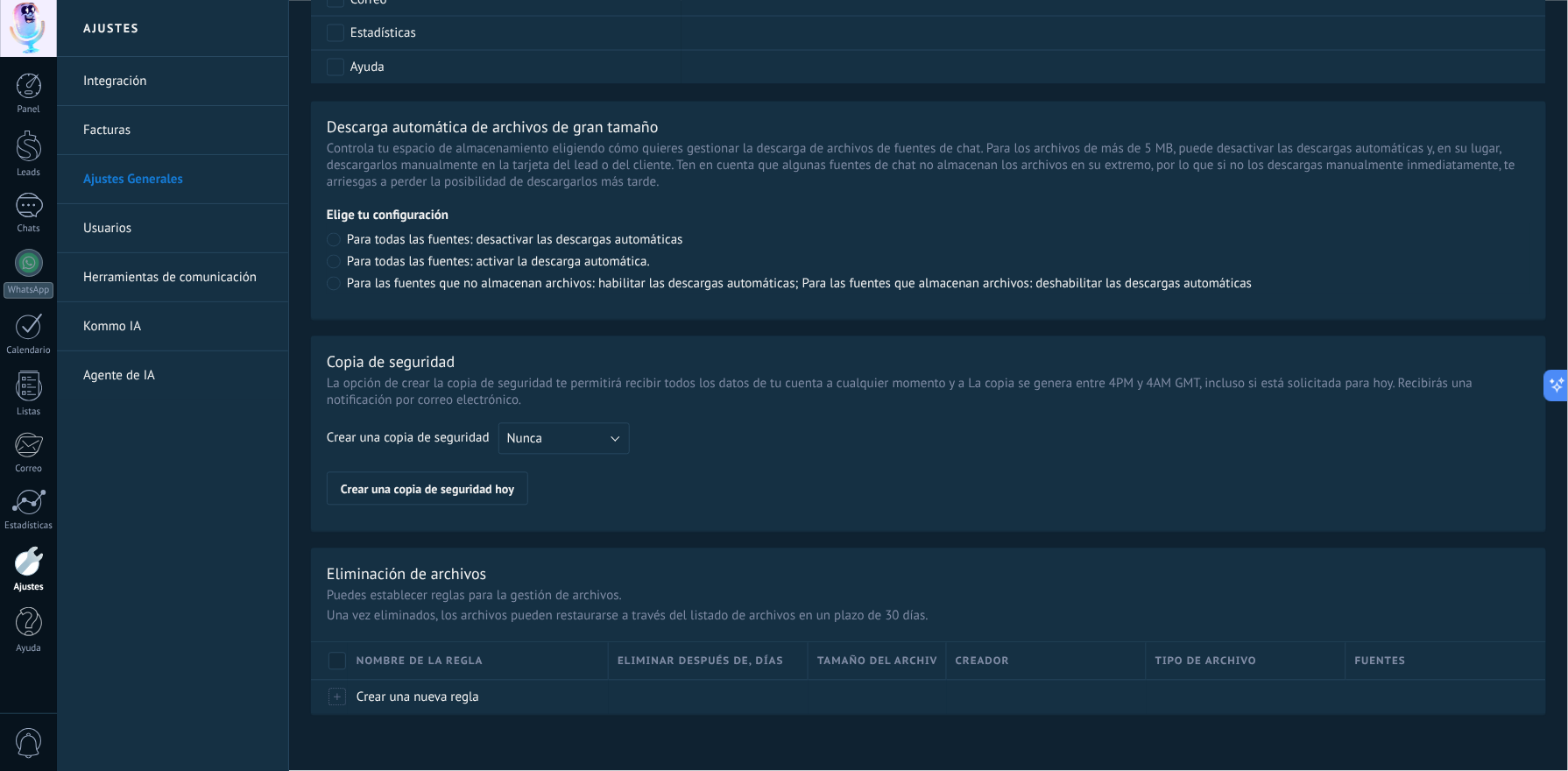 click on "Kommo IA" at bounding box center [177, 327] 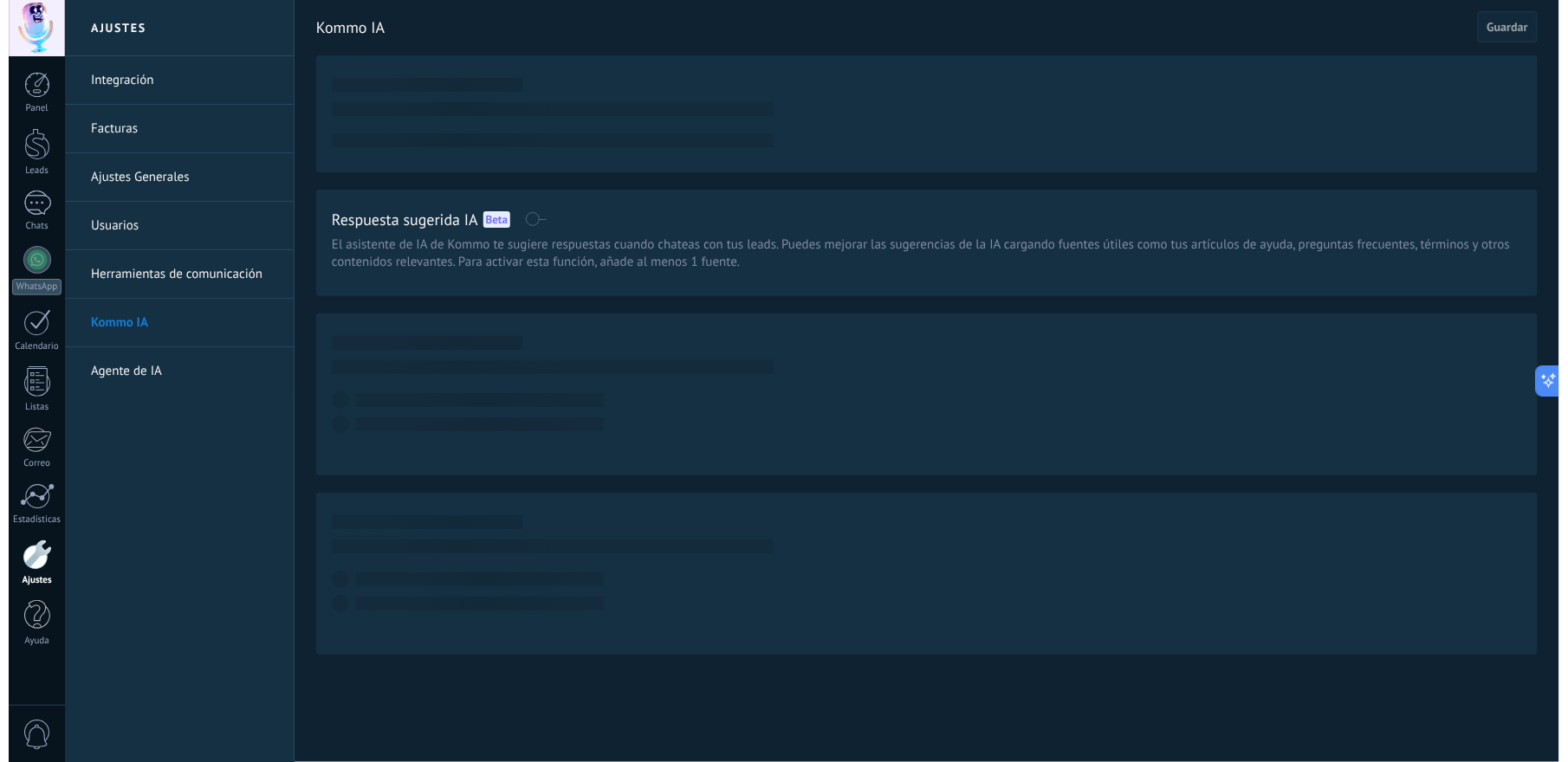 scroll, scrollTop: 0, scrollLeft: 0, axis: both 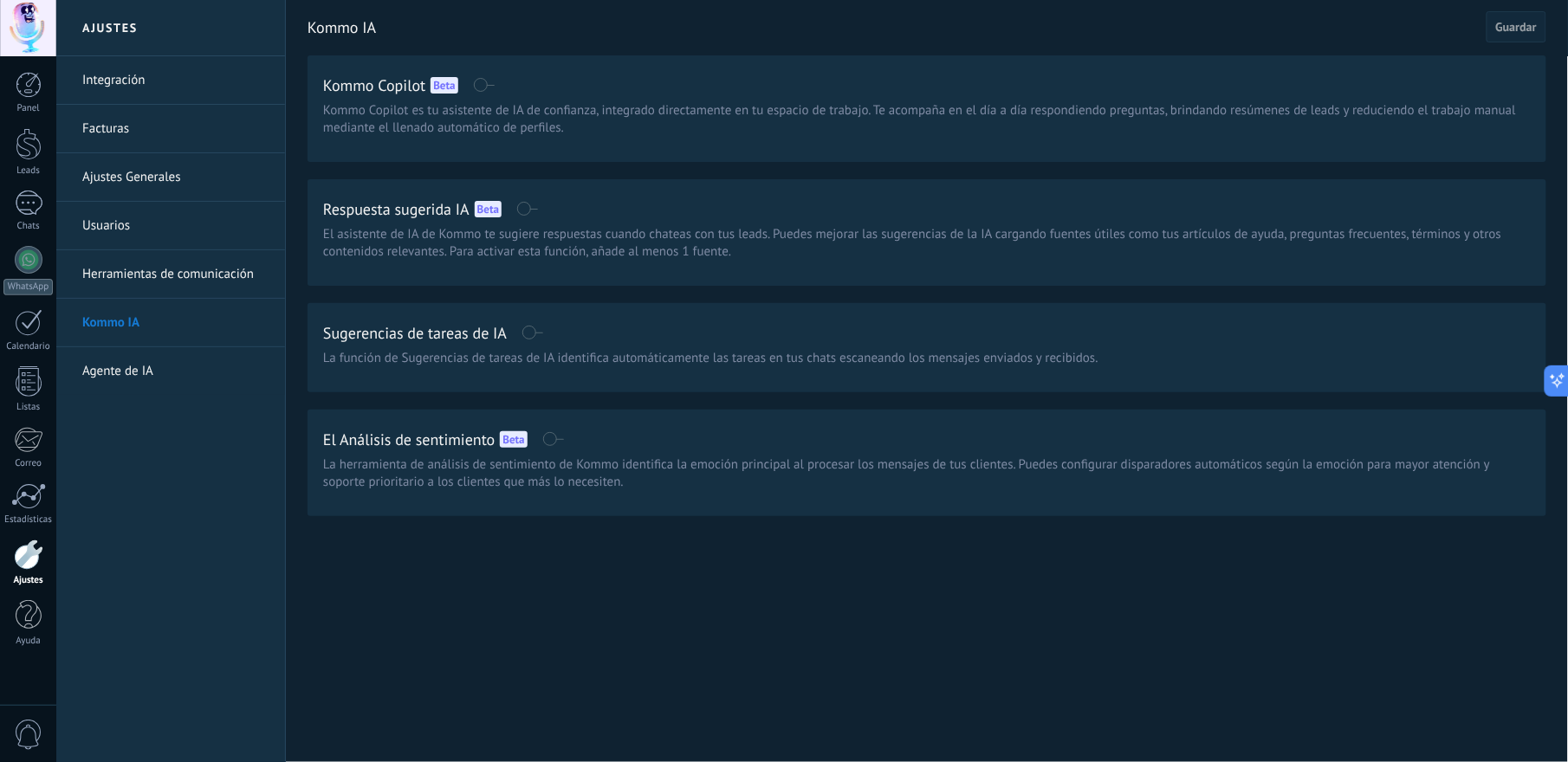 click on "Panel
Leads
Chats
WhatsApp
Clientes" at bounding box center [28, 368] 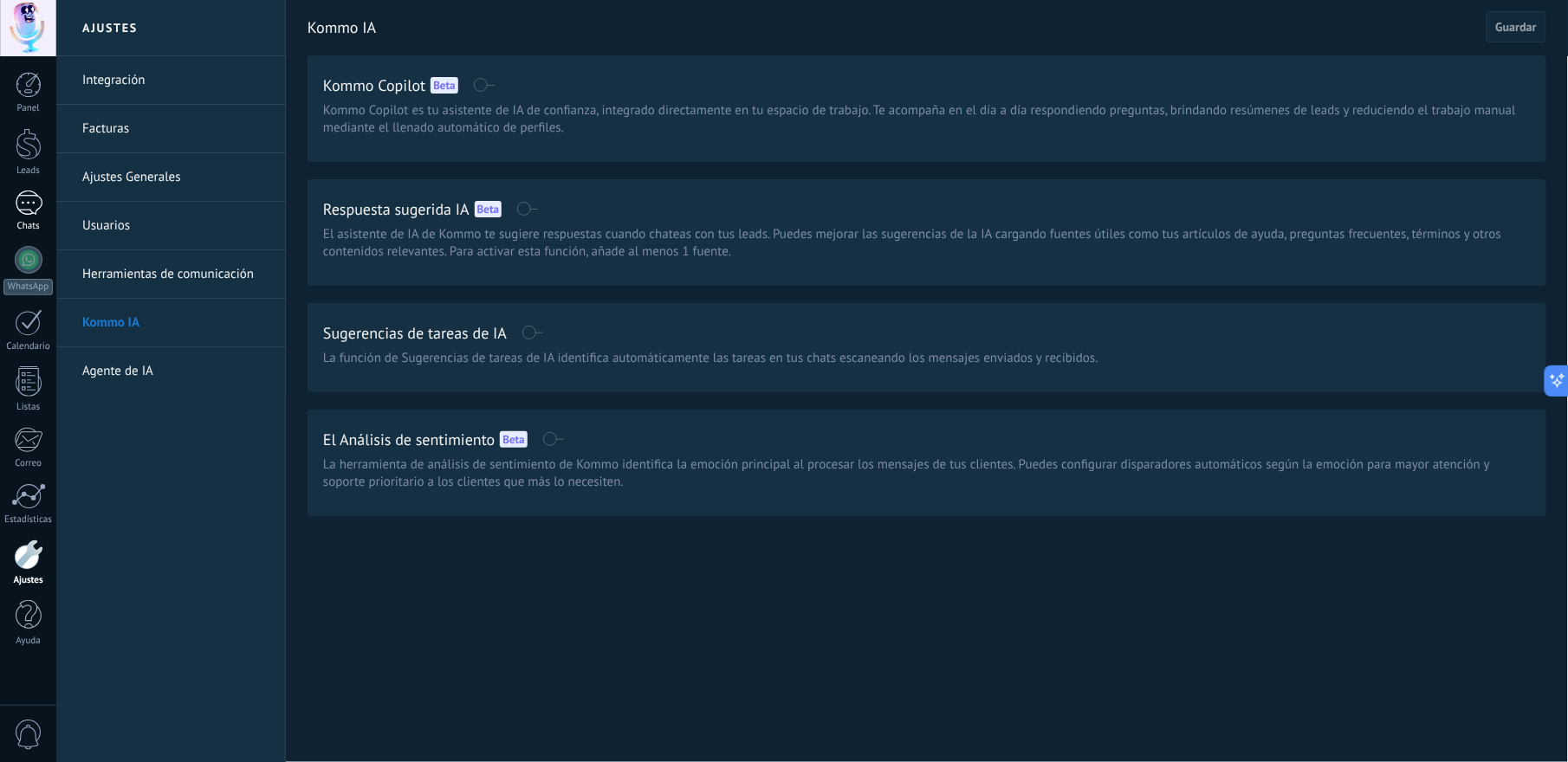 click on "Chats" at bounding box center [28, 211] 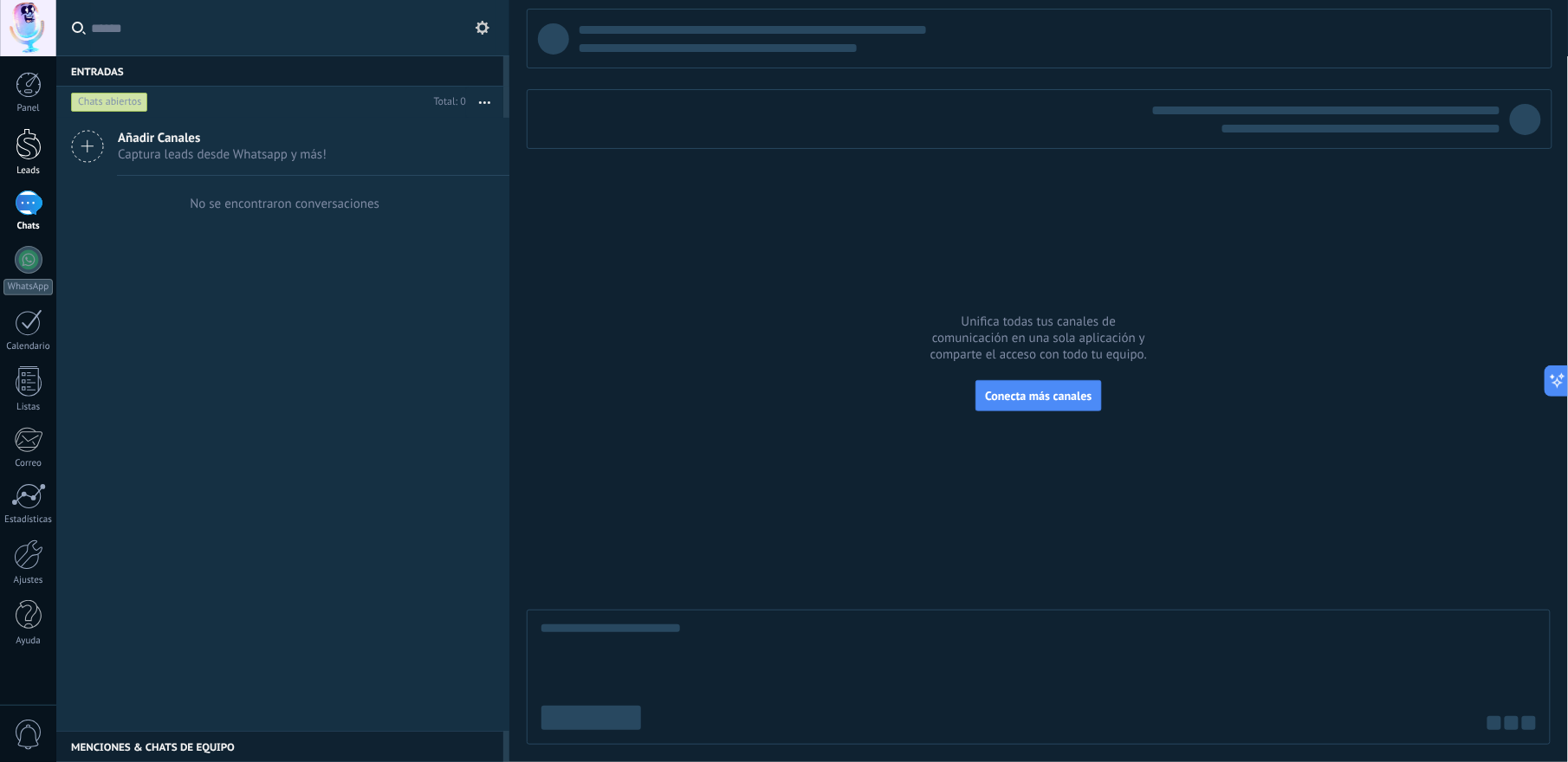 click on "Leads" at bounding box center [29, 171] 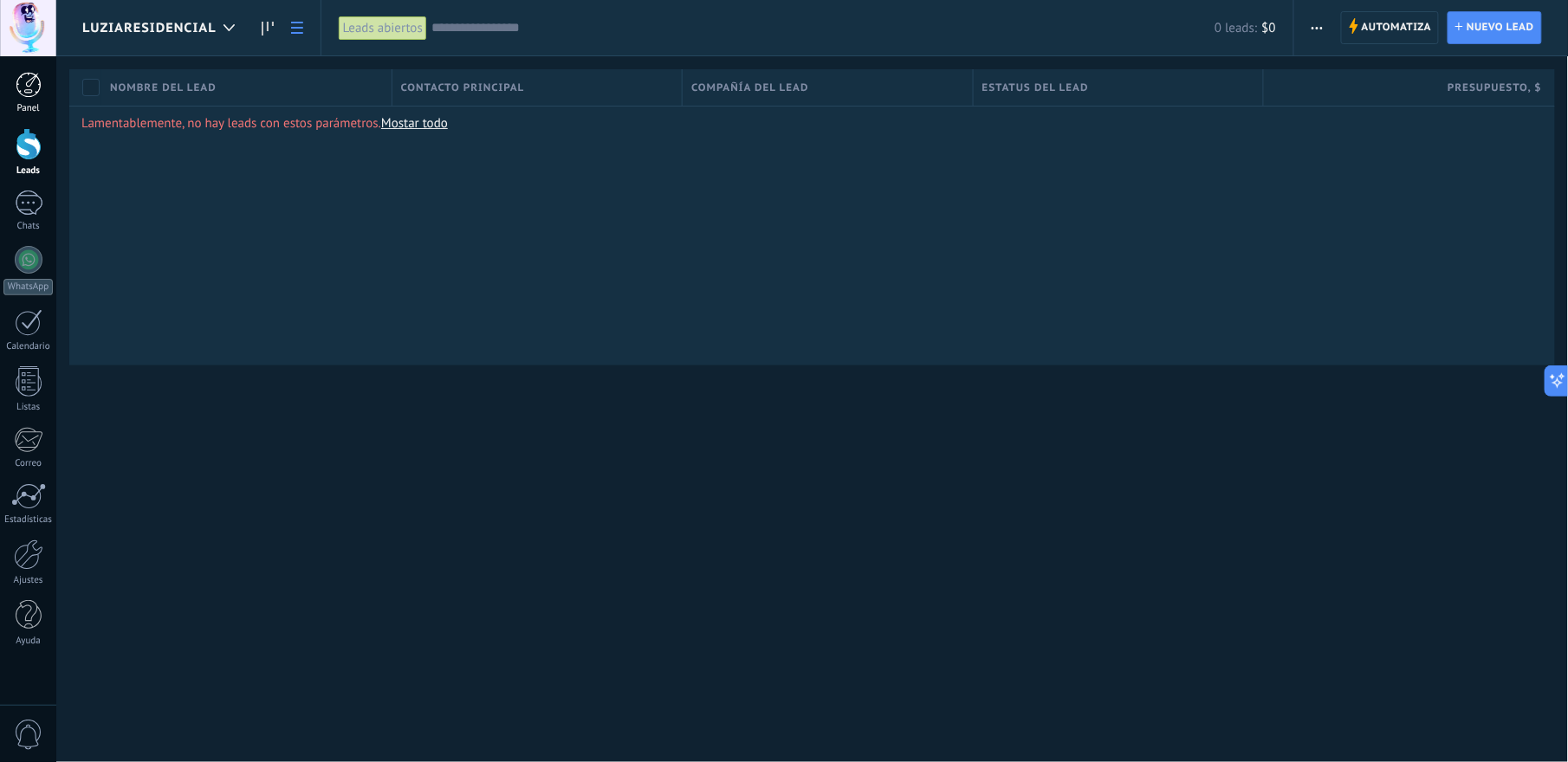 click on "Panel" at bounding box center (29, 108) 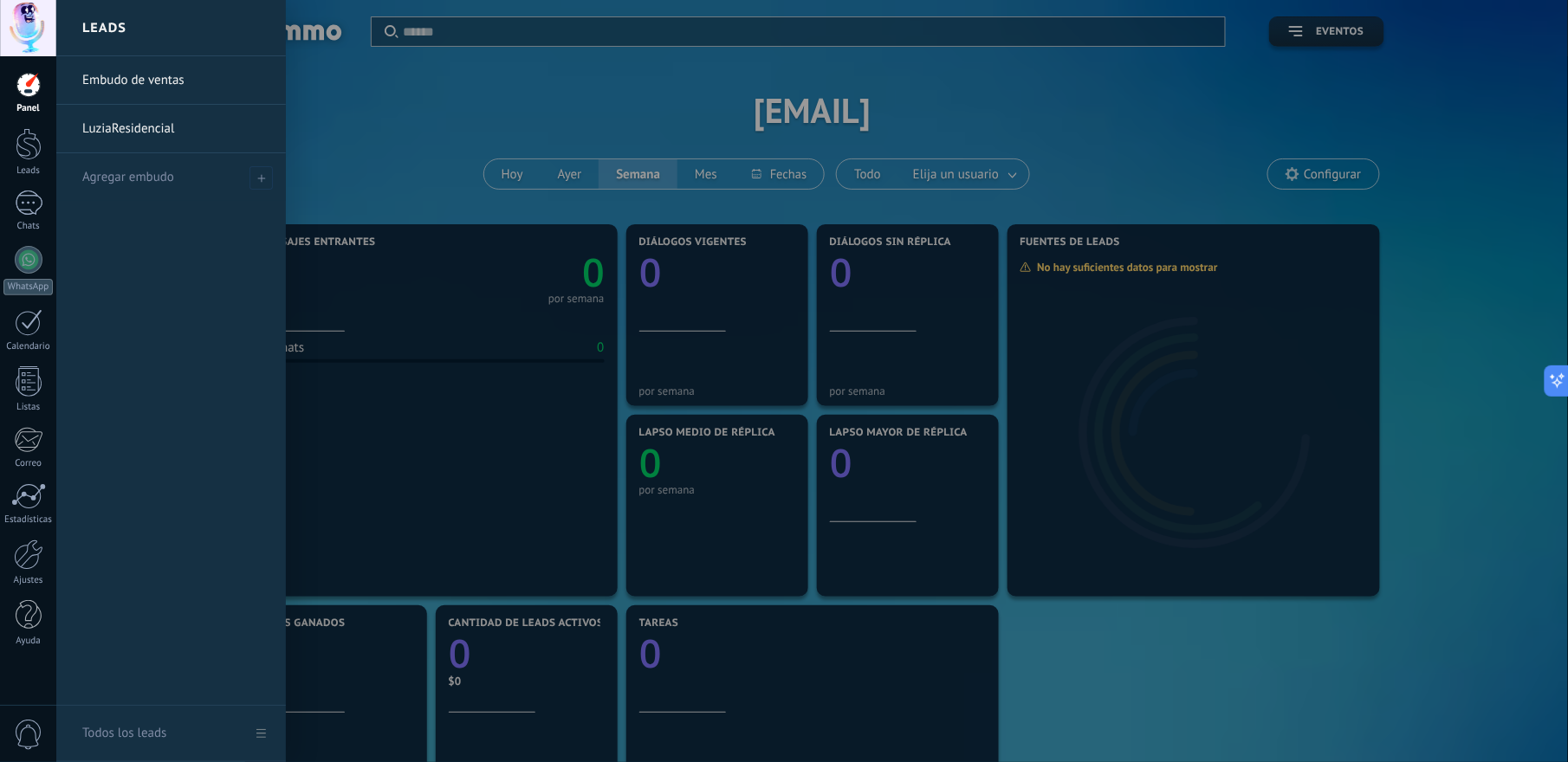 click on "LuziaResidencial" at bounding box center (175, 129) 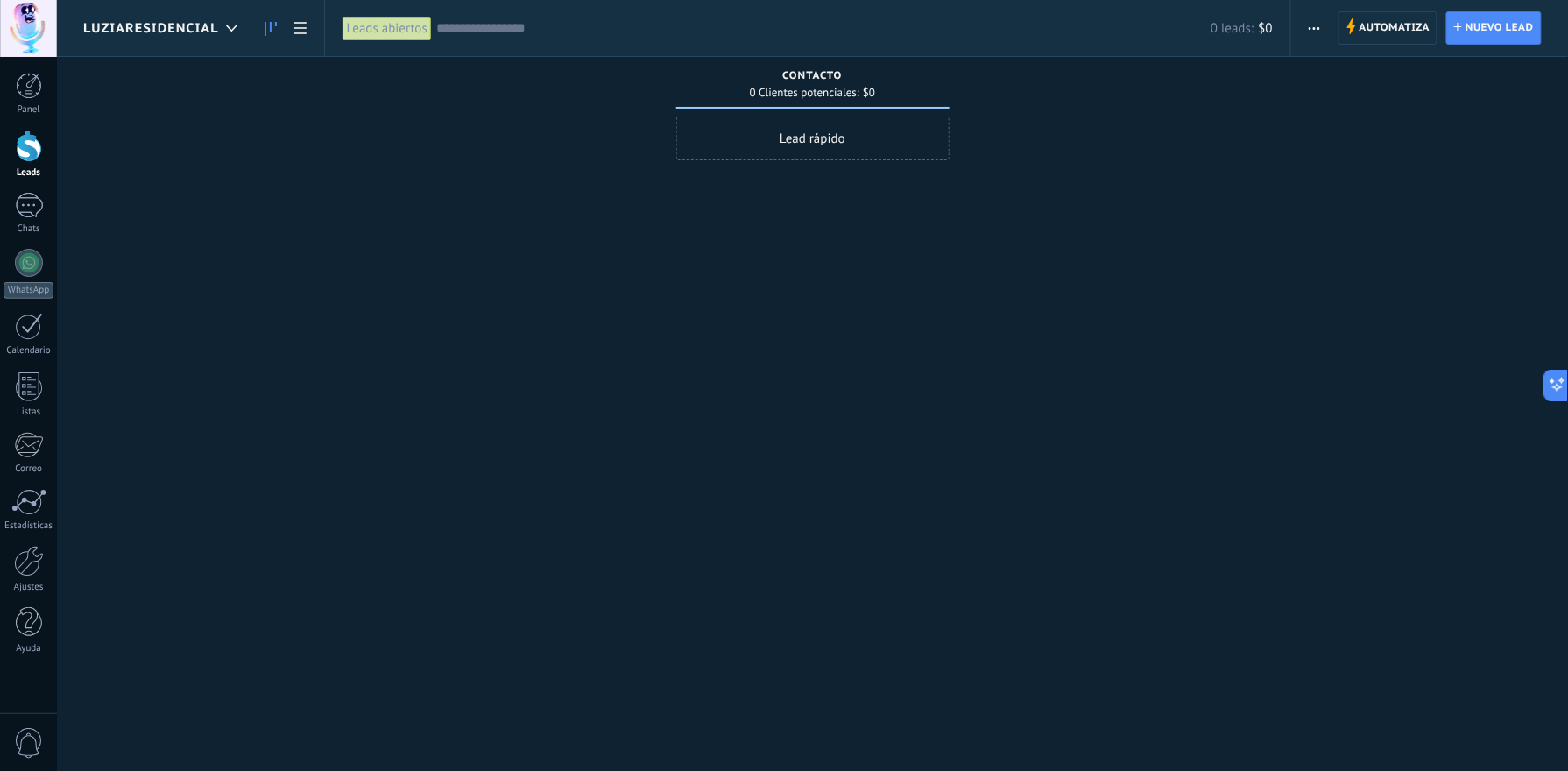 click at bounding box center [1314, 28] 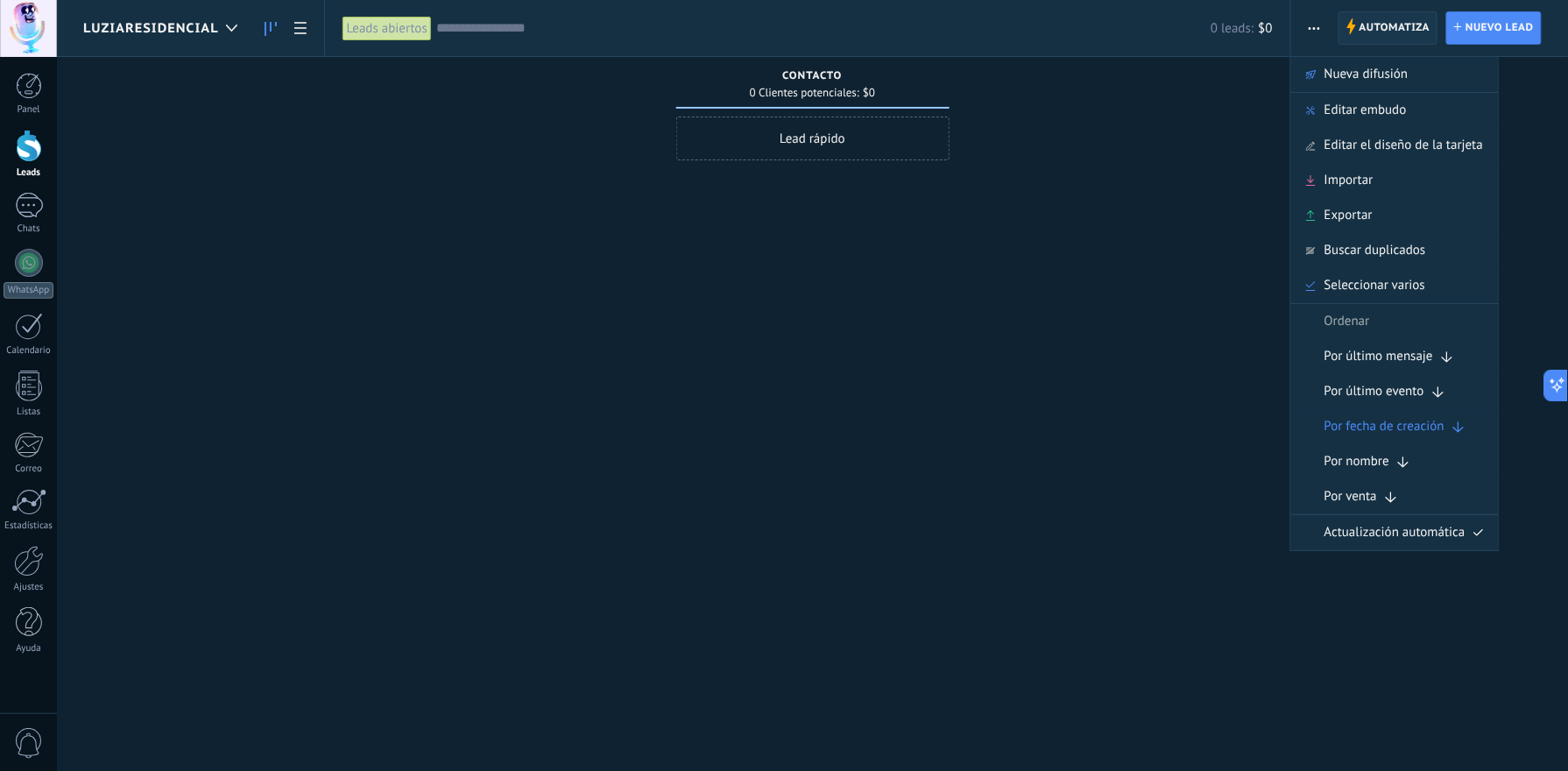 click on "Automatiza" at bounding box center (1395, 28) 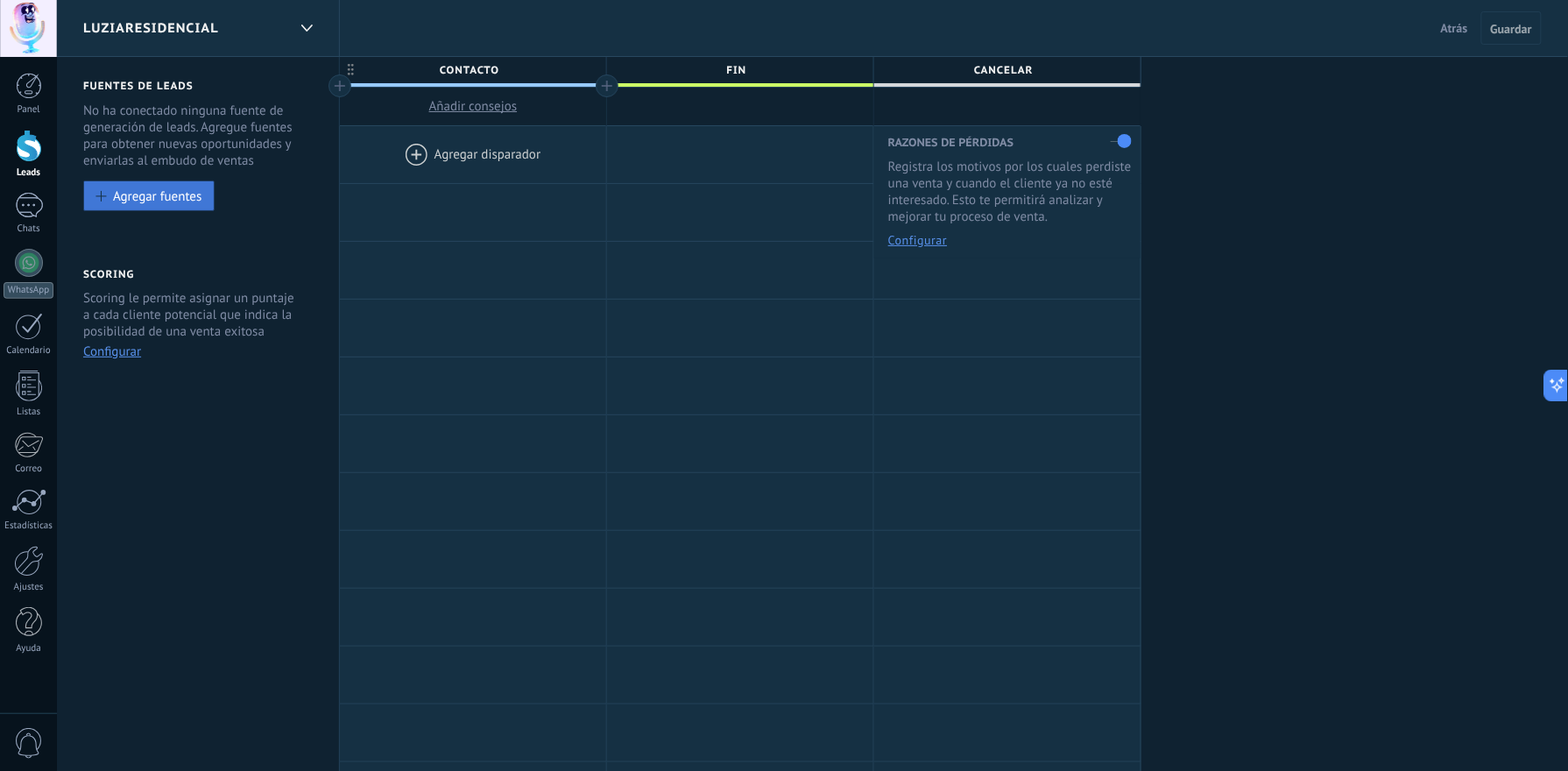 click on "Agregar fuentes" at bounding box center (157, 195) 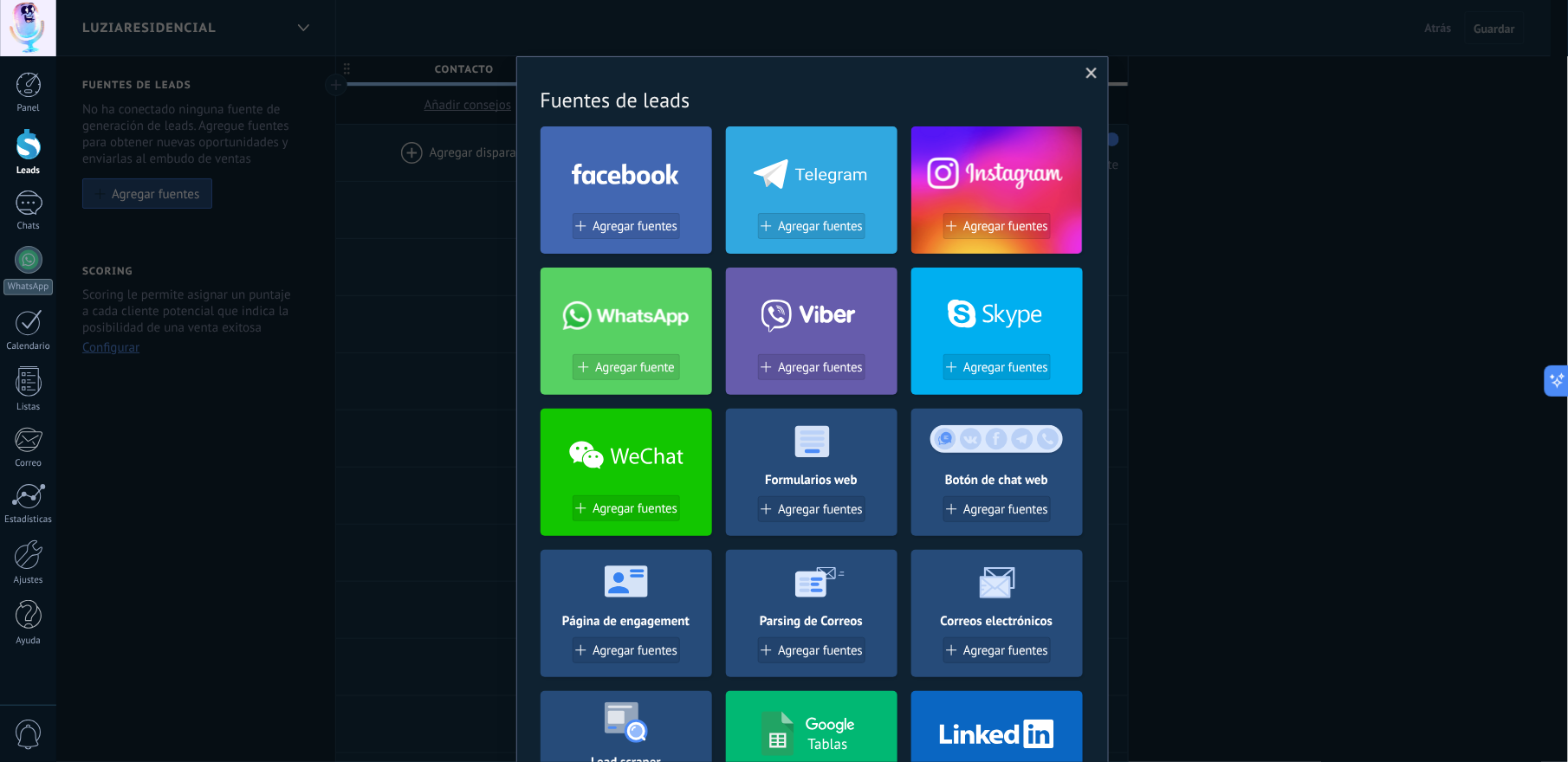 click on "No hay resultados Fuentes de leads Agregar fuentes Agregar fuentes Agregar fuentes Agregar fuente Agregar fuentes Agregar fuentes Agregar fuentes Formularios web Agregar fuentes Botón de chat web Agregar fuentes Página de engagement Agregar fuentes Parsing de Correos Agregar fuentes Correos electrónicos Agregar fuentes Lead scraper Añadir Fuente Tablas Agregar fuentes Agregar fuentes Widgets WebConnect por KWID Reciba datos de cualquier fuente Instalar Avito por Whatcrm Conecta la integración de Avito en un minuto Instalar Chatter - WA+ChatGPT via Komanda F5 Integración de WhatsApp, Telegram, Avito & VK Instalar Whatsapp de YouMessages Integración de Whatsapp y creador de bots Instalar WPForms Wordpress via CRMapp Conecta formularios en minutos Instalar Woocommerce Wordpress via CRMapp Conecte la tienda en minutos Instalar" at bounding box center [812, 381] 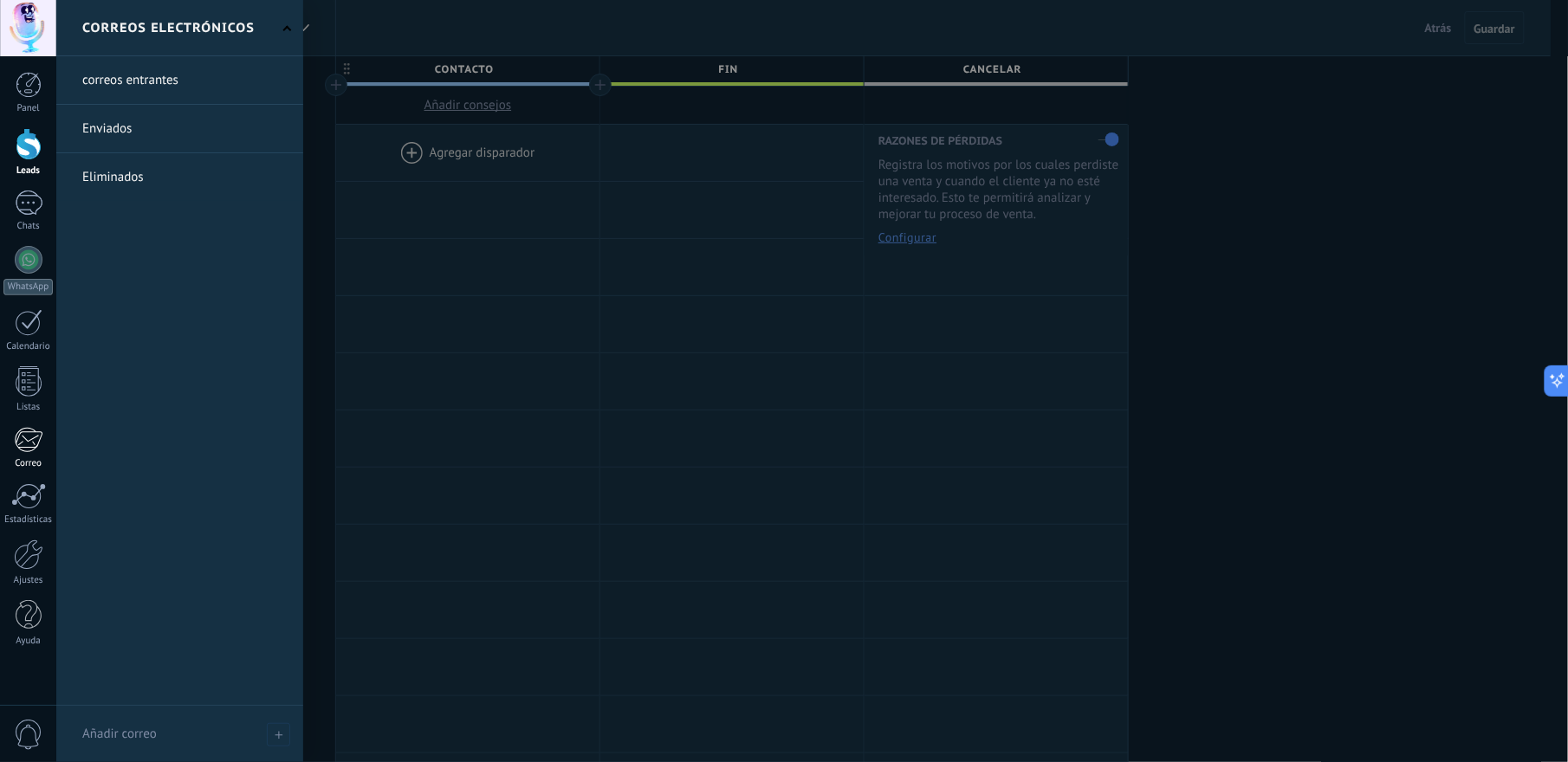 click at bounding box center [28, 440] 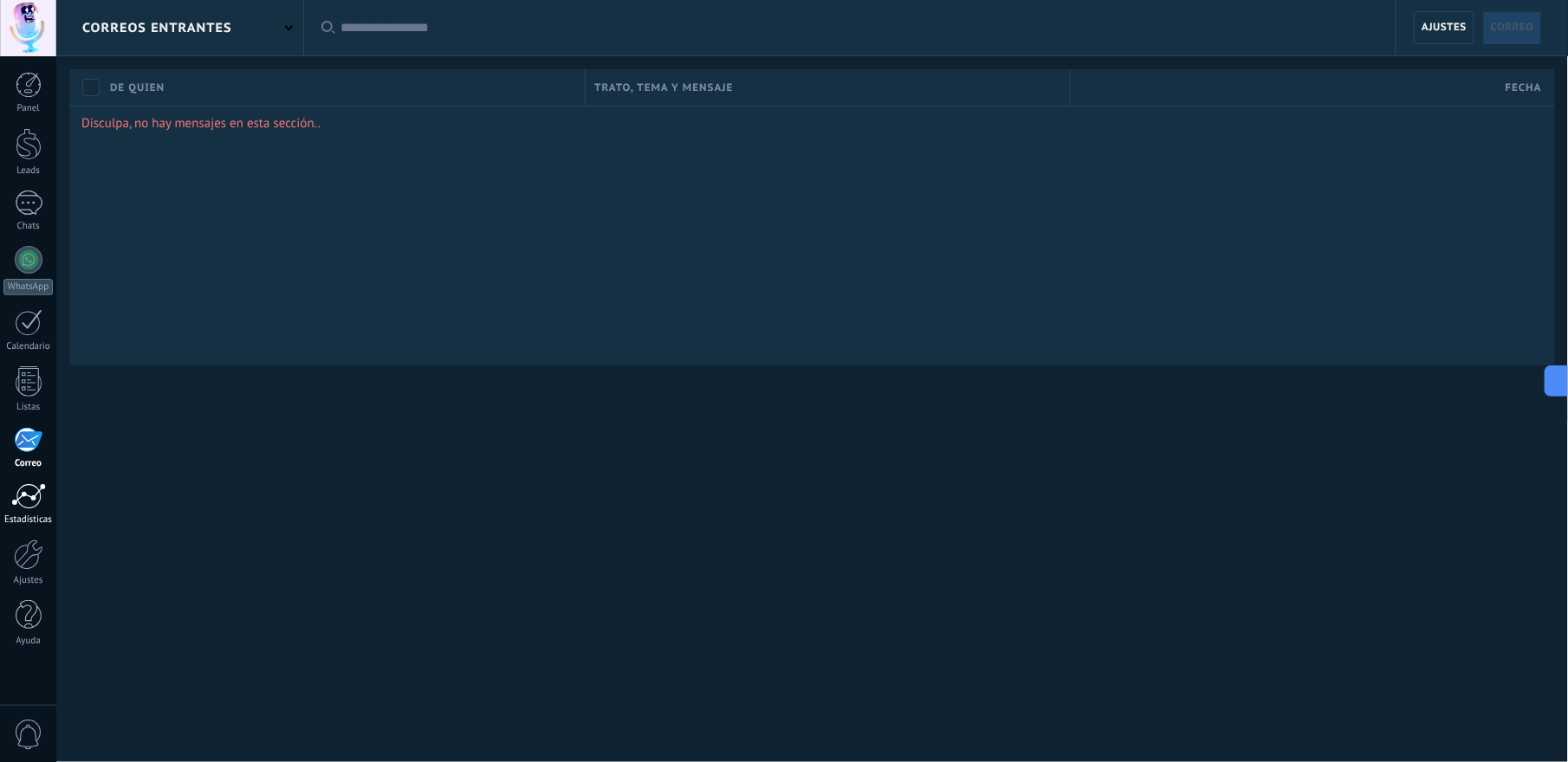 click at bounding box center [29, 496] 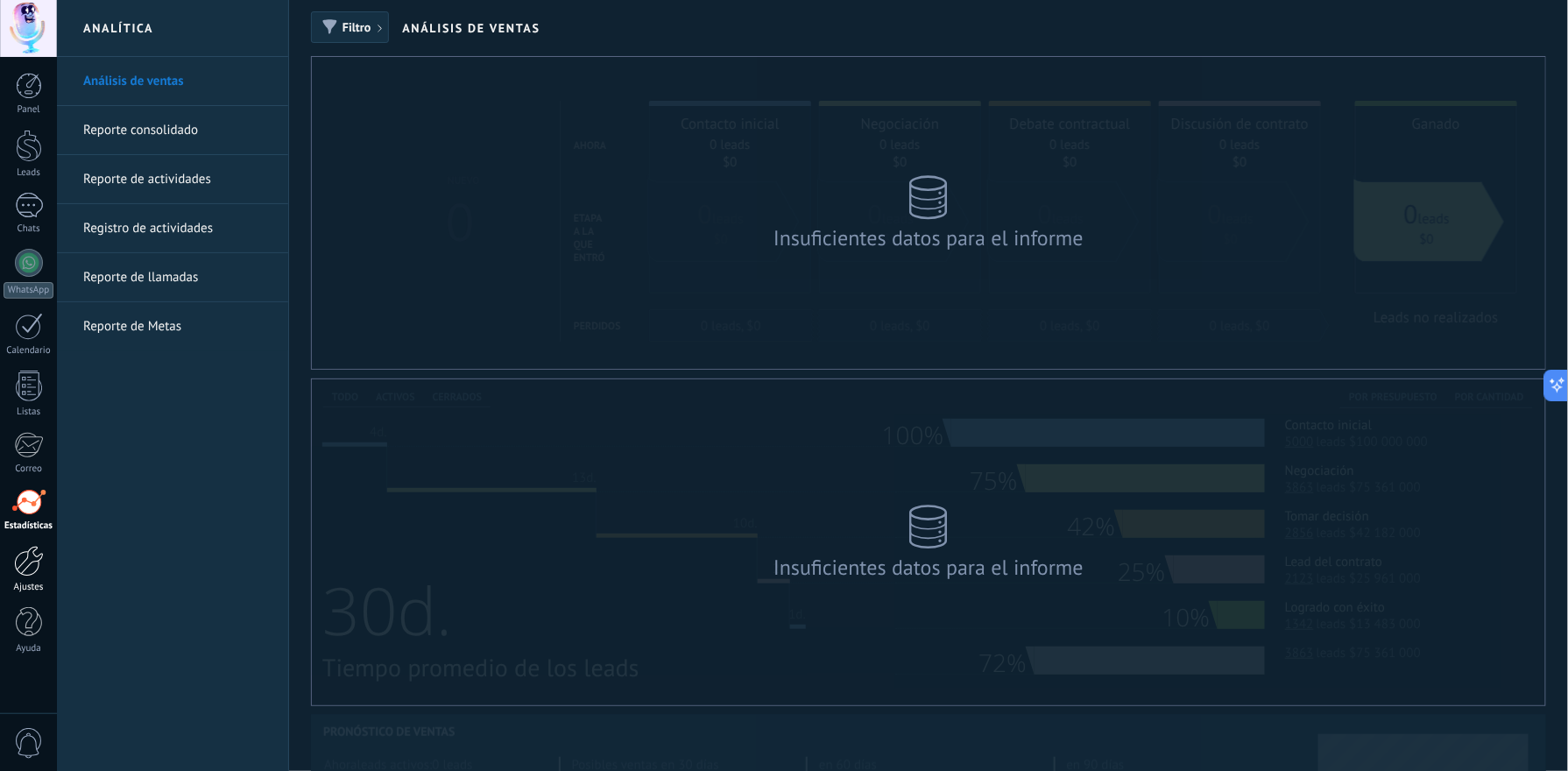 click at bounding box center [29, 561] 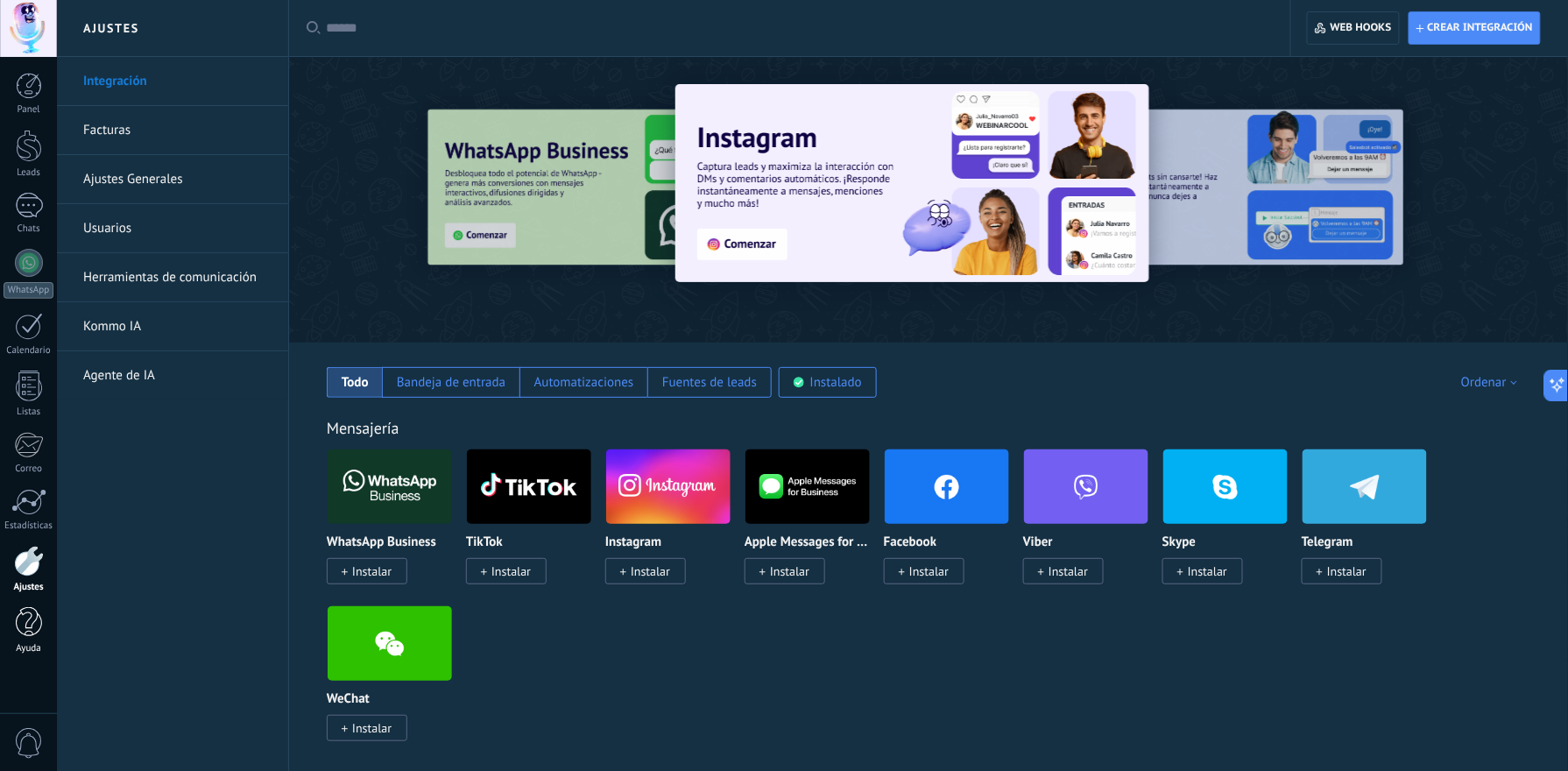 click on "Ayuda" at bounding box center (28, 631) 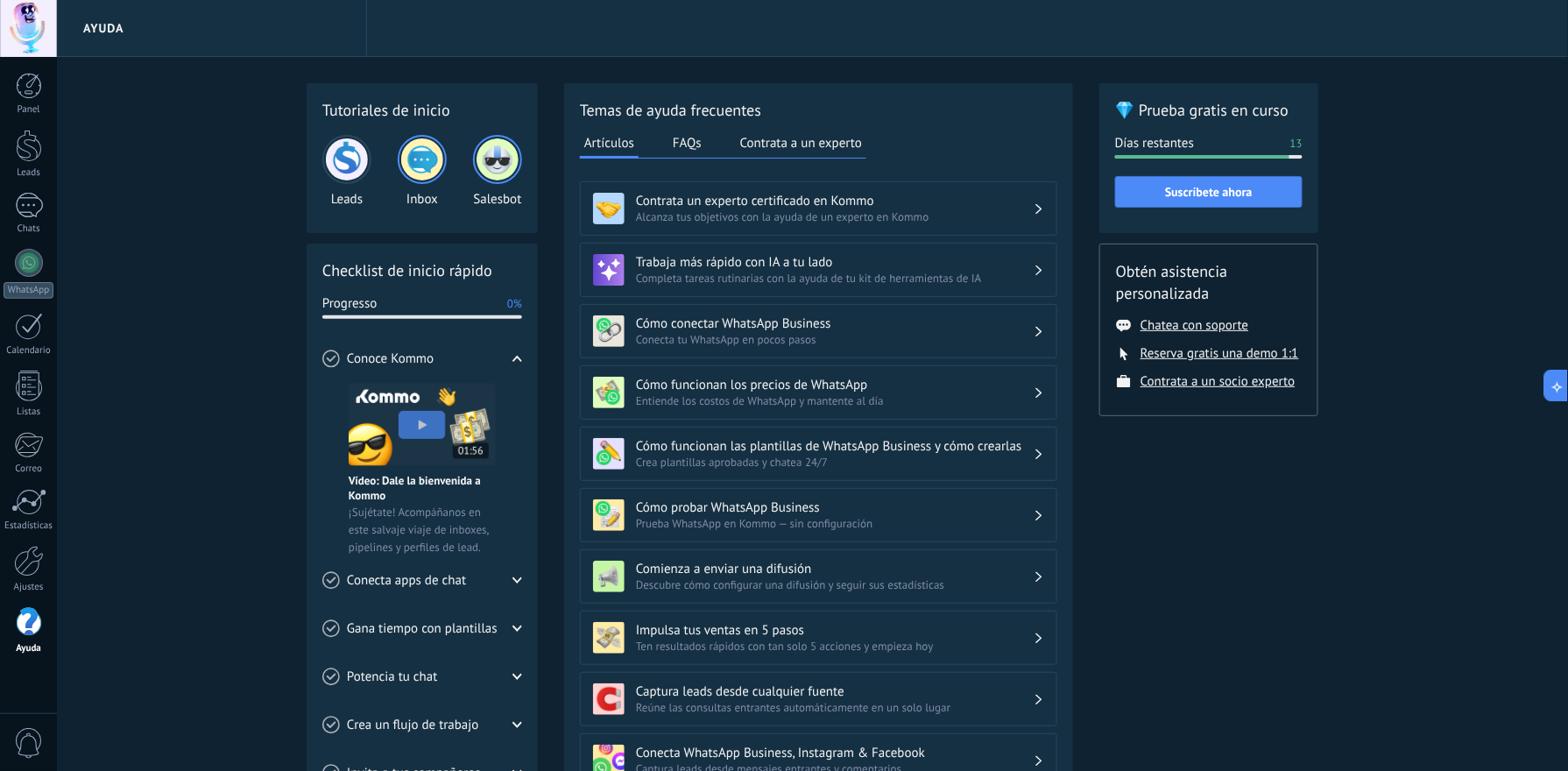 click on "Tutoriales de inicio Leads Inbox Salesbot Checklist de inicio rápido Progresso 0% Conoce Kommo Vídeo: Dale la bienvenida a Kommo ¡Sujétate! Acompáñanos en este salvaje viaje de inboxes, pipelines y perfiles de lead. Conecta apps de chat WhatsApp Conectar Messenger Conectar Instagram Conectar Más canales Ver todos Gana tiempo con plantillas Respuestas más rápidas ¿Sigues escribiendo cada una de tus respuestas? Responde a las FAQ's con plantillas de chat que puedes crear en tan sólo 2 clics. Crear una plantilla Potencia tu chat Deja que un bot lo haga por ti Abraza la pereza: los bots te permiten hacer más con menos trabajo, y eso se traduce en más ventas. Crea un bot Crea un flujo de trabajo Crea un flujo de trabajo Consulta al instante en qué punto de tu proceso de ventas se encuentra cada cliente. Establece tu pipeline Invita a tus compañeros ¡Todo es mejor con un equipo! Colabora en los chats, distribuye la responsabilidad y haz un seguimiento de los objetivos. Enviar invitación Artículos" at bounding box center [812, 570] 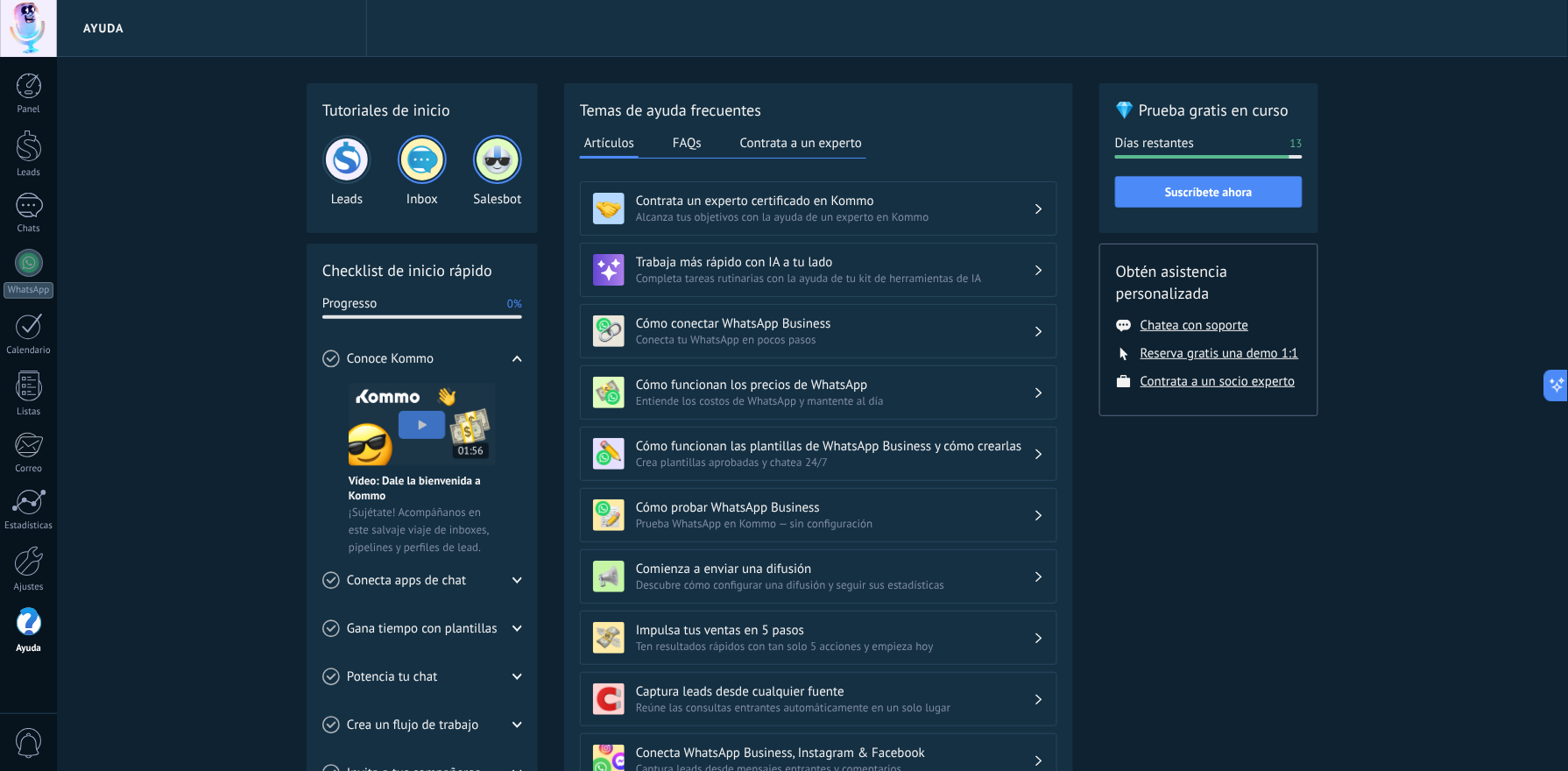 click on "0" at bounding box center (29, 743) 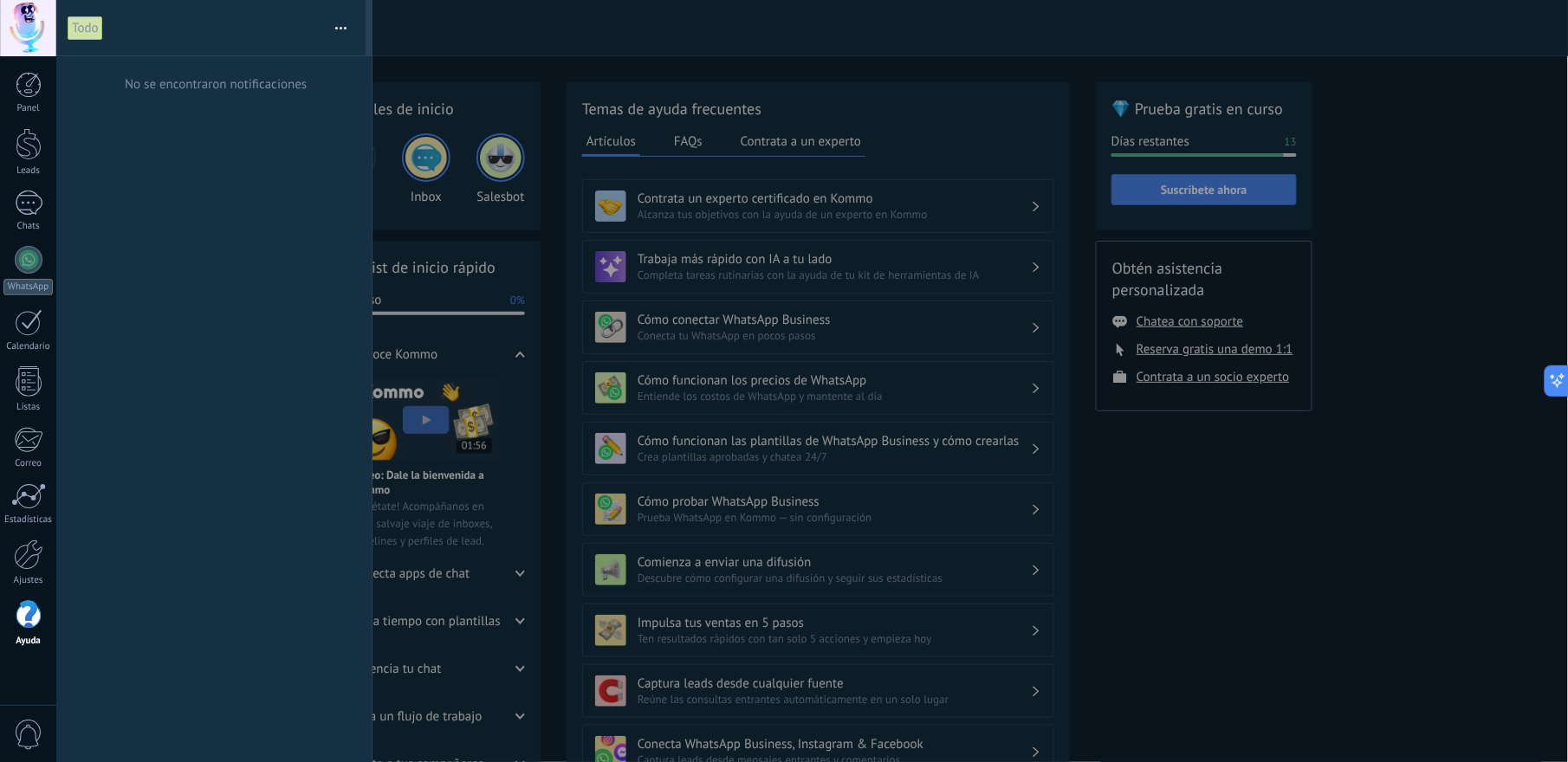 click on "Todo" at bounding box center (85, 28) 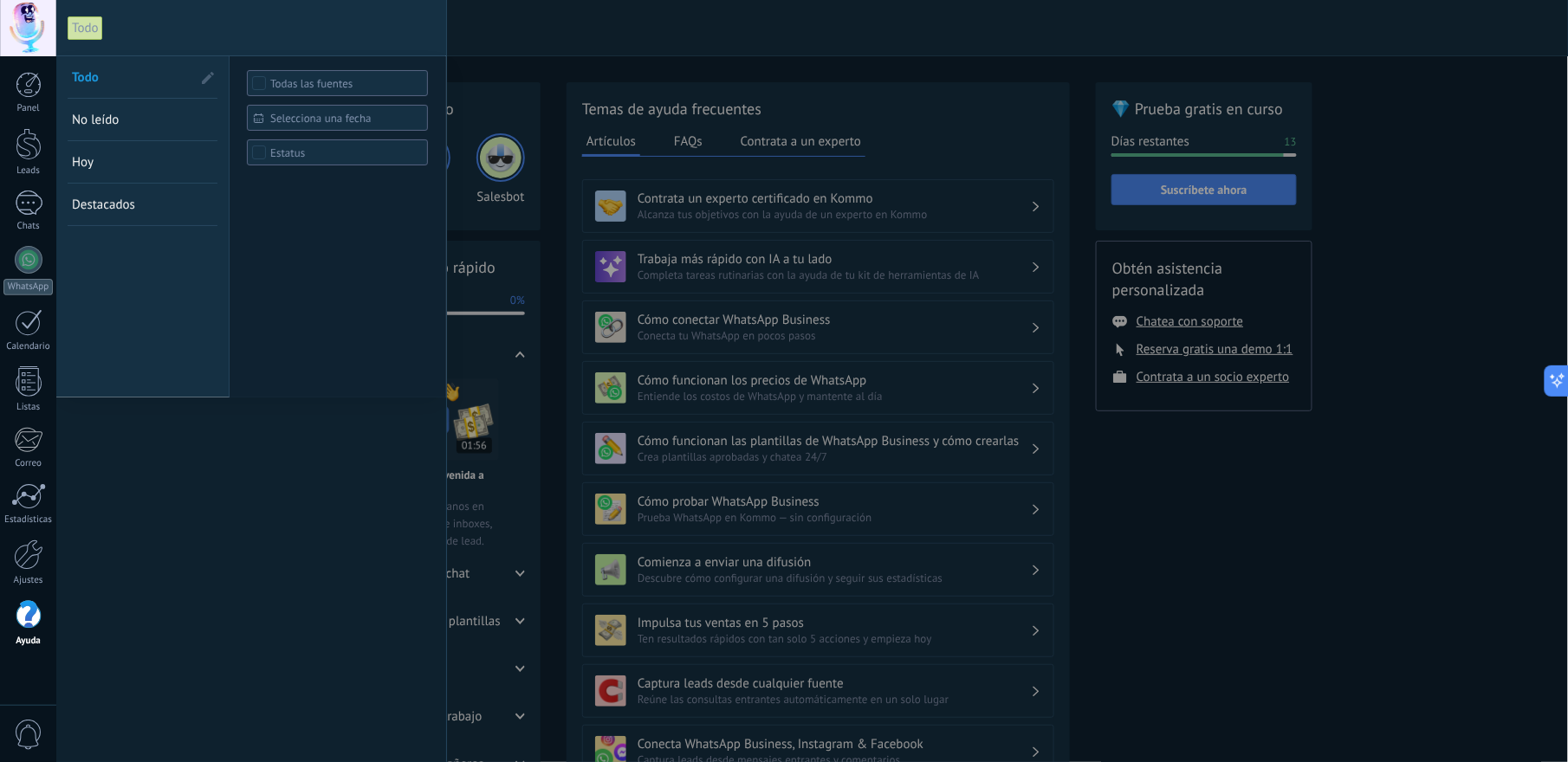 click at bounding box center (28, 28) 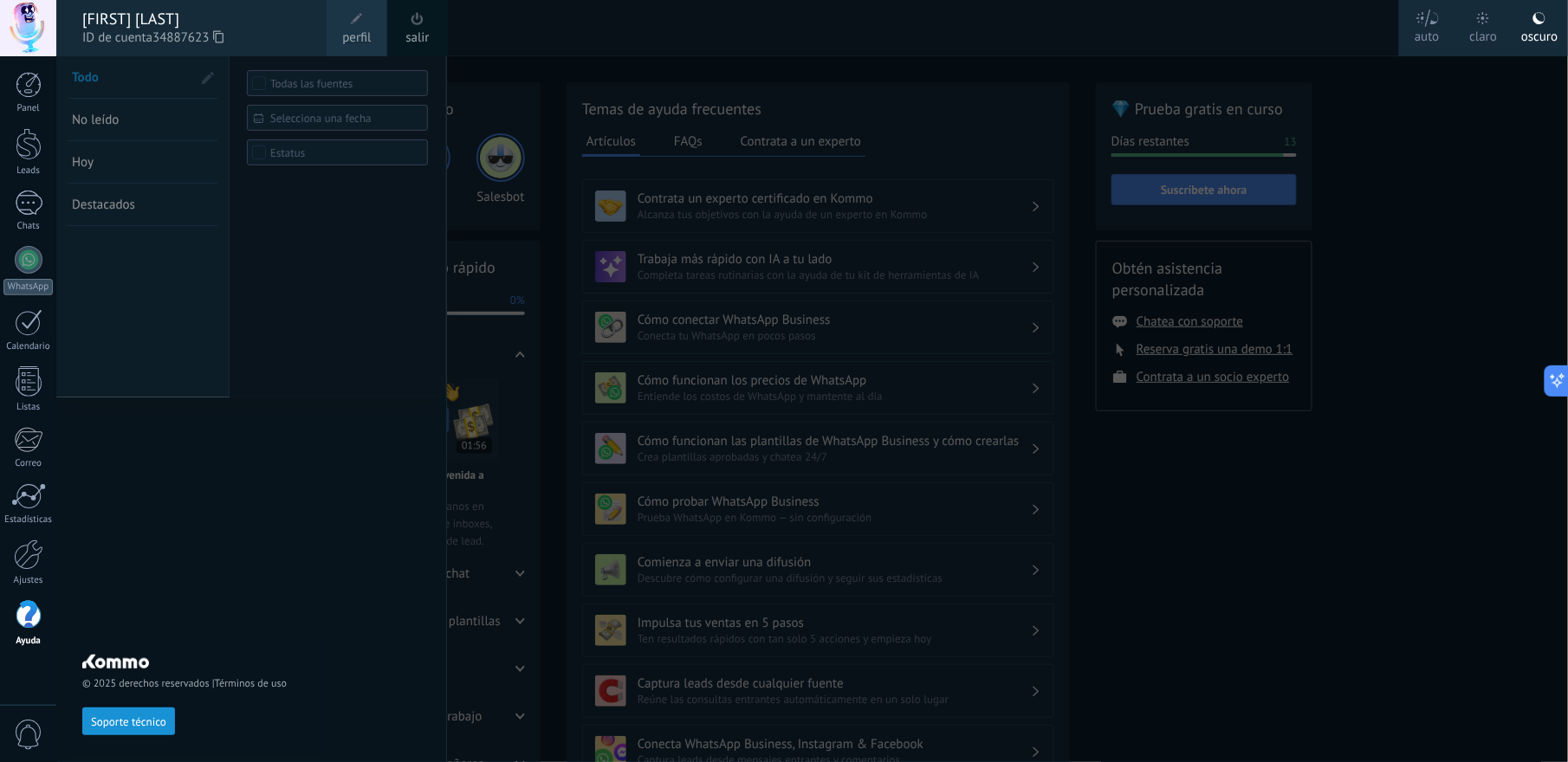 click at bounding box center (28, 28) 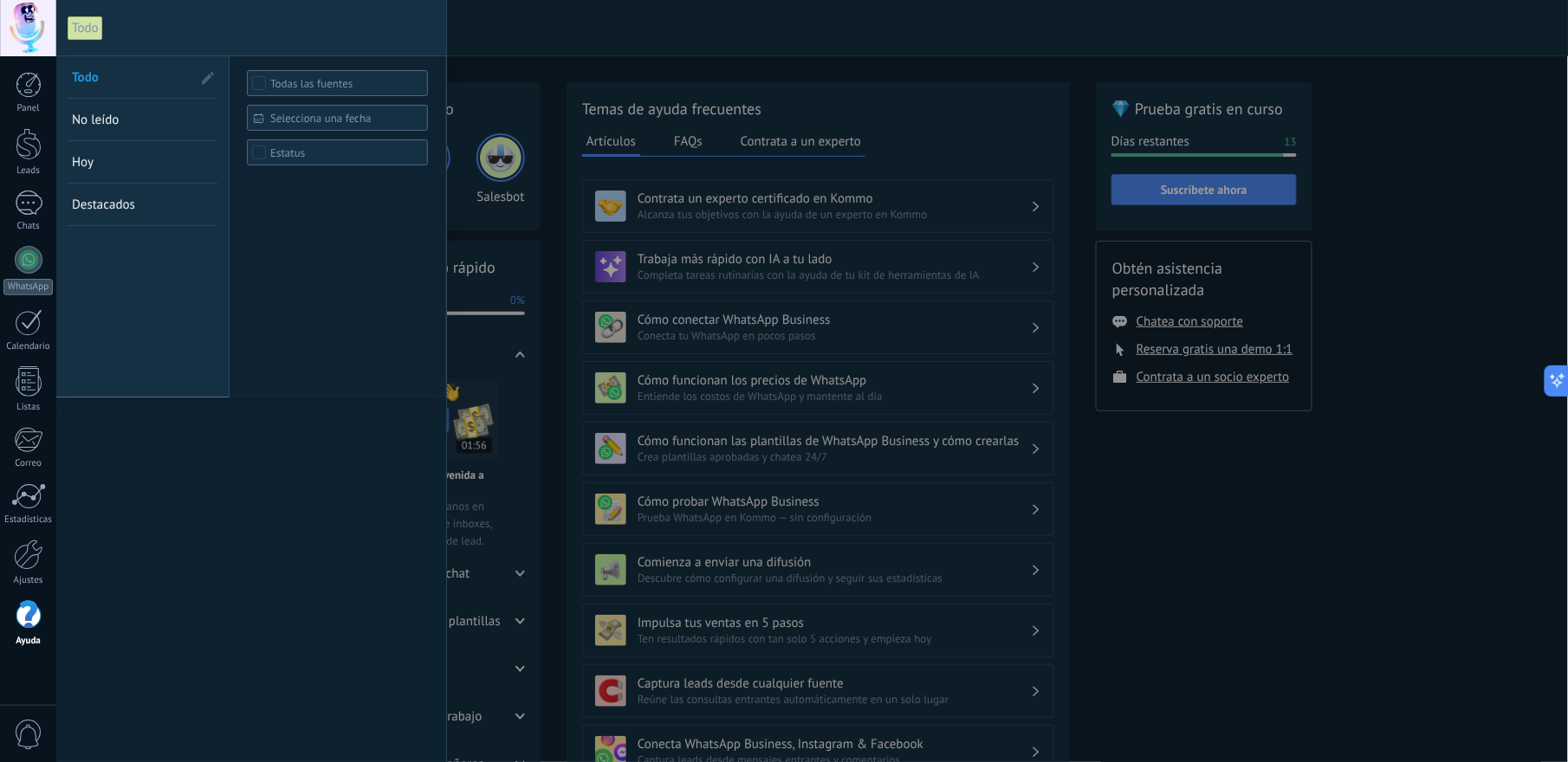 click at bounding box center [28, 28] 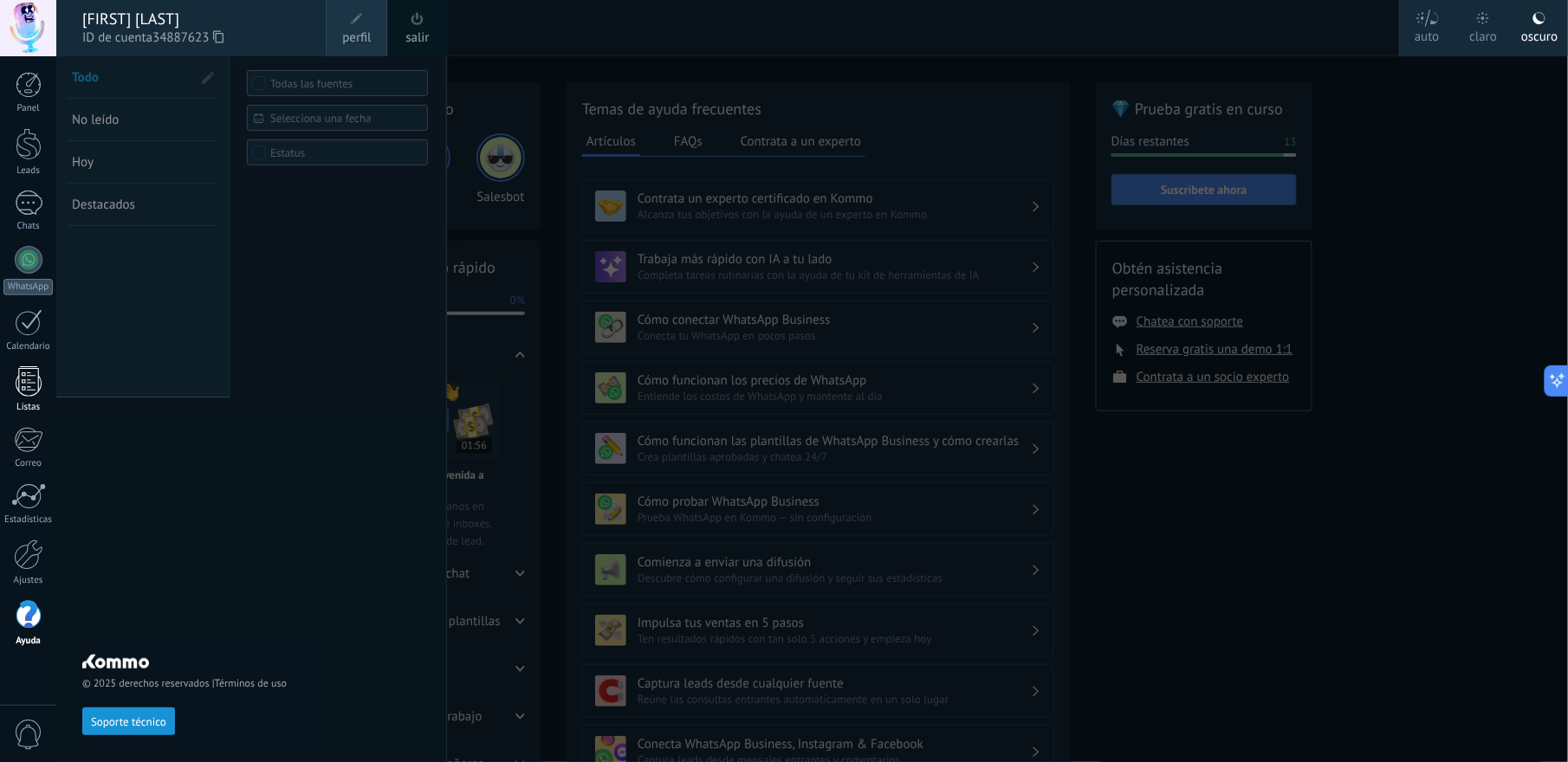 click at bounding box center [29, 381] 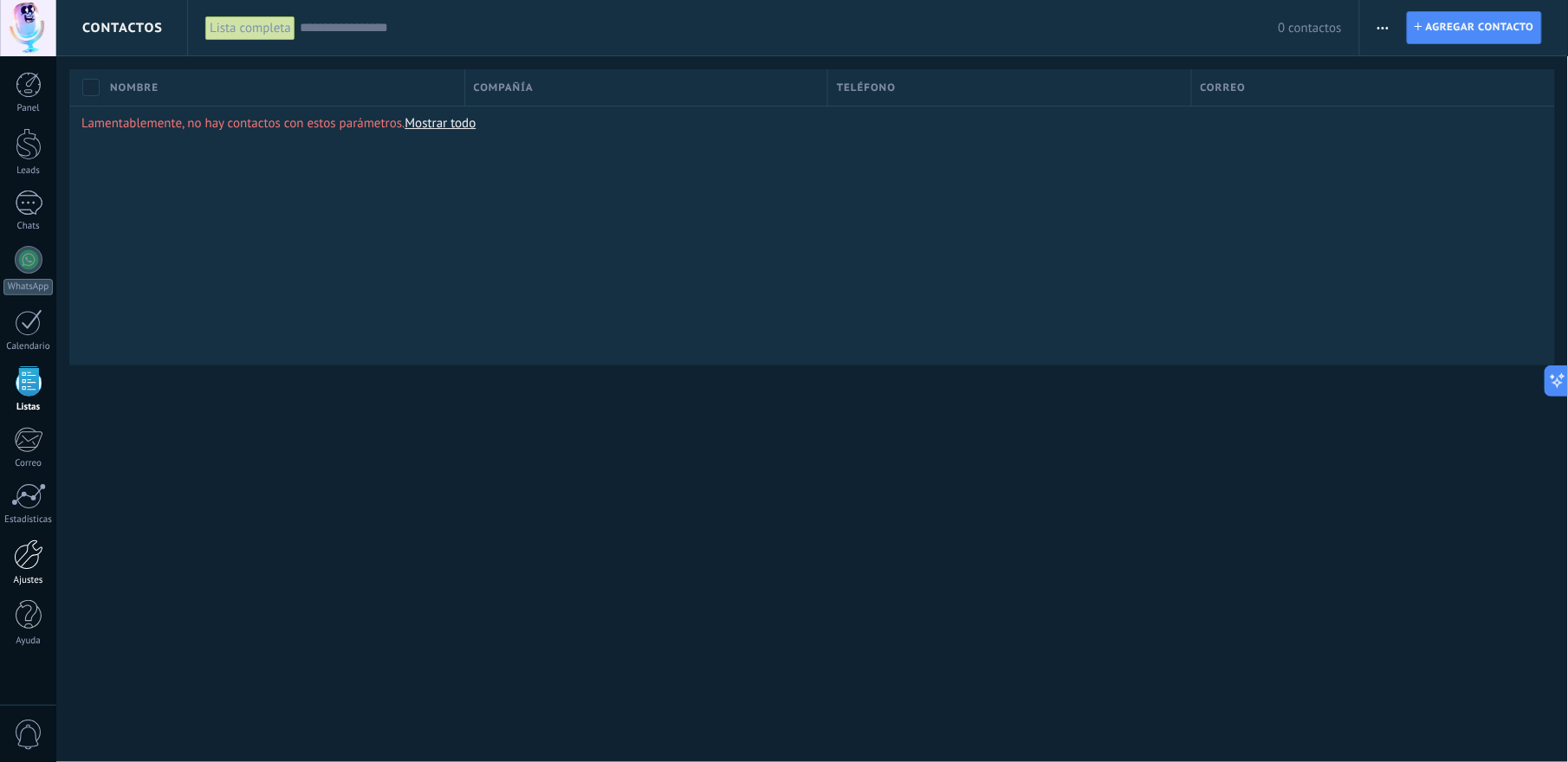 click at bounding box center [29, 554] 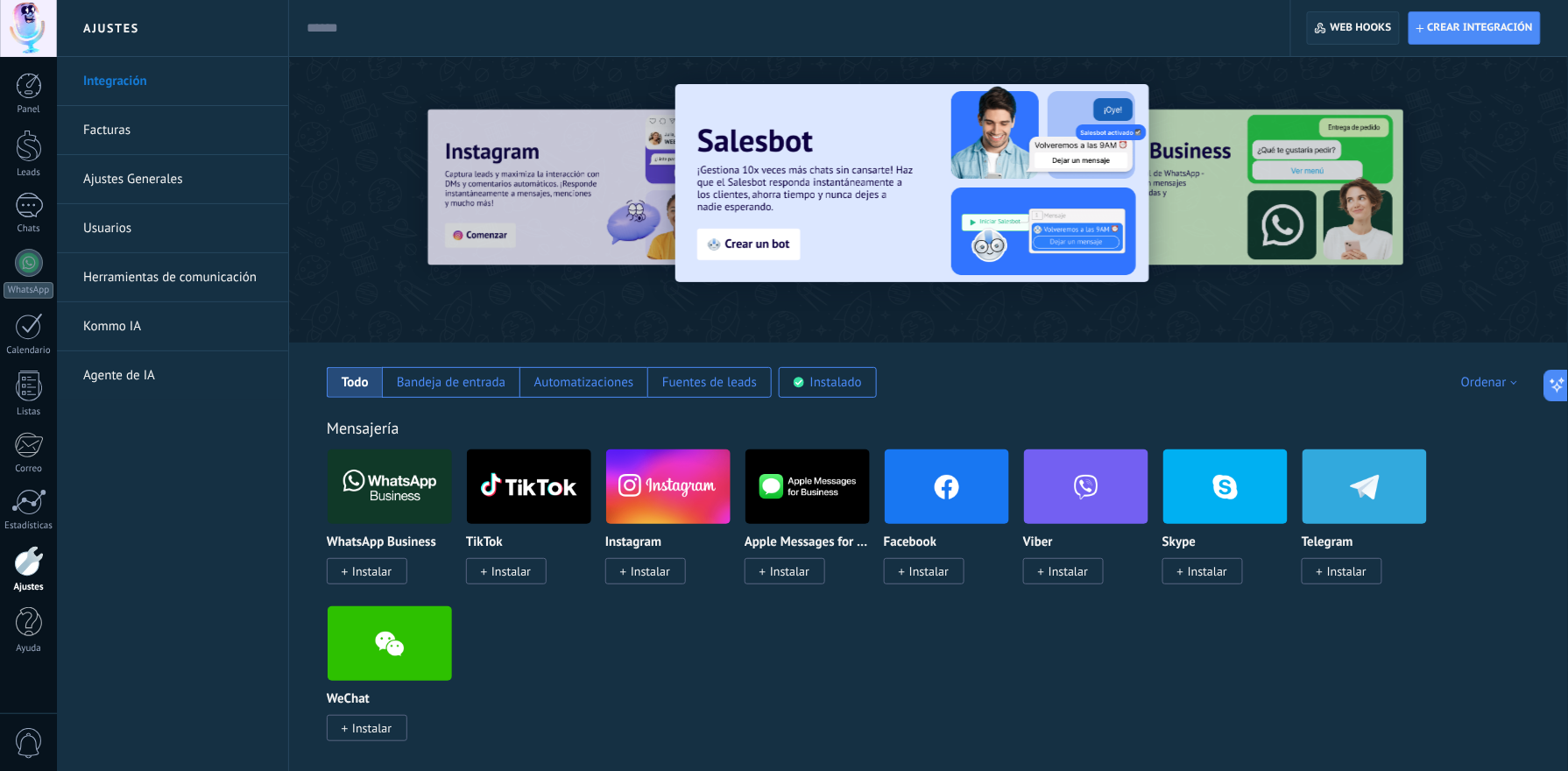 click on "Web hooks  0" at bounding box center (1361, 28) 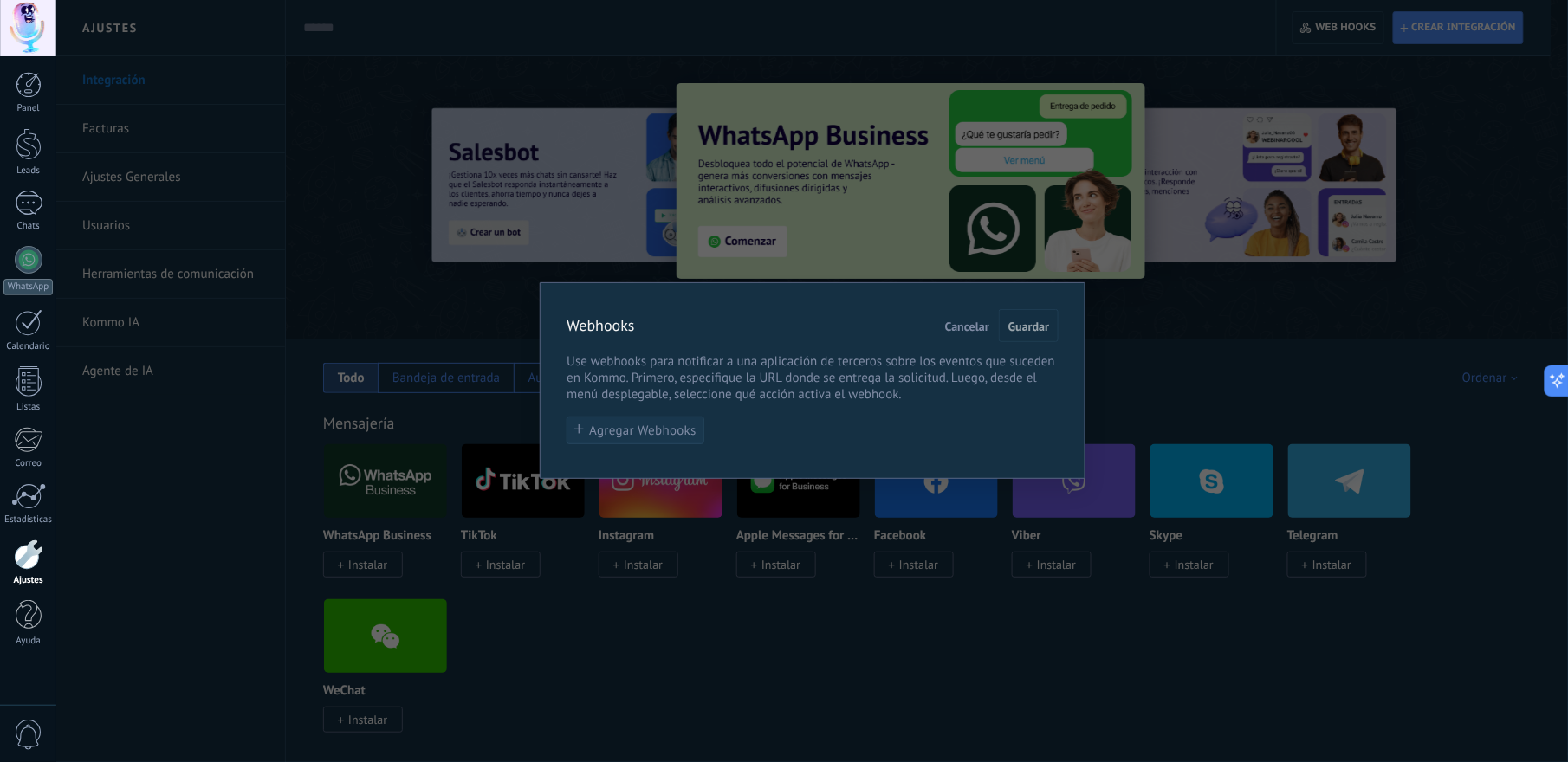 click on "Agregar Webhooks" at bounding box center (643, 430) 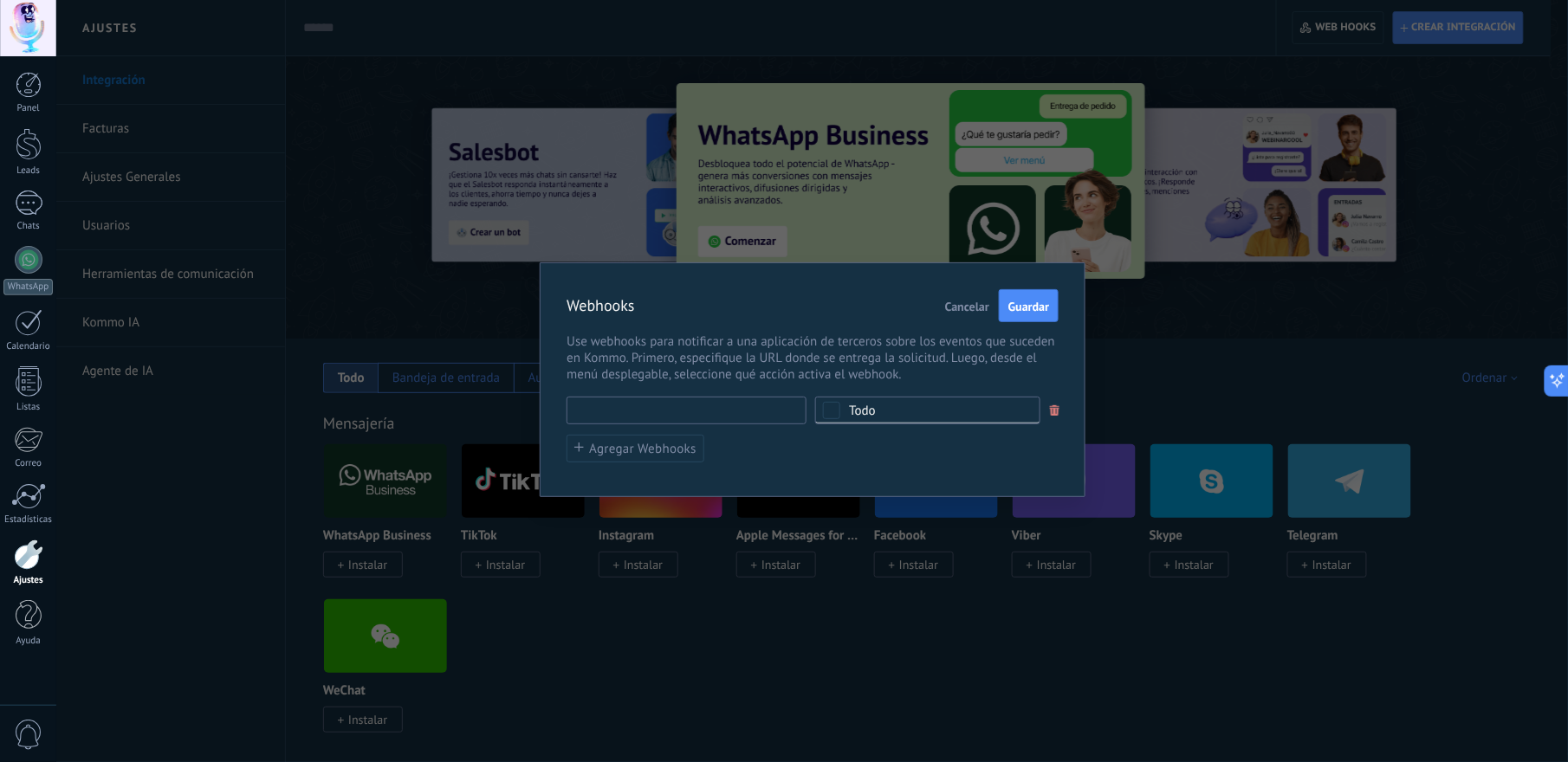 click at bounding box center (686, 410) 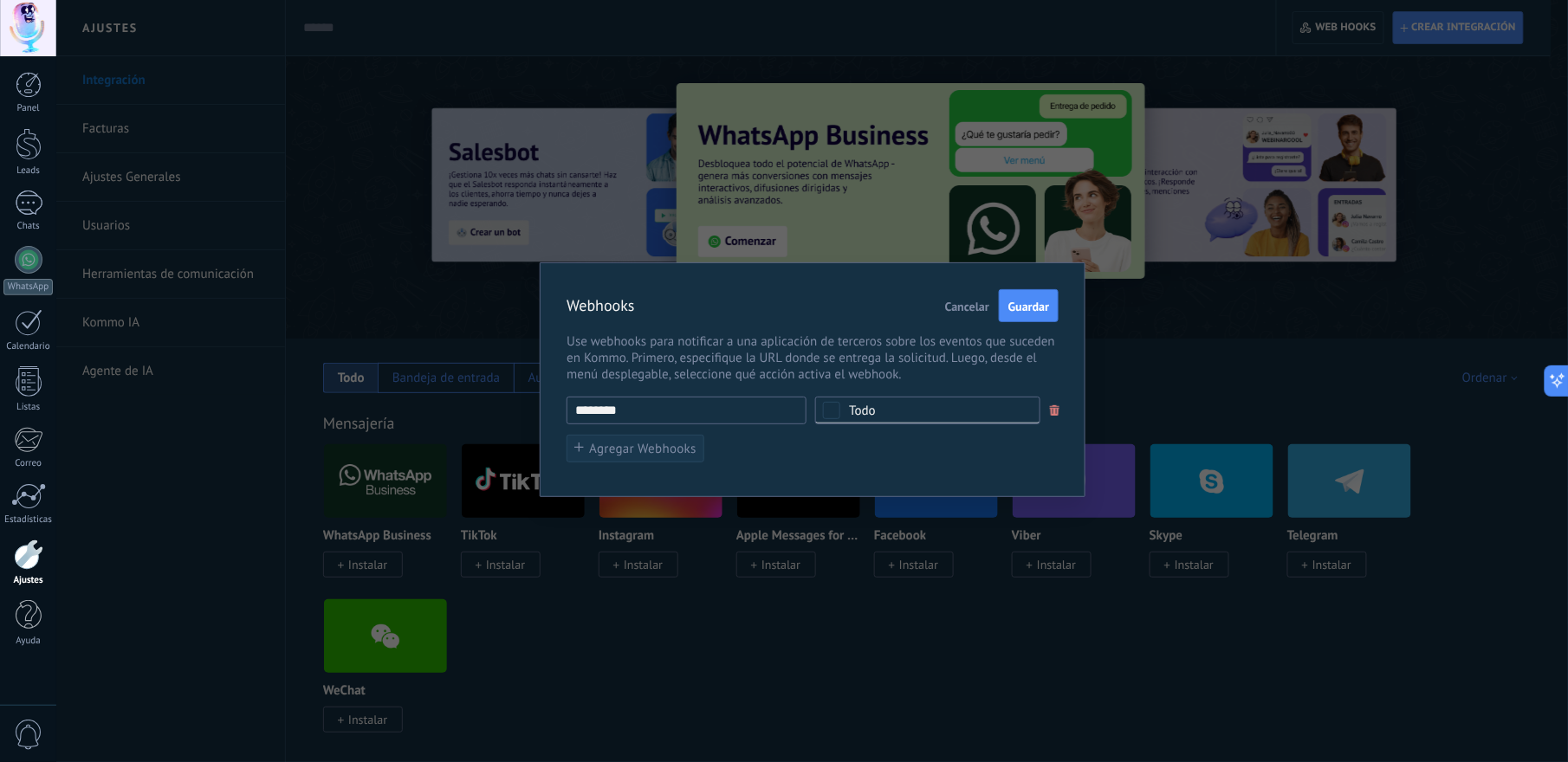 click on "Agregar Webhooks" at bounding box center [635, 449] 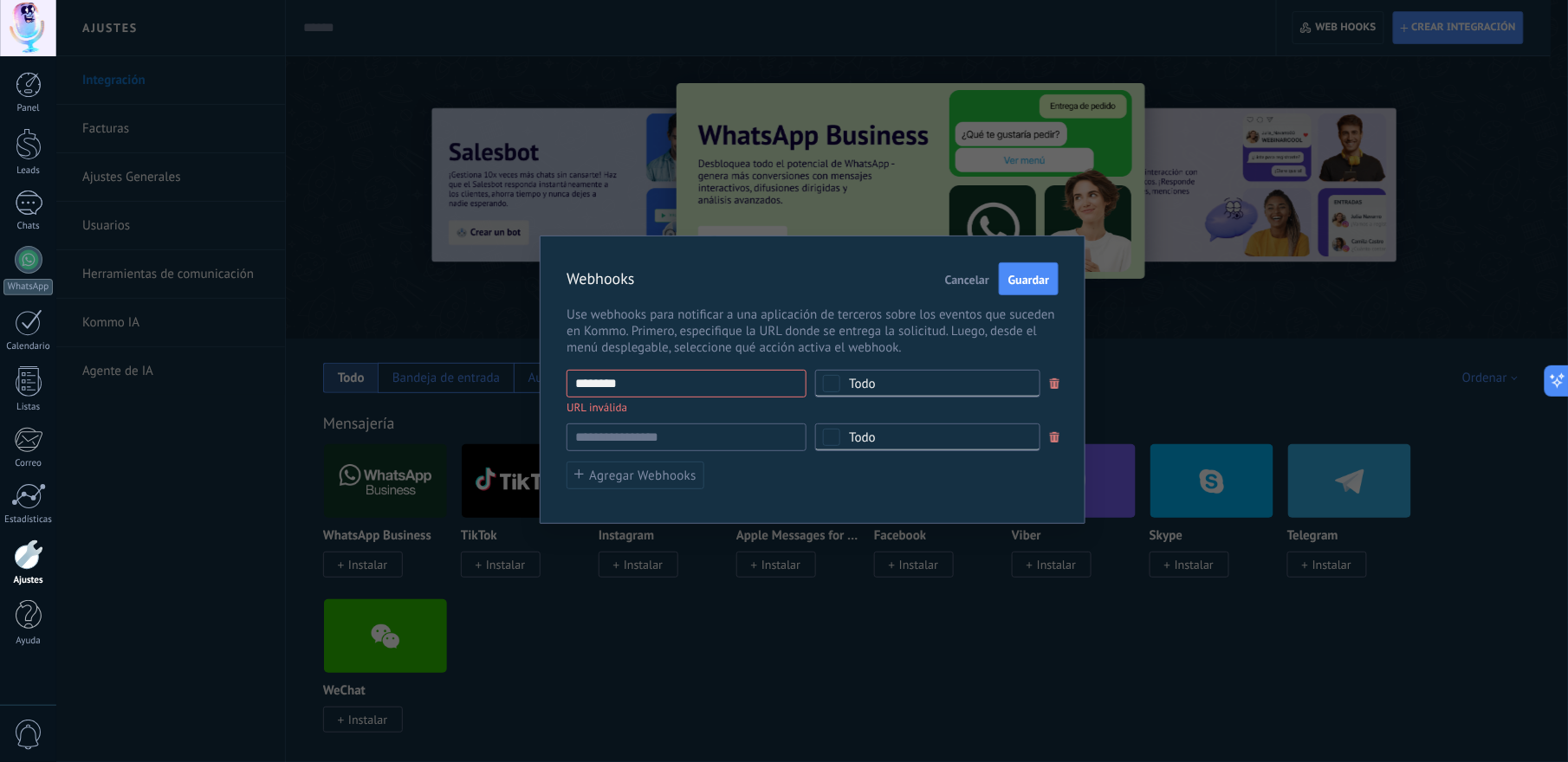 click on "Webhooks Cancelar Guardar Use webhooks para notificar a una aplicación de terceros sobre los eventos que suceden en Kommo. Primero, especifique la URL donde se entrega la solicitud. Luego, desde el menú desplegable, seleccione qué acción activa el webhook. ******** URL inválida Seleccionar todo Lead agregado Contacto agregado Compañía agregada Tarea agregada Lead sin calificar agregado Mensaje entrante recibido Conversación agregada Lead editado Contacto editado Campaña editada Tarea editada Lead entrante editado Conversación editada Lead eliminado Contacto eliminado Compañía eliminada Tarea eliminada Lead sin calificar borrado Lead restaurado Contacto restaurado Compañía restaurada El estado del lead cambiado Us. resp. del lead cambiado Us. resp. del contacto cambiado Us. resp. de la compañía cambiado Us. resp. de la tarea cambiado Nota agregada al lead Nota agregada al contacto Nota agregada a la compañía Añadir elemento a Productos Actualización en Productos Todo URL inválida Todo" at bounding box center [813, 379] 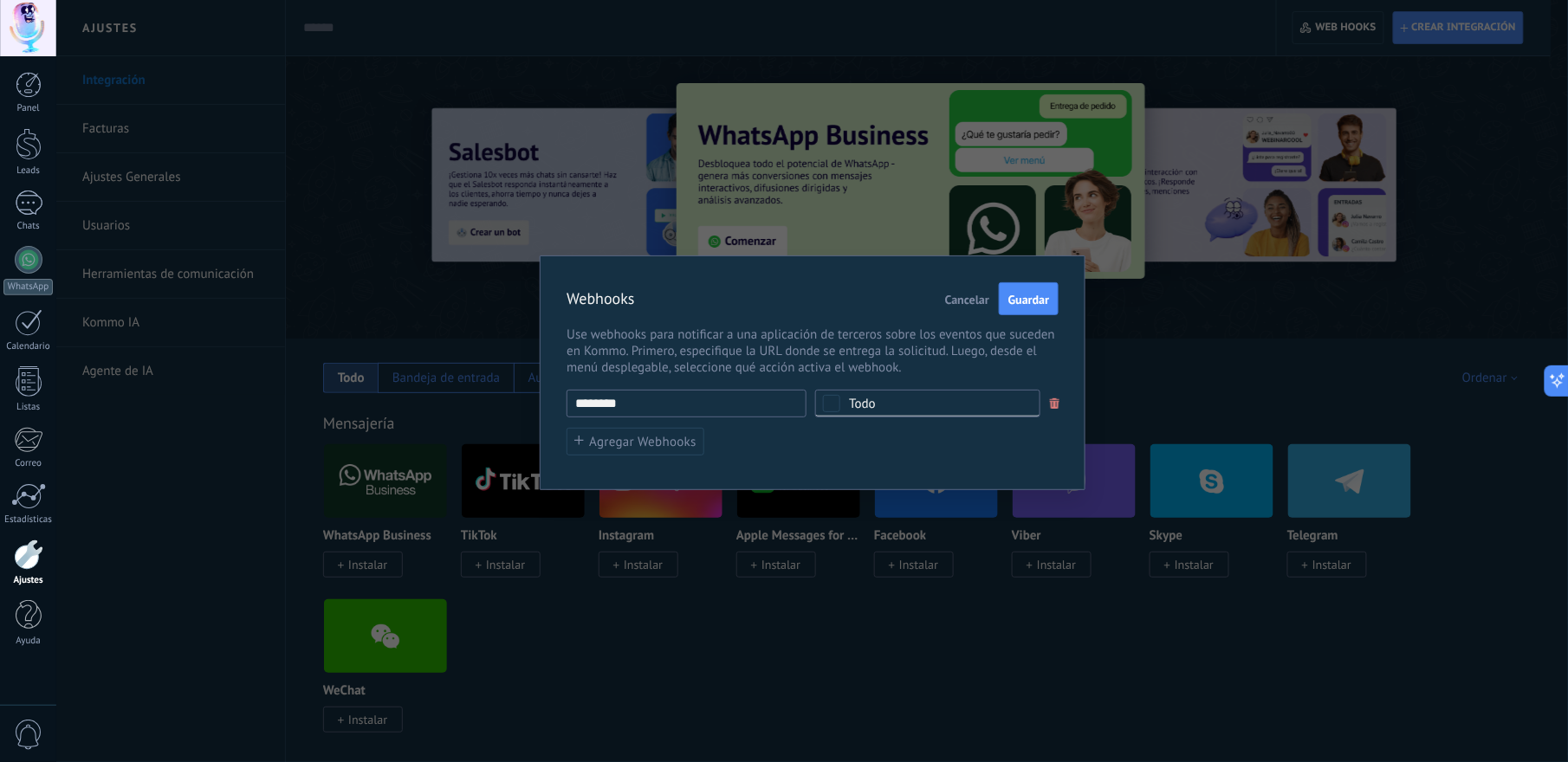 click on "********" at bounding box center [686, 404] 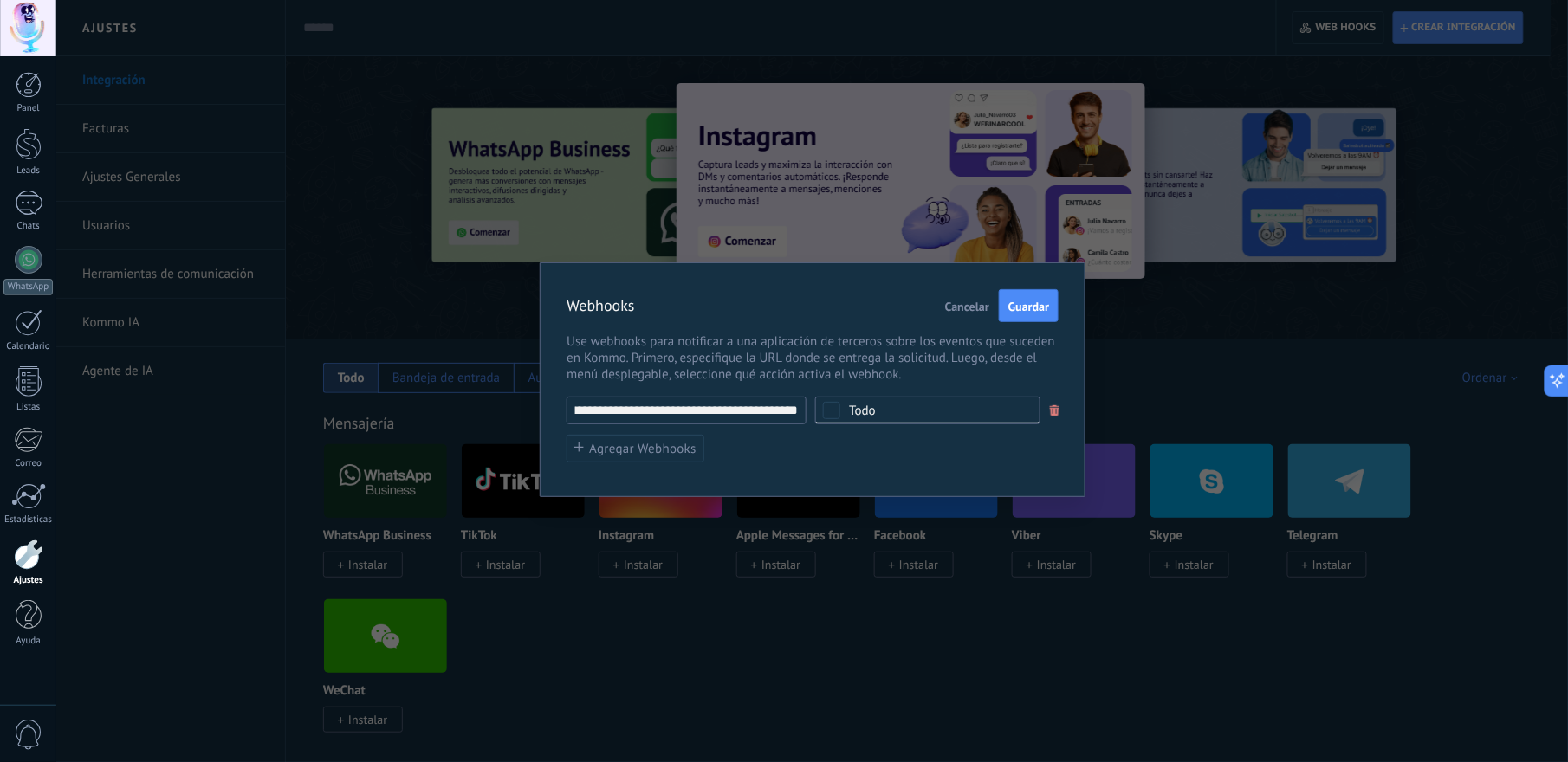scroll, scrollTop: 0, scrollLeft: 64, axis: horizontal 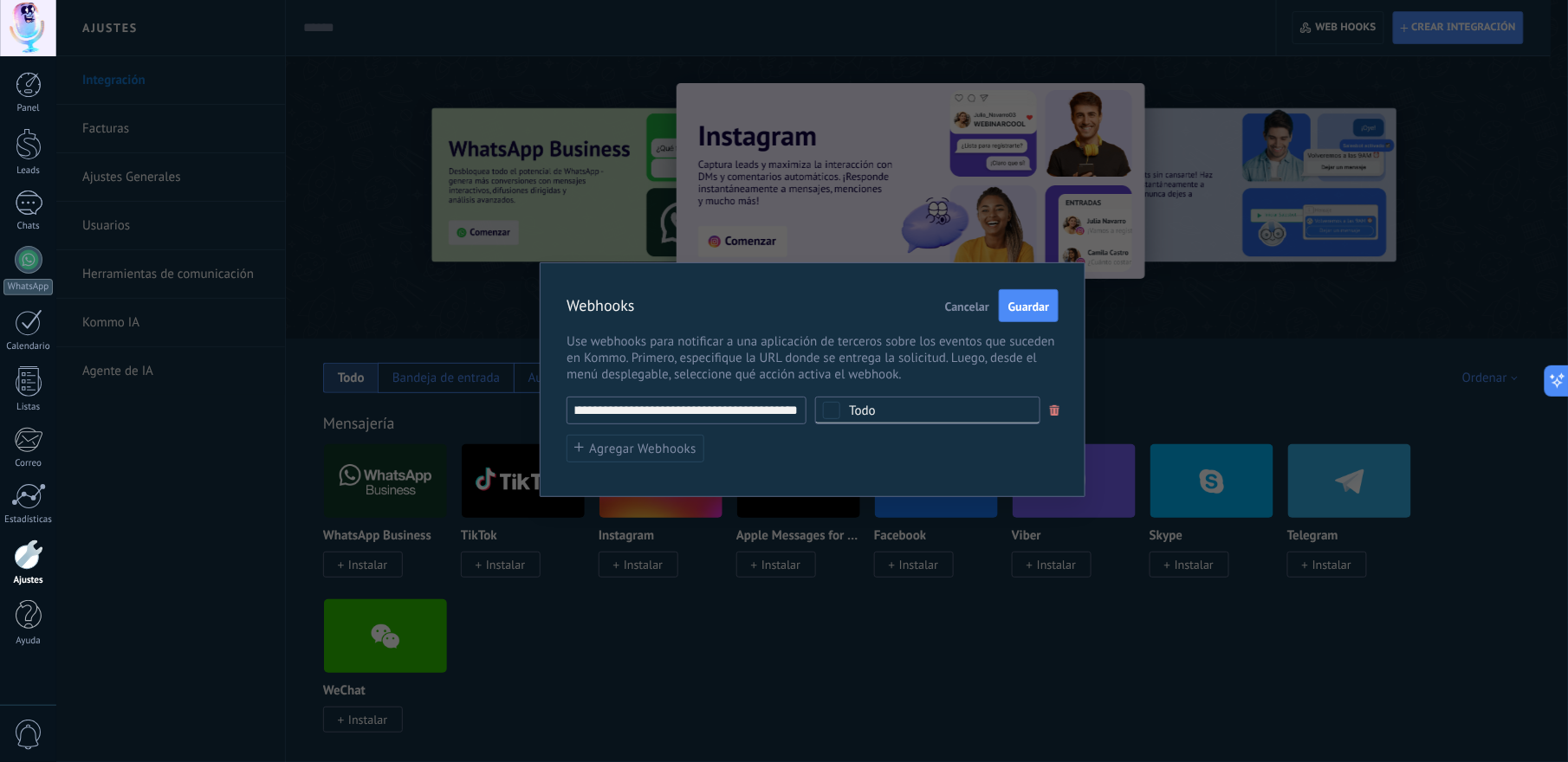 type on "**********" 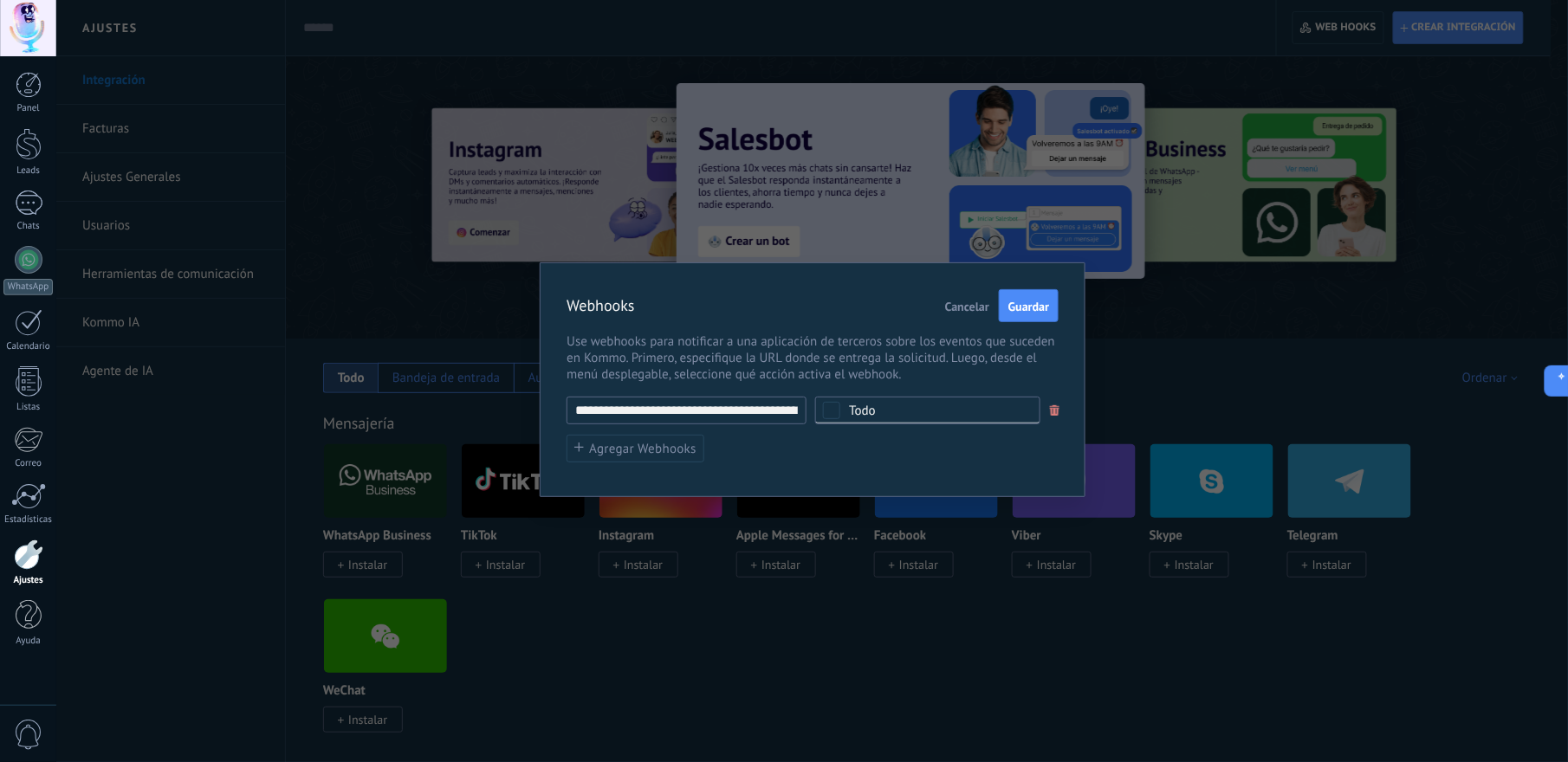 click on "Todo" at bounding box center (933, 410) 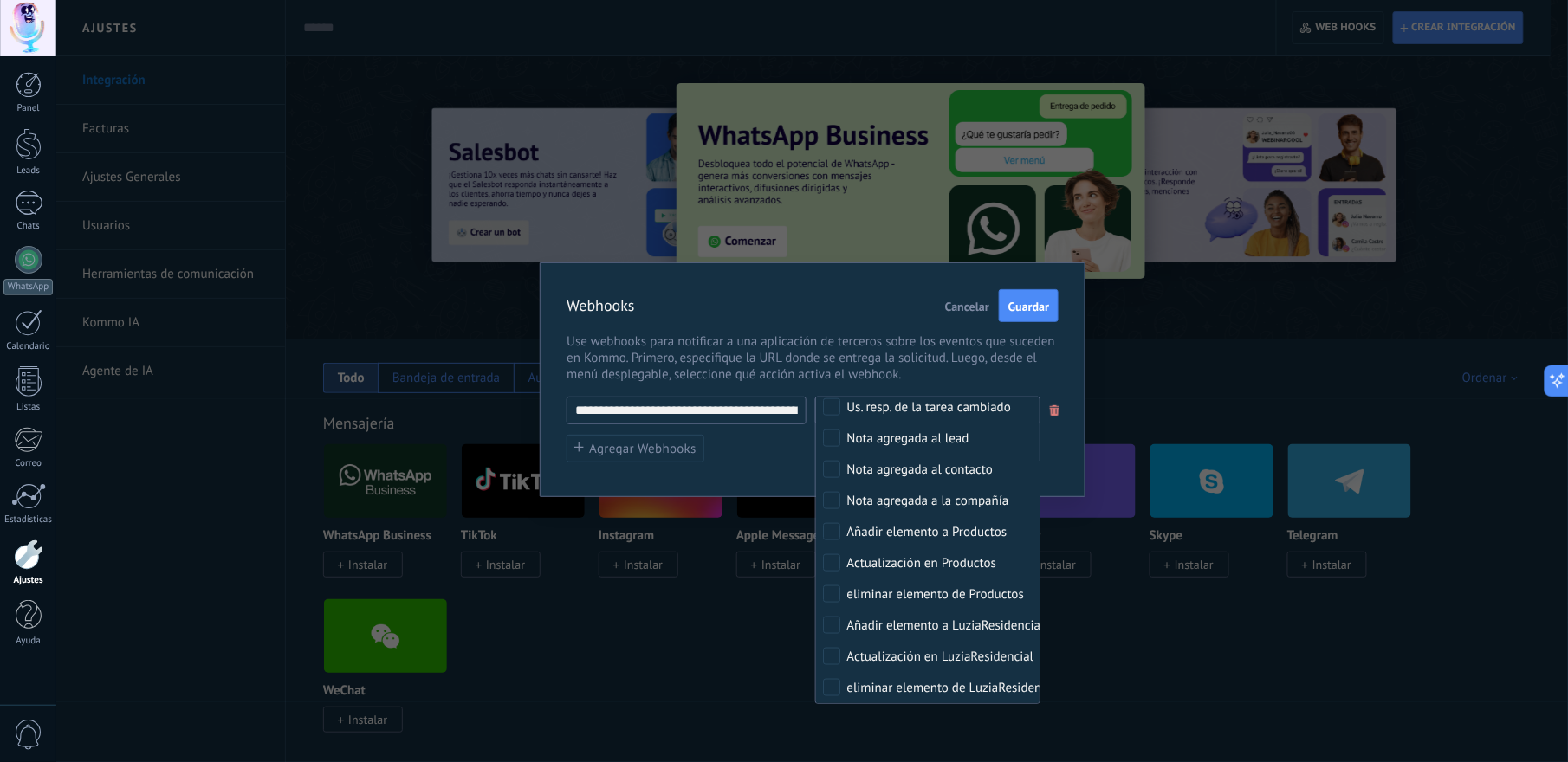 scroll, scrollTop: 838, scrollLeft: 0, axis: vertical 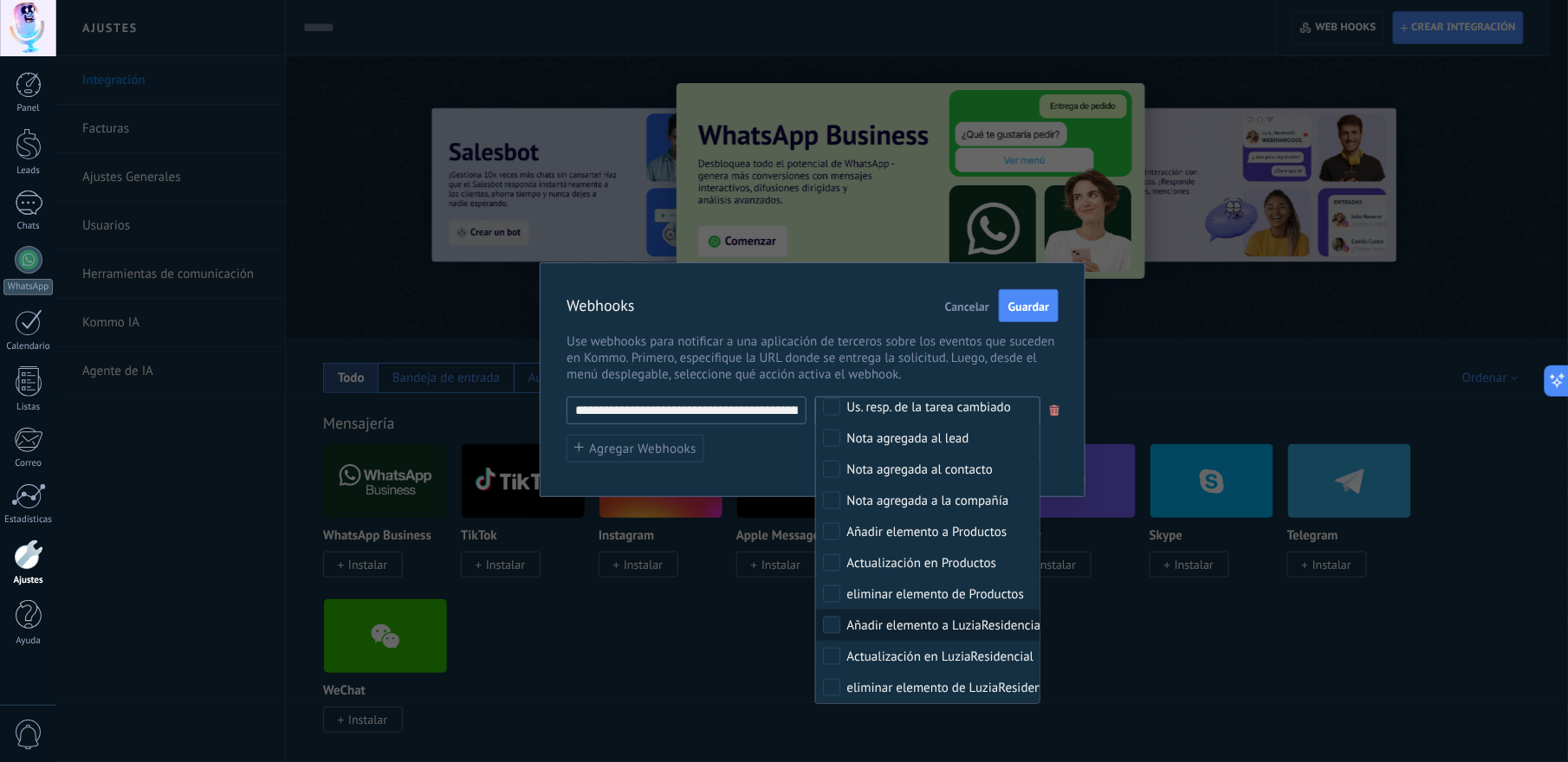 click on "Añadir elemento a LuziaResidencial" at bounding box center [945, 626] 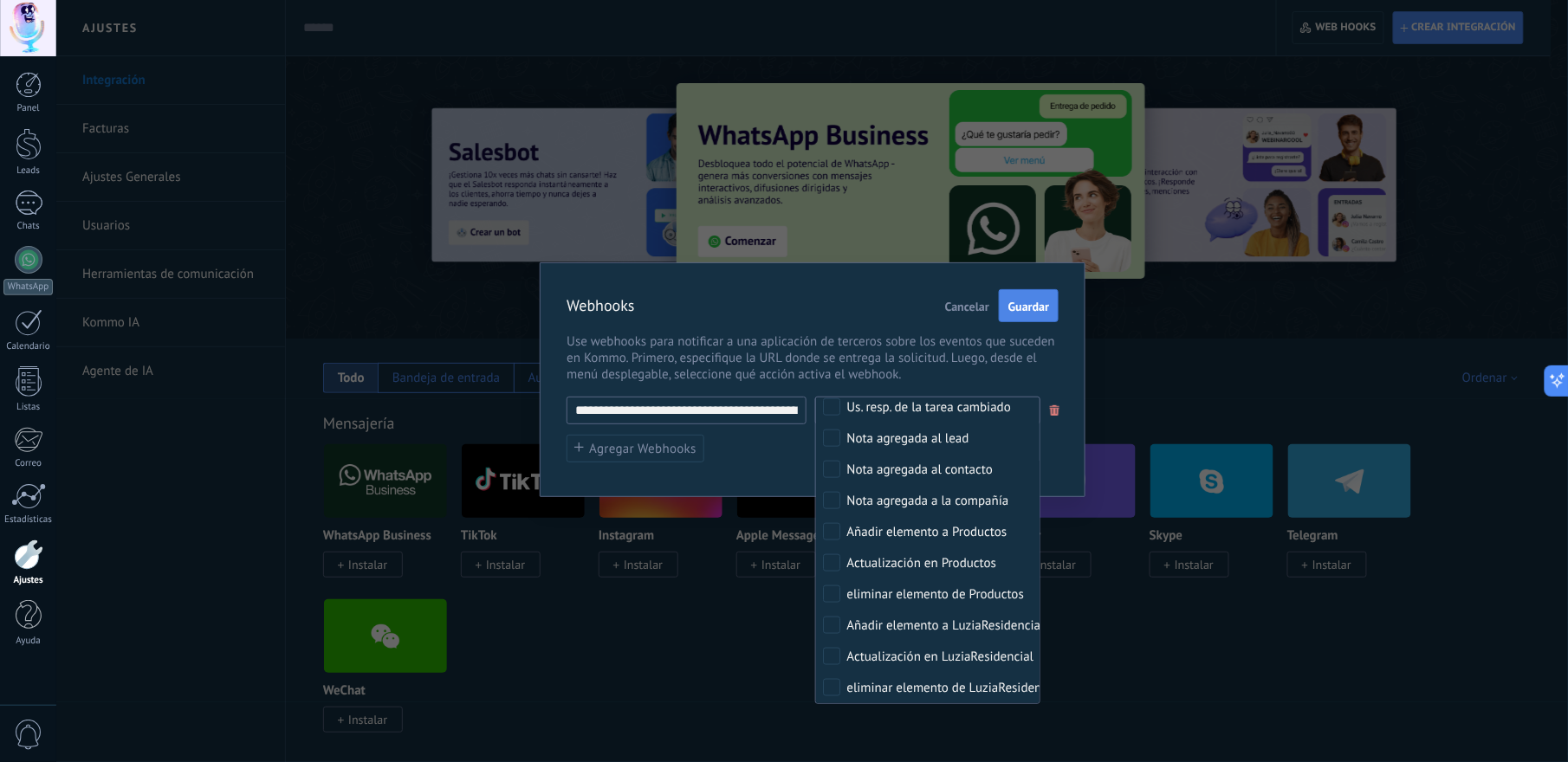 click on "Guardar" at bounding box center (1028, 307) 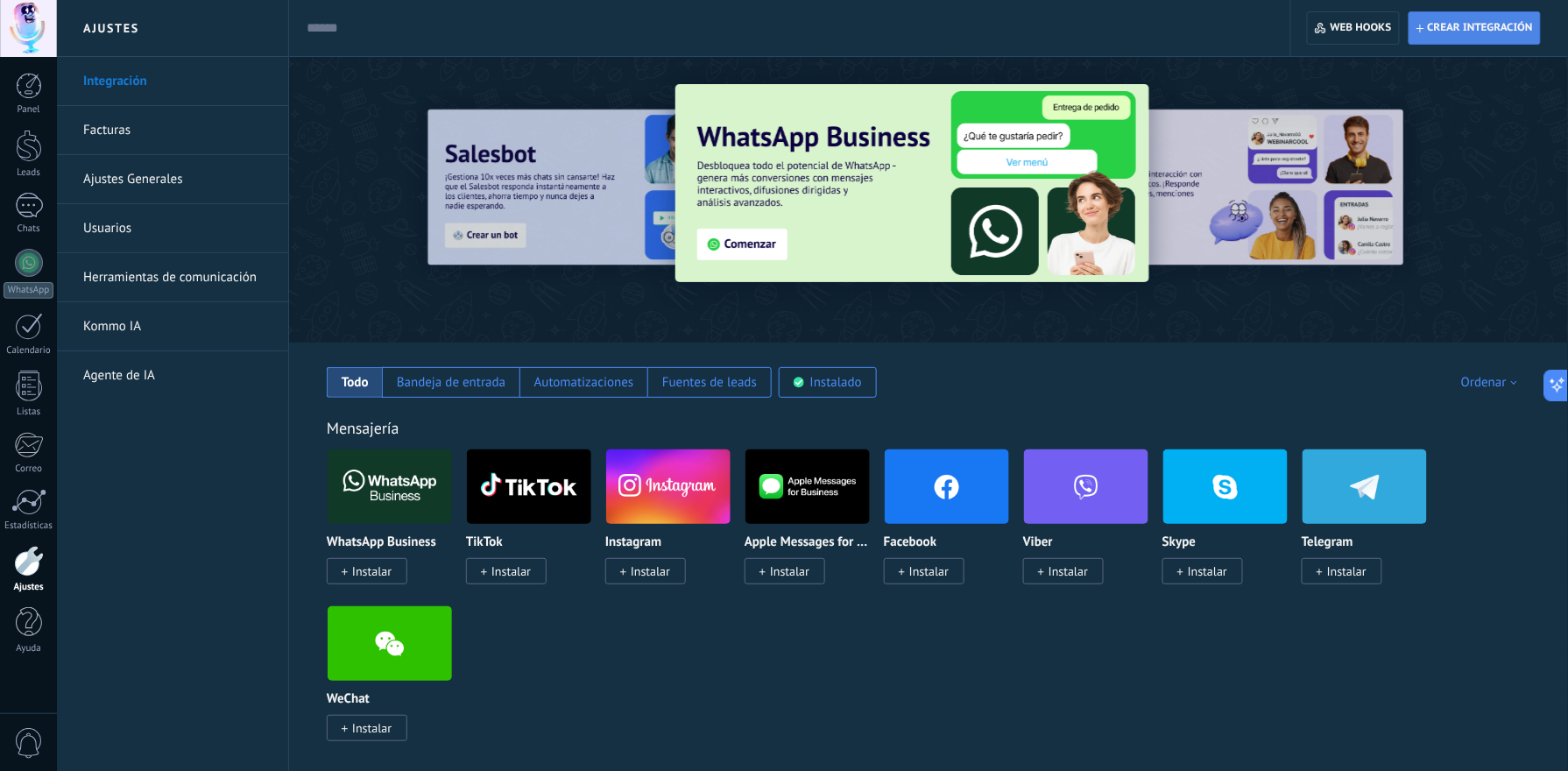click on "Crear integración" at bounding box center [1474, 28] 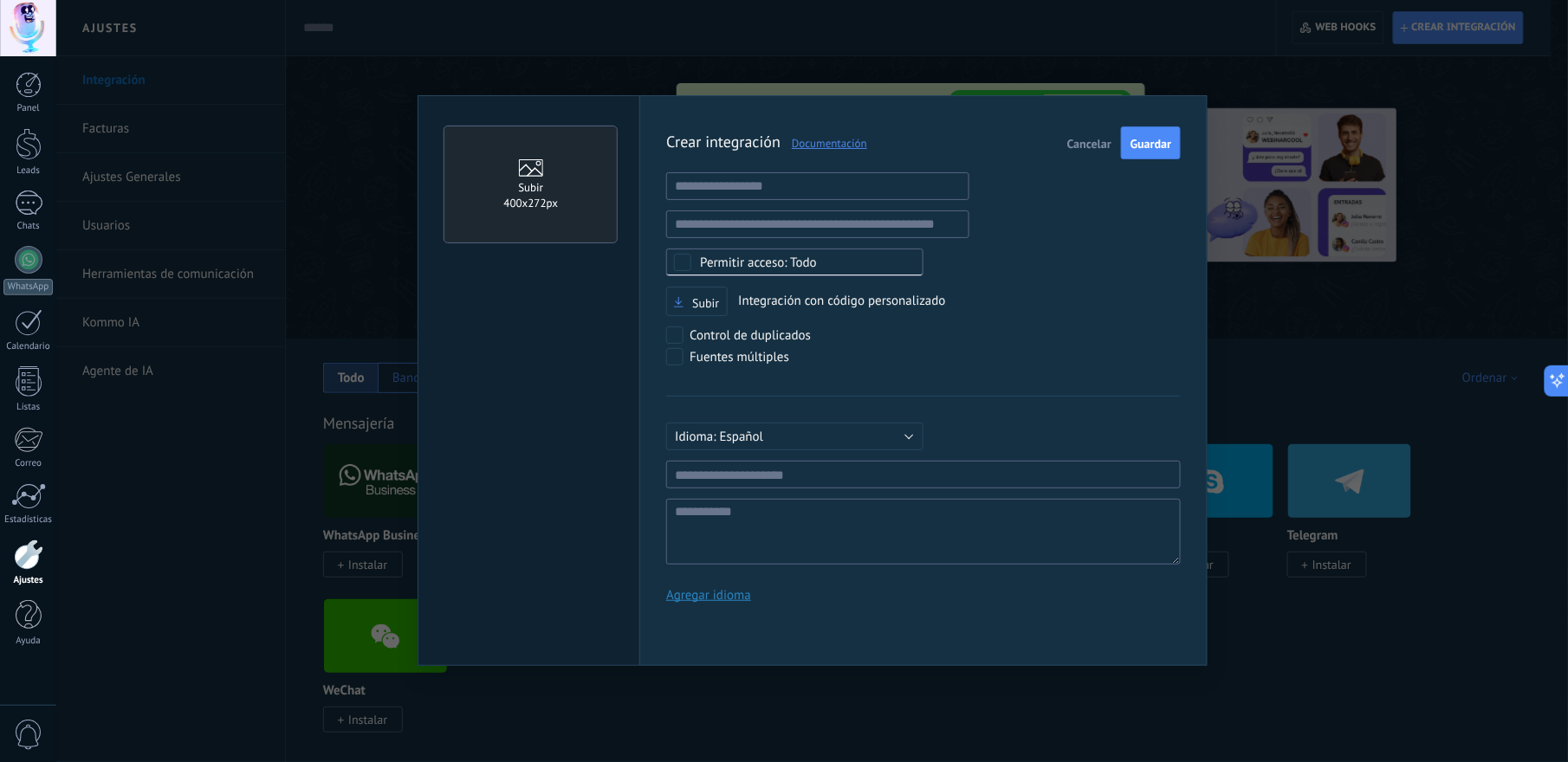scroll, scrollTop: 16, scrollLeft: 0, axis: vertical 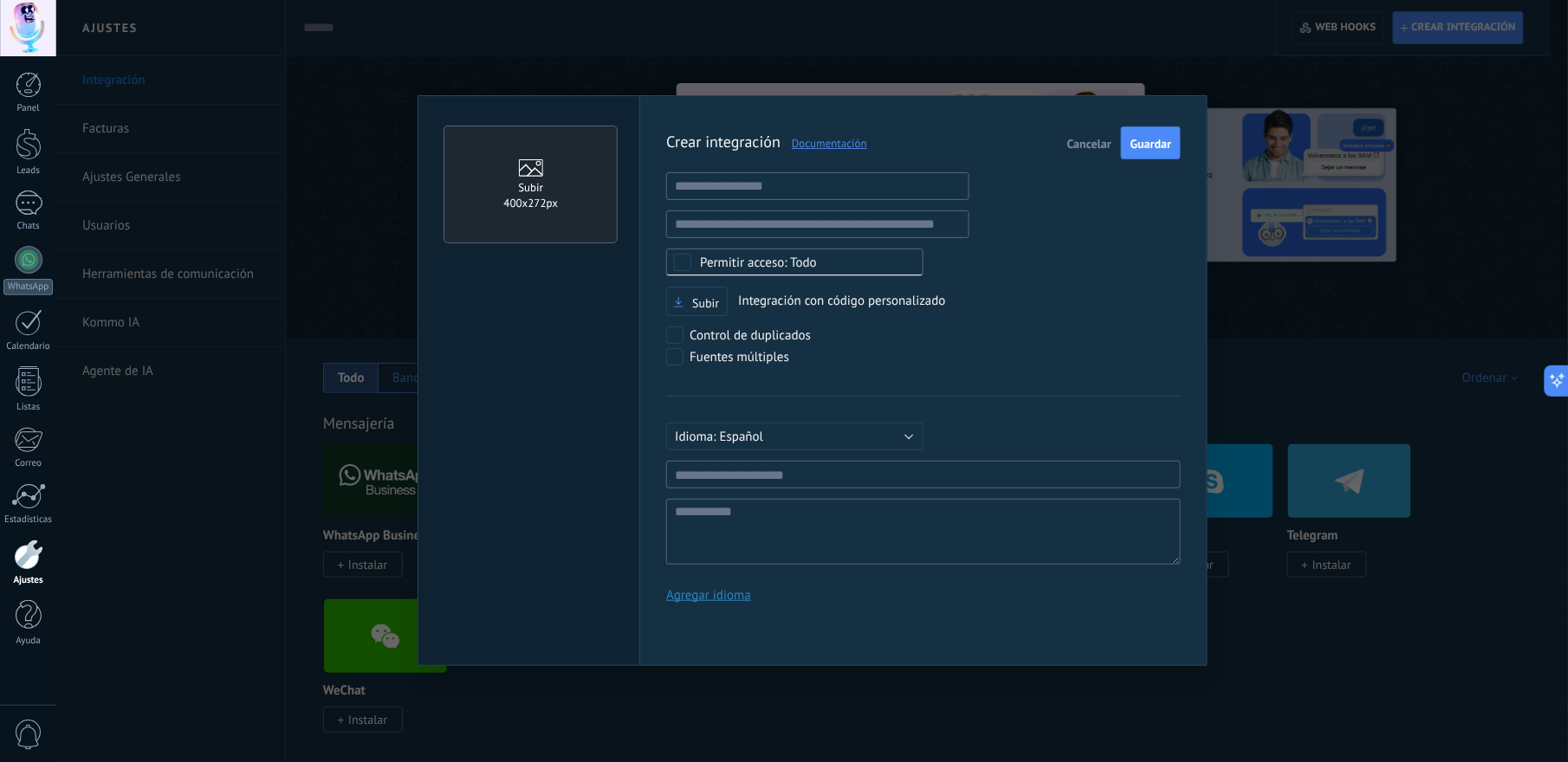 click on "Todo" at bounding box center (800, 262) 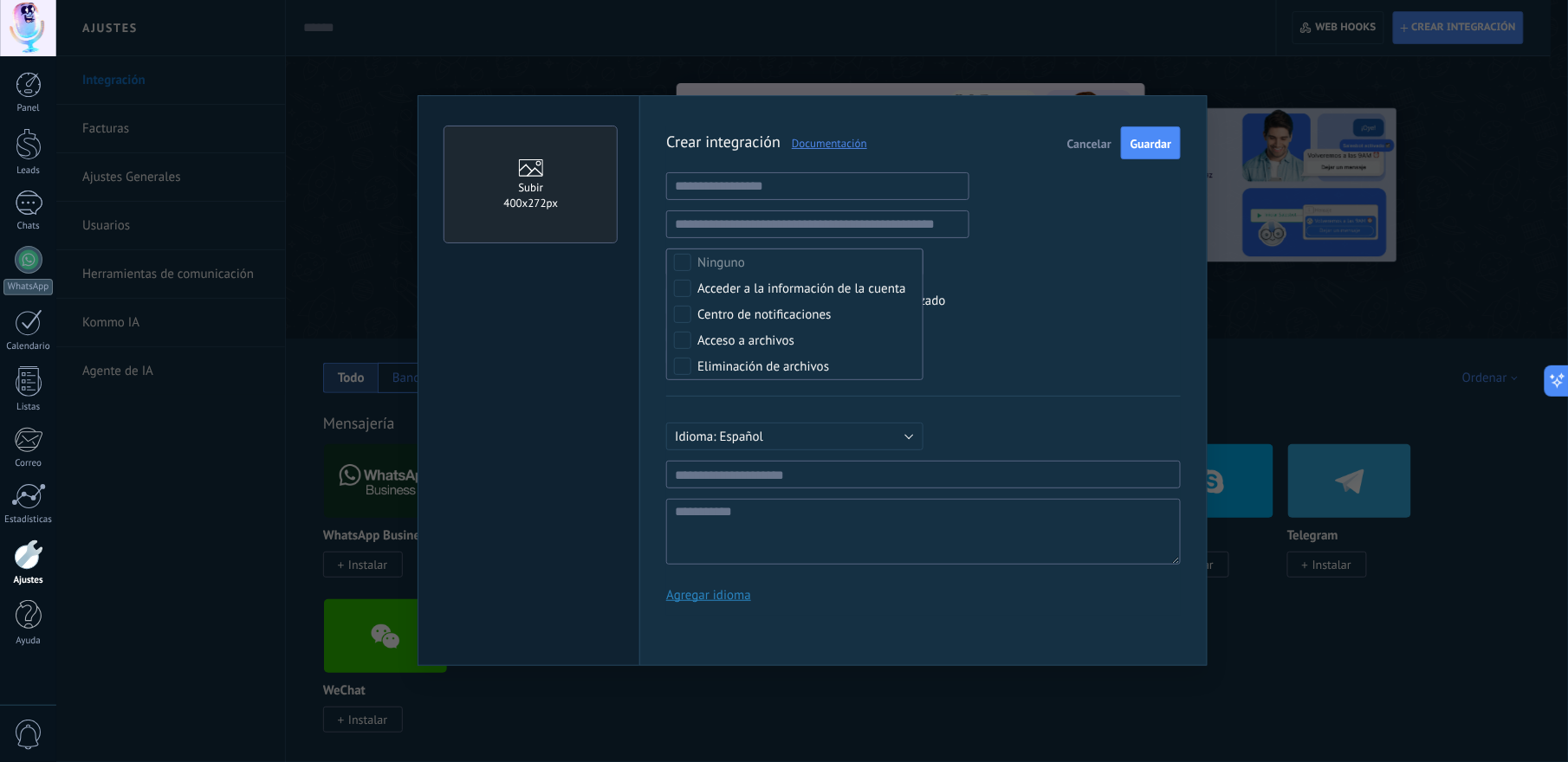 click on "Ninguno" at bounding box center [794, 262] 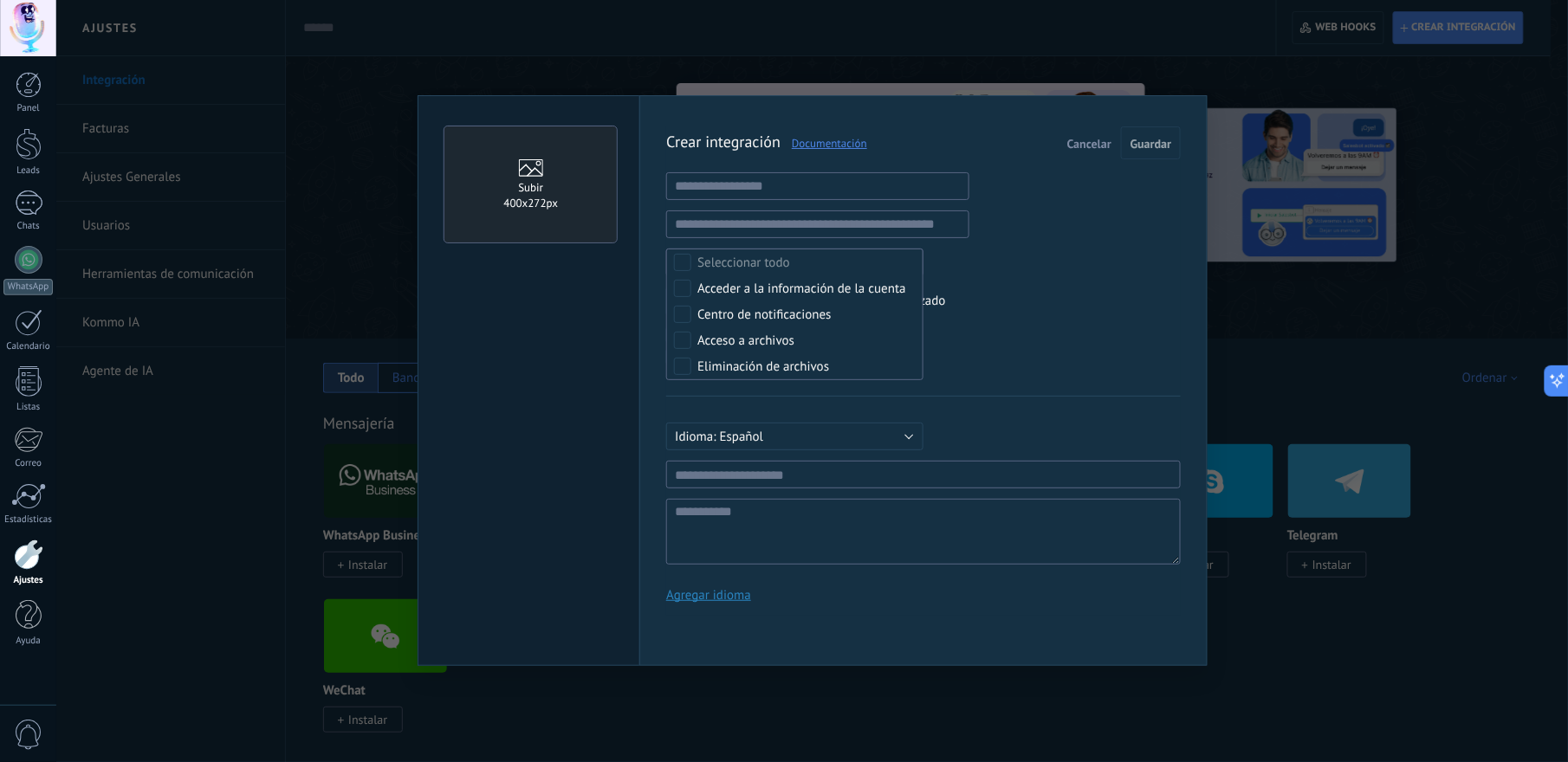 click on "Crear integración Documentación Cancelar Guardar URL inválida URL inválida Seleccionar todo Acceder a la información de la cuenta Centro de notificaciones Acceso a archivos Eliminación de archivos Todo Subir Integración con código personalizado Control de duplicados Fuentes múltiples Русский English Español Português Indonesia Türkçe Español Mínimo 3 caracteres Mínimo de 5 caracteres Agregar idioma" at bounding box center [923, 371] 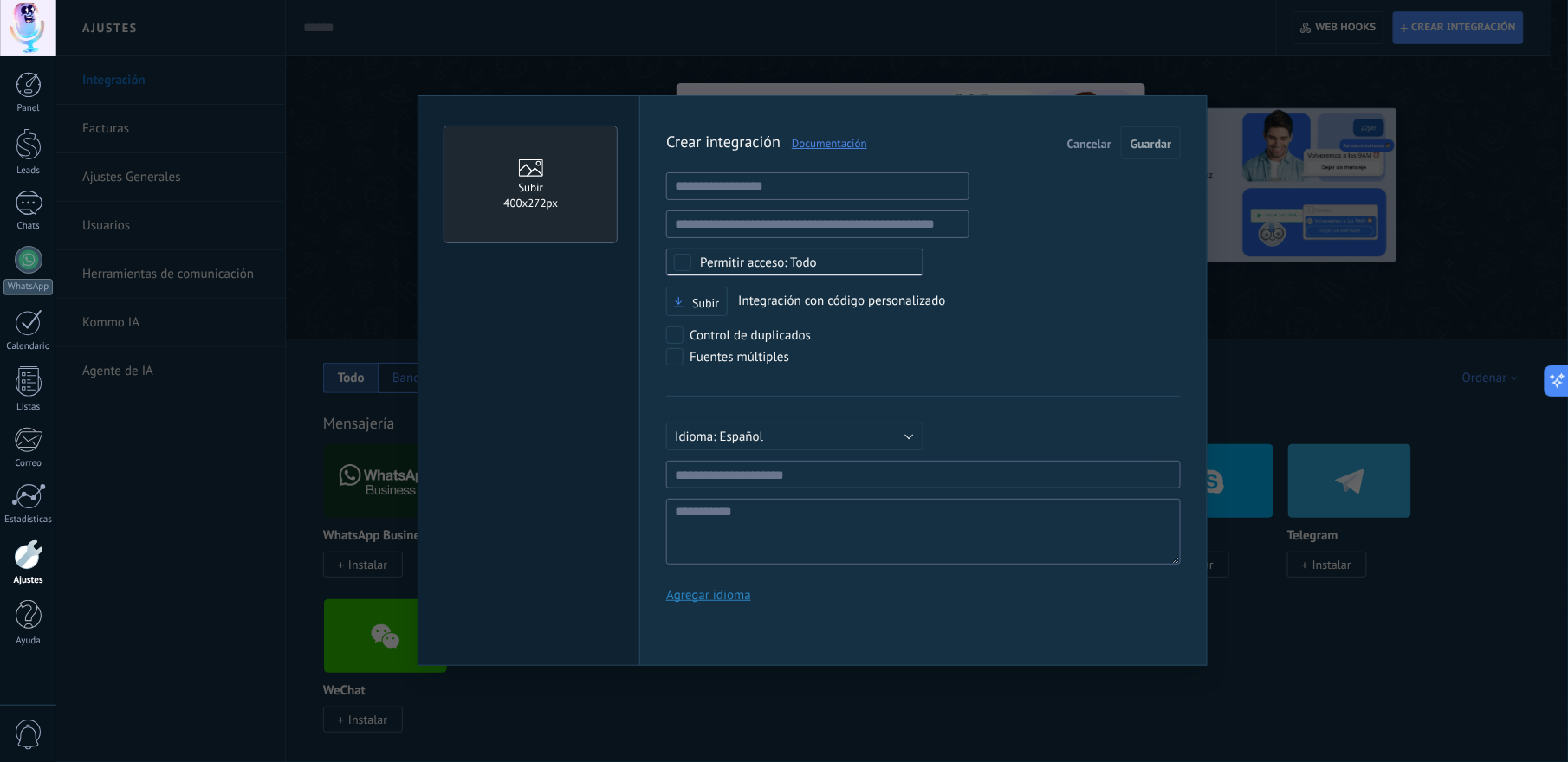 click on "Crear integración Documentación Cancelar Guardar URL inválida URL inválida Seleccionar todo Acceder a la información de la cuenta Centro de notificaciones Acceso a archivos Eliminación de archivos Todo Subir Integración con código personalizado Control de duplicados Fuentes múltiples Русский English Español Português Indonesia Türkçe Español Mínimo 3 caracteres Mínimo de 5 caracteres Agregar idioma" at bounding box center [923, 371] 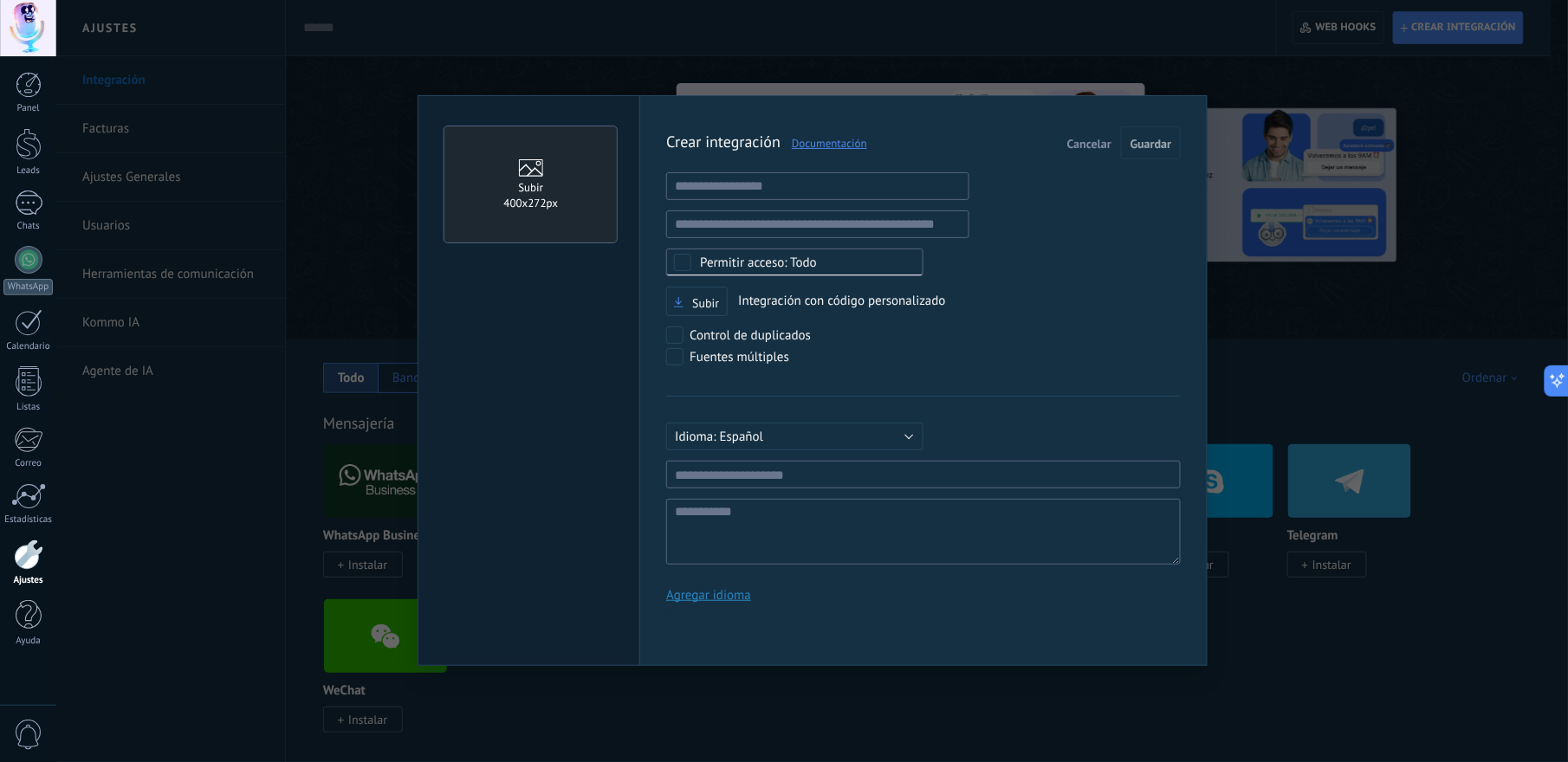 click on "Todo" at bounding box center [794, 262] 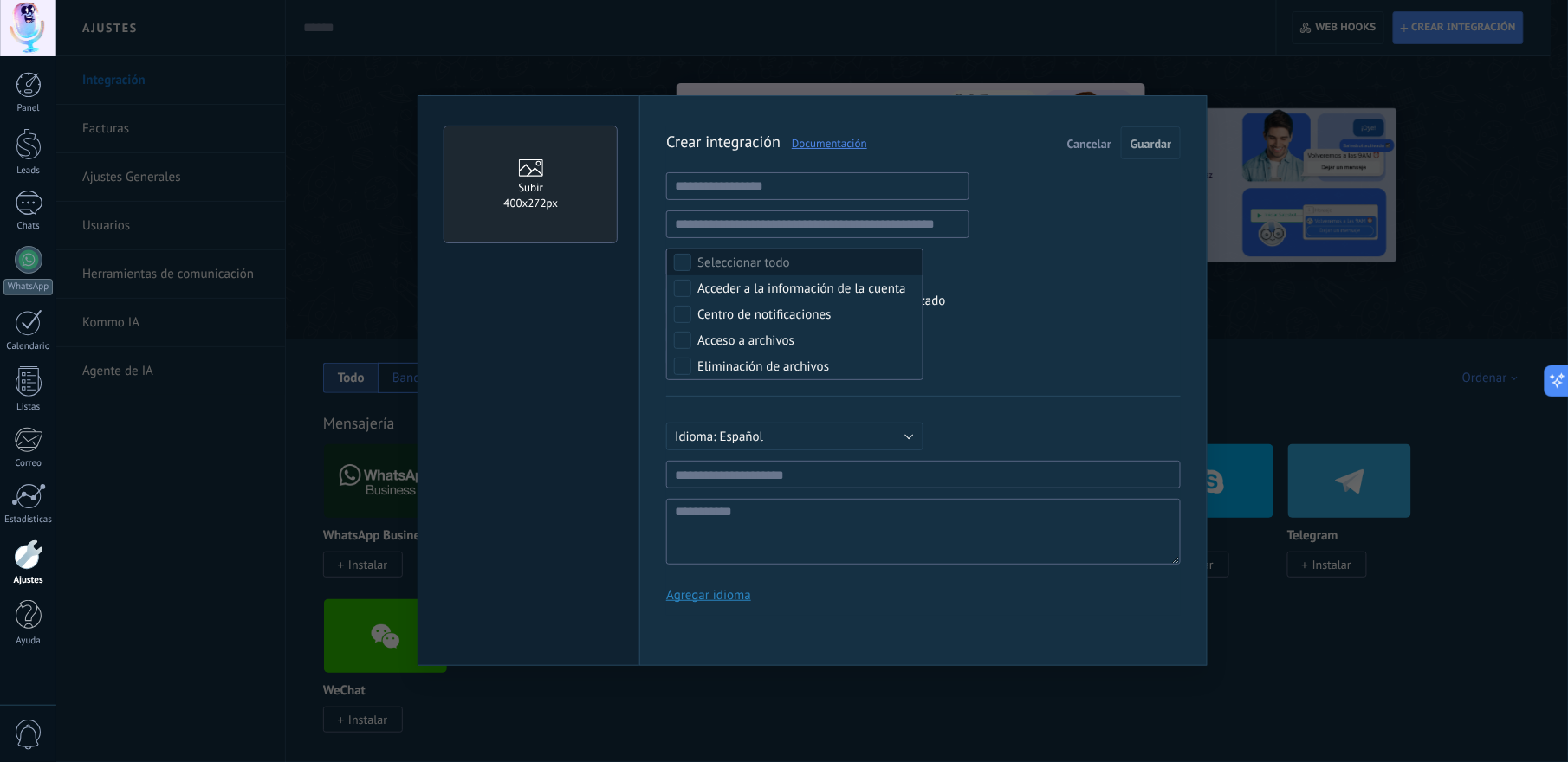 click on "Seleccionar todo" at bounding box center (794, 262) 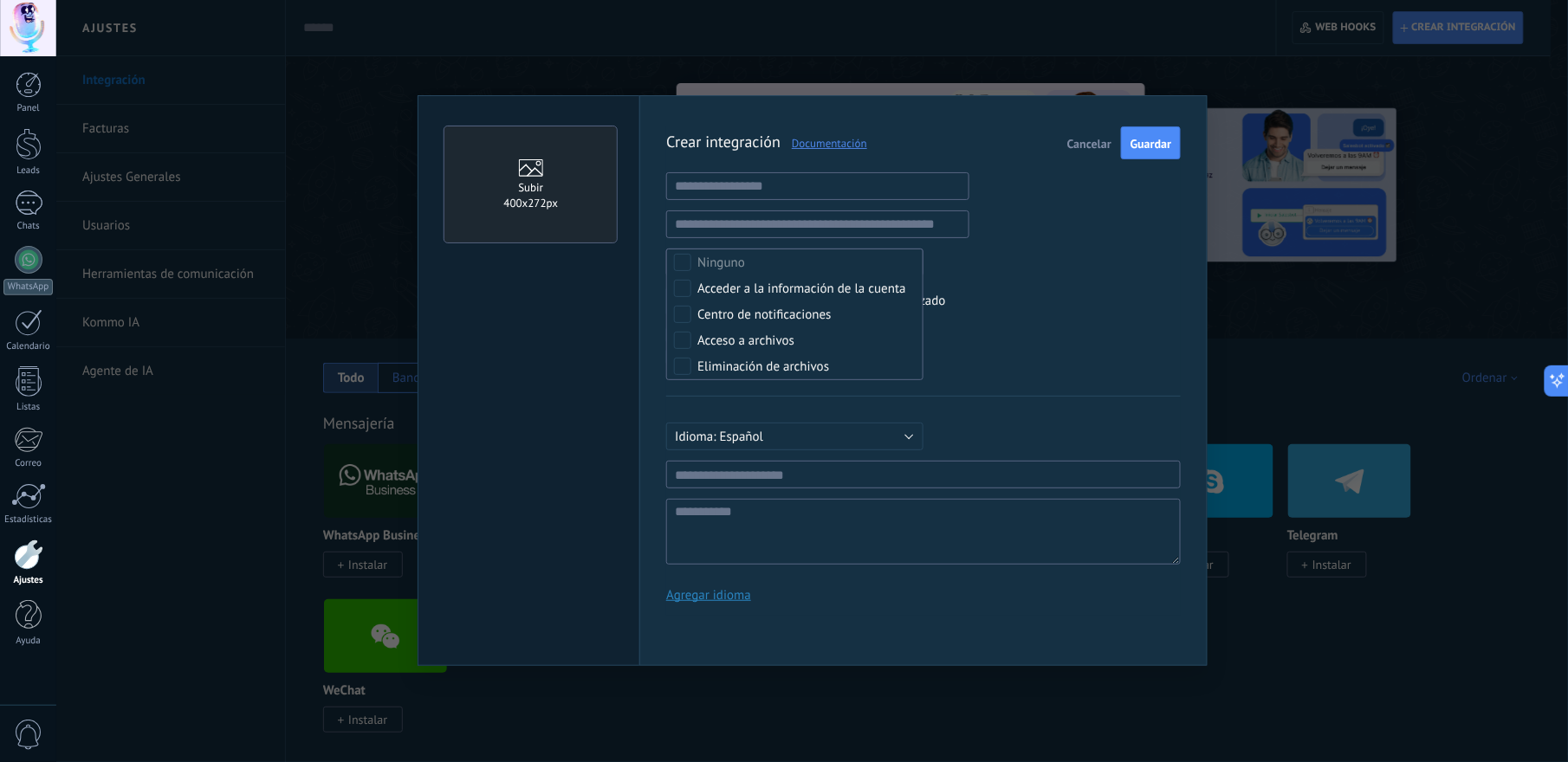 click on "Subir Integración con código personalizado" at bounding box center (923, 301) 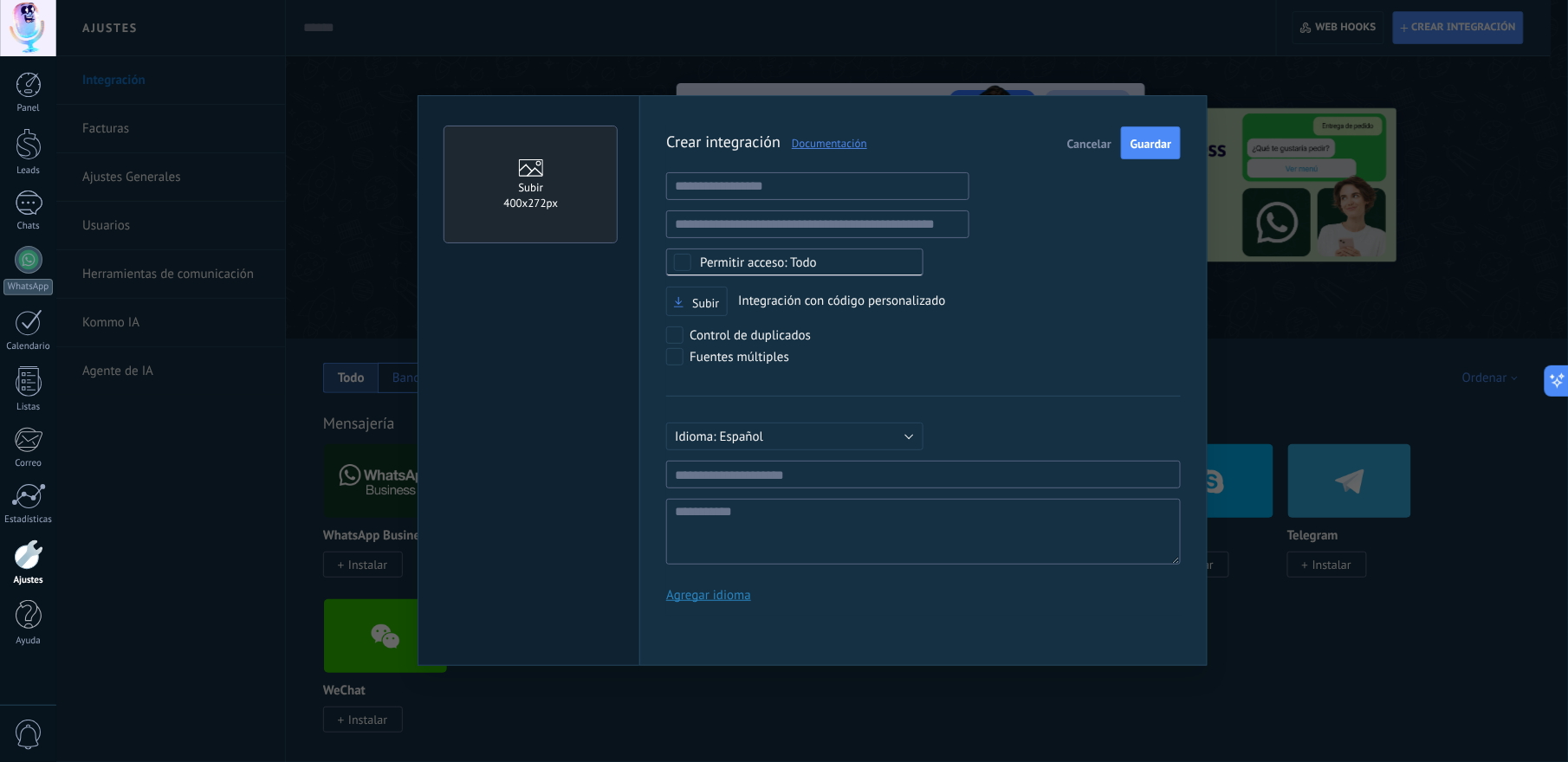click on "Todo" at bounding box center [800, 262] 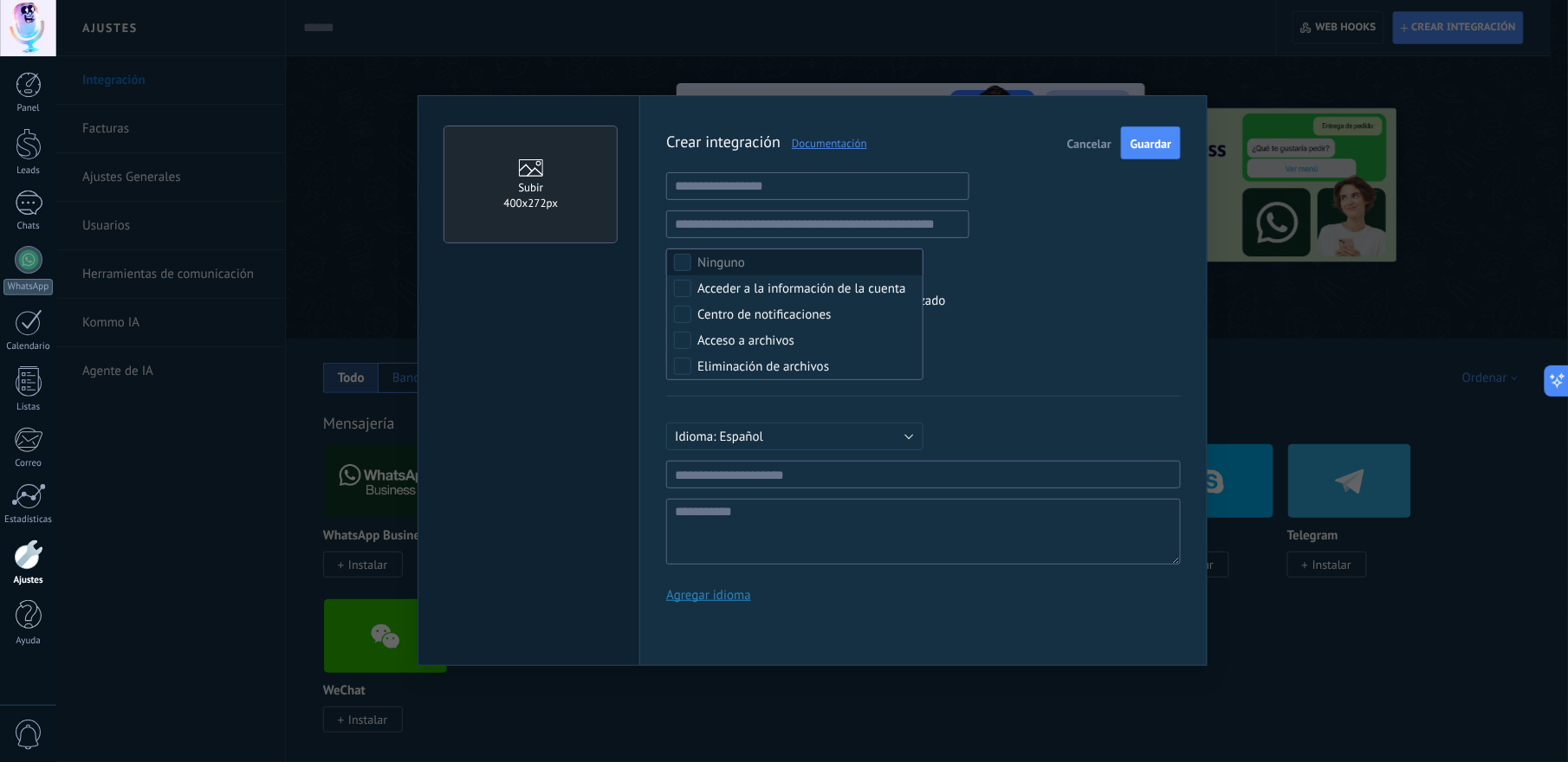 click on "Ninguno" at bounding box center [794, 262] 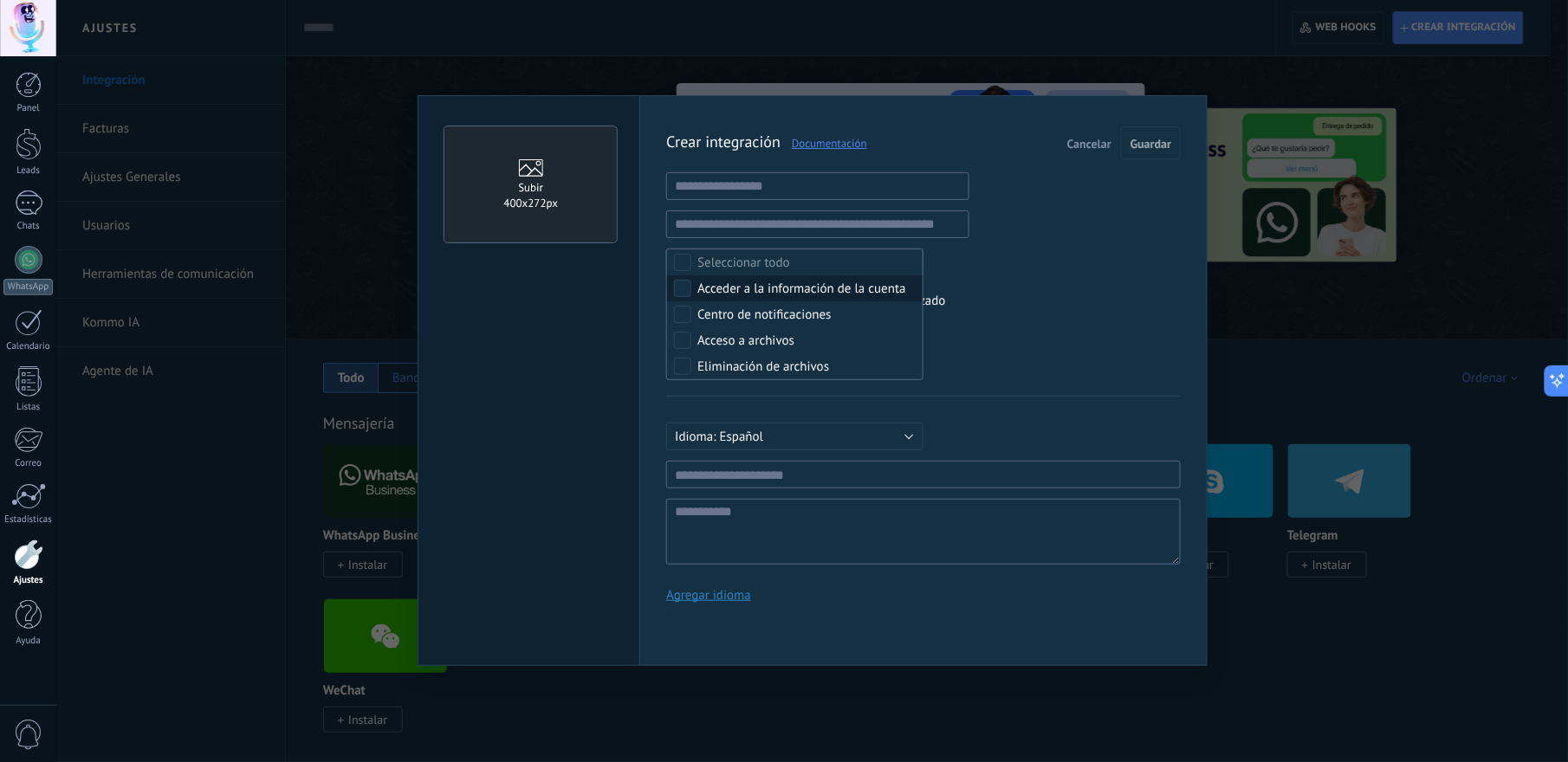 click on "Acceder a la información de la cuenta" at bounding box center (801, 289) 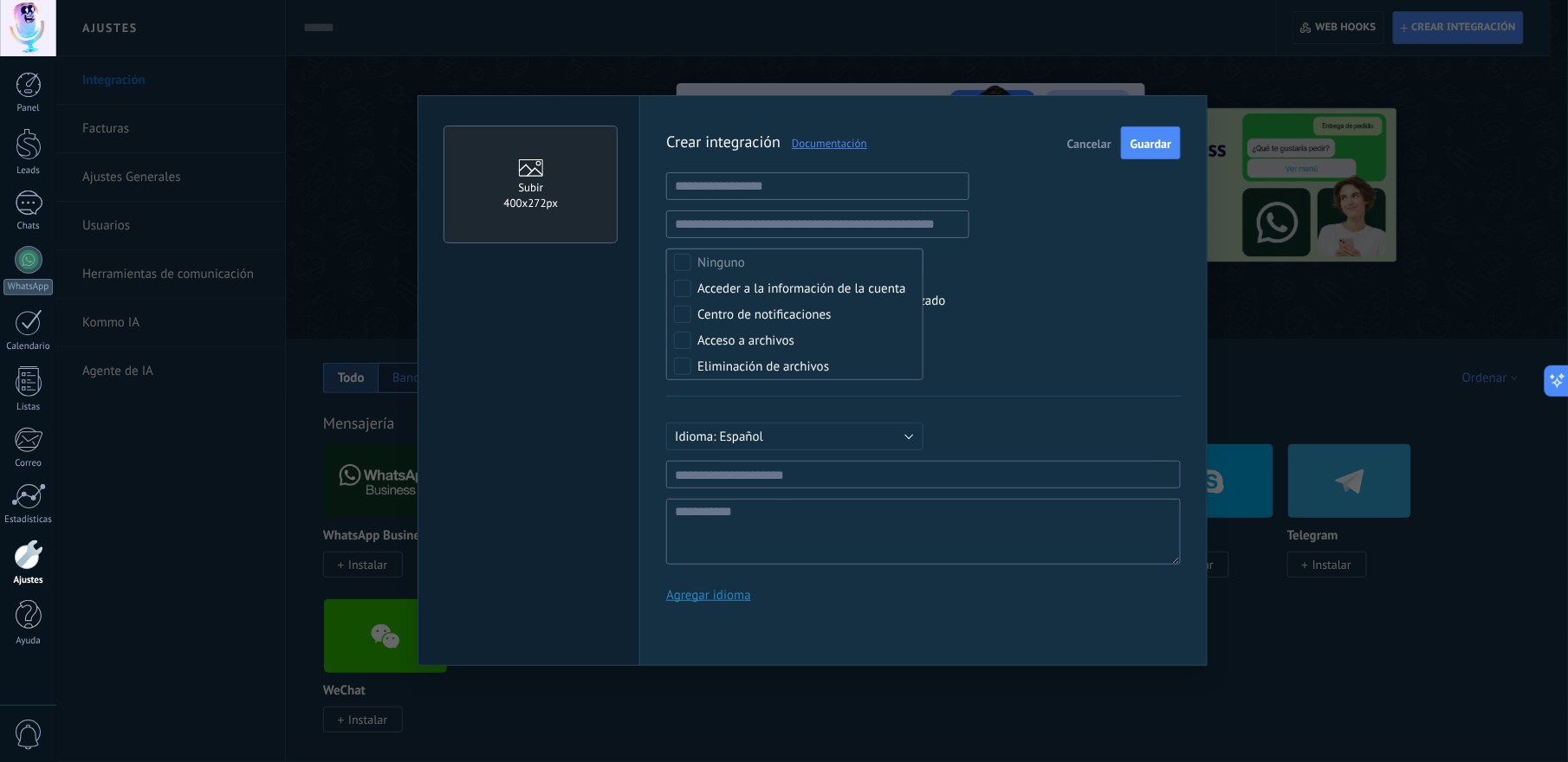 click on "Crear integración Documentación Cancelar Guardar URL inválida URL inválida Ninguno Acceder a la información de la cuenta Centro de notificaciones Acceso a archivos Eliminación de archivos Acceder a la información de la cuenta Subir Integración con código personalizado Control de duplicados Fuentes múltiples Русский English Español Português Indonesia Türkçe Español Mínimo 3 caracteres Mínimo de 5 caracteres Agregar idioma" at bounding box center (923, 371) 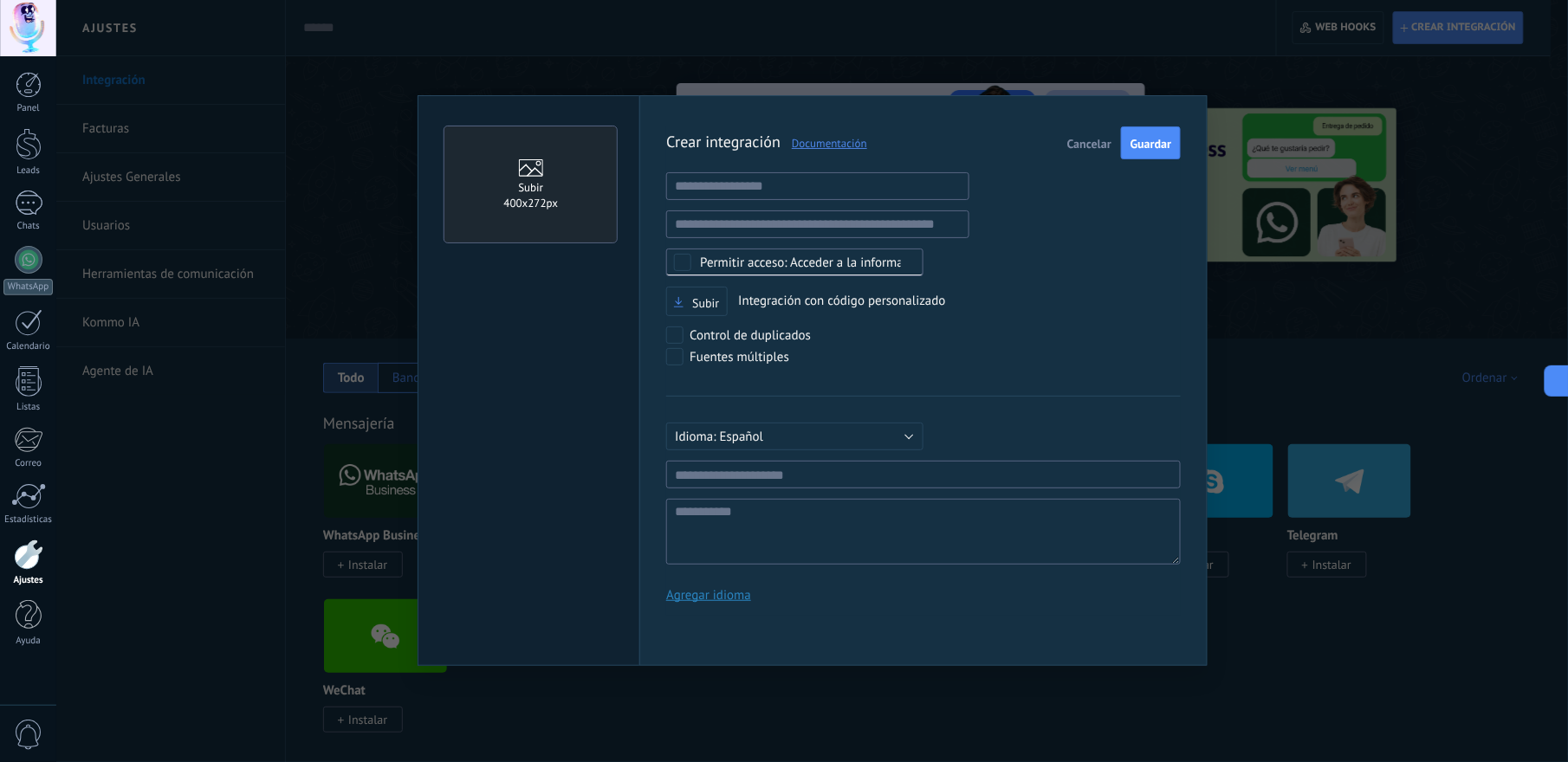 click on "Acceder a la información de la cuenta" at bounding box center [794, 262] 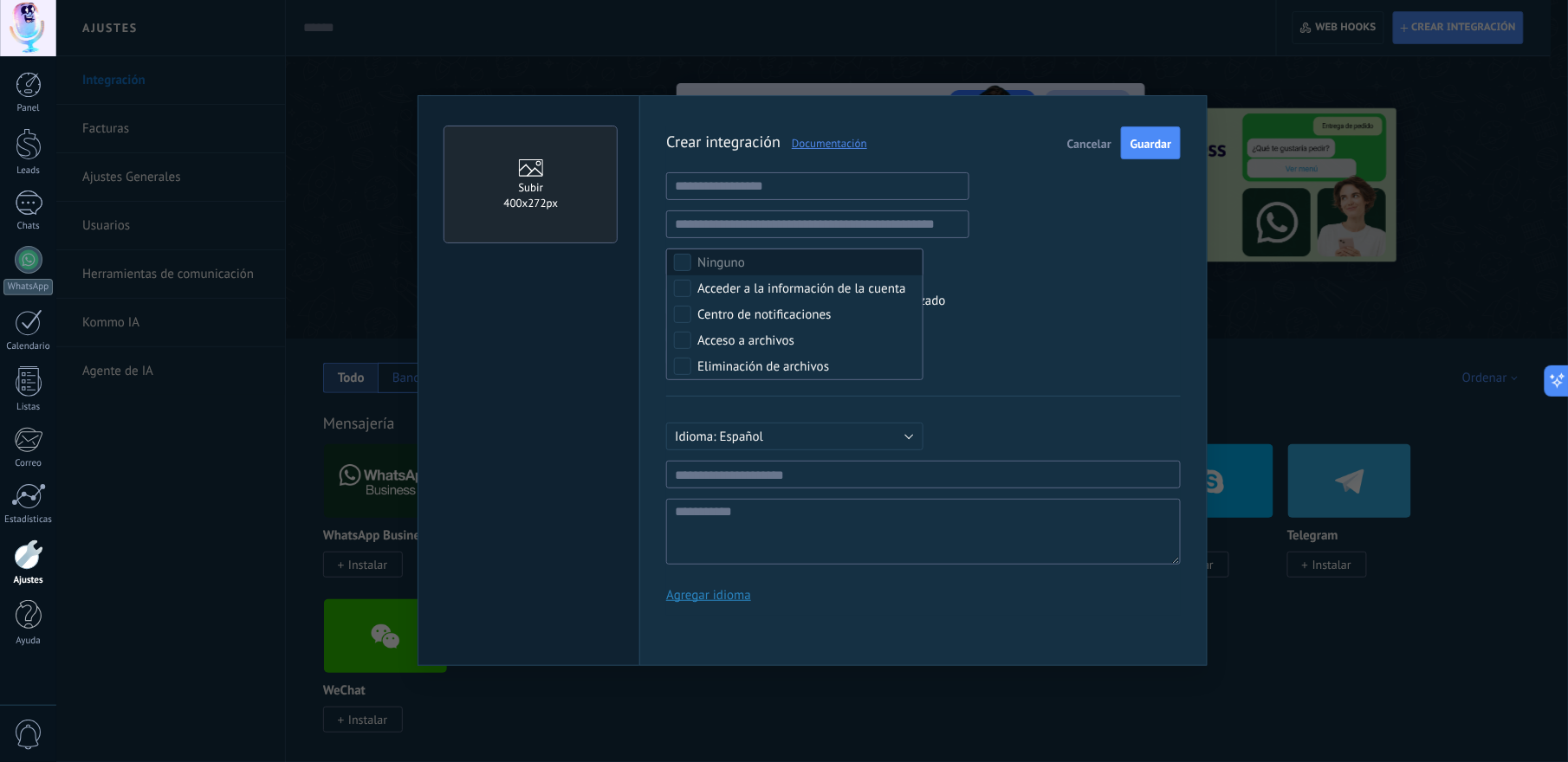 click on "Ninguno" at bounding box center (794, 262) 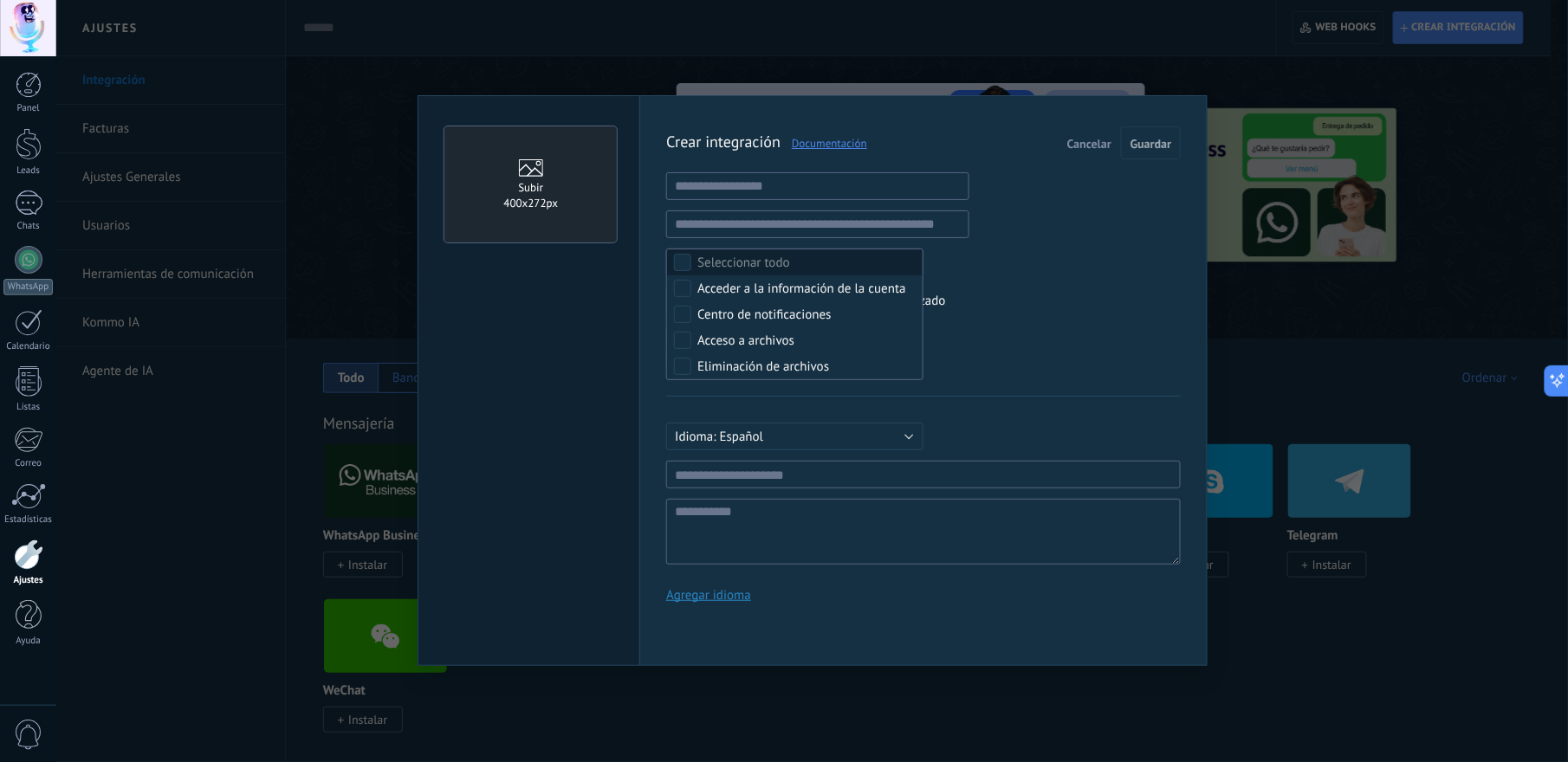 click on "Seleccionar todo" at bounding box center [743, 263] 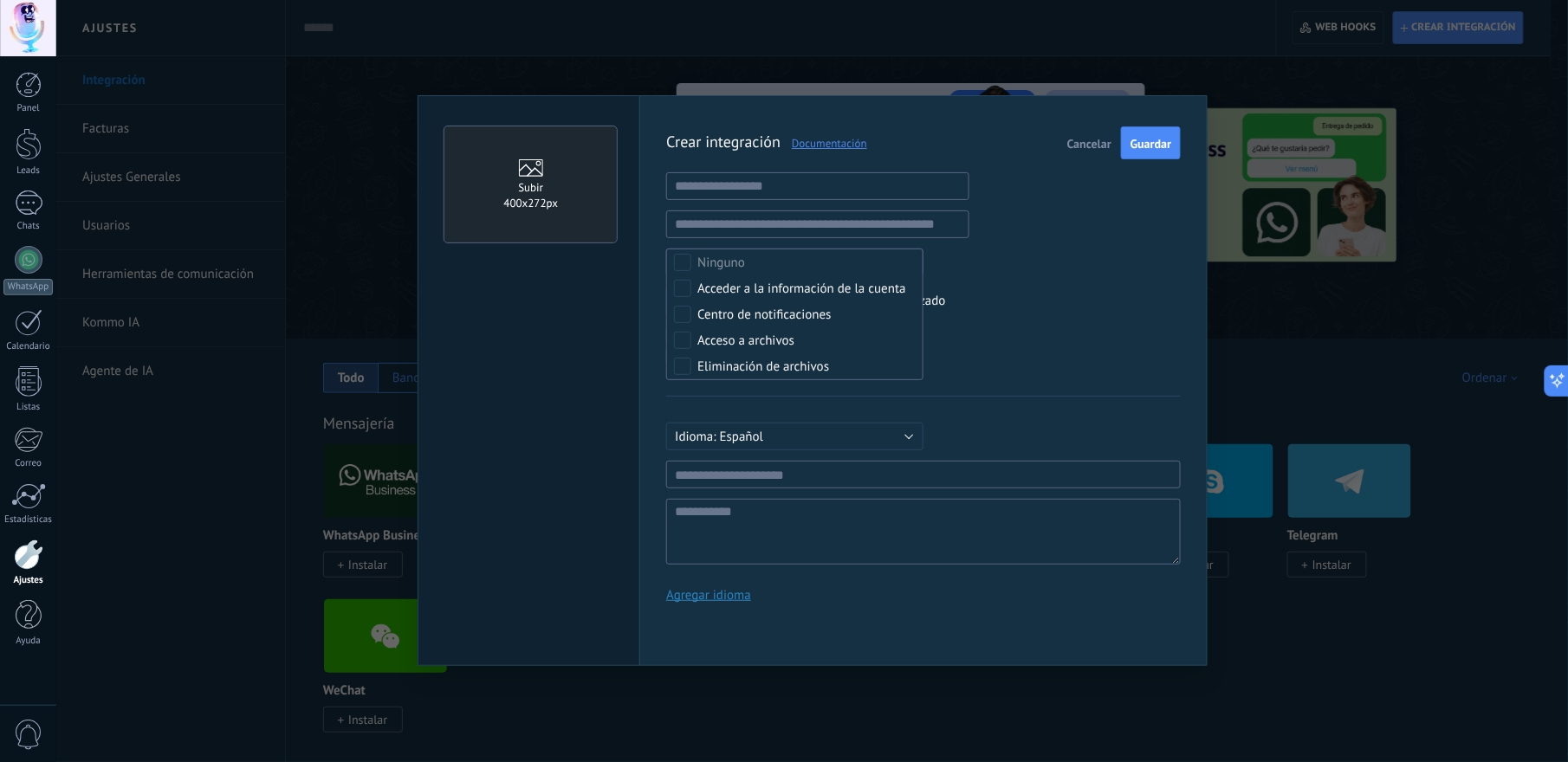 click on "Crear integración Documentación Cancelar Guardar URL inválida URL inválida Ninguno Acceder a la información de la cuenta Centro de notificaciones Acceso a archivos Eliminación de archivos Todo Subir Integración con código personalizado Control de duplicados Fuentes múltiples Русский English Español Português Indonesia Türkçe Español Mínimo 3 caracteres Mínimo de 5 caracteres Agregar idioma" at bounding box center (923, 371) 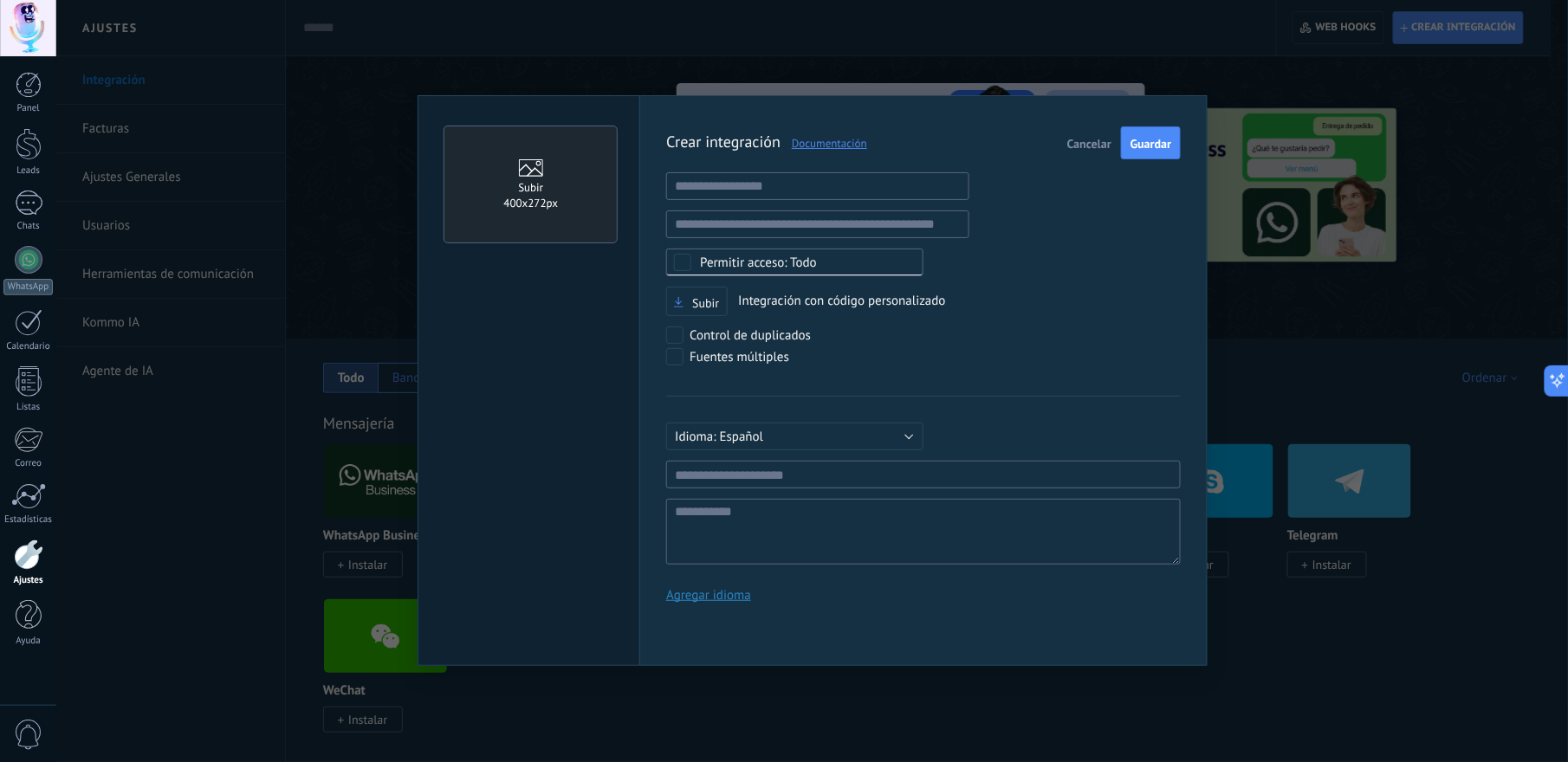 click on "Cancelar" at bounding box center (1089, 144) 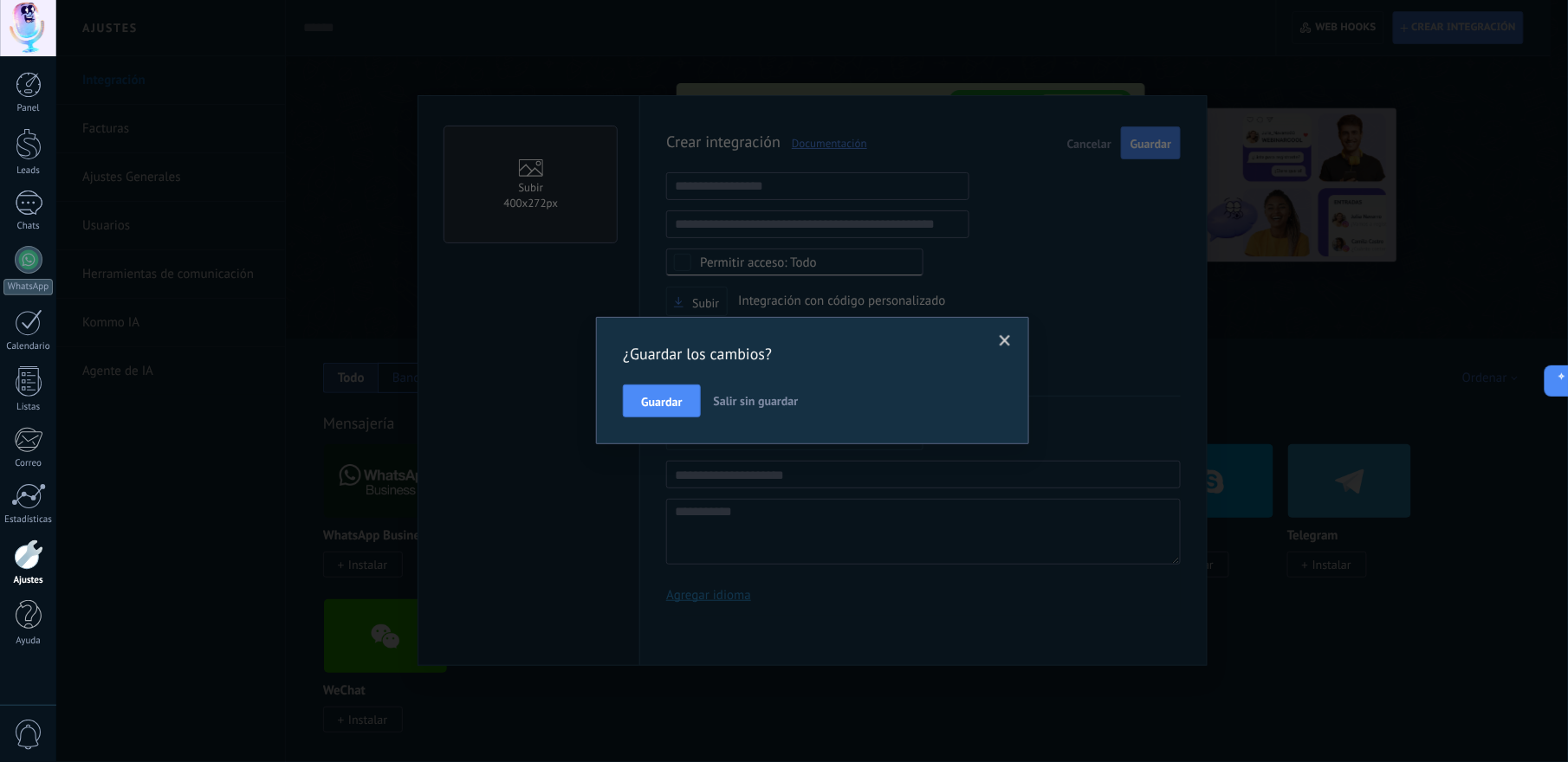click on "Salir sin guardar" at bounding box center [756, 401] 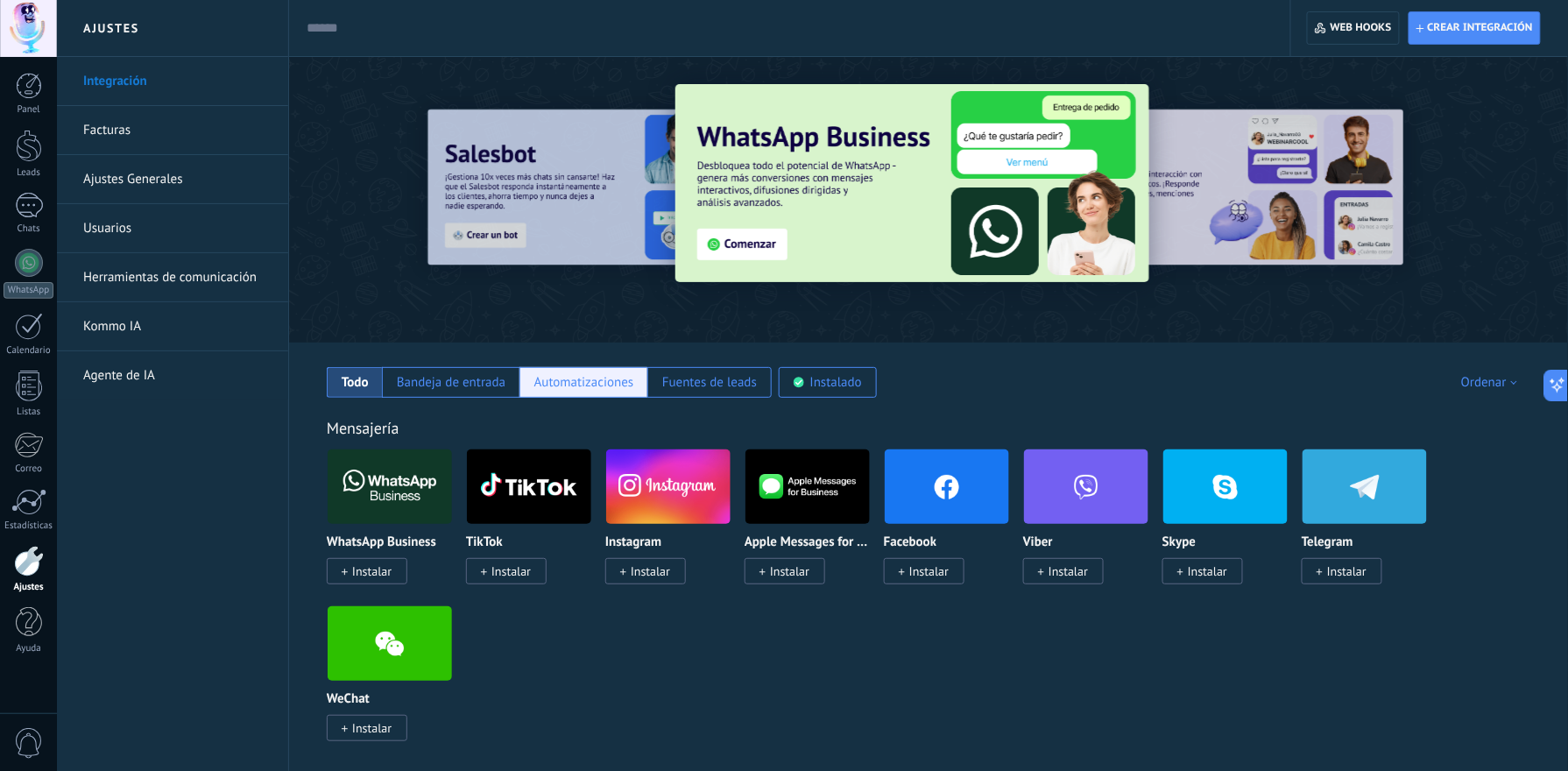click on "Automatizaciones" at bounding box center [584, 382] 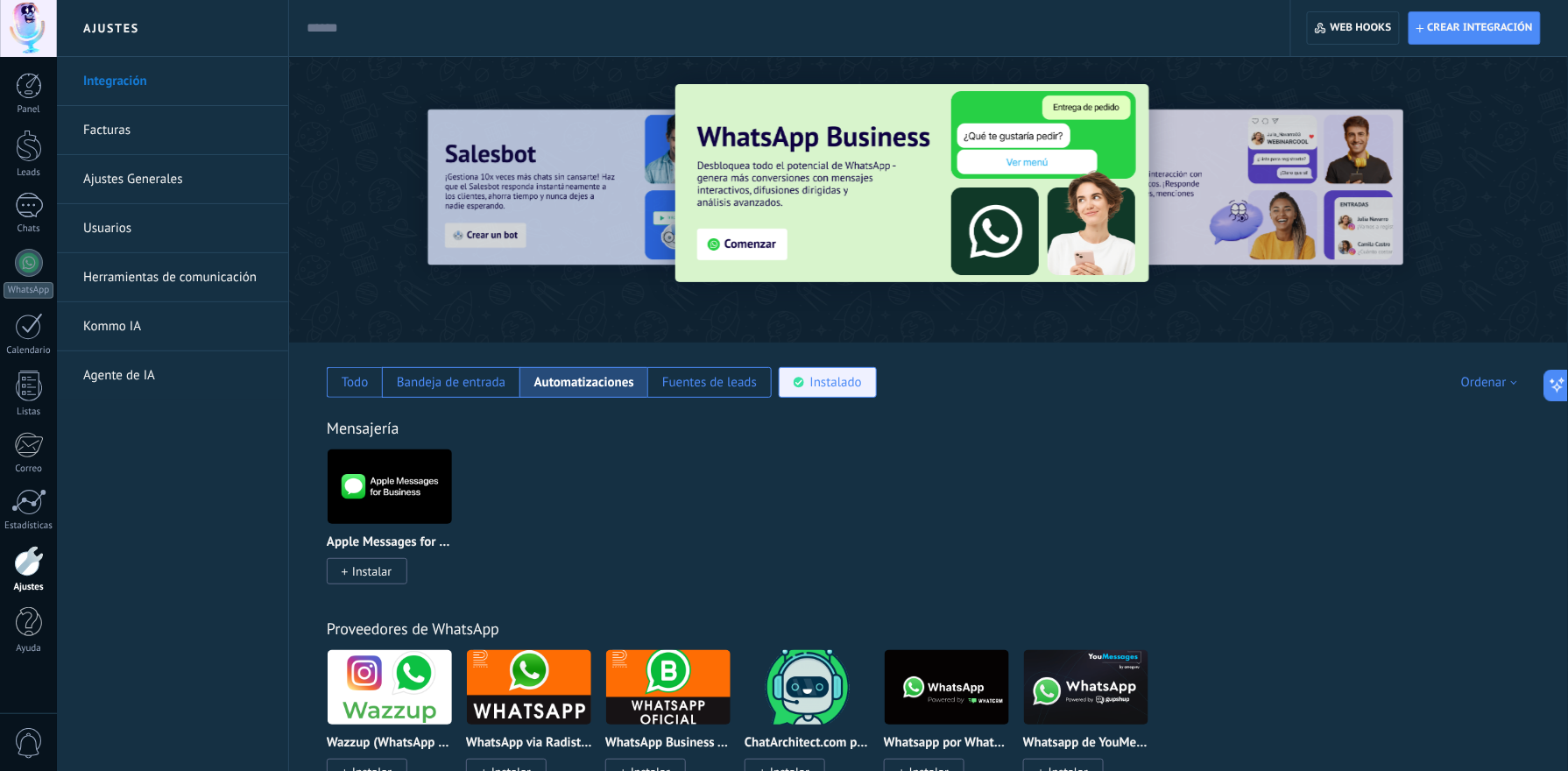 click on "Instalado" at bounding box center [836, 382] 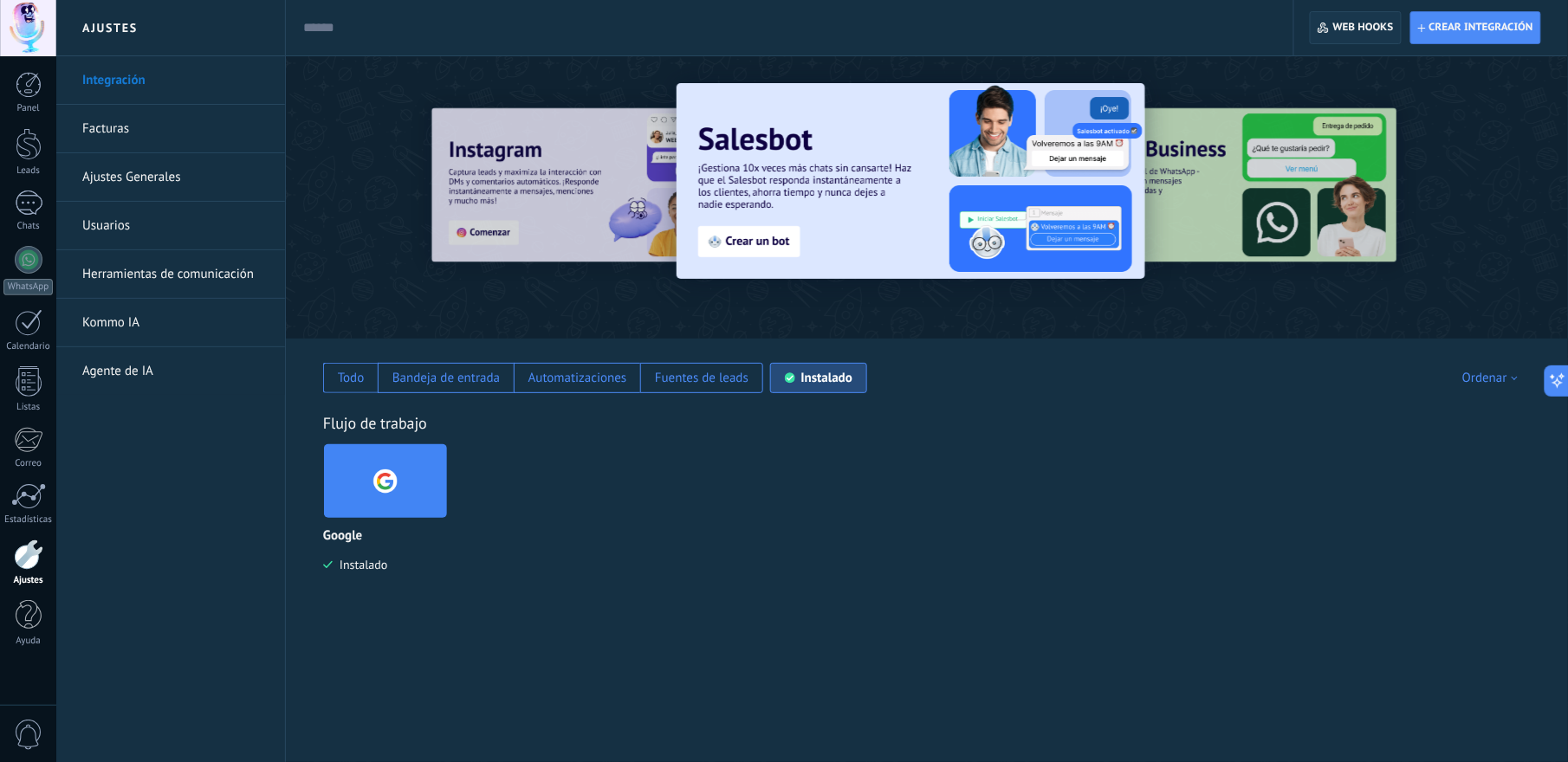 click on "Web hooks  0" at bounding box center (1364, 28) 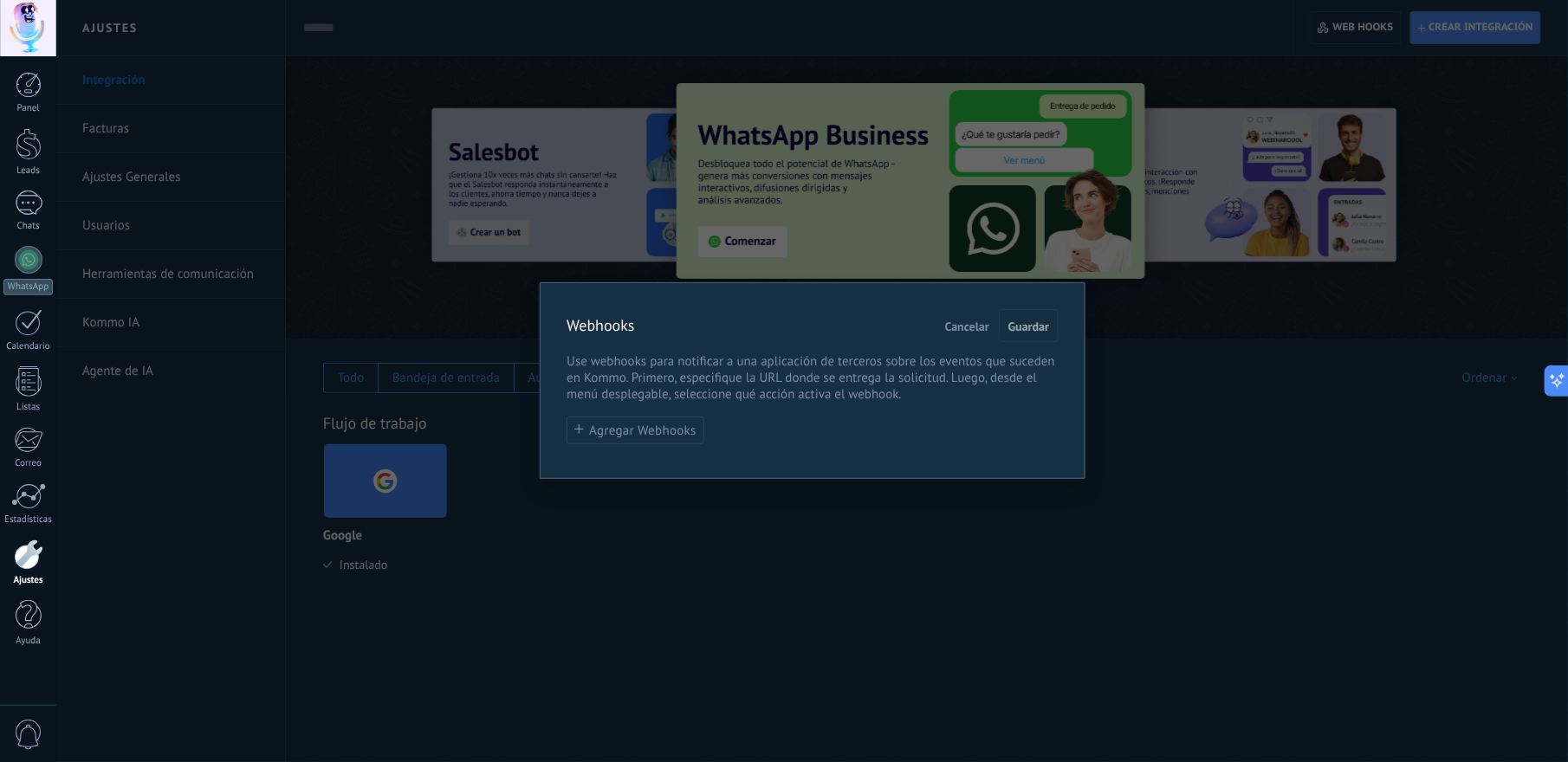click on "Webhooks Cancelar Guardar Use webhooks para notificar a una aplicación de terceros sobre los eventos que suceden en Kommo. Primero, especifique la URL donde se entrega la solicitud. Luego, desde el menú desplegable, seleccione qué acción activa el webhook. Agregar Webhooks" at bounding box center [812, 381] 